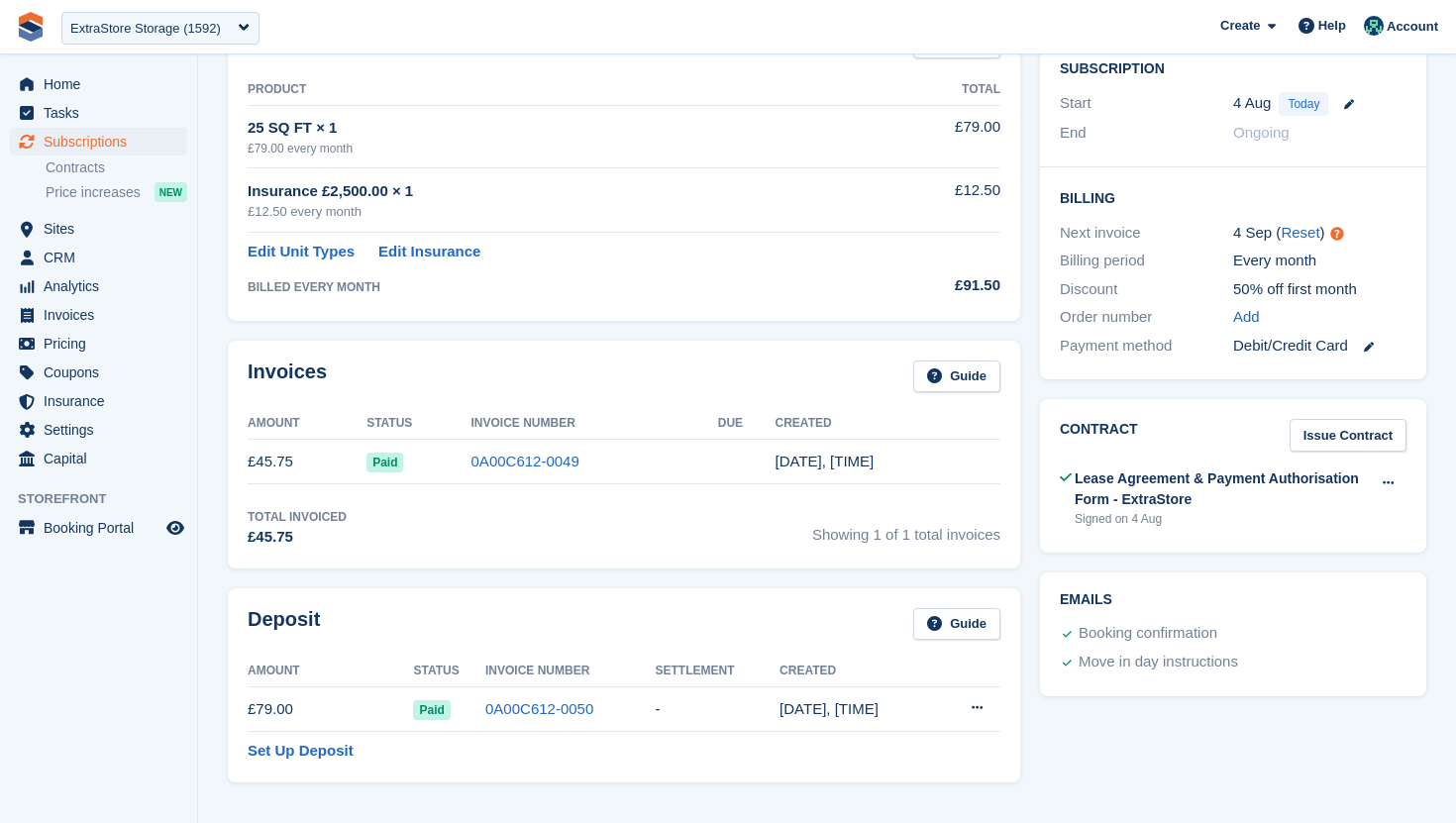 scroll, scrollTop: 358, scrollLeft: 0, axis: vertical 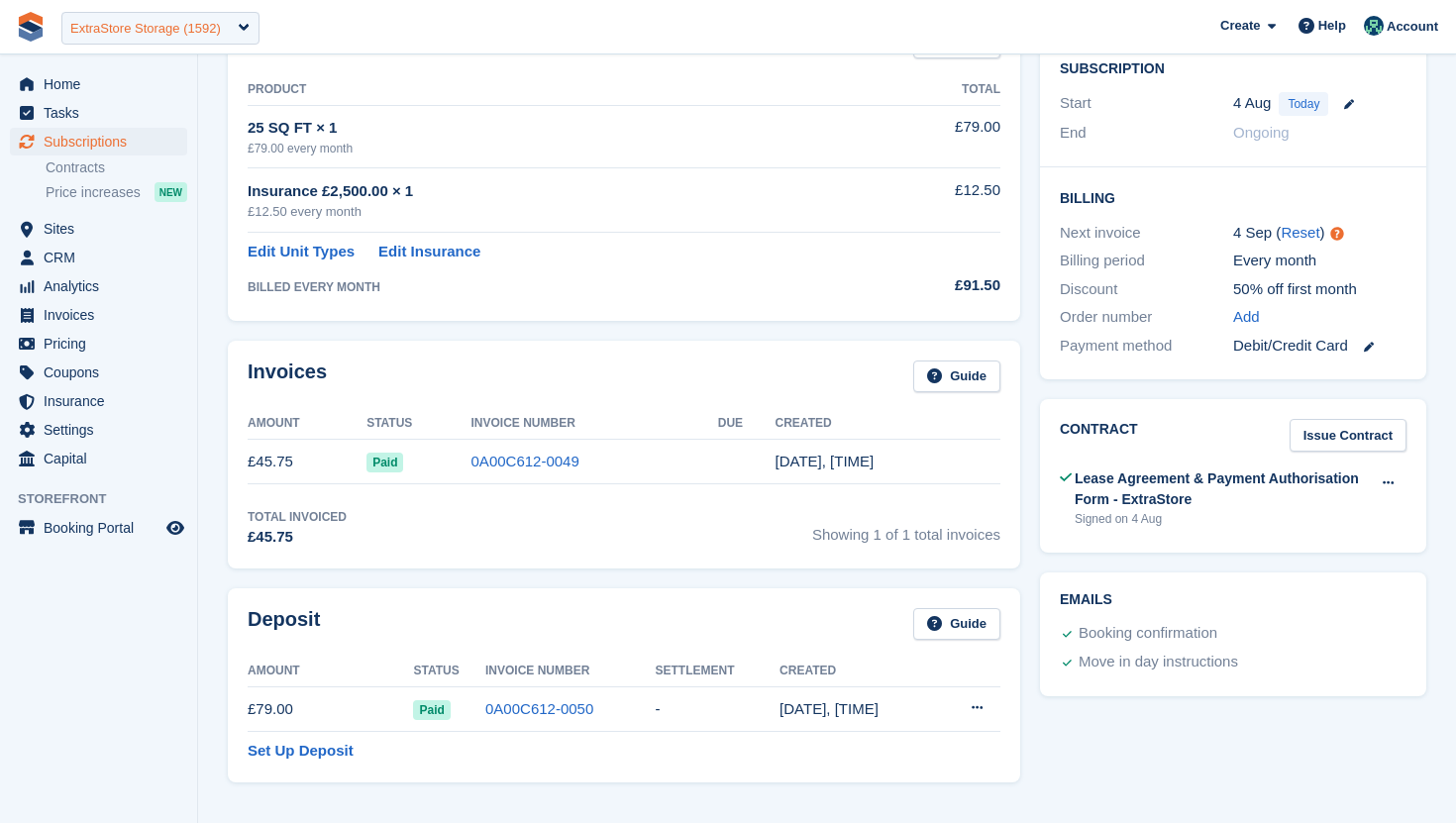 click on "ExtraStore Storage (1592)" at bounding box center [160, 28] 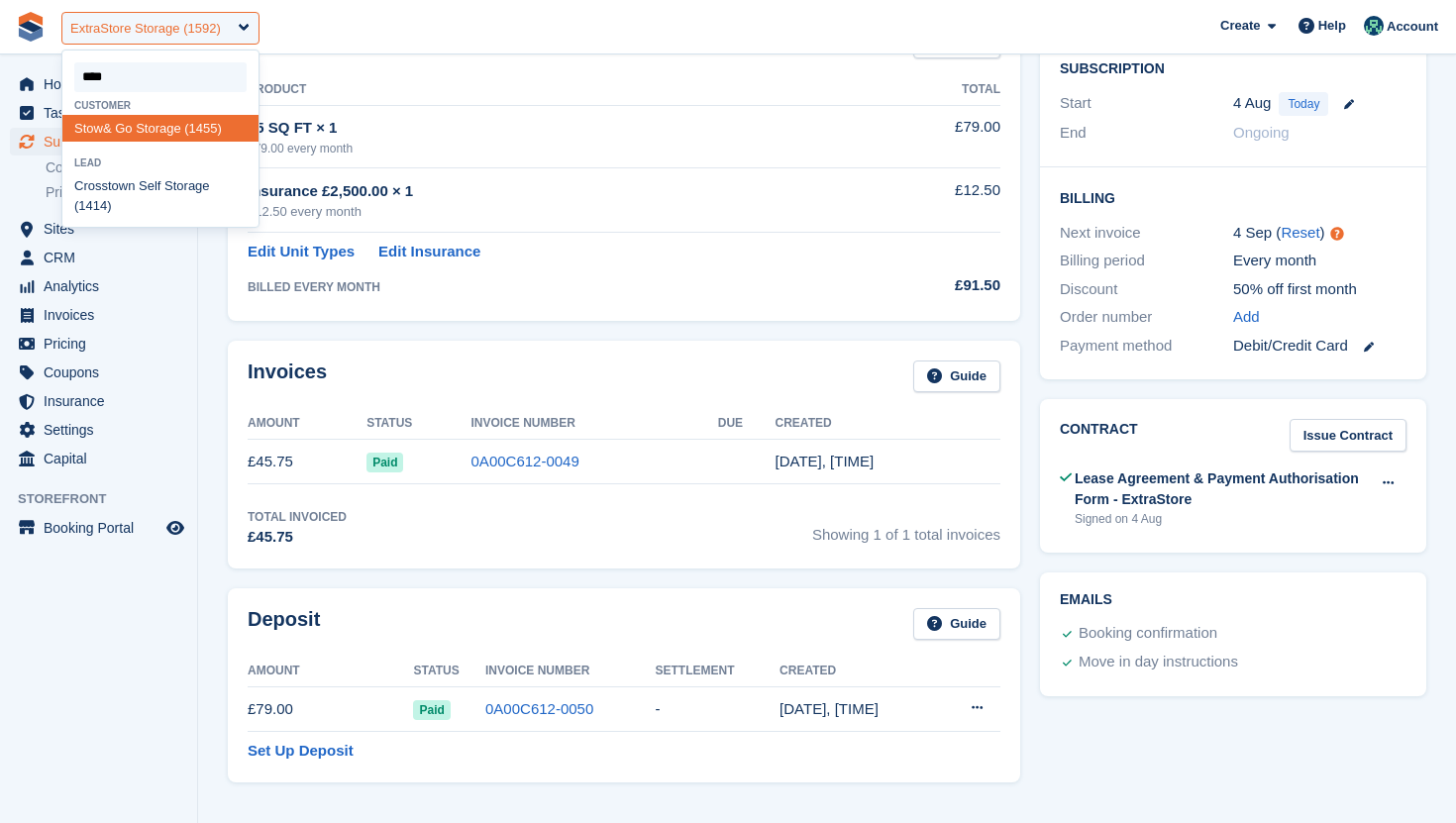 type on "****" 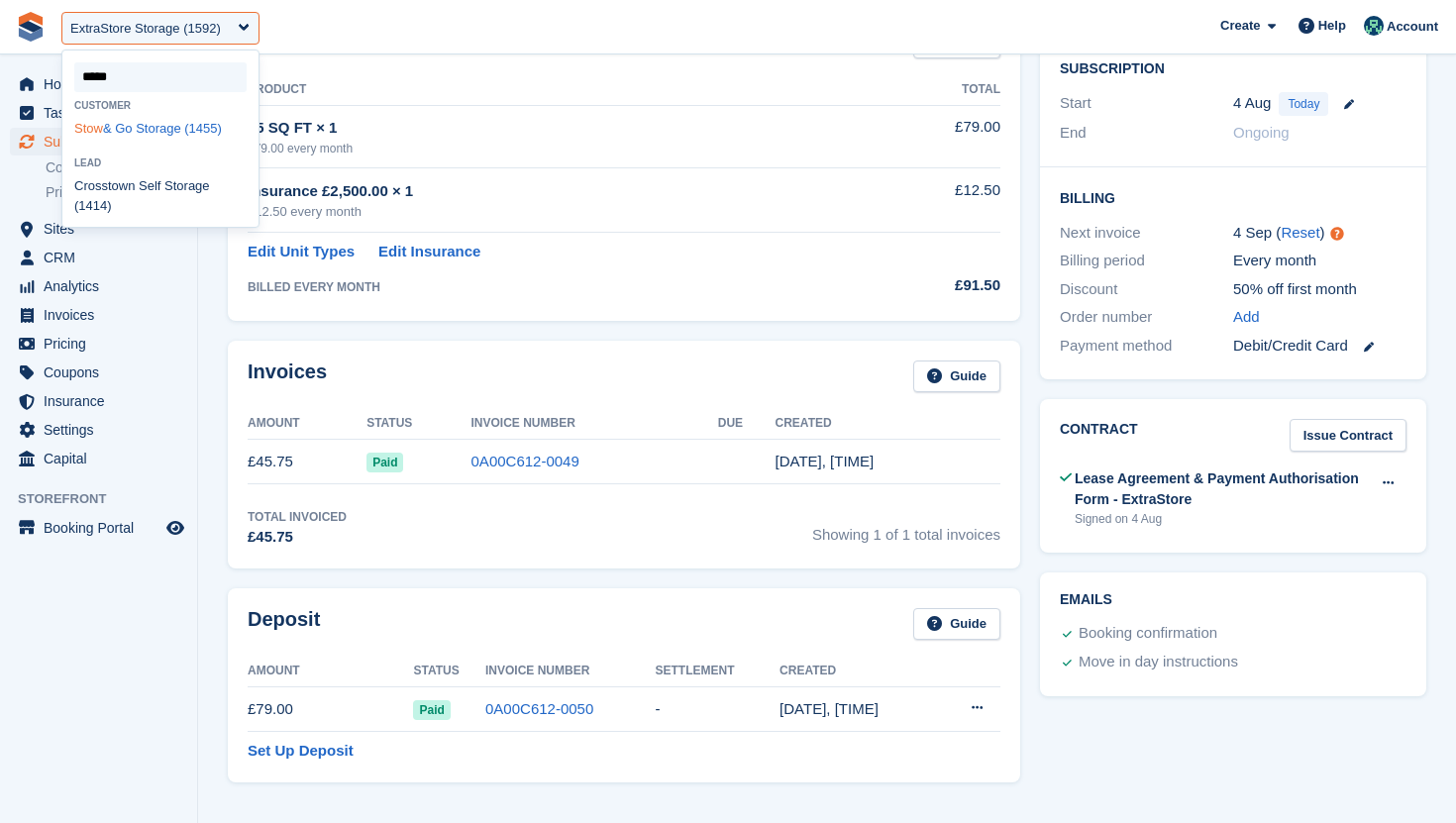 click on "Stow  & Go Storage (1455)" at bounding box center [160, 128] 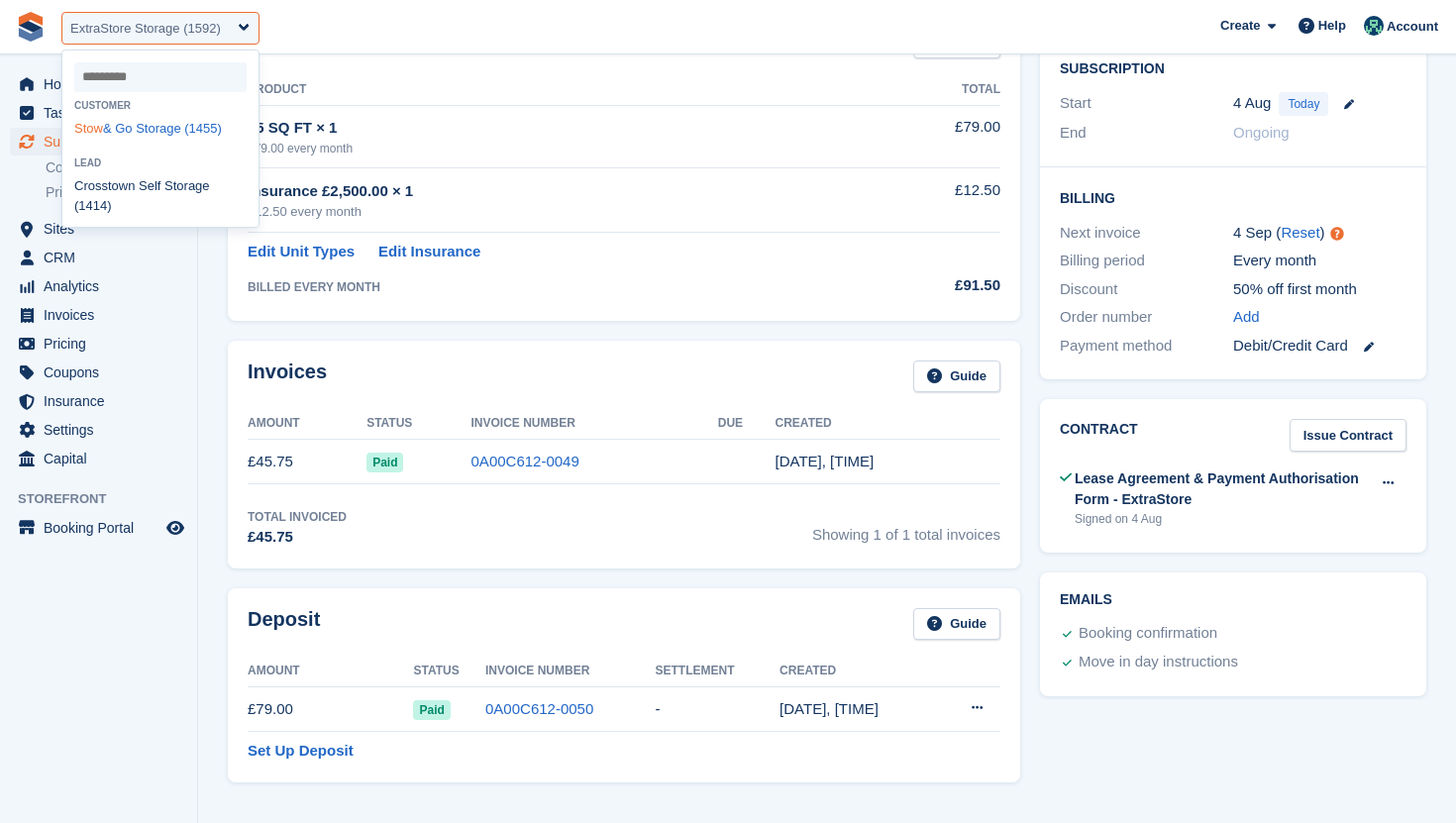 select on "****" 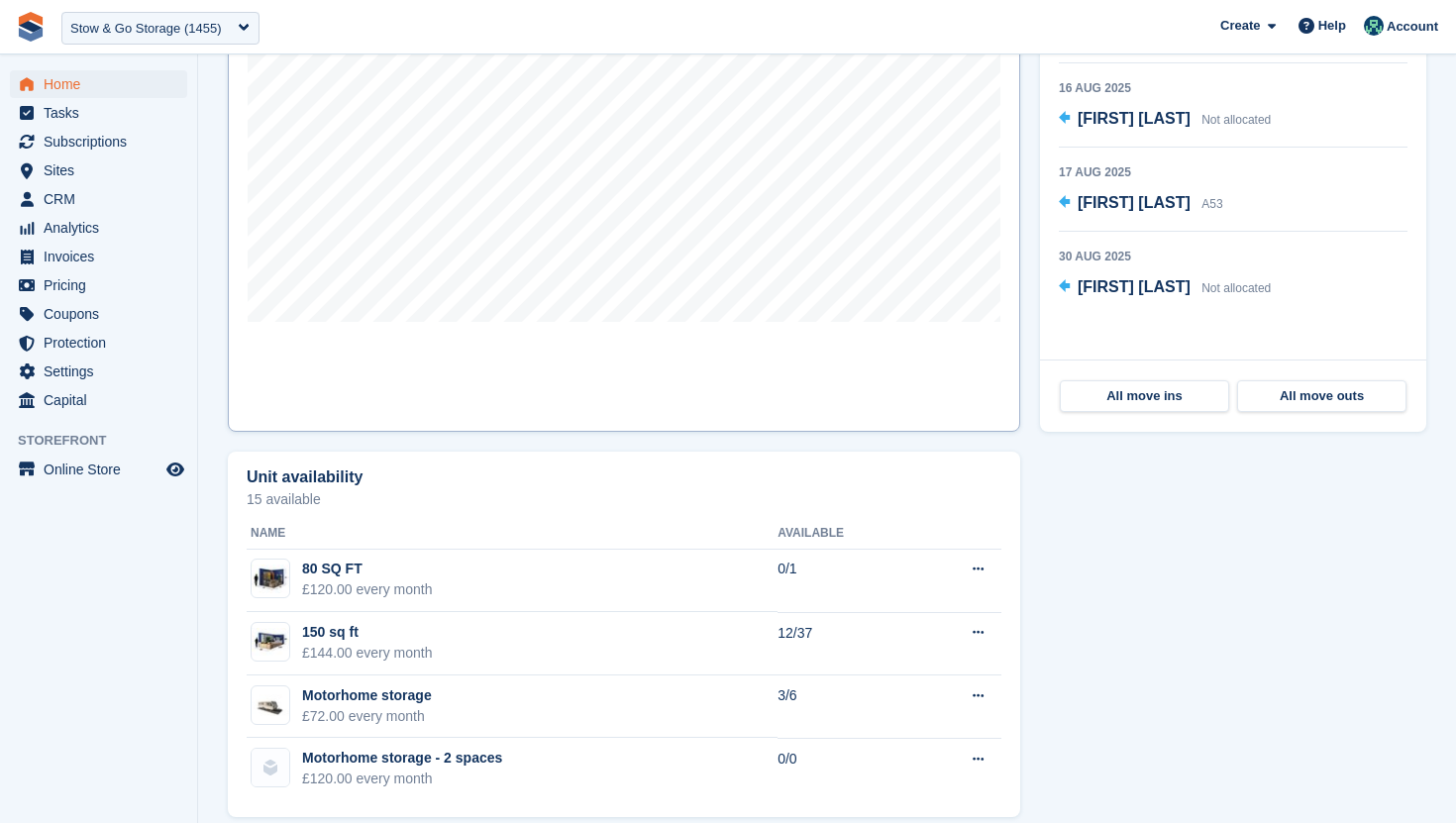 scroll, scrollTop: 757, scrollLeft: 0, axis: vertical 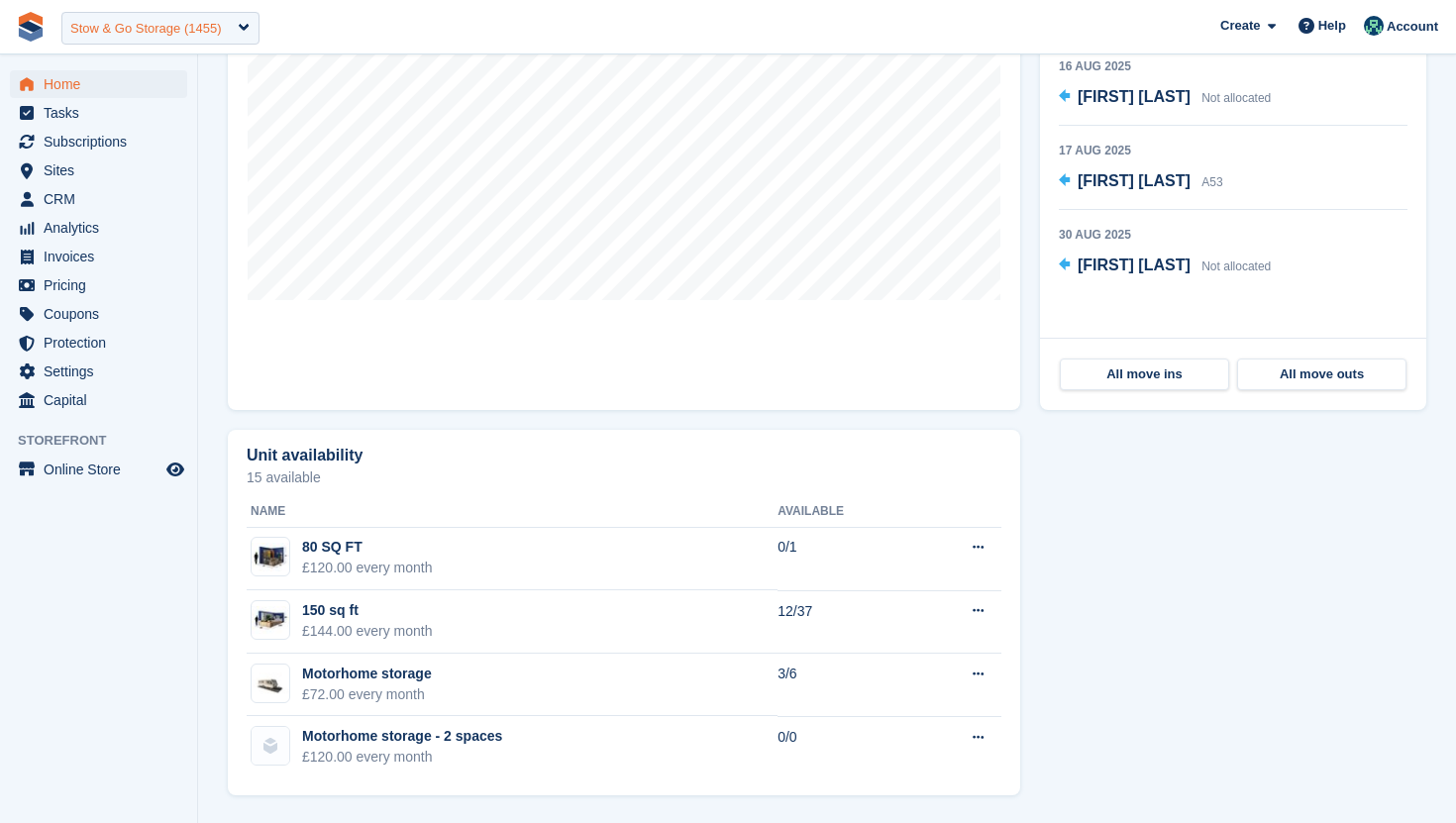 click on "Stow & Go Storage (1455)" at bounding box center (146, 29) 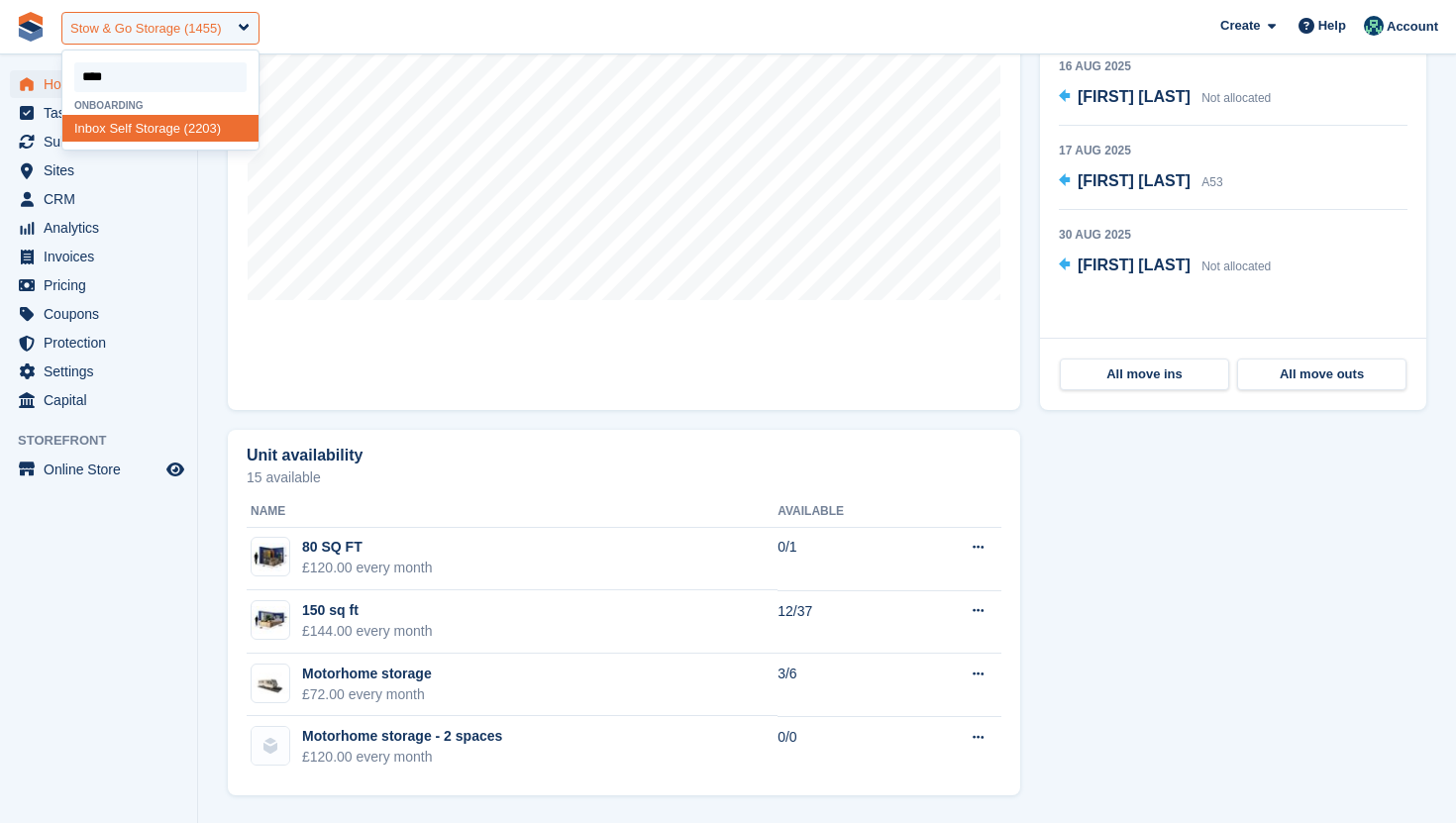 type on "*****" 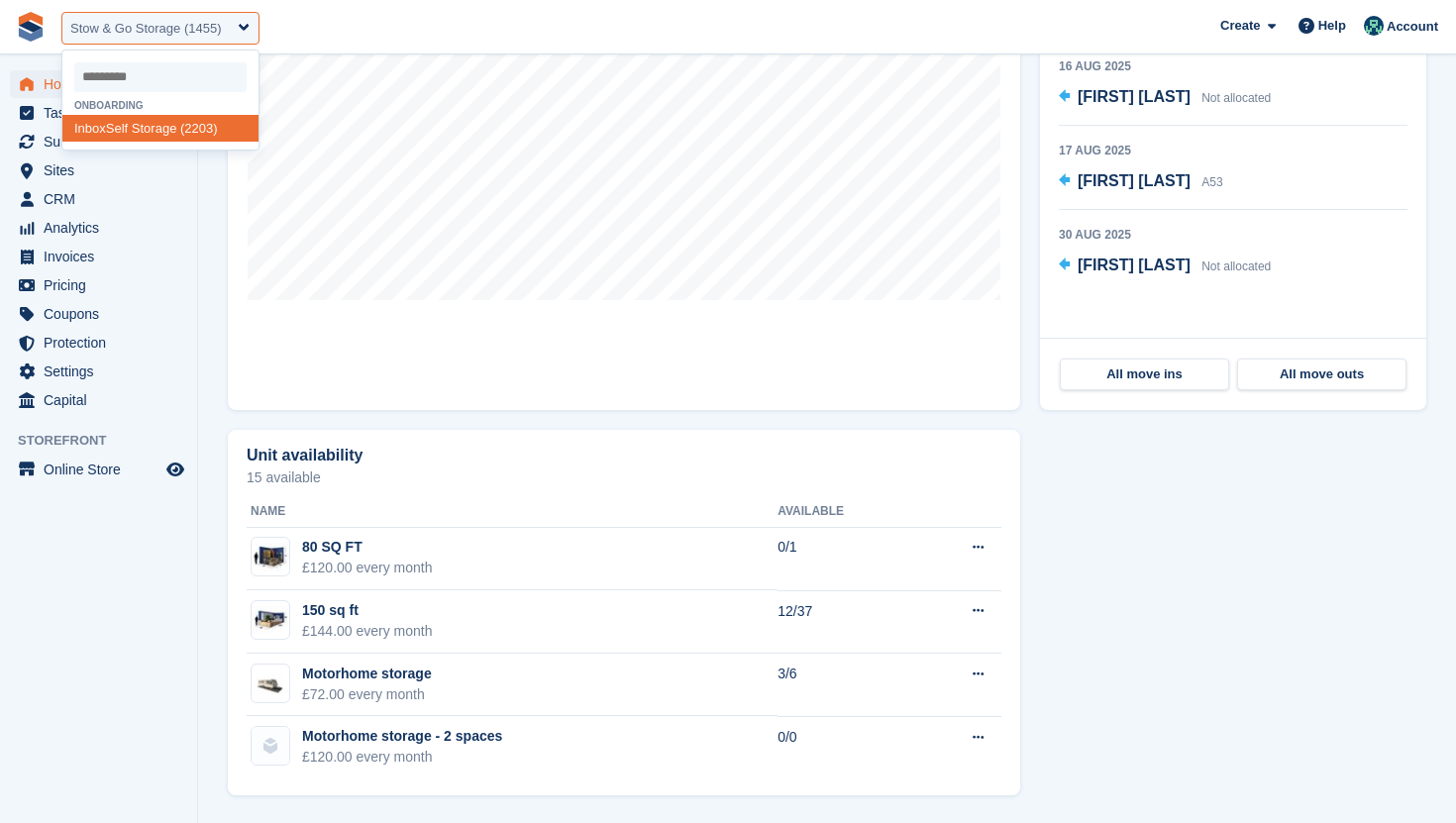 select on "****" 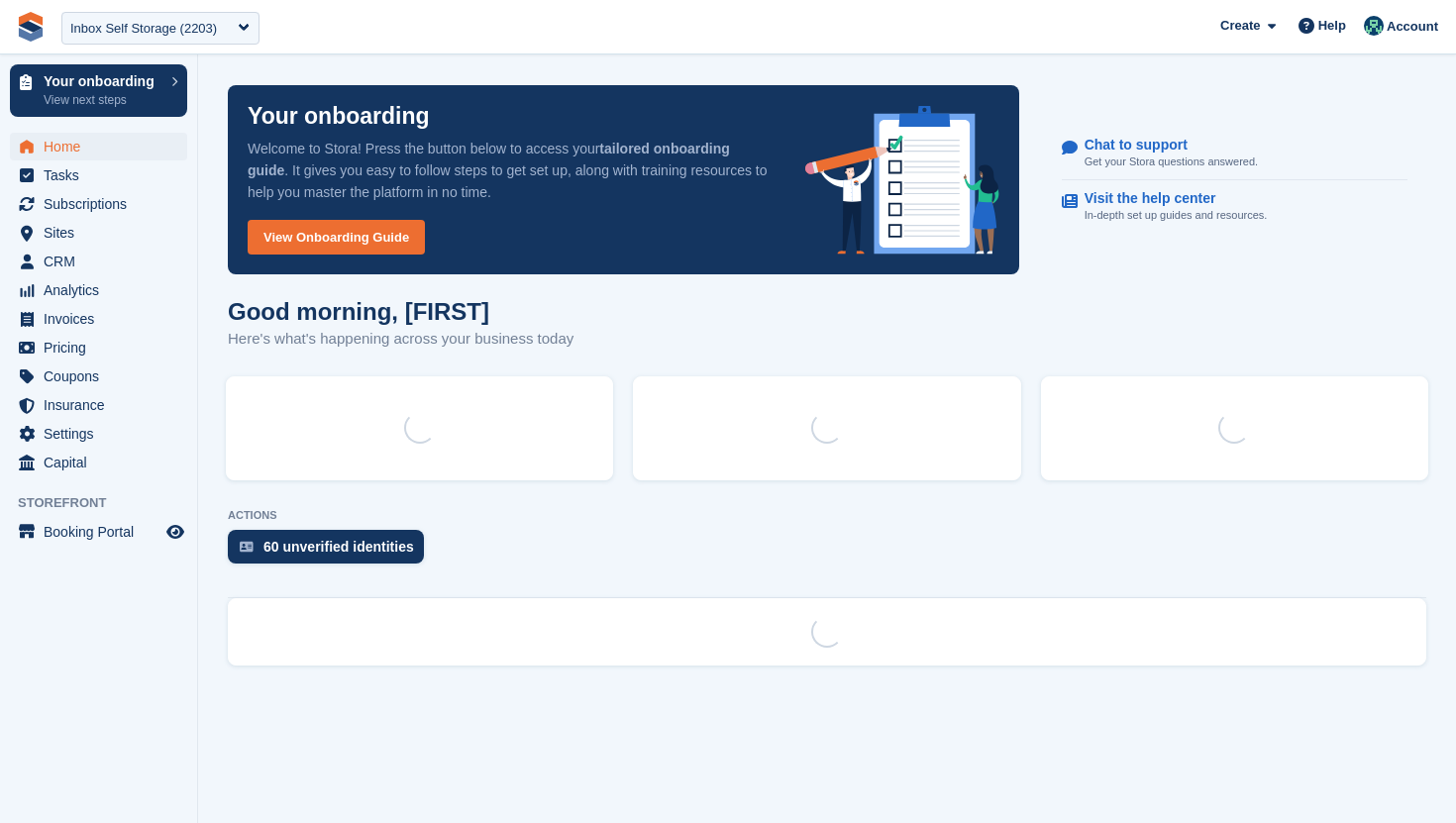 scroll, scrollTop: 0, scrollLeft: 0, axis: both 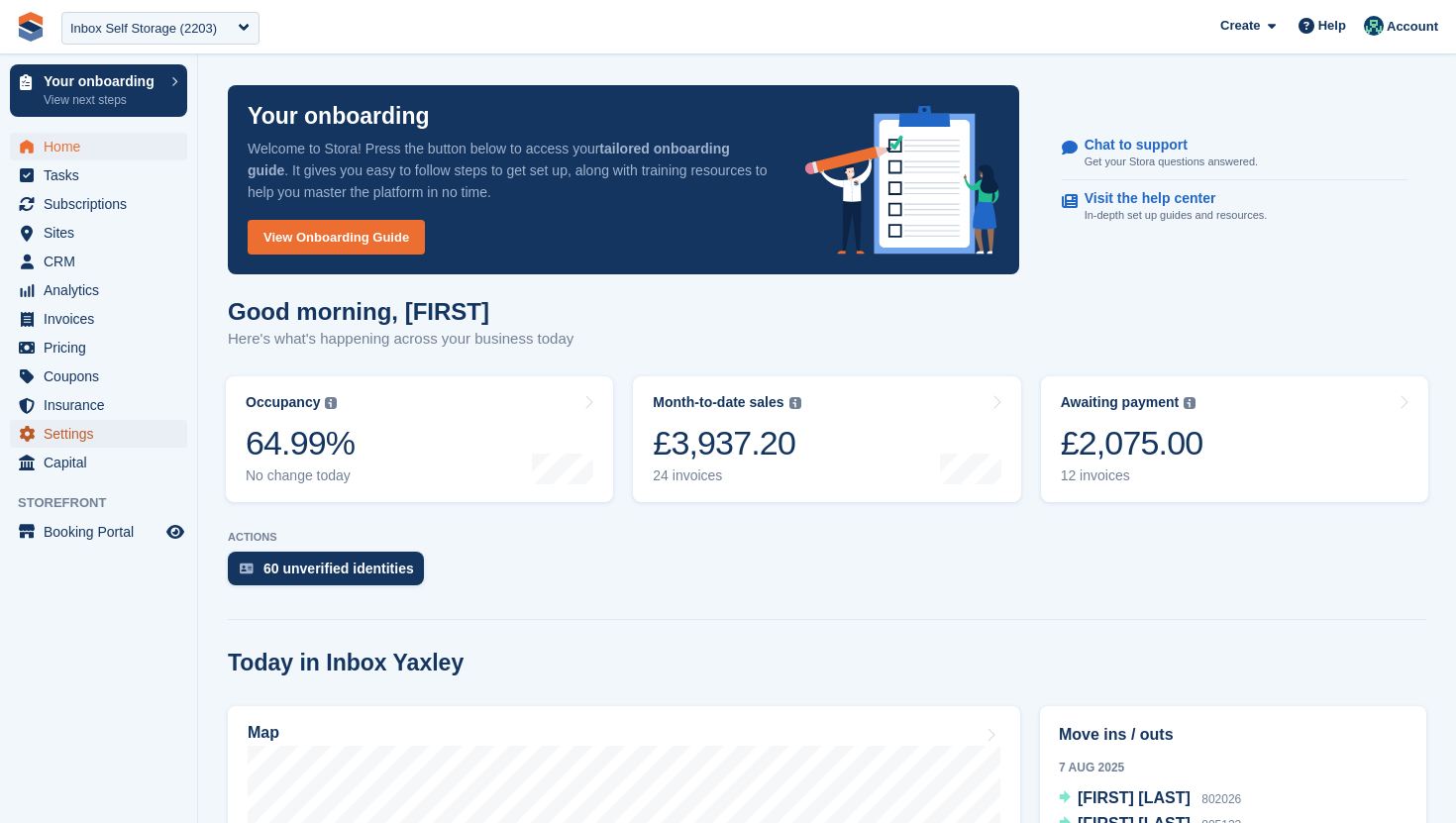 click on "Settings" at bounding box center (103, 434) 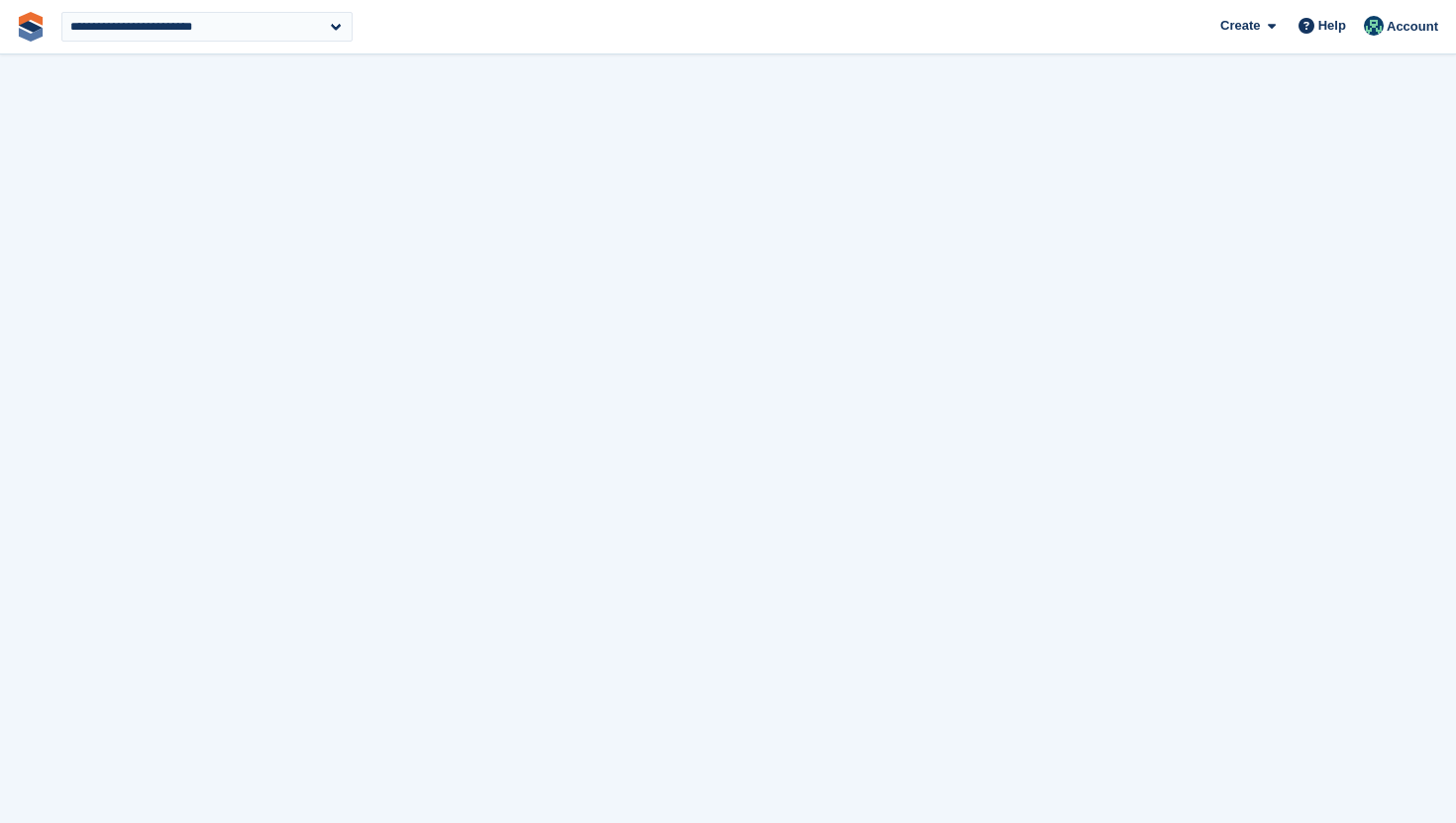 select on "****" 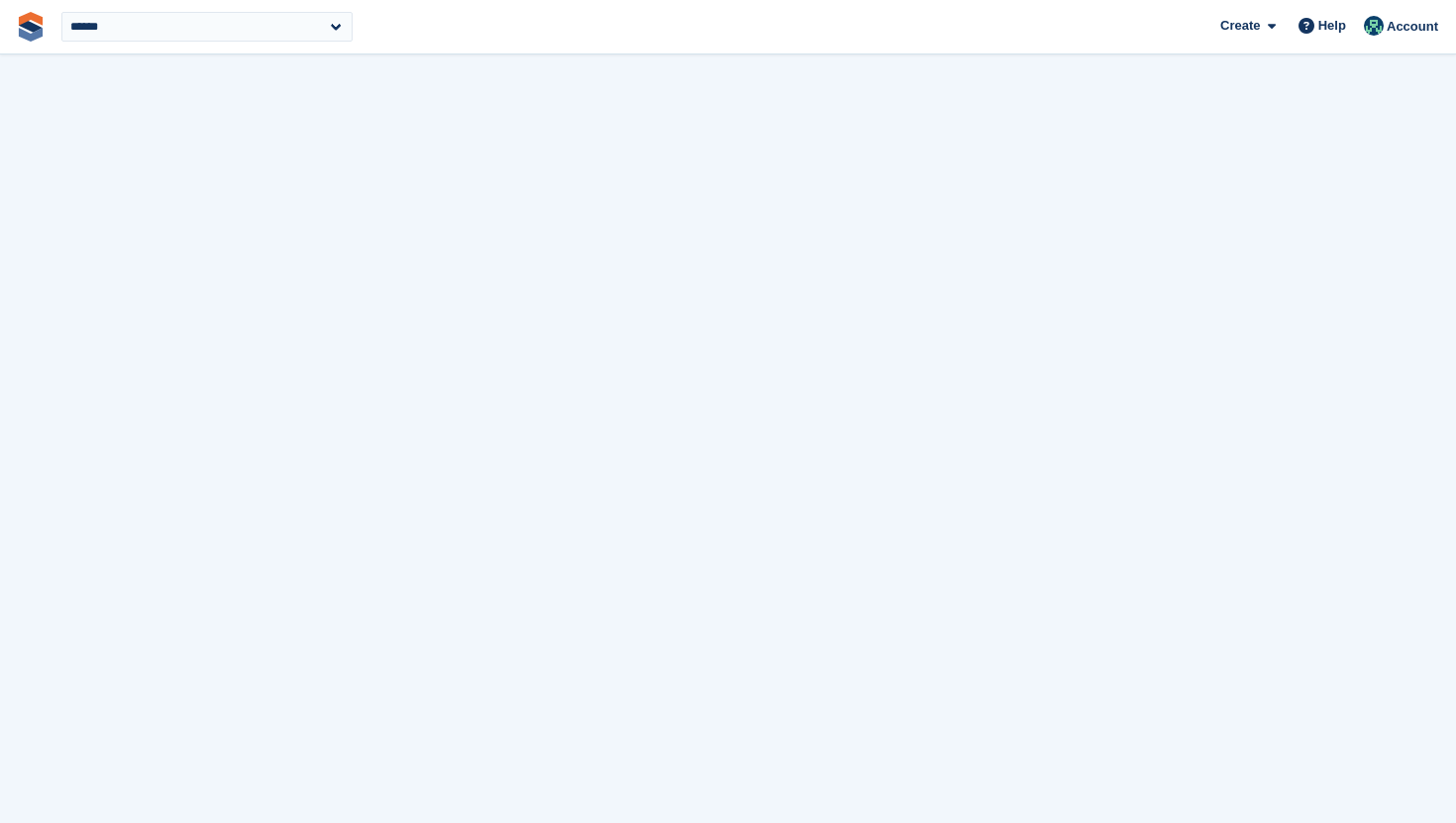 scroll, scrollTop: 0, scrollLeft: 0, axis: both 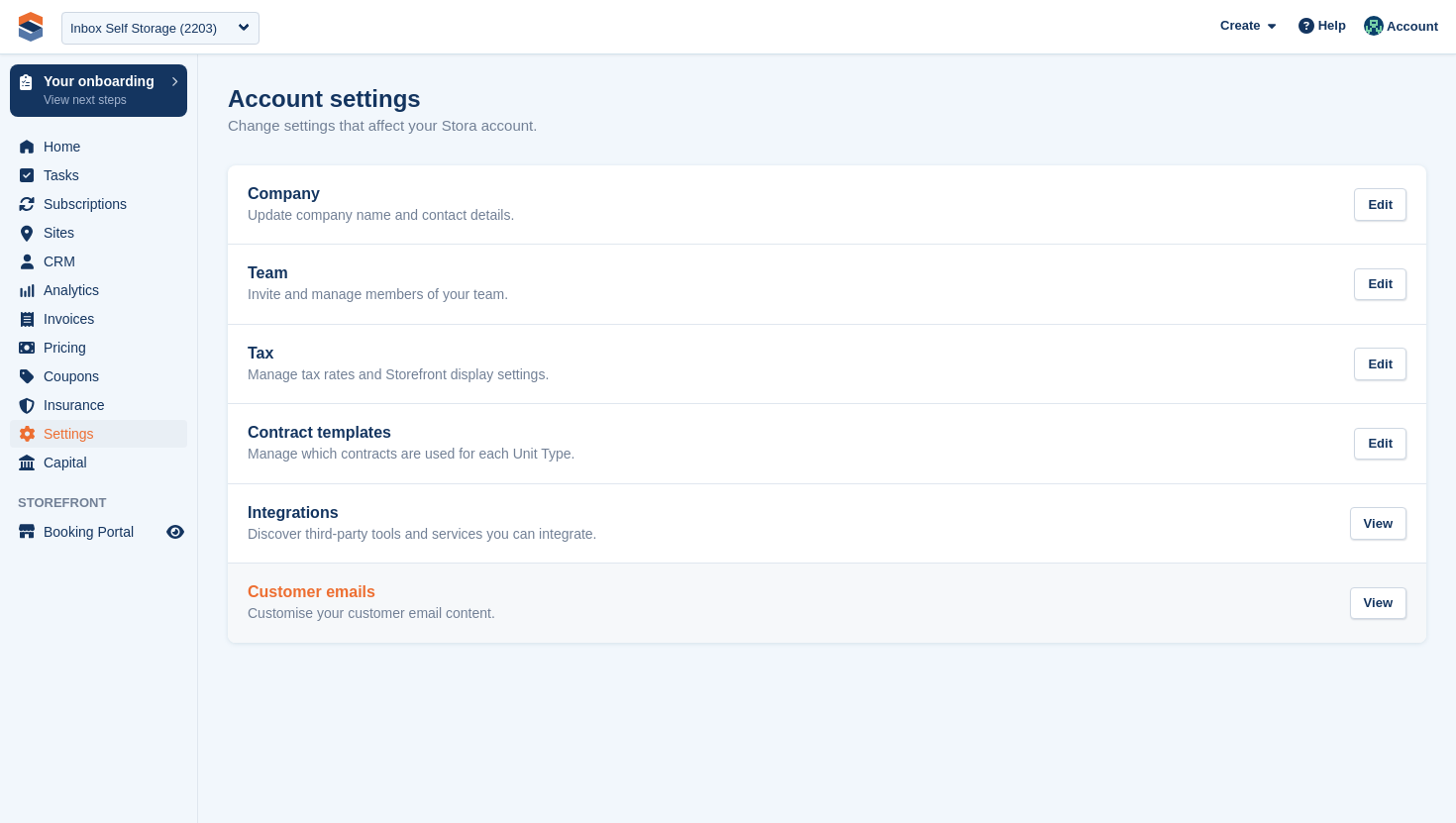 click on "Customer emails" at bounding box center [371, 592] 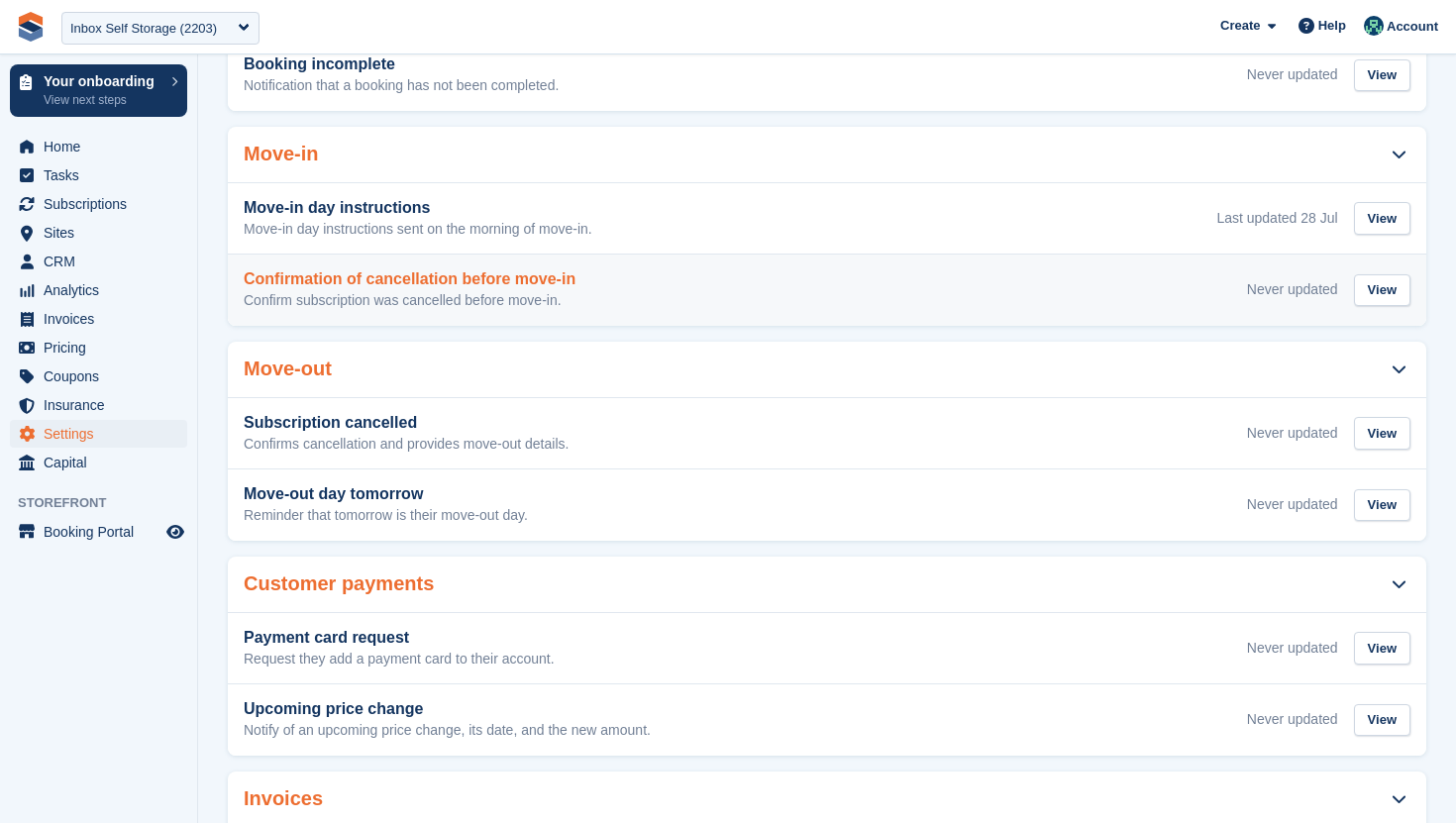 scroll, scrollTop: 472, scrollLeft: 0, axis: vertical 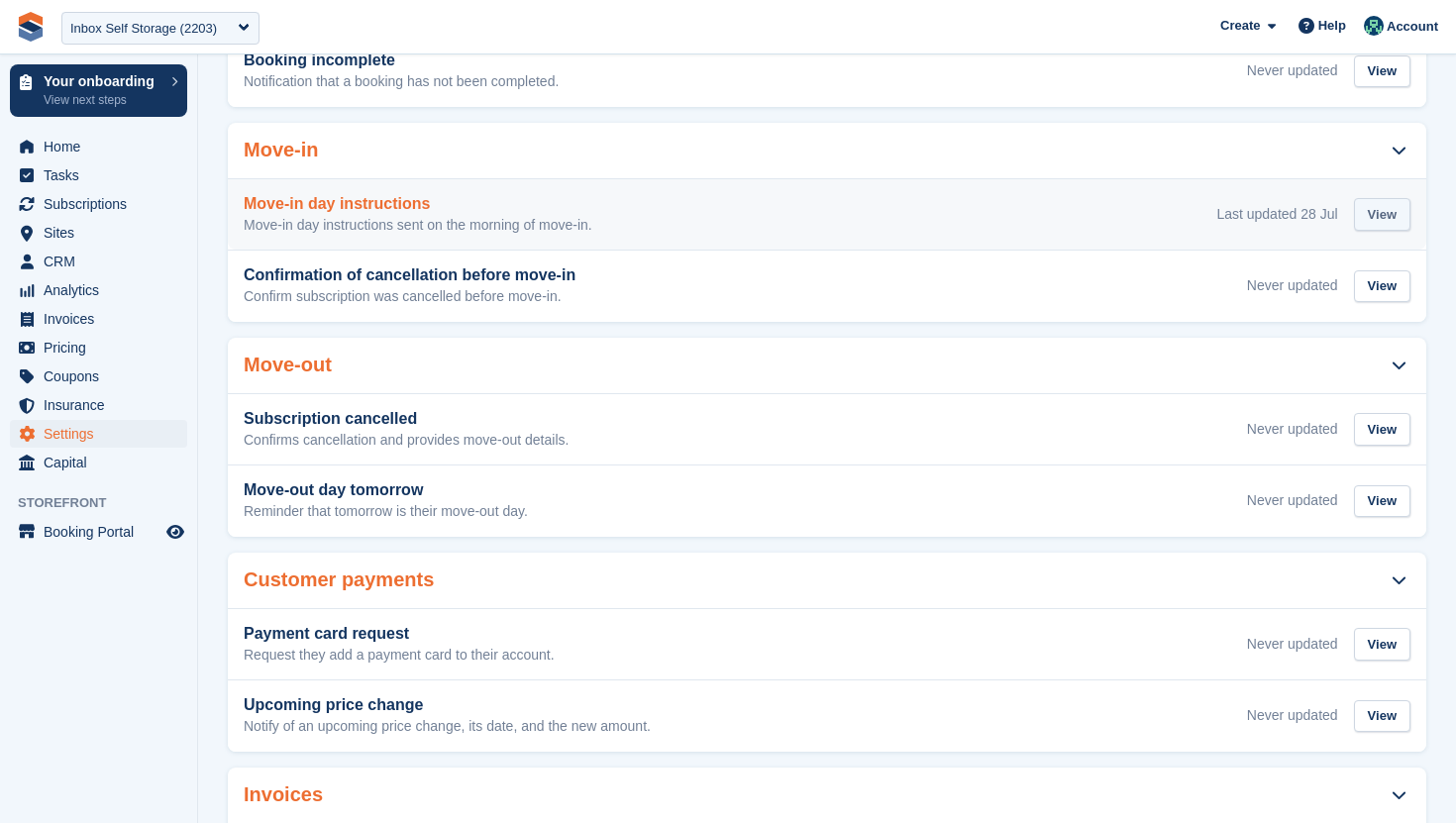 click on "View" at bounding box center (1382, 214) 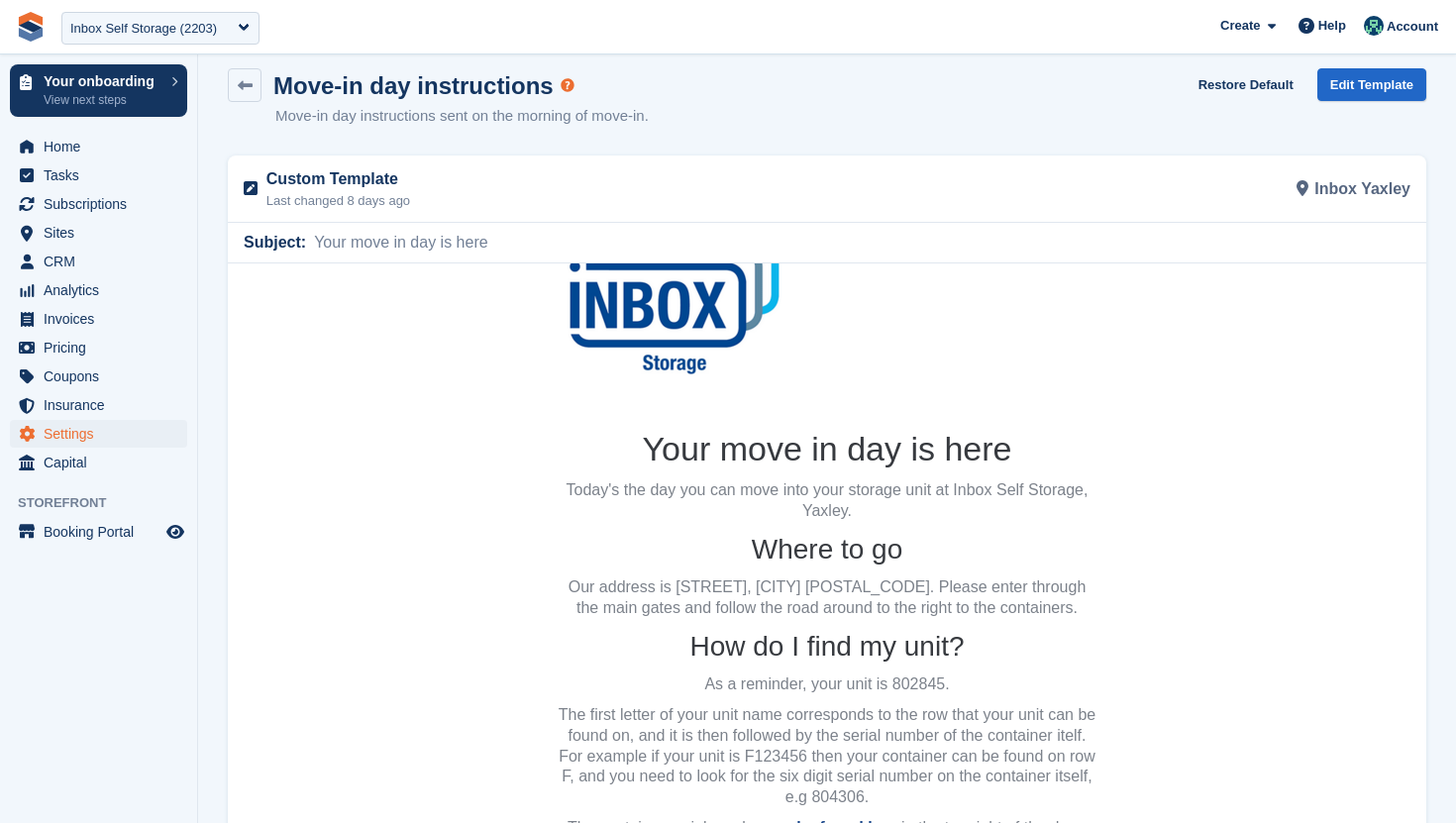 scroll, scrollTop: 0, scrollLeft: 0, axis: both 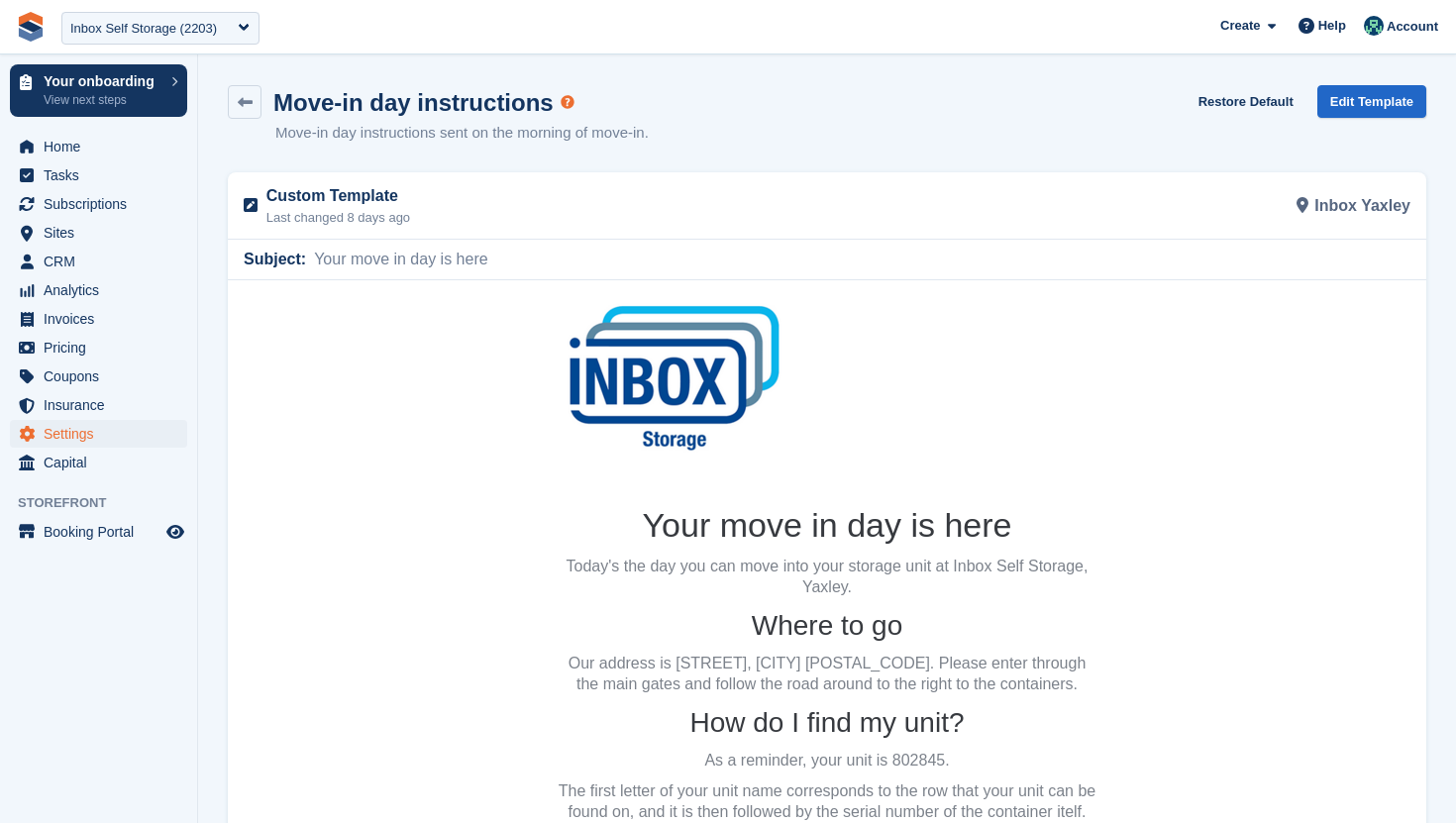 click on "Home
Tasks
Subscriptions
Subscriptions
Subscriptions
Contracts
Price increases
NEW
Contracts
Price increases
NEW
Sites
Sites
Sites
Inbox Yaxley
Inbox Yaxley" at bounding box center (98, 301) 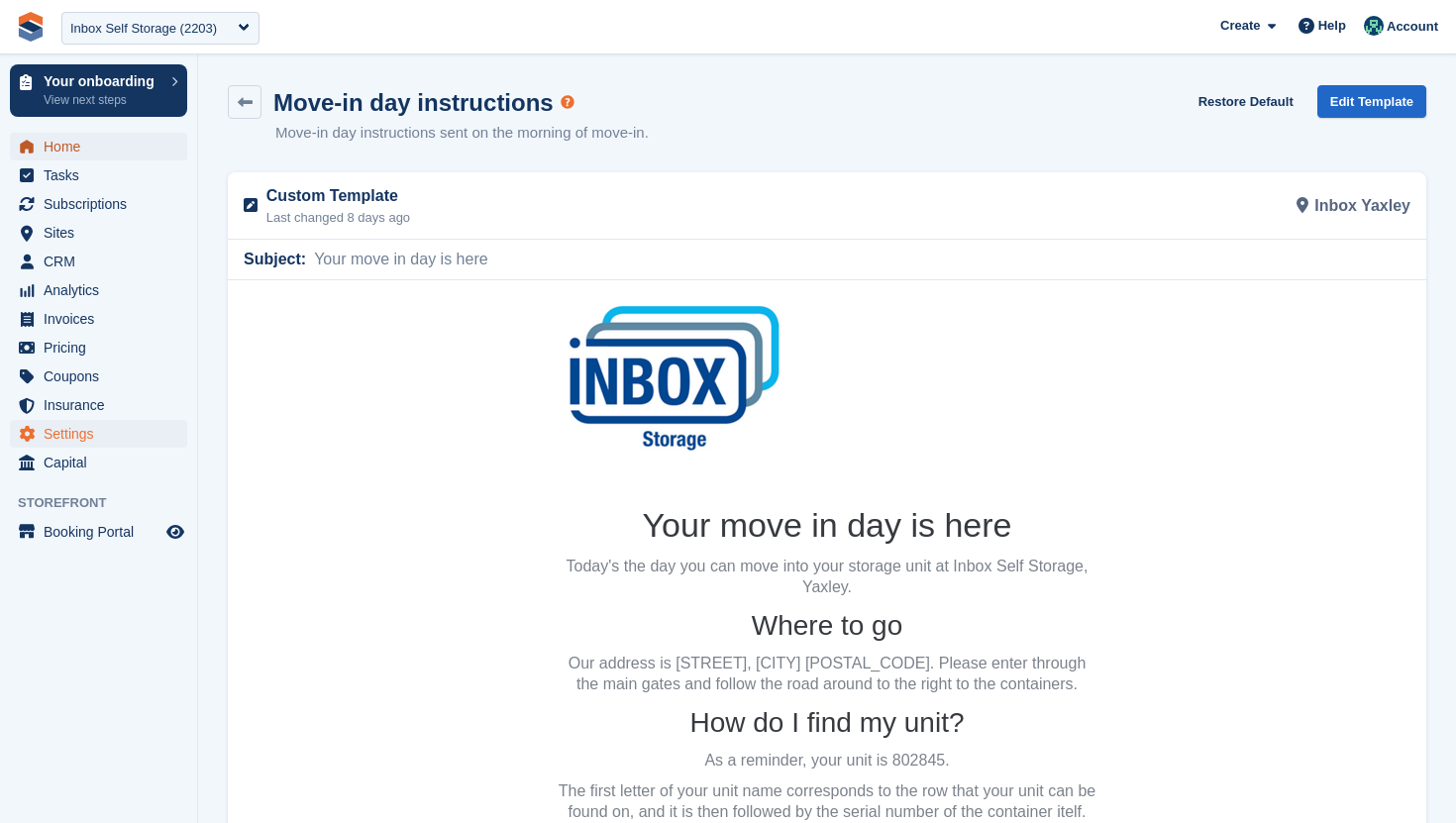 click on "Home" at bounding box center [103, 147] 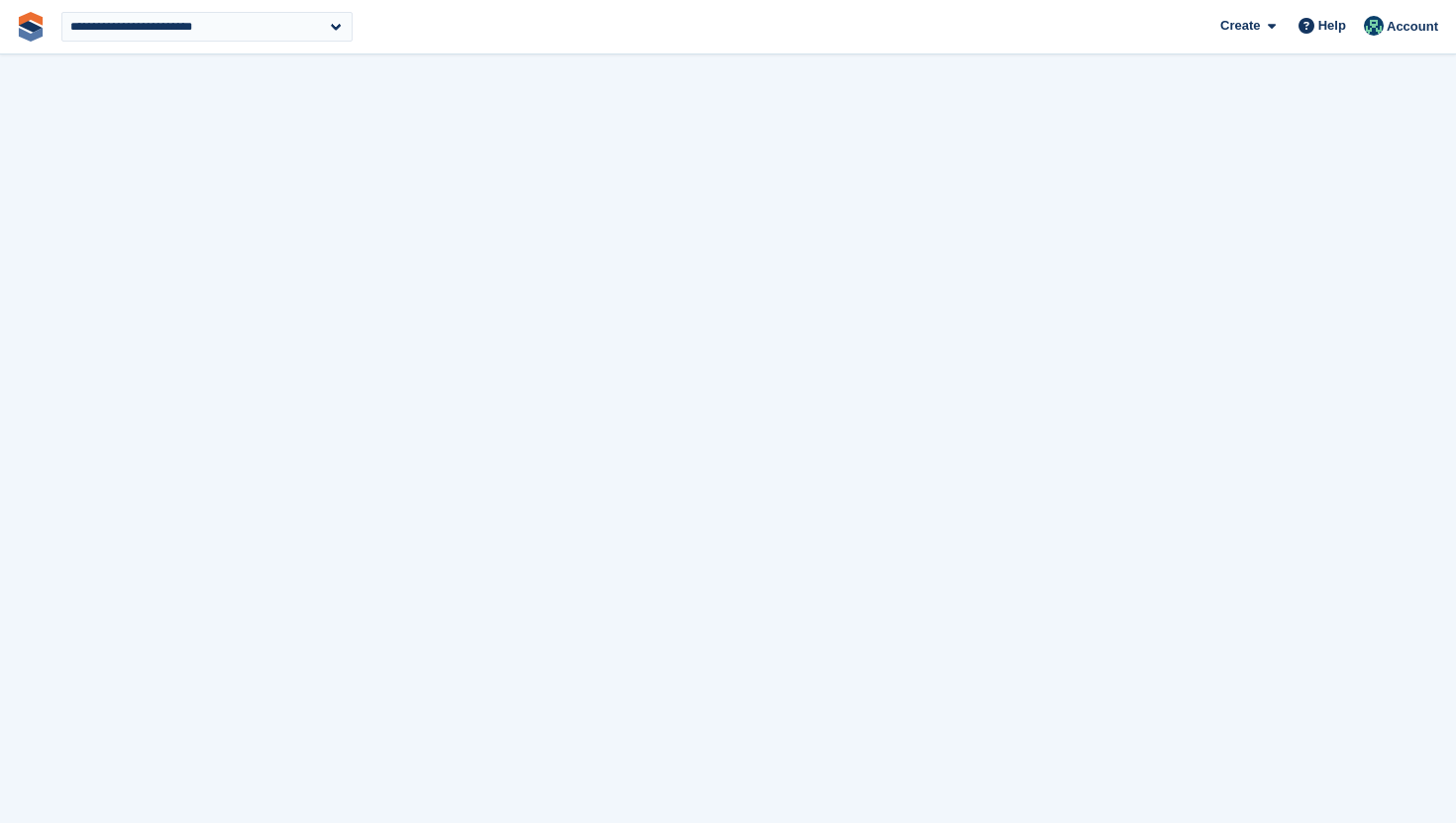 scroll, scrollTop: 0, scrollLeft: 0, axis: both 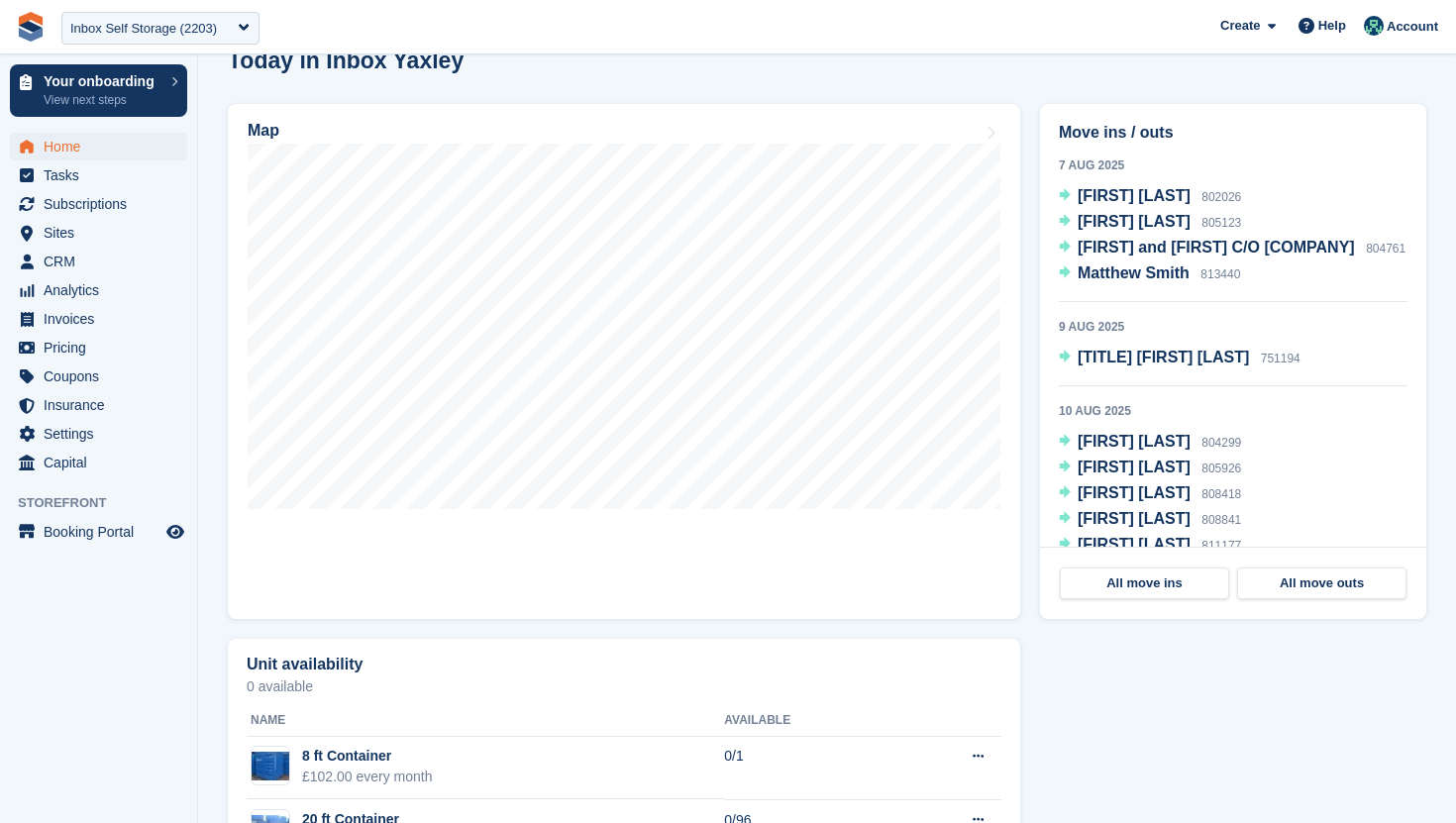 click on "All move ins
All move outs" at bounding box center (1233, 582) 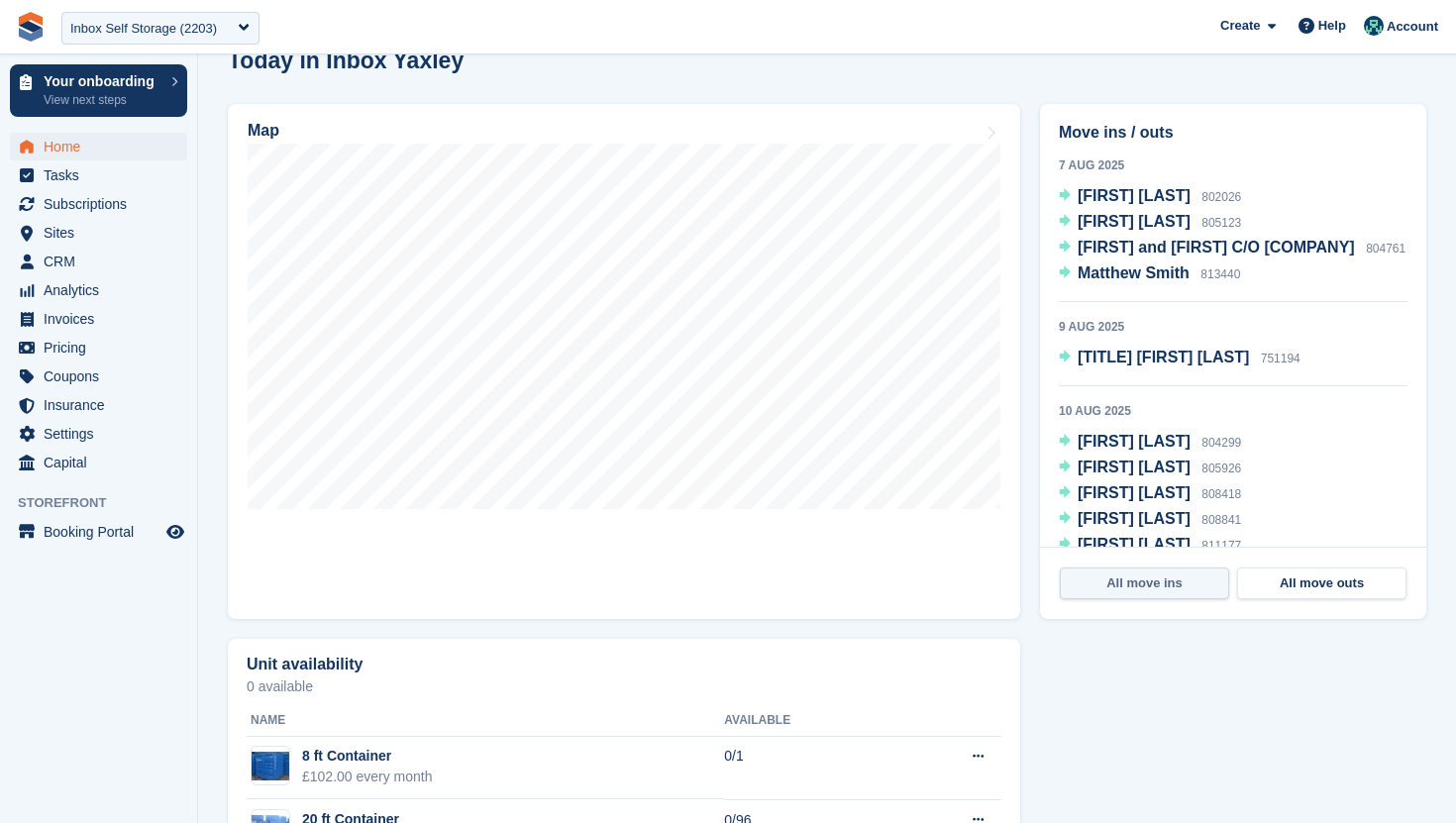 click on "All move ins" at bounding box center [1144, 583] 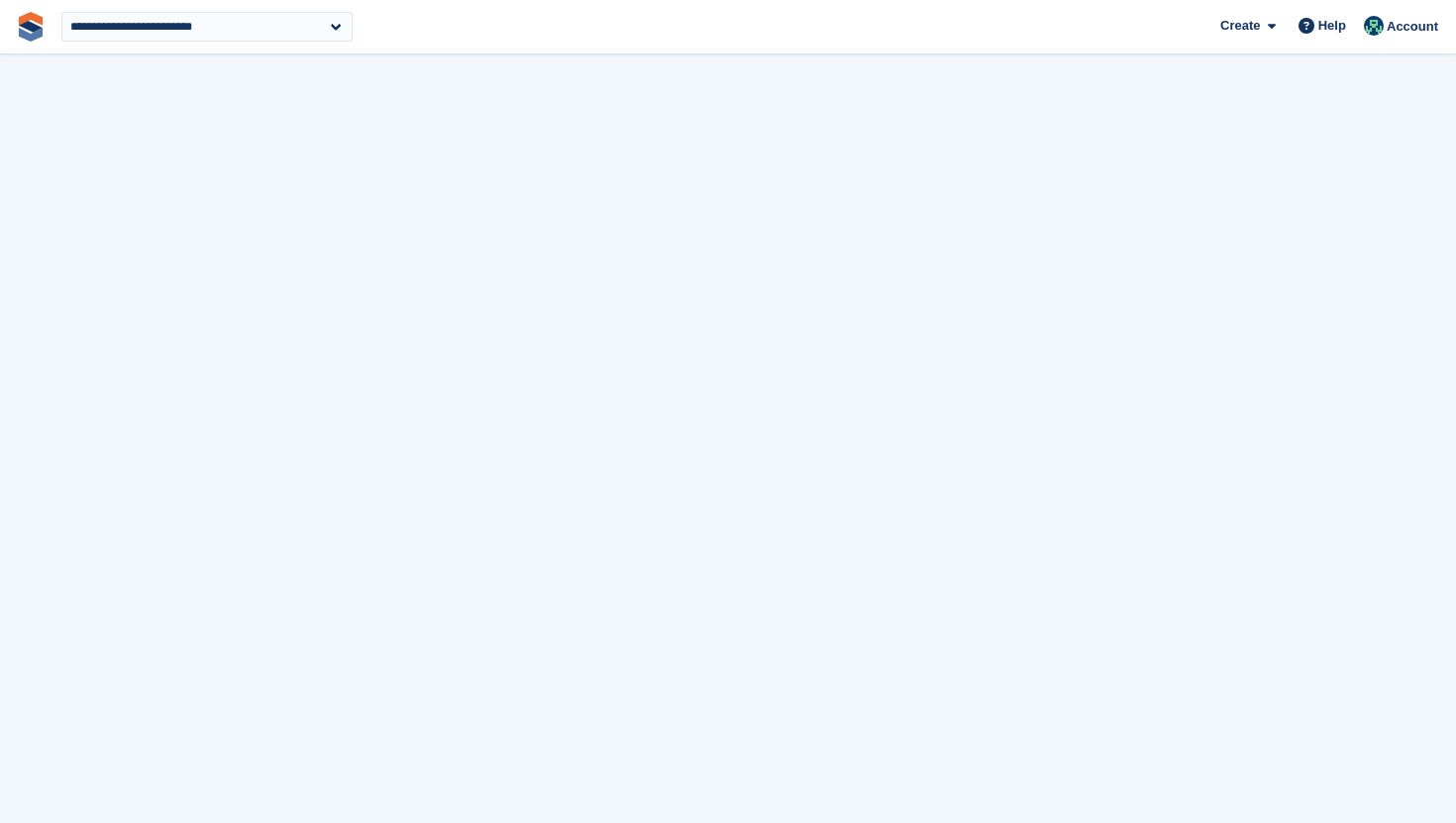 scroll, scrollTop: 0, scrollLeft: 0, axis: both 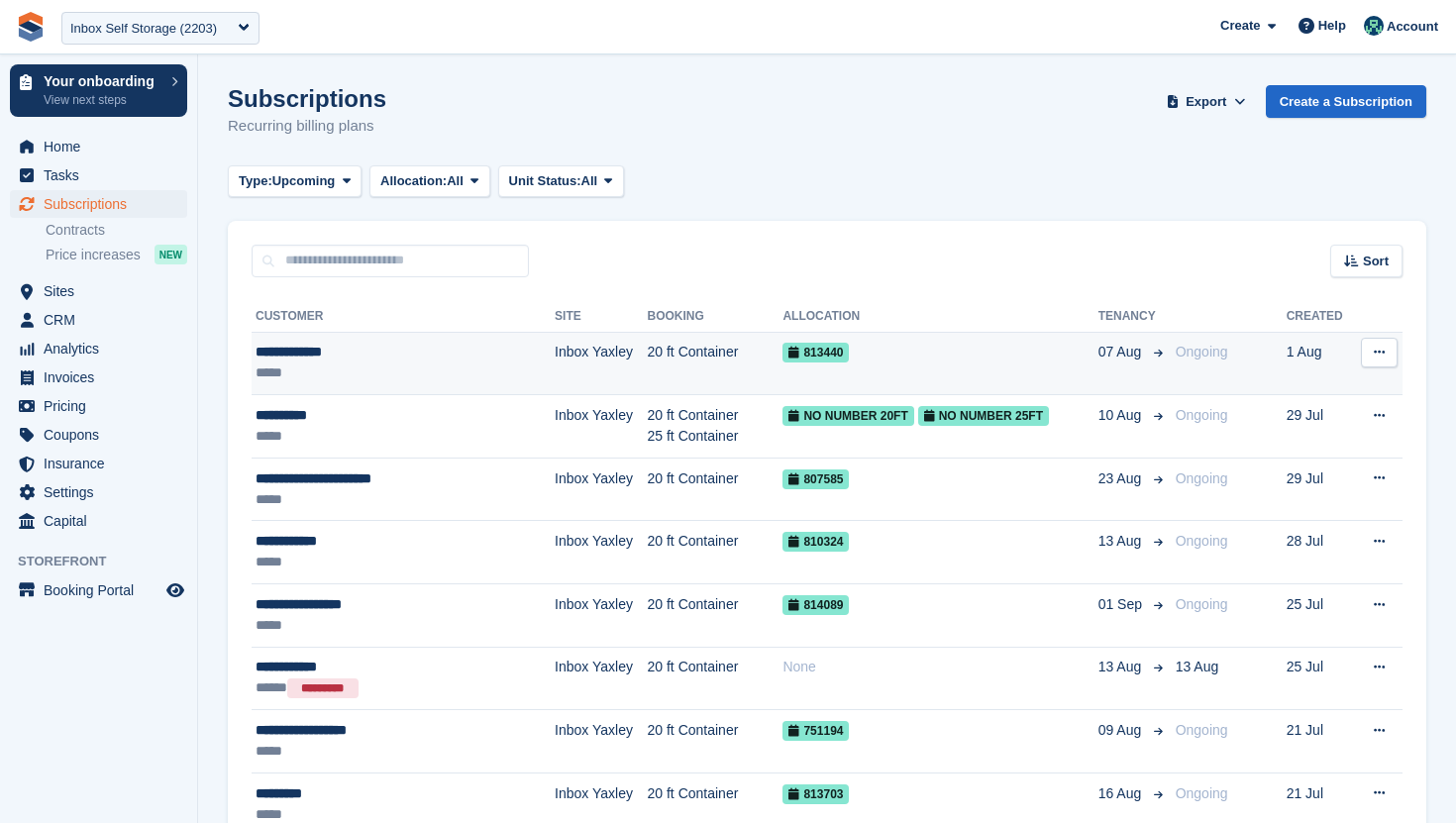 click on "**********" at bounding box center (381, 352) 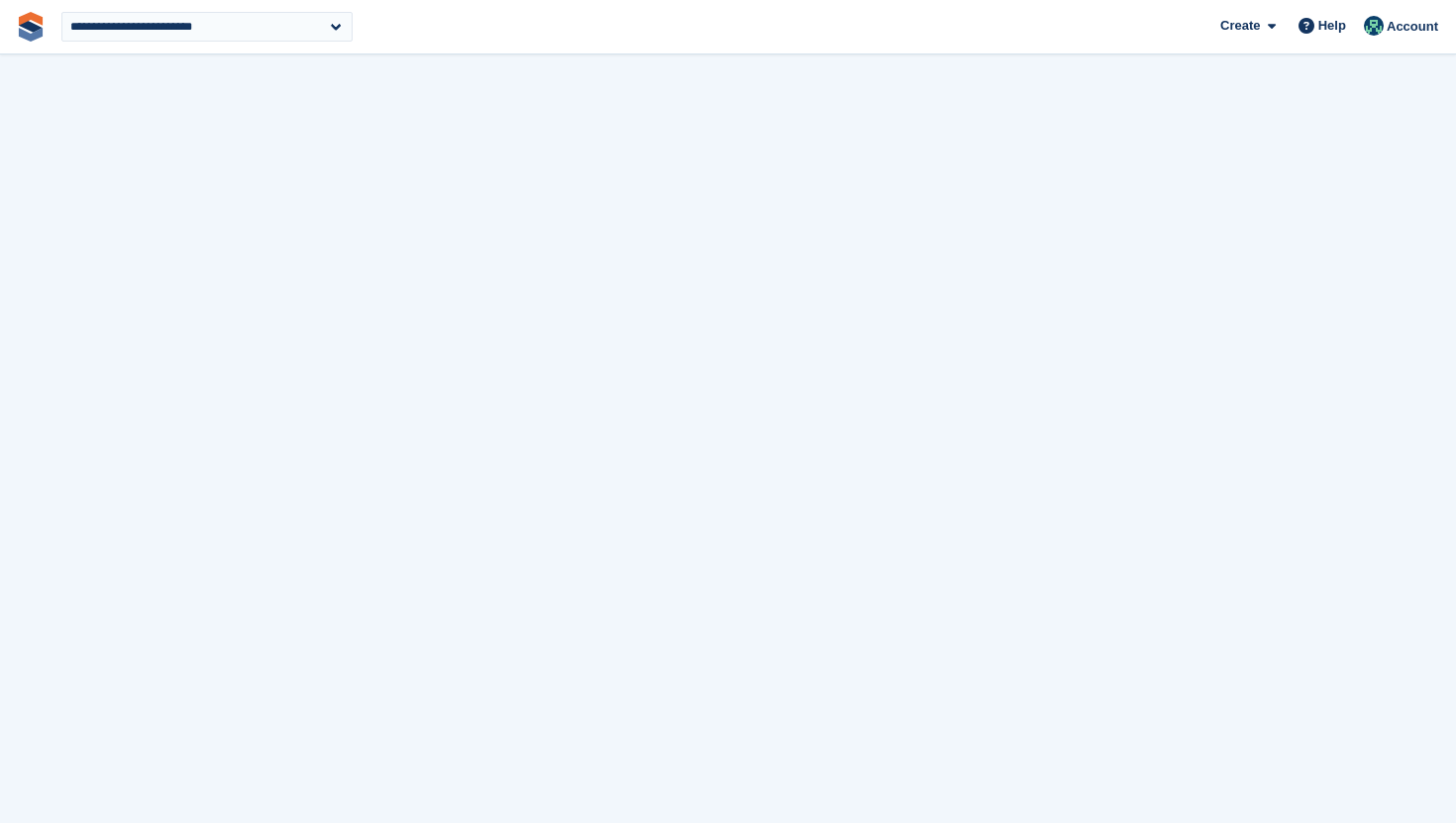 scroll, scrollTop: 0, scrollLeft: 0, axis: both 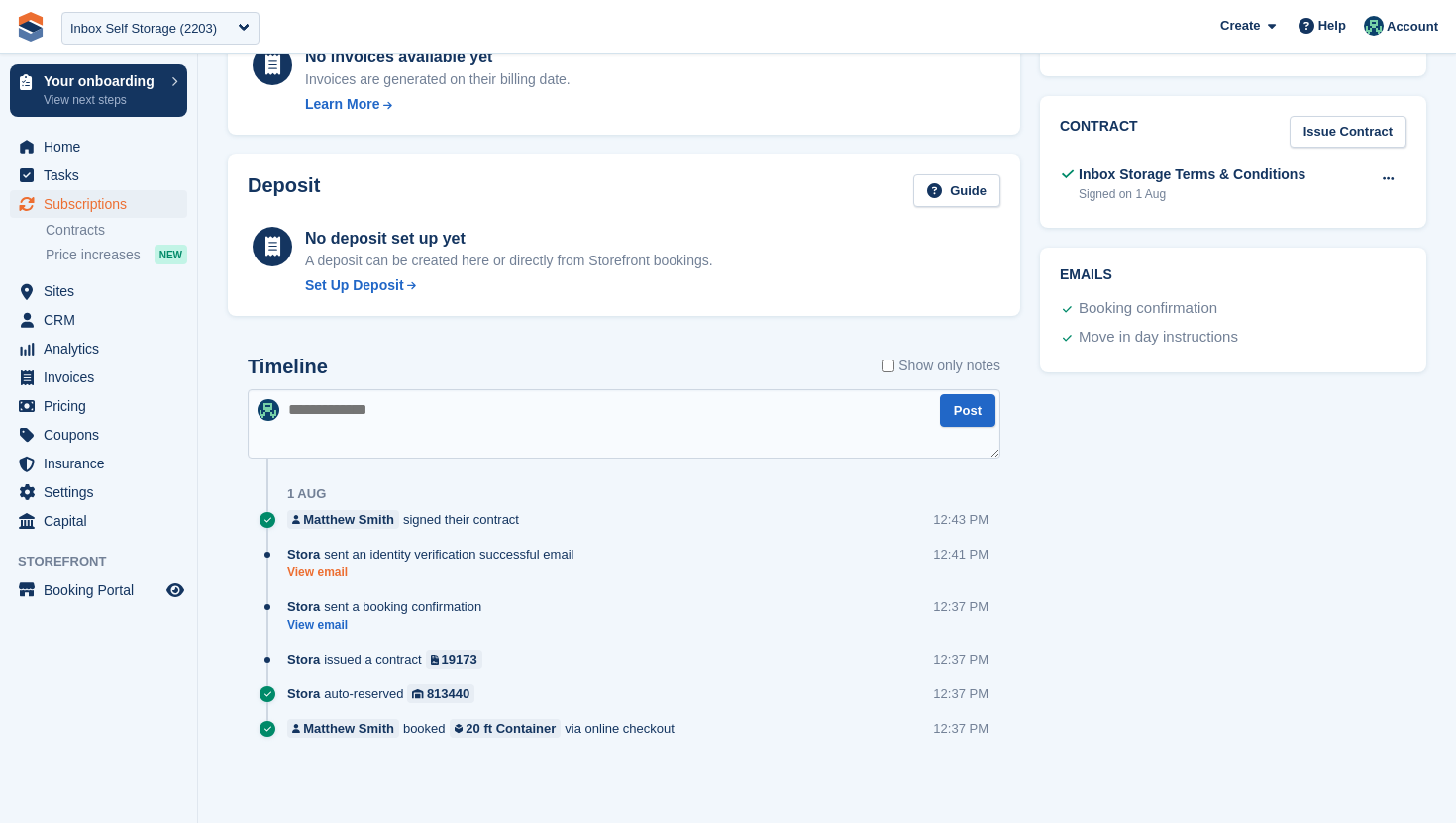 click on "View email" at bounding box center [435, 572] 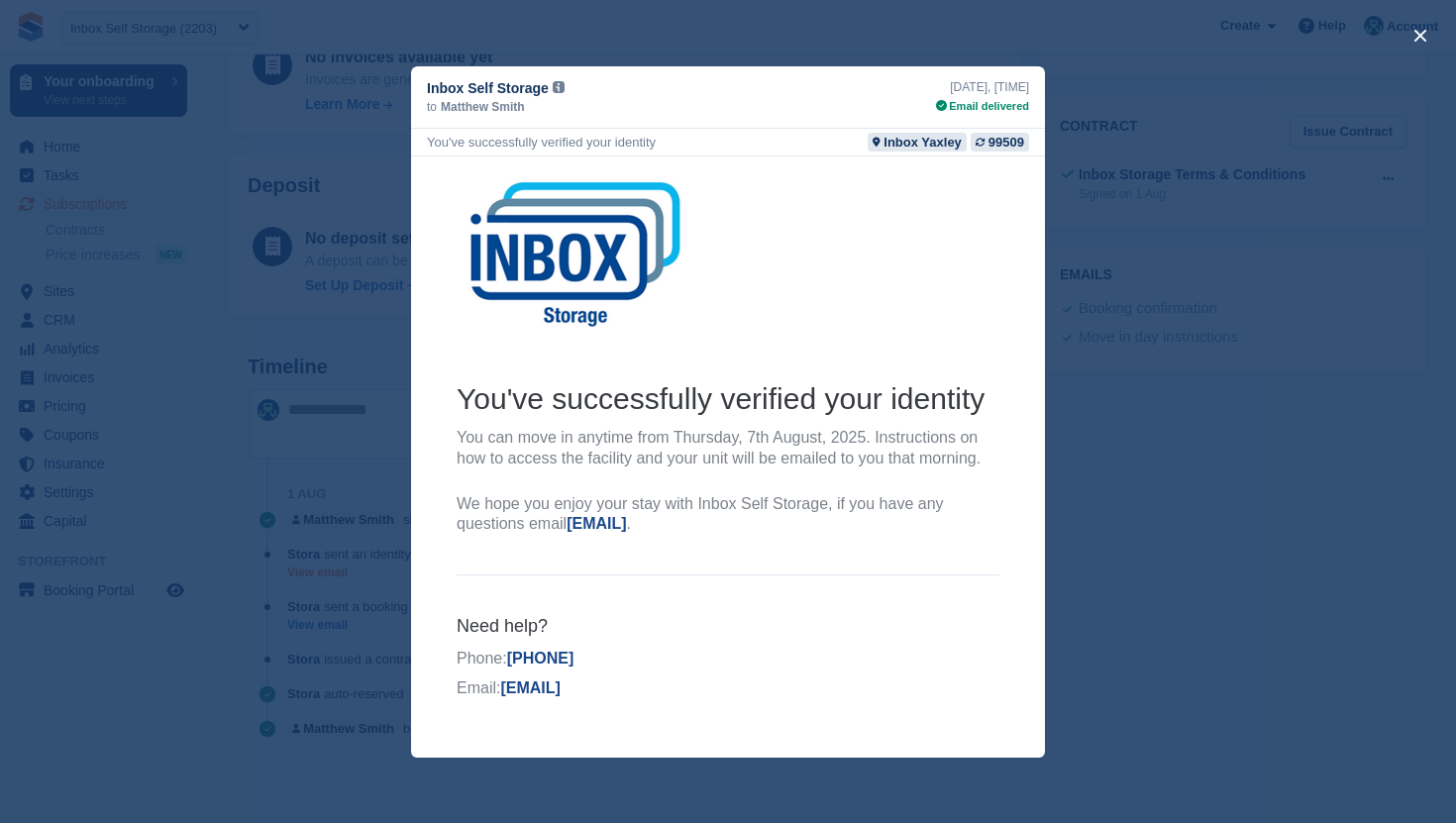 scroll, scrollTop: 0, scrollLeft: 0, axis: both 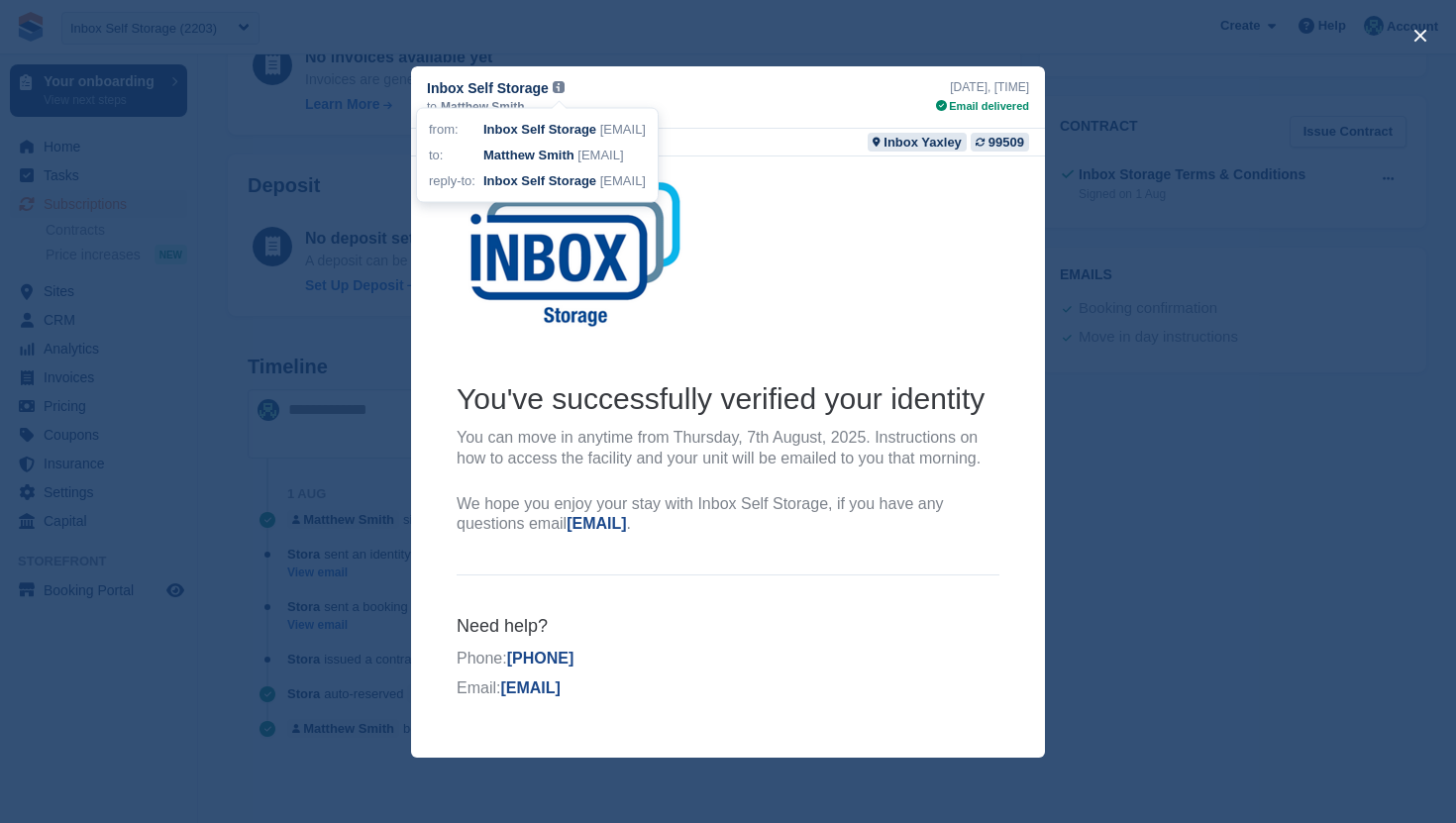 drag, startPoint x: 615, startPoint y: 222, endPoint x: 572, endPoint y: 237, distance: 45.54119 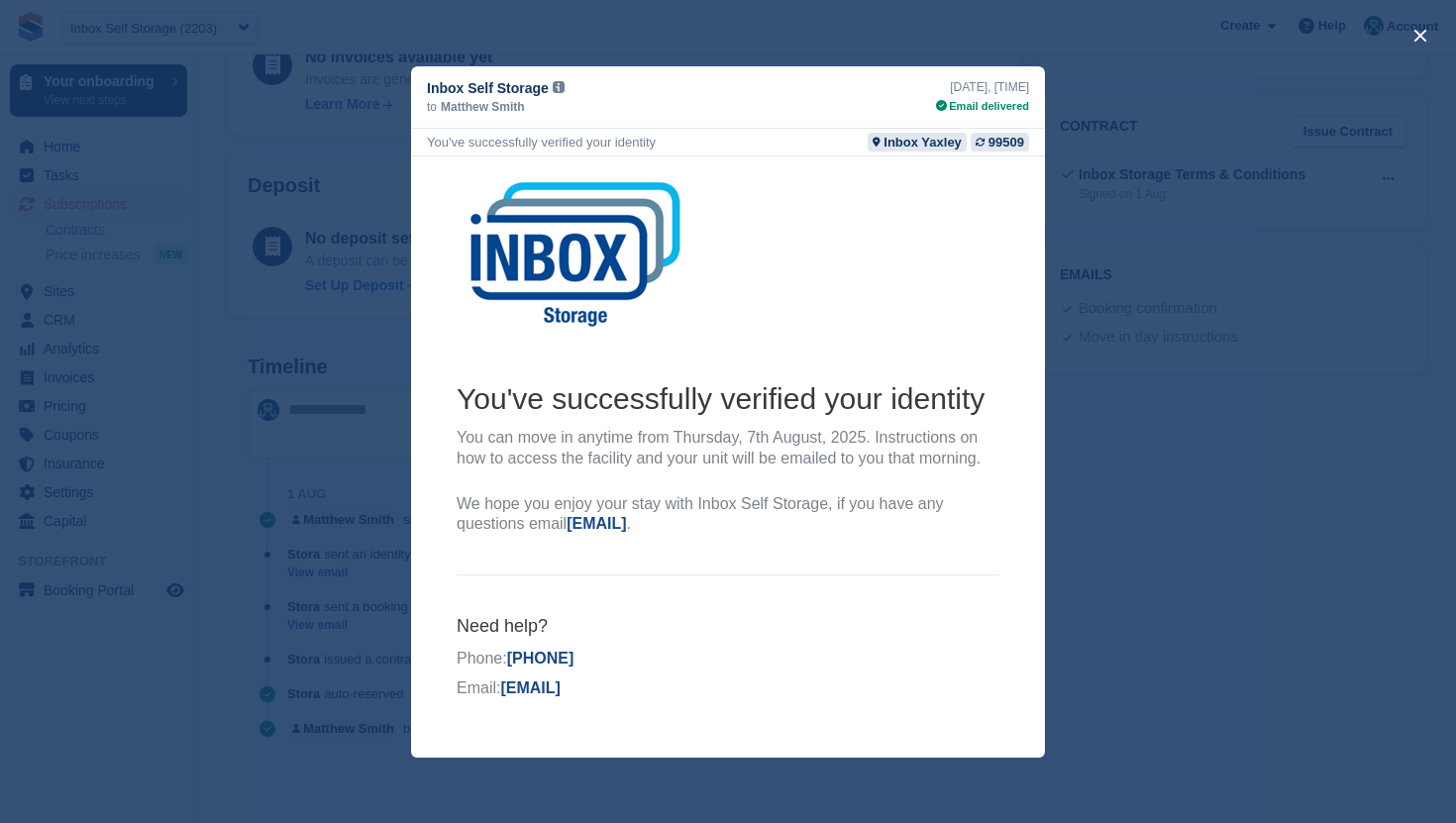 click at bounding box center (728, 411) 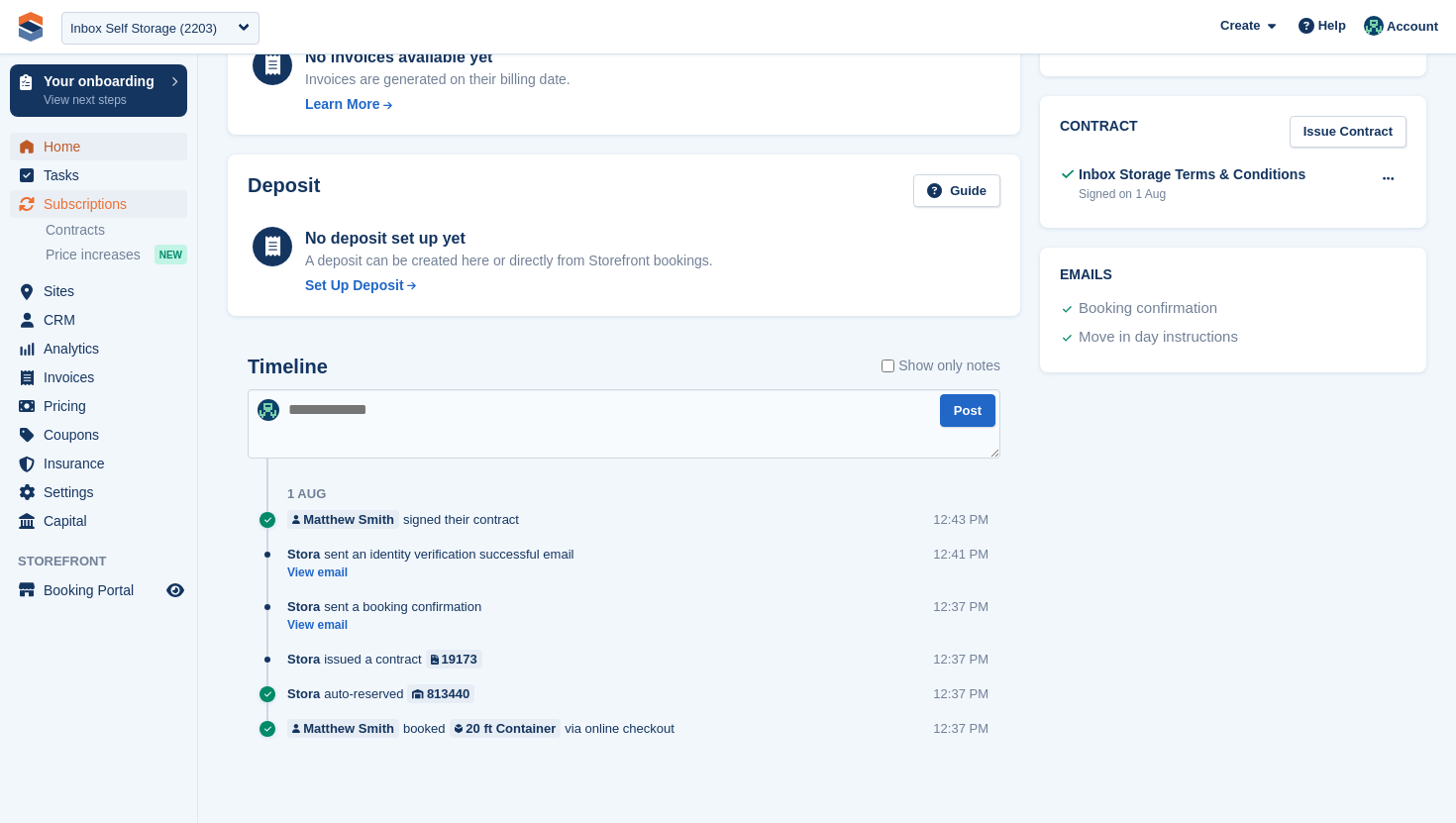 click on "Home" at bounding box center [103, 147] 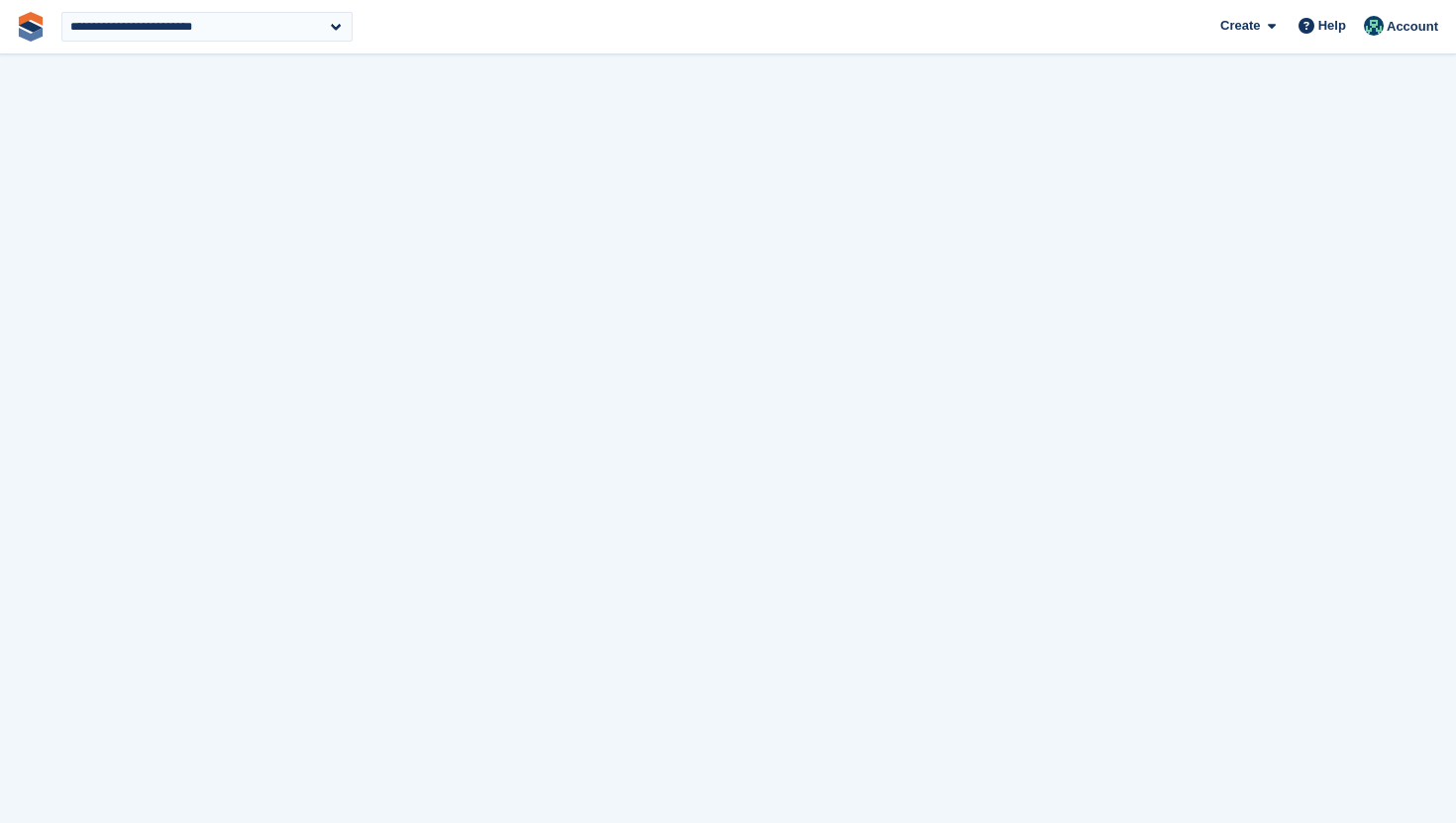 scroll, scrollTop: 0, scrollLeft: 0, axis: both 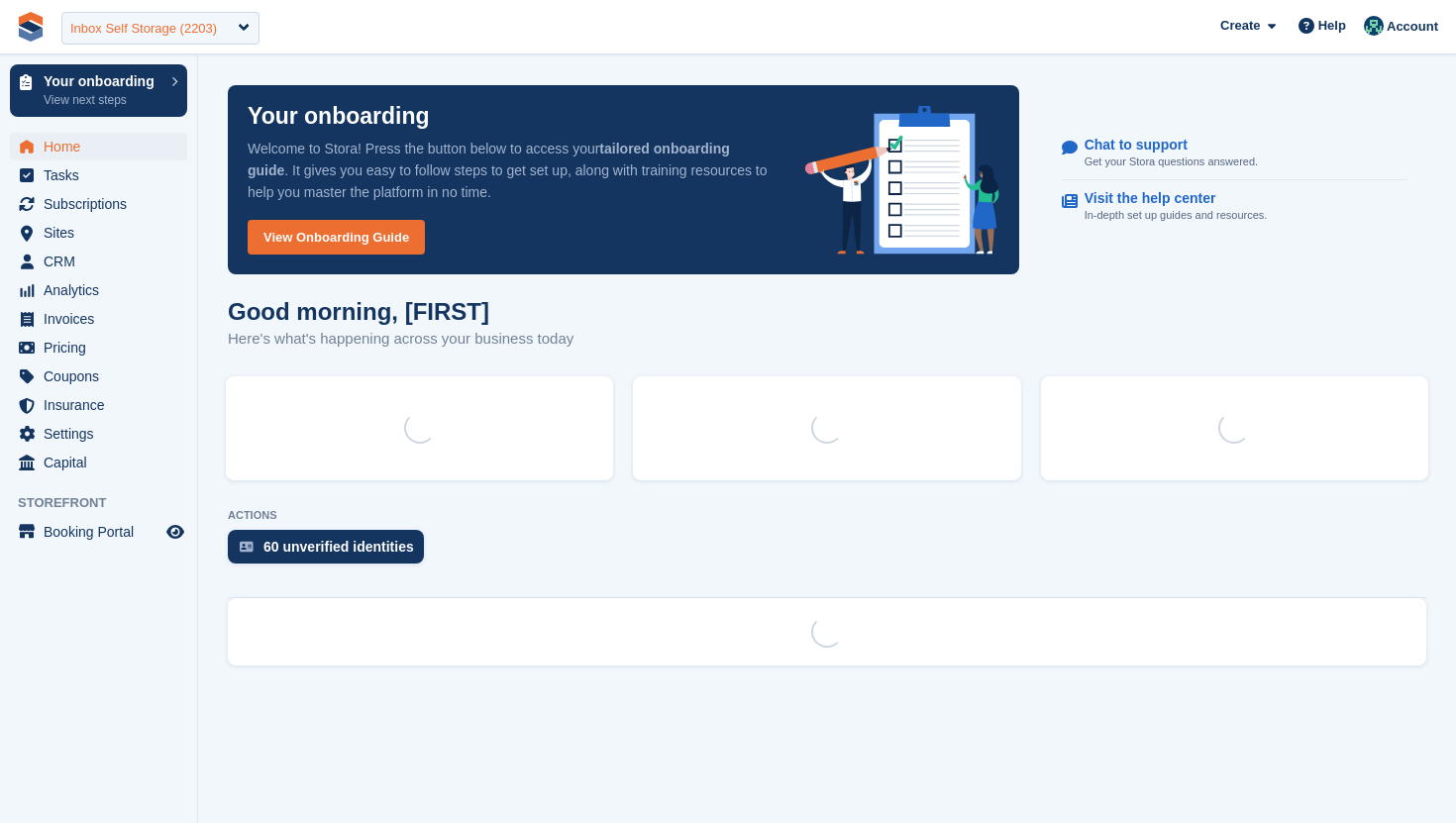 click on "Inbox Self Storage (2203)" at bounding box center [144, 29] 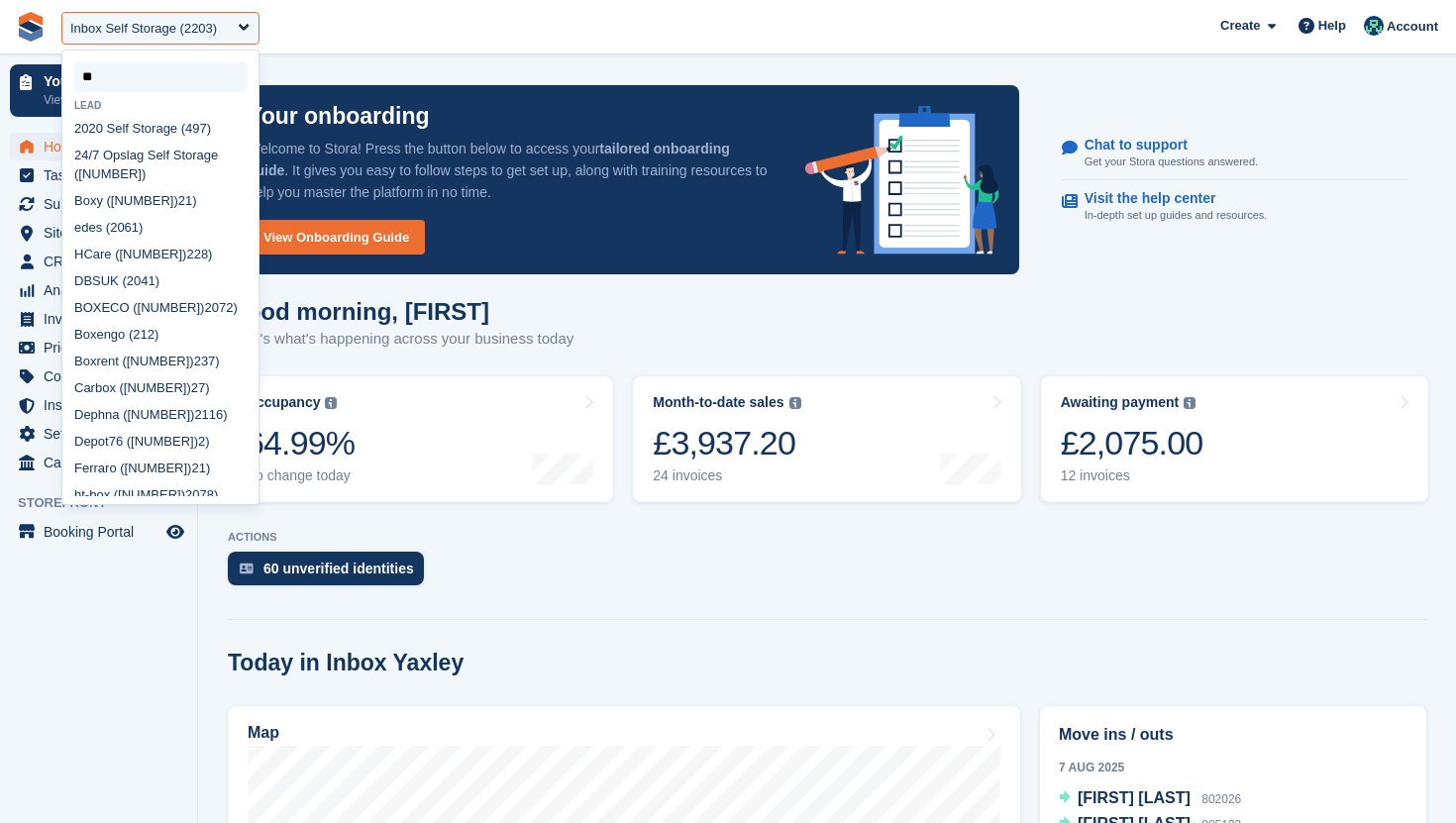 scroll, scrollTop: 6, scrollLeft: 0, axis: vertical 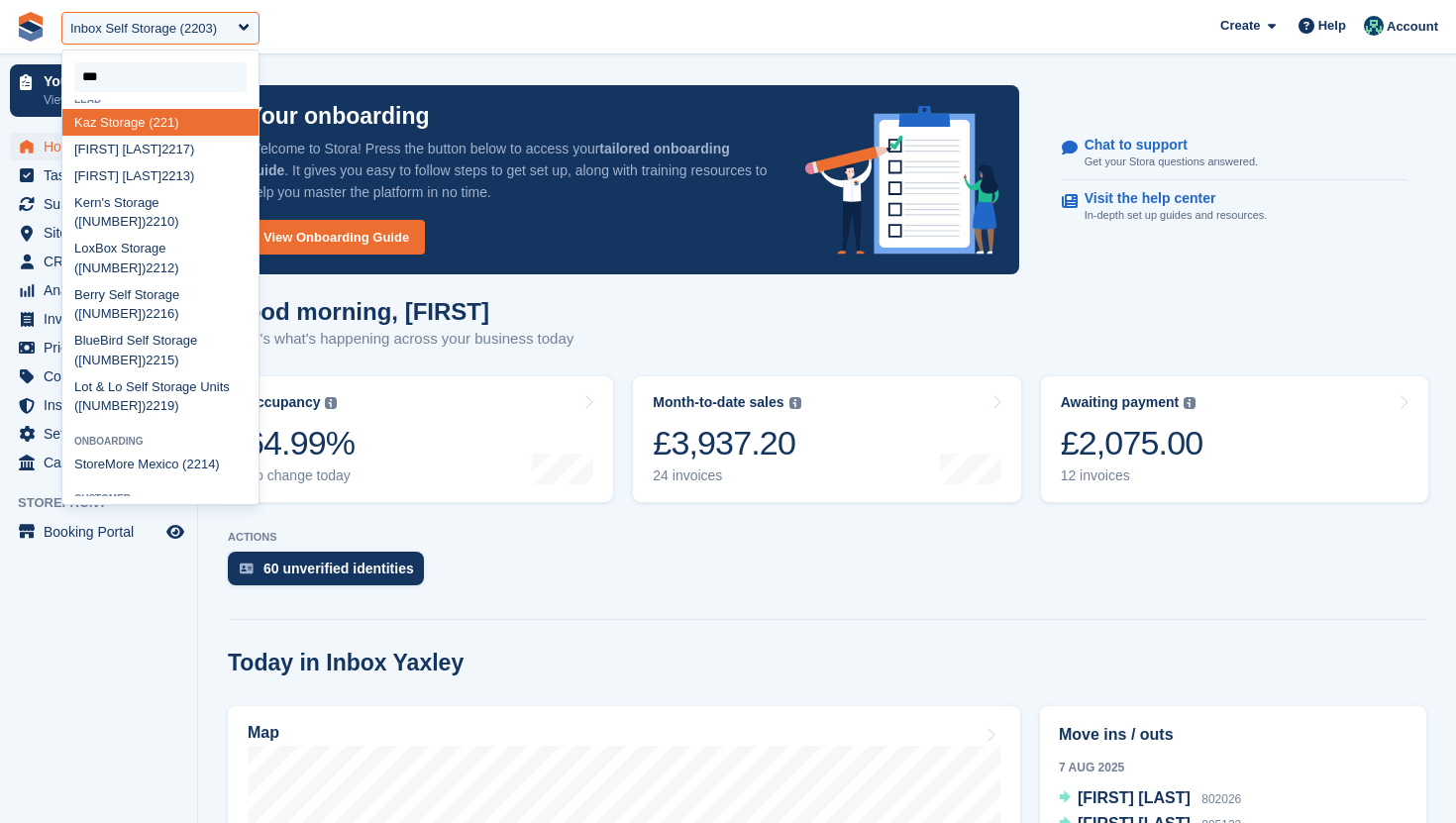 type on "****" 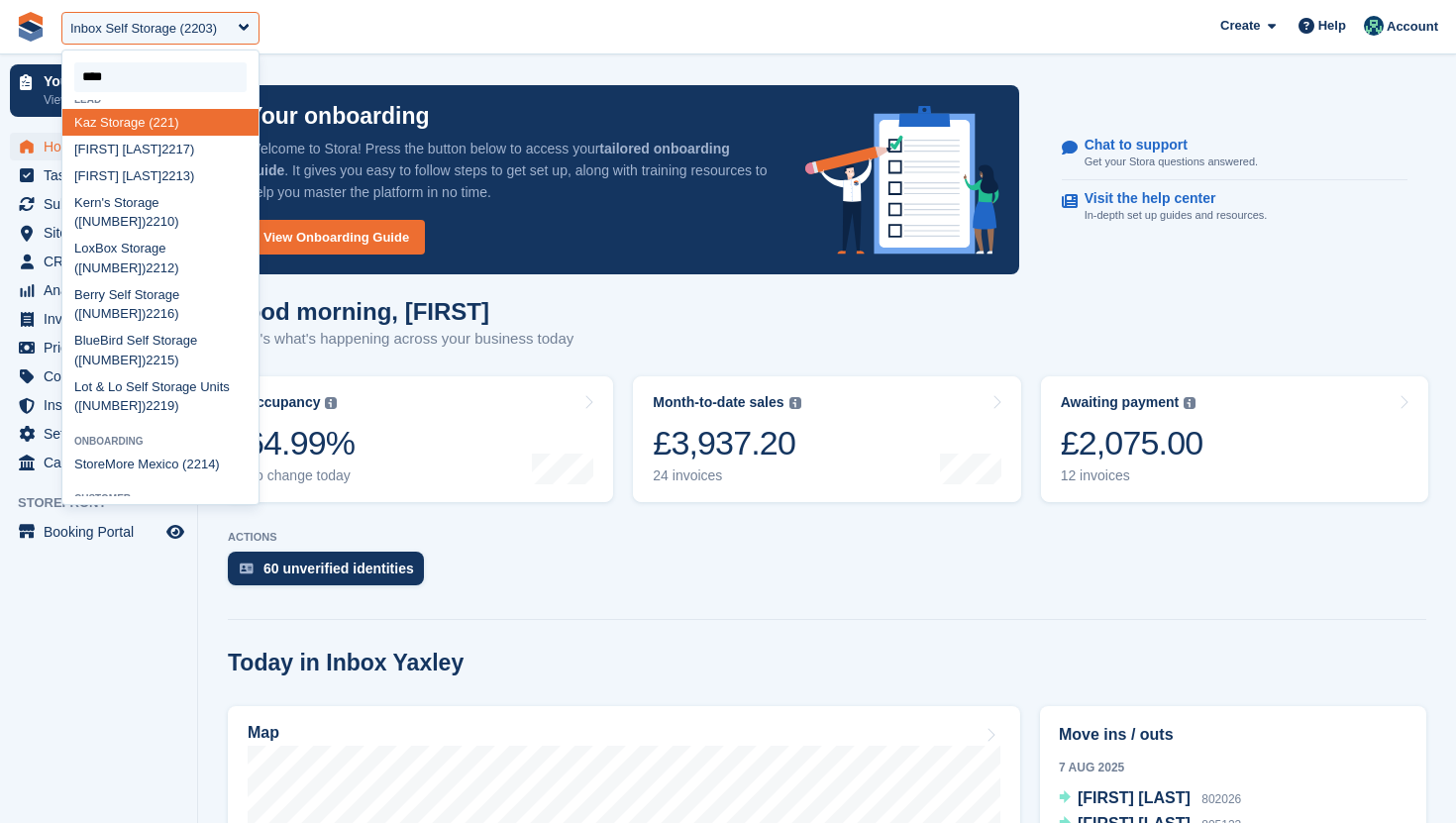 scroll, scrollTop: 0, scrollLeft: 0, axis: both 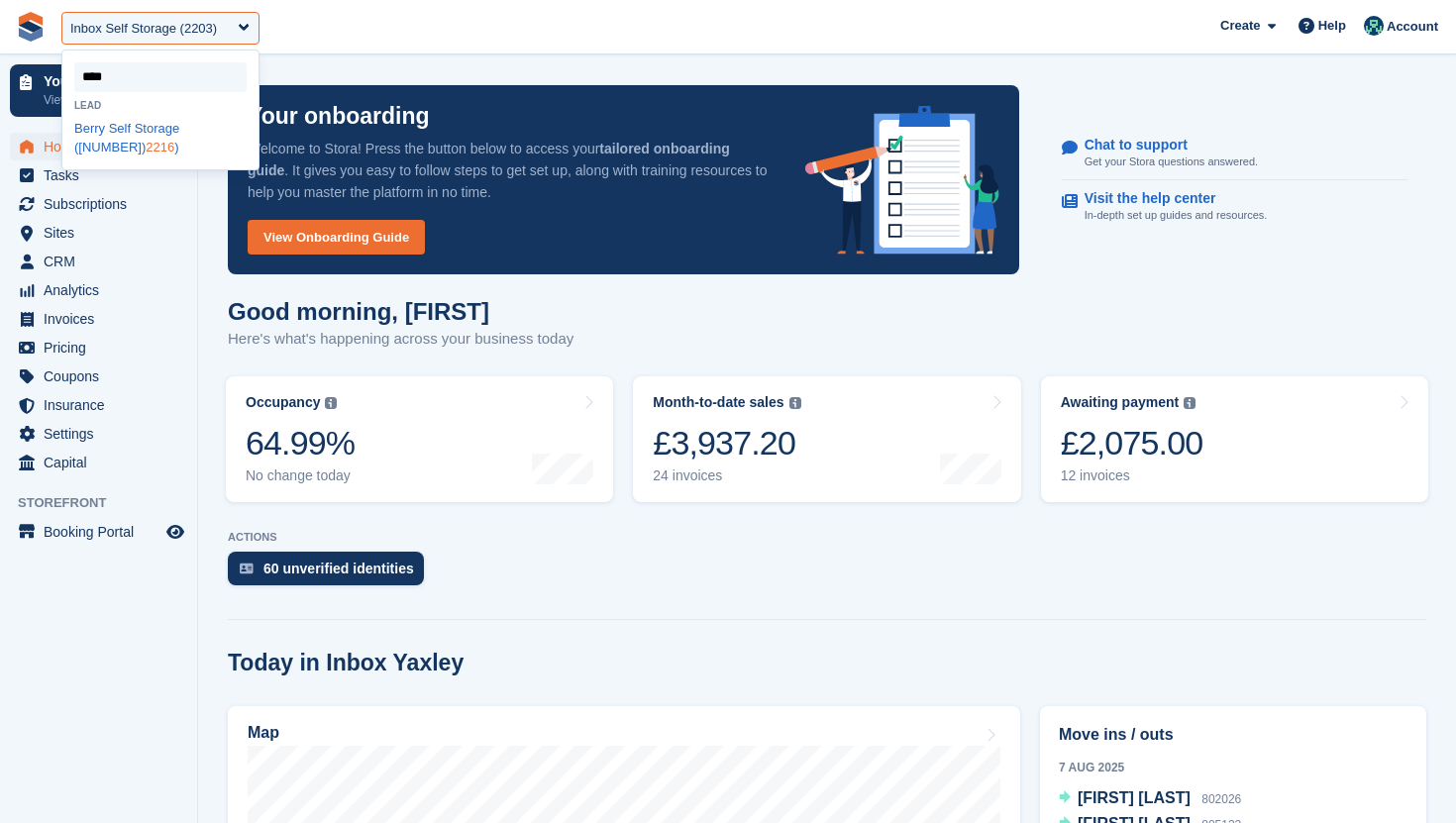 click on "Berry Self Storage  ( 2216 )" at bounding box center (160, 138) 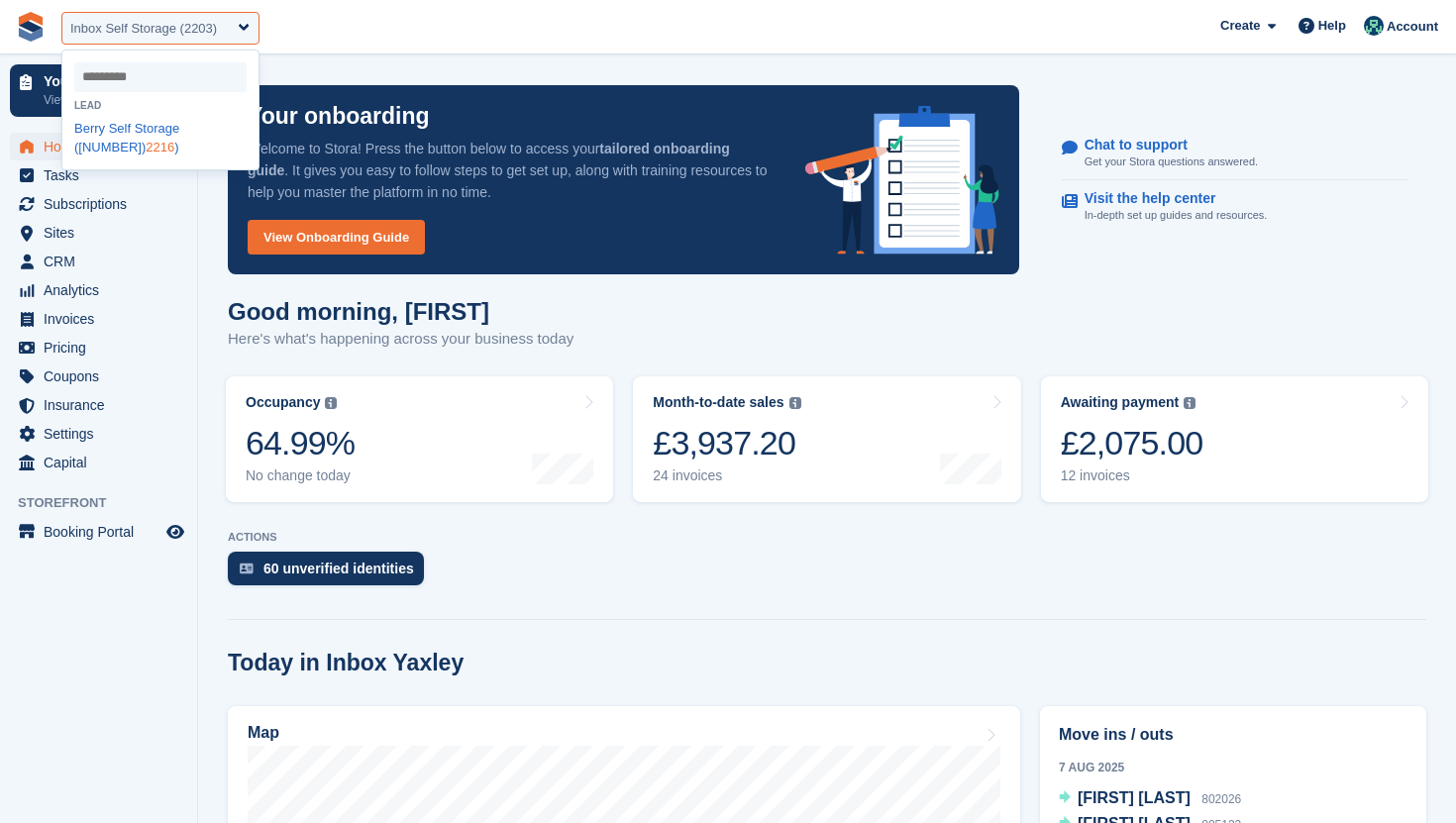 select on "****" 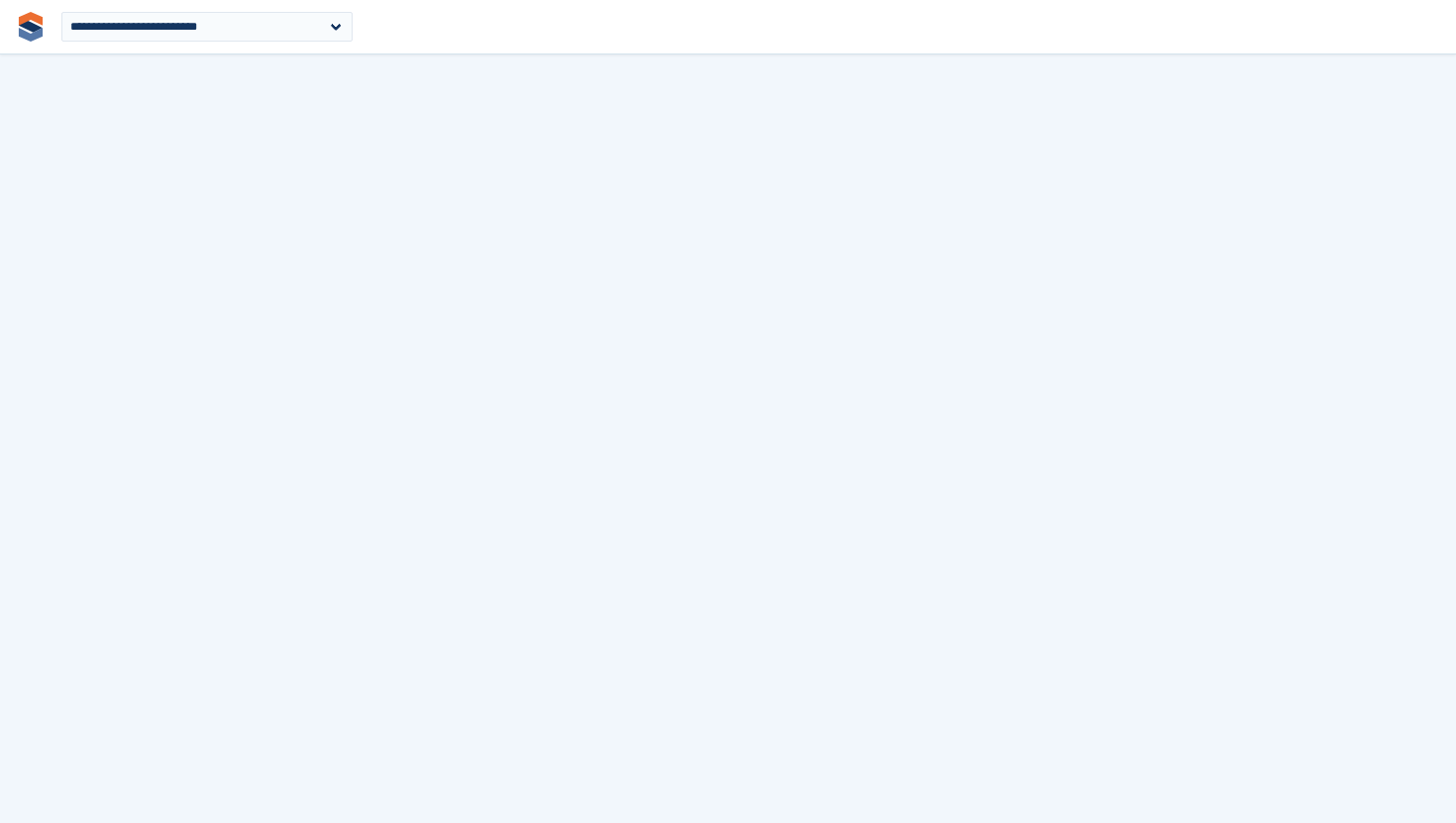 scroll, scrollTop: 0, scrollLeft: 0, axis: both 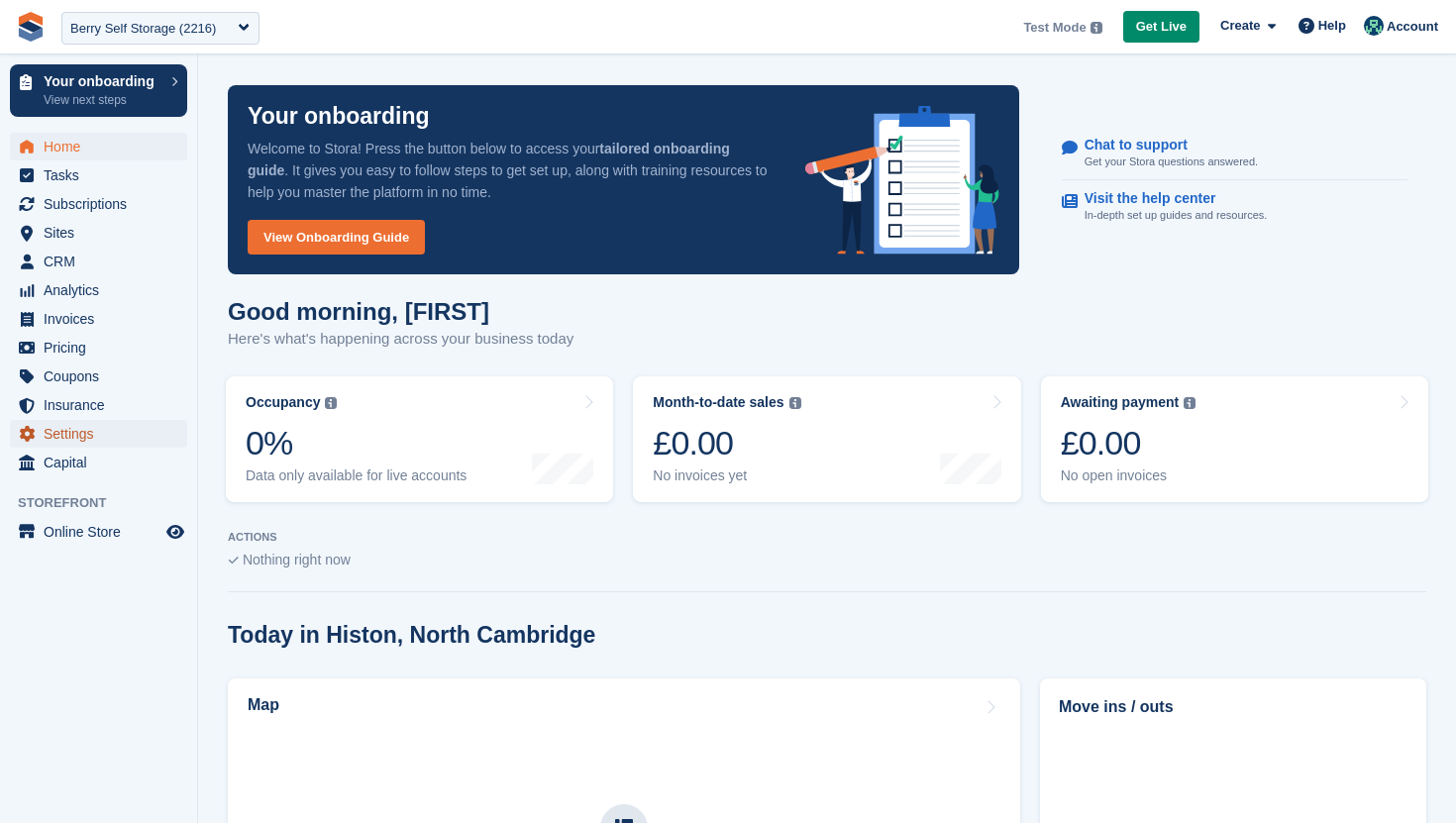 click on "Settings" at bounding box center [103, 434] 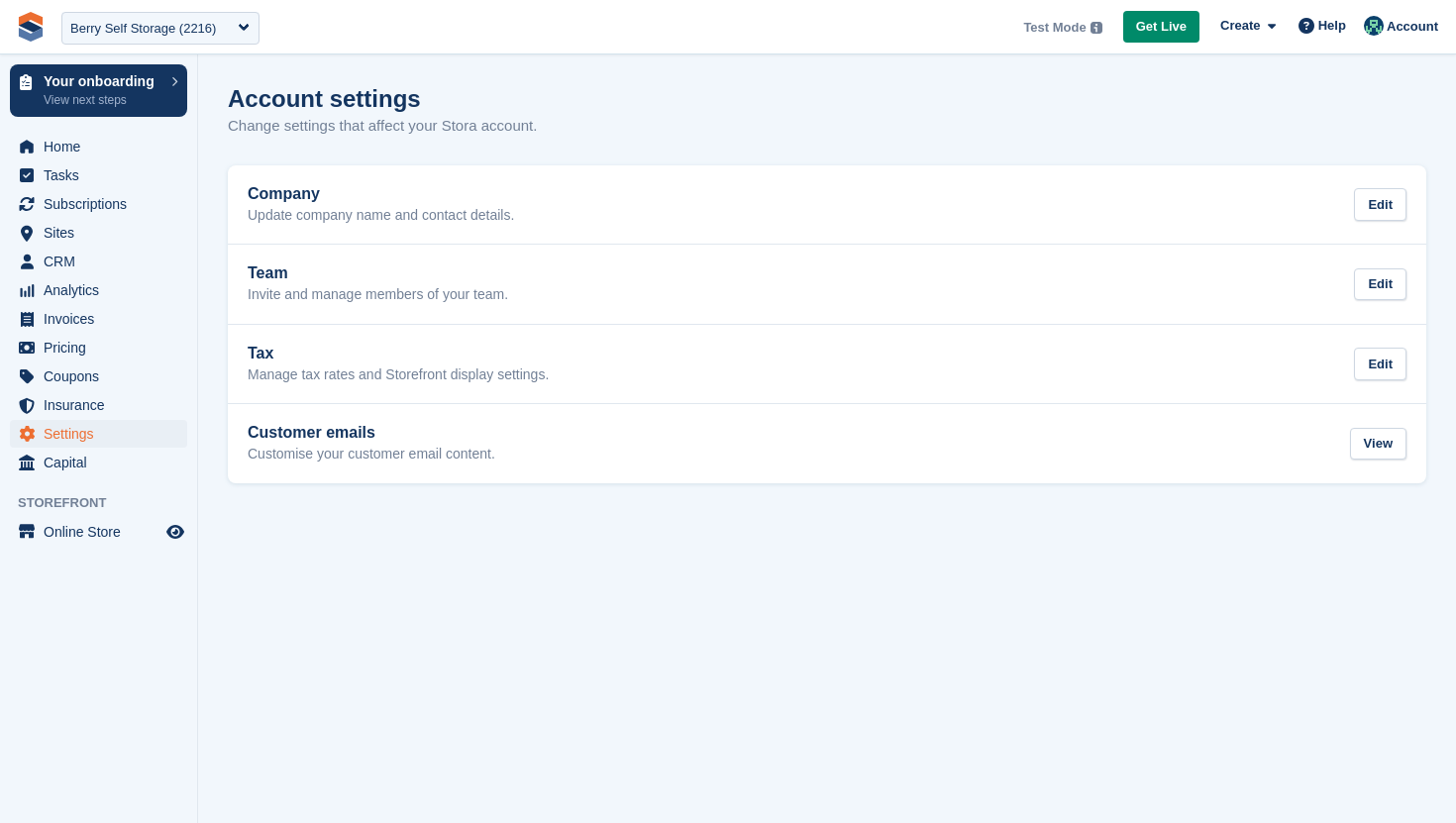 scroll, scrollTop: 0, scrollLeft: 0, axis: both 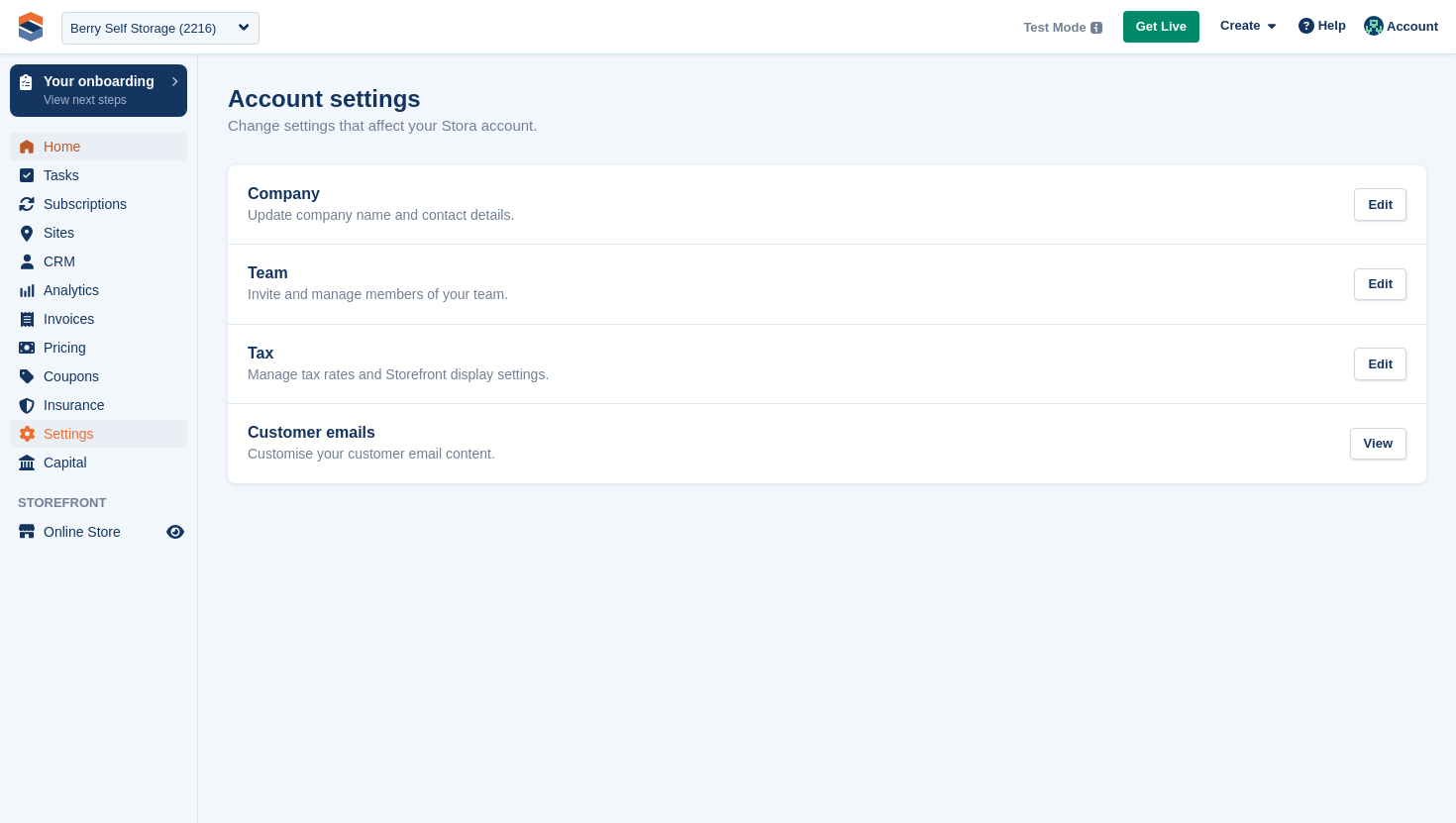 click on "Home" at bounding box center [103, 147] 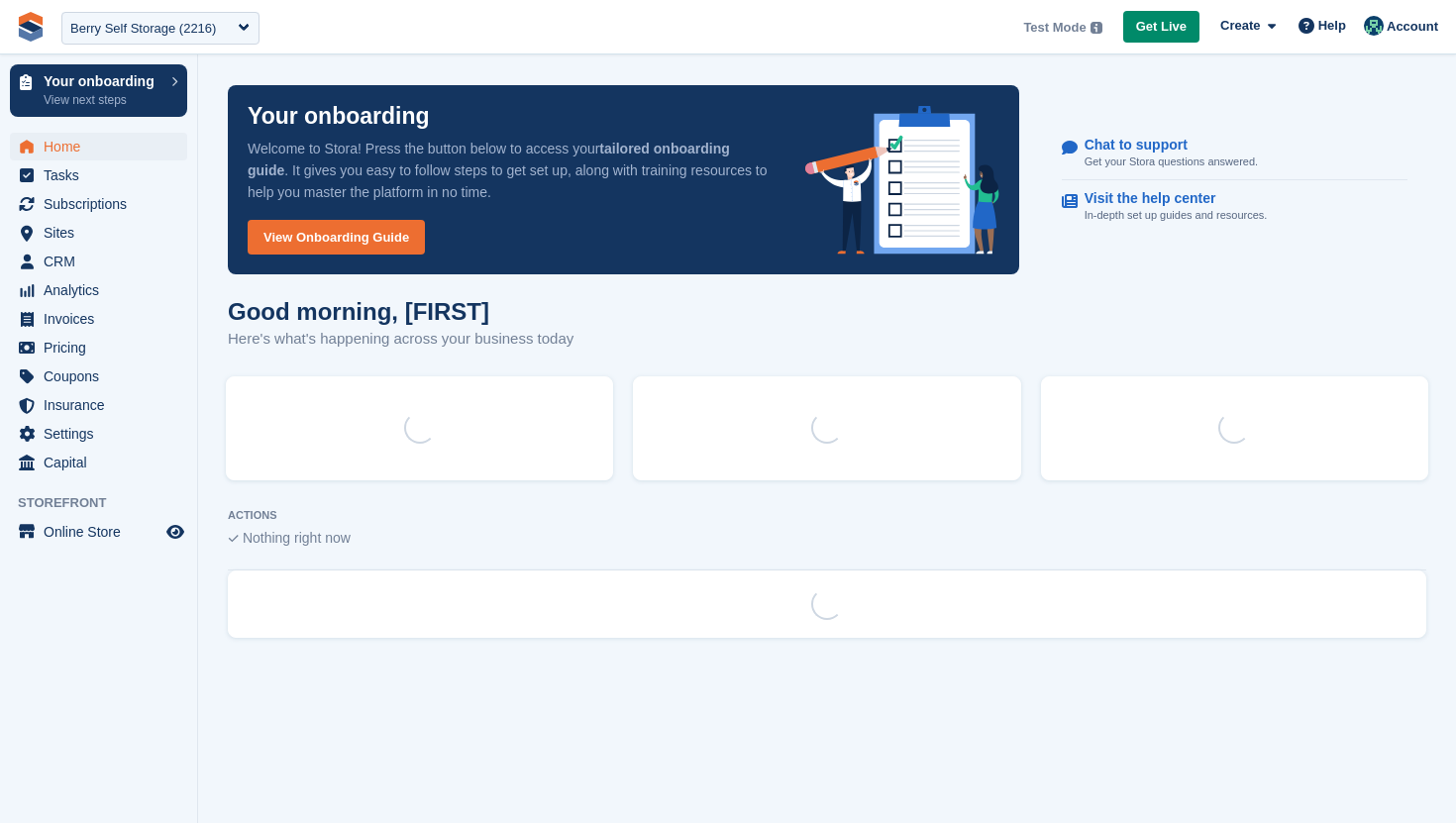 scroll, scrollTop: 0, scrollLeft: 0, axis: both 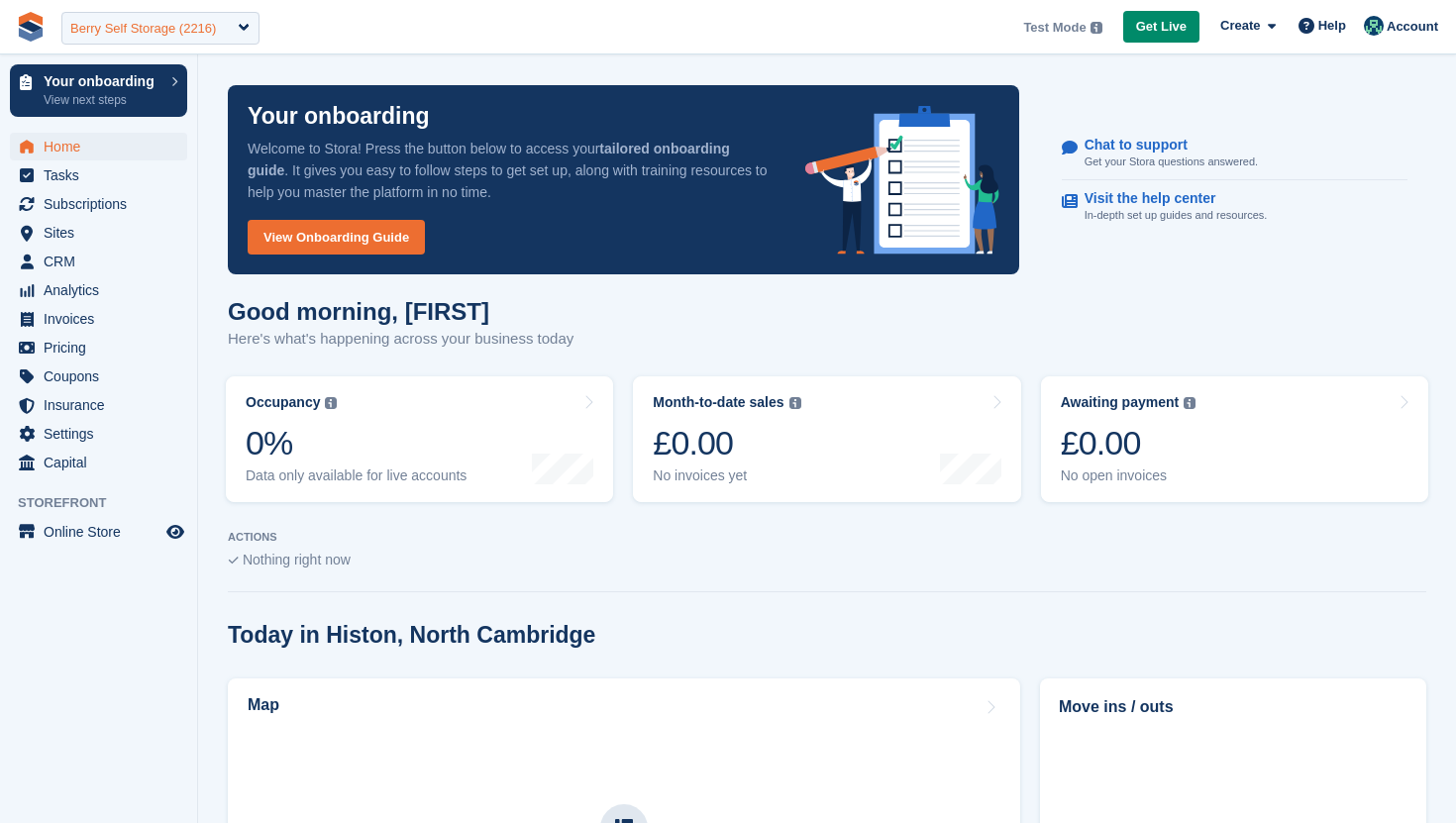 click on "Berry Self Storage  (2216)" at bounding box center (143, 29) 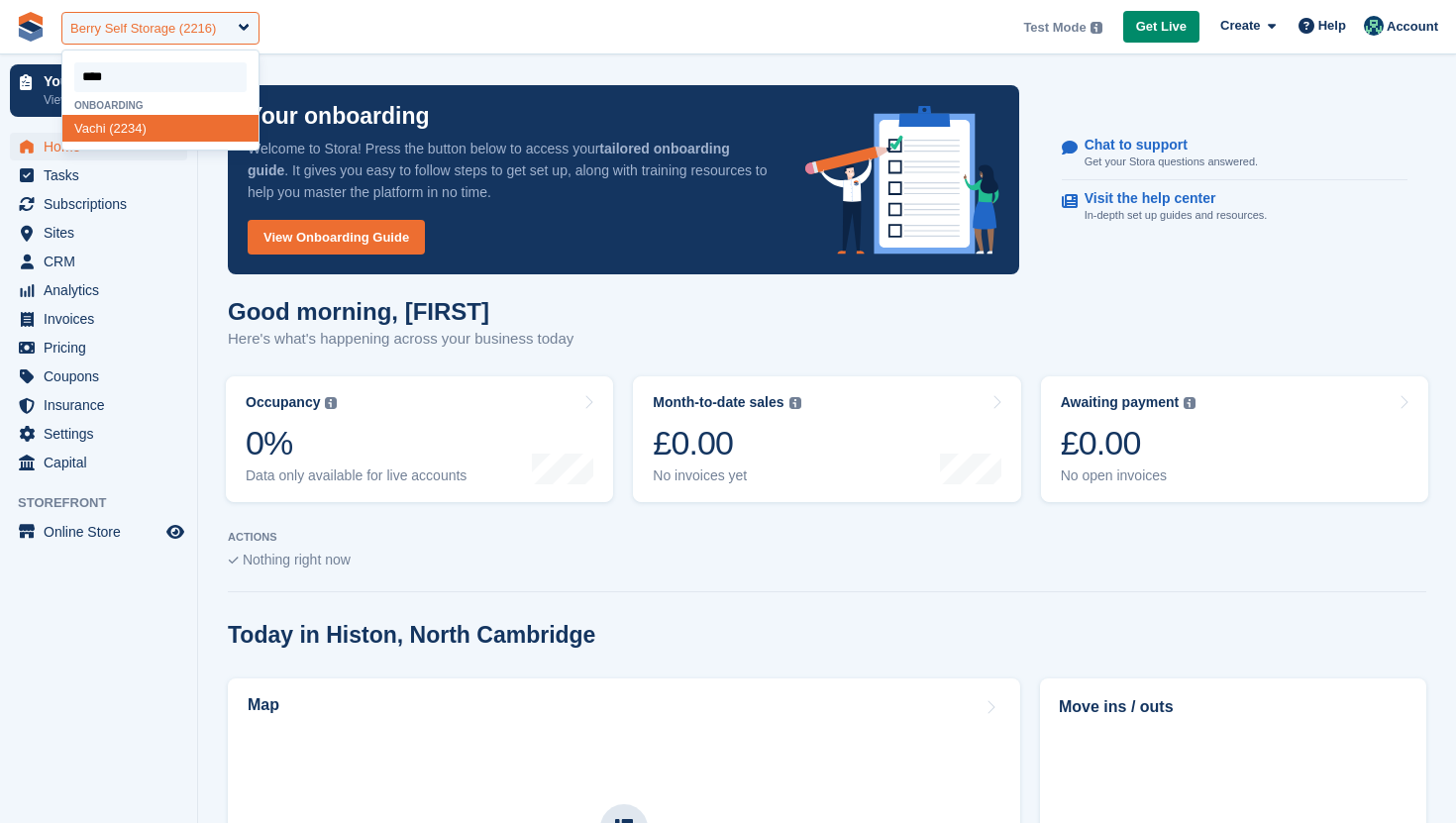 type on "*****" 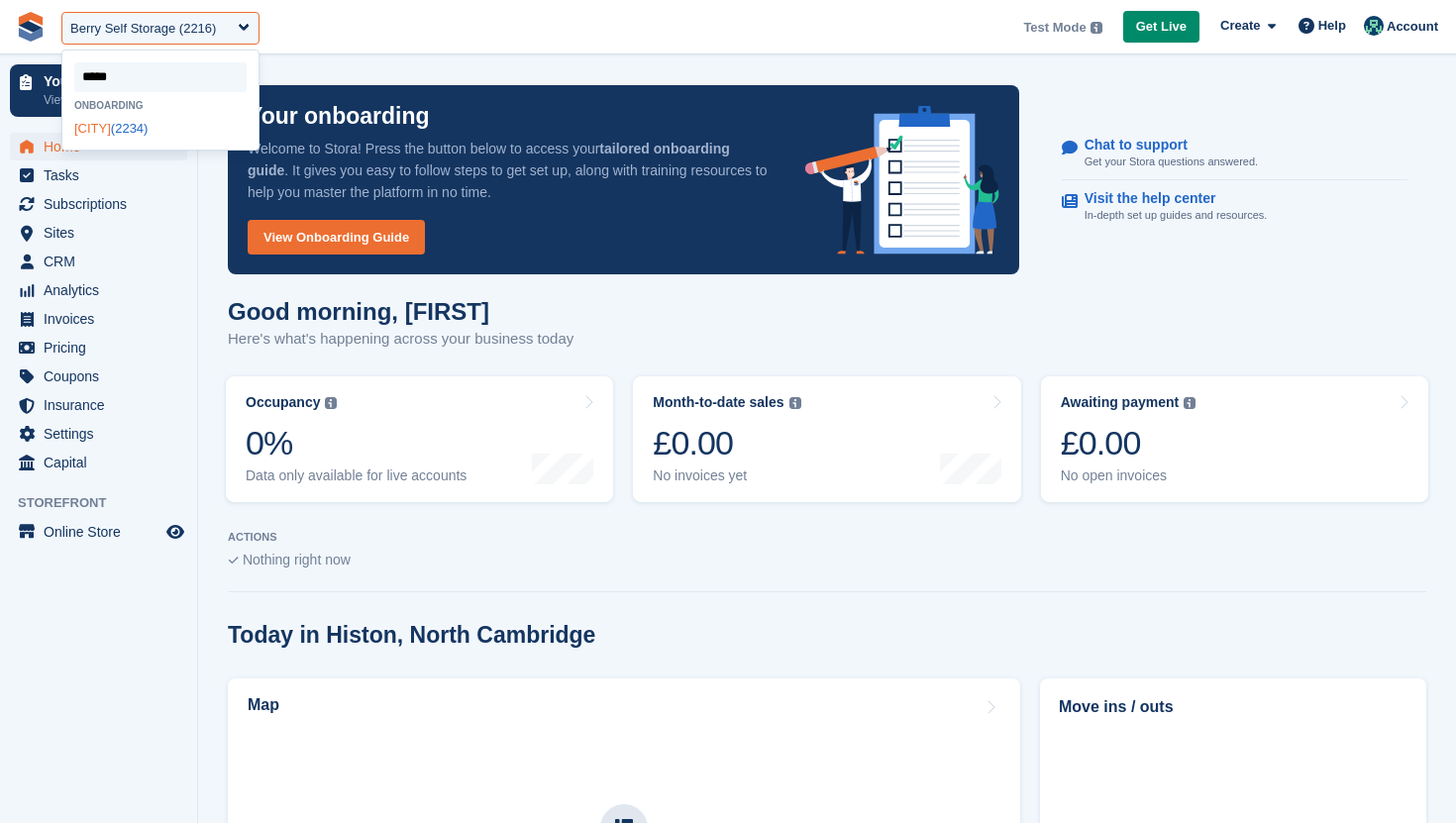 click on "Vachi   (2234)" at bounding box center [160, 128] 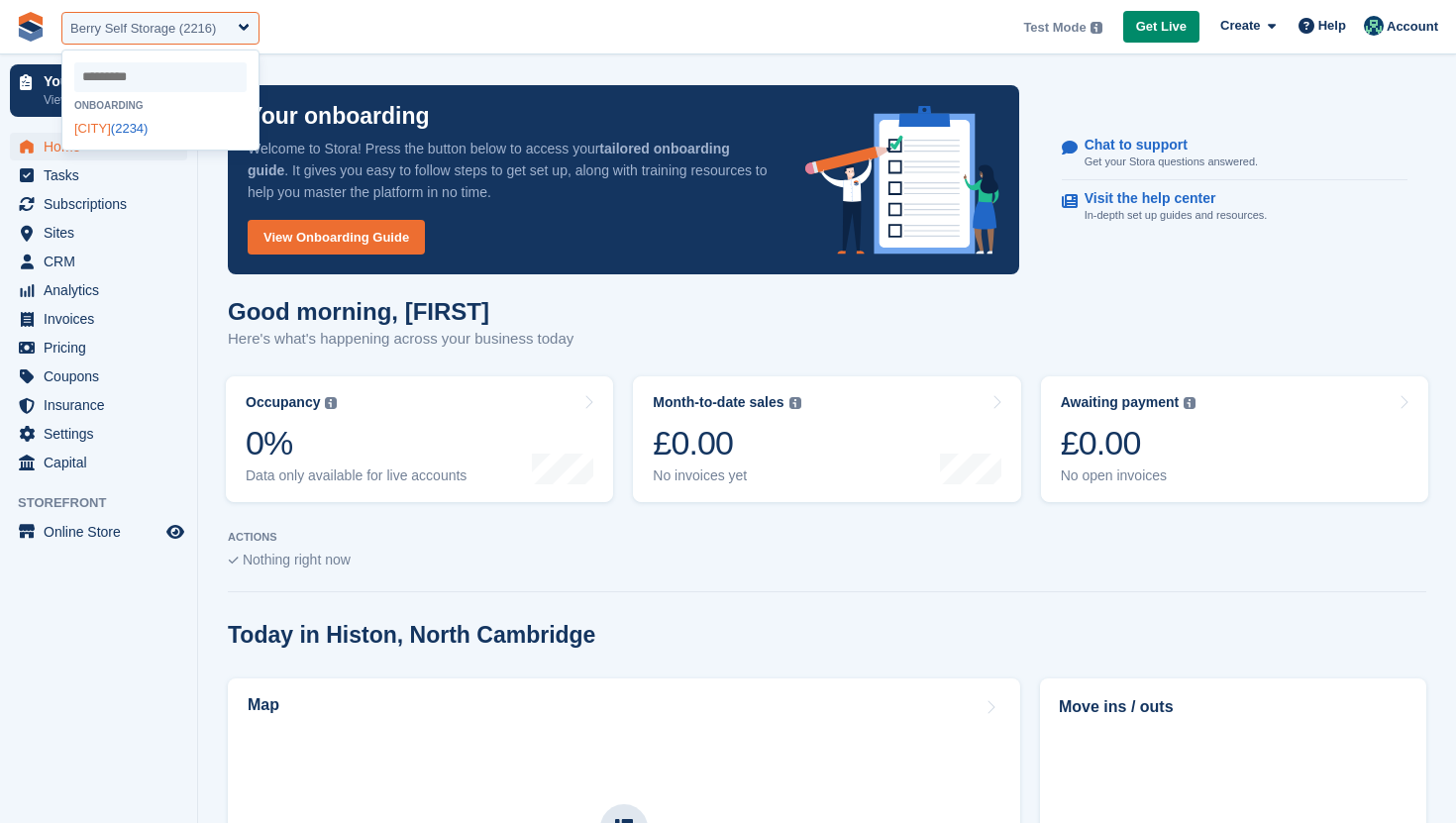 select on "****" 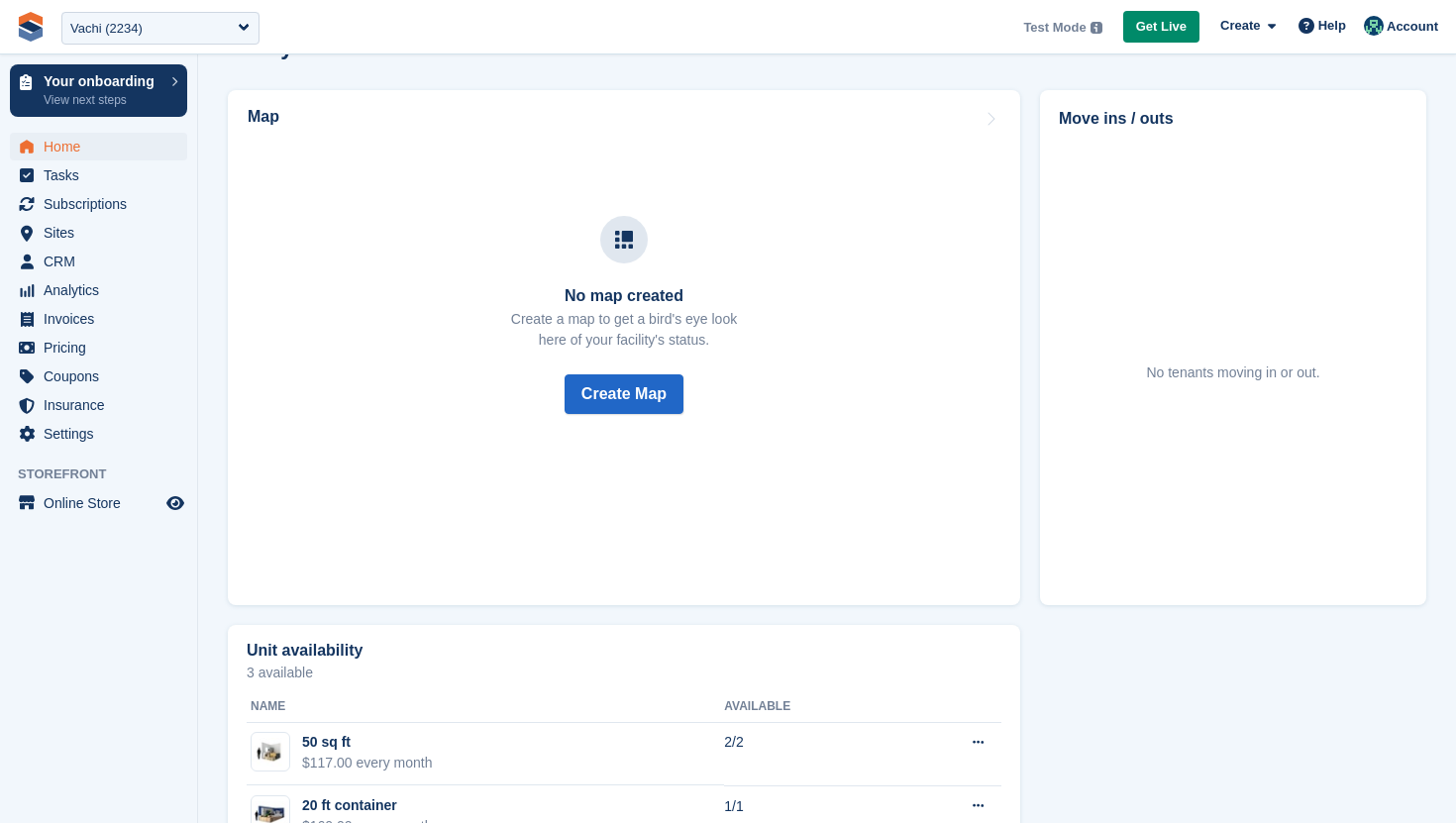 scroll, scrollTop: 610, scrollLeft: 0, axis: vertical 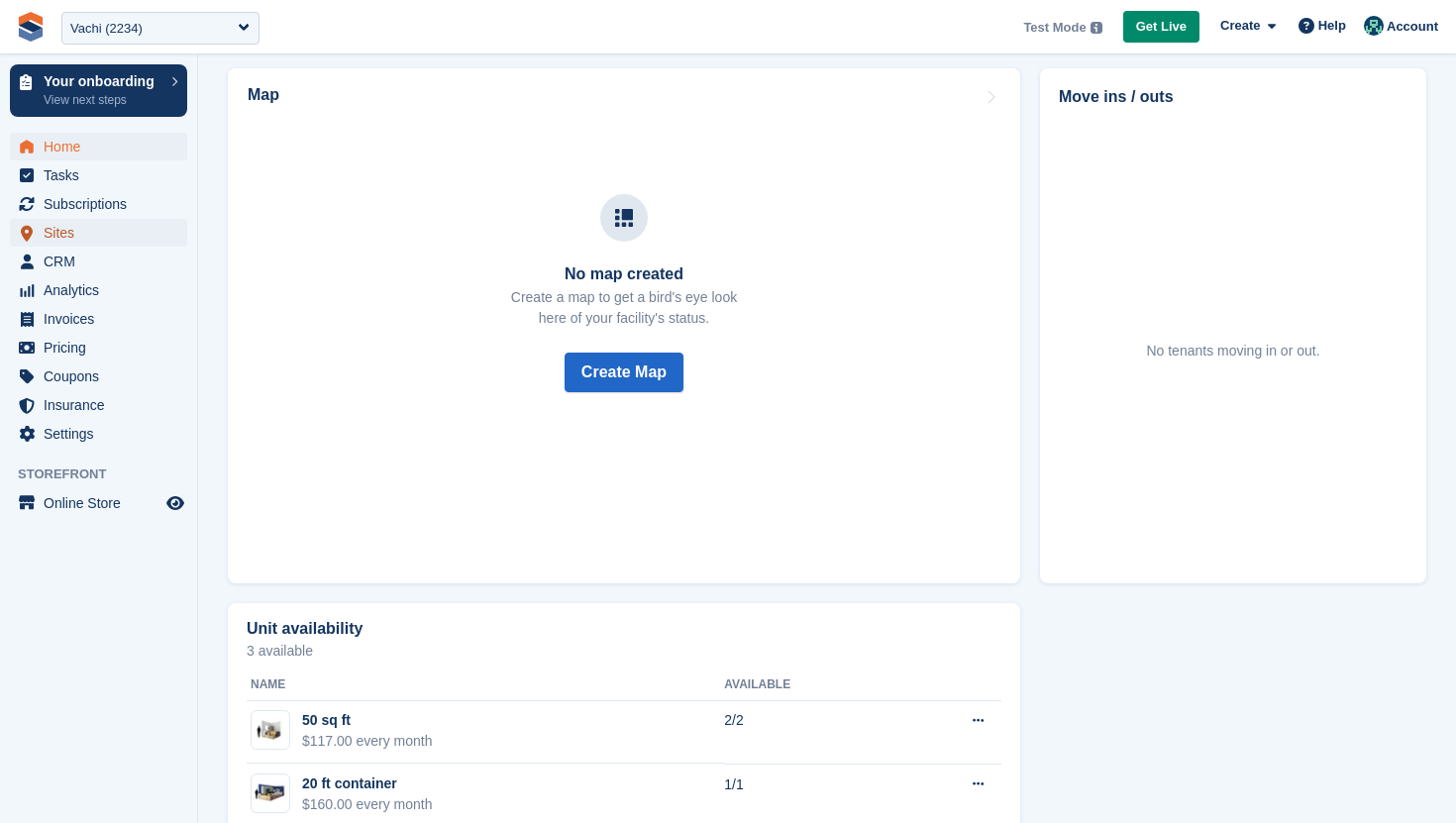 click on "Sites" at bounding box center (103, 233) 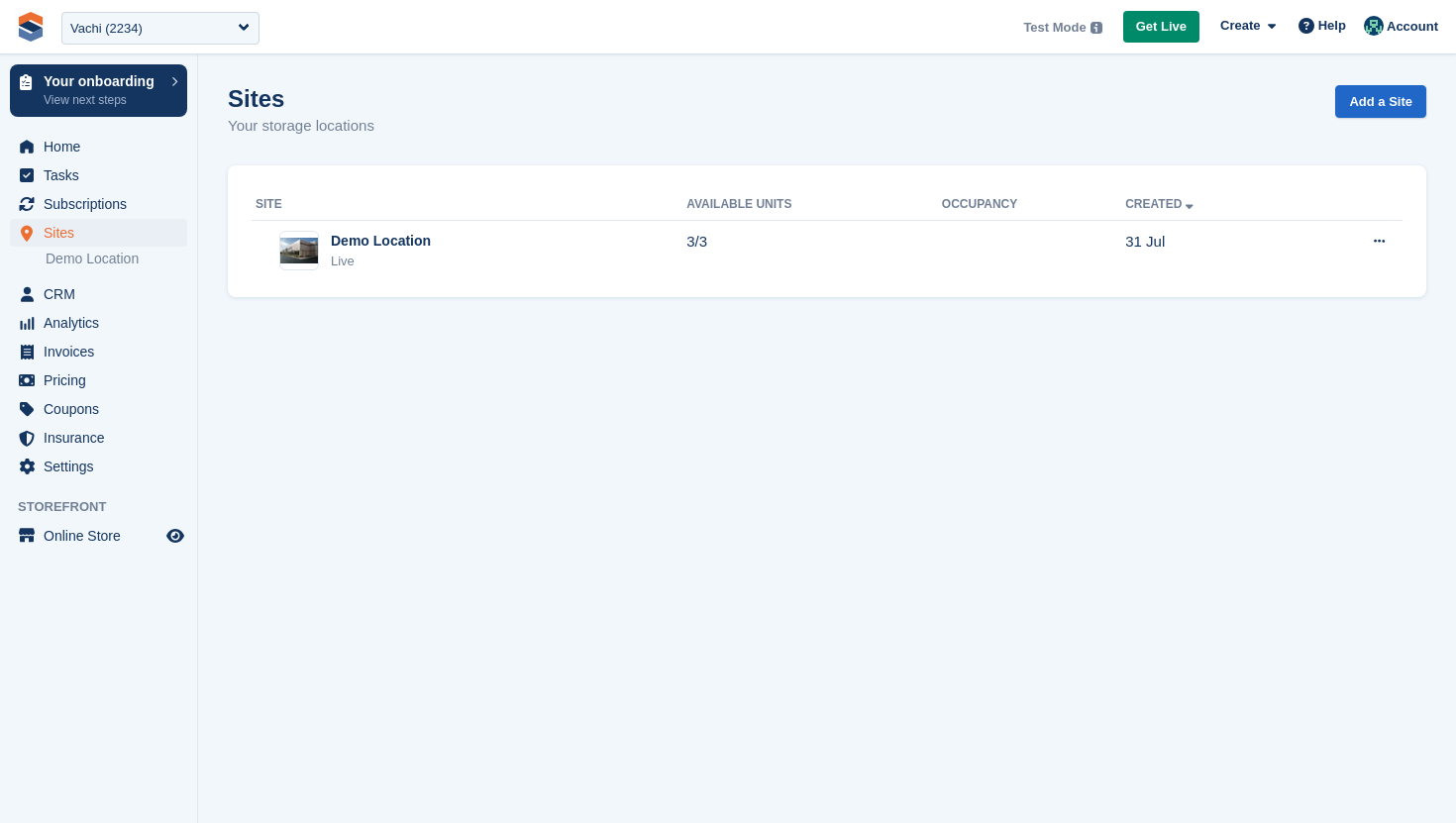 scroll, scrollTop: 0, scrollLeft: 0, axis: both 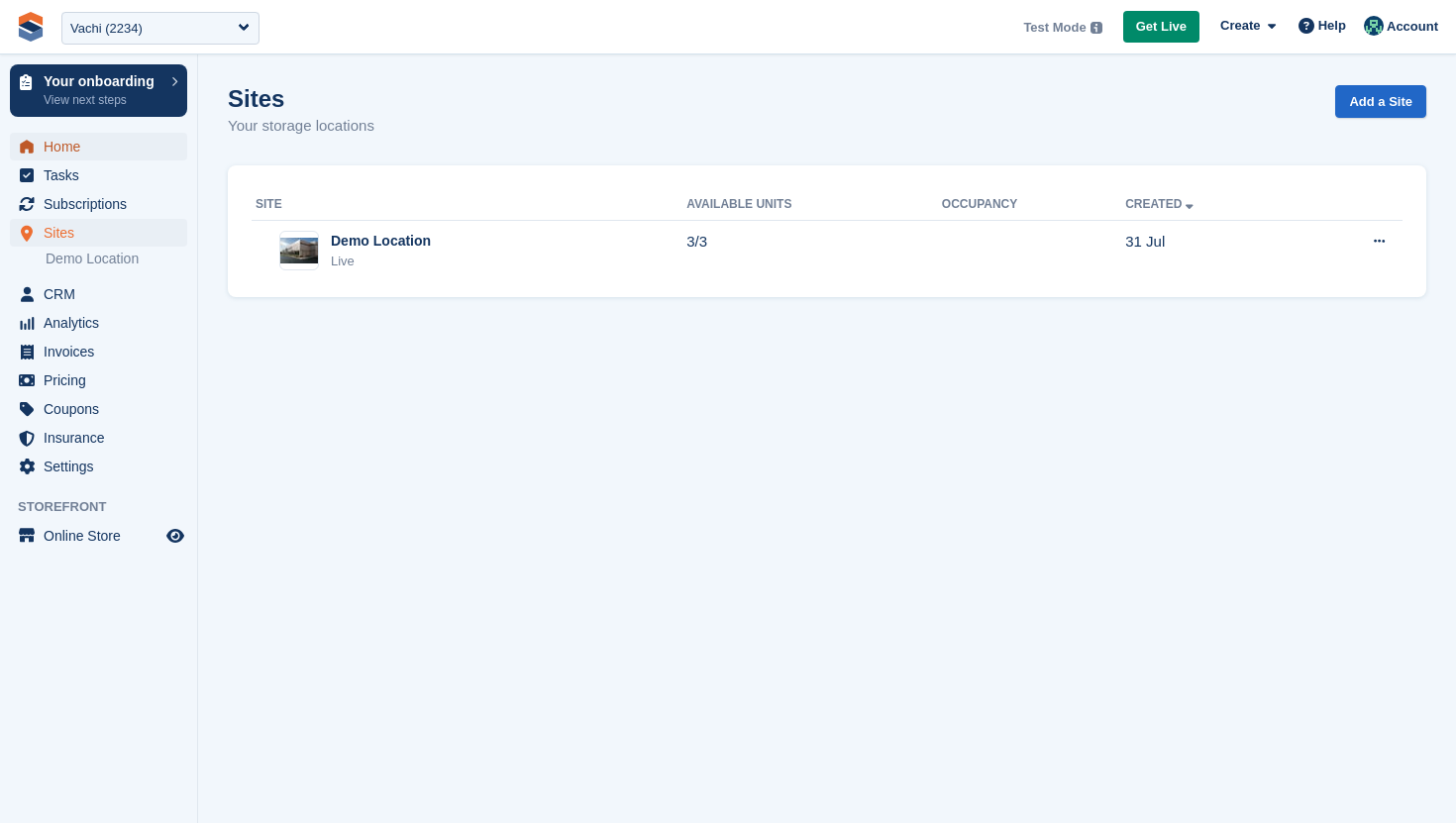 click on "Home" at bounding box center (103, 147) 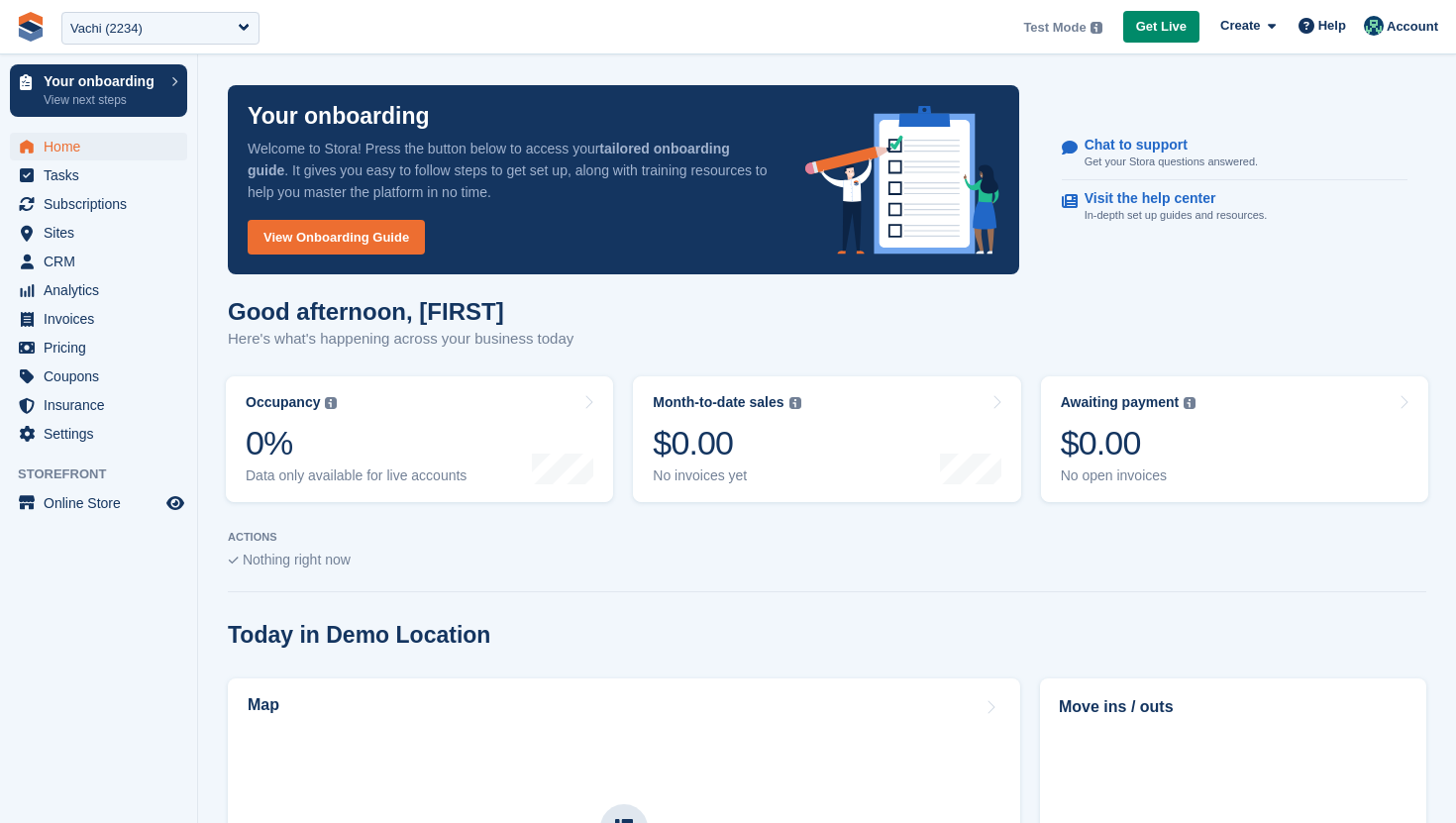 scroll, scrollTop: 0, scrollLeft: 0, axis: both 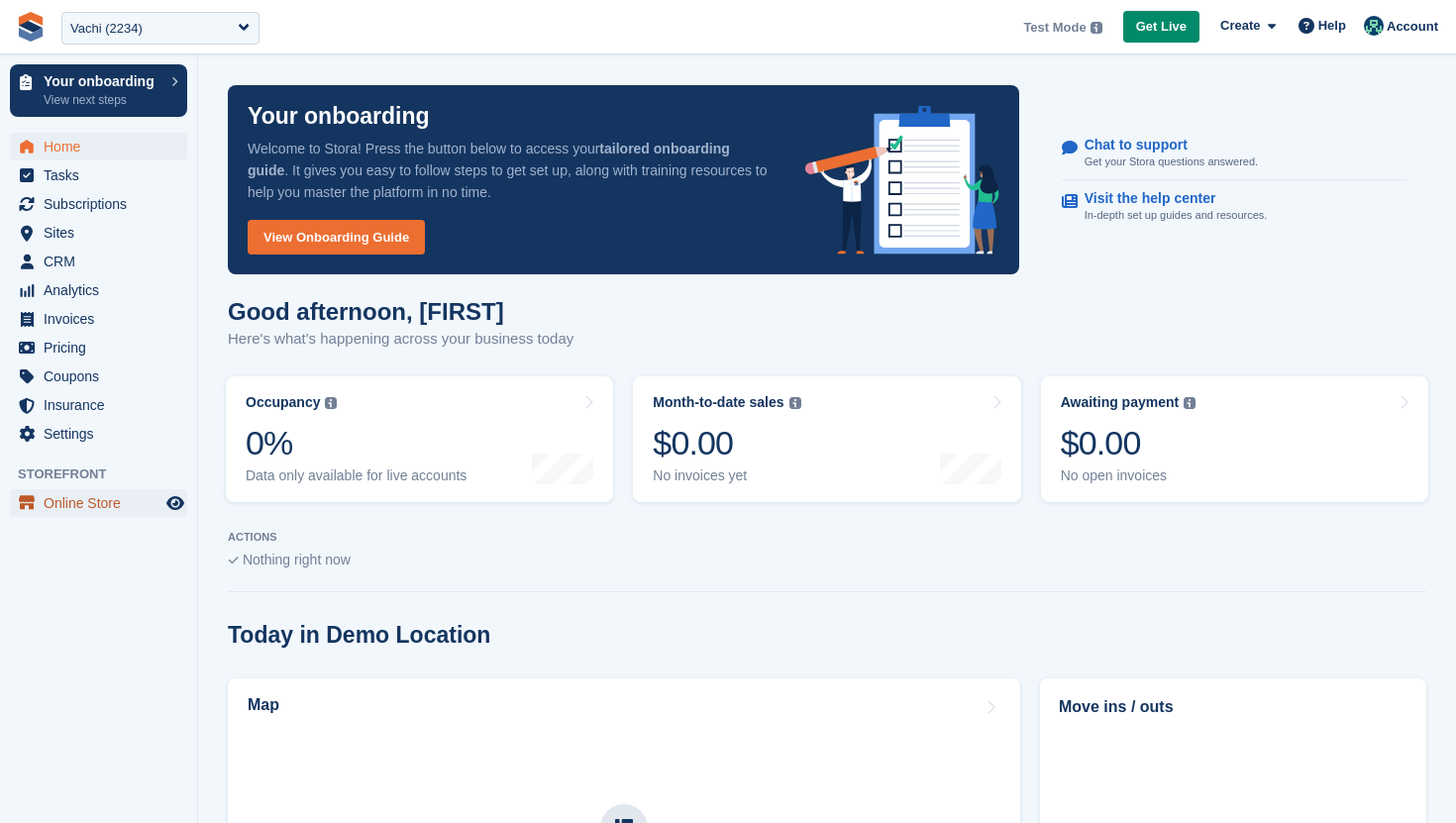 click on "Online Store" at bounding box center (103, 503) 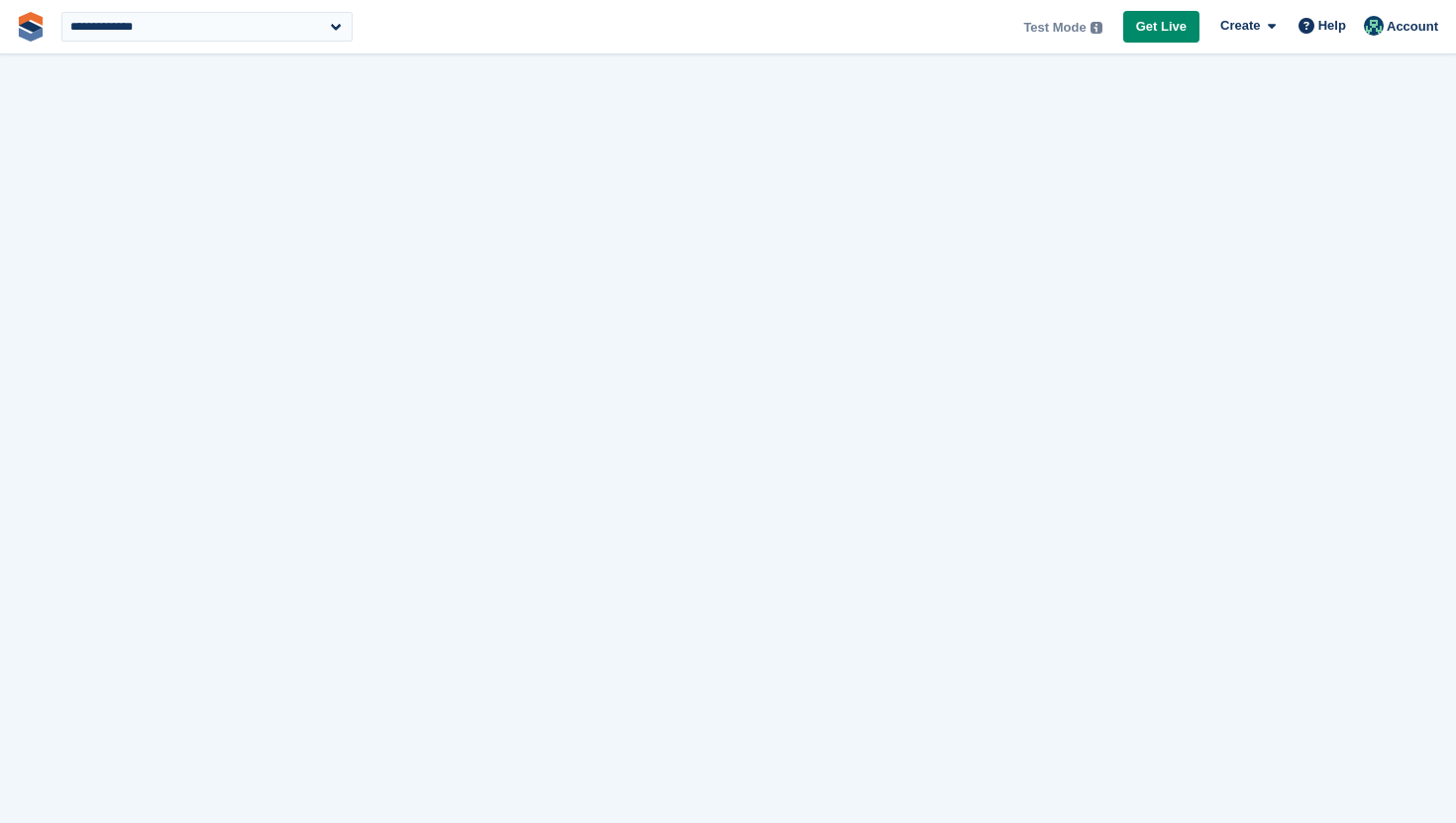 scroll, scrollTop: 0, scrollLeft: 0, axis: both 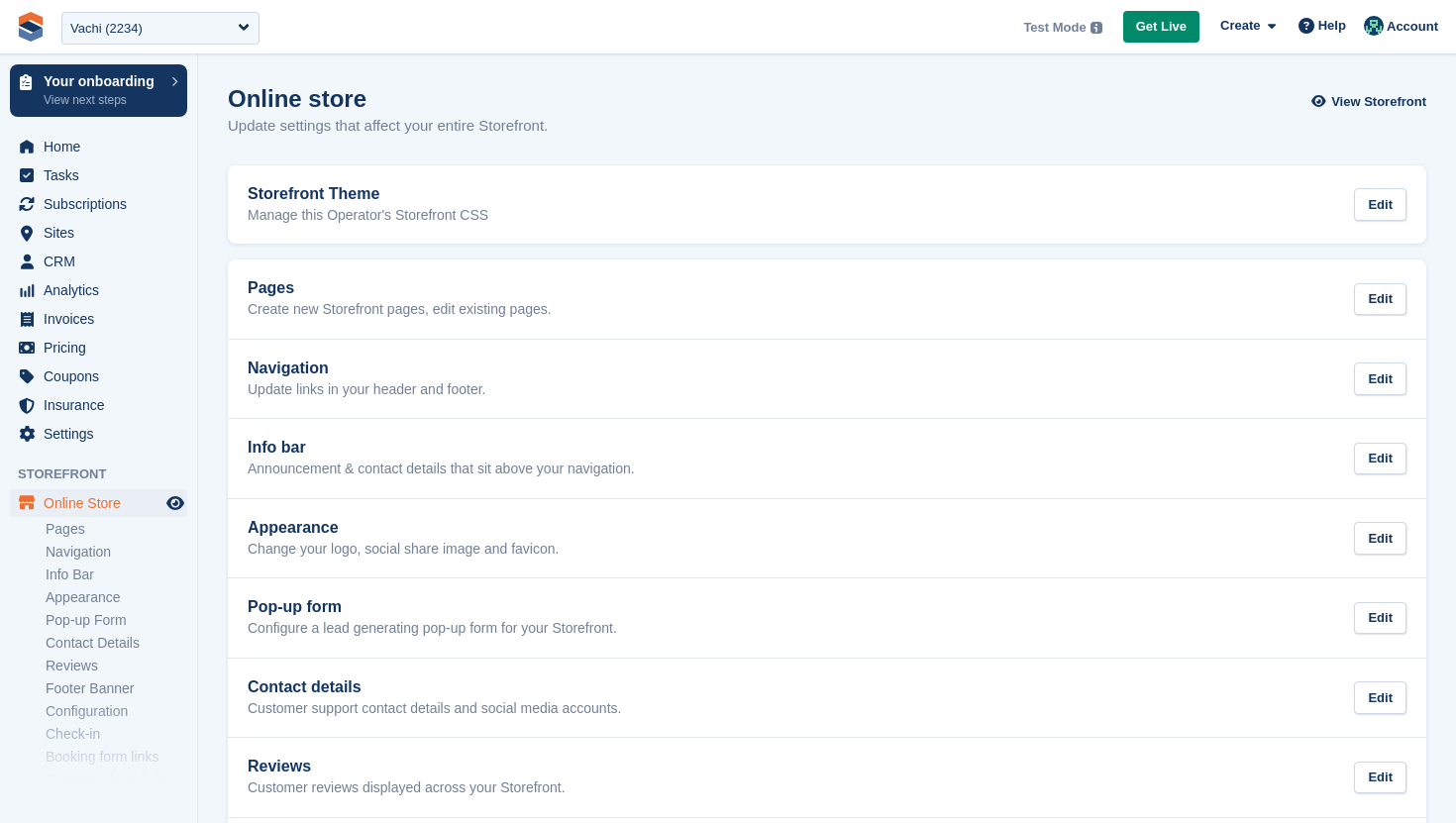 select on "****" 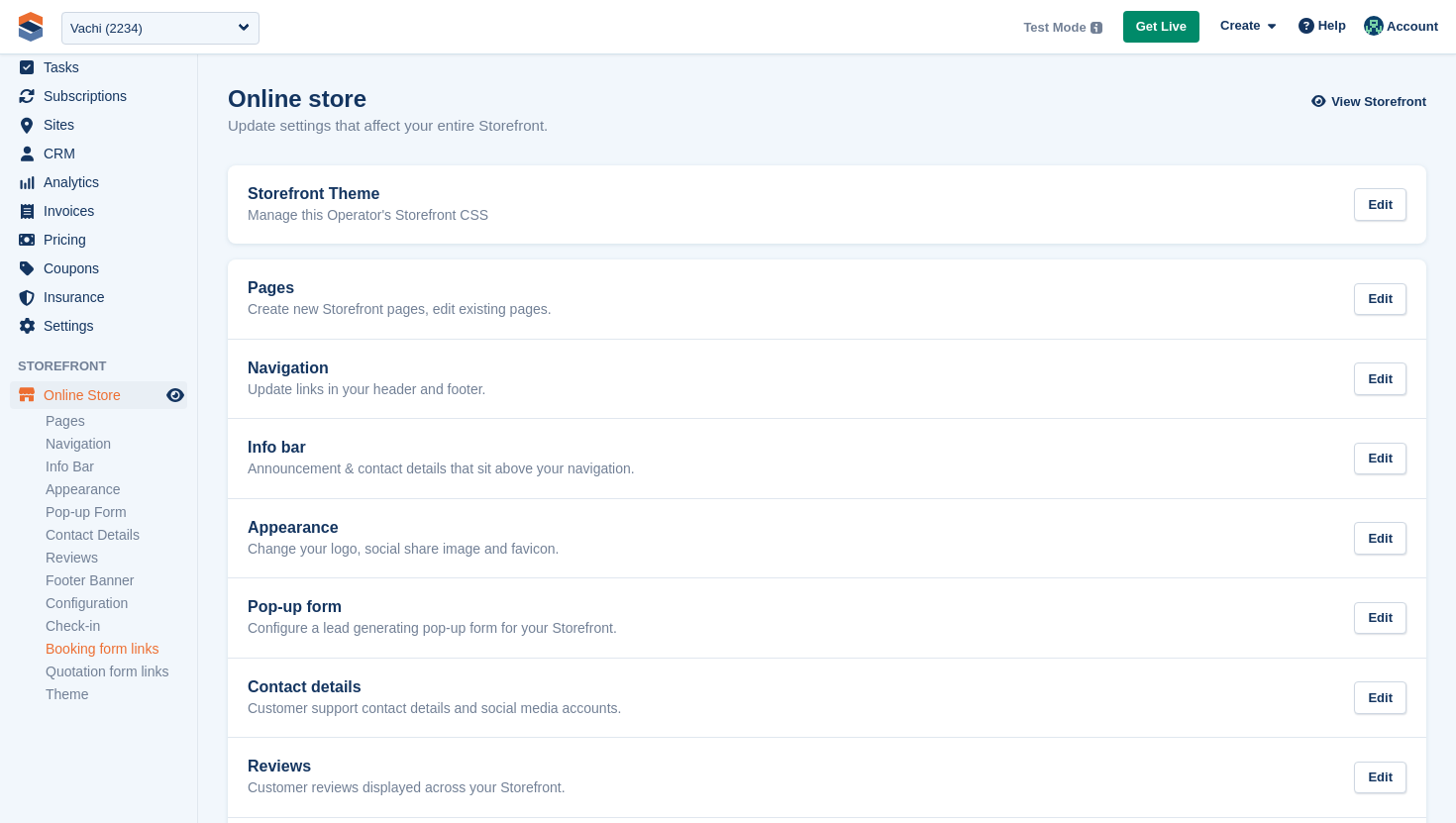 scroll, scrollTop: 0, scrollLeft: 0, axis: both 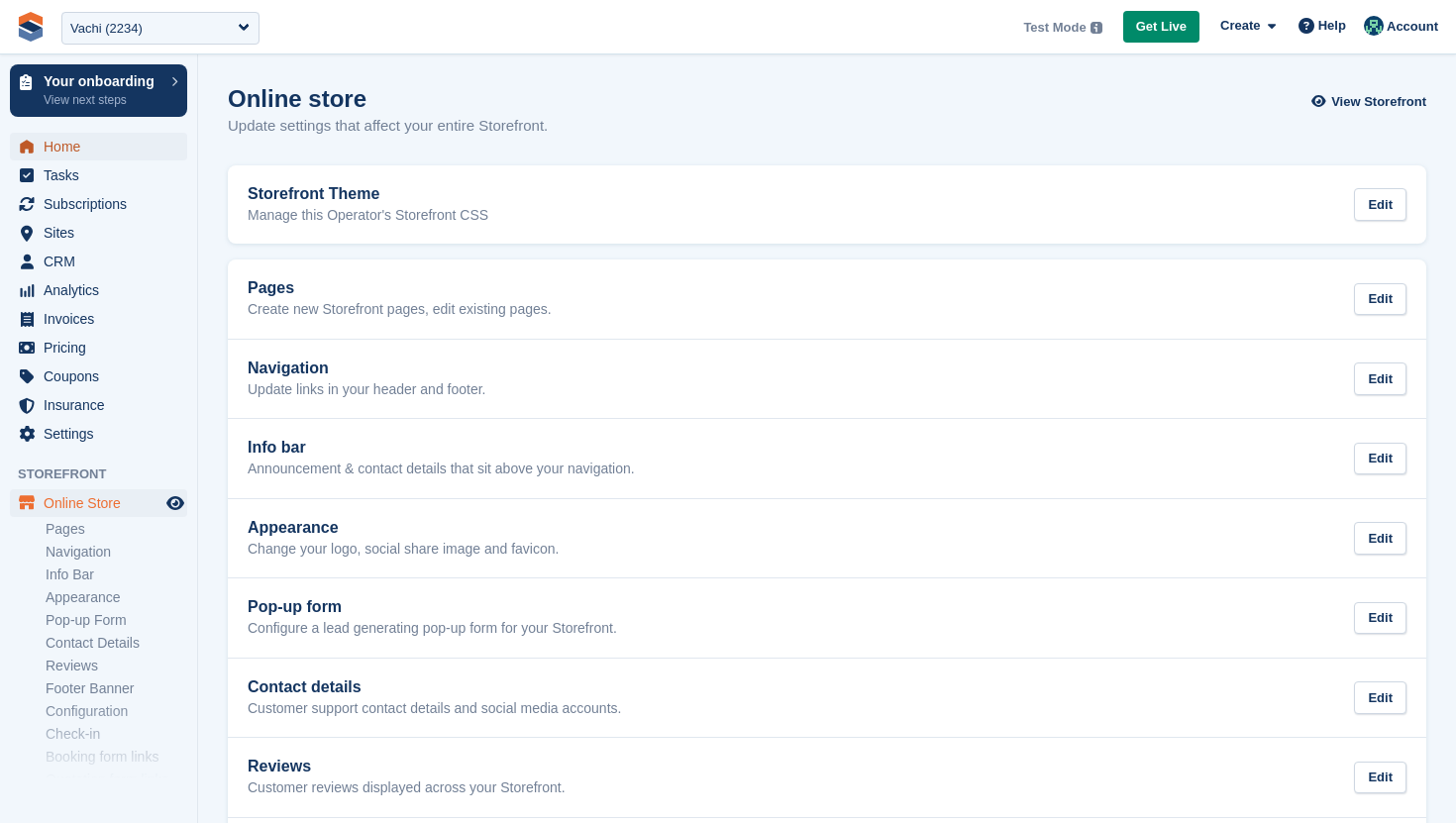 click on "Home" at bounding box center (103, 147) 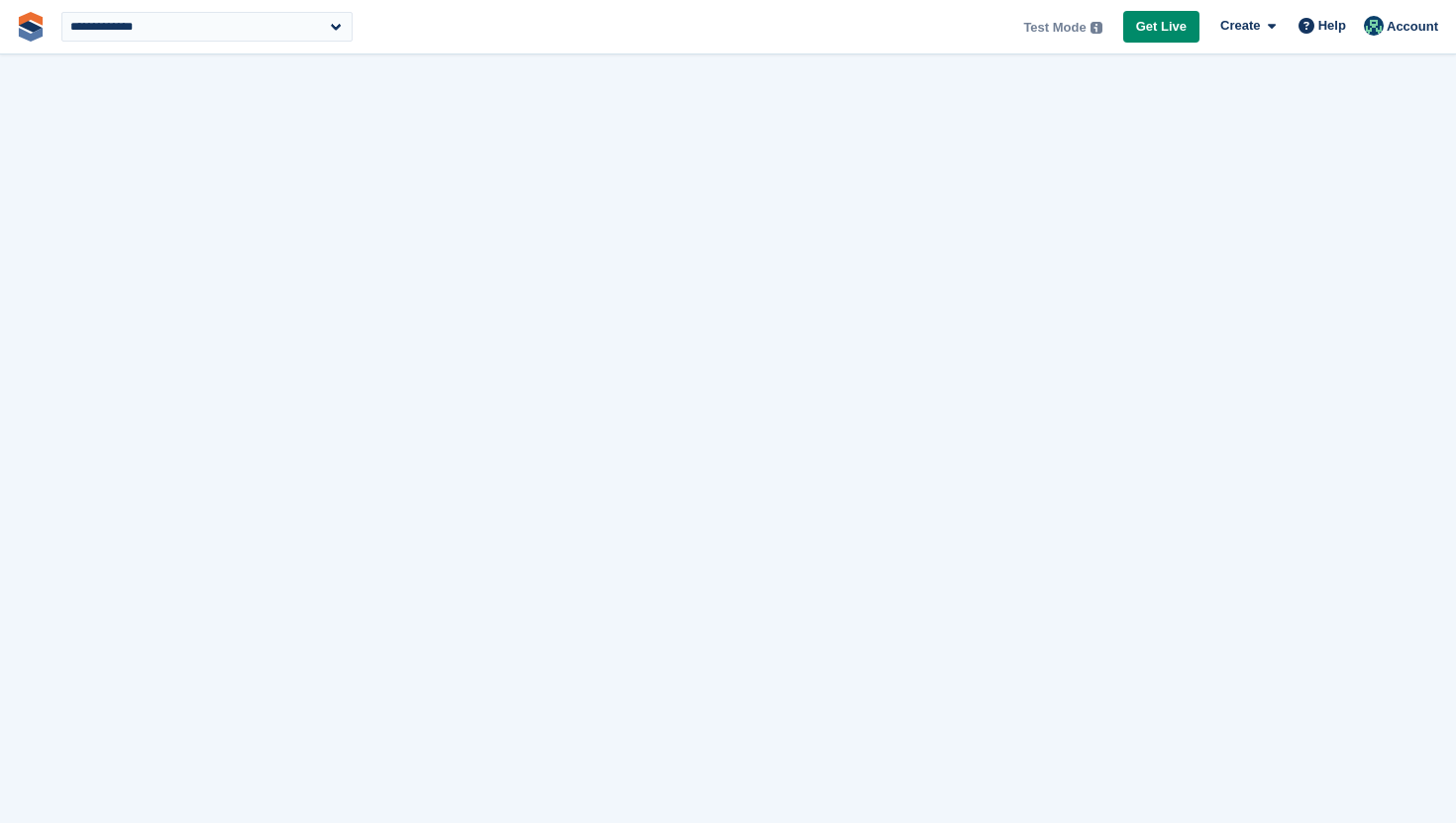 scroll, scrollTop: 0, scrollLeft: 0, axis: both 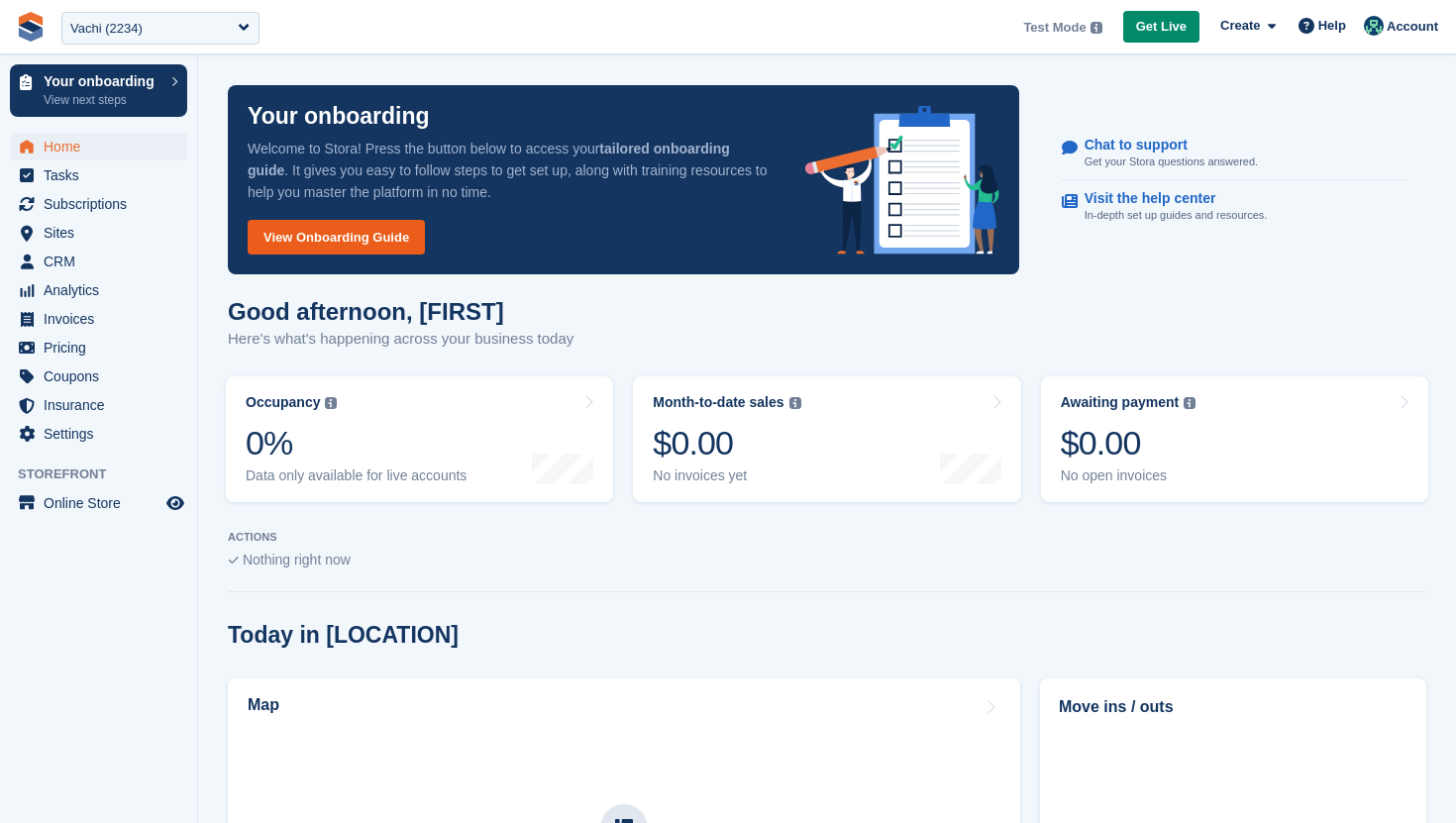 click on "View Onboarding Guide" at bounding box center (336, 237) 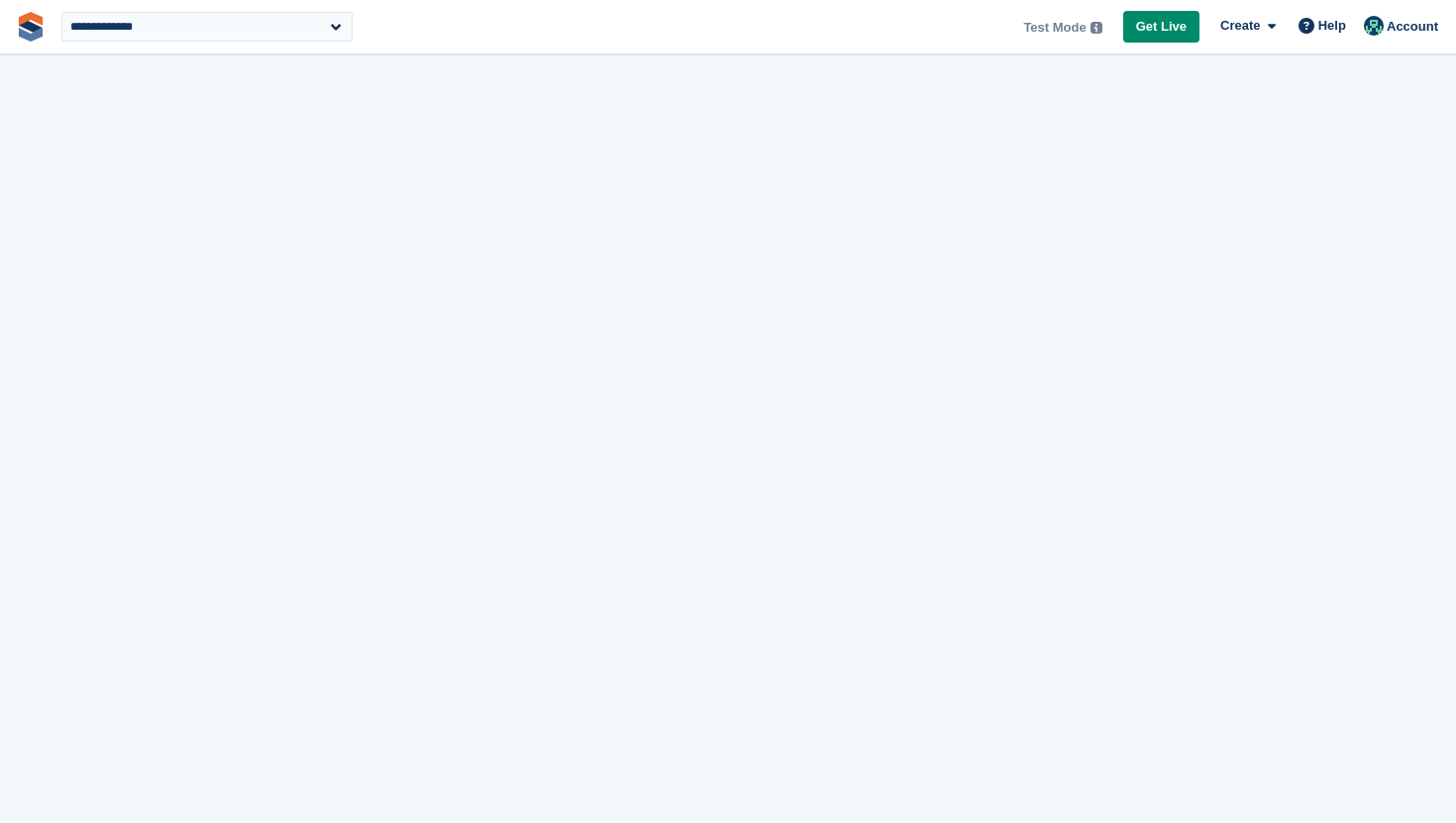 scroll, scrollTop: 0, scrollLeft: 0, axis: both 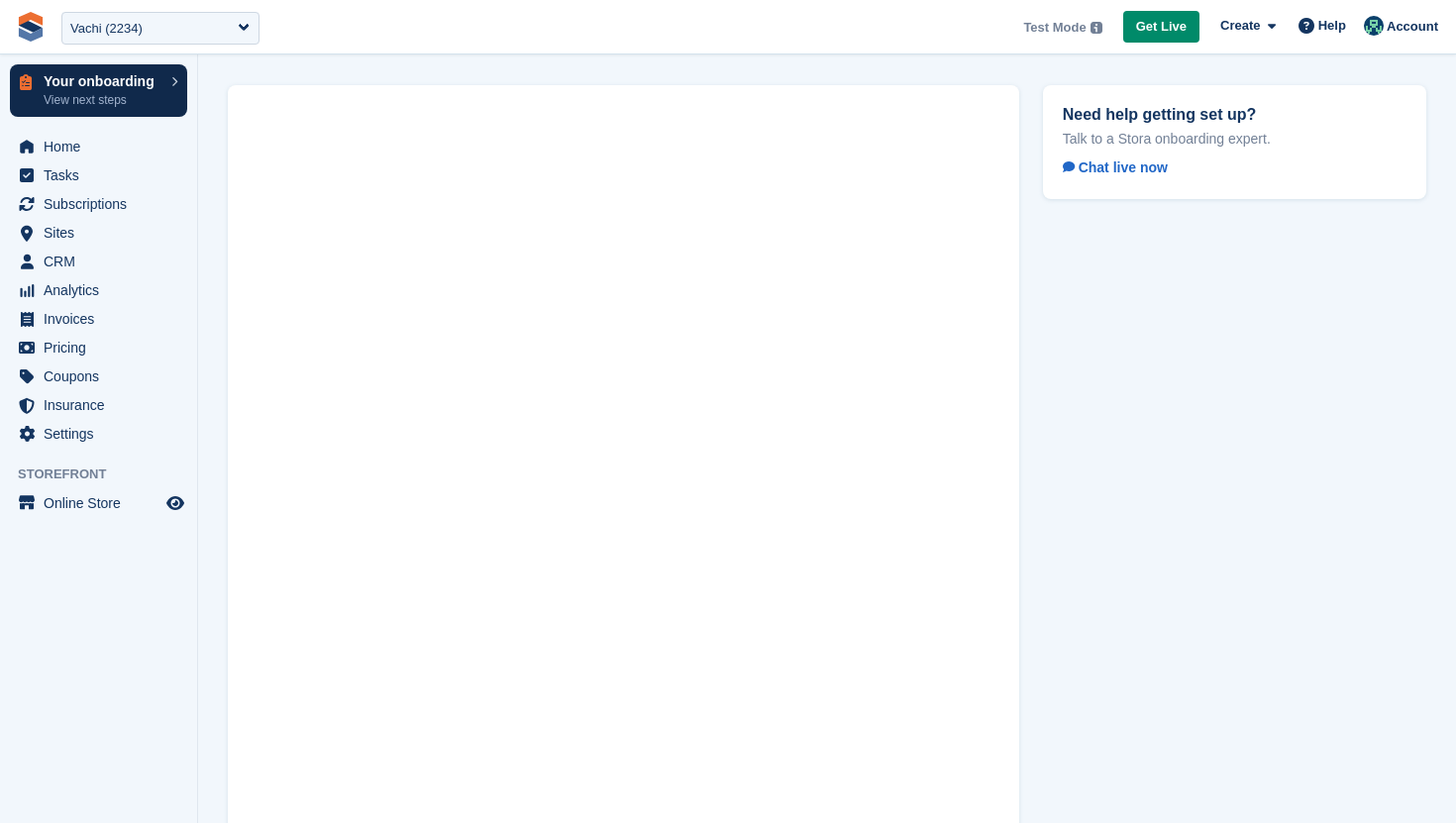 click on "View next steps" at bounding box center (102, 100) 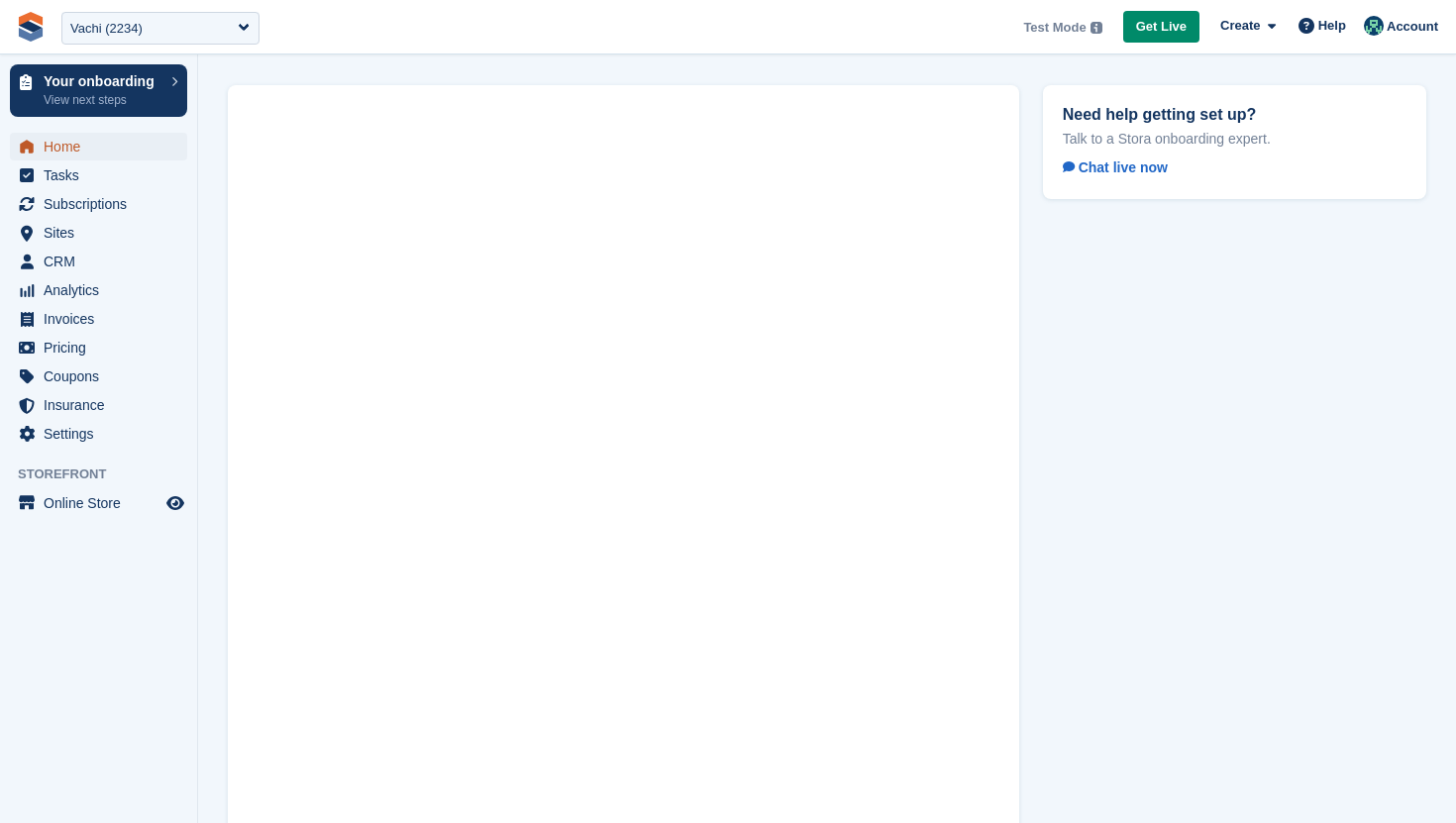 click on "Home" at bounding box center (103, 147) 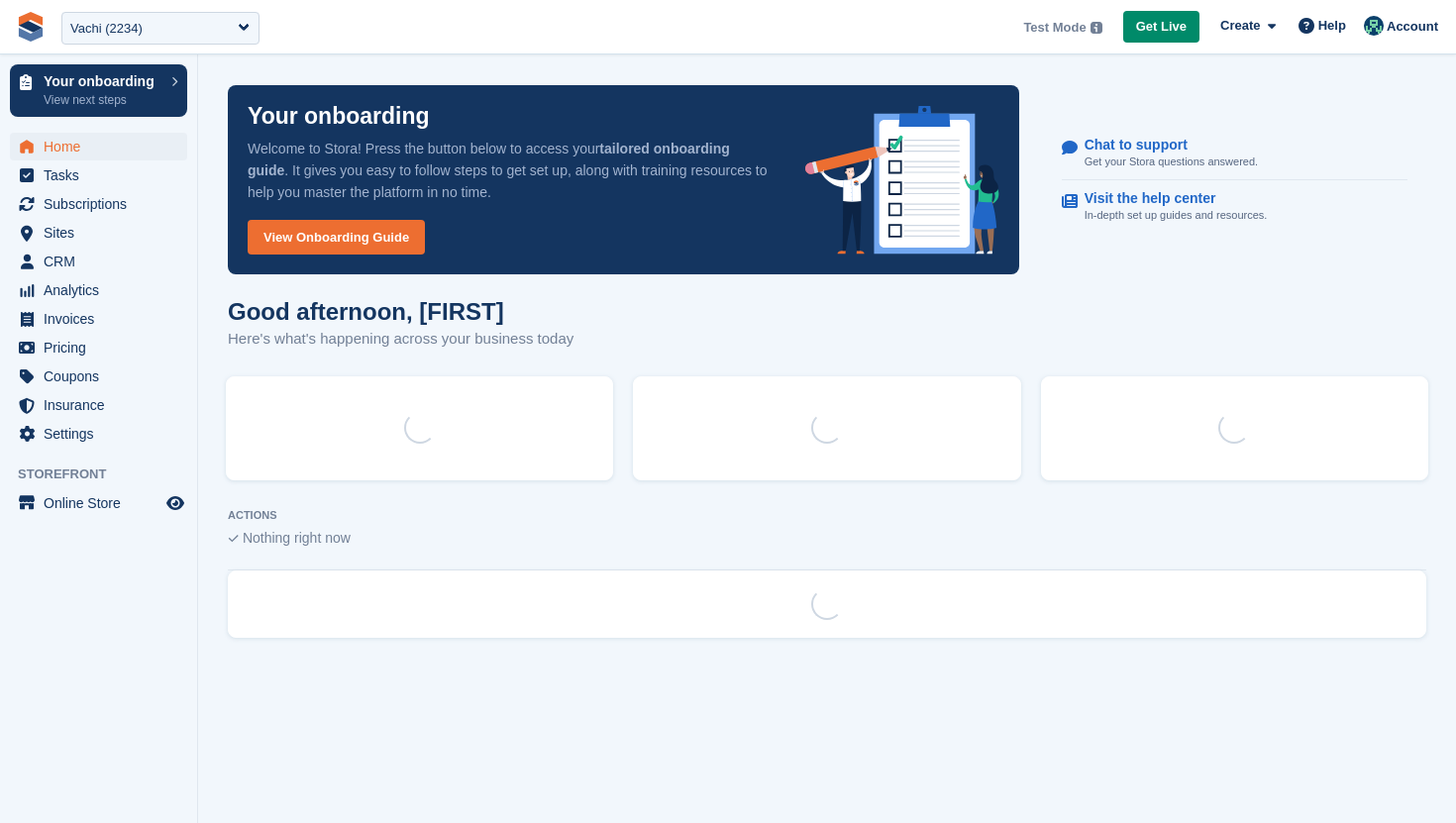 scroll, scrollTop: 0, scrollLeft: 0, axis: both 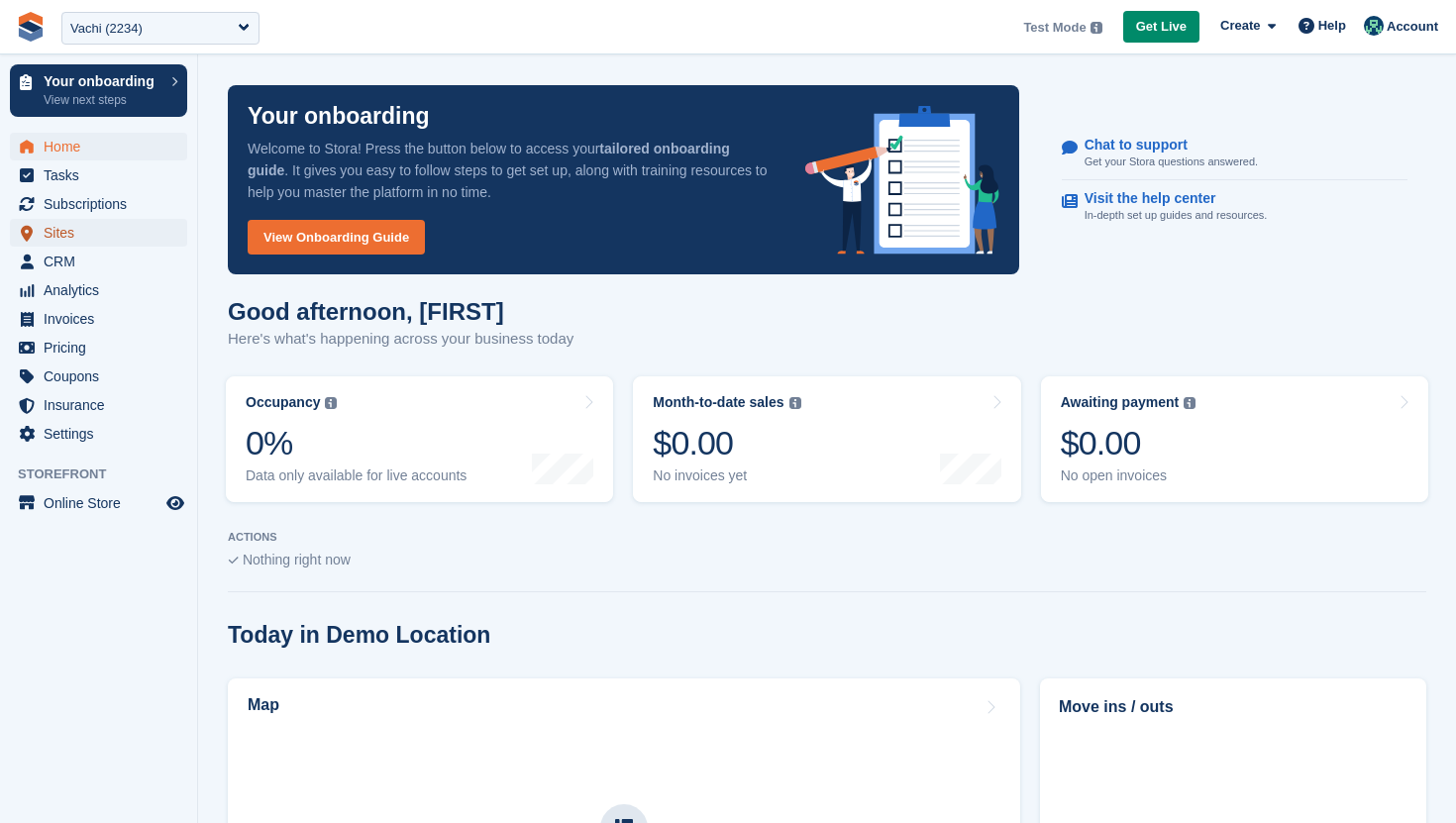 click on "Sites" at bounding box center (103, 233) 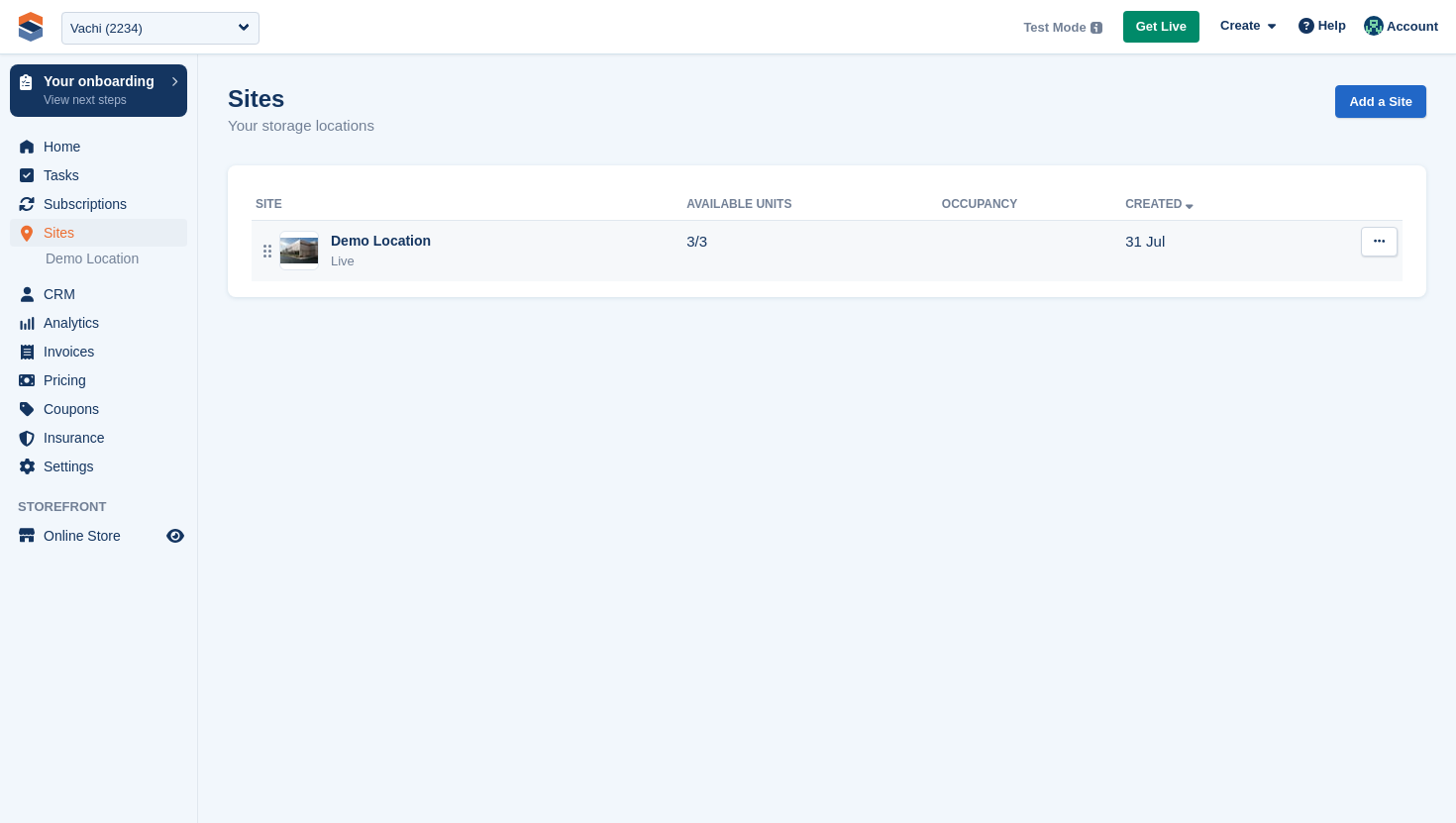 scroll, scrollTop: 0, scrollLeft: 0, axis: both 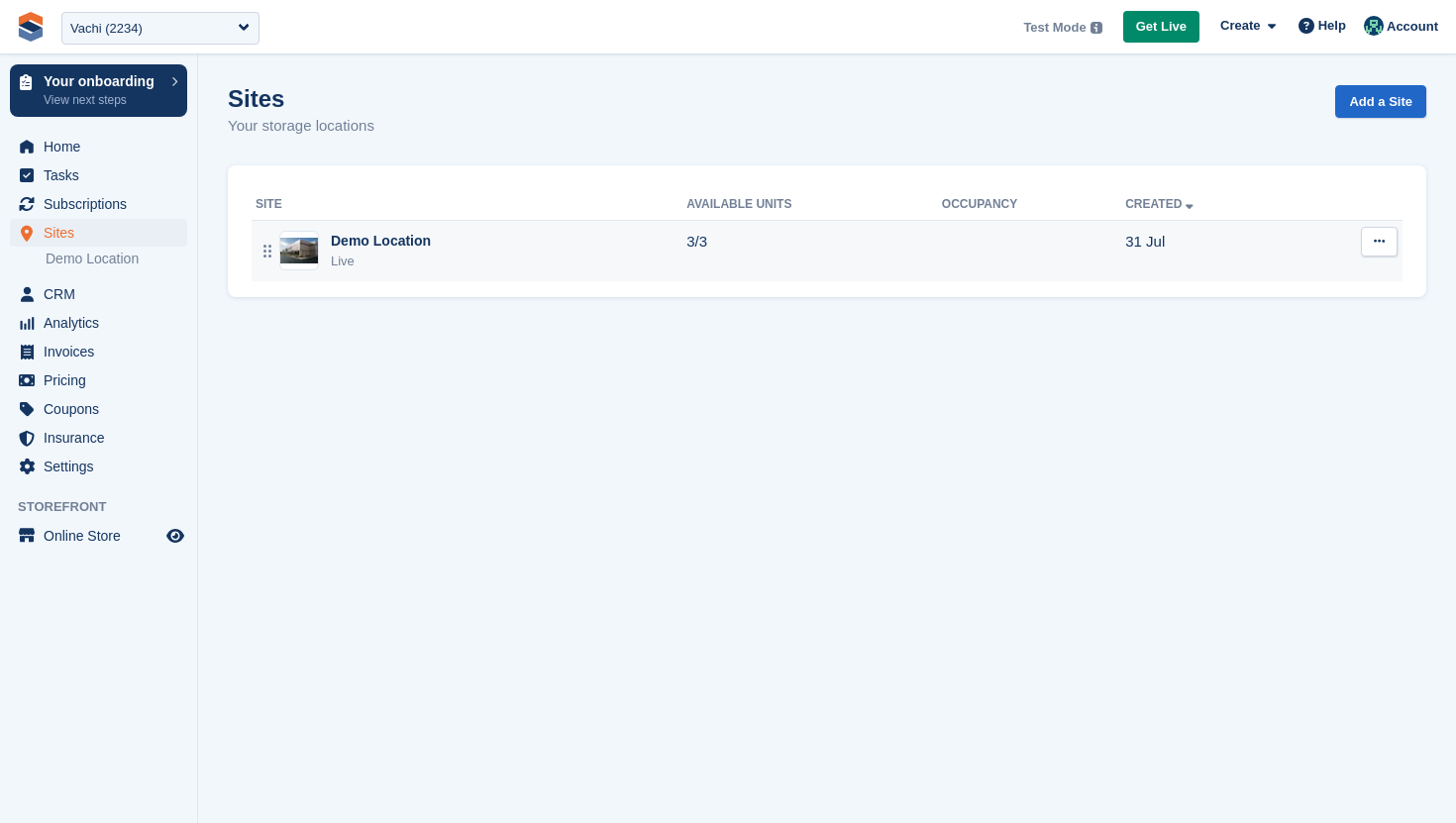 click at bounding box center (1379, 242) 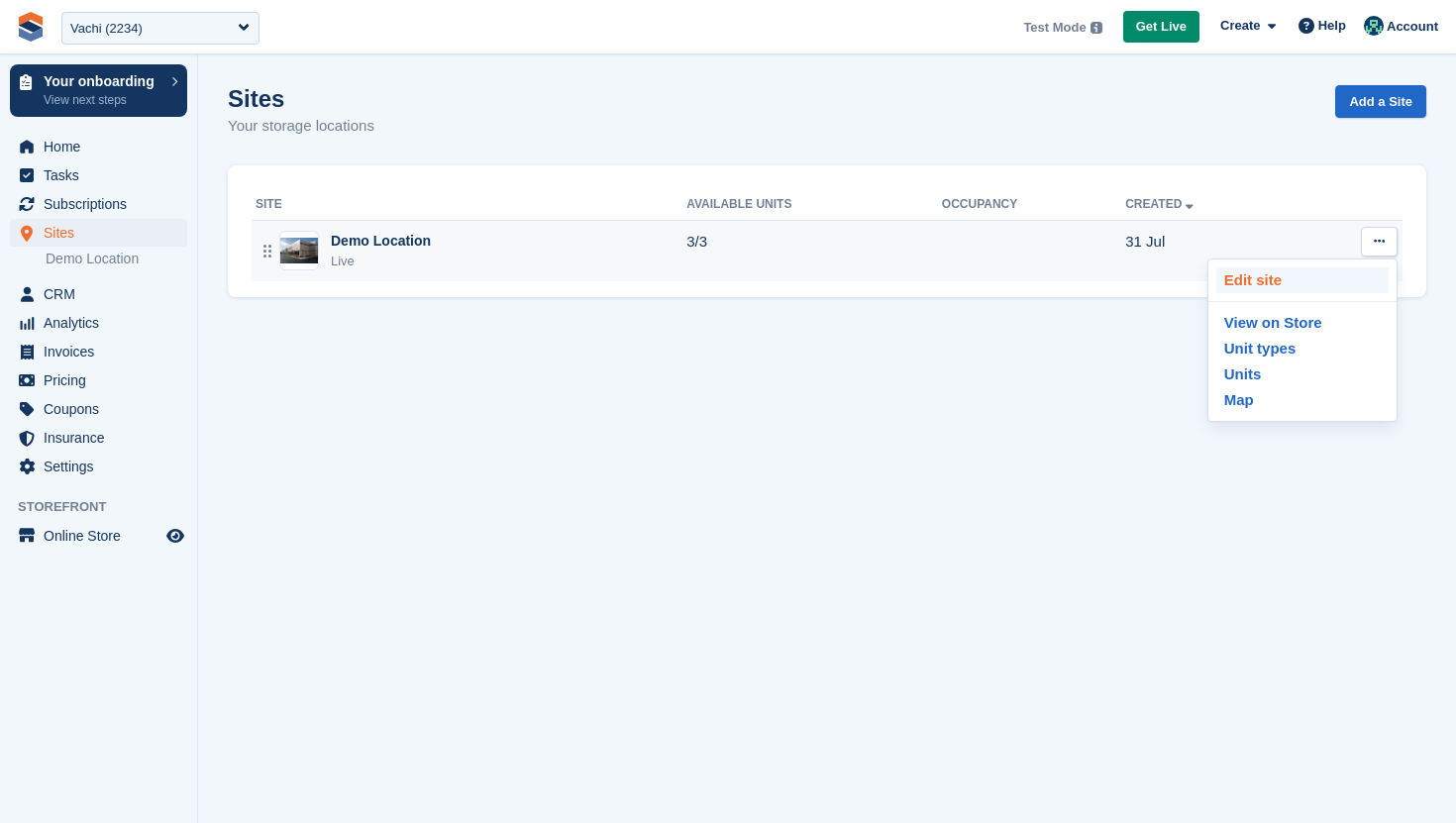 click on "Edit site" at bounding box center [1302, 280] 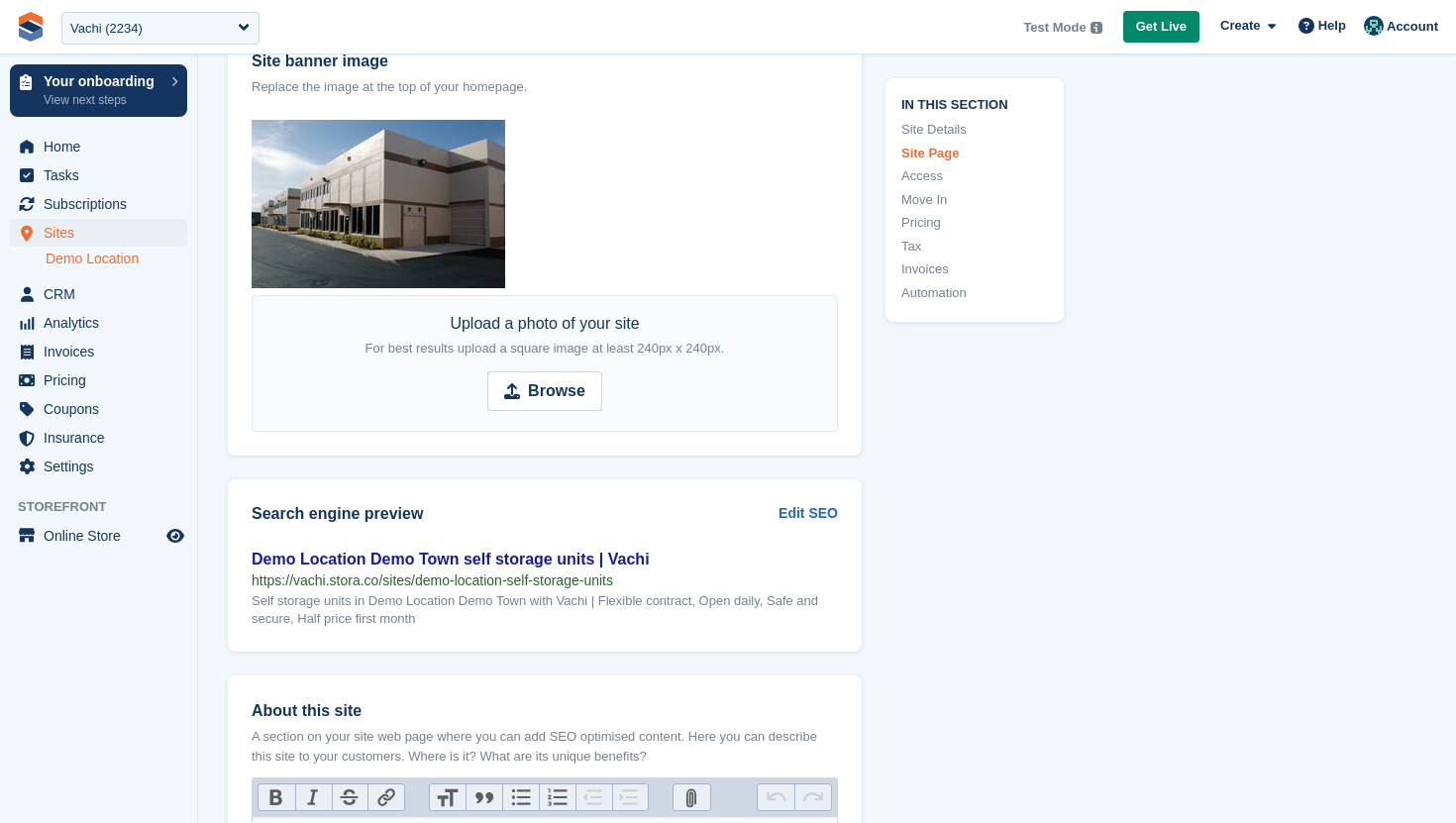 scroll, scrollTop: 2347, scrollLeft: 0, axis: vertical 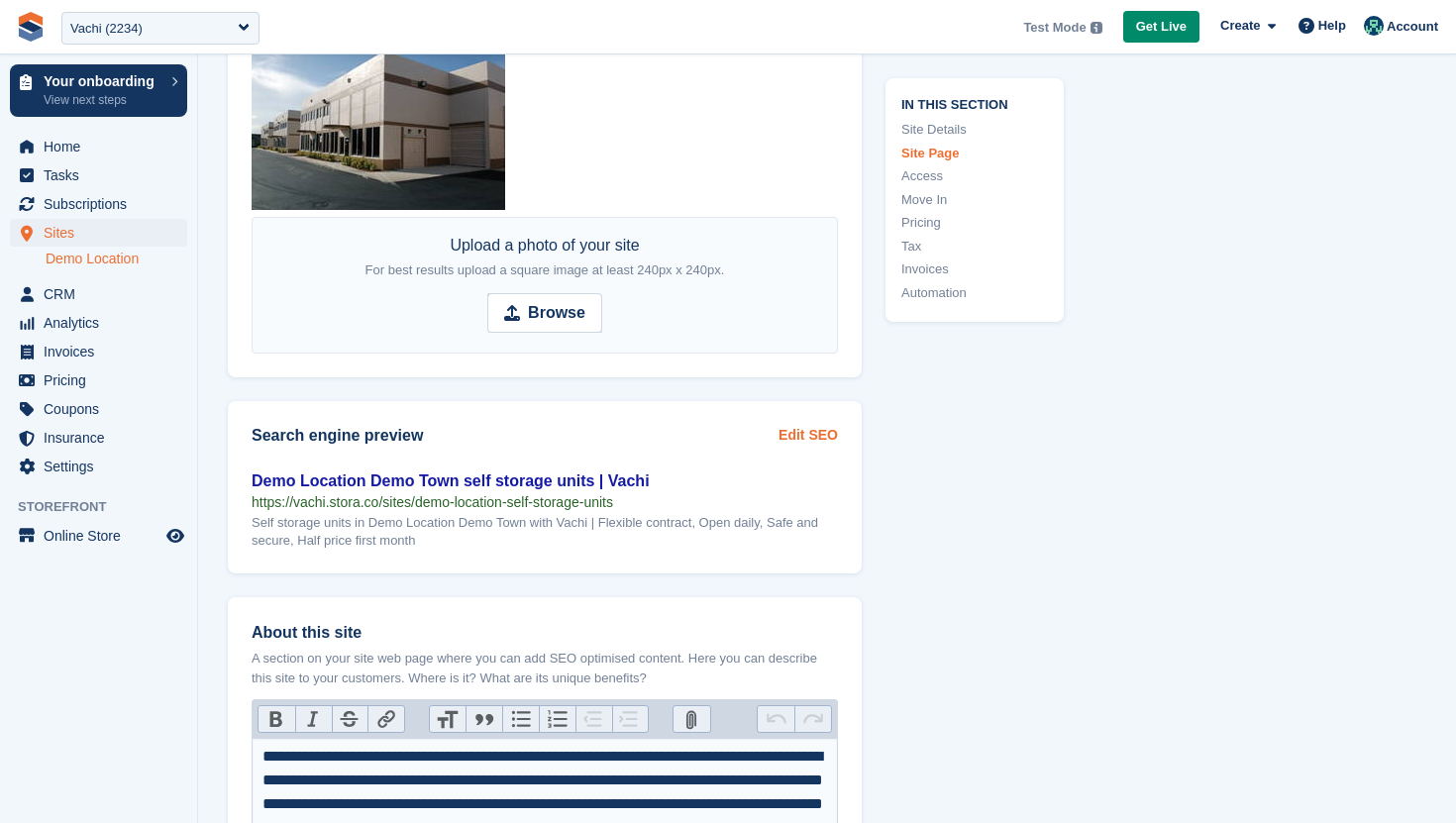 click on "Edit SEO" at bounding box center (808, 435) 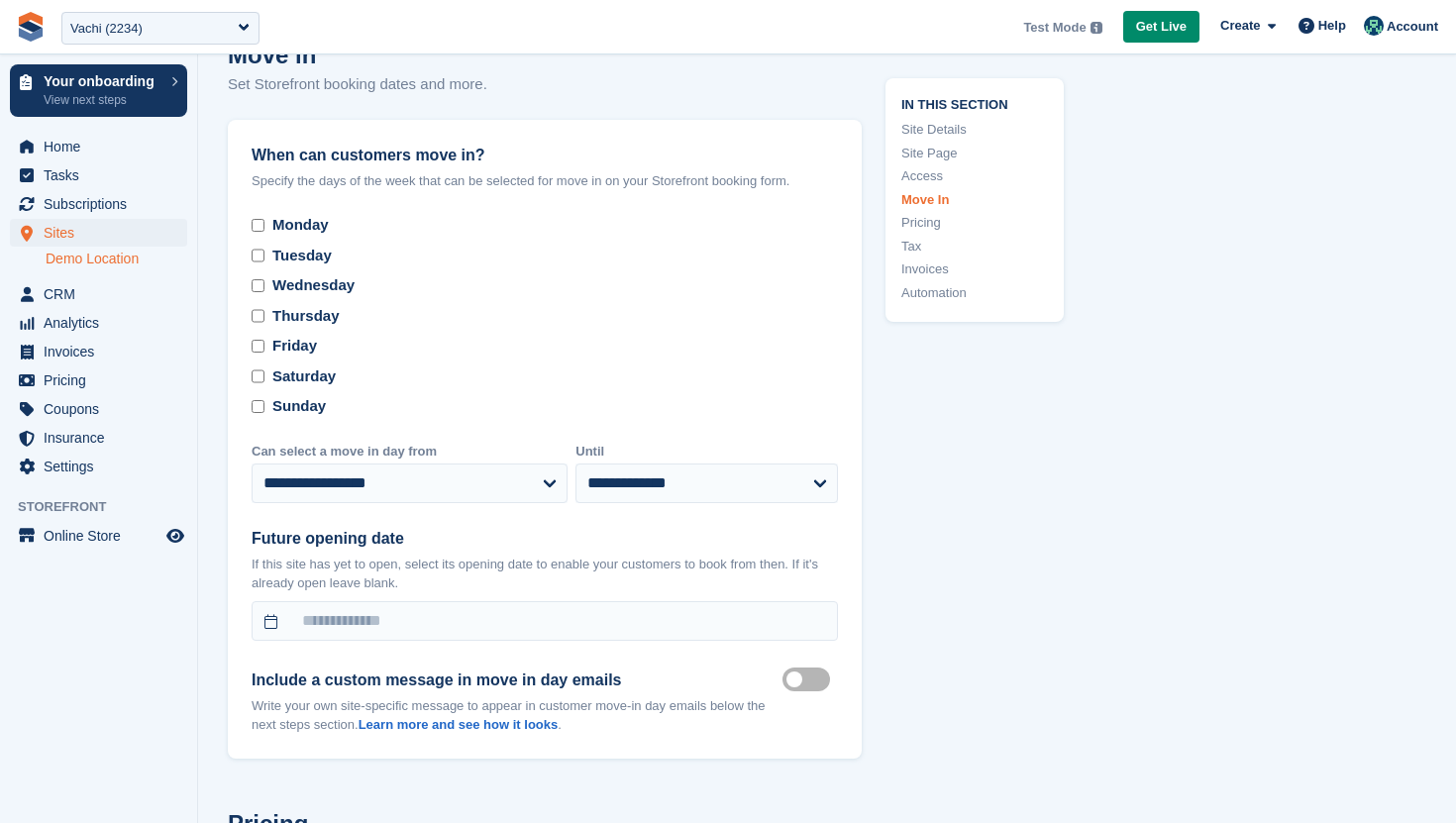 scroll, scrollTop: 5628, scrollLeft: 0, axis: vertical 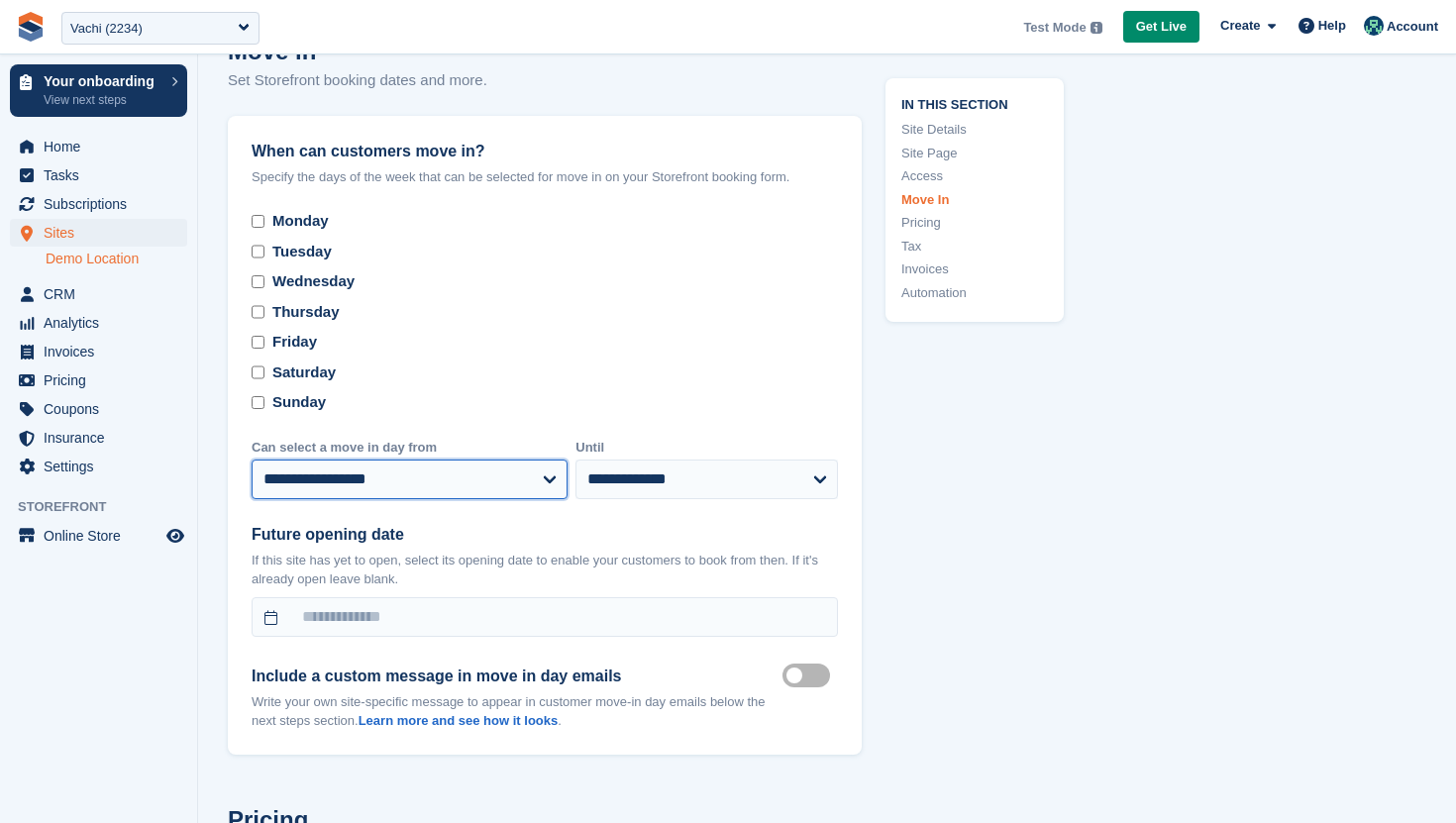 click on "**********" at bounding box center [409, 479] 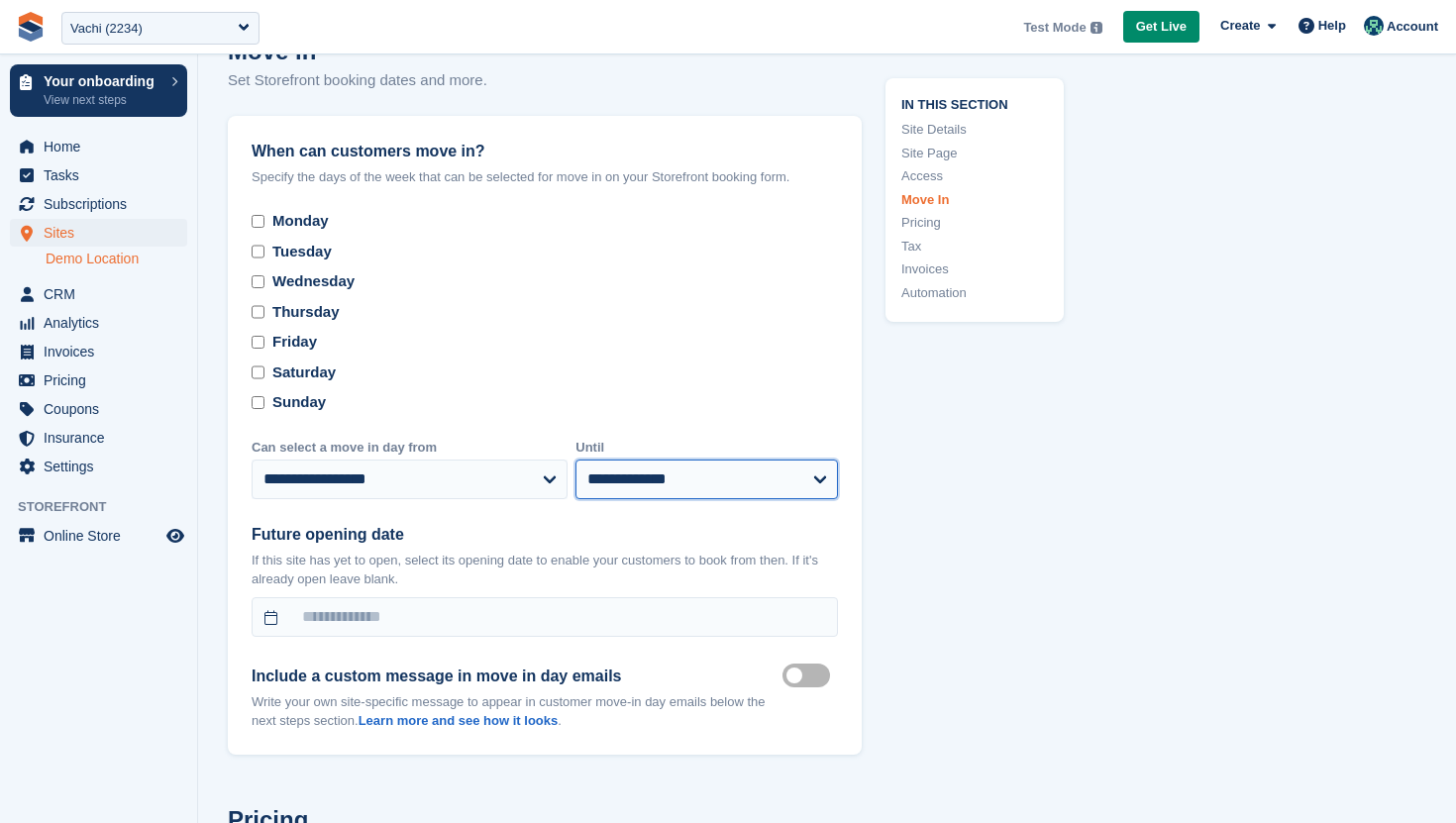 click on "**********" at bounding box center (706, 479) 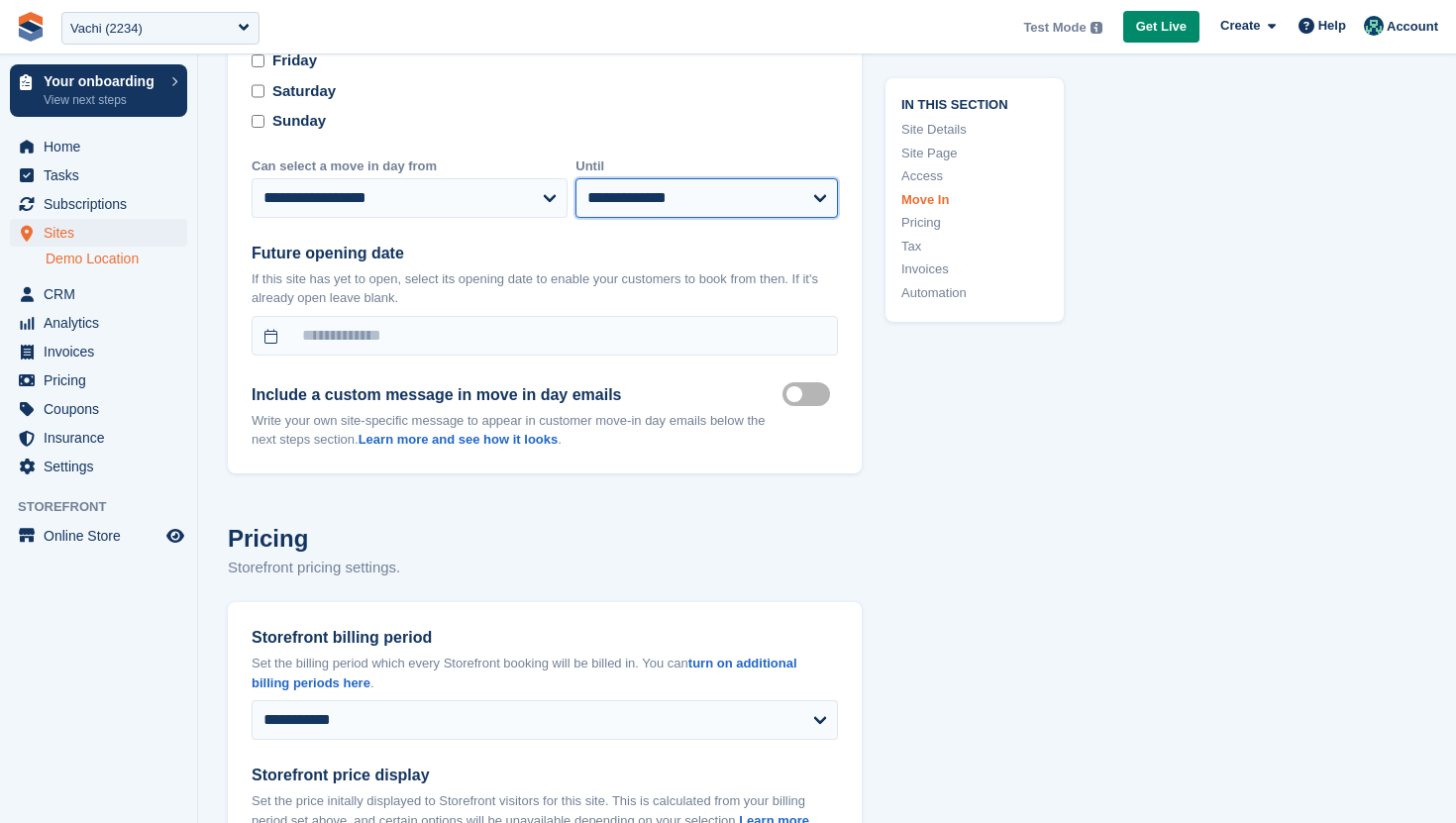 scroll, scrollTop: 5919, scrollLeft: 0, axis: vertical 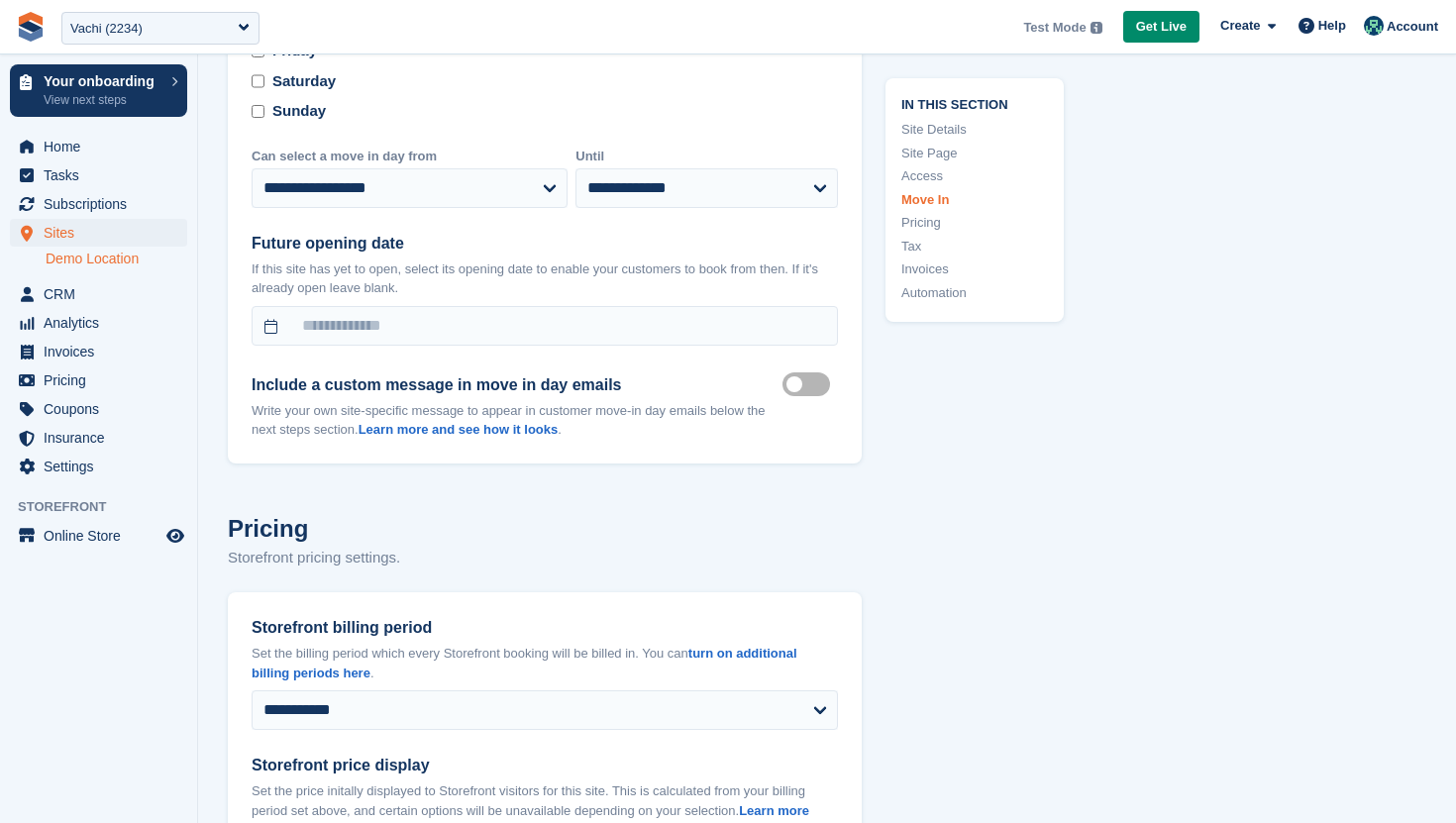 click on "Move in mailer custom message on" at bounding box center [810, 384] 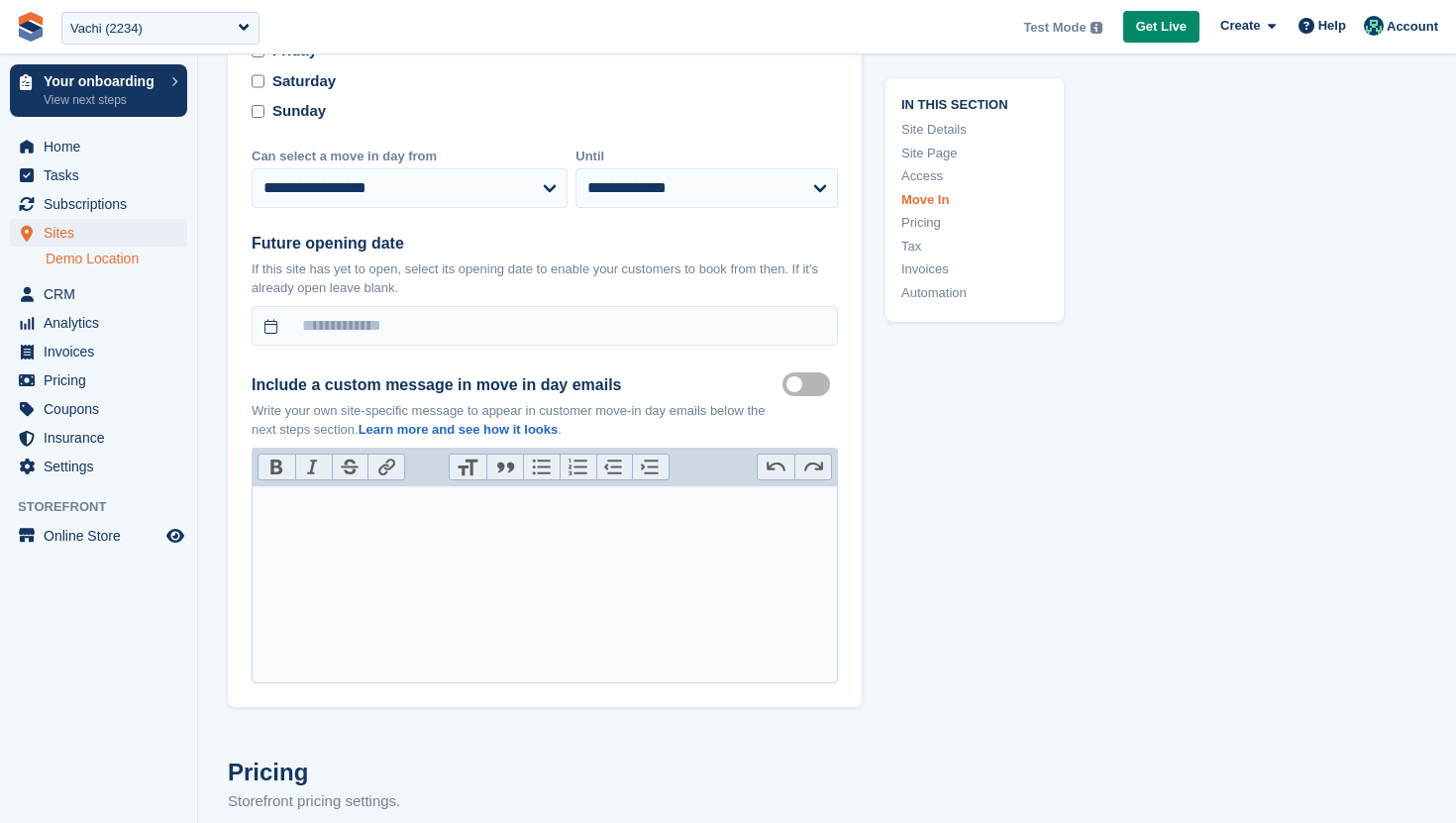 click at bounding box center [545, 584] 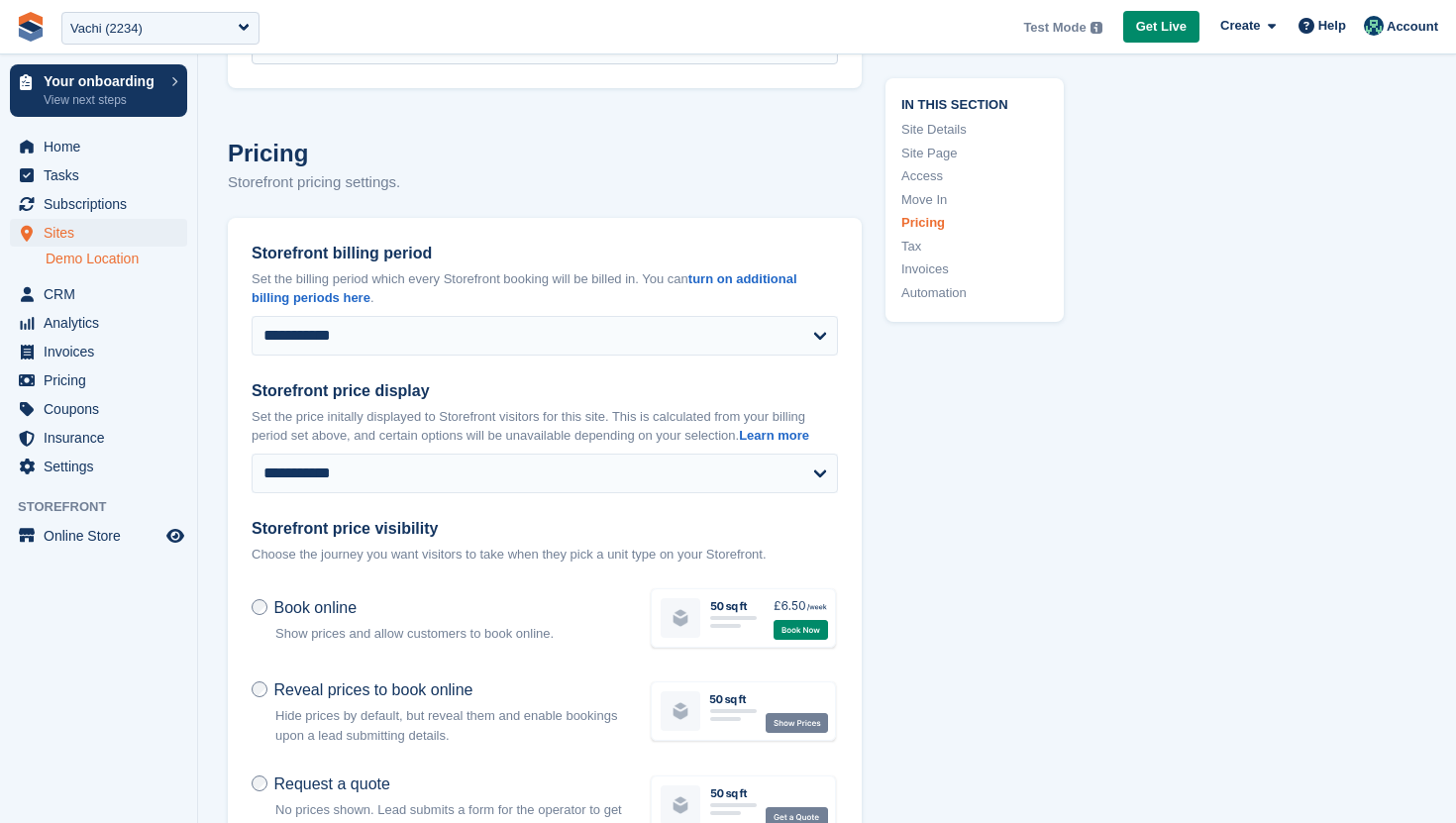 scroll, scrollTop: 6539, scrollLeft: 0, axis: vertical 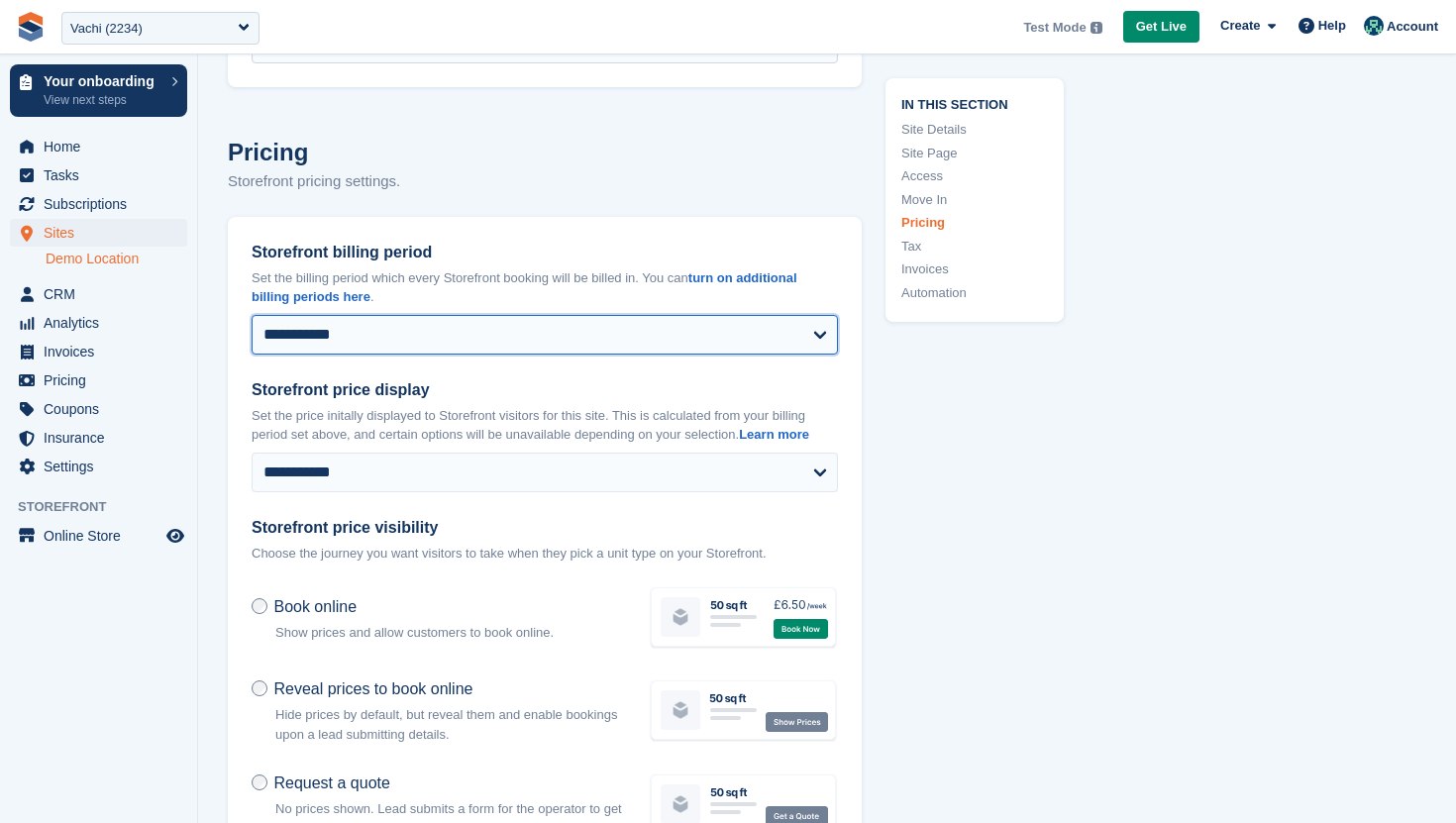 click on "**********" at bounding box center [545, 335] 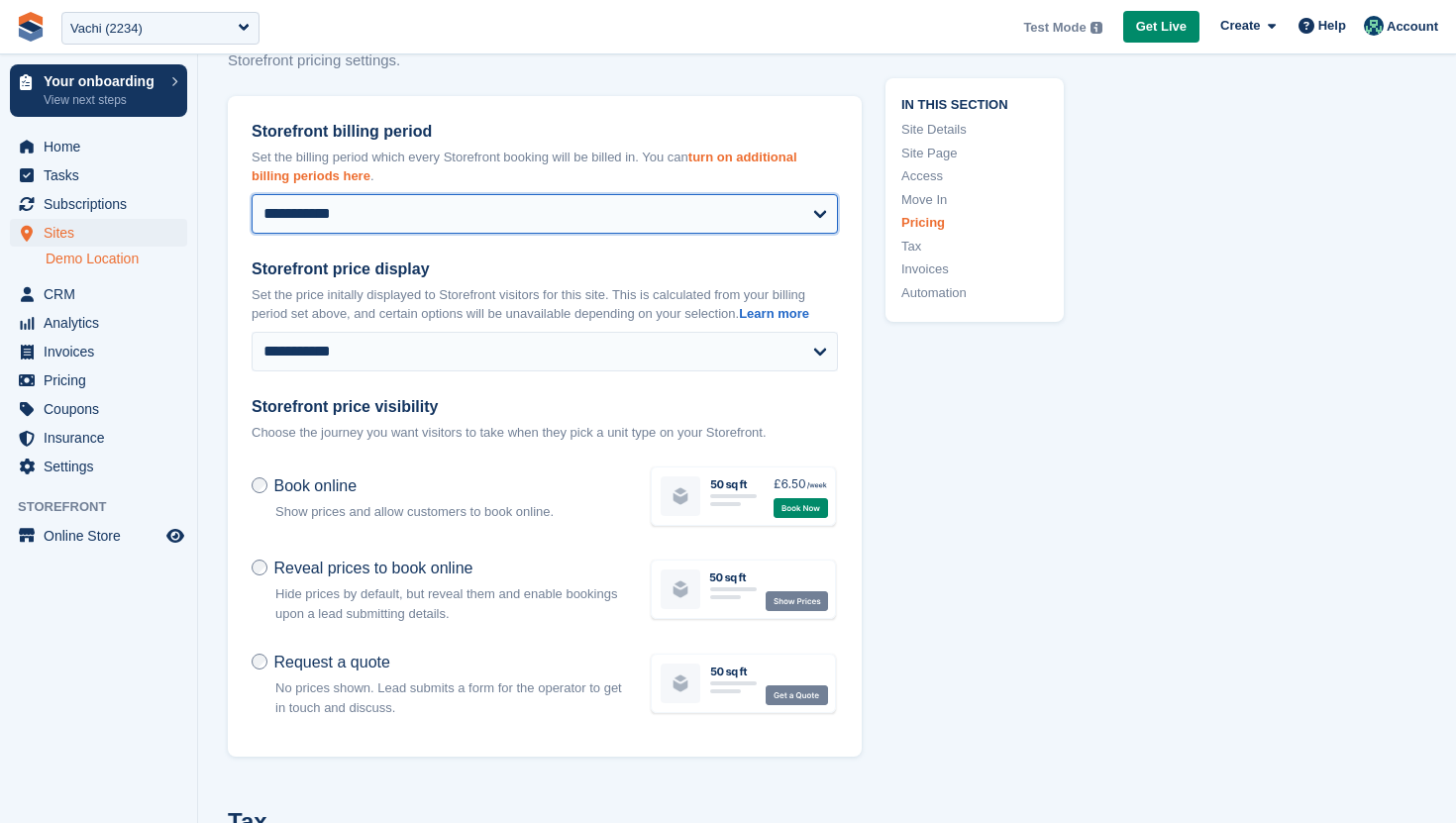 scroll, scrollTop: 6661, scrollLeft: 0, axis: vertical 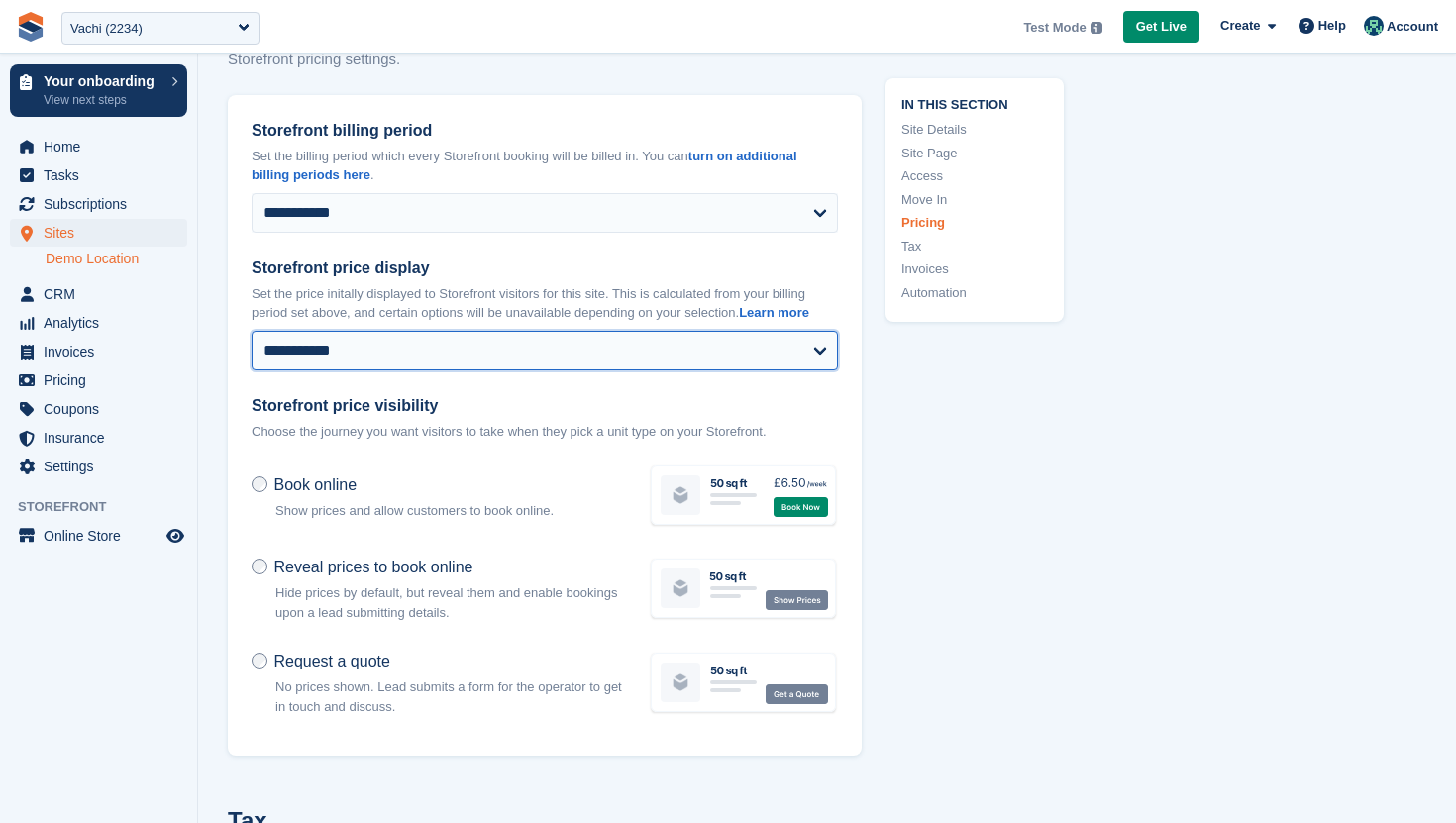 click on "**********" at bounding box center [545, 351] 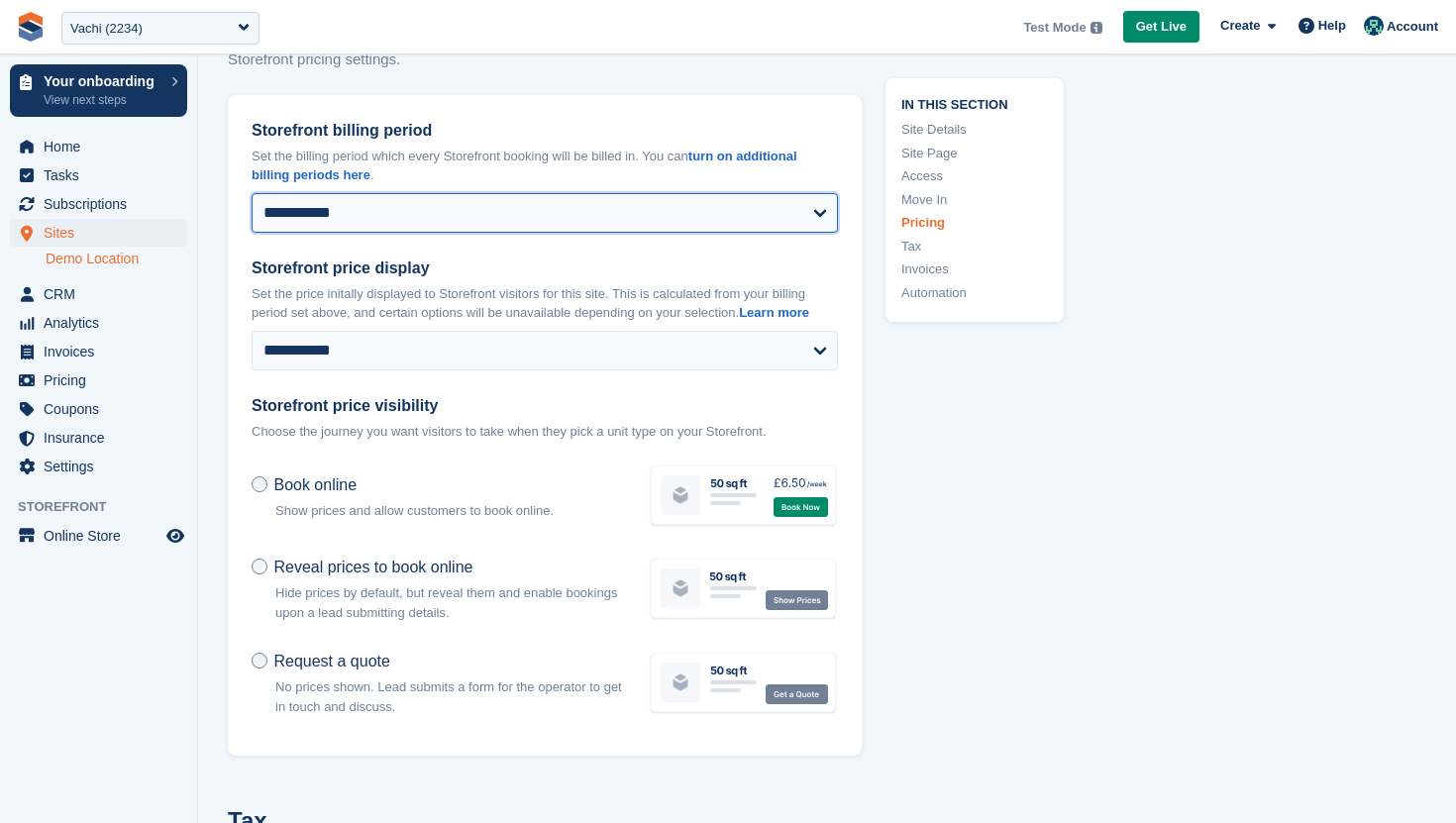 click on "**********" at bounding box center [545, 213] 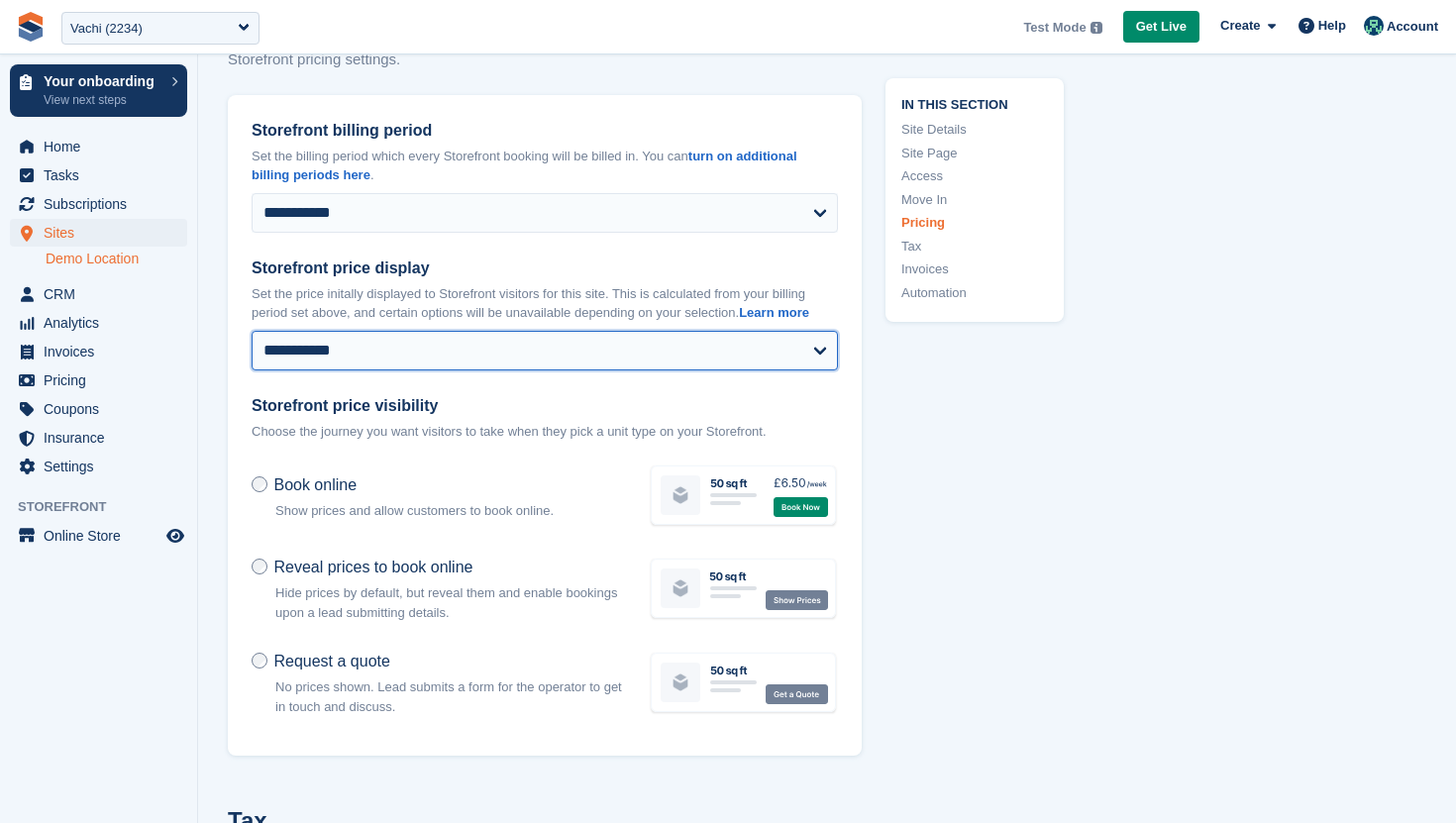 click on "**********" at bounding box center (545, 351) 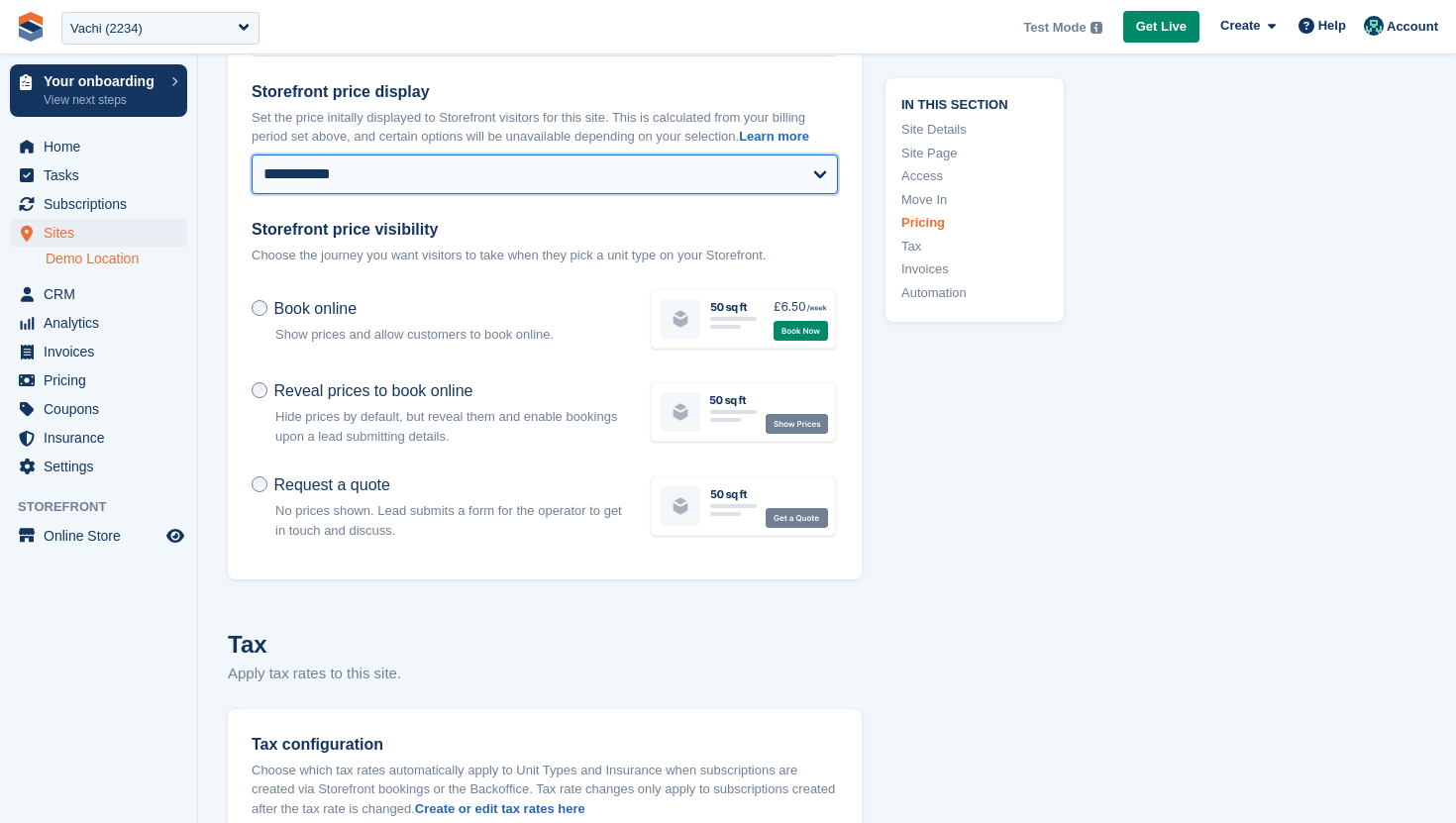 scroll, scrollTop: 6895, scrollLeft: 0, axis: vertical 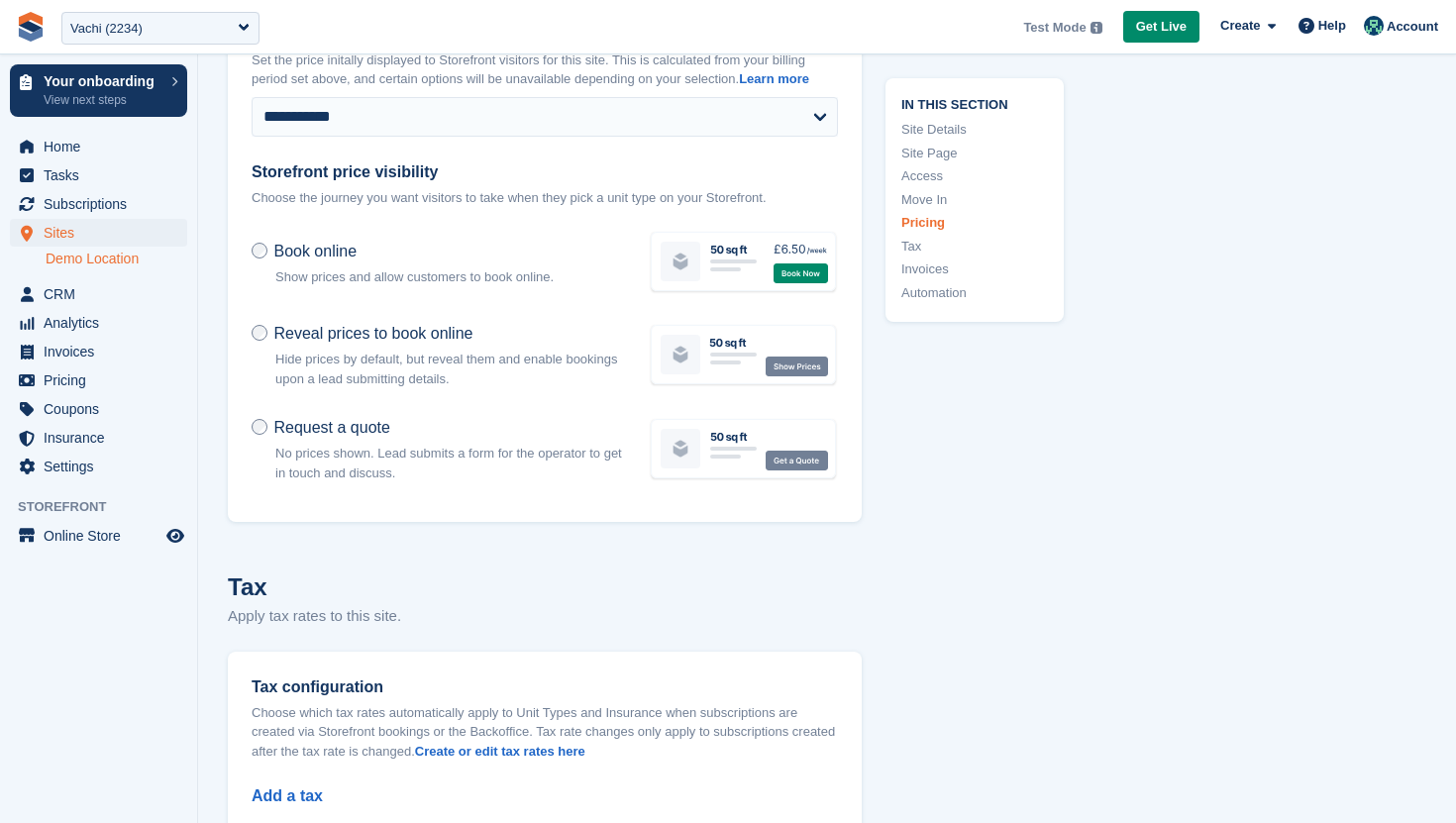 click on "Reveal prices to book online
Hide prices by default, but reveal them and enable bookings upon a lead submitting details." at bounding box center [438, 355] 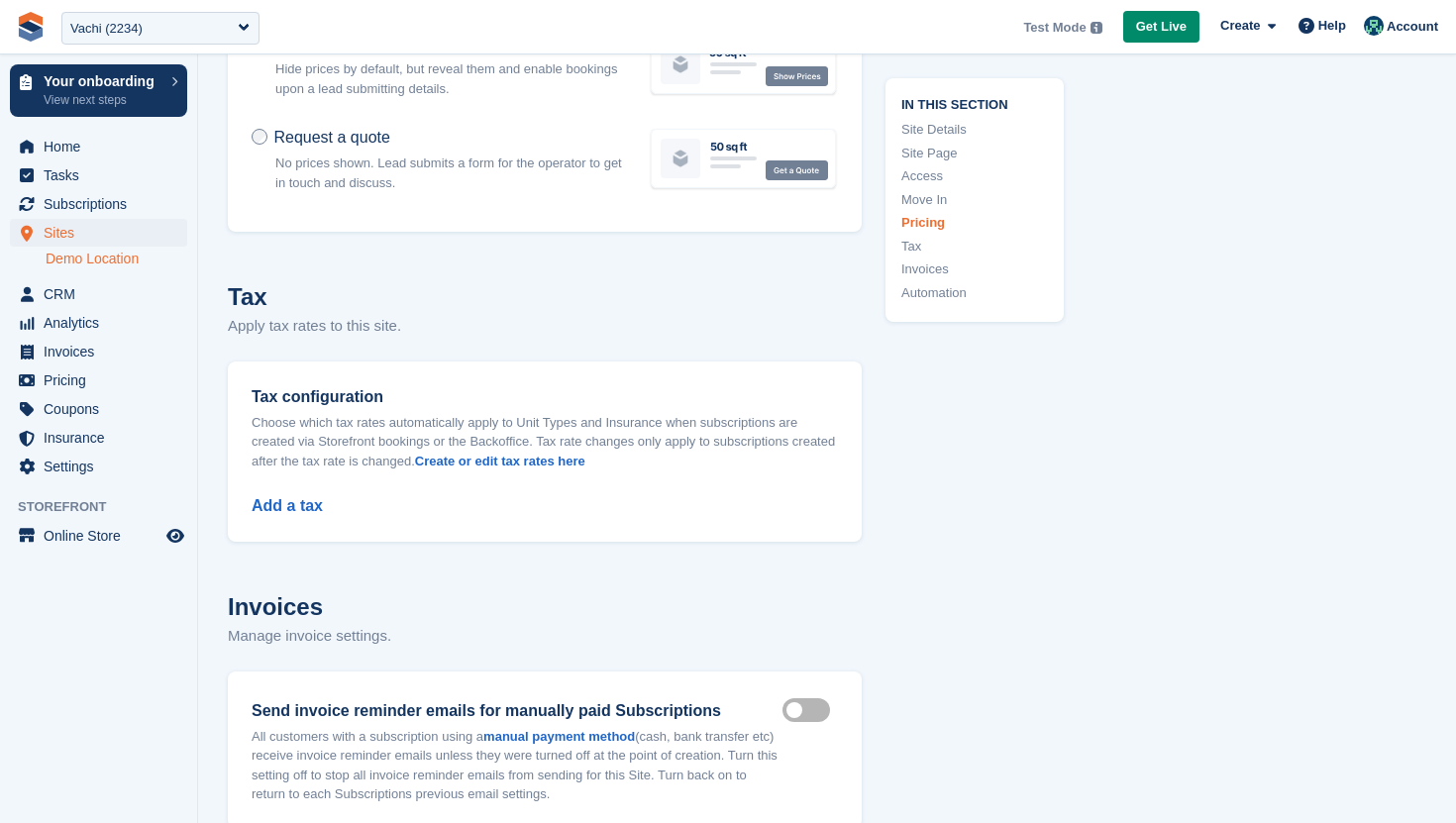 scroll, scrollTop: 7184, scrollLeft: 0, axis: vertical 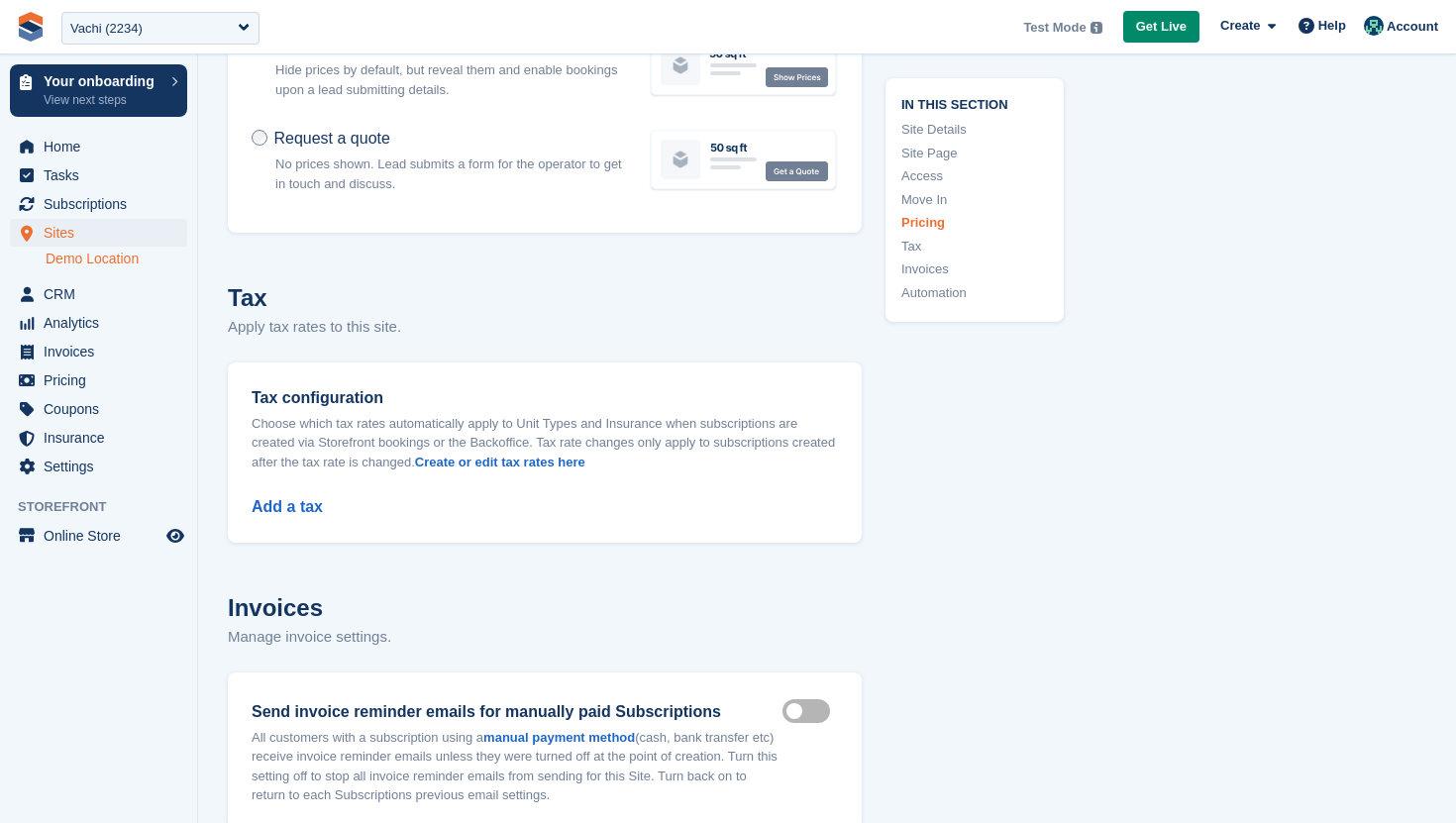 click on "Add a tax" at bounding box center (545, 495) 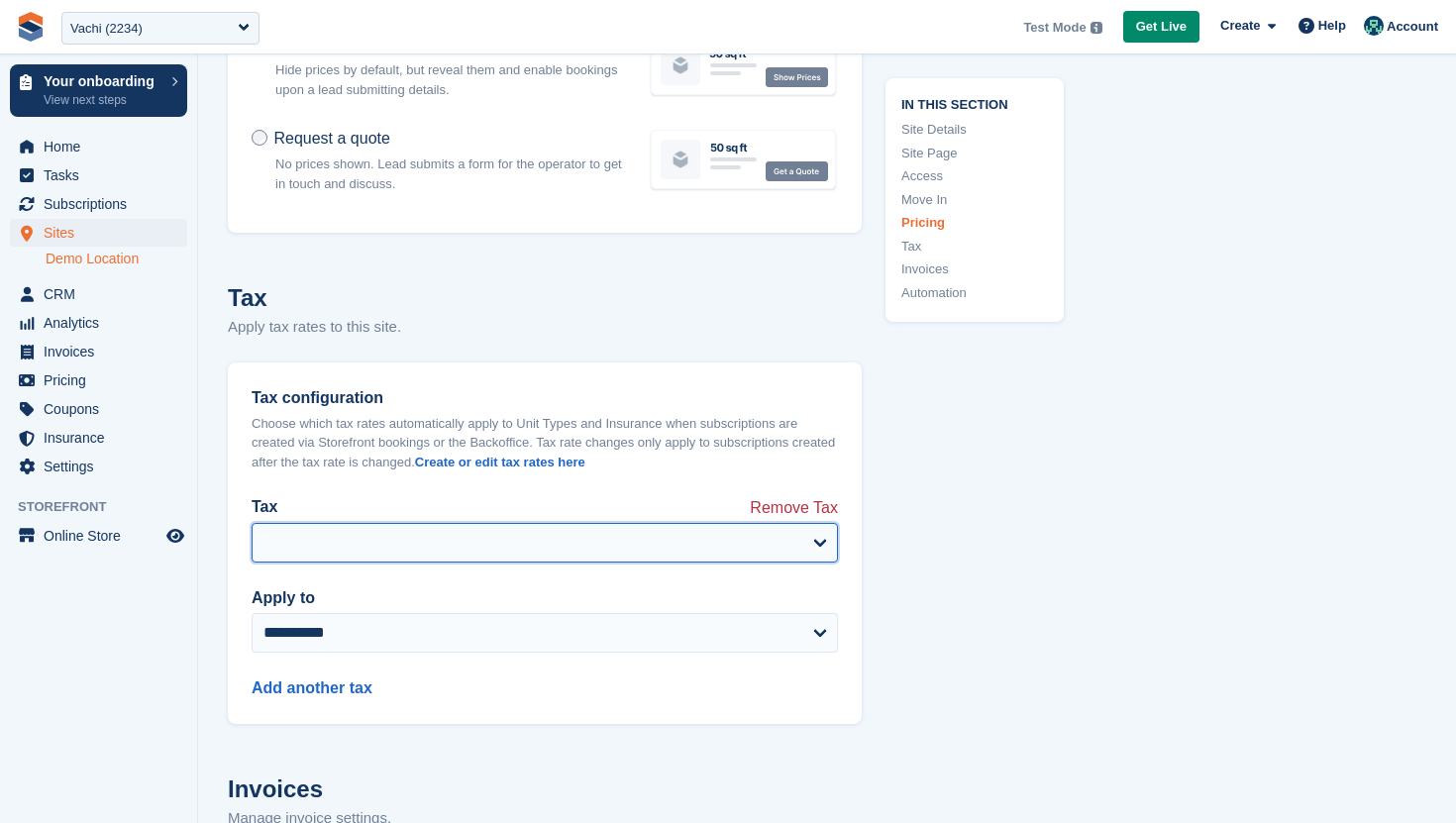 click on "Tax" at bounding box center [545, 543] 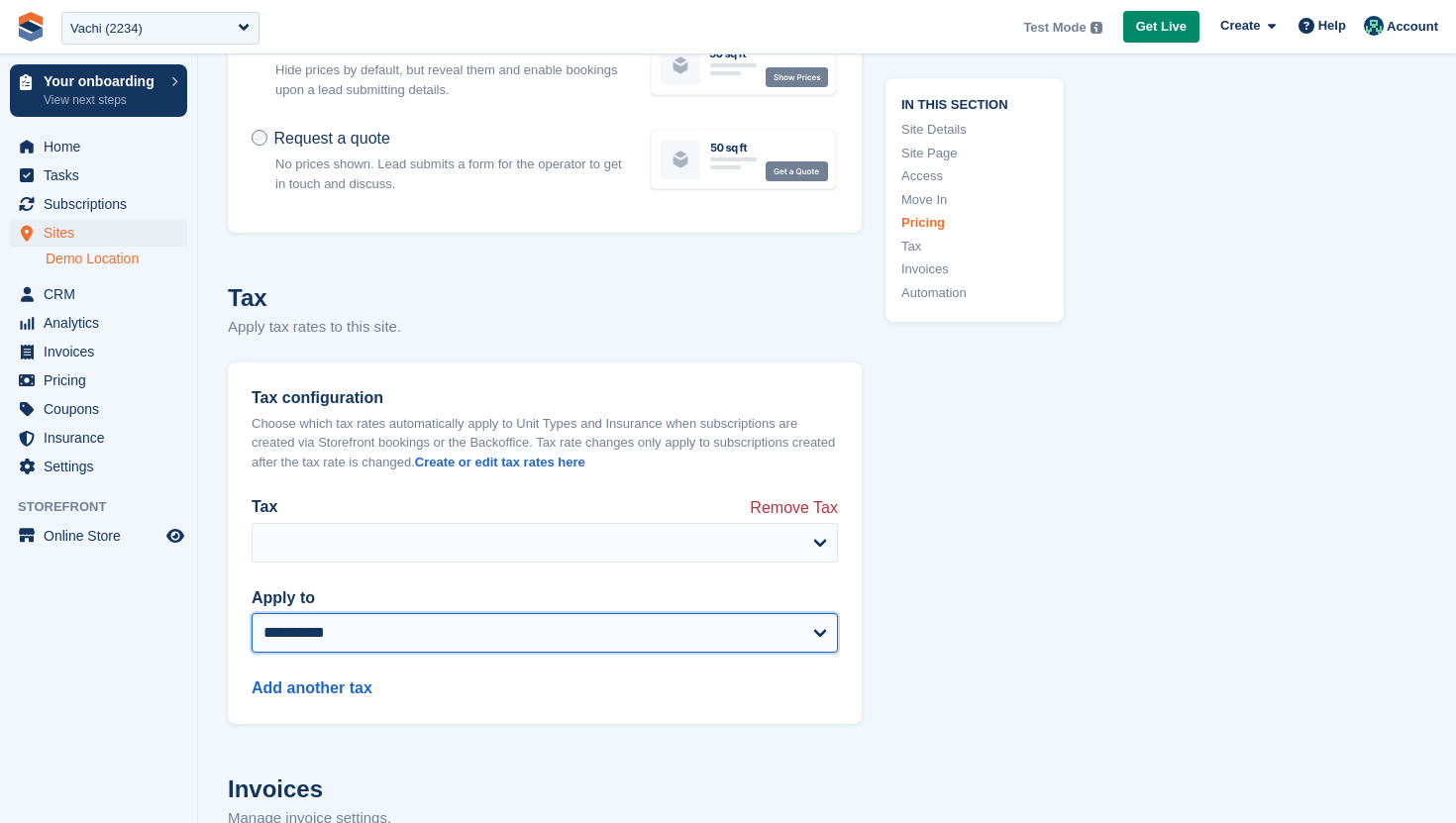 click on "**********" at bounding box center [545, 633] 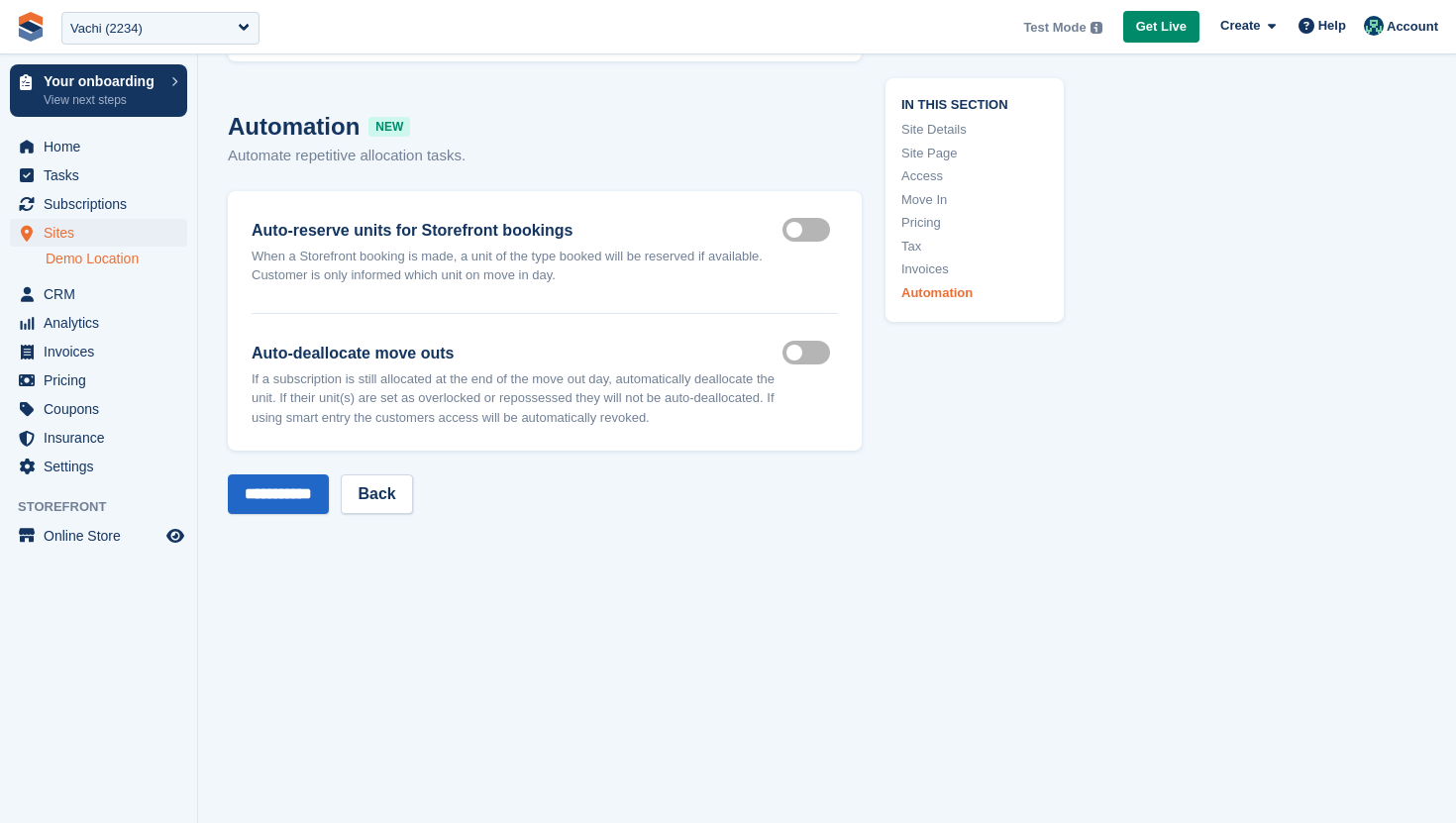 scroll, scrollTop: 8133, scrollLeft: 0, axis: vertical 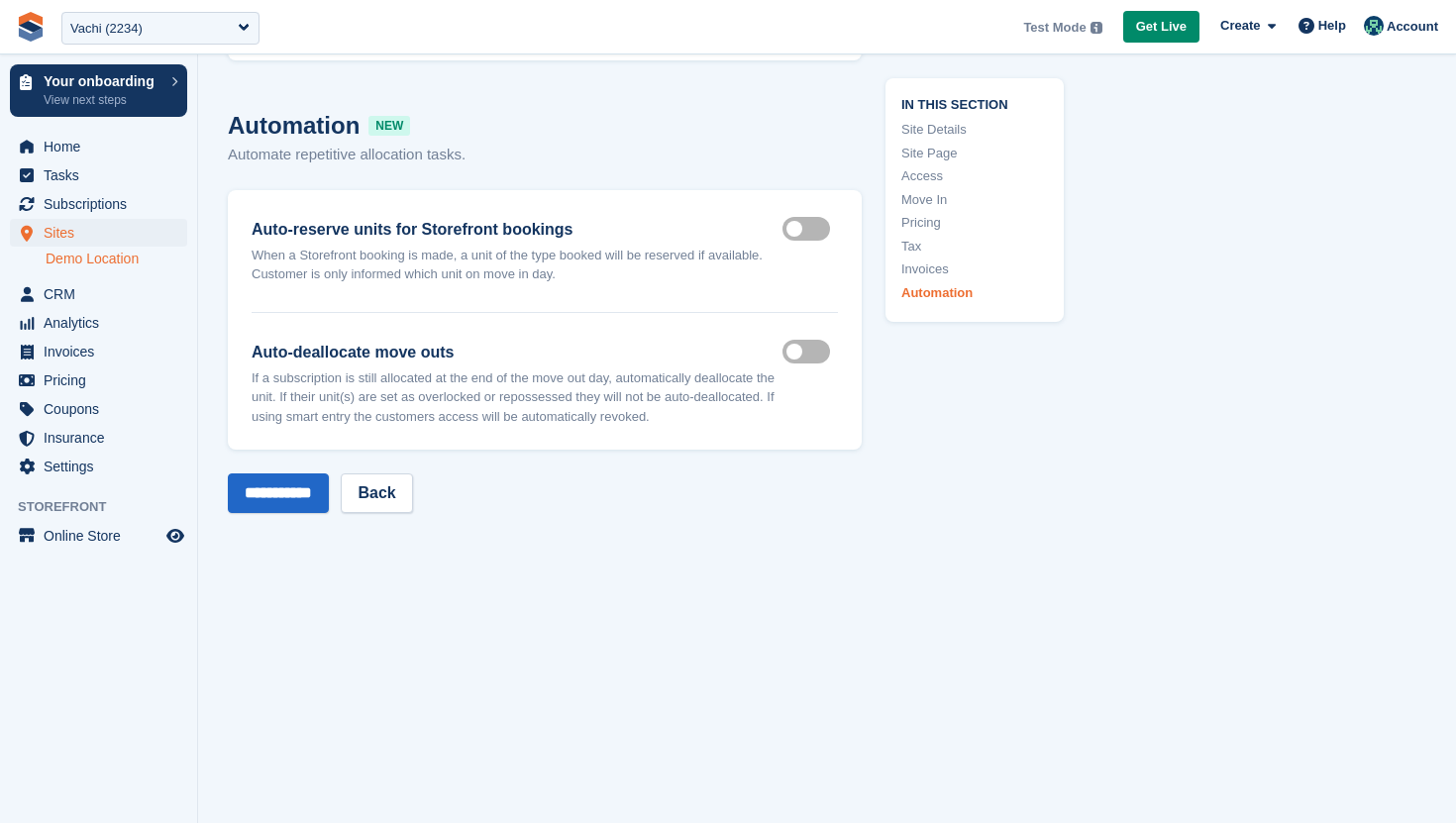 click on "Auto reserve on storefront" at bounding box center (810, 229) 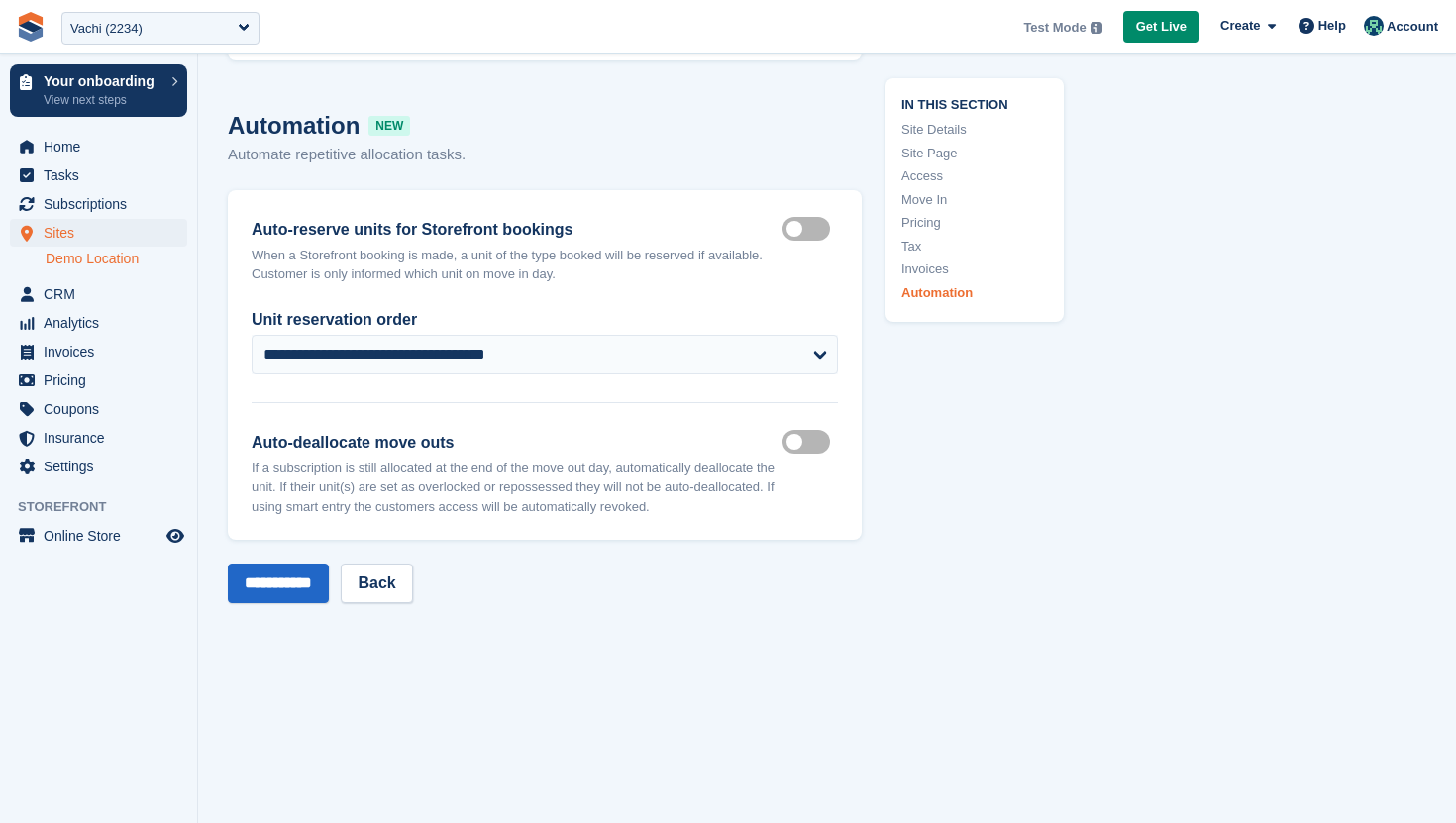 click on "Auto deallocate move outs" at bounding box center [810, 442] 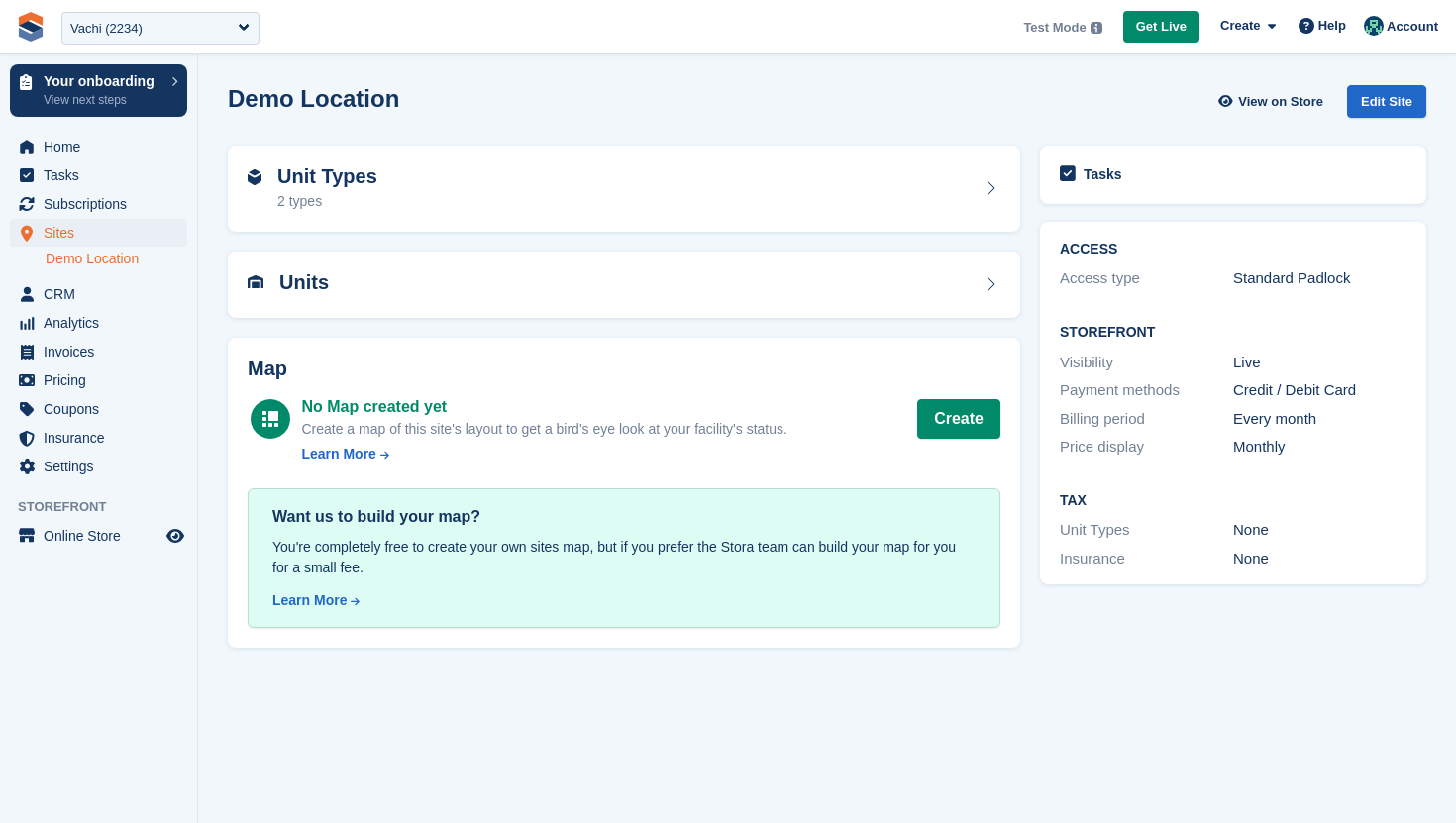 scroll, scrollTop: 0, scrollLeft: 0, axis: both 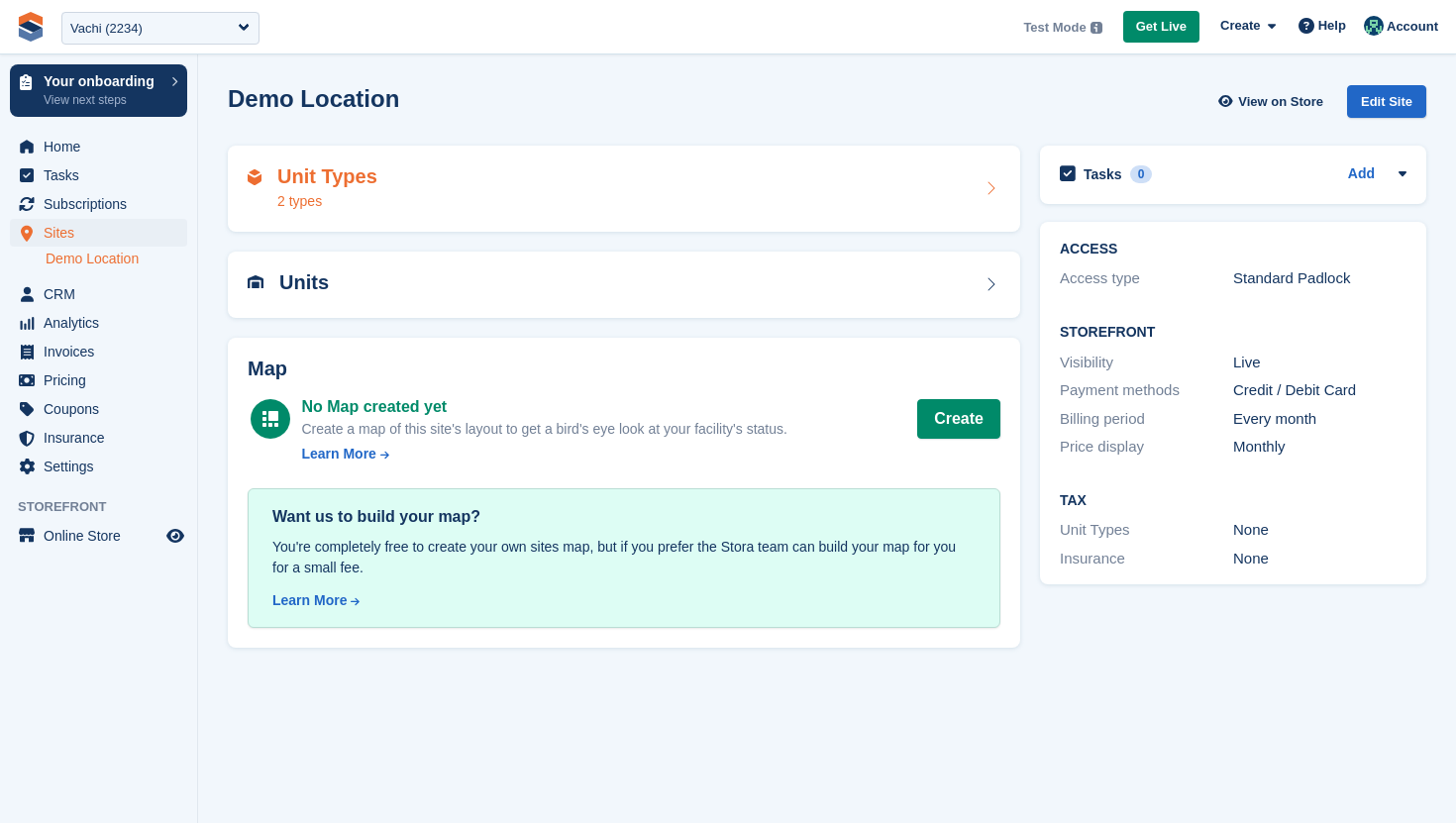 click on "Unit Types
2 types" at bounding box center [624, 189] 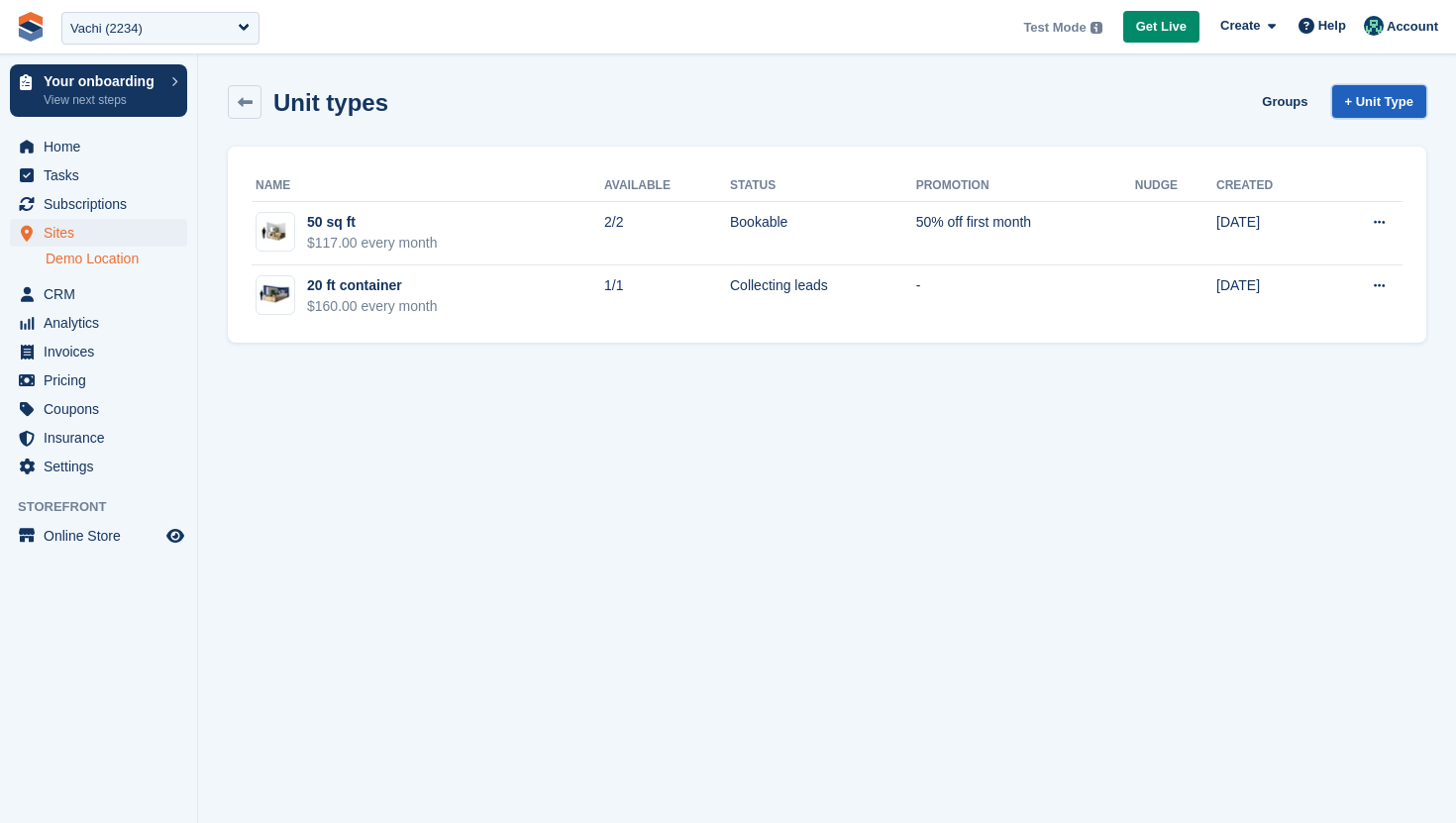 click on "+ Unit Type" at bounding box center [1379, 101] 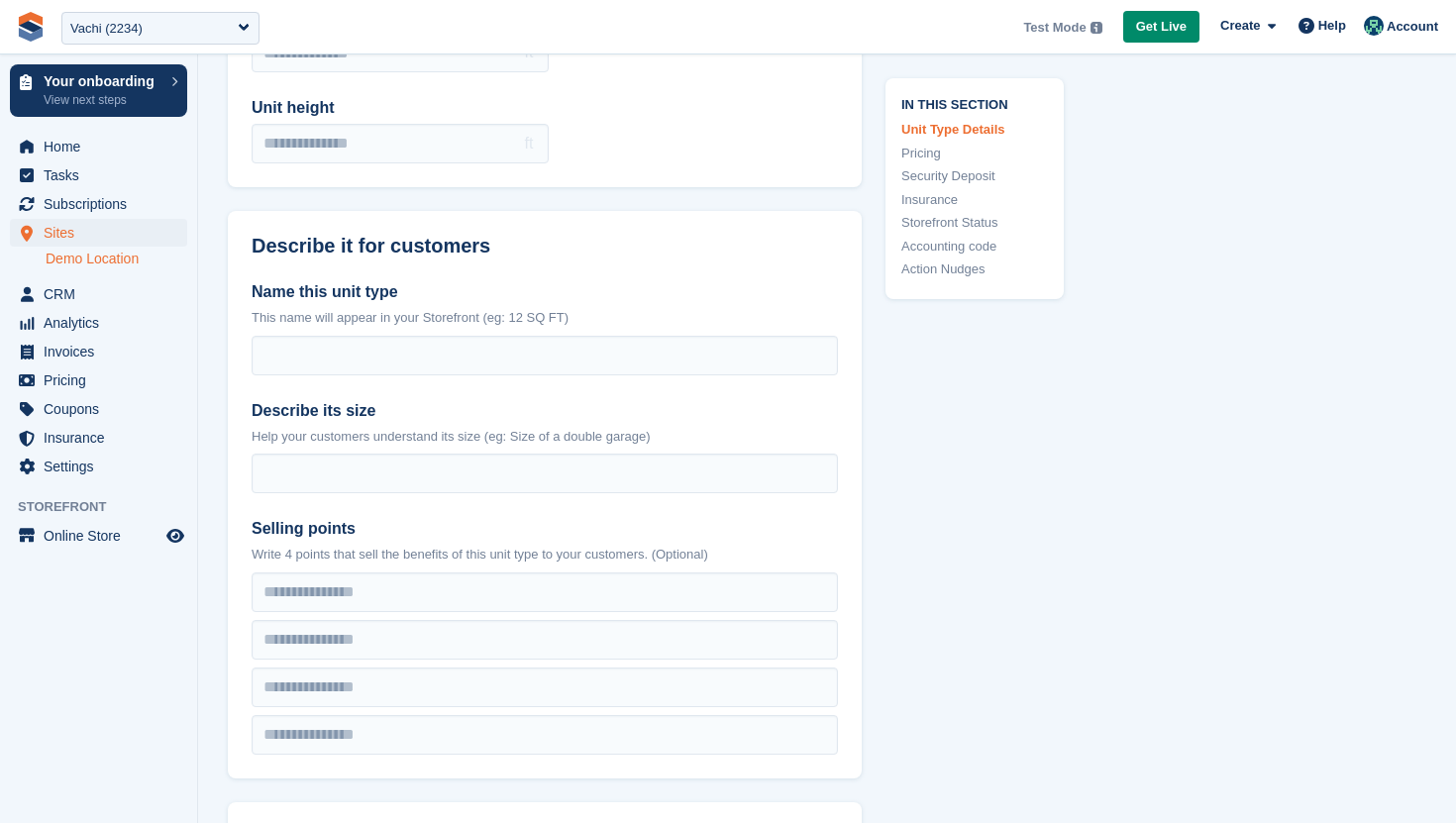 scroll, scrollTop: 443, scrollLeft: 0, axis: vertical 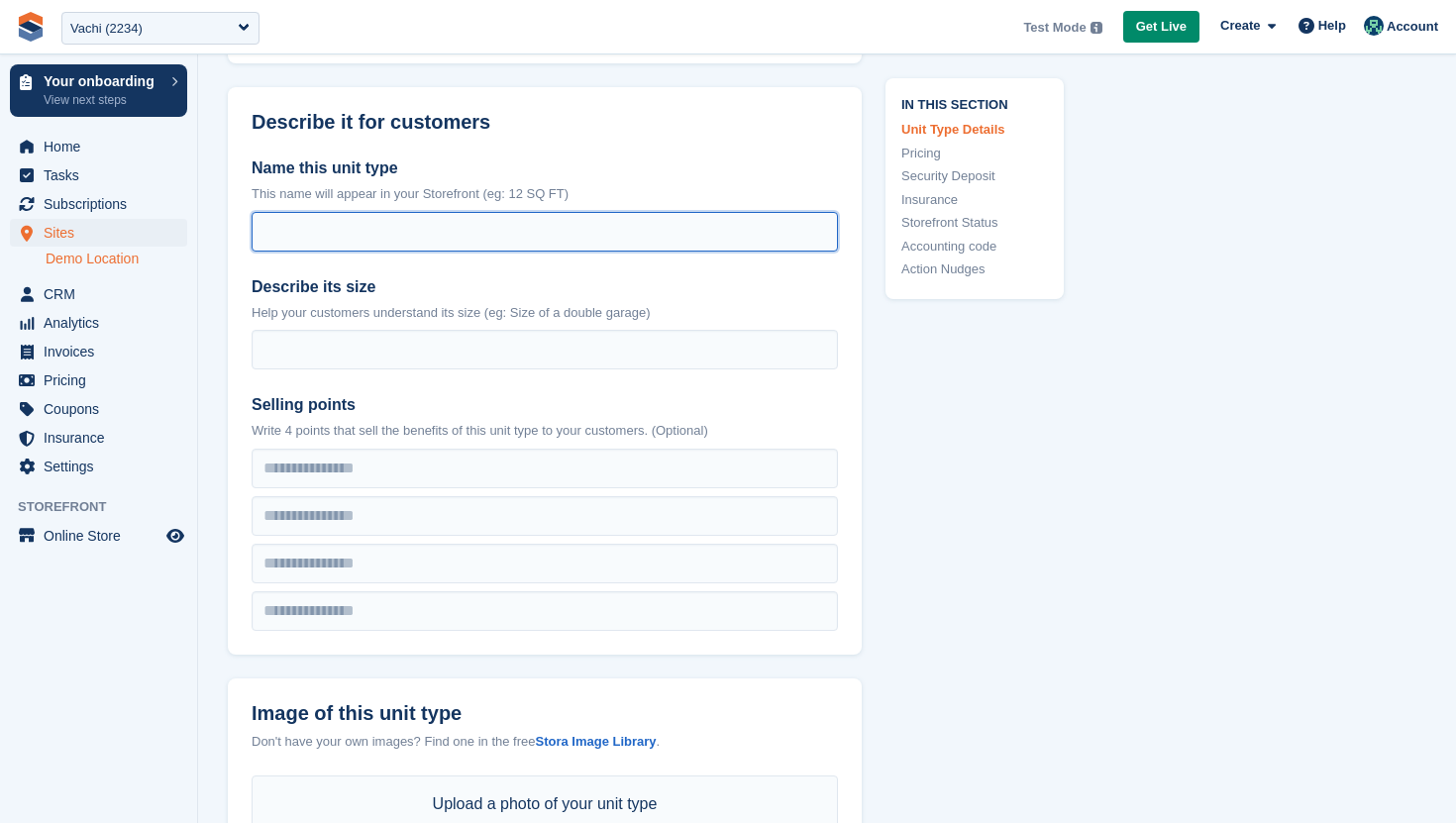 click on "Name this unit type" at bounding box center (545, 232) 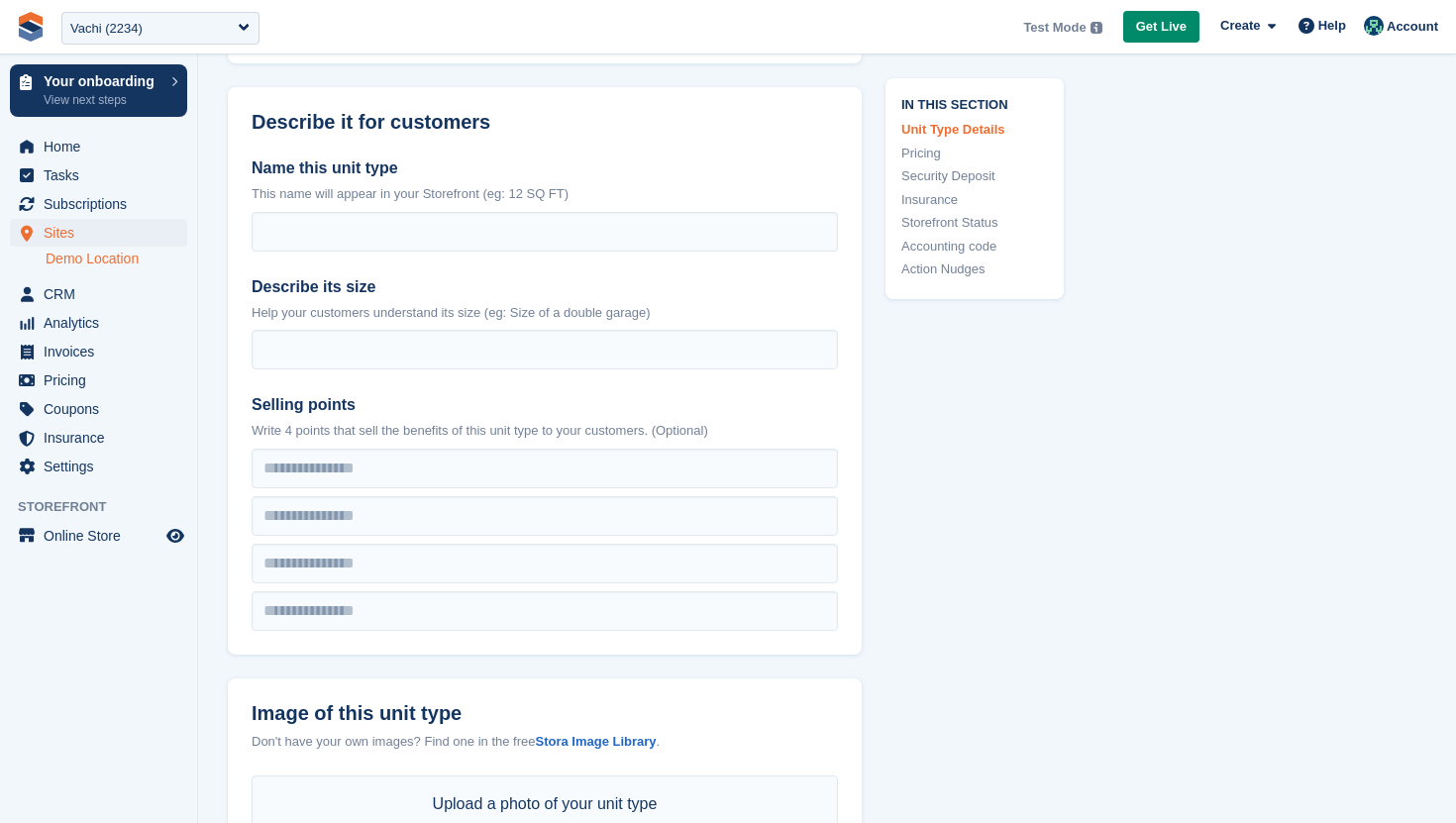 click on "This name will appear in your Storefront (eg: 12 SQ FT)" at bounding box center [545, 194] 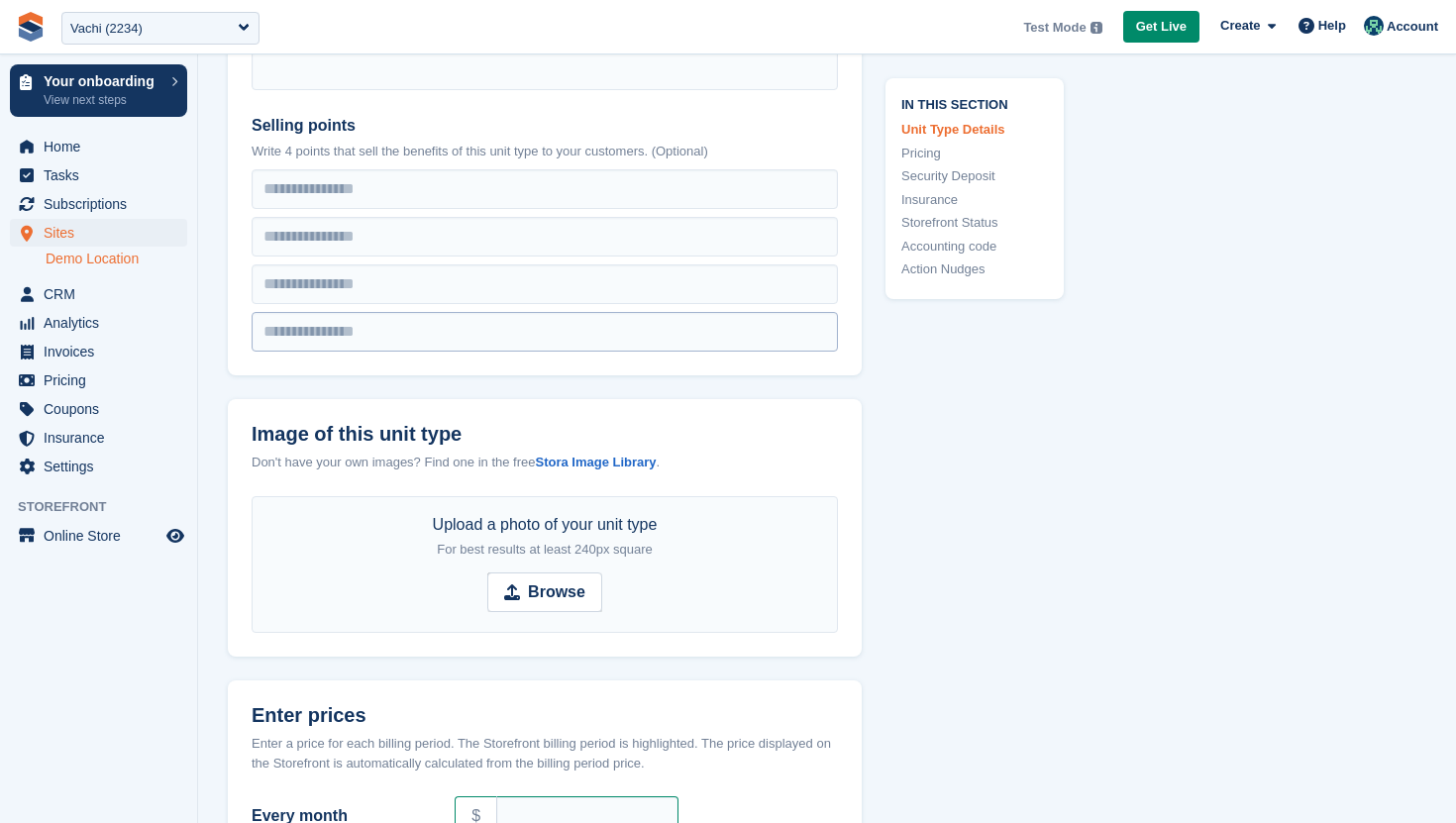scroll, scrollTop: 725, scrollLeft: 0, axis: vertical 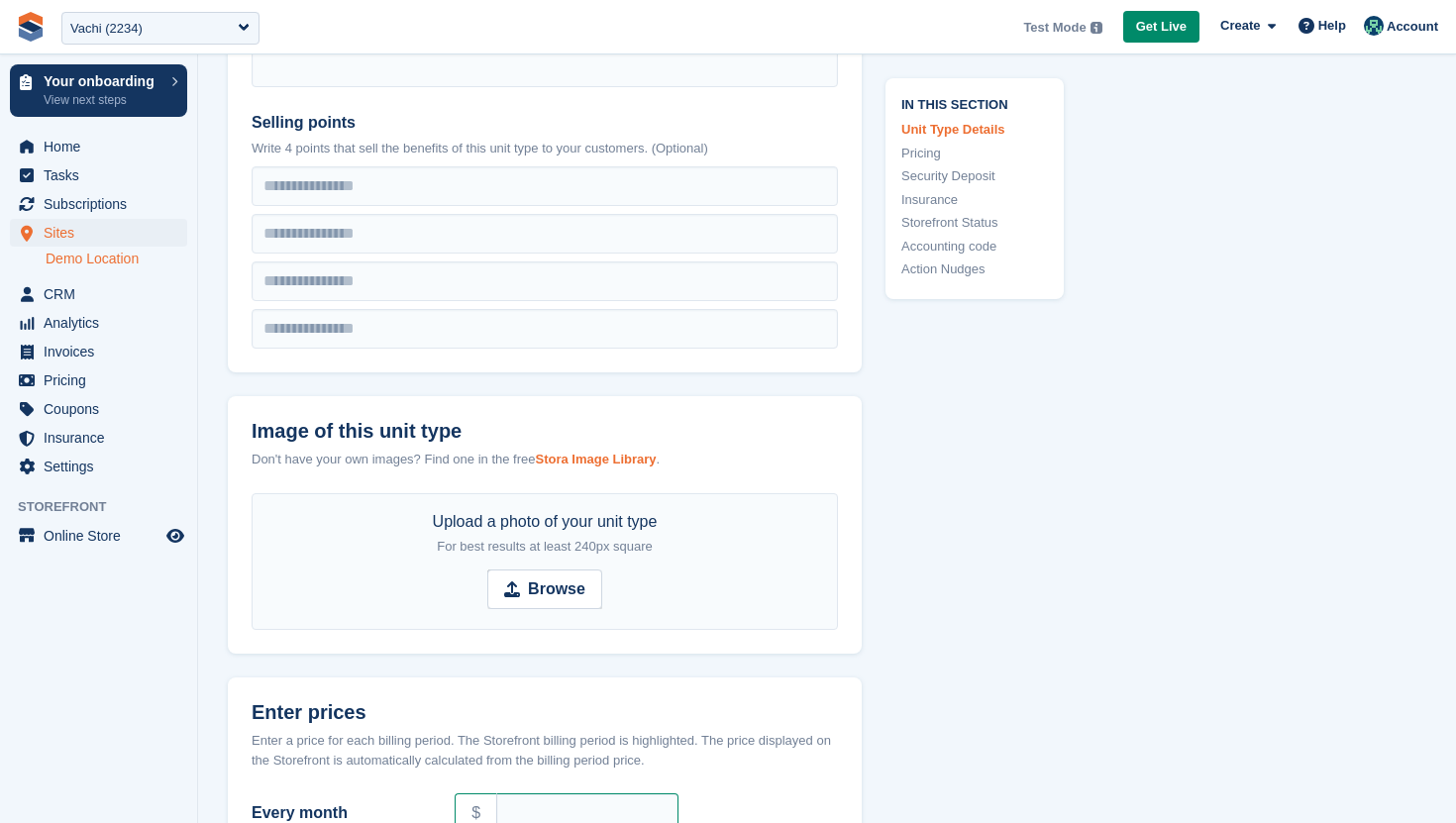 click on "Stora Image Library" at bounding box center [595, 459] 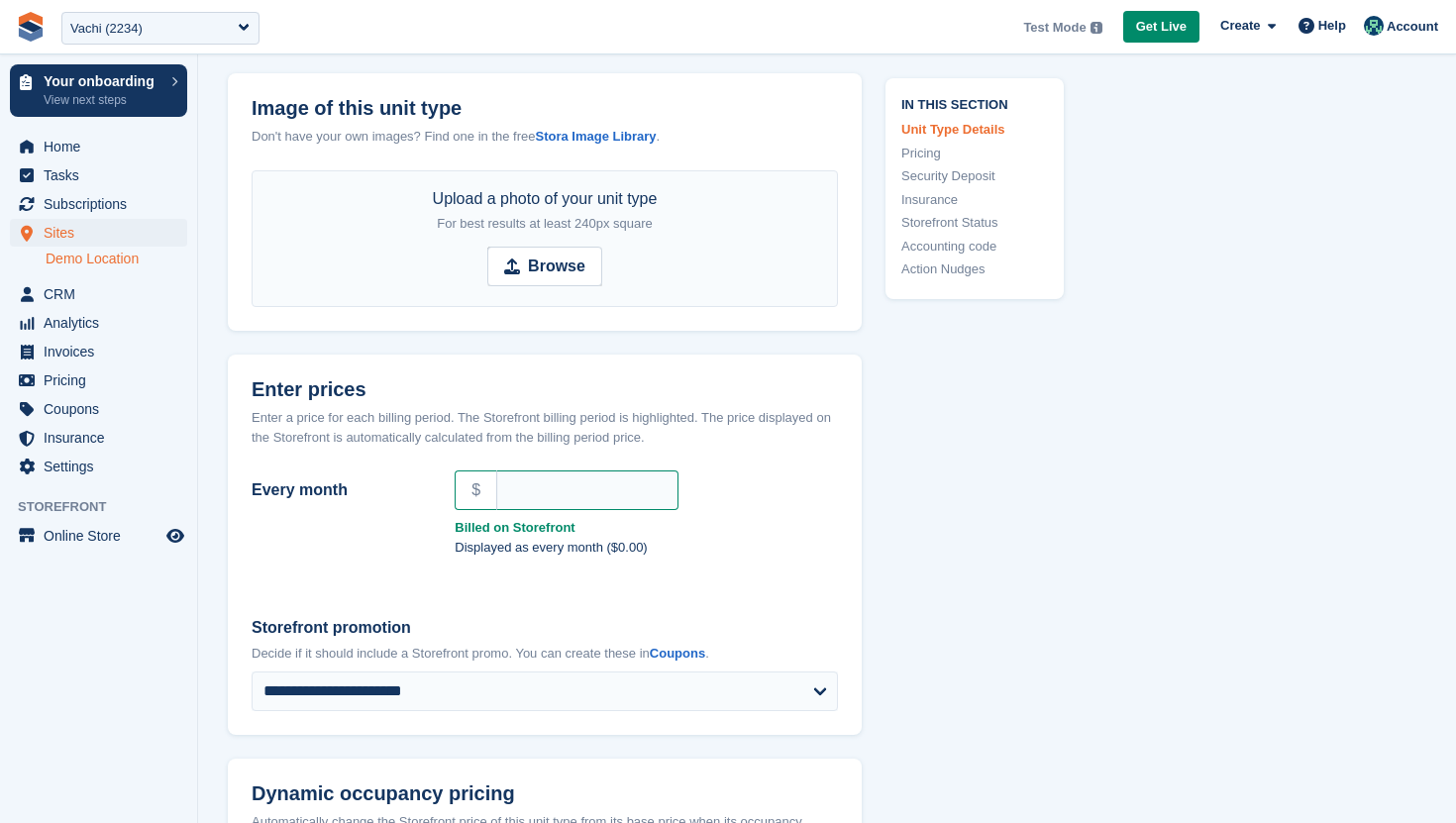 scroll, scrollTop: 1051, scrollLeft: 0, axis: vertical 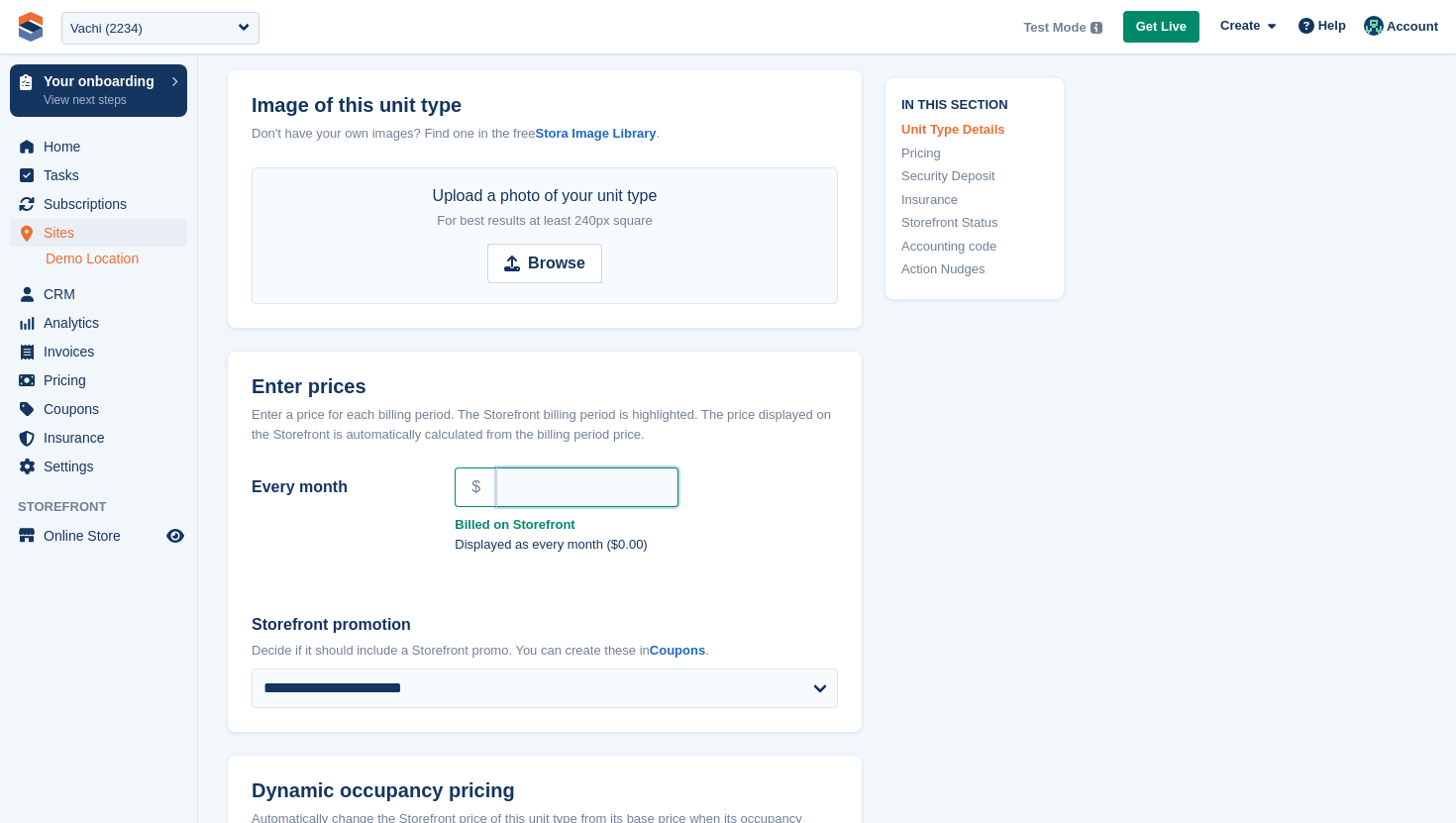 click on "Every month" at bounding box center (587, 487) 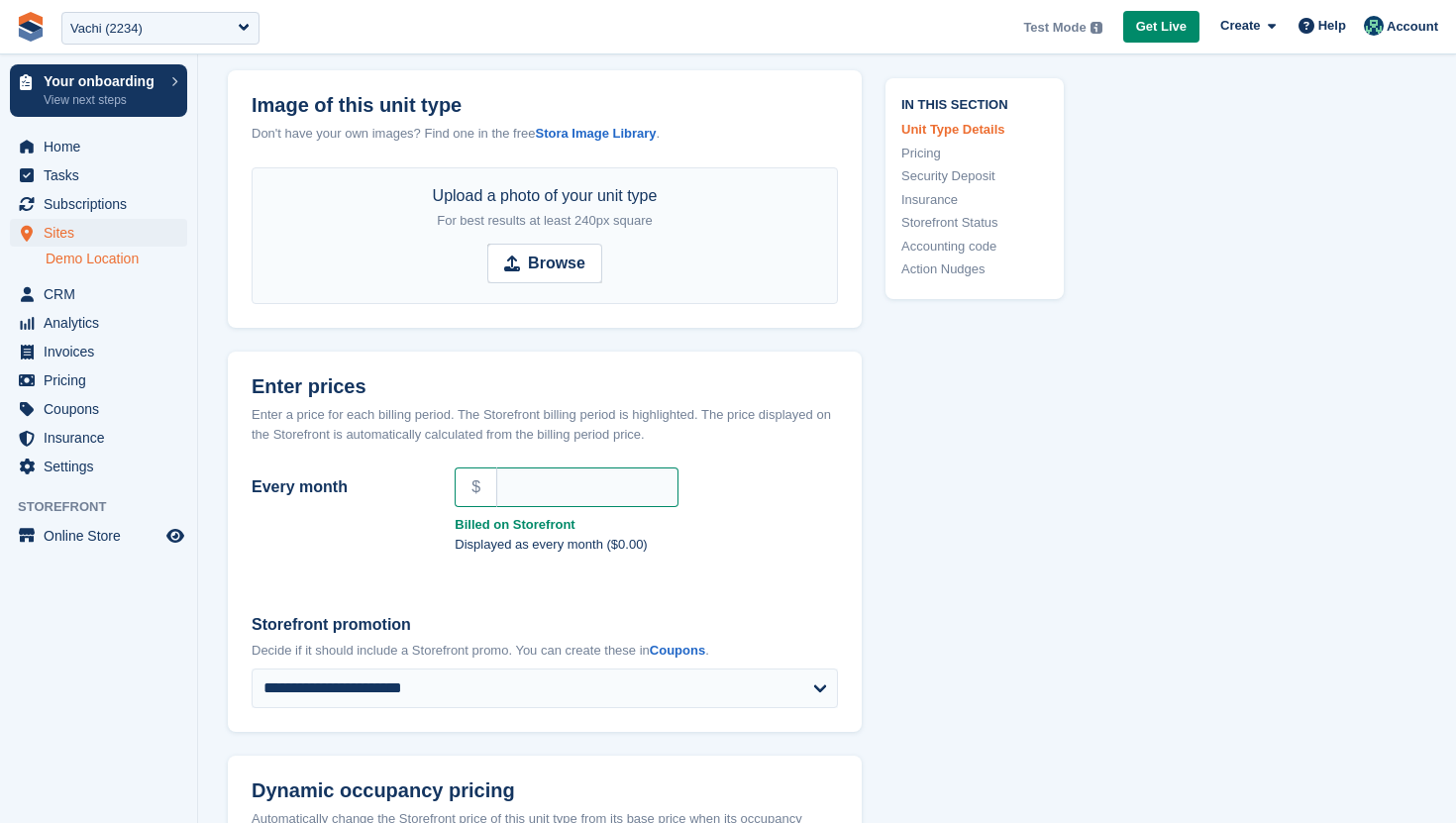 click on "$" at bounding box center (646, 487) 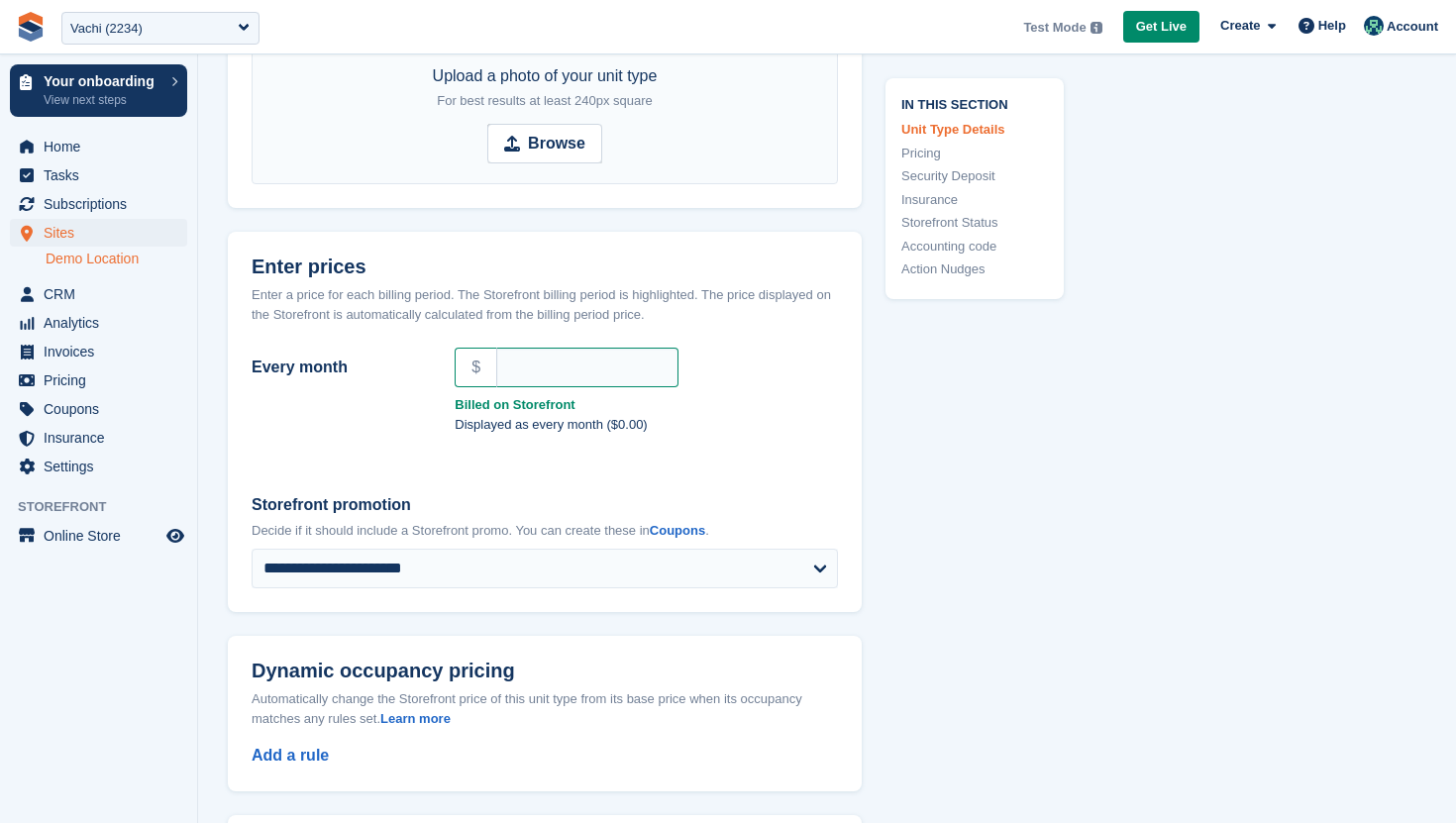 scroll, scrollTop: 1302, scrollLeft: 0, axis: vertical 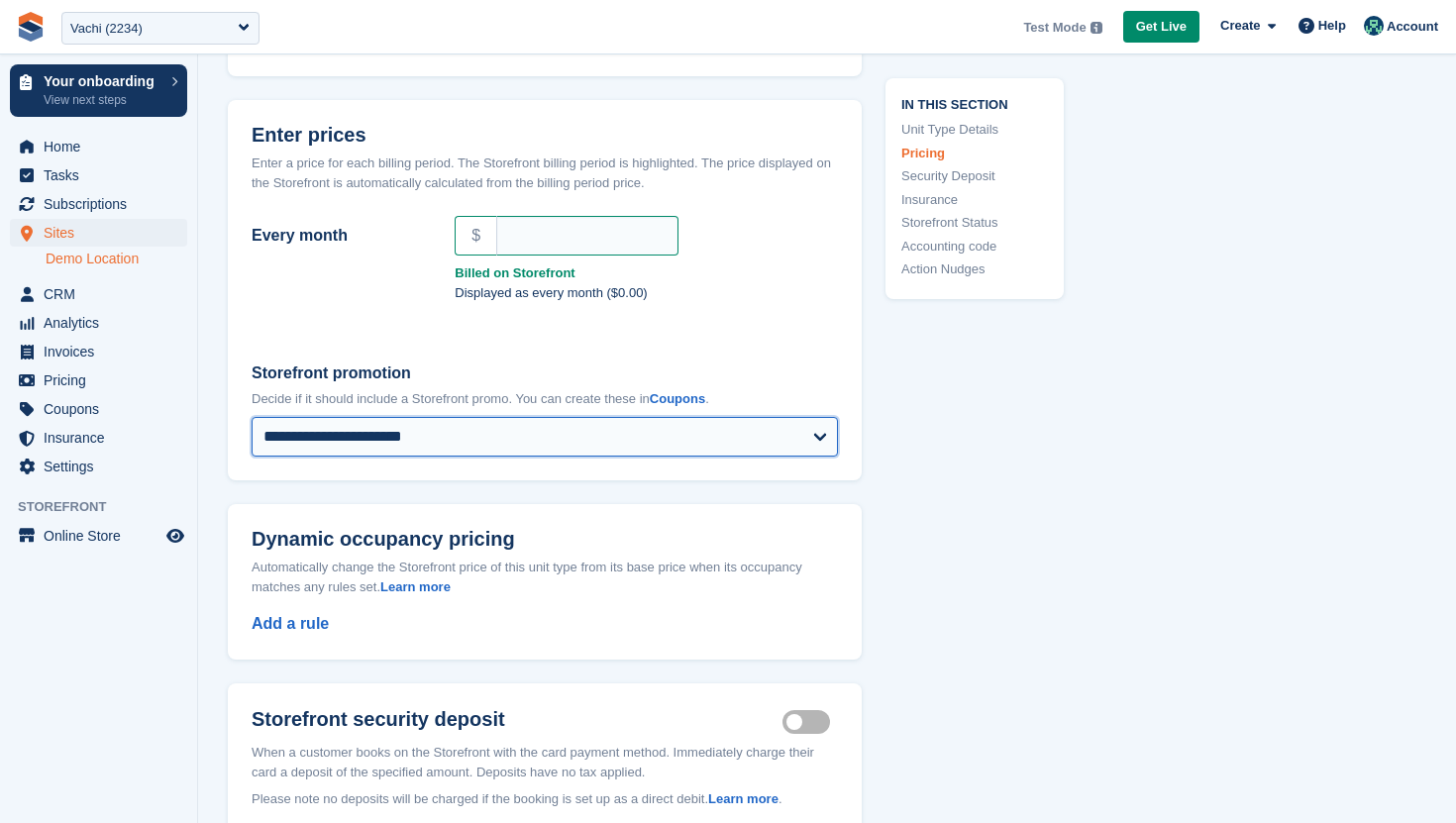 click on "**********" at bounding box center [545, 437] 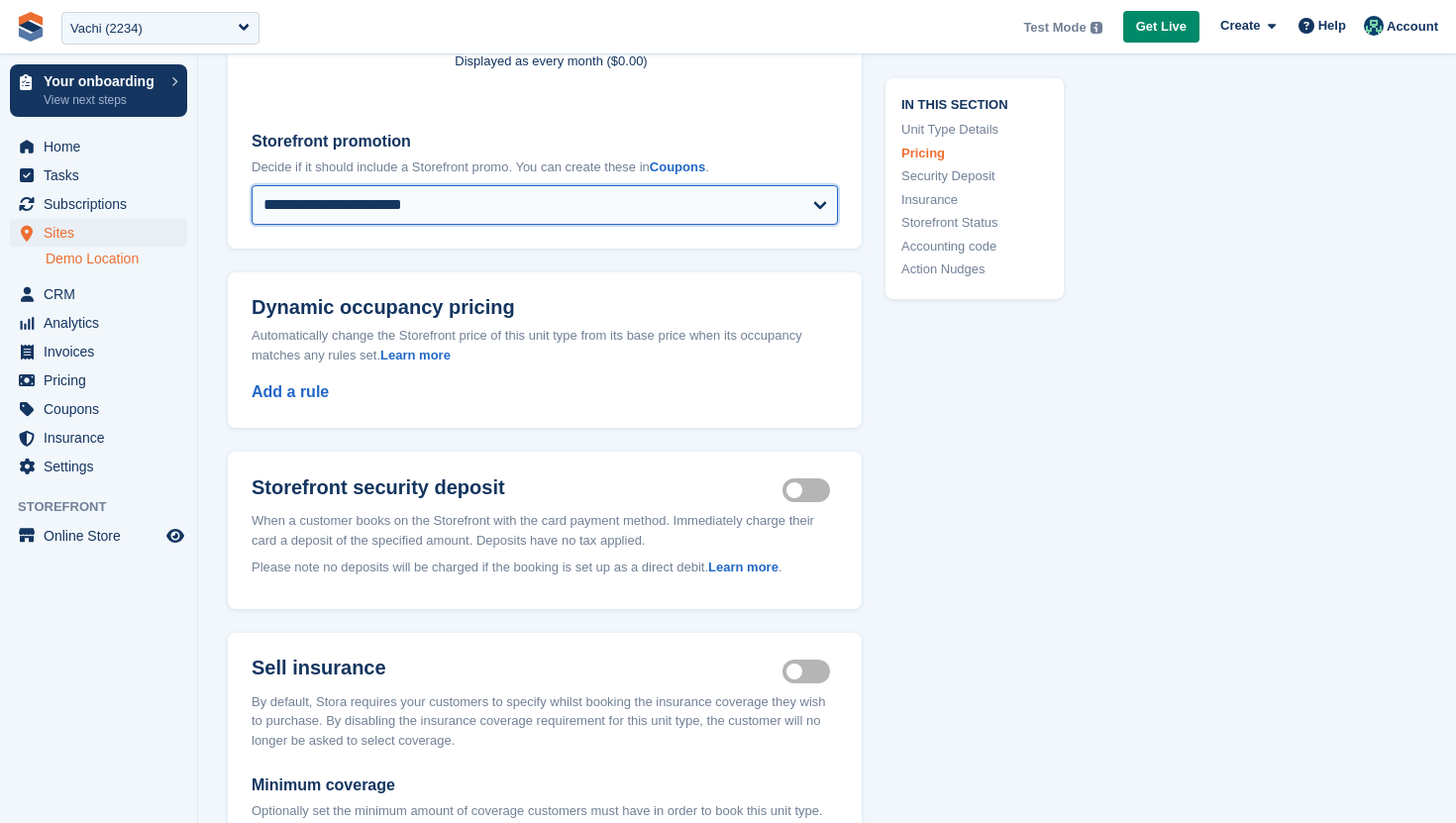scroll, scrollTop: 1549, scrollLeft: 0, axis: vertical 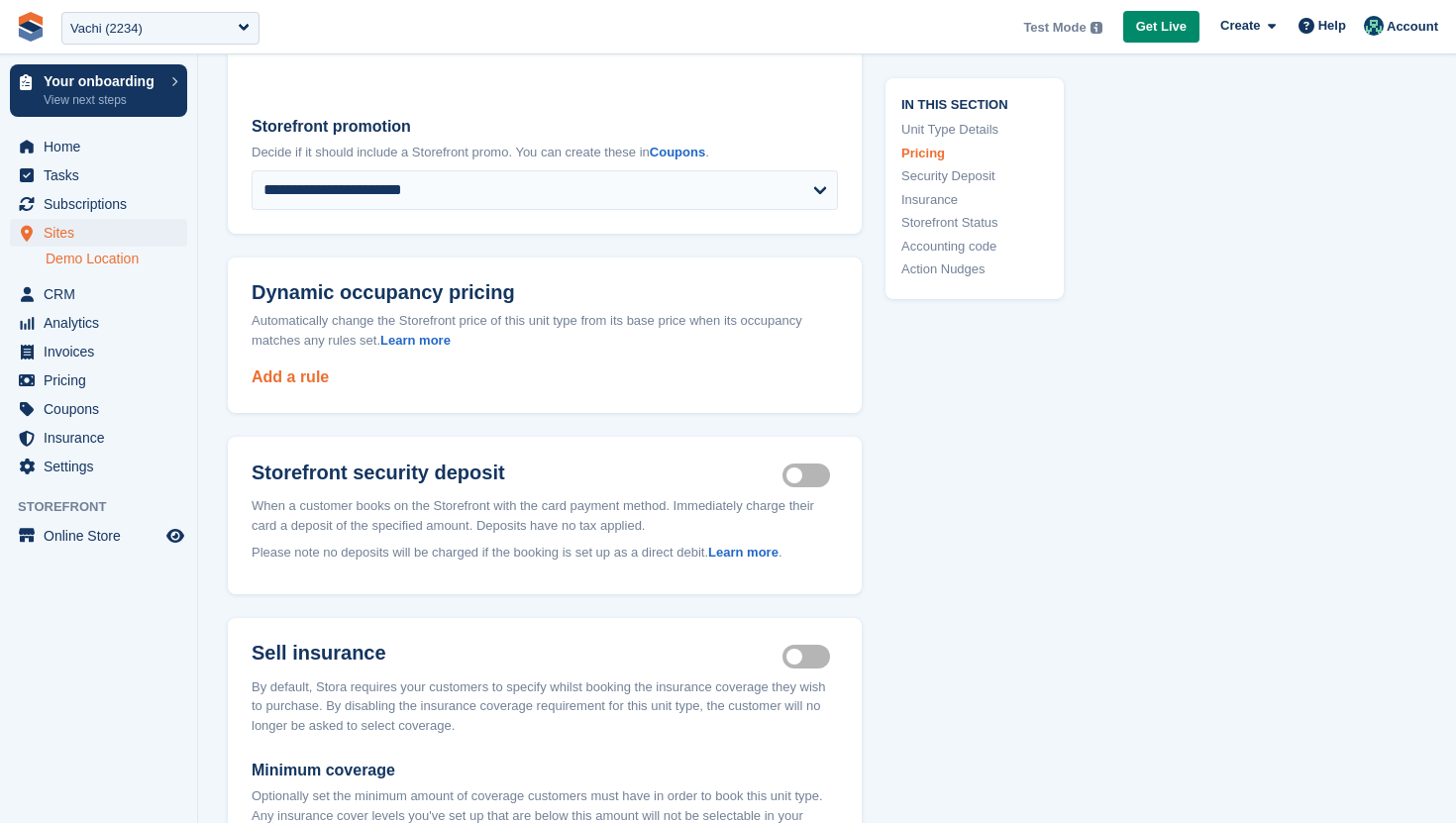 click on "Add a rule" at bounding box center (290, 376) 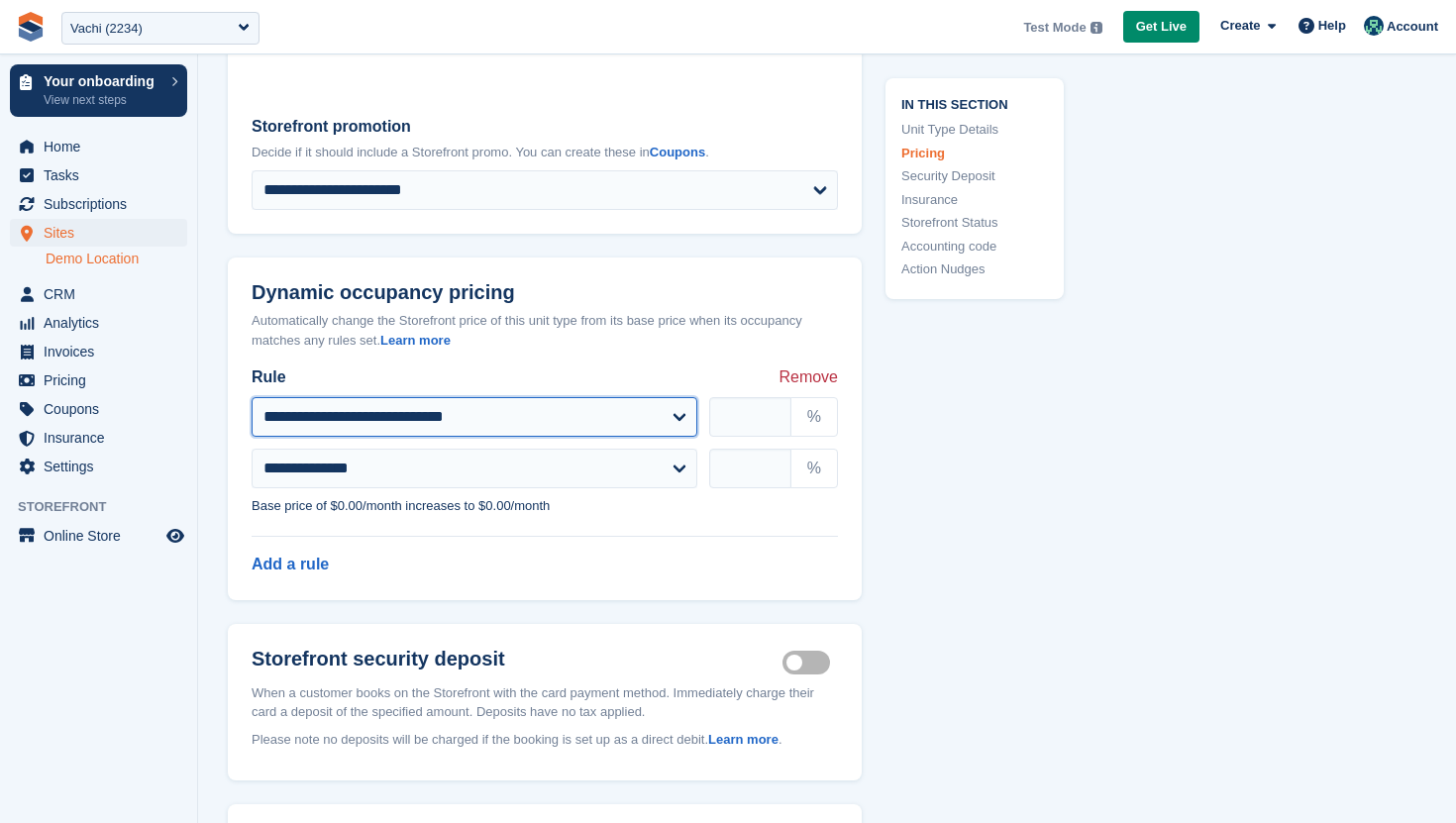 click on "**********" at bounding box center [474, 417] 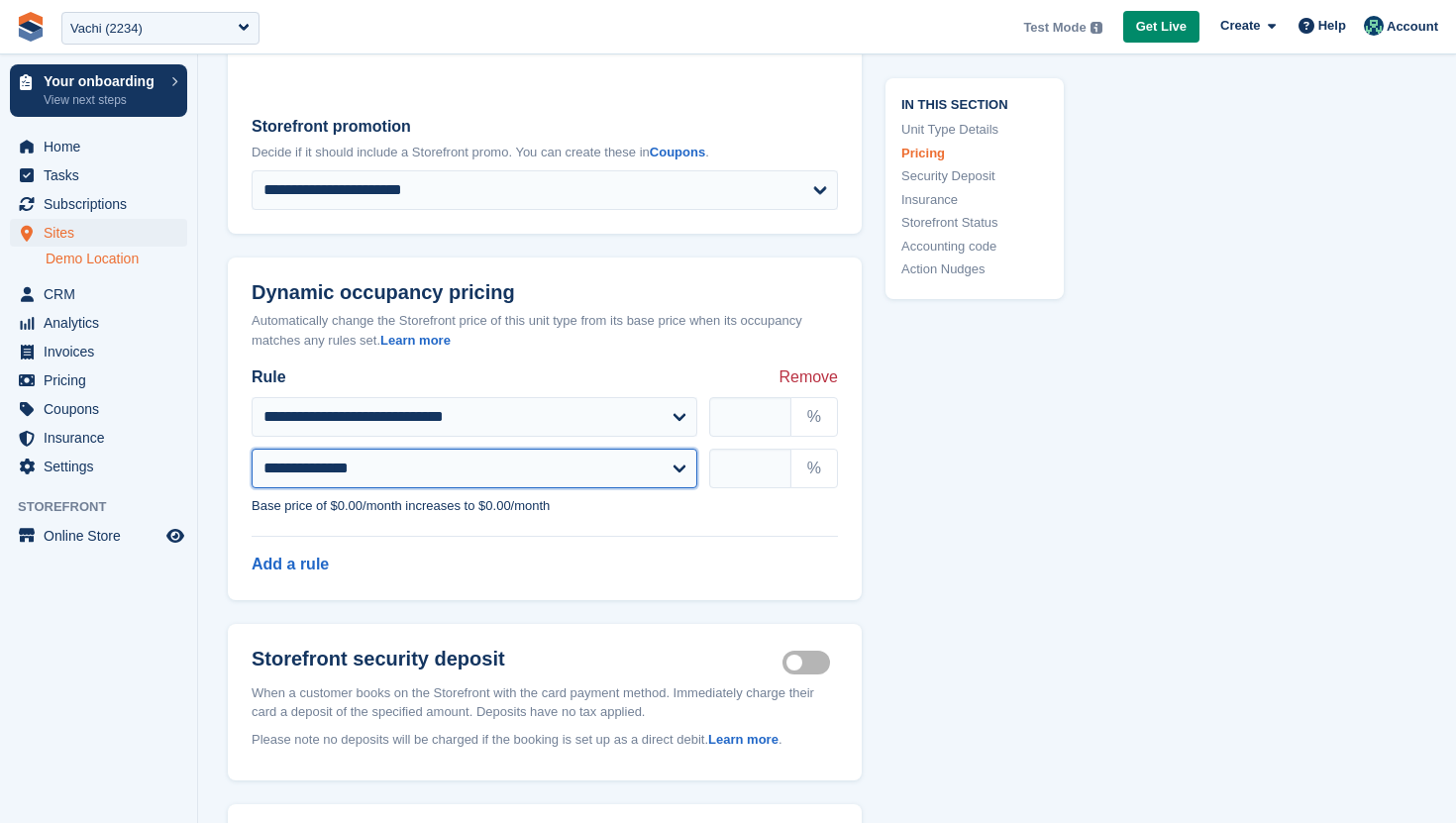 click on "**********" at bounding box center [474, 468] 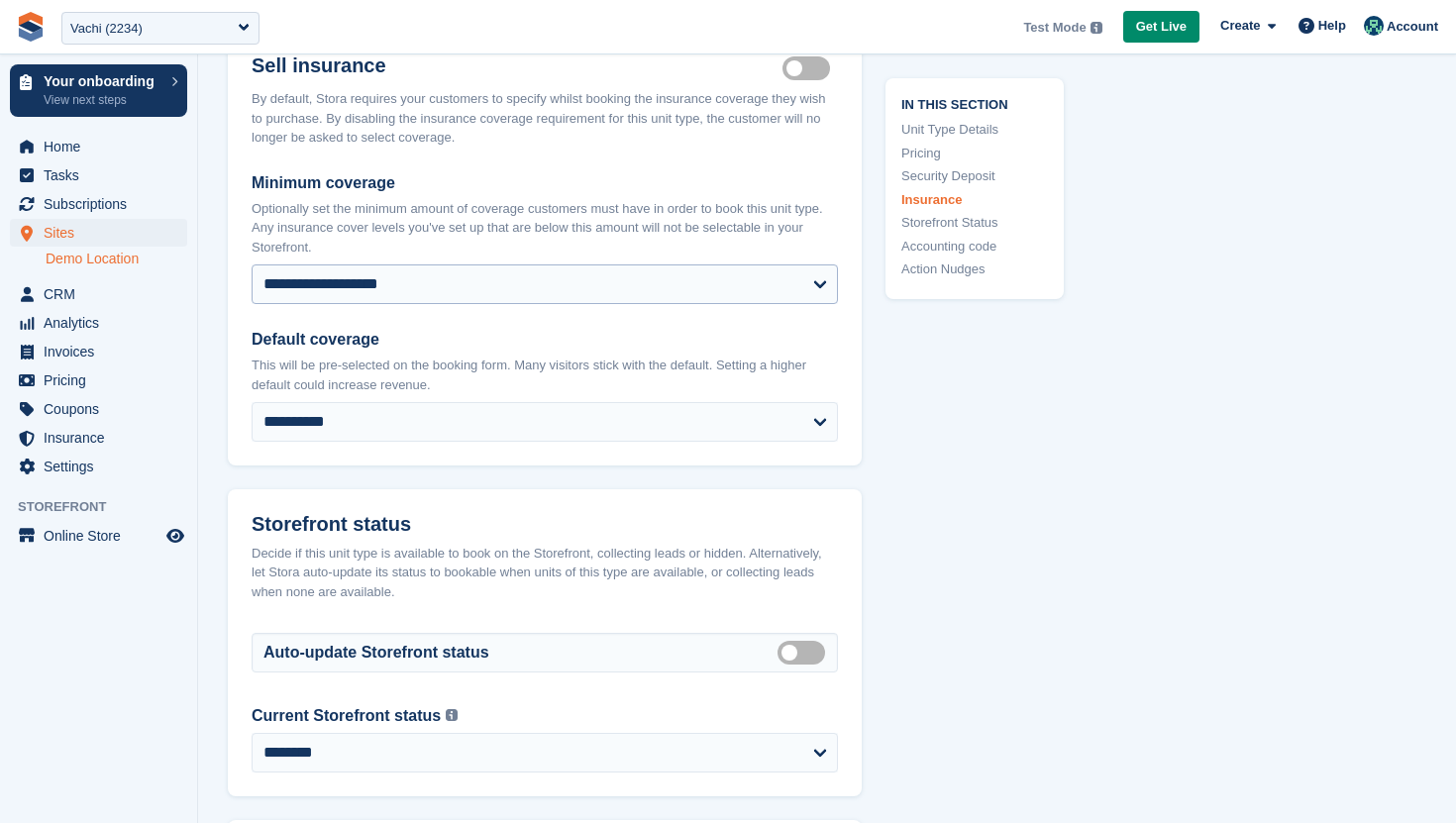 scroll, scrollTop: 2326, scrollLeft: 0, axis: vertical 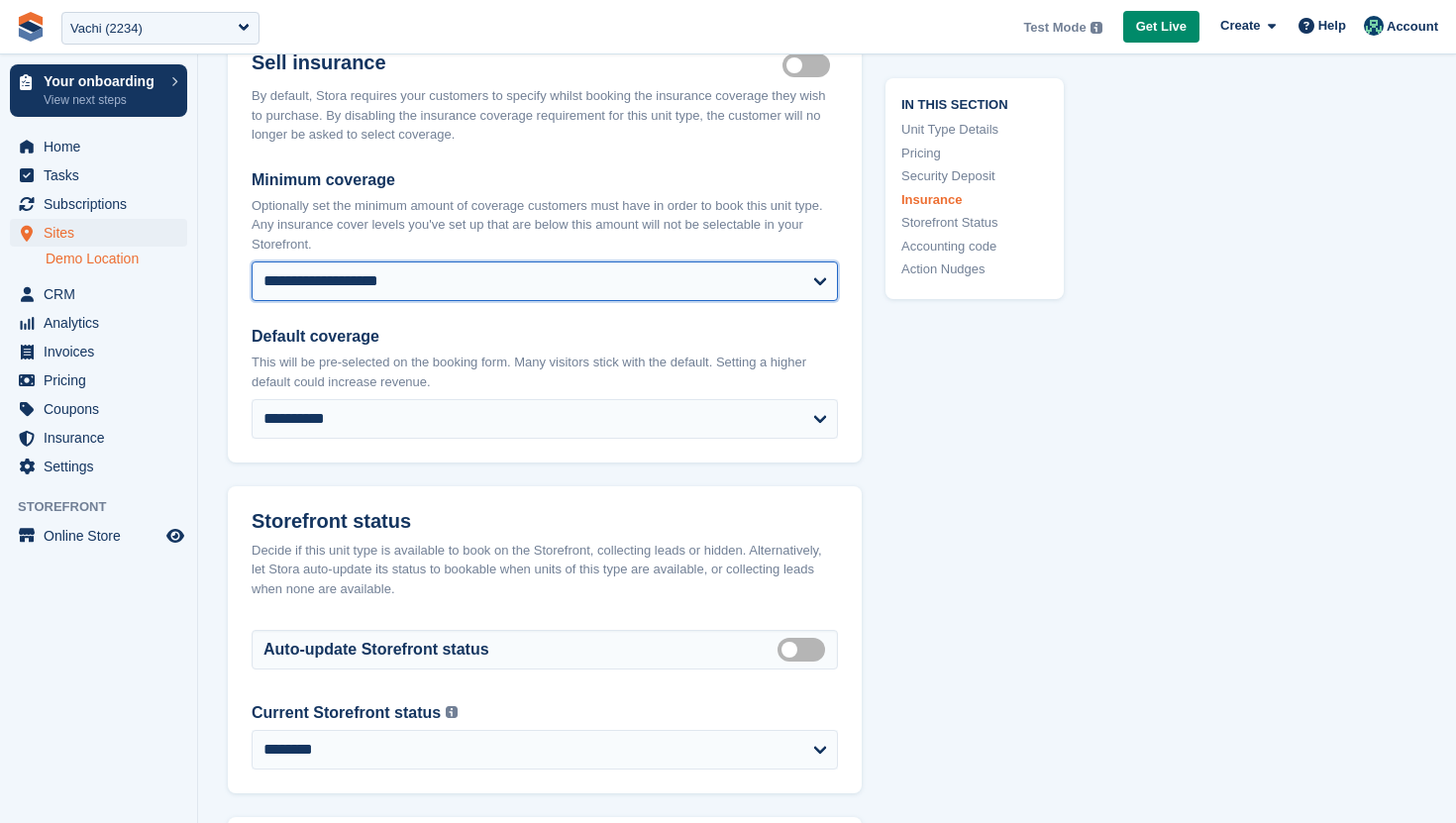 click on "**********" at bounding box center [545, 281] 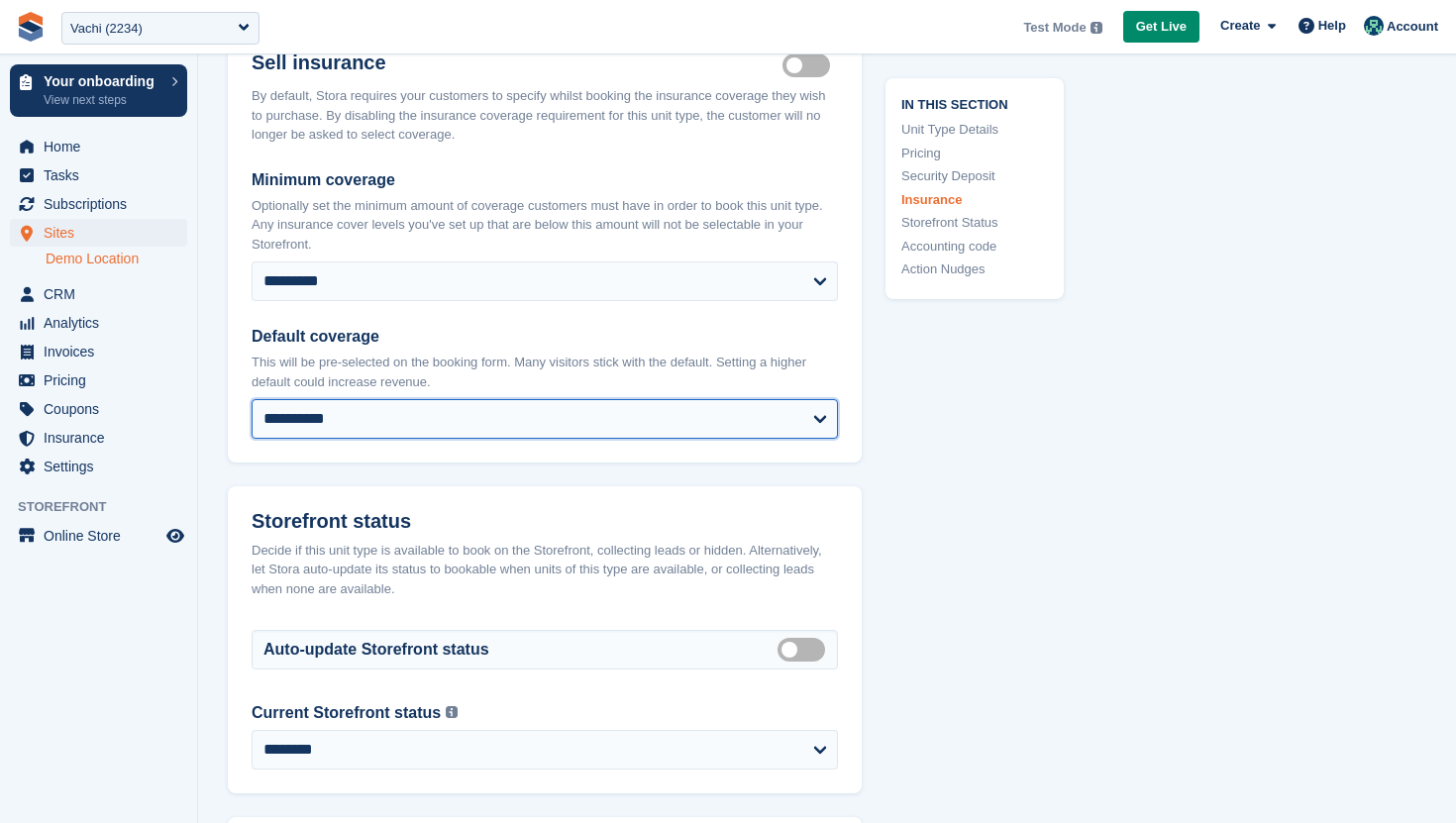 click on "**********" at bounding box center [545, 419] 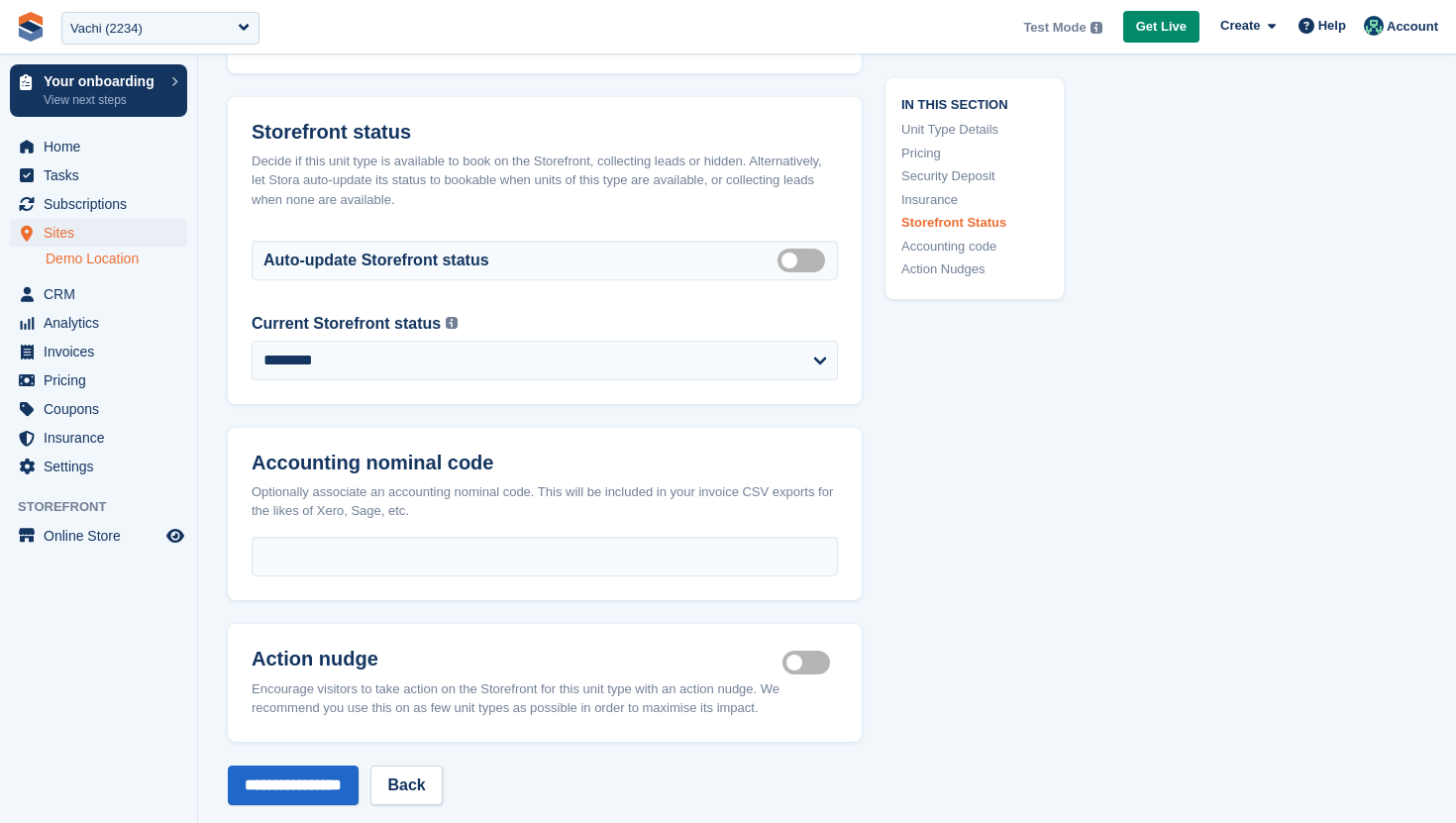 scroll, scrollTop: 2719, scrollLeft: 0, axis: vertical 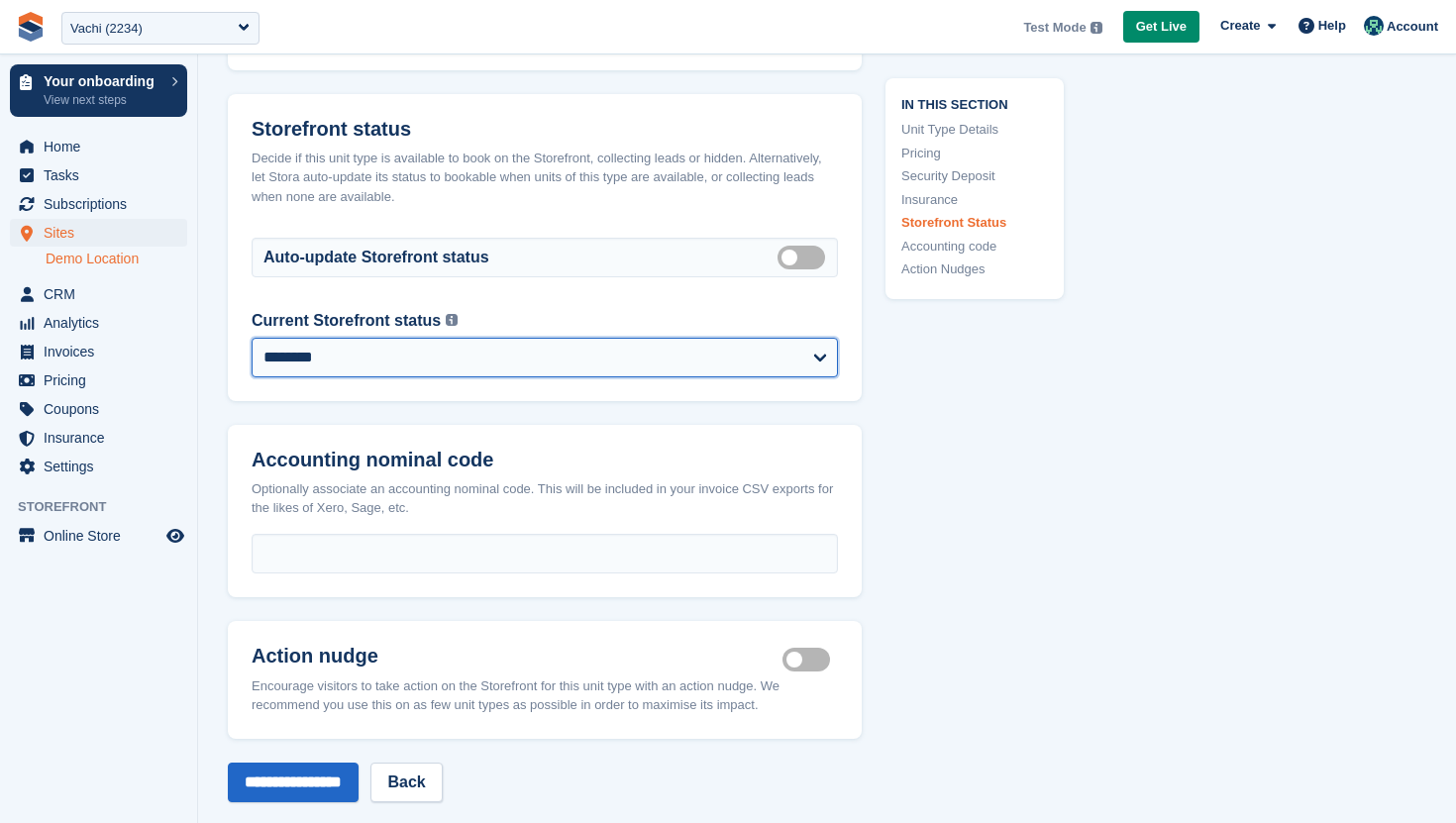 click on "**********" at bounding box center [545, 358] 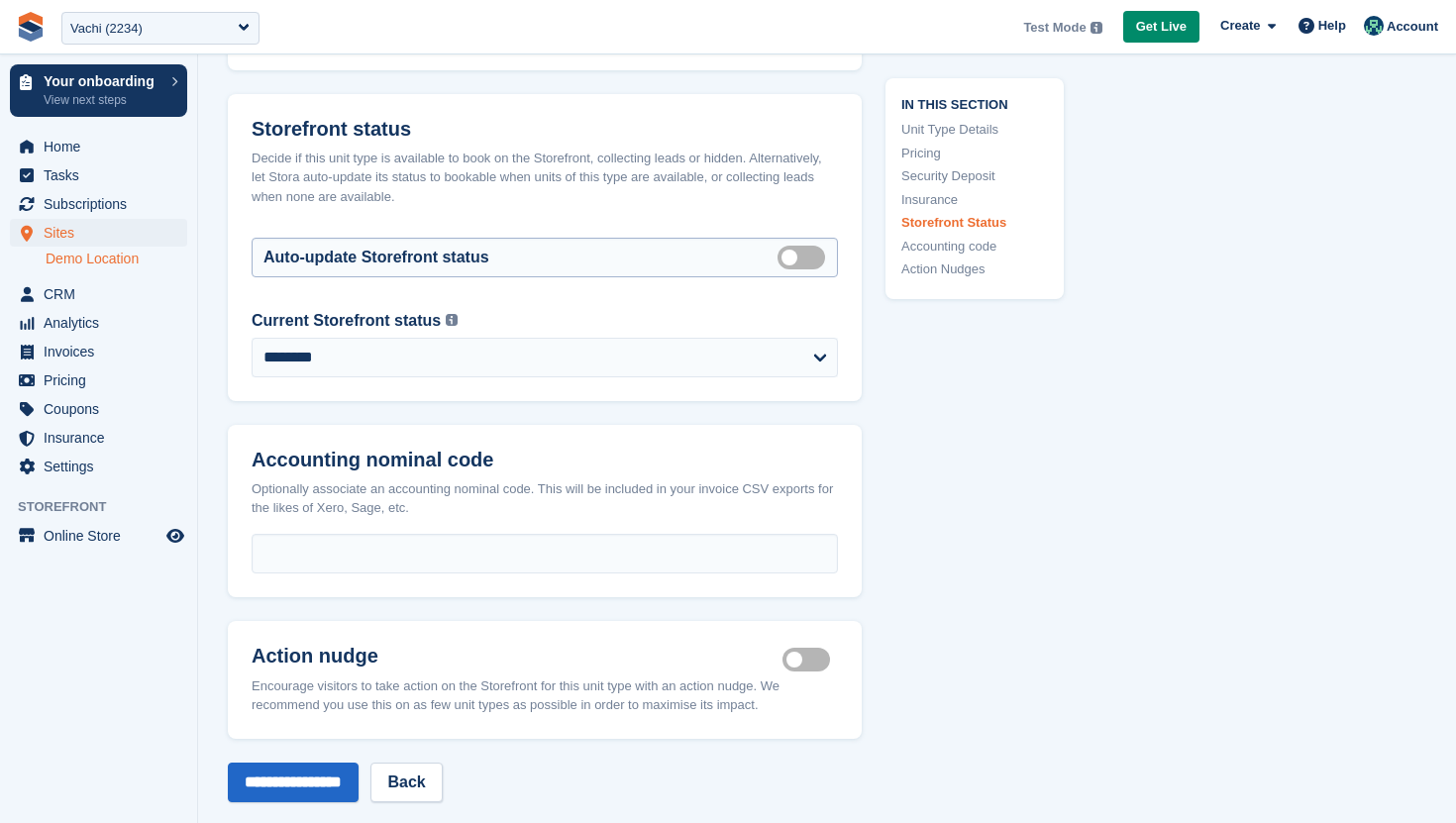click on "Auto-update Storefront status
Auto manage storefront status" at bounding box center (545, 257) 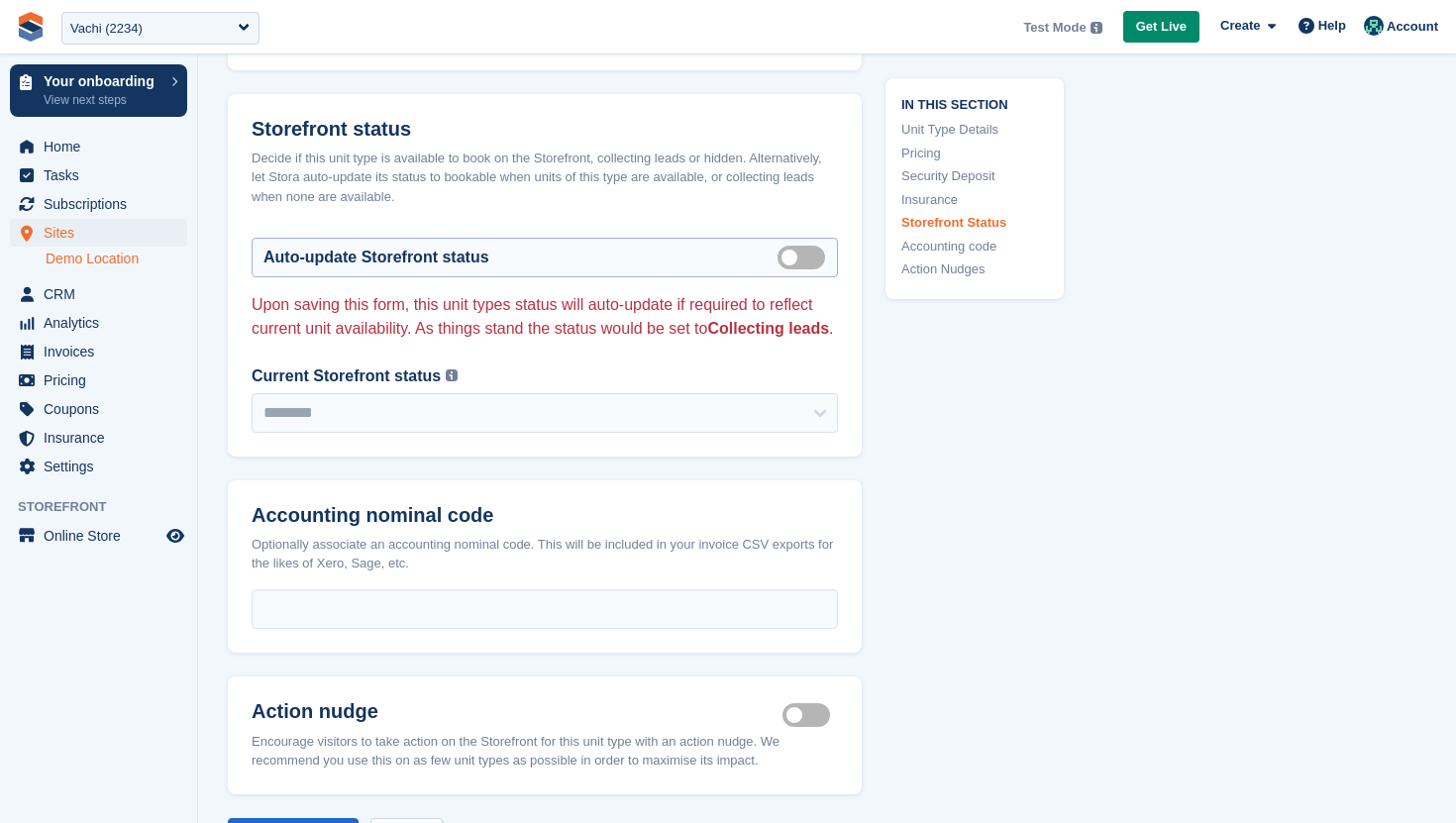 click on "Auto manage storefront status" at bounding box center [805, 257] 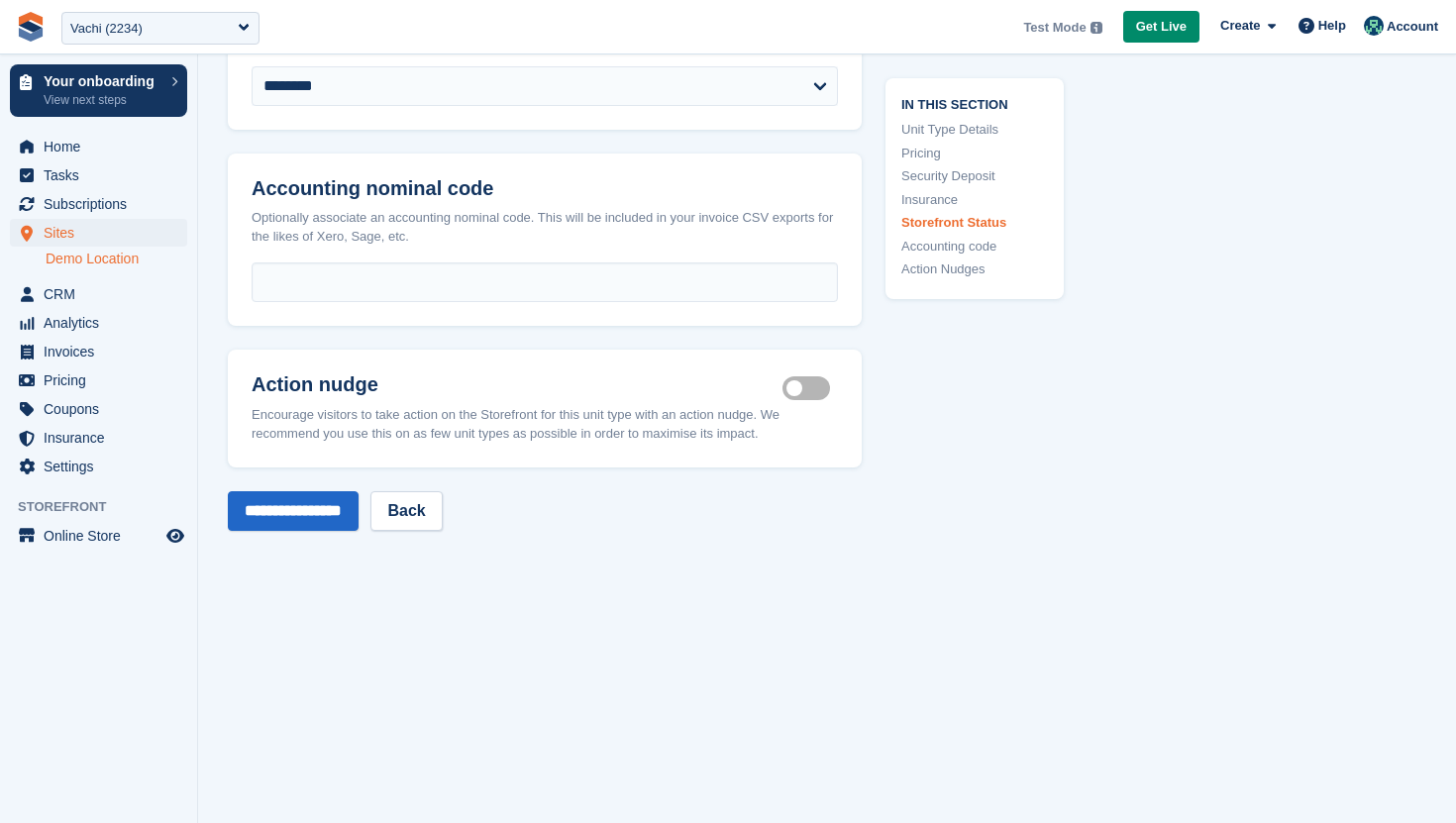 scroll, scrollTop: 3011, scrollLeft: 0, axis: vertical 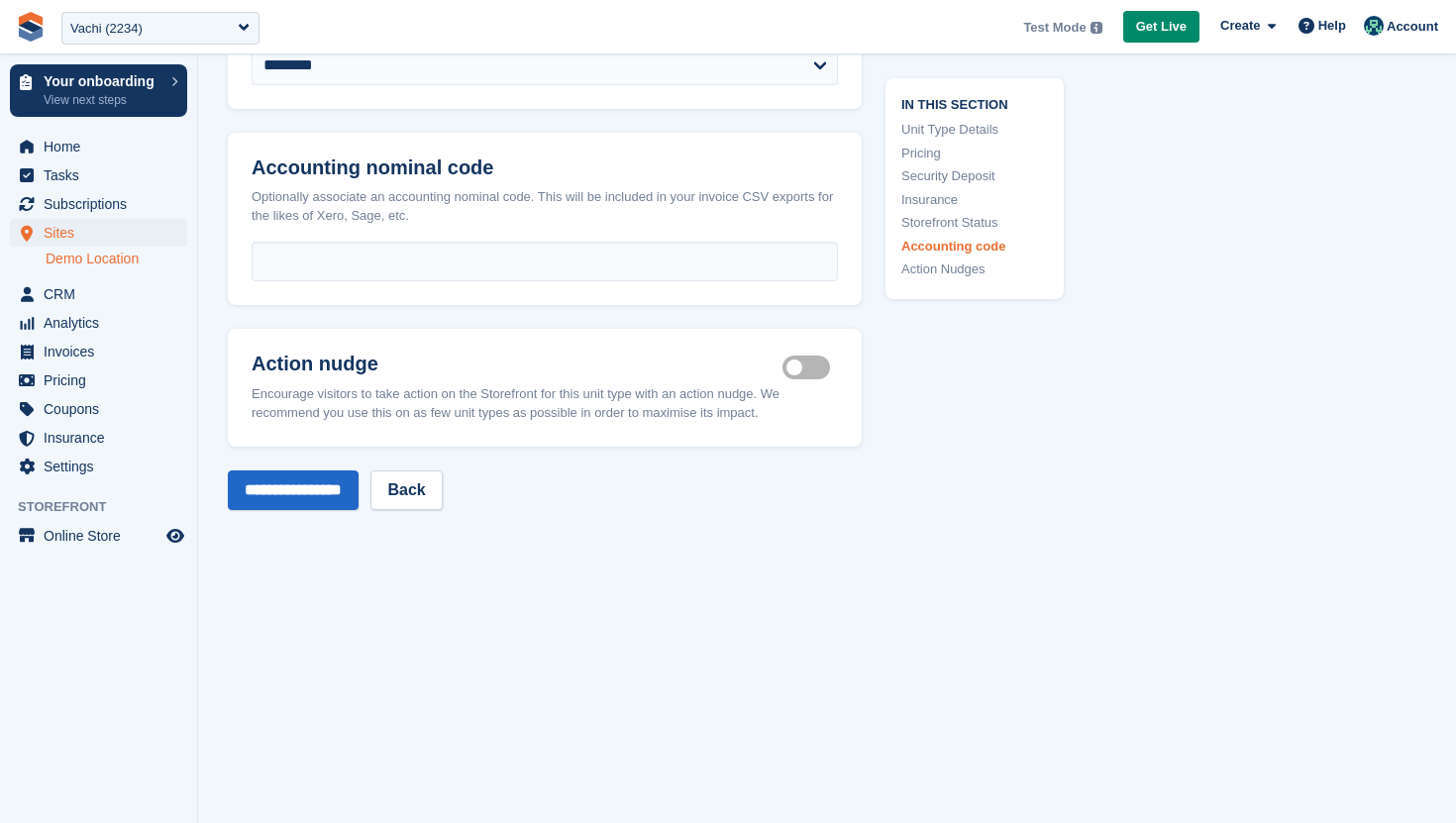 click on "Is active" at bounding box center (810, 366) 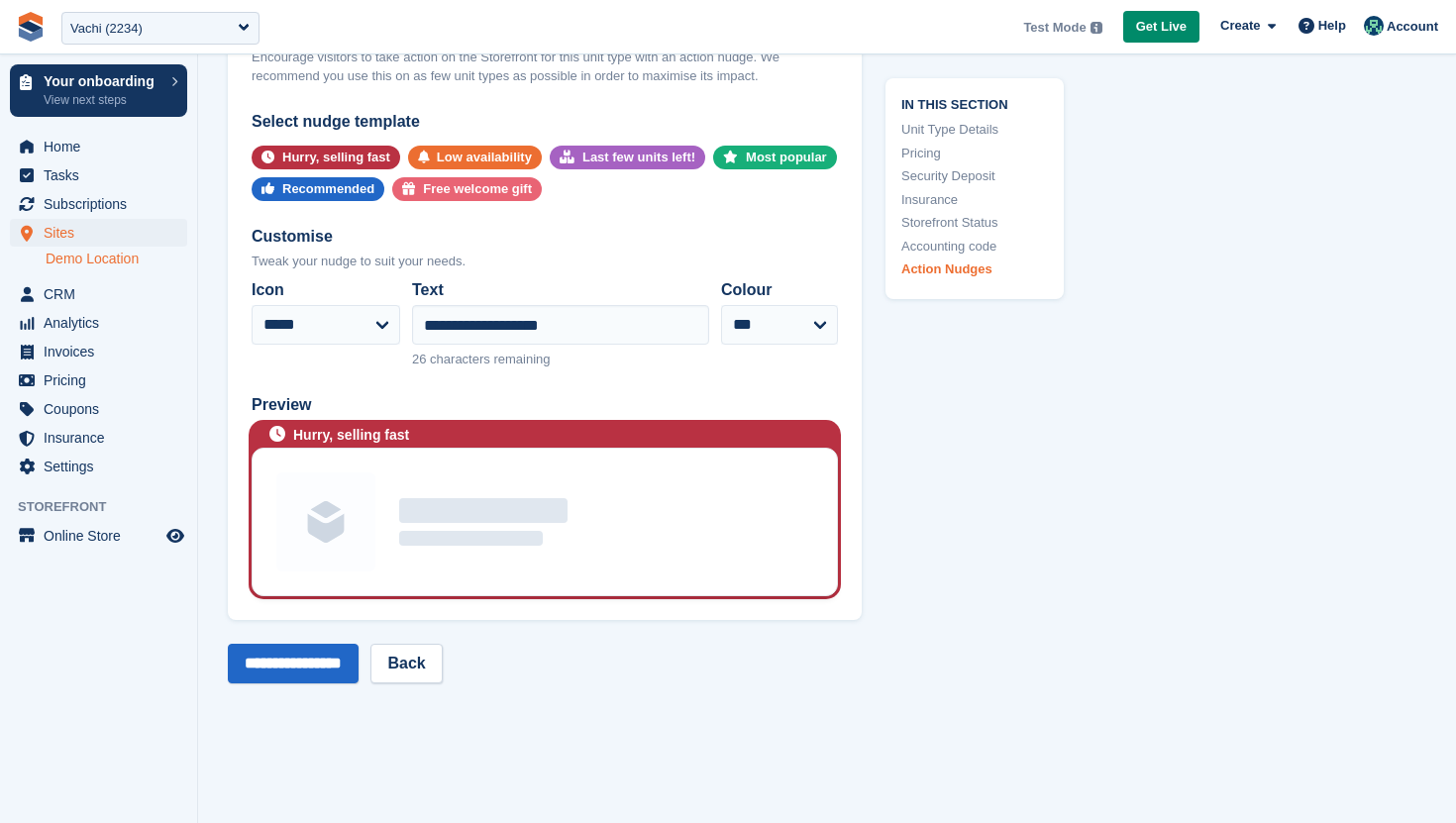 scroll, scrollTop: 3351, scrollLeft: 0, axis: vertical 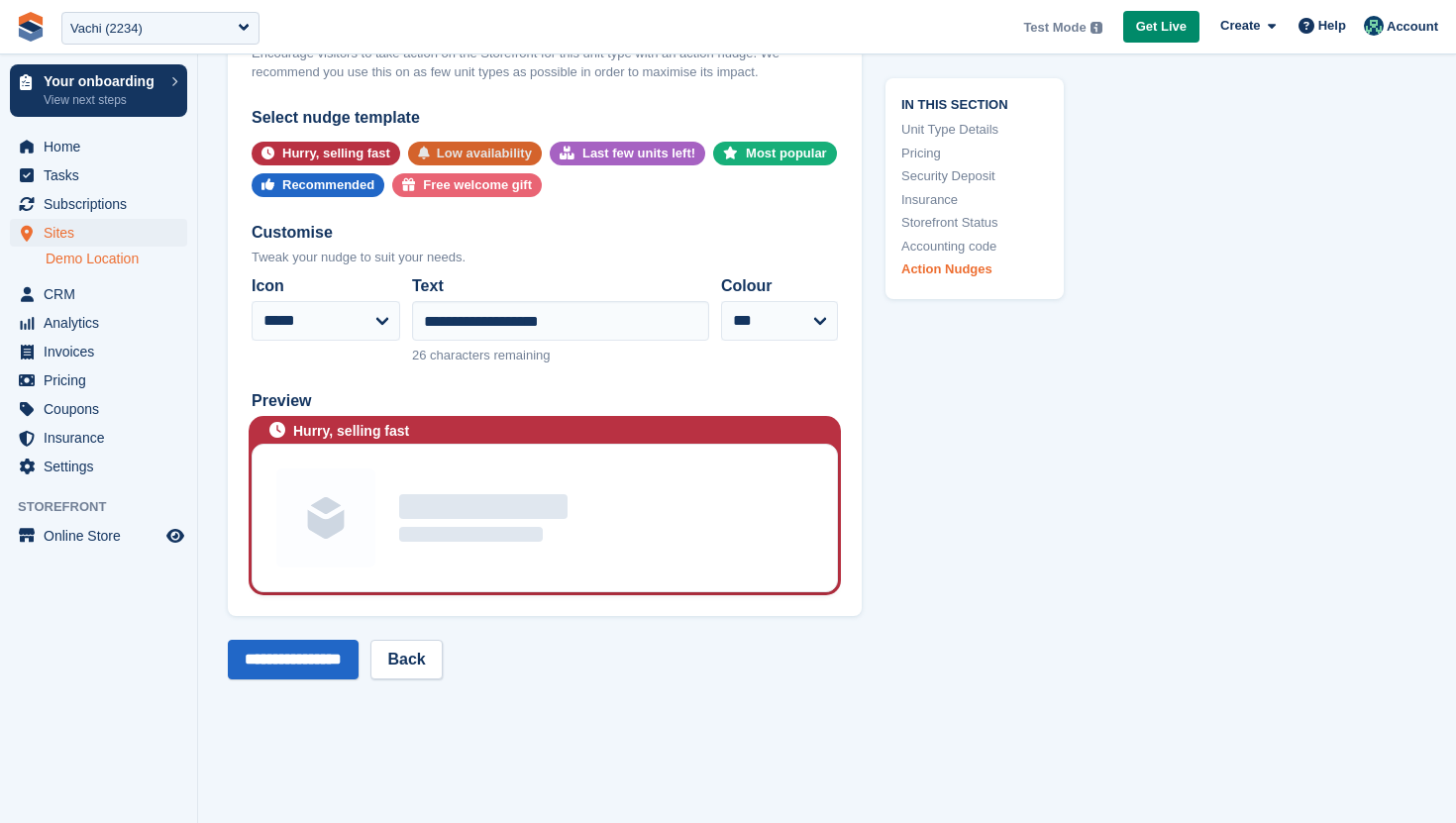 click on "Low availability" at bounding box center [484, 154] 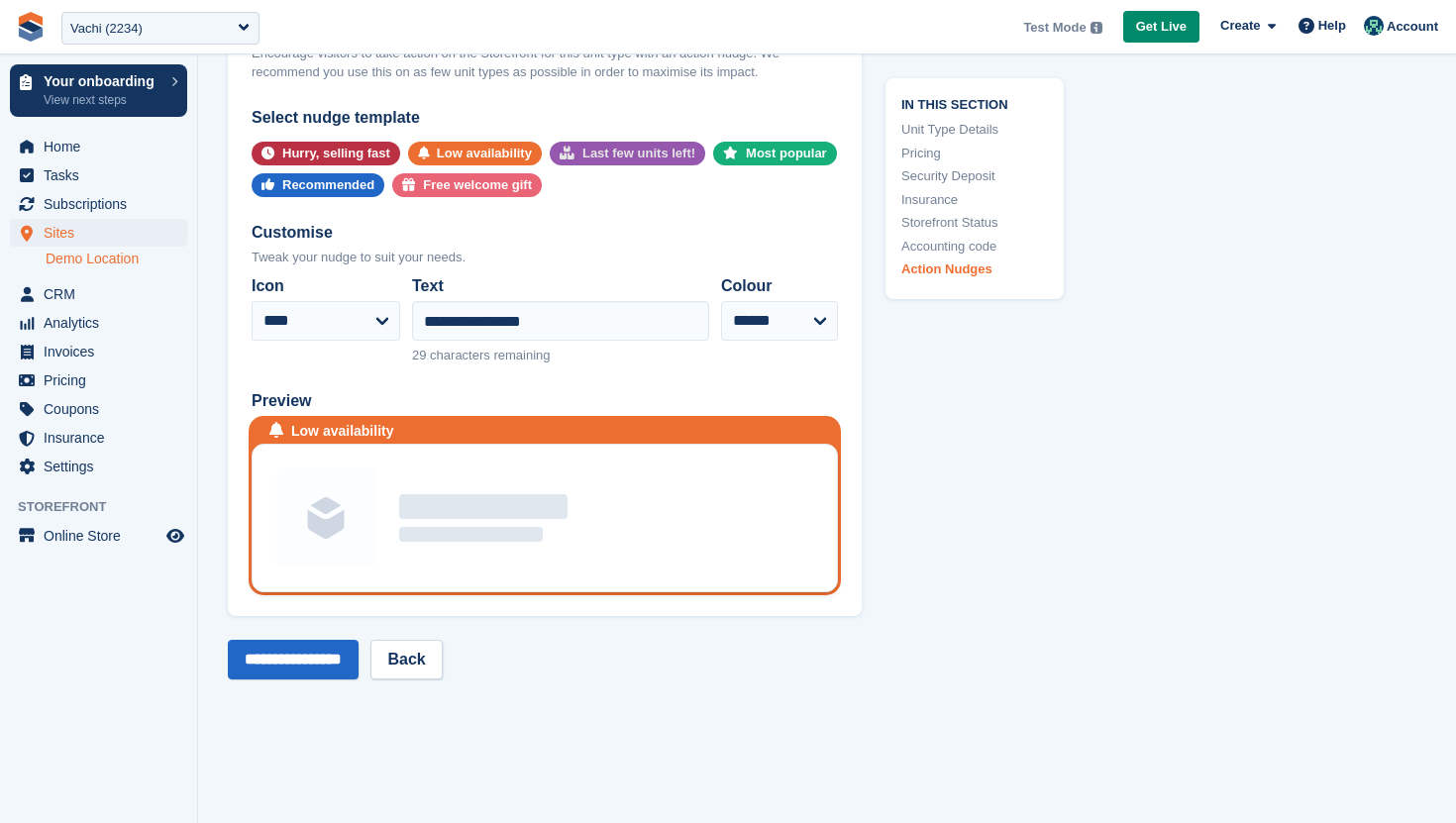 click on "Last few units left!" at bounding box center [639, 154] 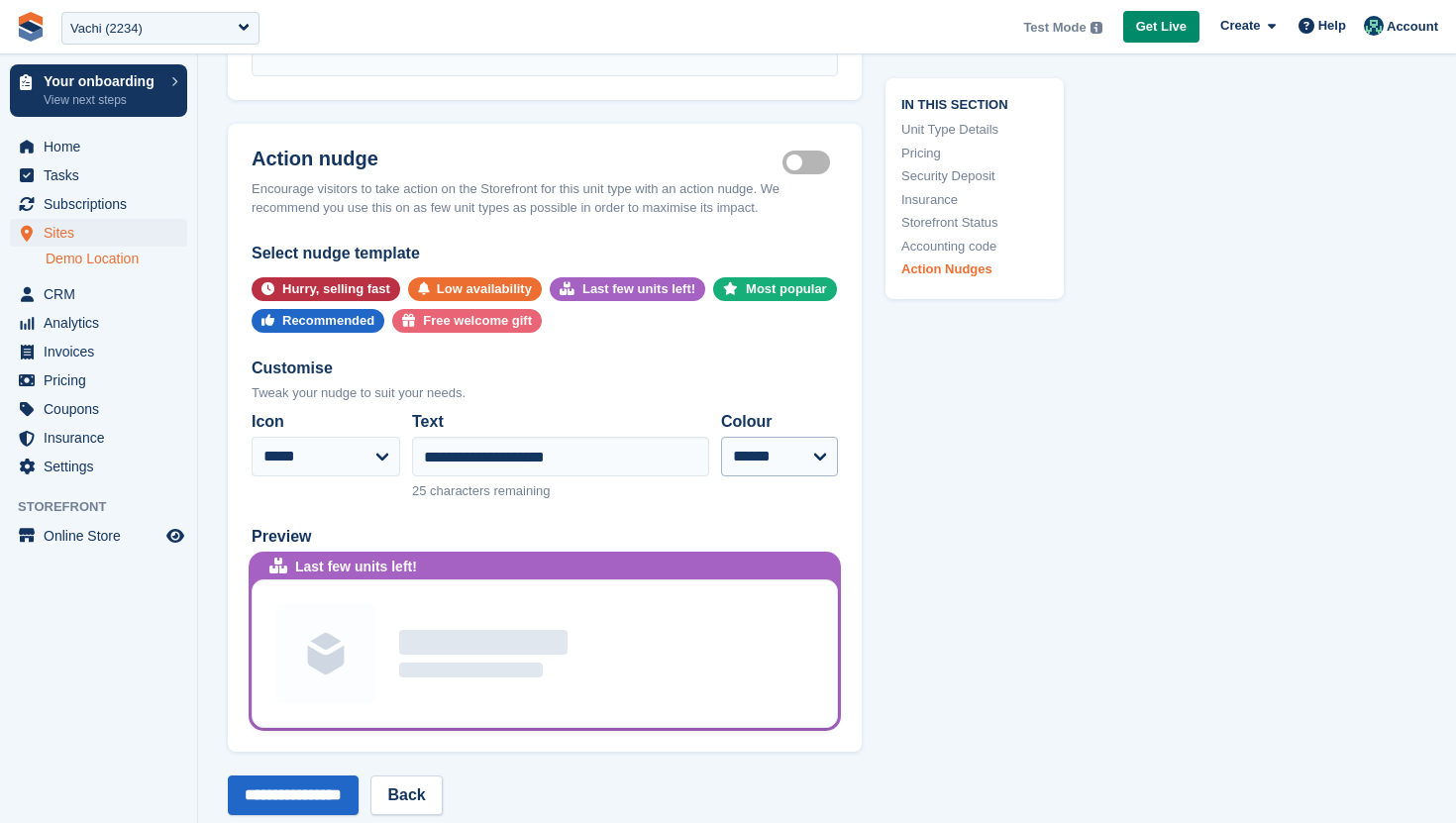 scroll, scrollTop: 3184, scrollLeft: 0, axis: vertical 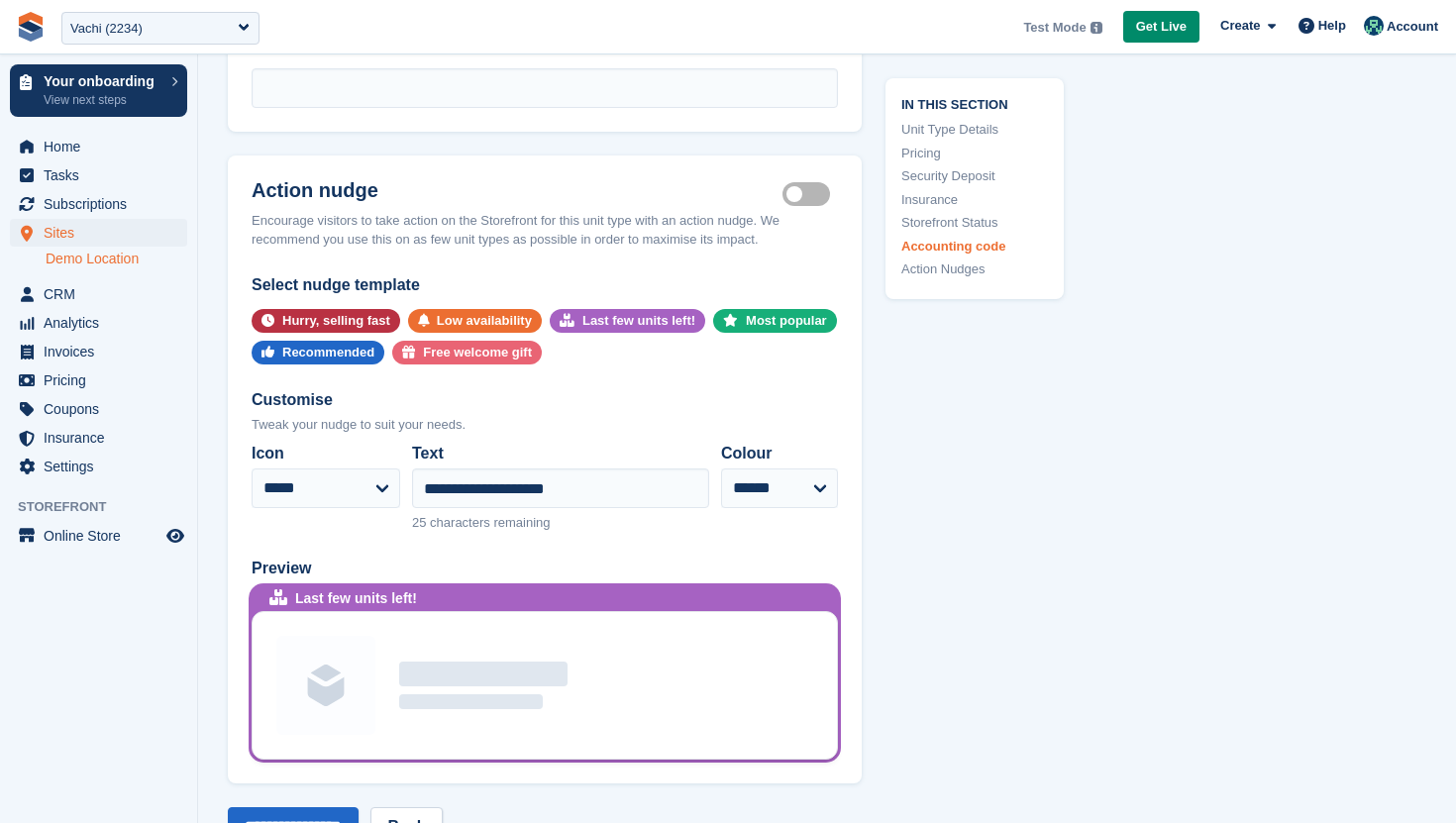 click on "Is active" at bounding box center [810, 193] 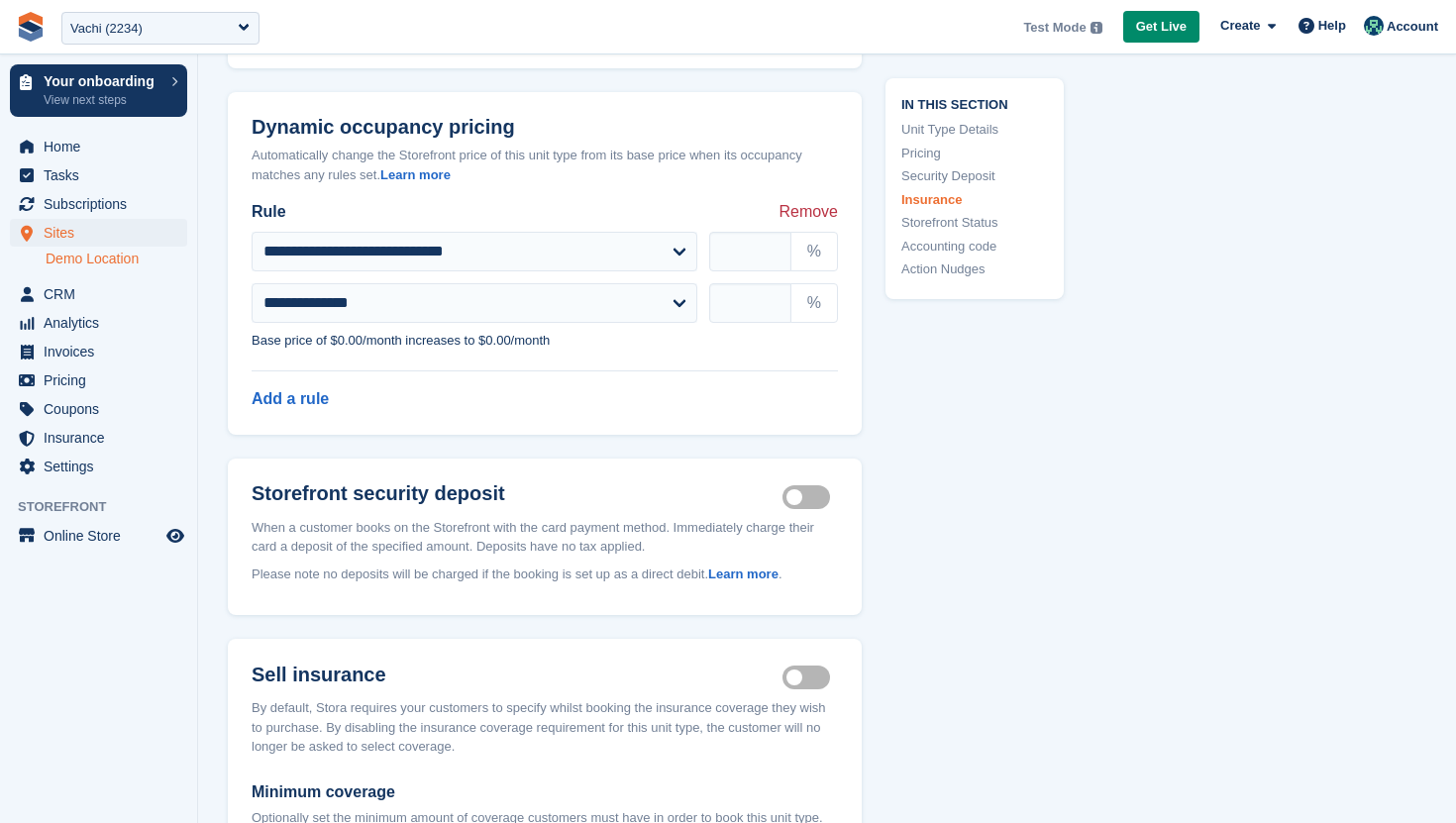 scroll, scrollTop: 3154, scrollLeft: 0, axis: vertical 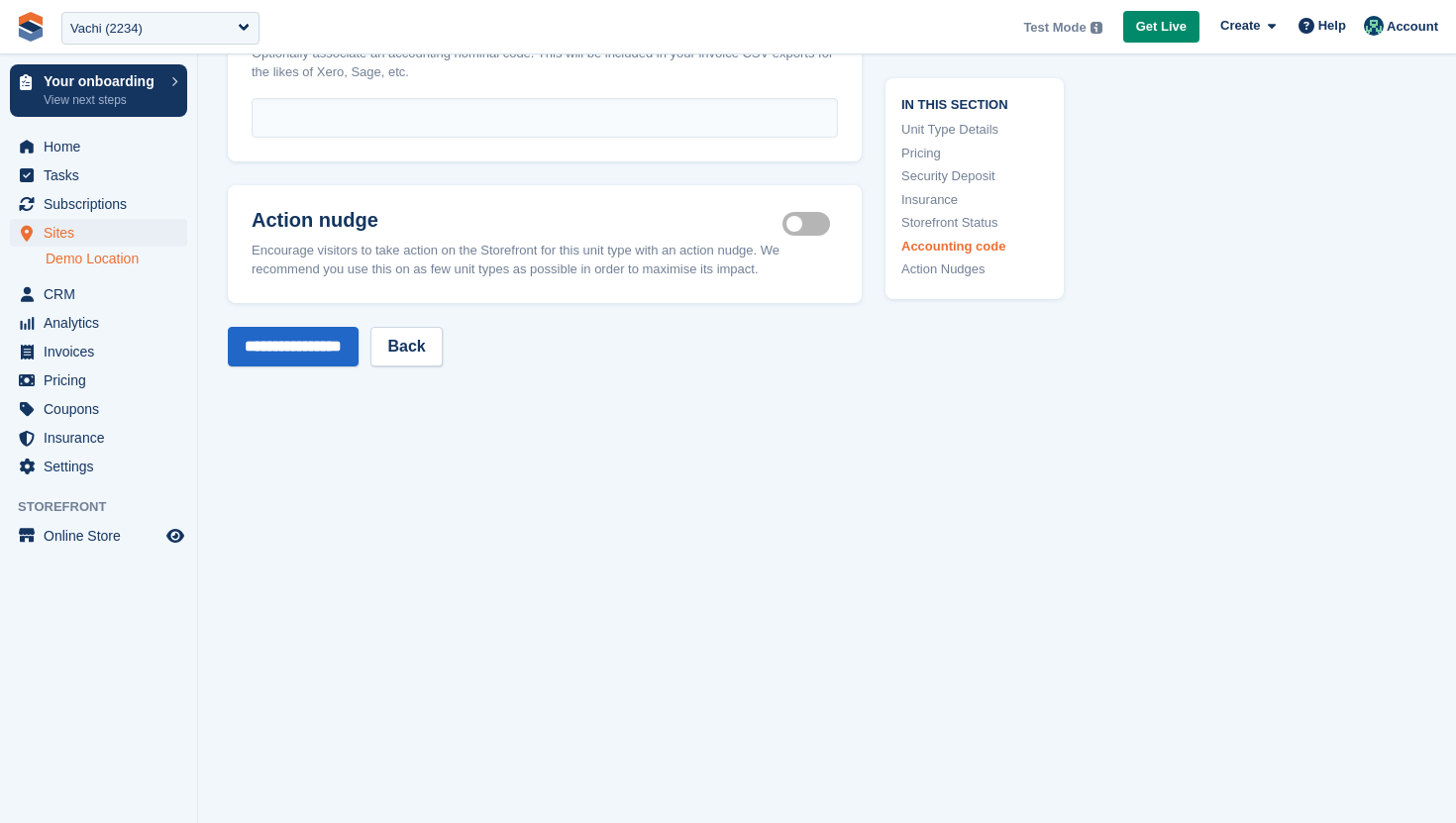 click on "Demo Location" at bounding box center [116, 258] 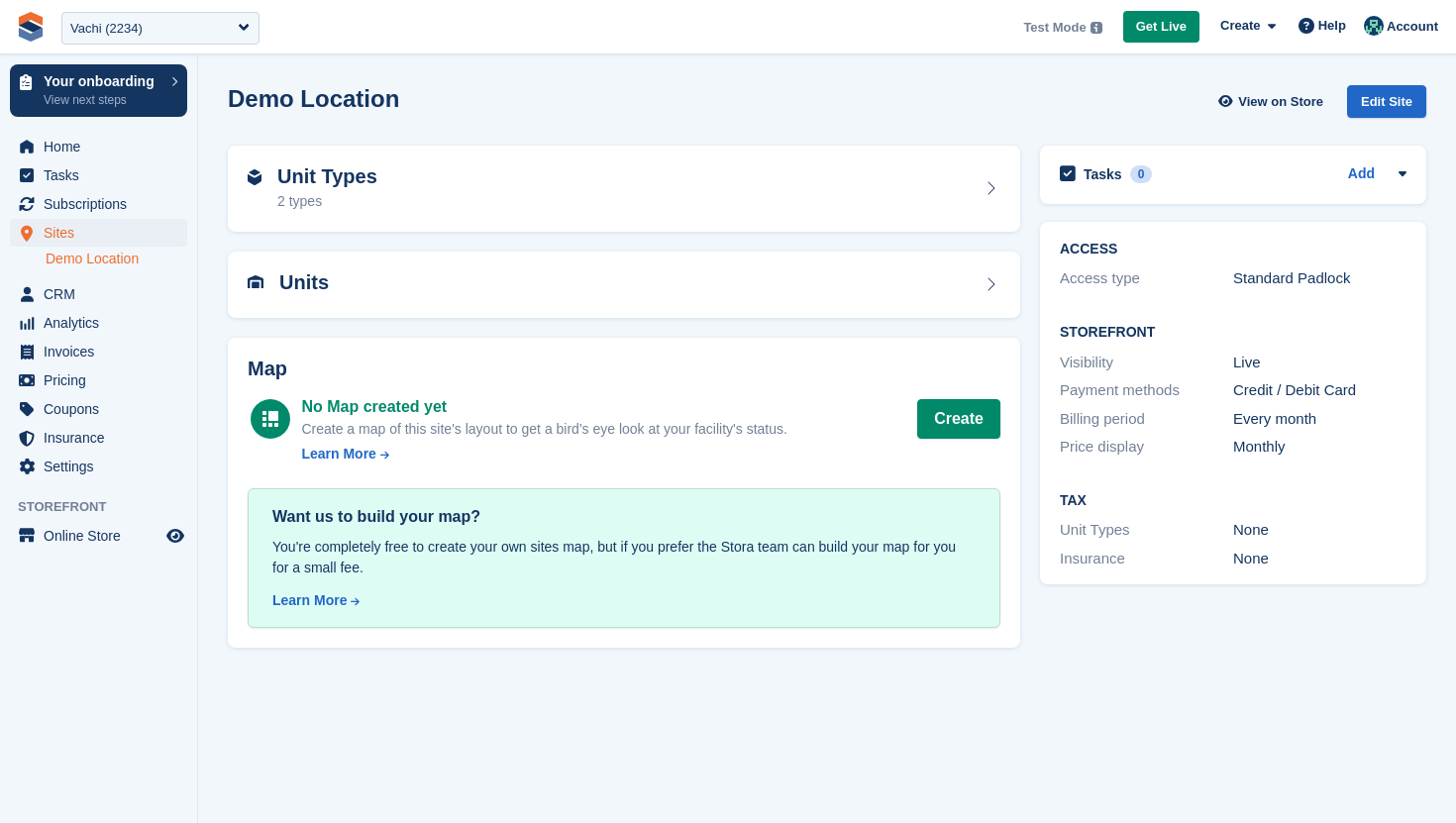 scroll, scrollTop: 0, scrollLeft: 0, axis: both 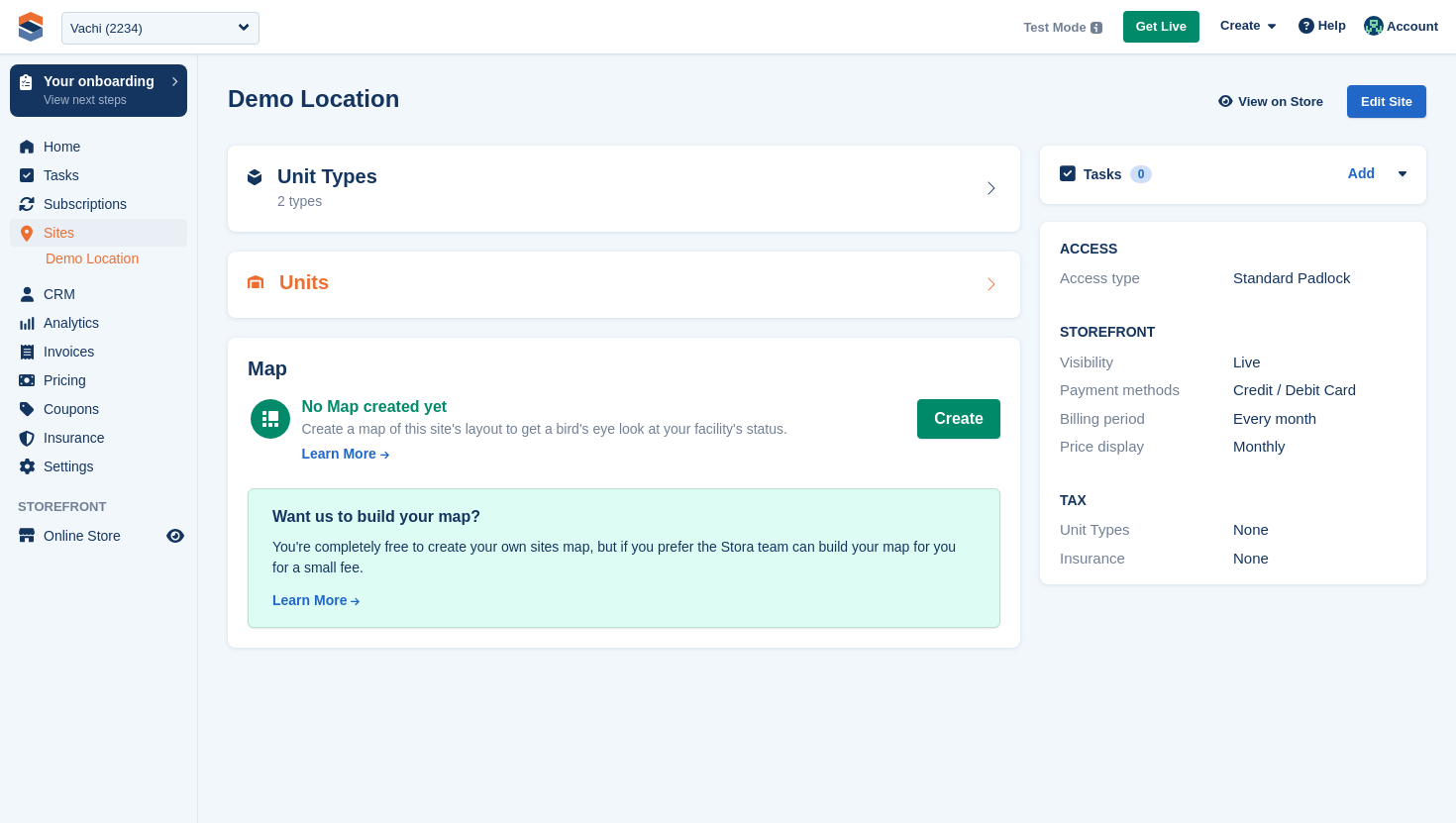 click on "Units" at bounding box center [624, 284] 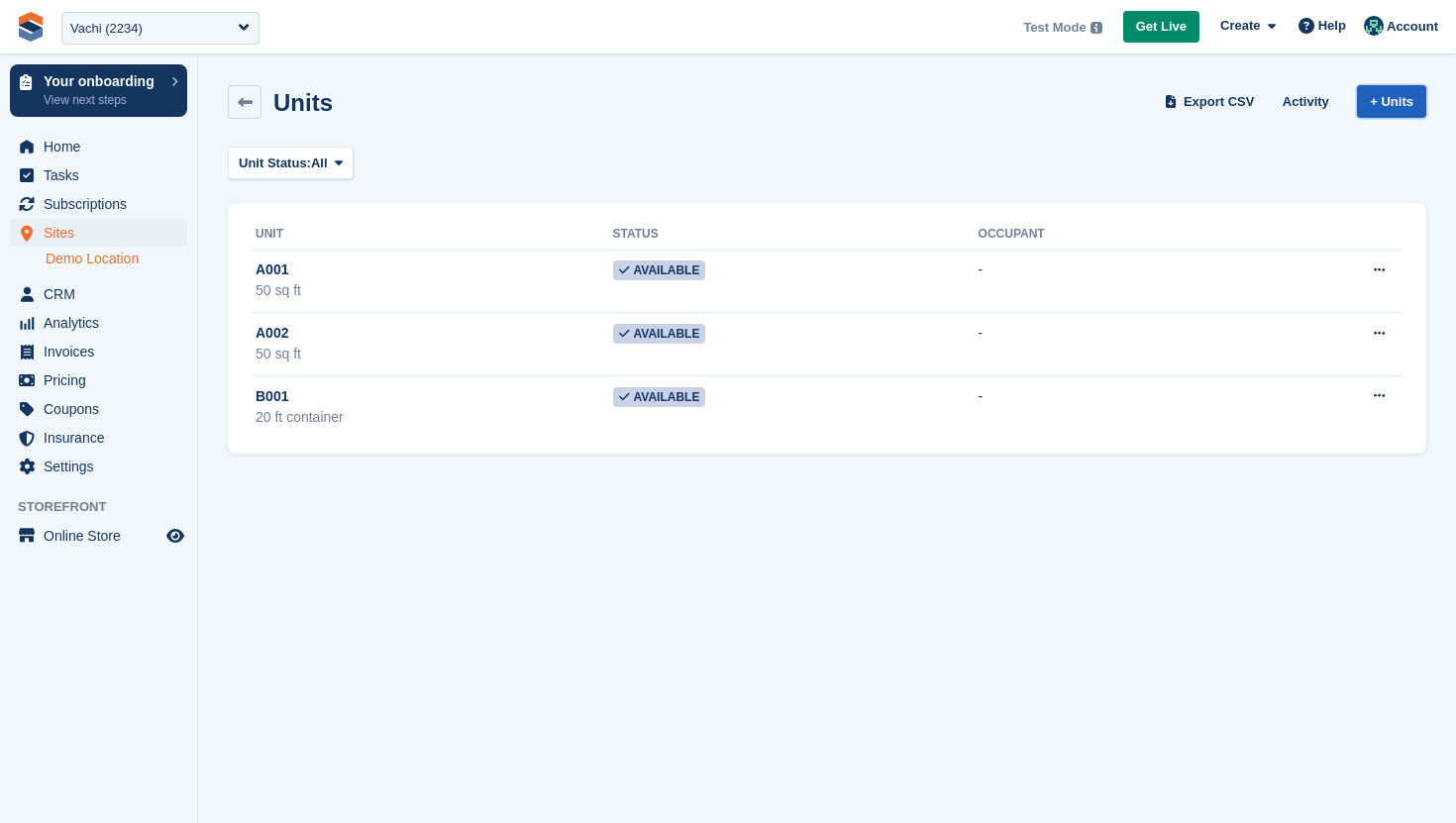 click on "+ Units" at bounding box center [1392, 101] 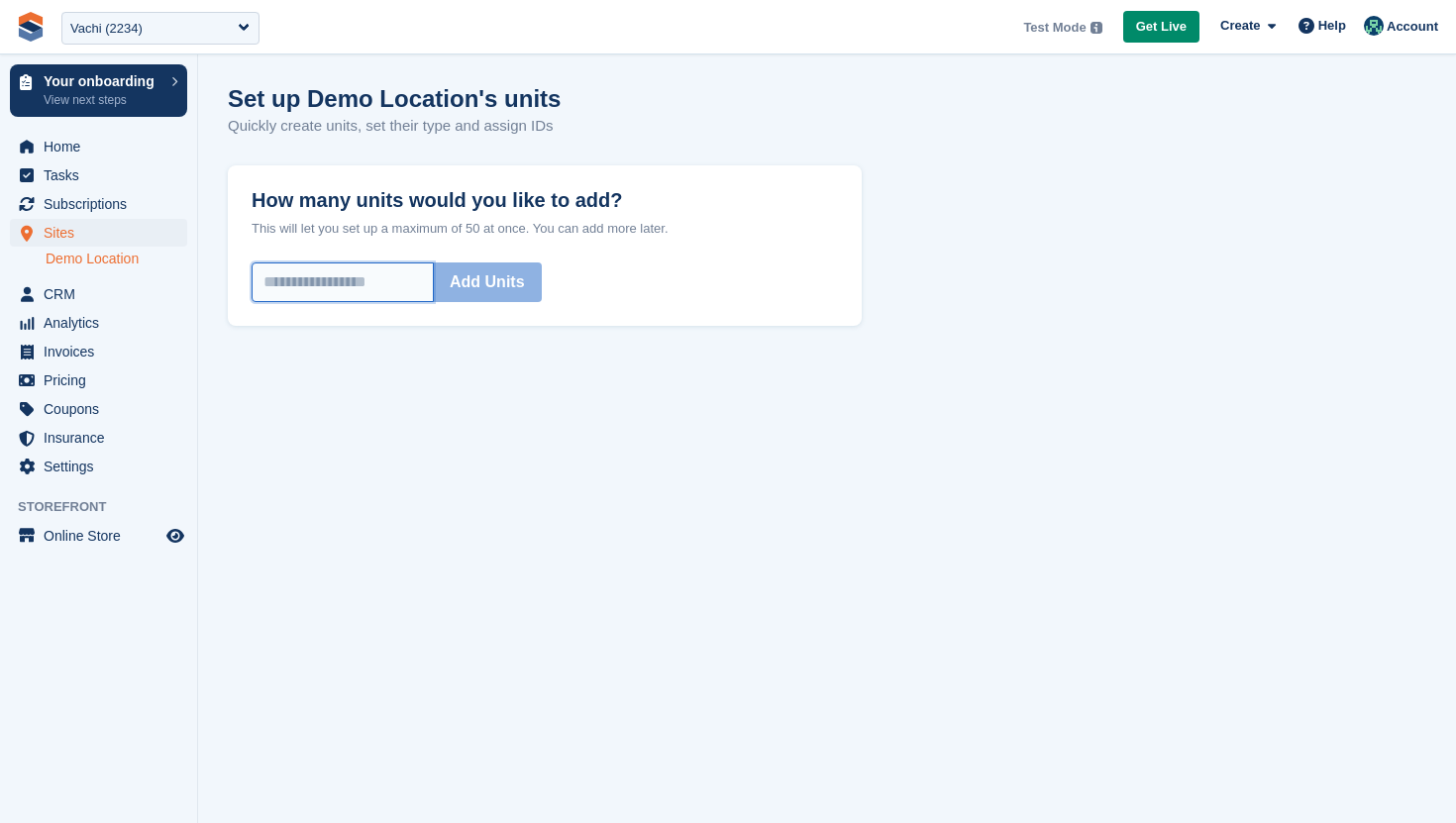 click on "How many units would you like to add?" at bounding box center (343, 282) 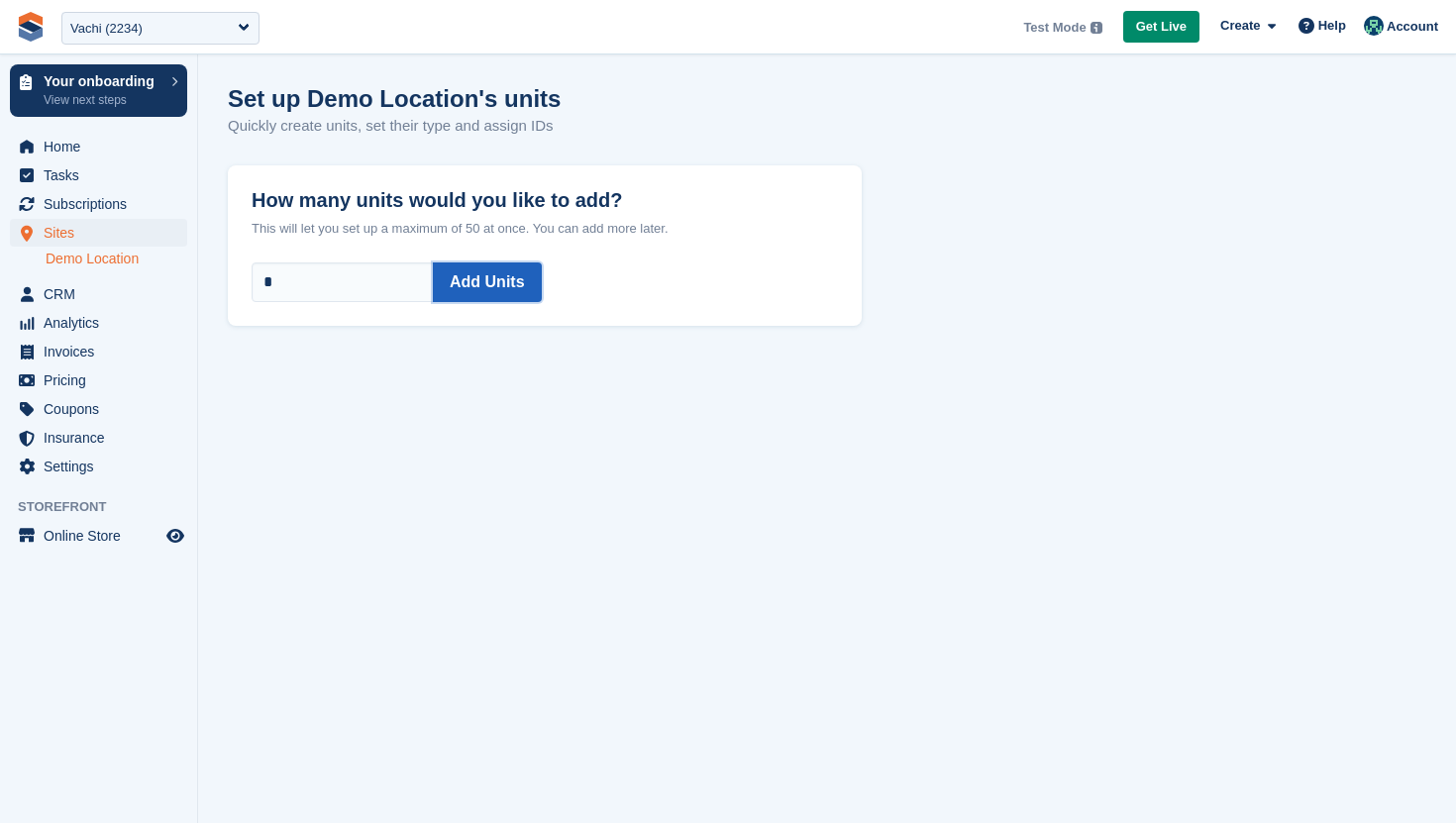 click on "Add Units" at bounding box center [487, 282] 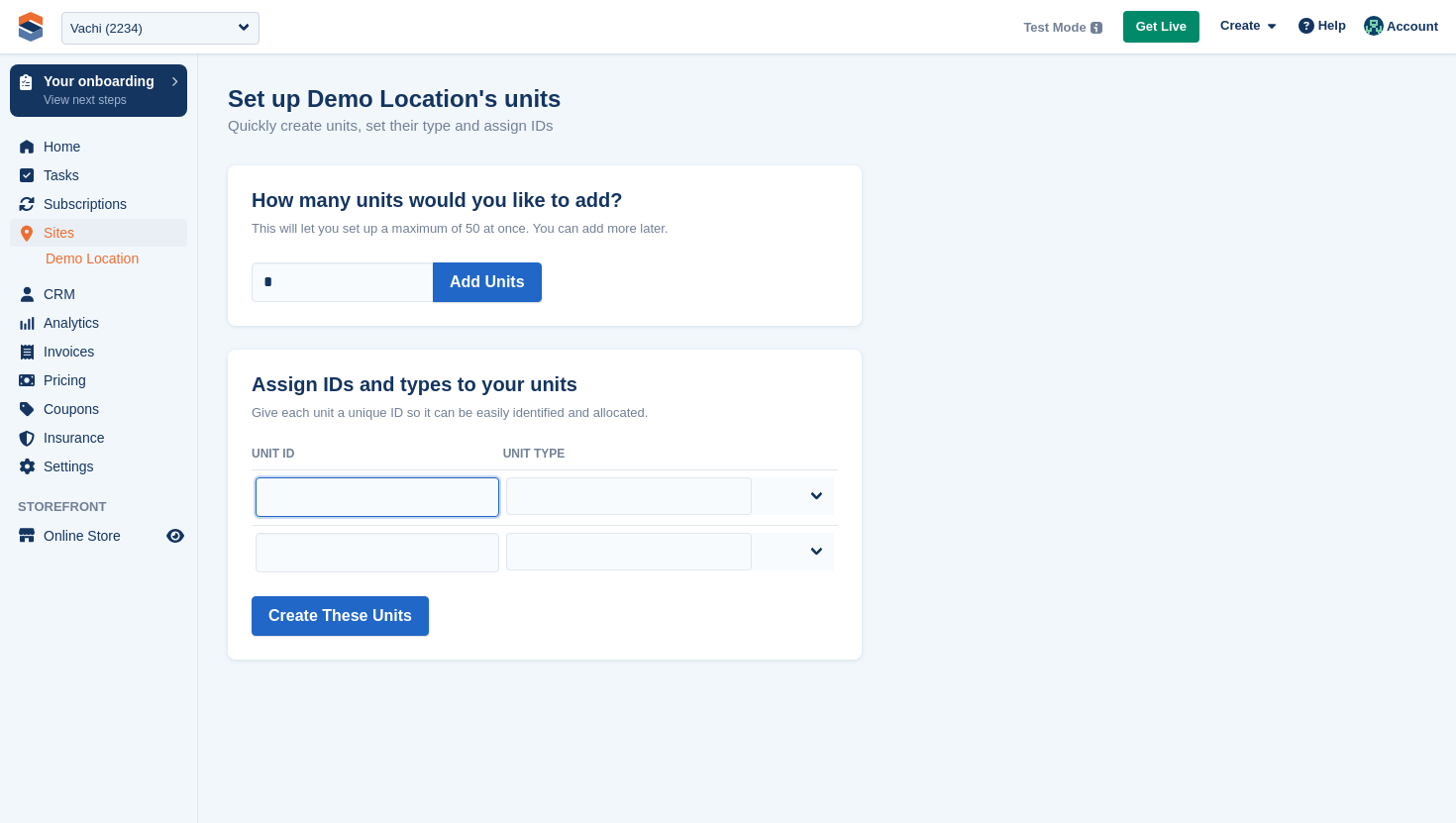 click at bounding box center (377, 497) 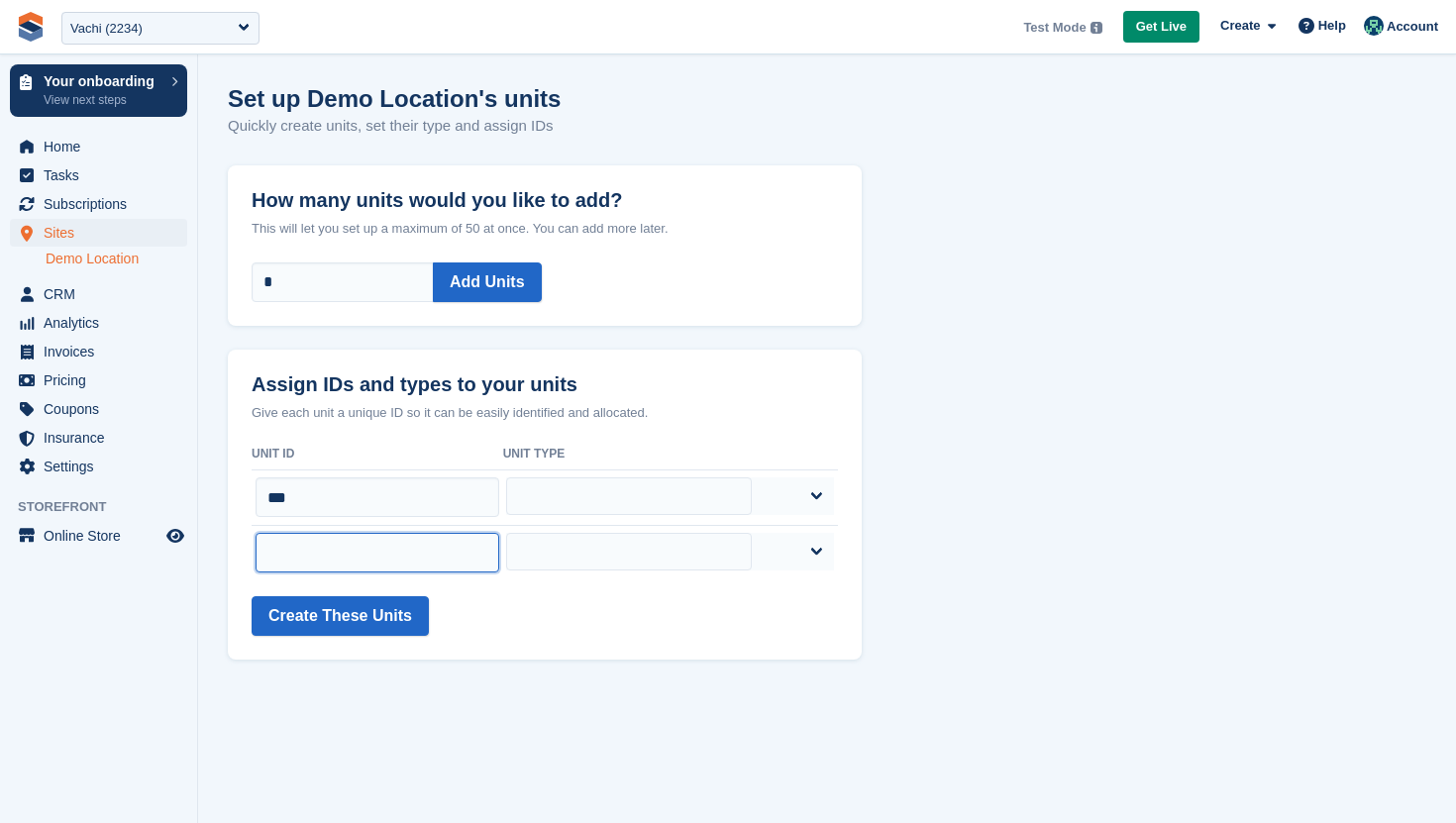 click at bounding box center [377, 553] 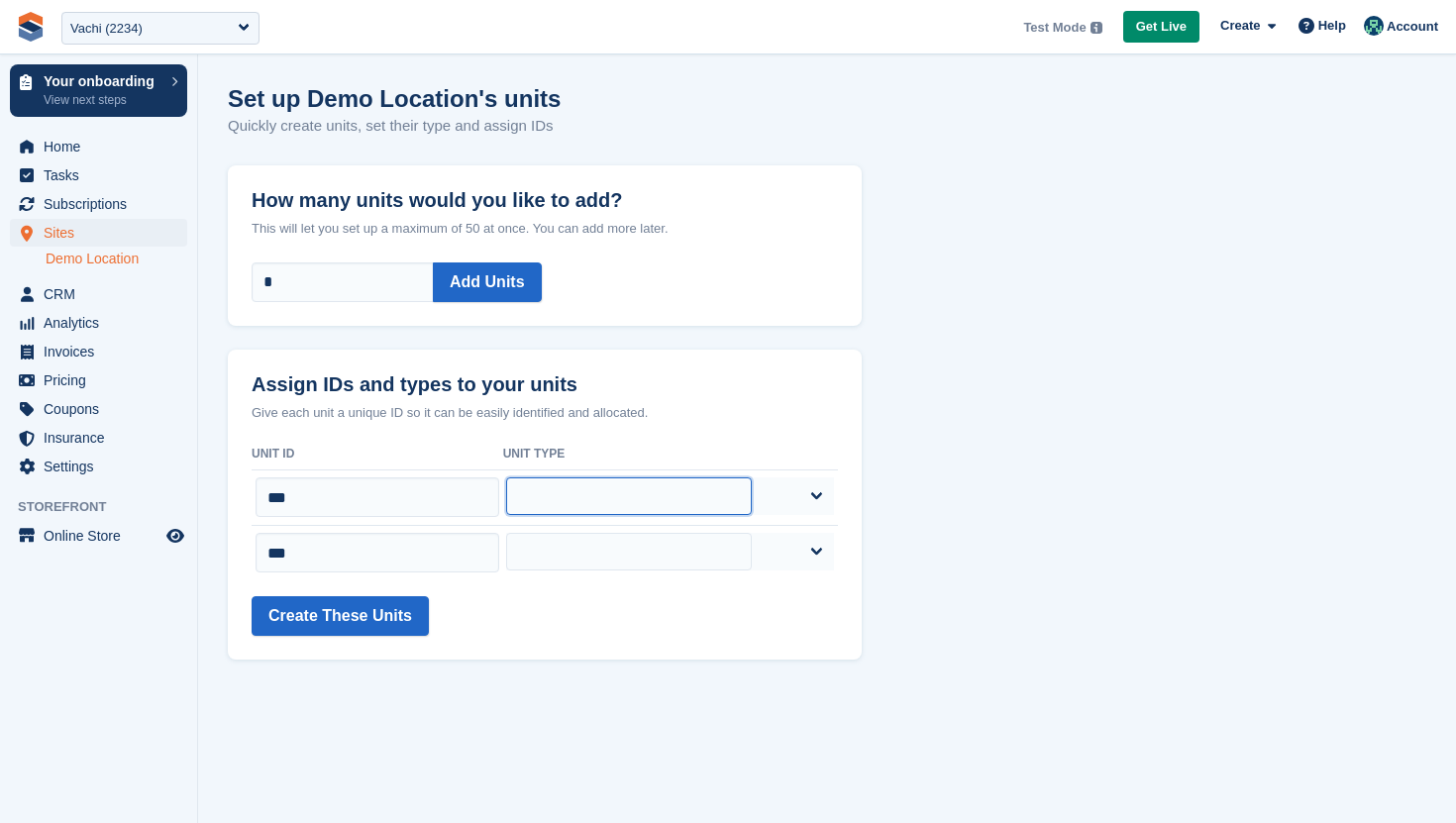 click on "**********" at bounding box center [629, 496] 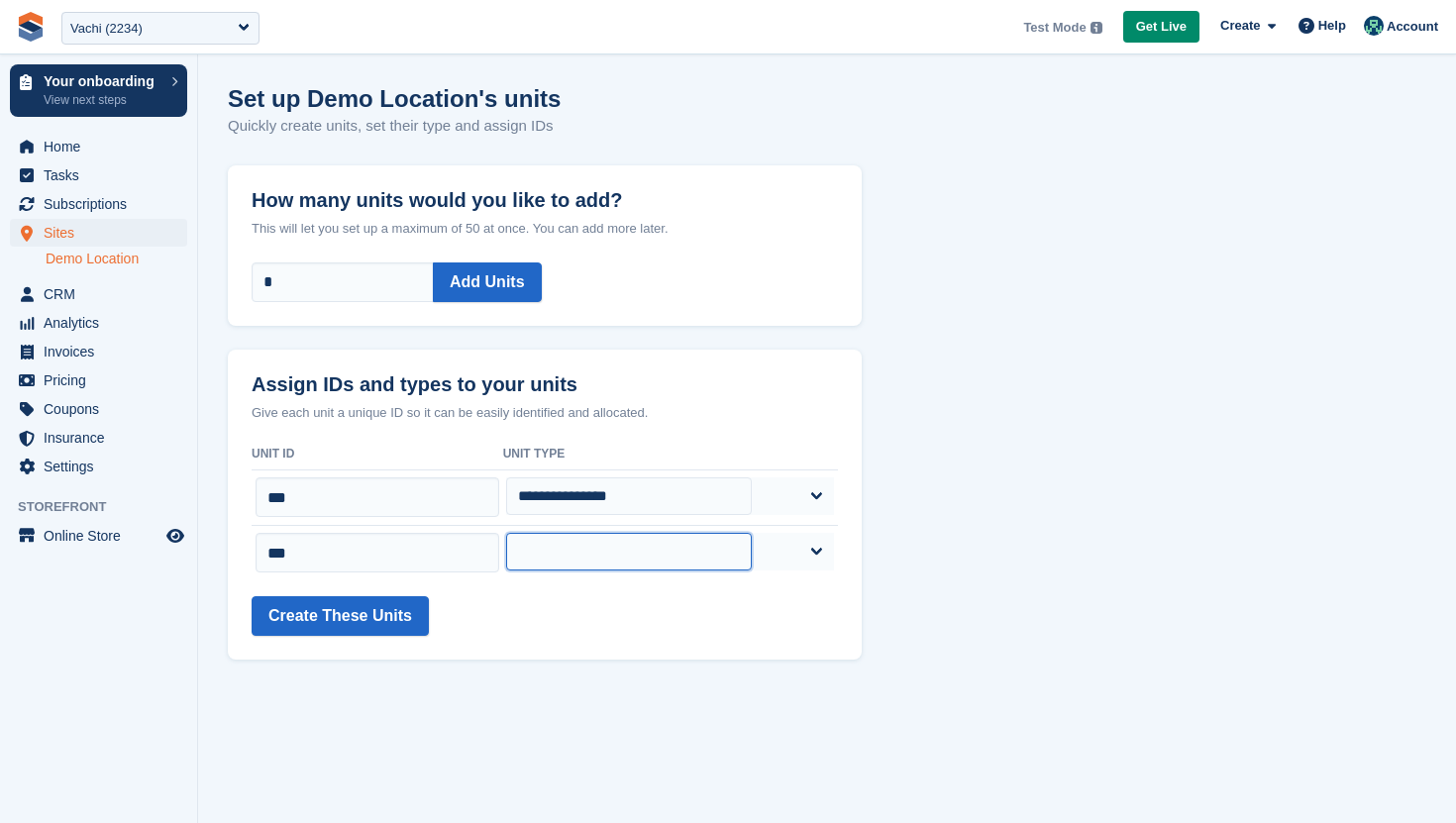 click on "**********" at bounding box center [629, 552] 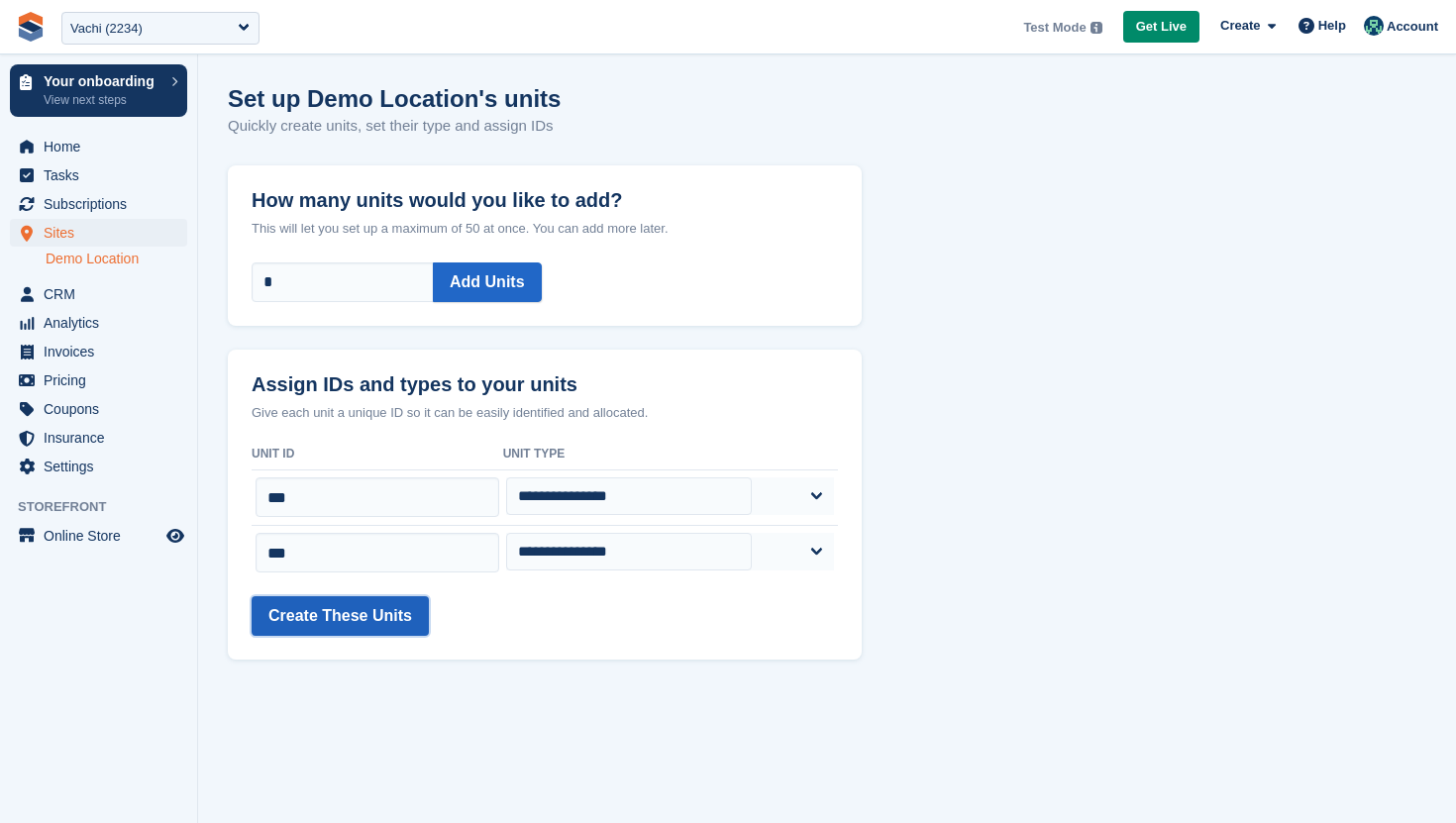 click on "Create These Units" at bounding box center (340, 616) 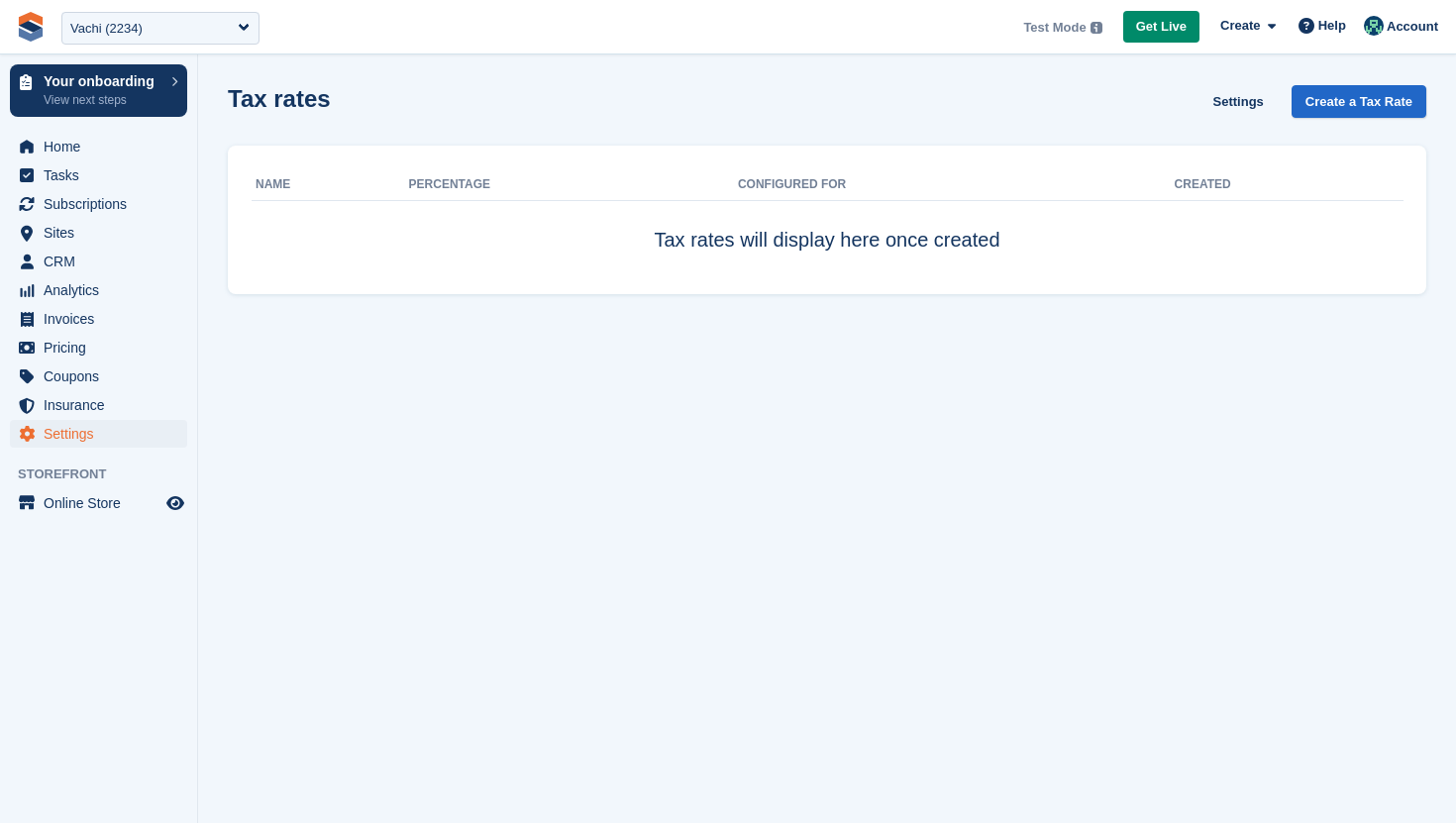 scroll, scrollTop: 0, scrollLeft: 0, axis: both 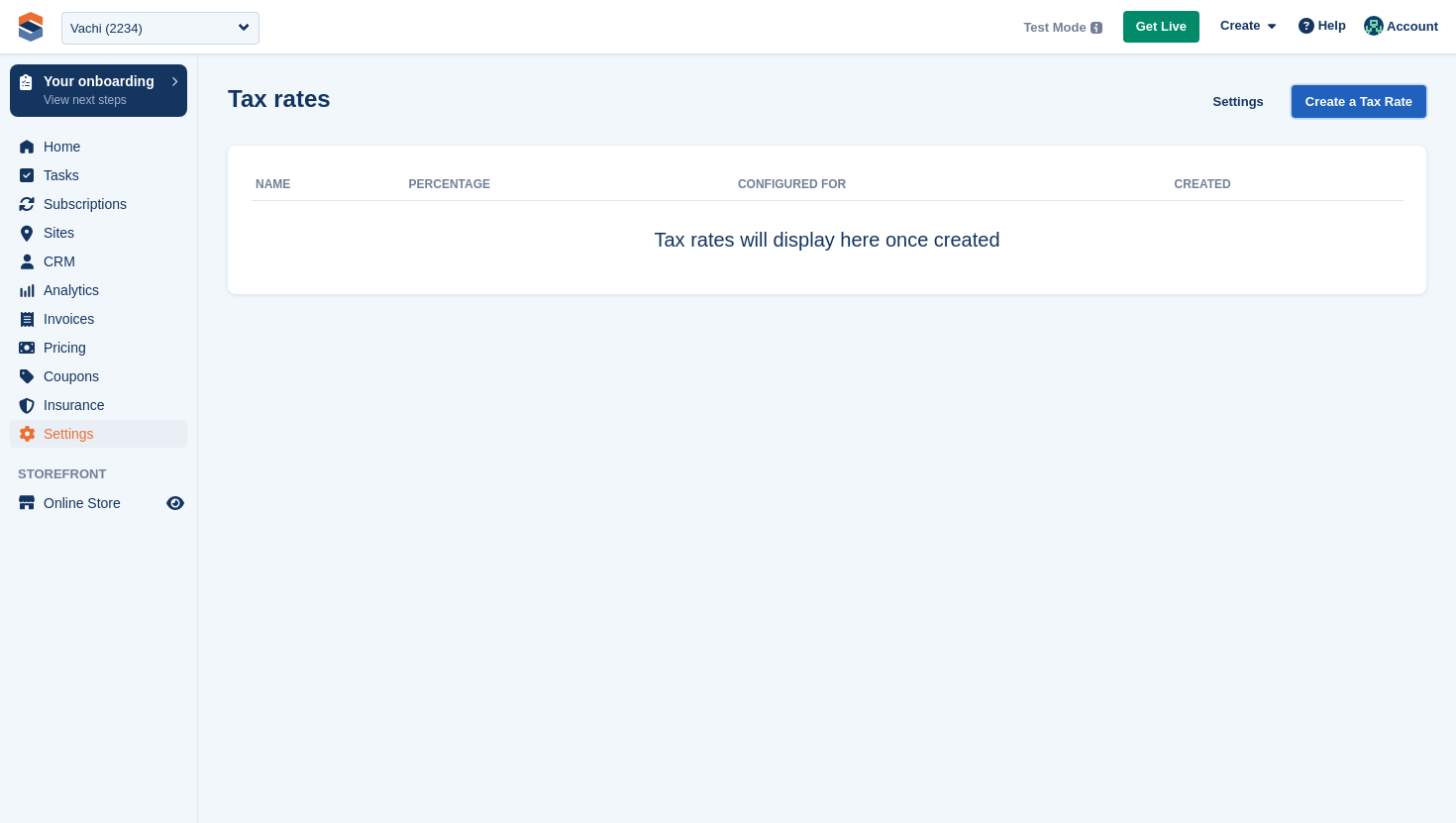 click on "Create a Tax Rate" at bounding box center [1359, 101] 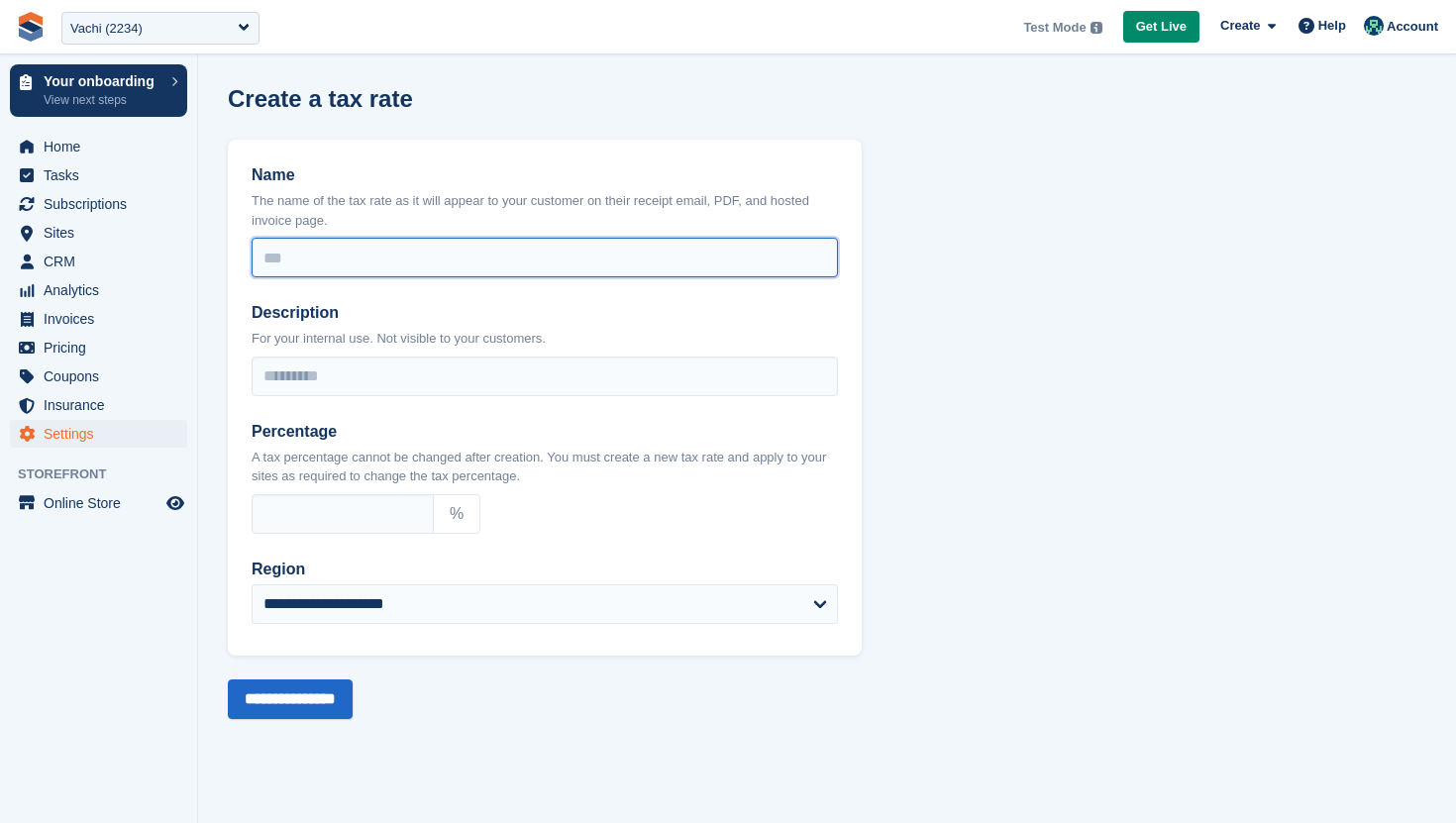 click on "Name" at bounding box center (545, 257) 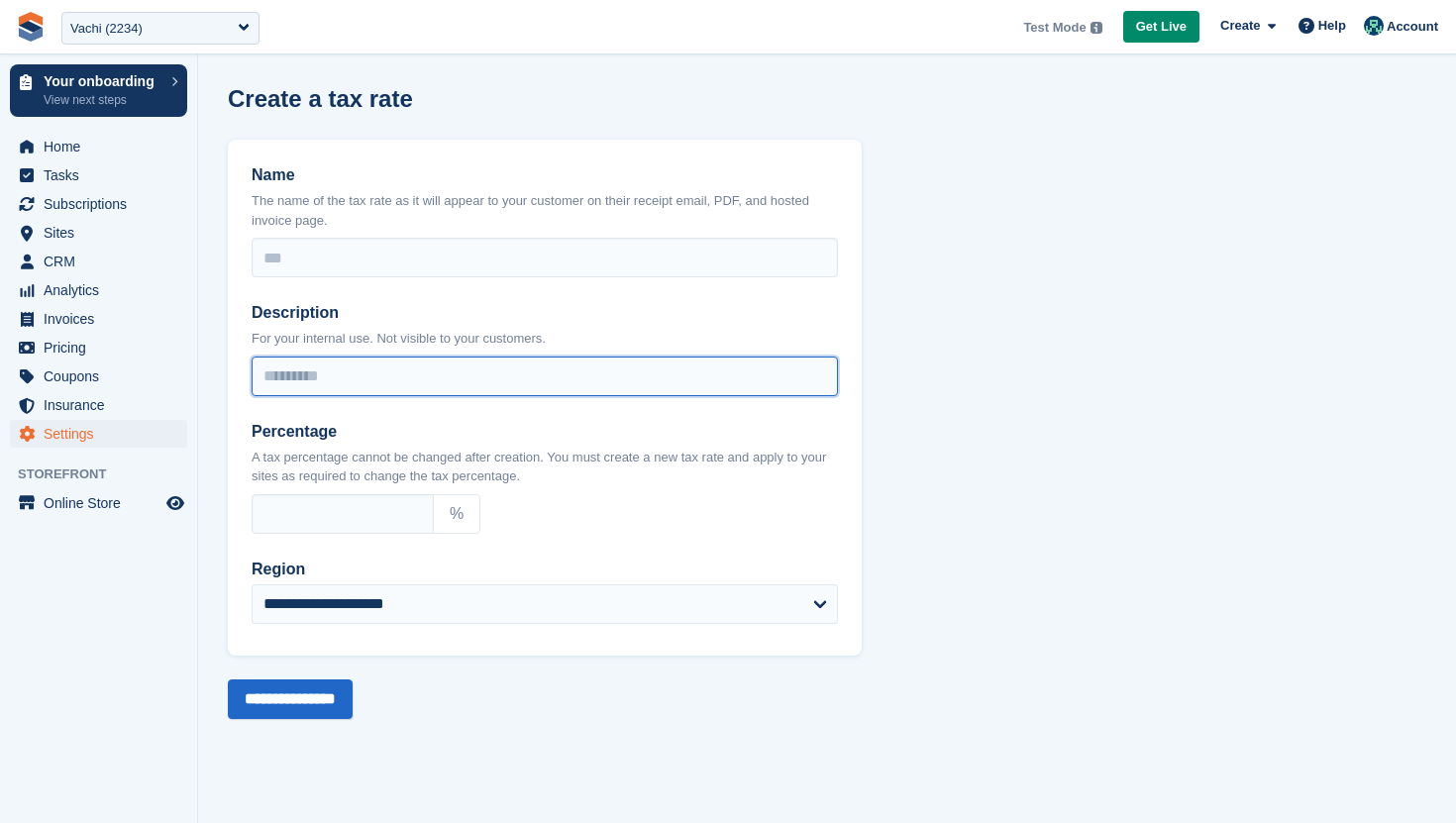 click on "Description" at bounding box center (545, 376) 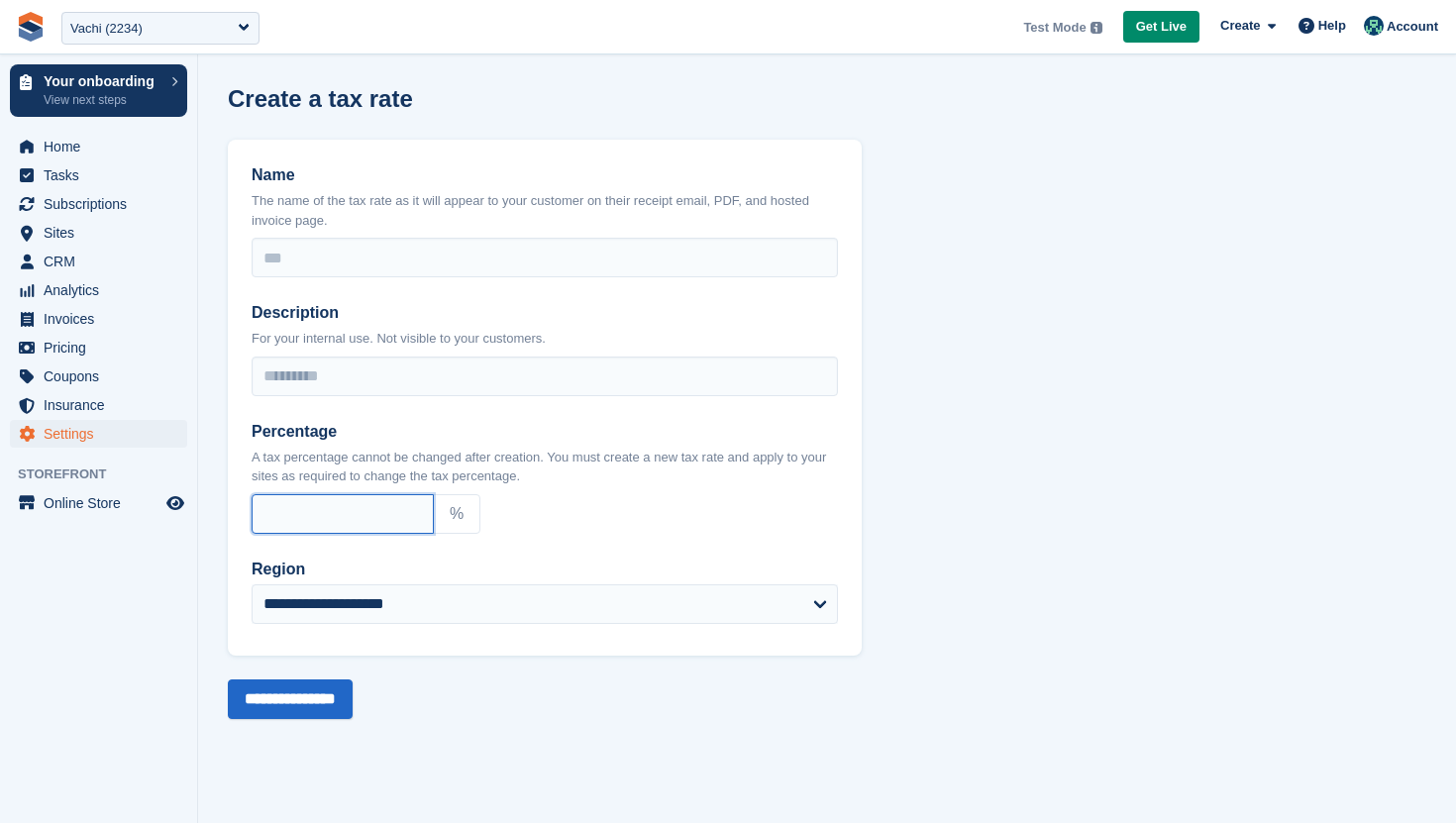 click on "Percentage" at bounding box center (343, 514) 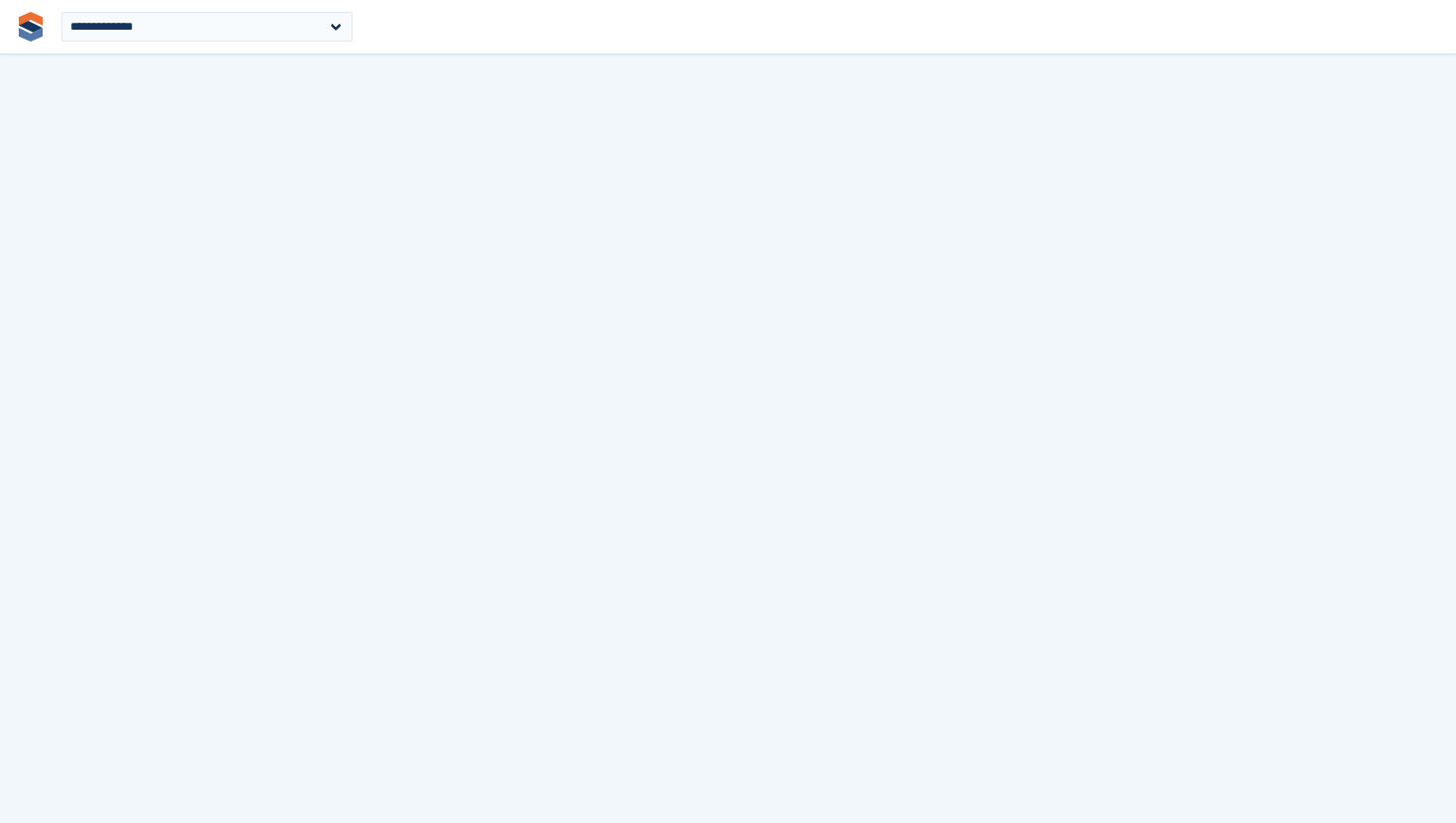 scroll, scrollTop: 0, scrollLeft: 0, axis: both 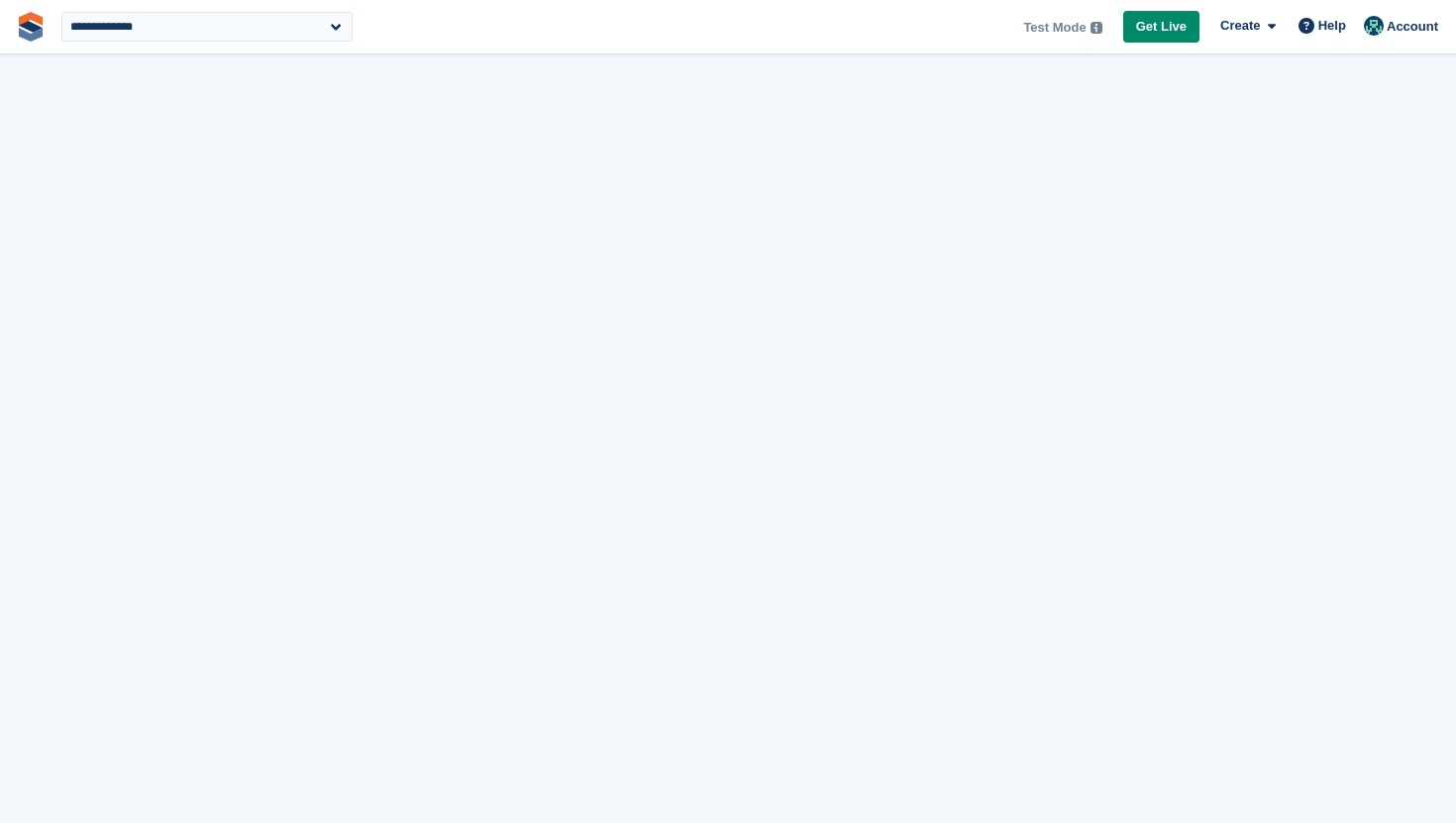 select on "****" 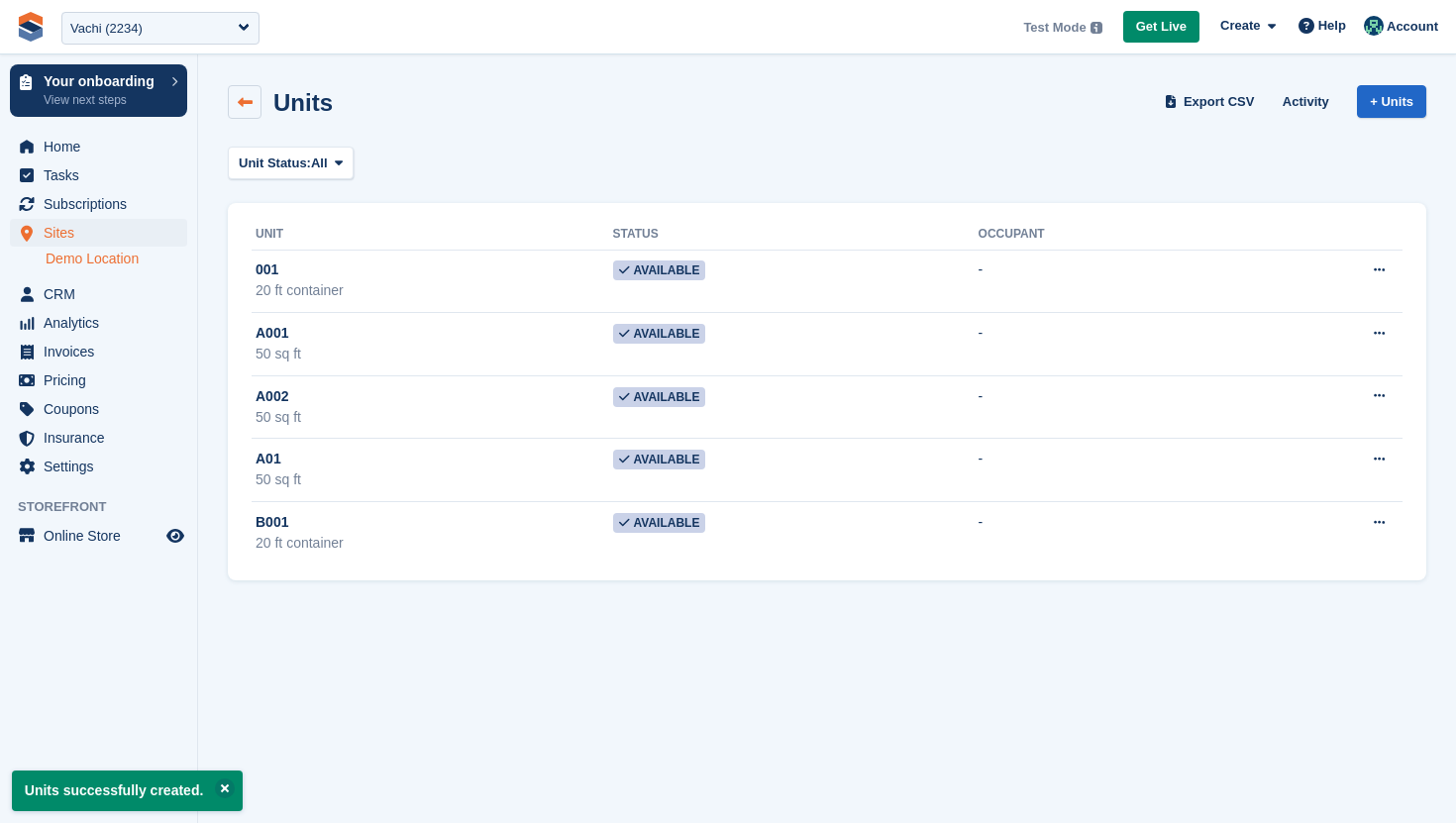 click at bounding box center [245, 102] 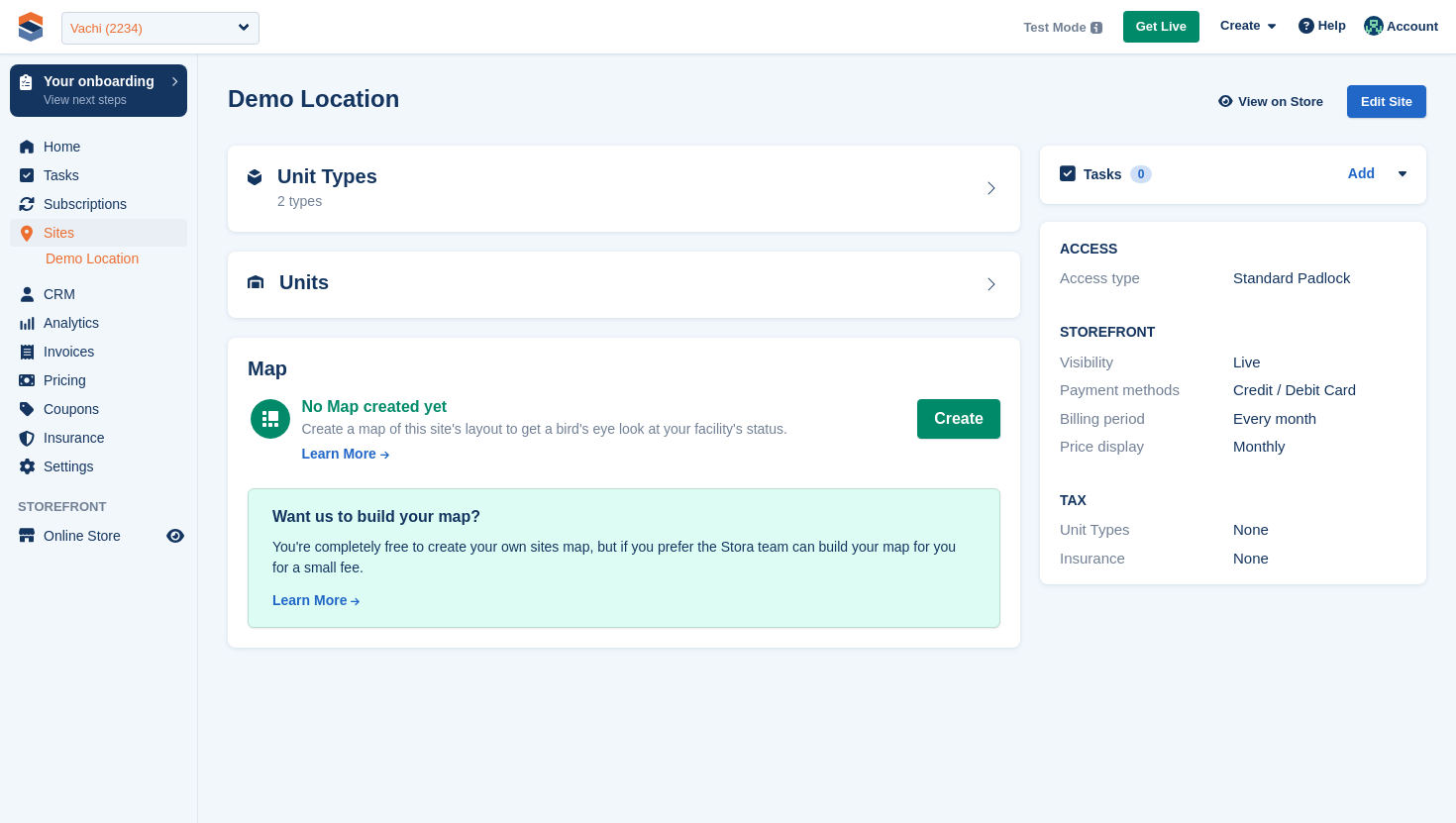 click on "Vachi  (2234)" at bounding box center (160, 28) 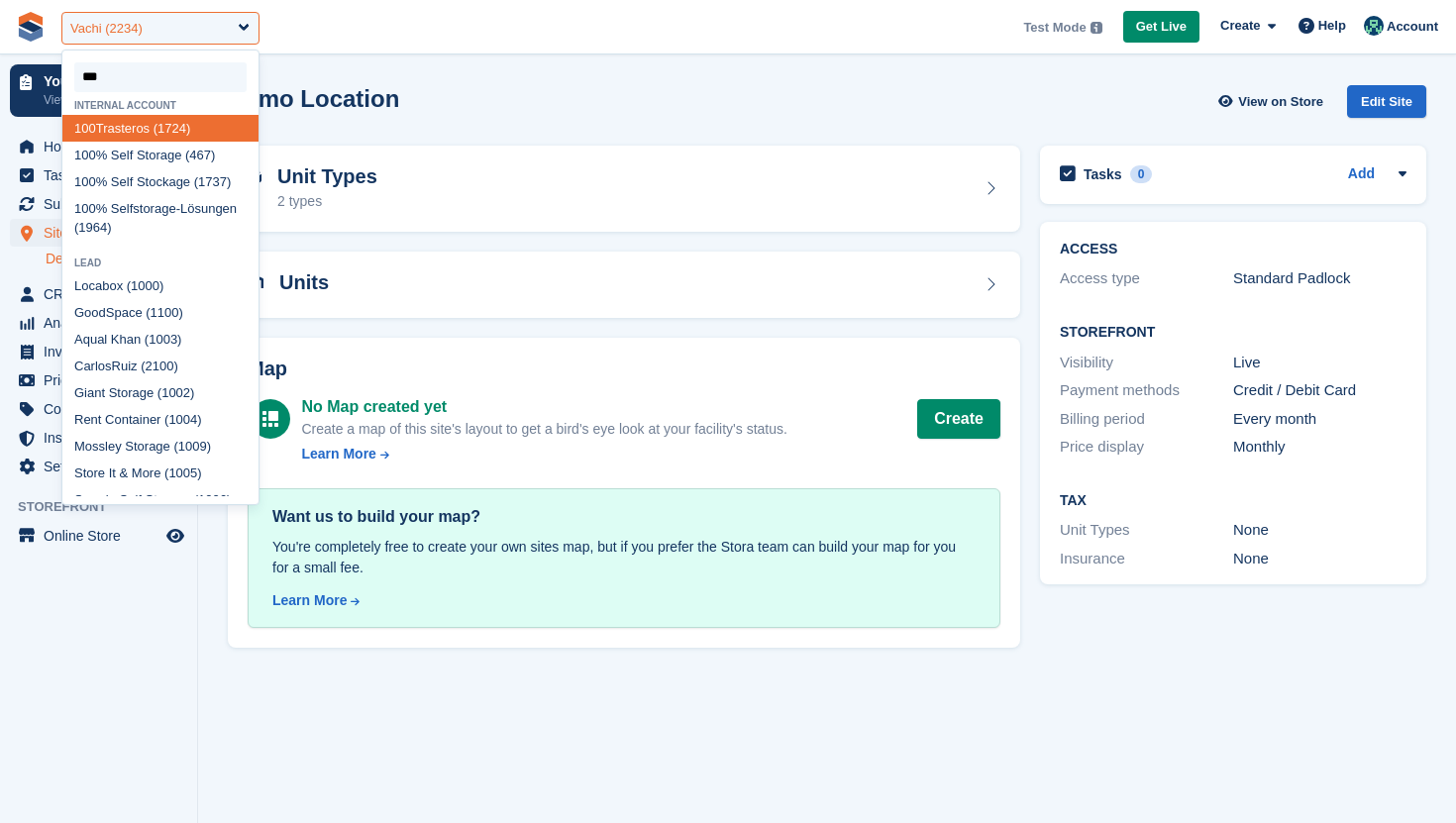 type on "****" 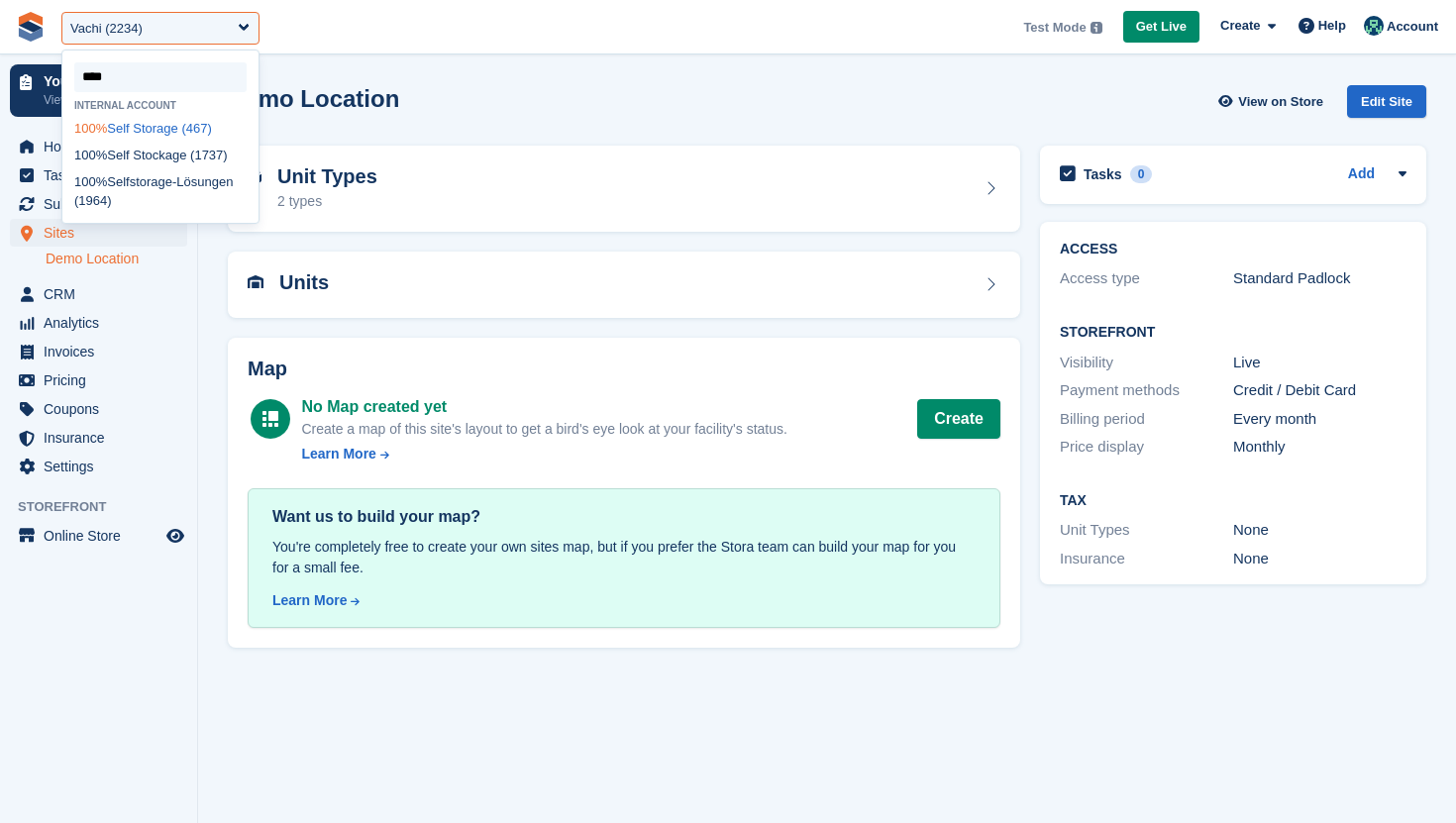 click on "100%  Self Storage (467)" at bounding box center [160, 128] 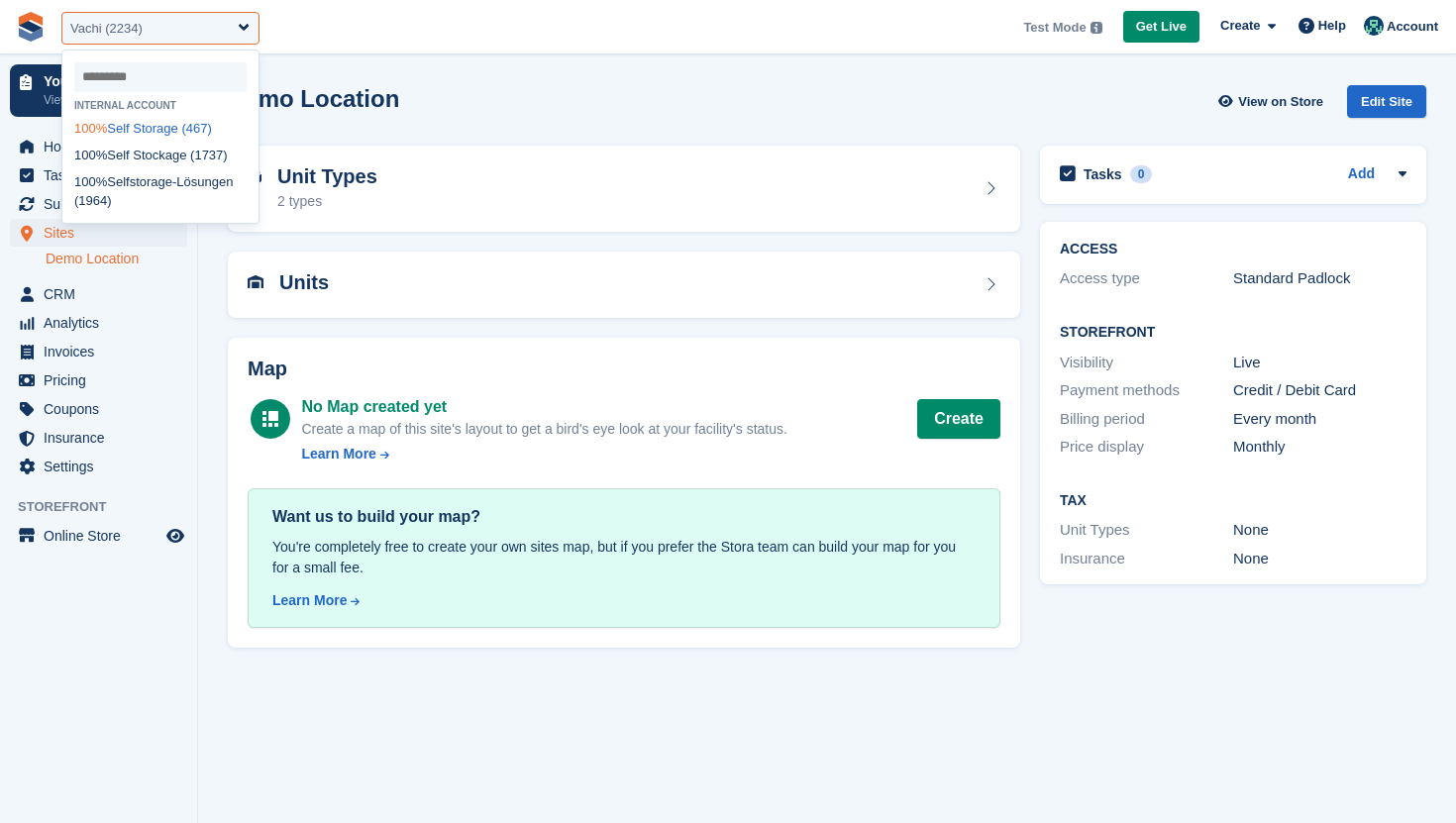 select on "***" 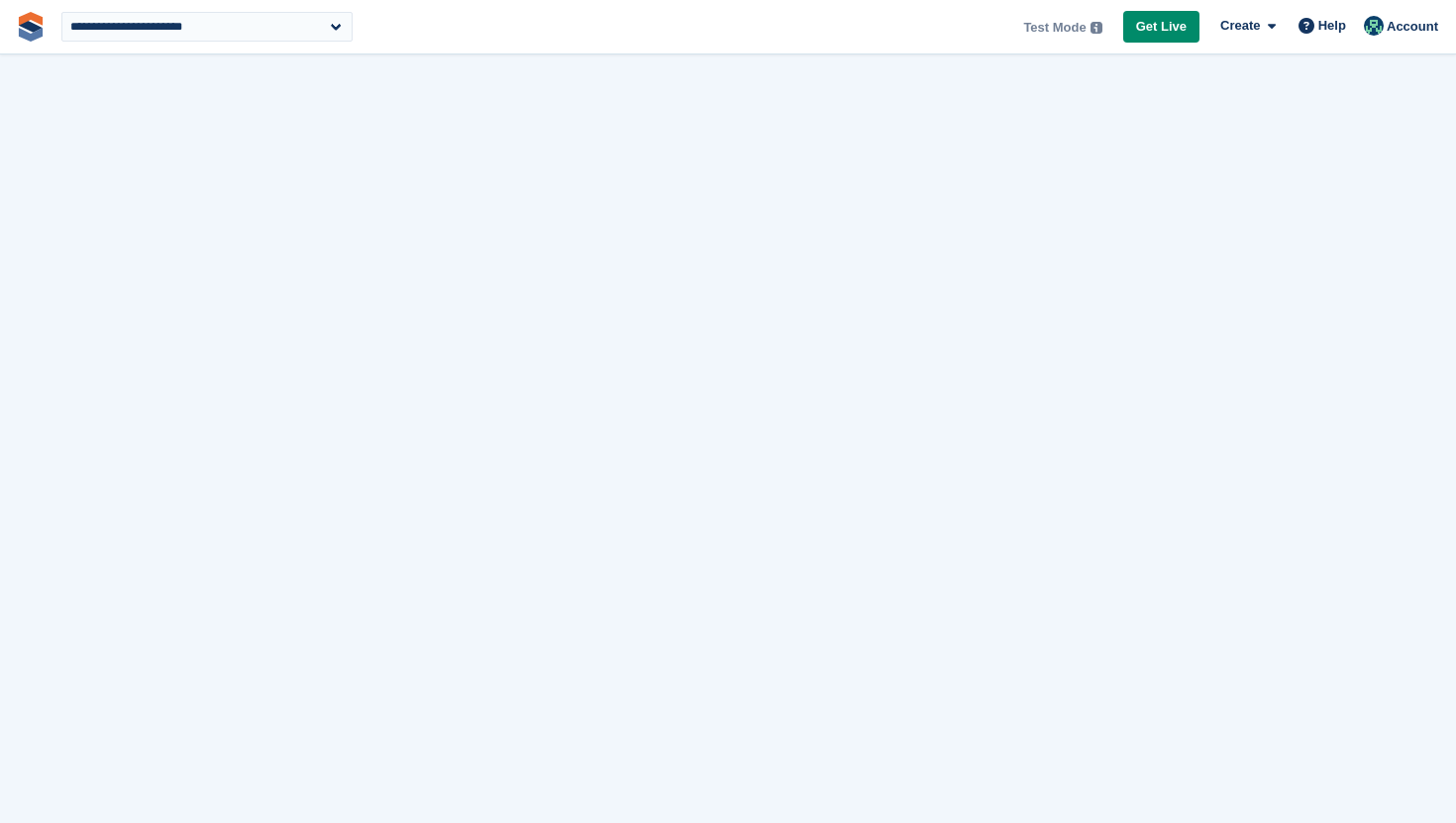 scroll, scrollTop: 0, scrollLeft: 0, axis: both 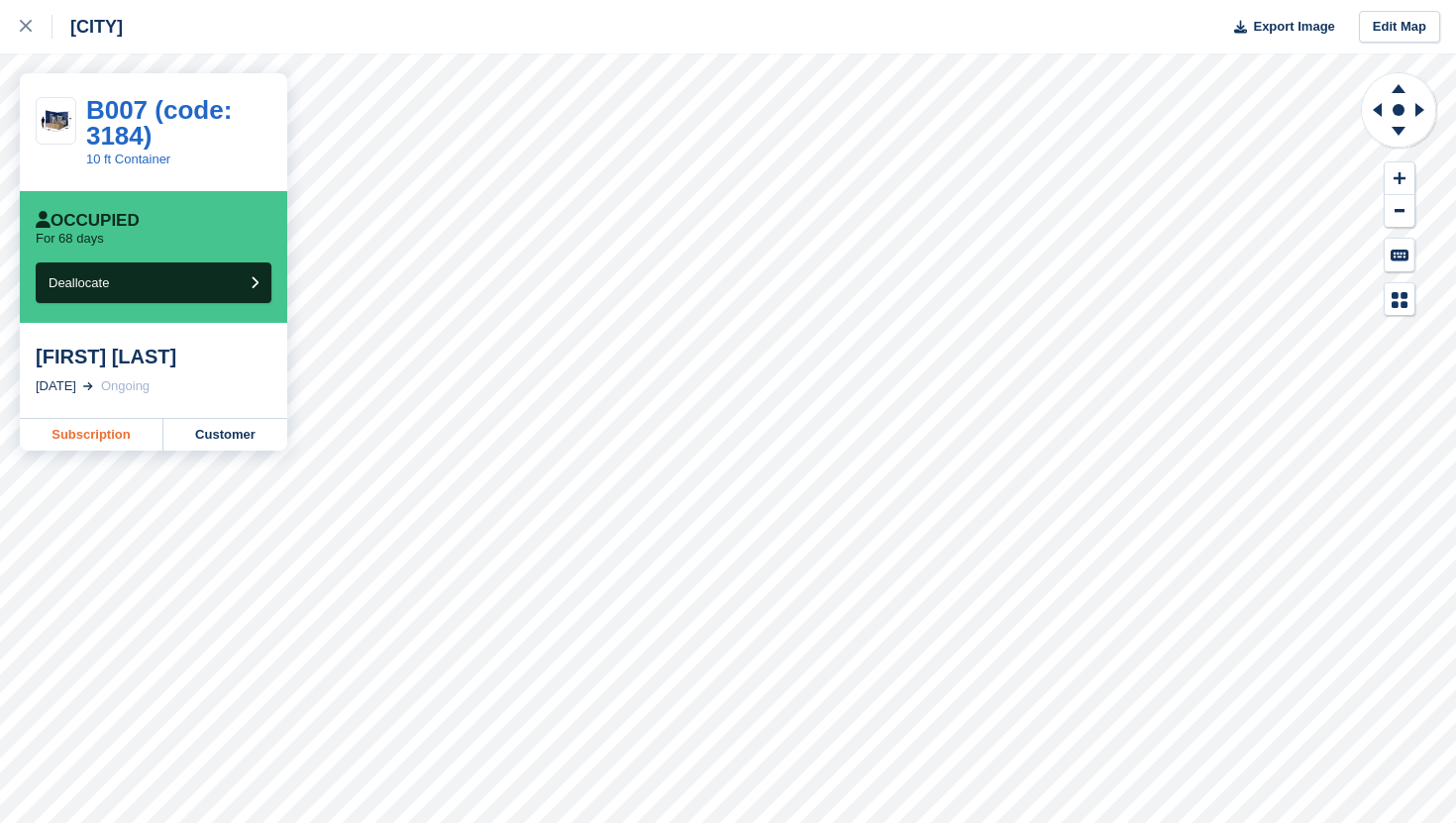 click on "Subscription" at bounding box center [91, 435] 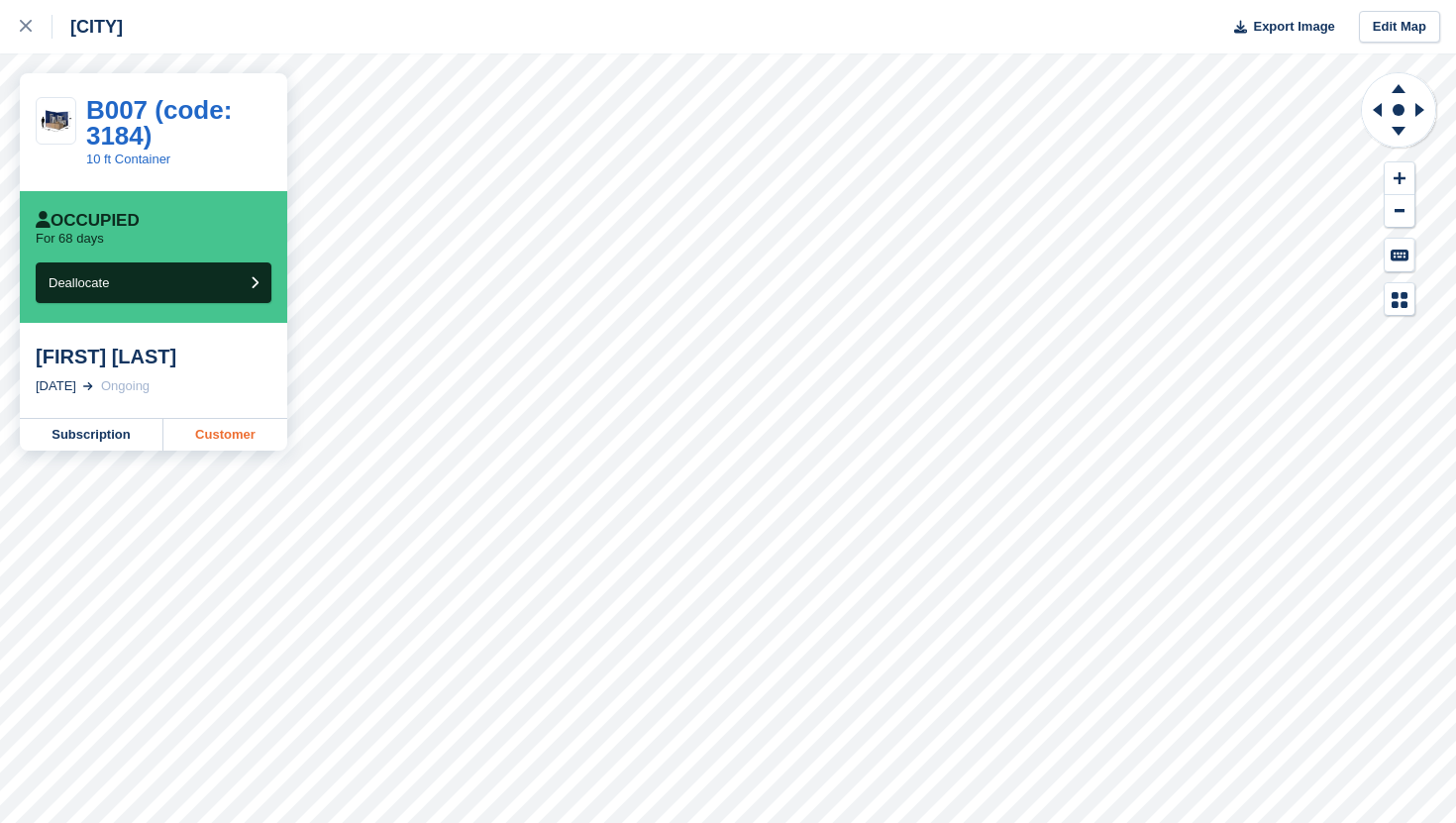 click on "Customer" at bounding box center (225, 435) 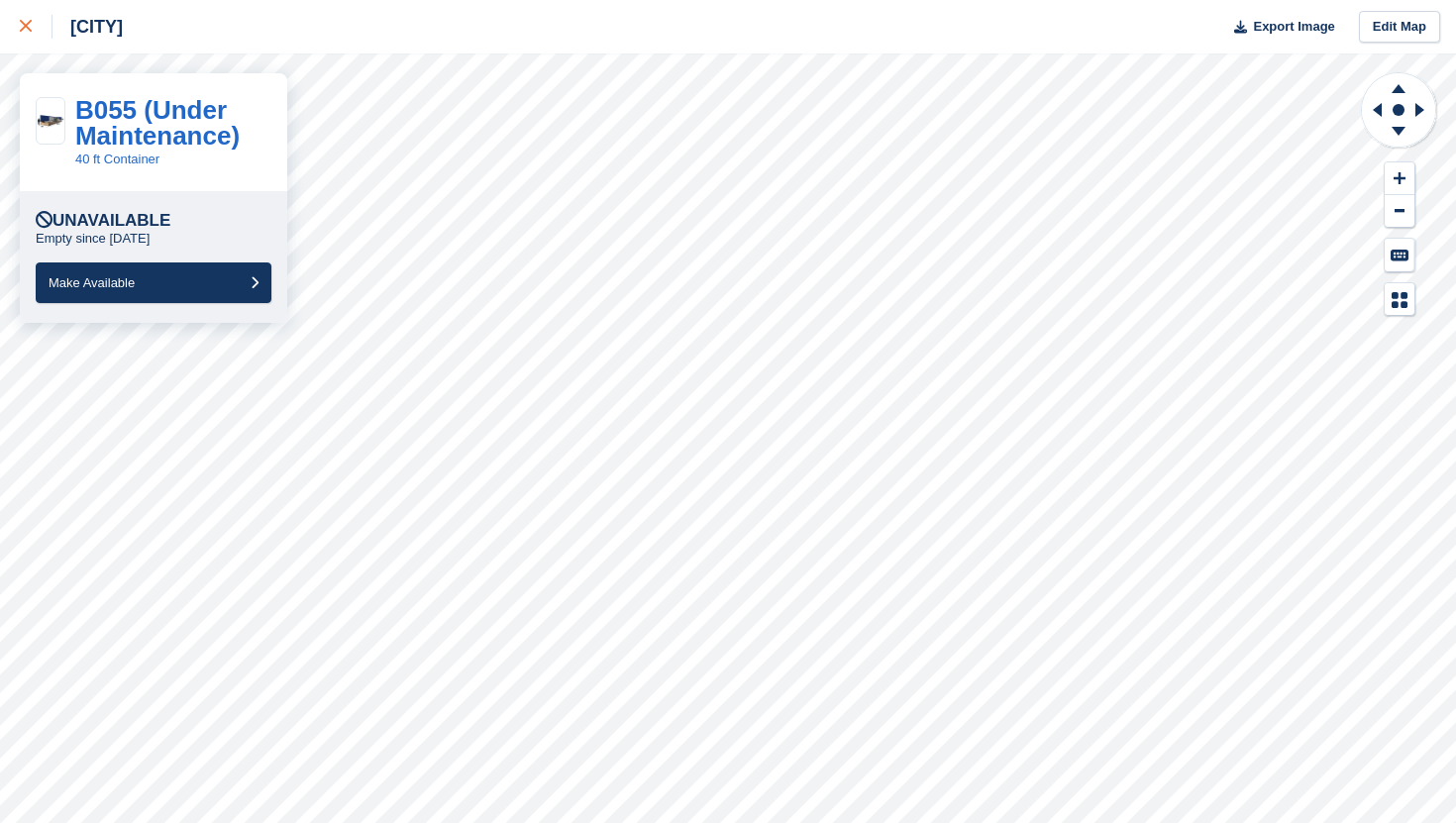 click 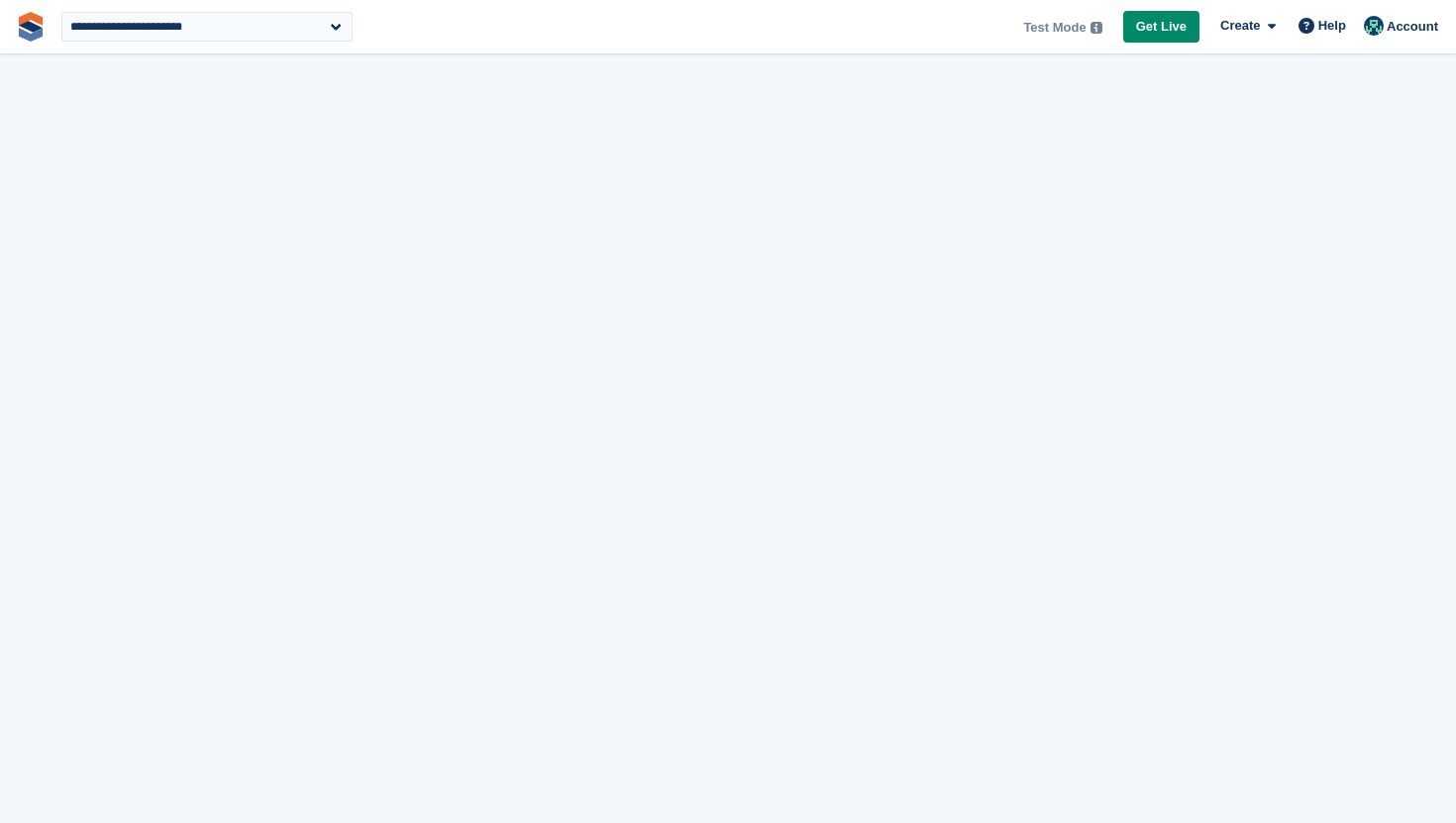 scroll, scrollTop: 0, scrollLeft: 0, axis: both 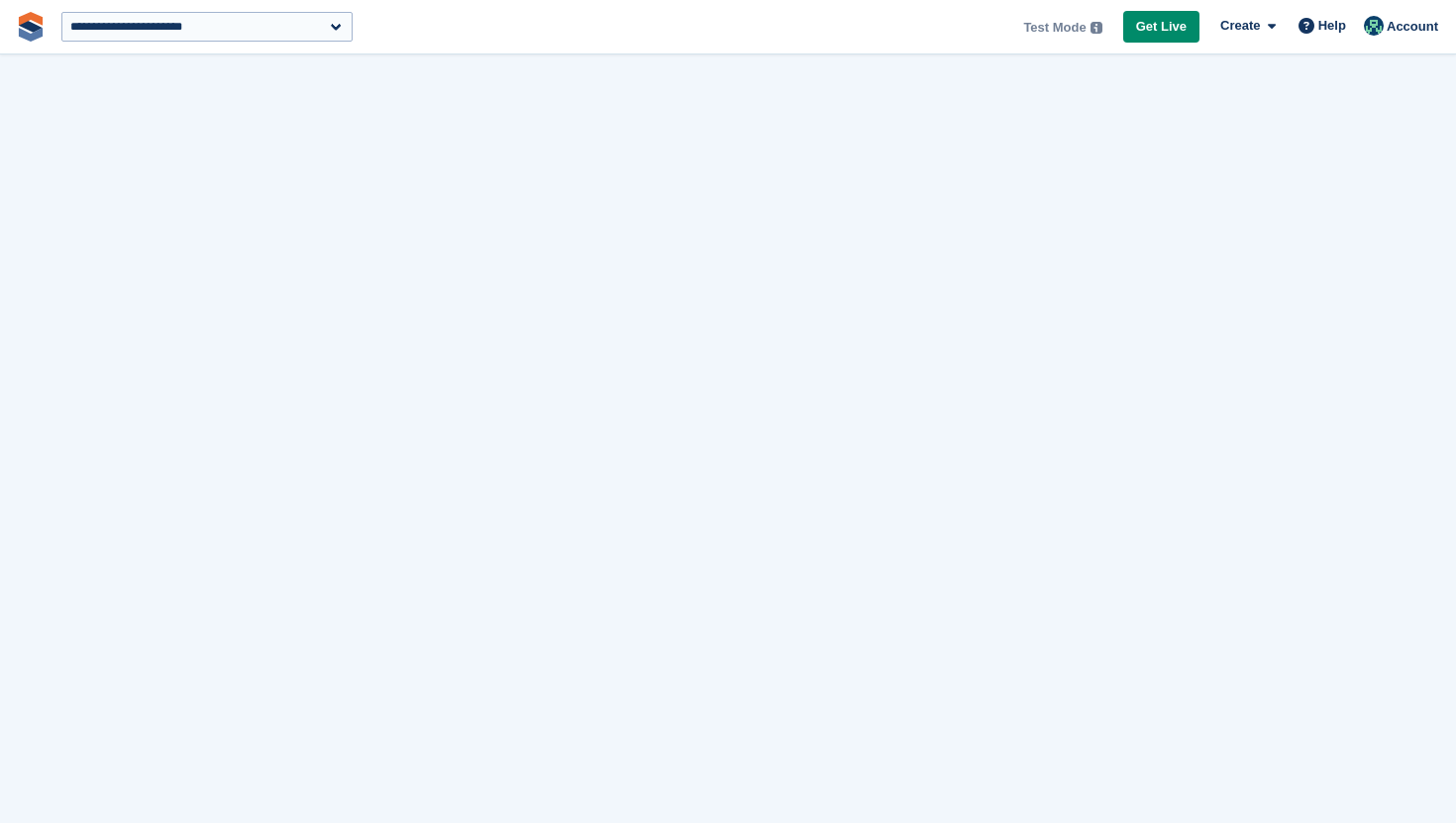 select on "***" 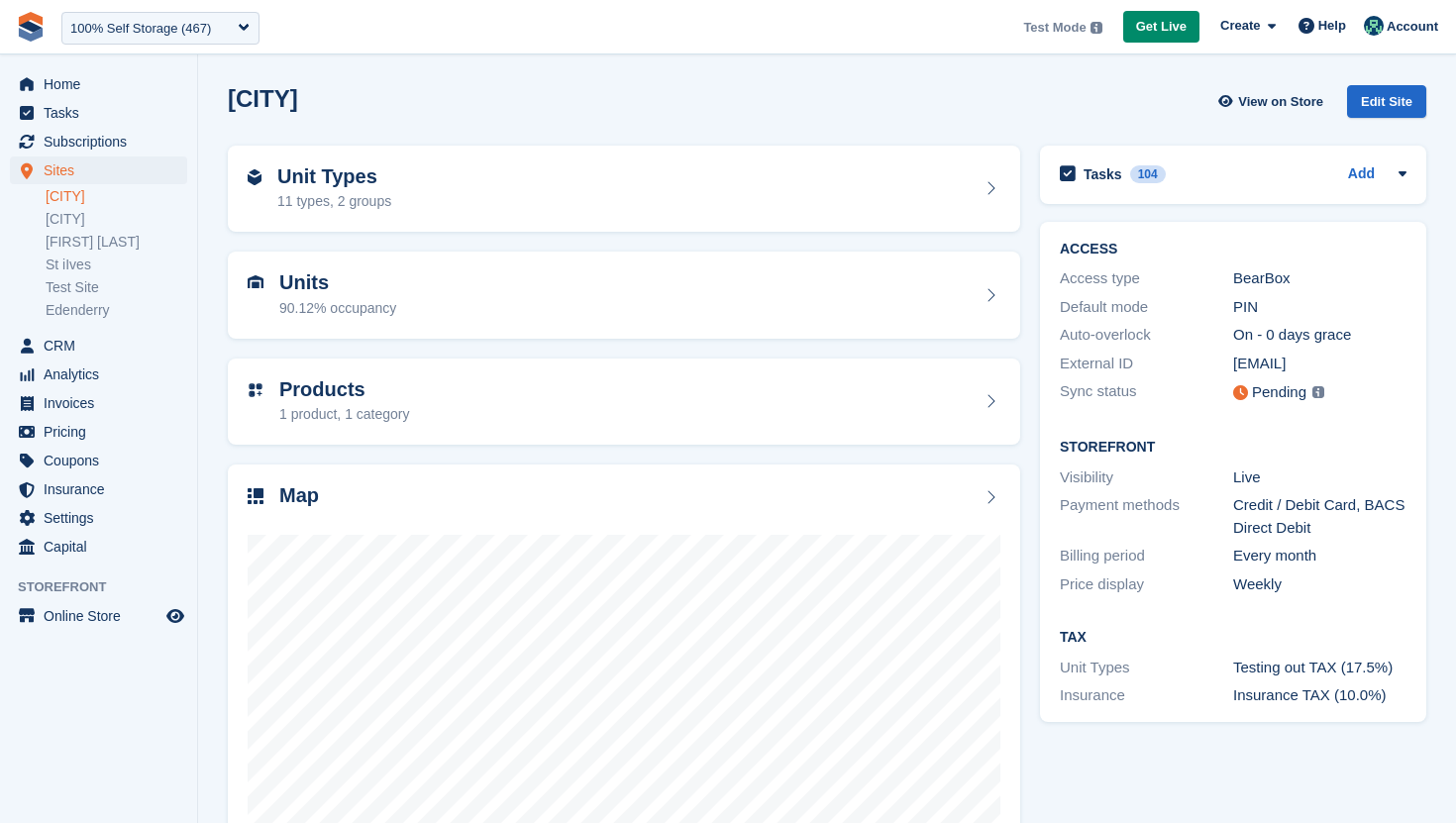 click on "100% Self Storage (467)" at bounding box center [141, 29] 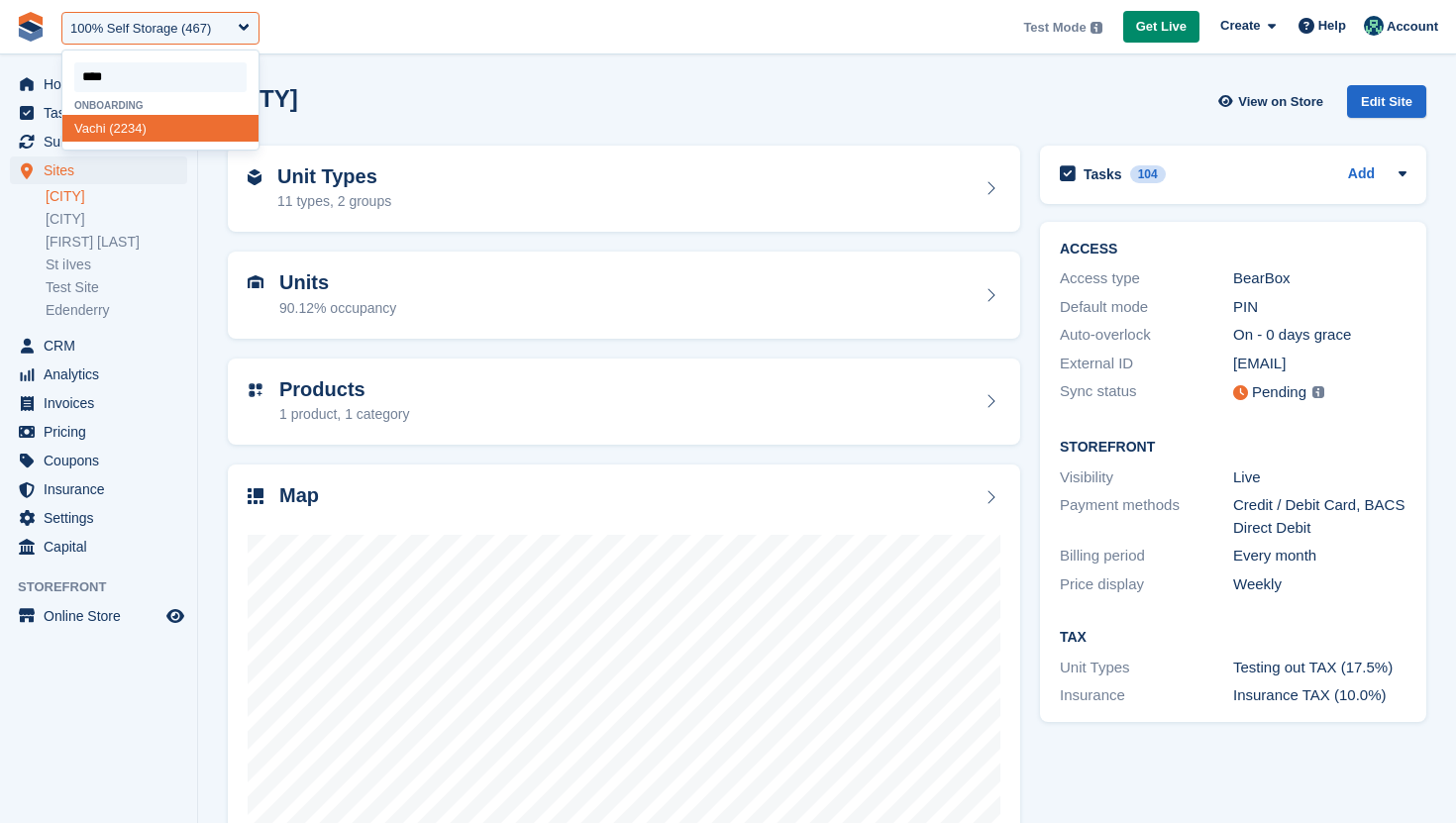 type on "*****" 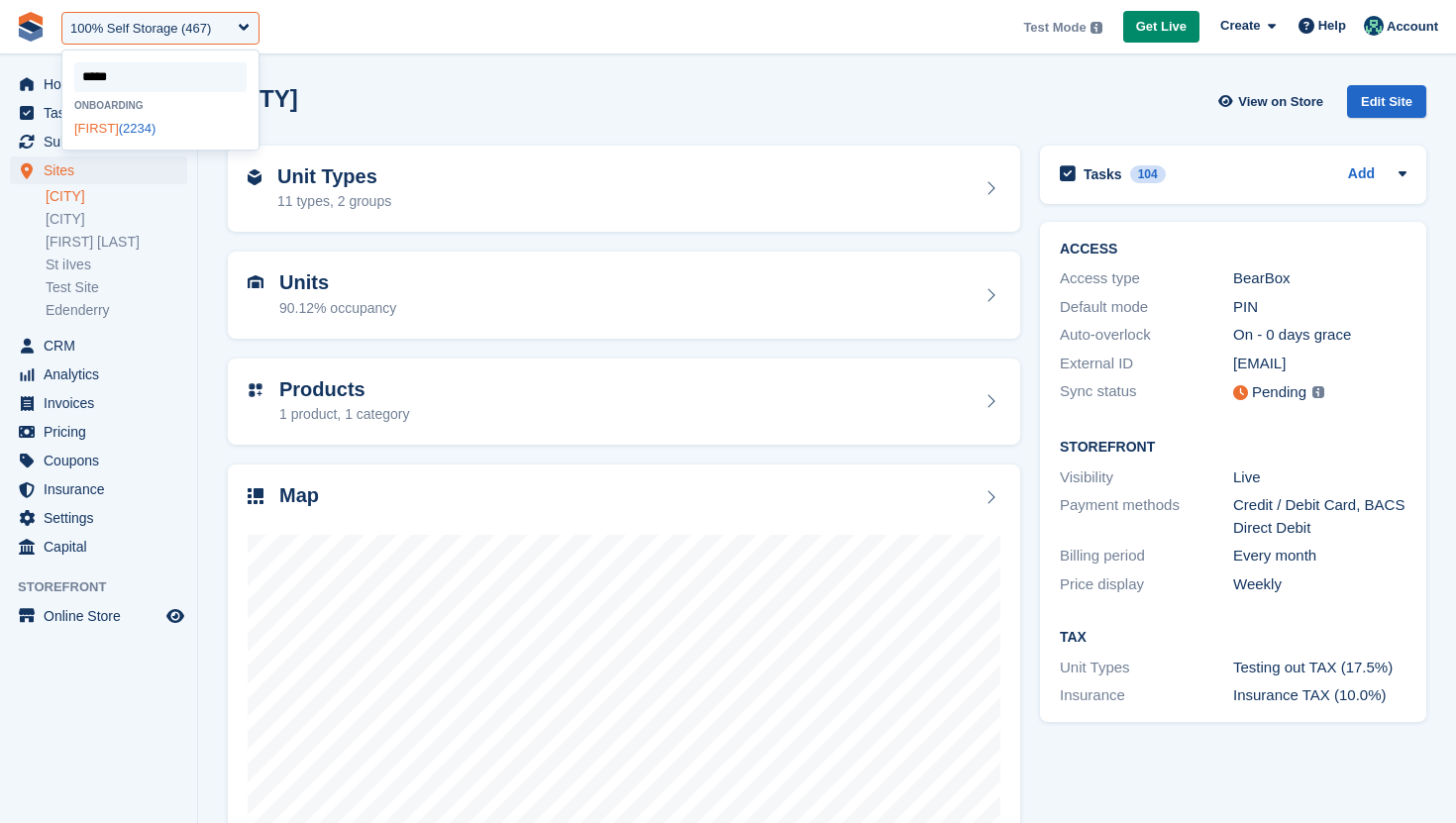 click on "Vachi   (2234)" at bounding box center (160, 128) 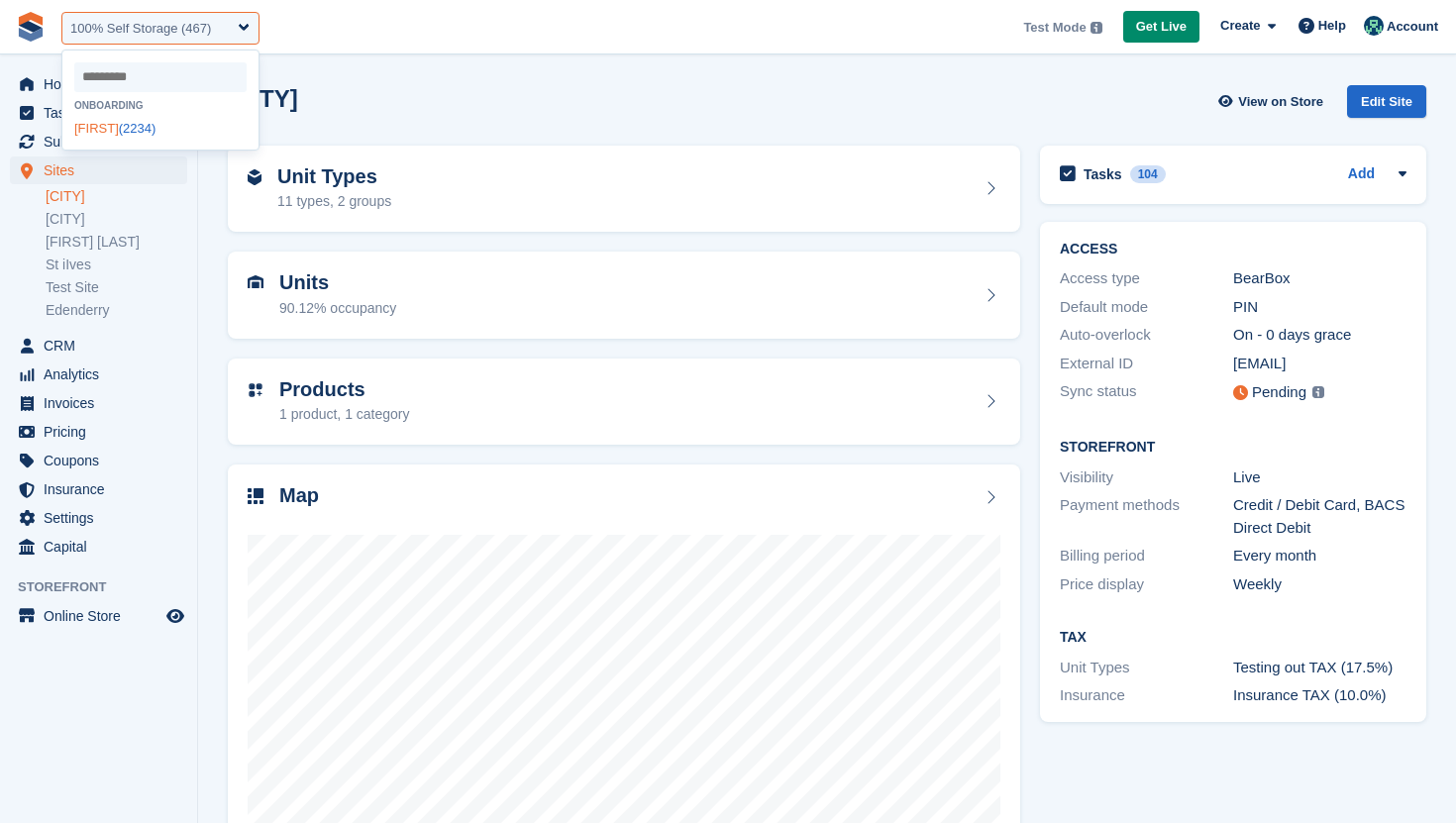 select on "****" 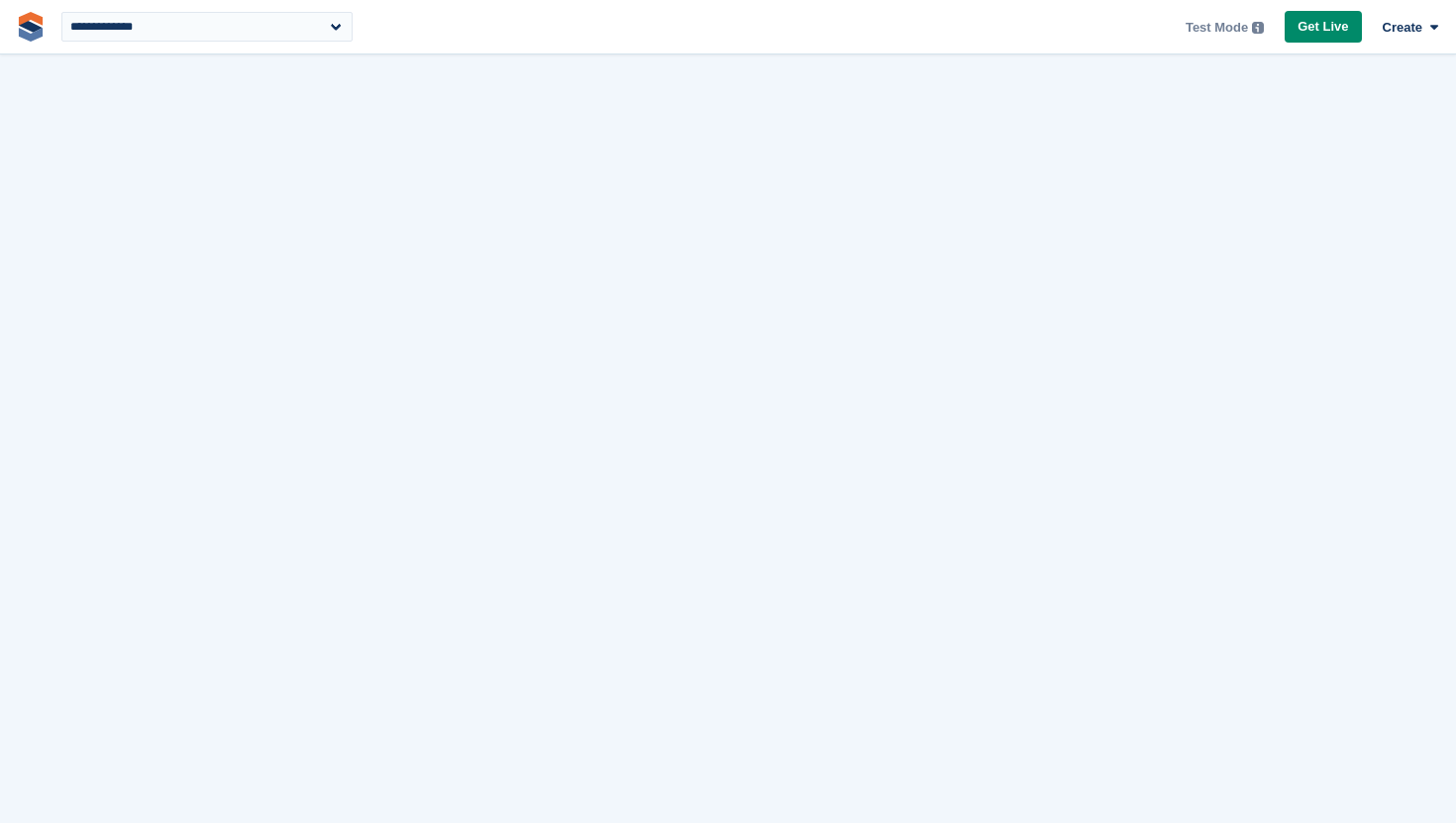 scroll, scrollTop: 0, scrollLeft: 0, axis: both 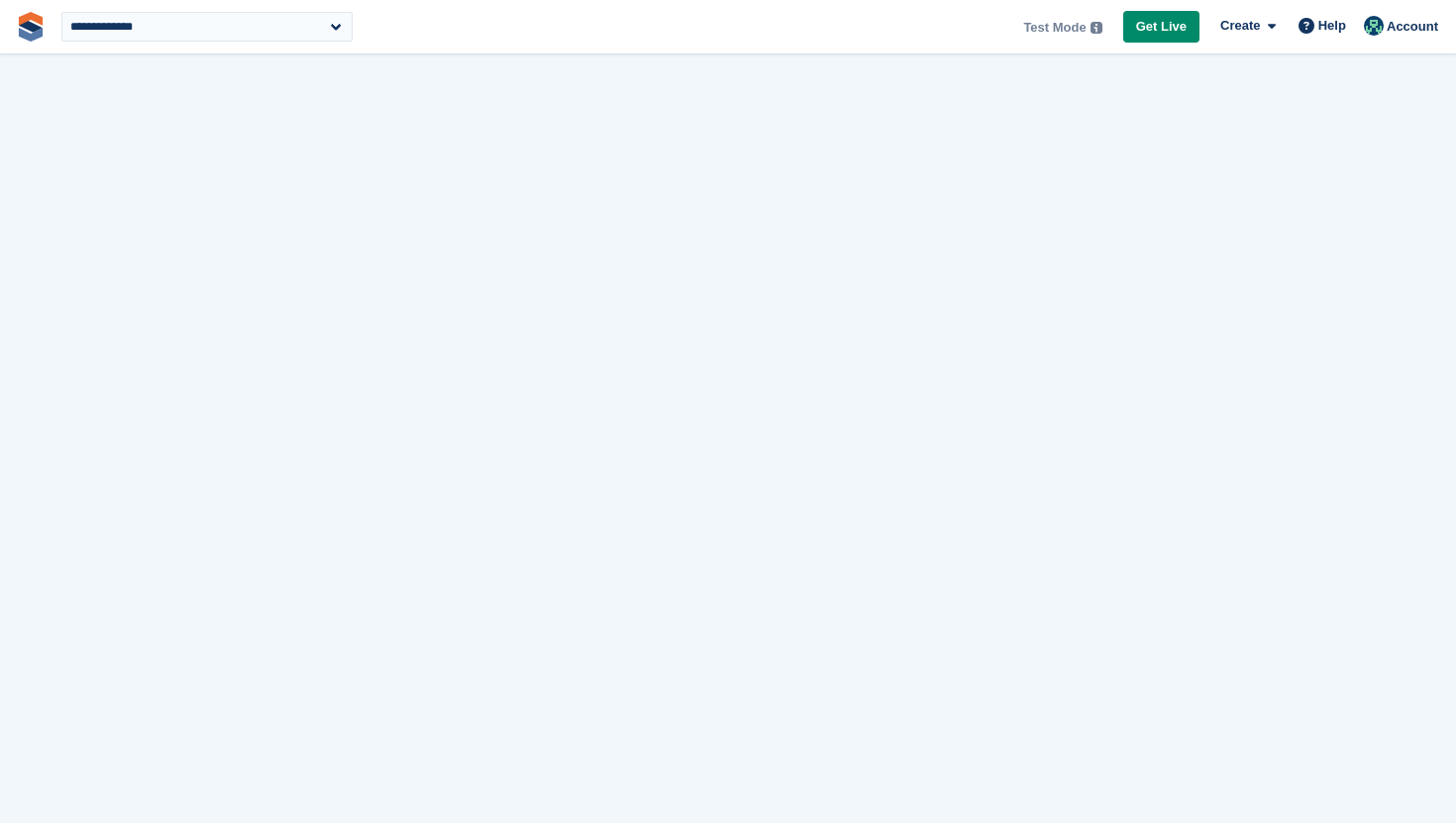 select on "****" 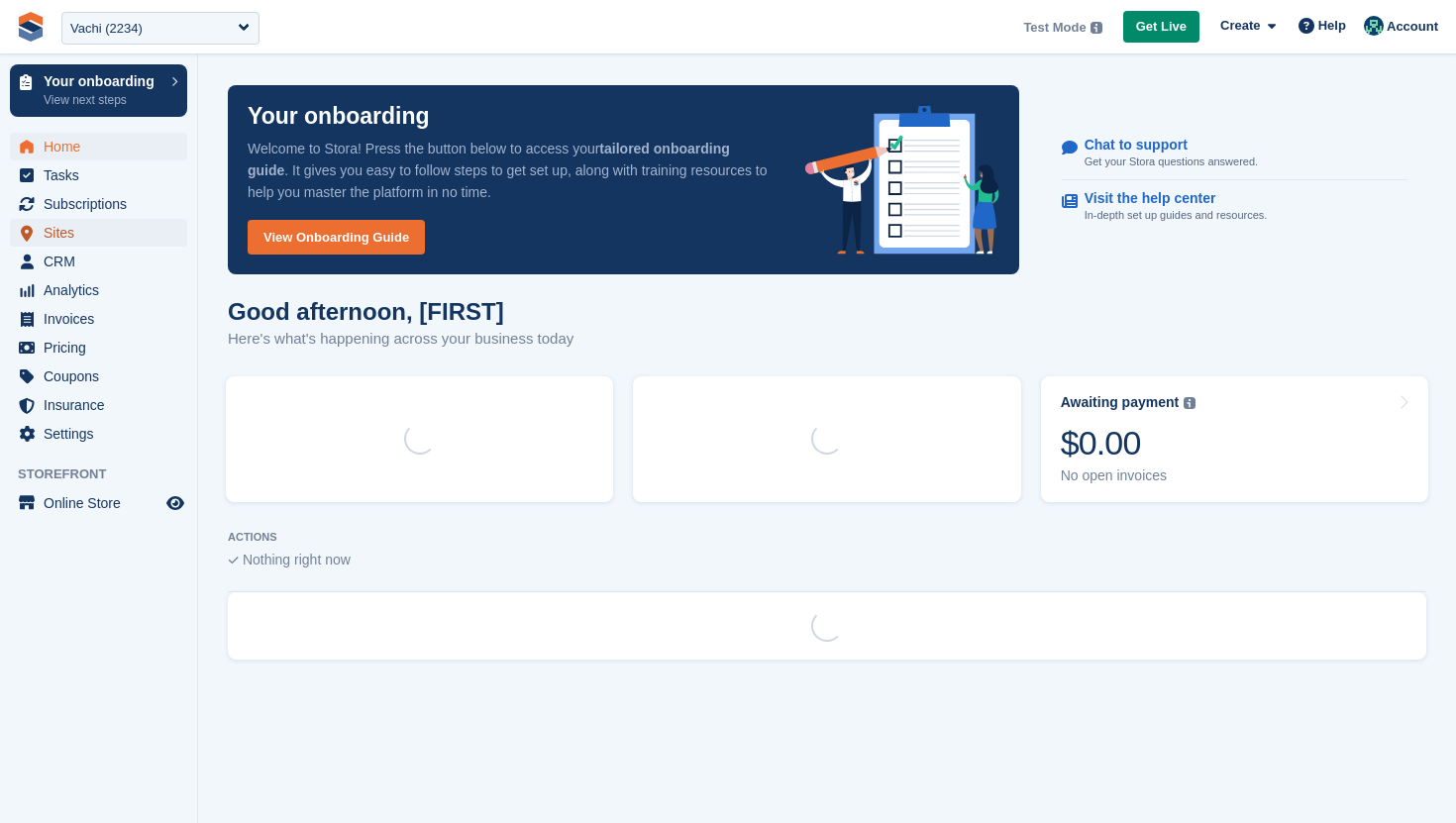 click on "Sites" at bounding box center [103, 233] 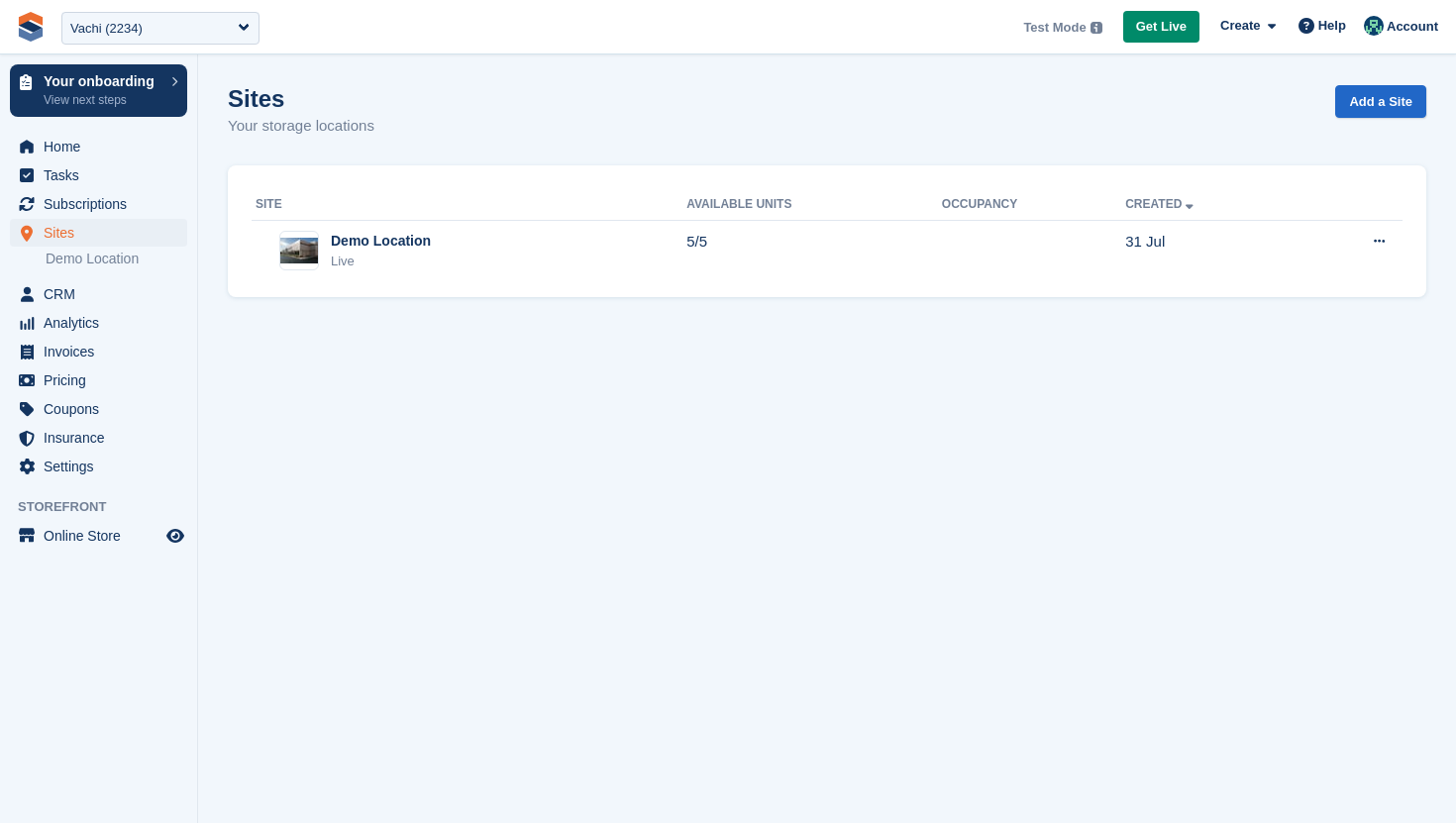 scroll, scrollTop: 0, scrollLeft: 0, axis: both 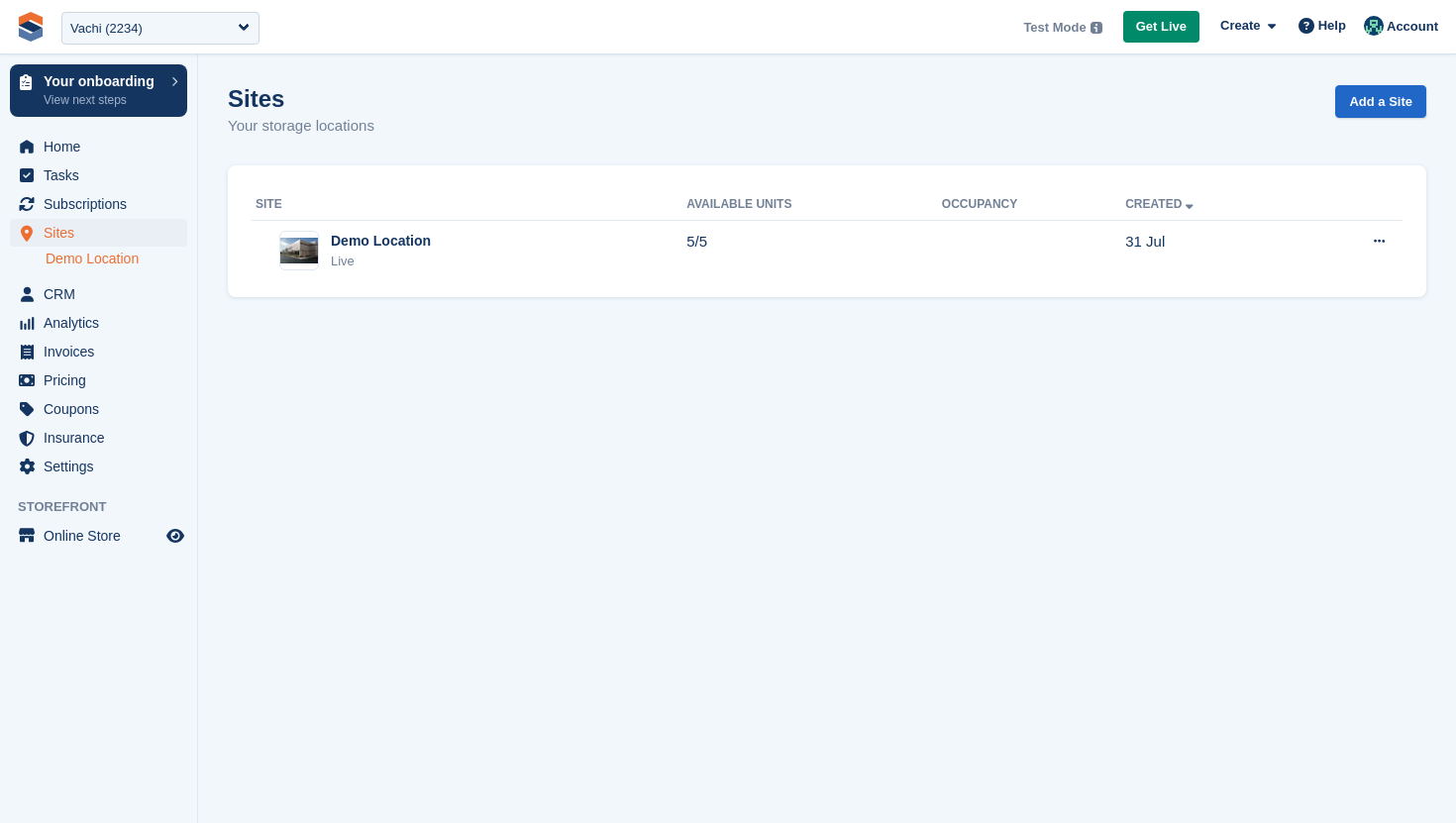 click on "Demo Location" at bounding box center (116, 258) 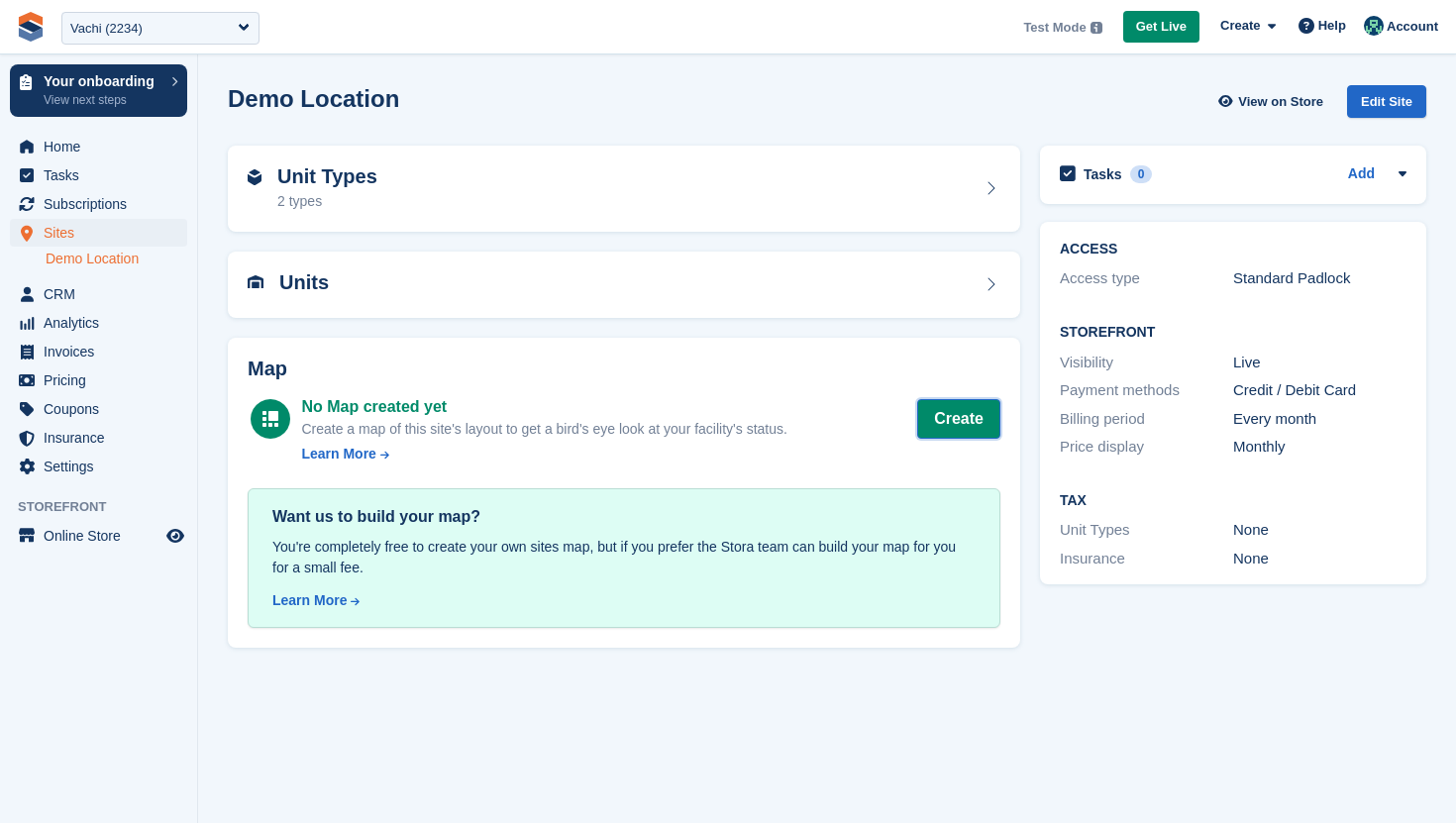 click on "Create" at bounding box center (959, 419) 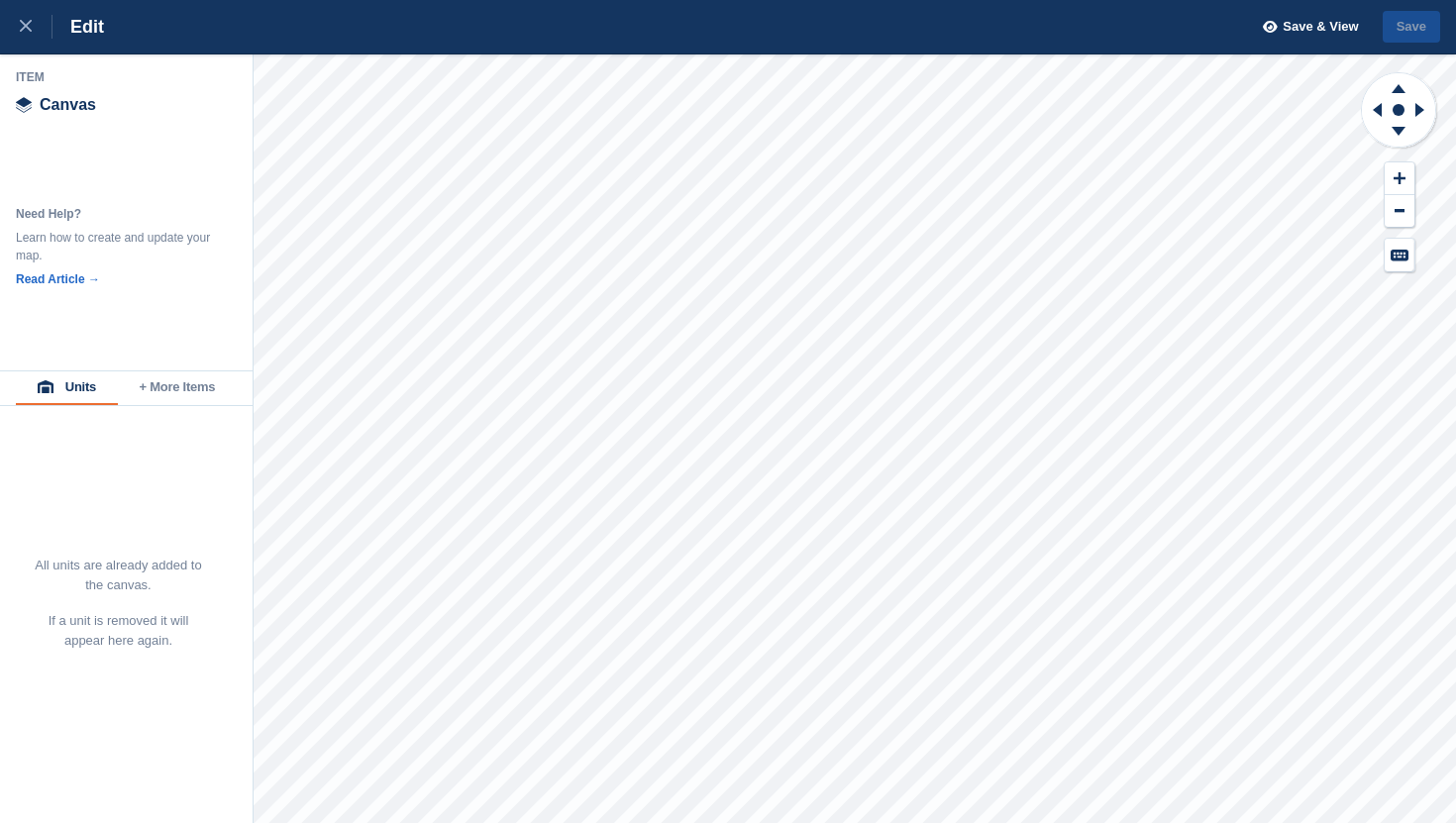 scroll, scrollTop: 0, scrollLeft: 0, axis: both 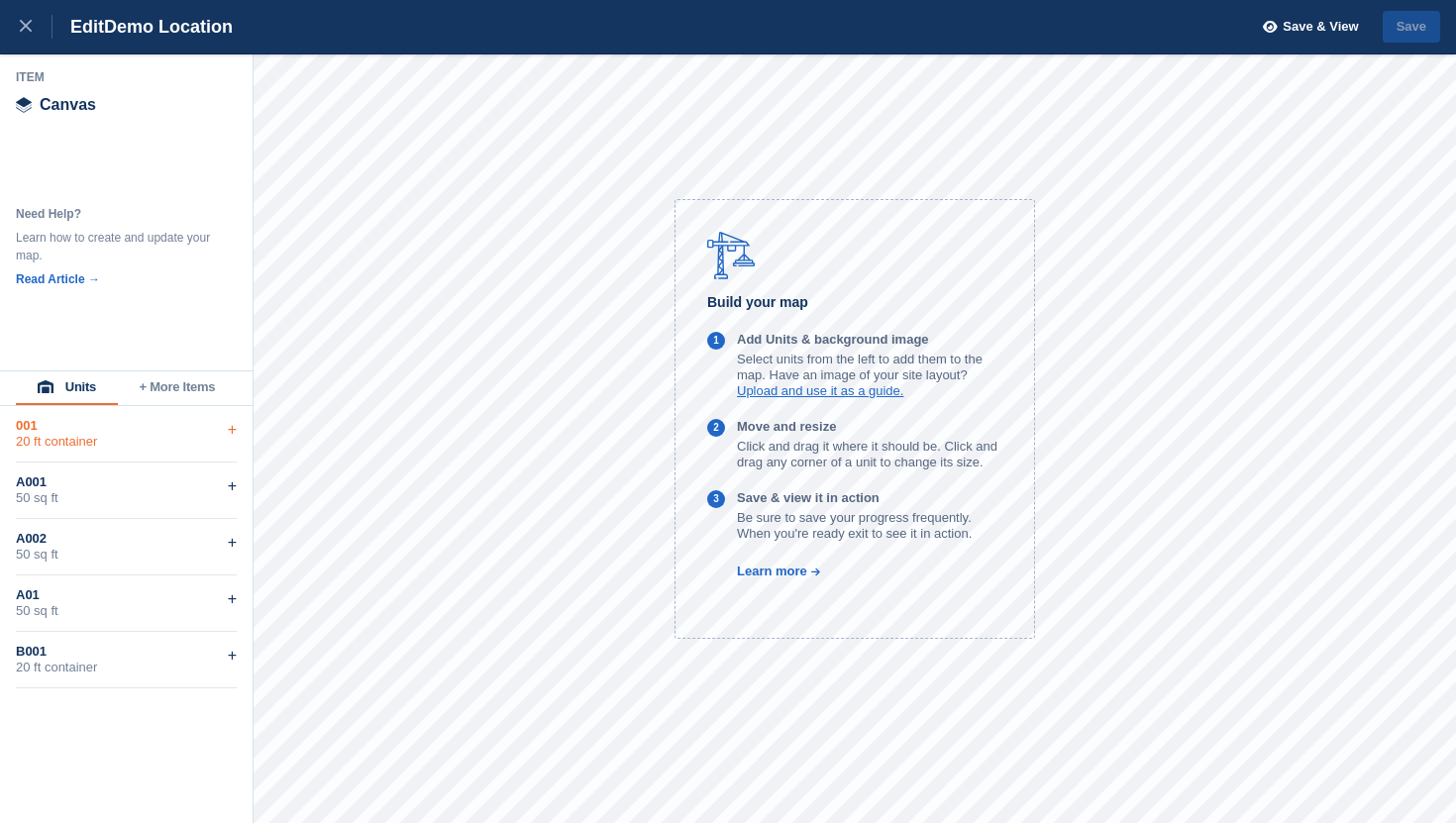 click on "20 ft container" at bounding box center (126, 442) 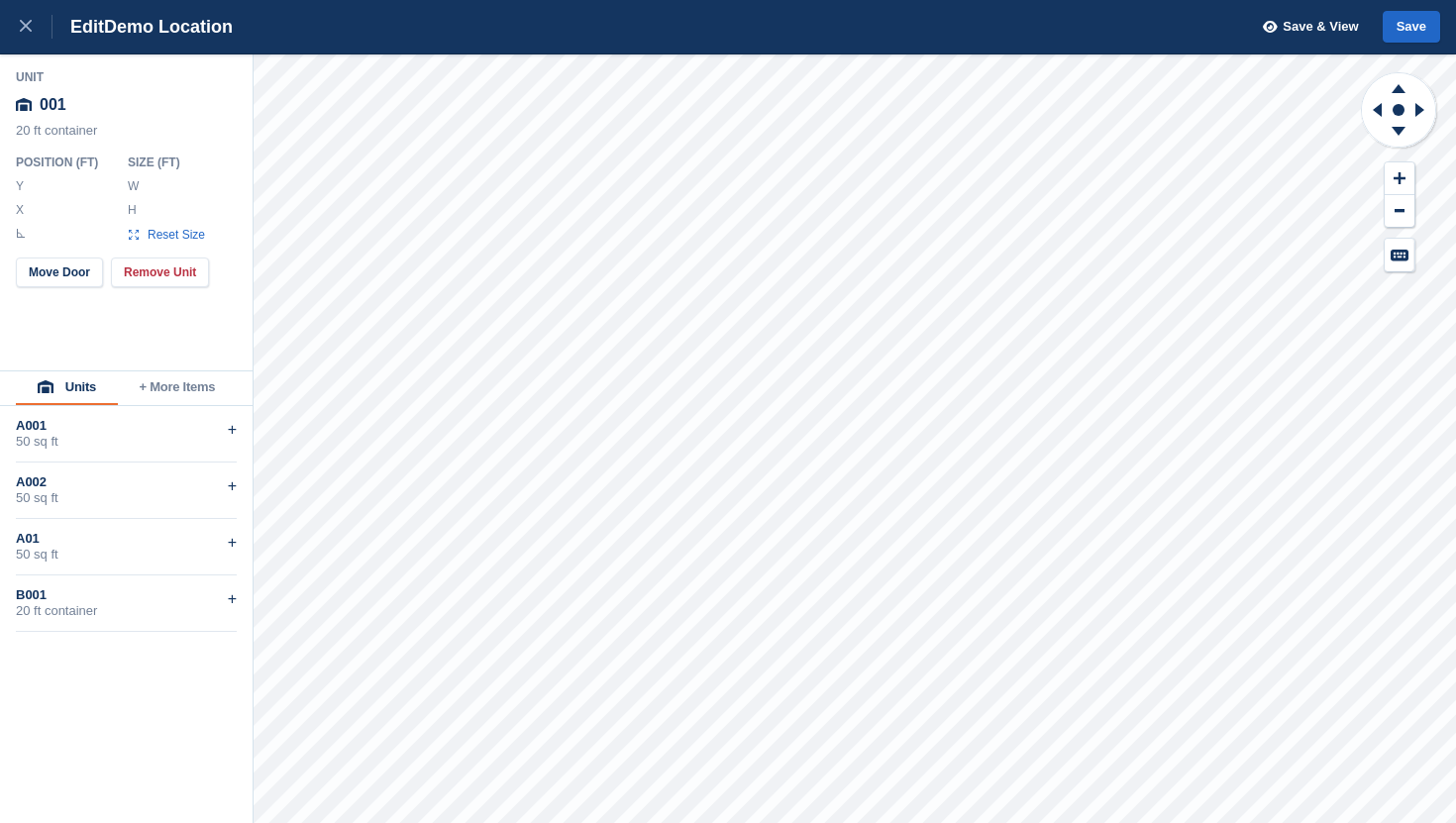 click on "50 sq ft" at bounding box center [126, 442] 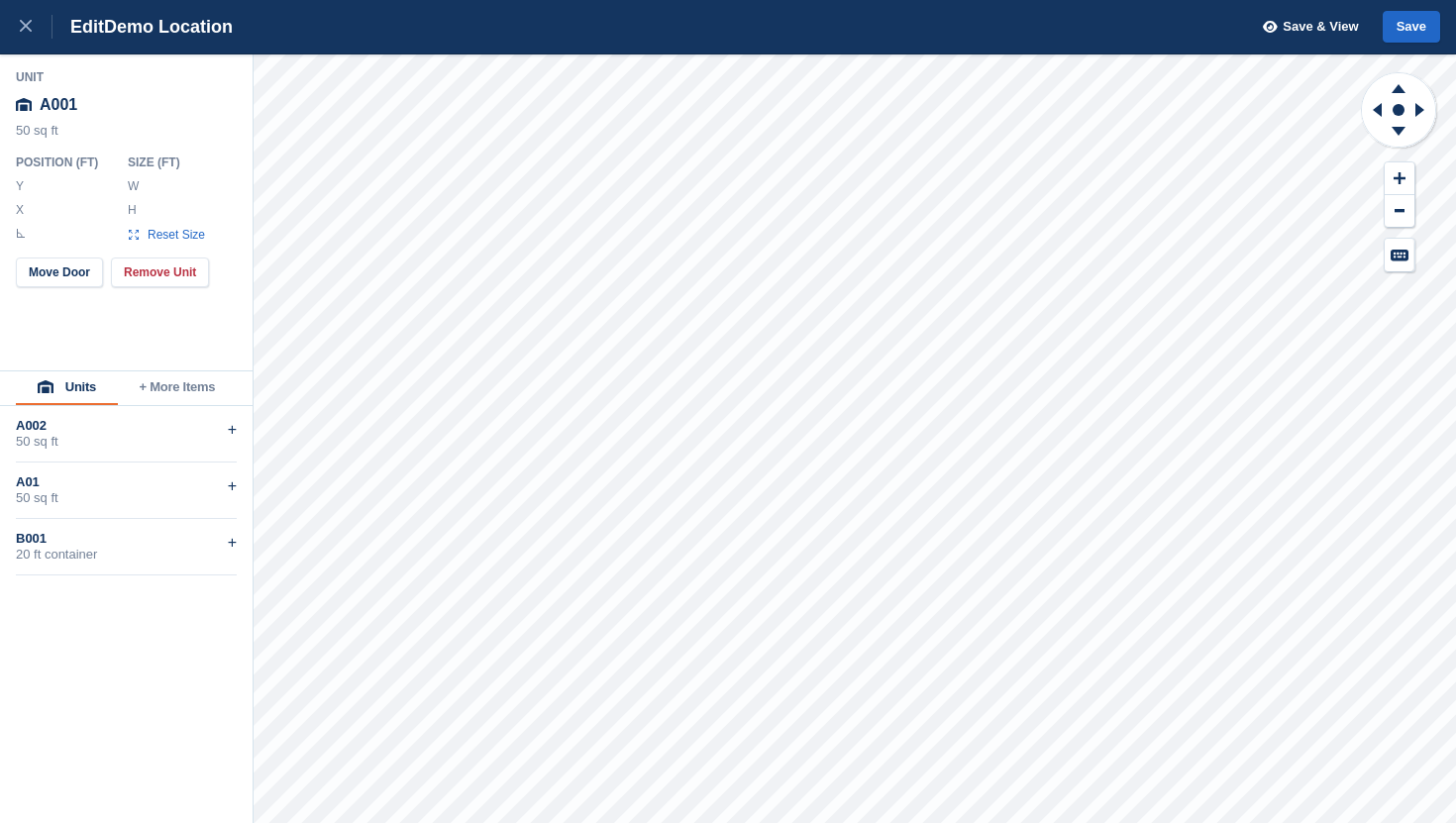 click on "50 sq ft" at bounding box center (126, 442) 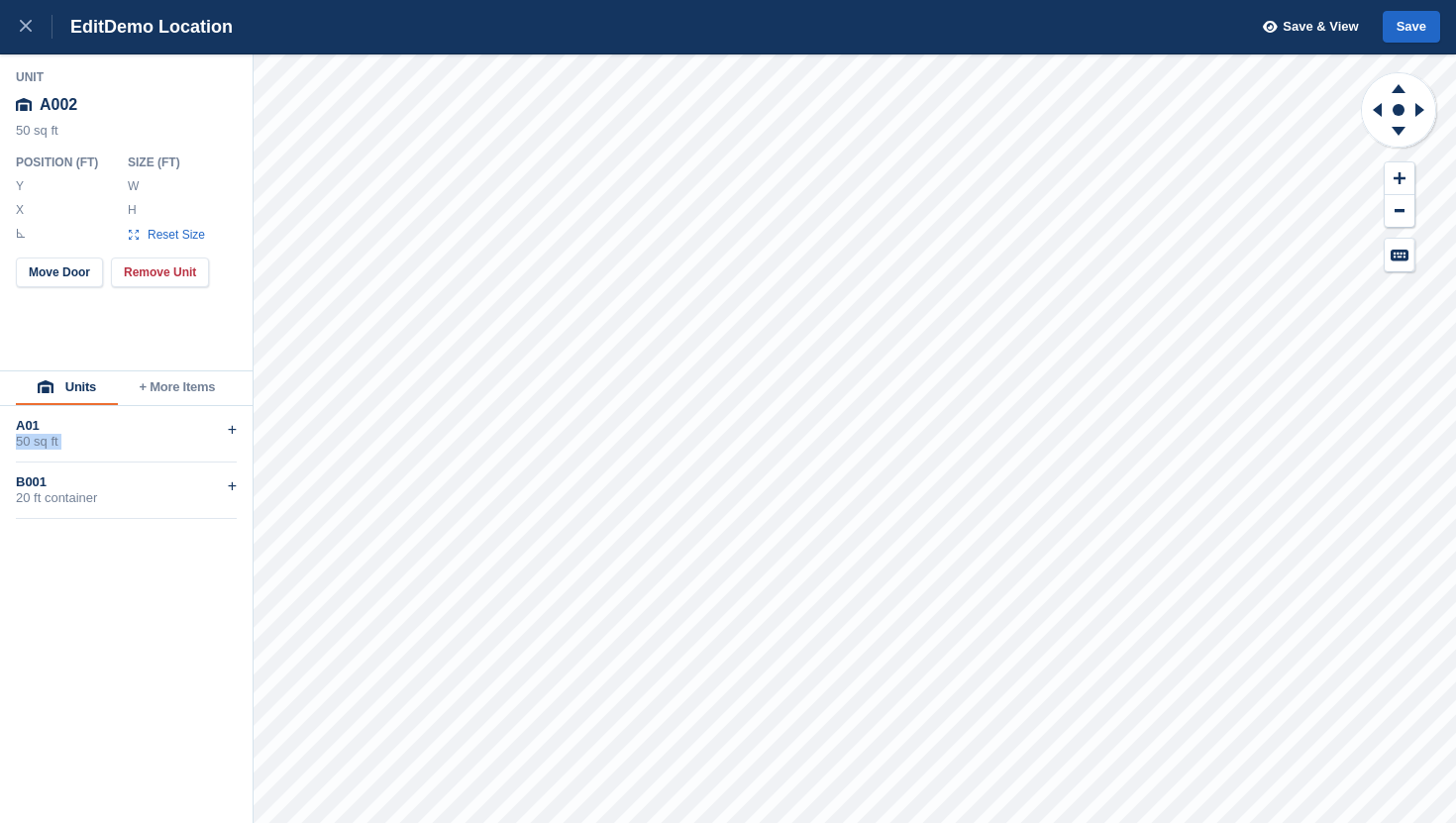 click on "50 sq ft" at bounding box center (126, 442) 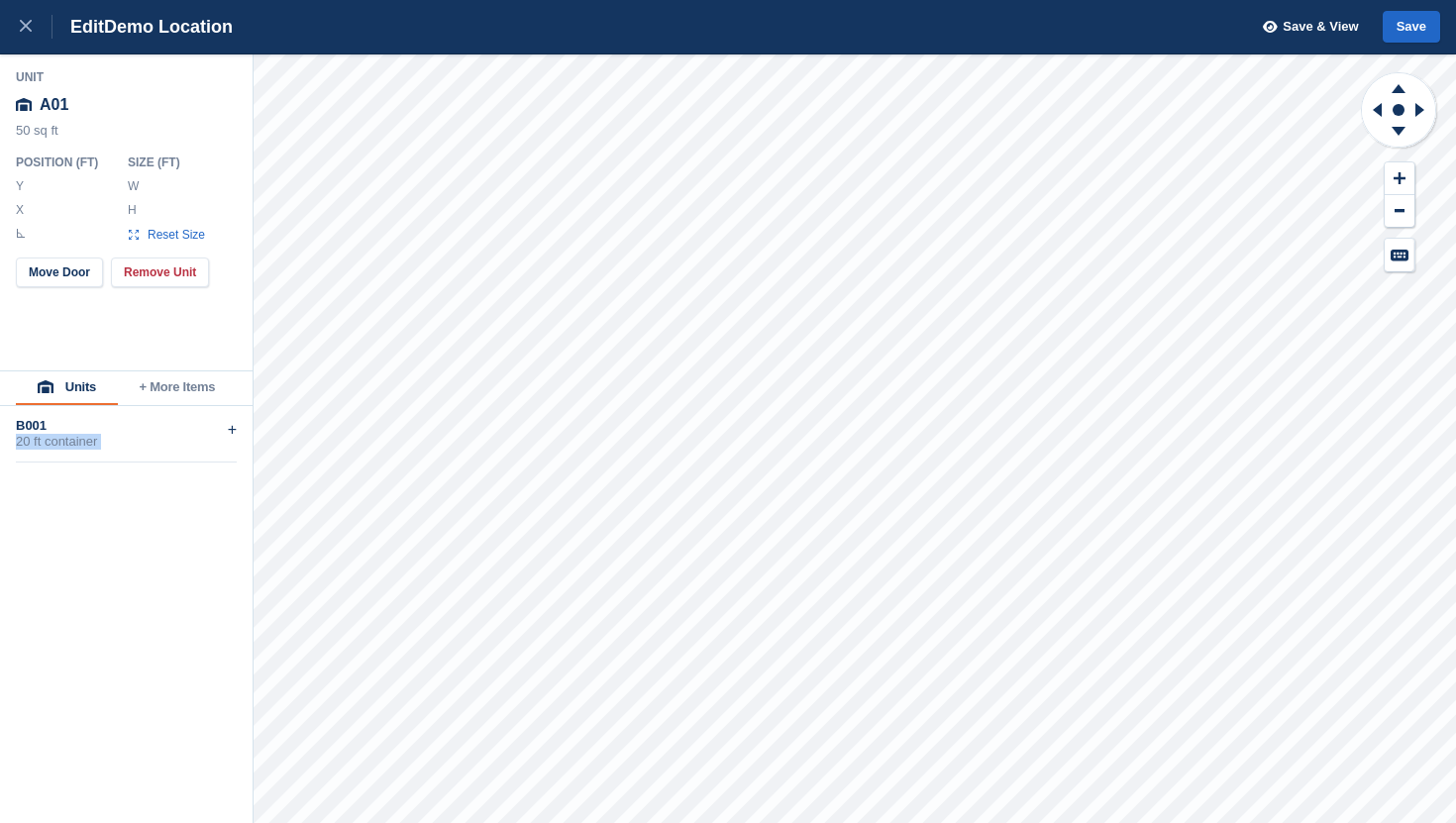 click on "20 ft container" at bounding box center [126, 442] 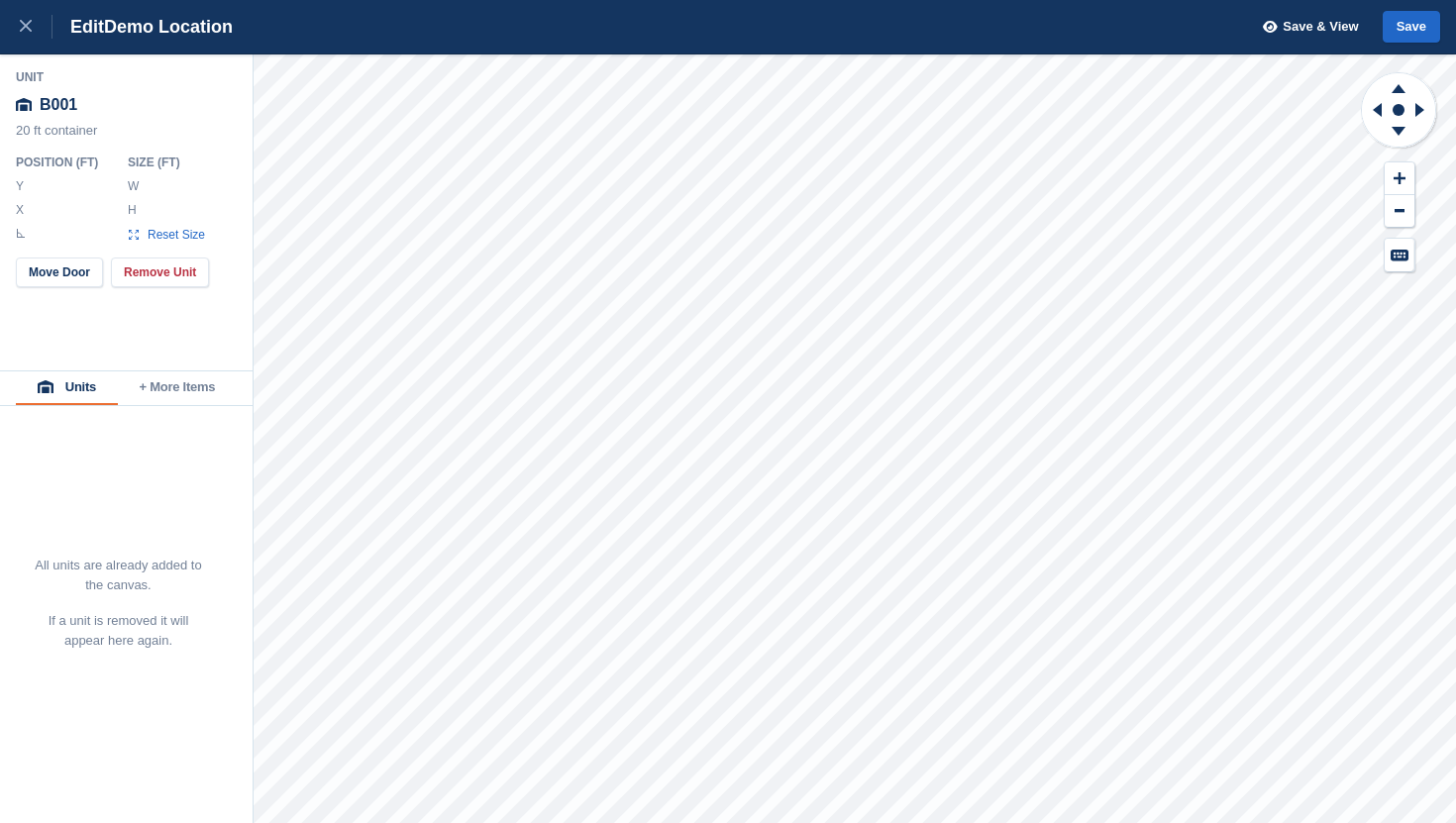 type on "*****" 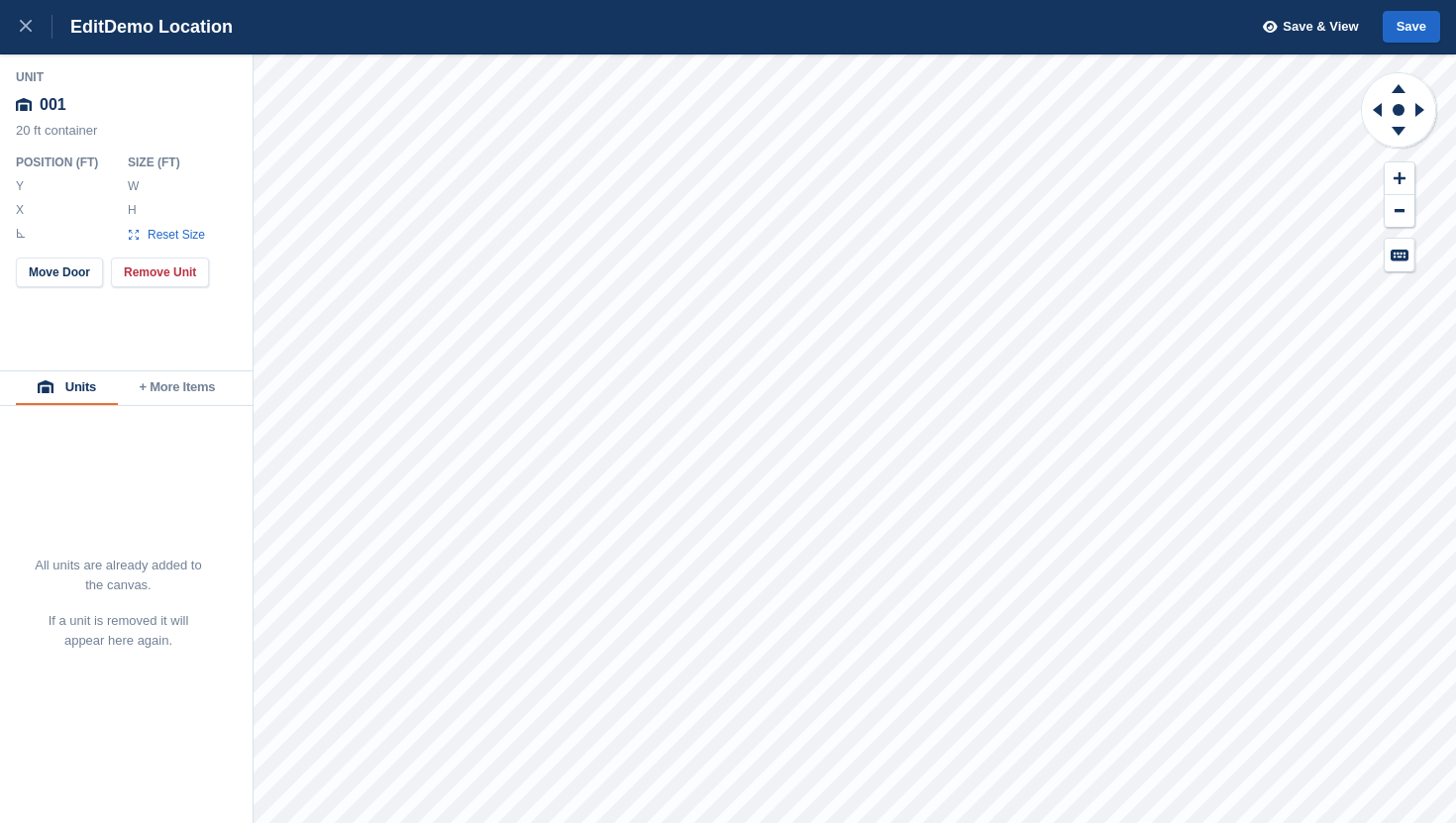 type on "****" 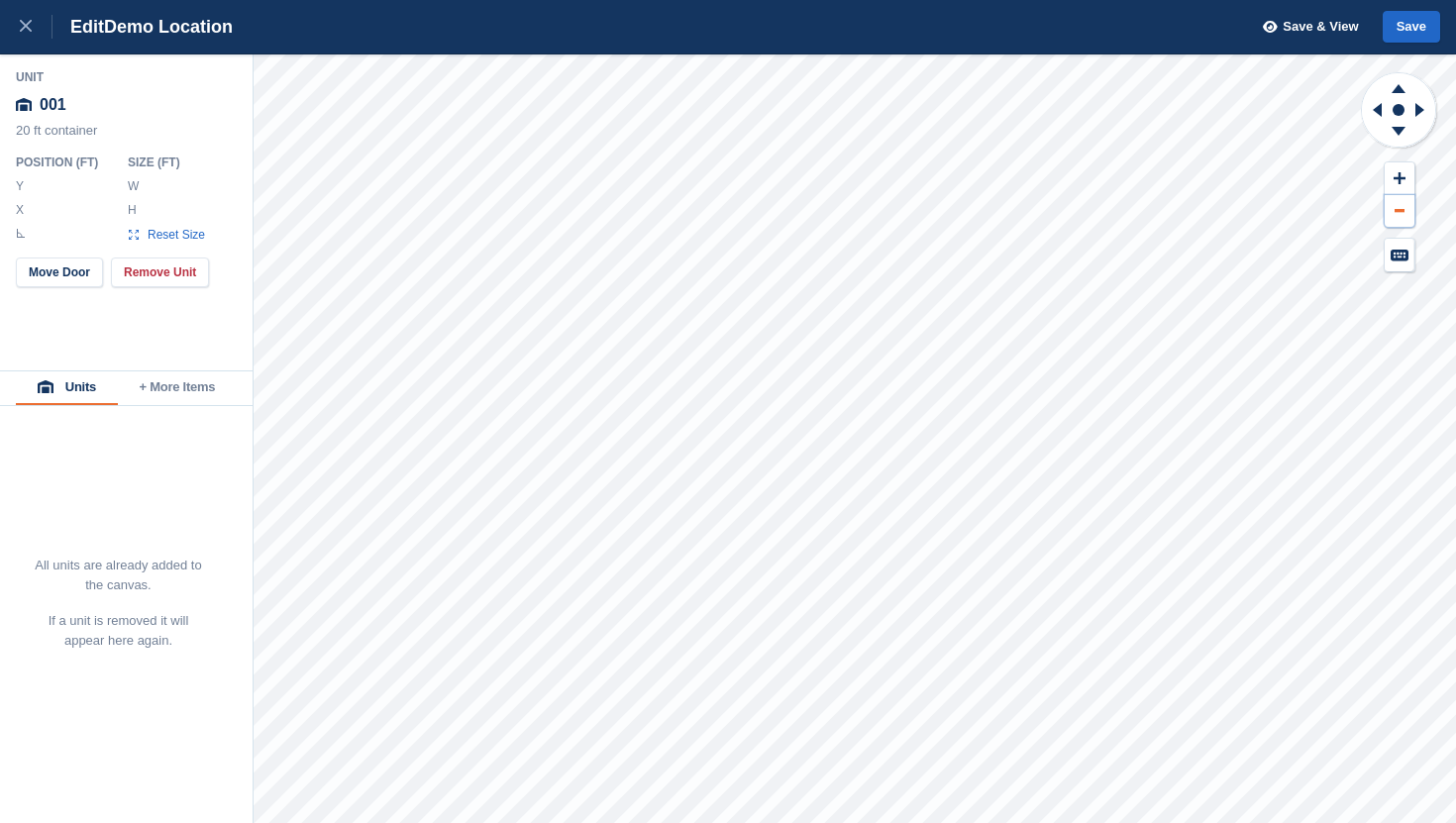 click 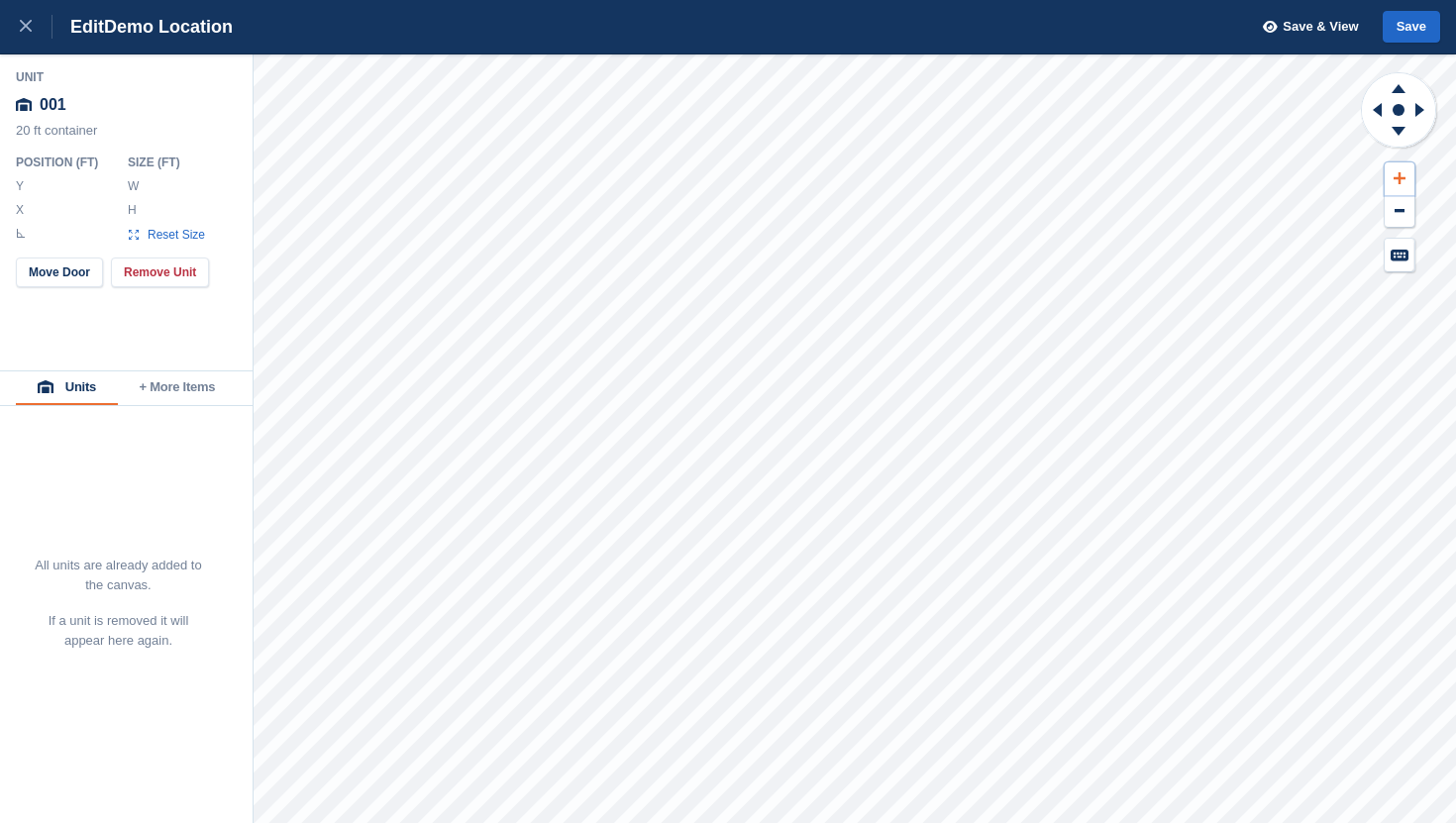 click 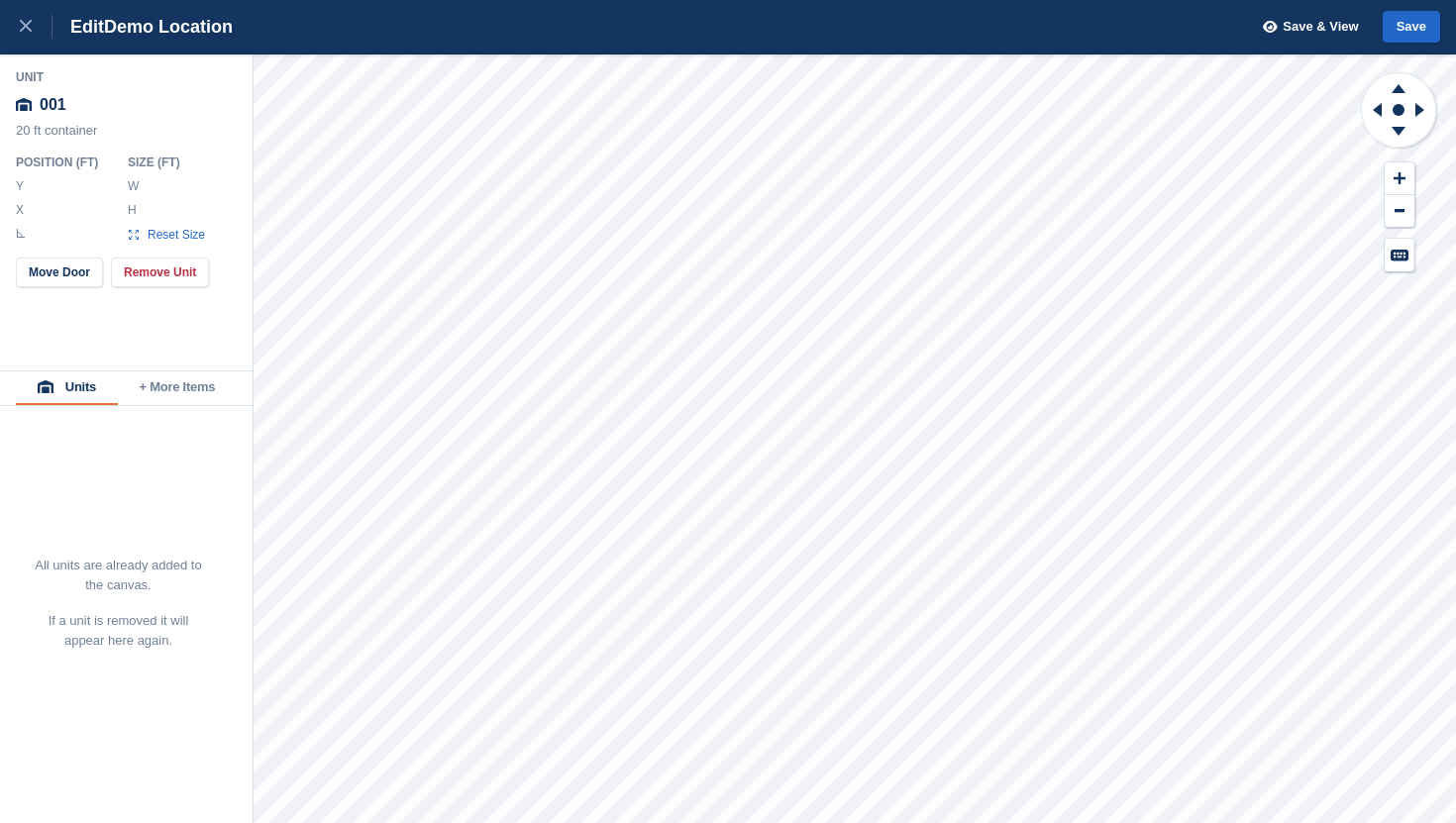 type on "*****" 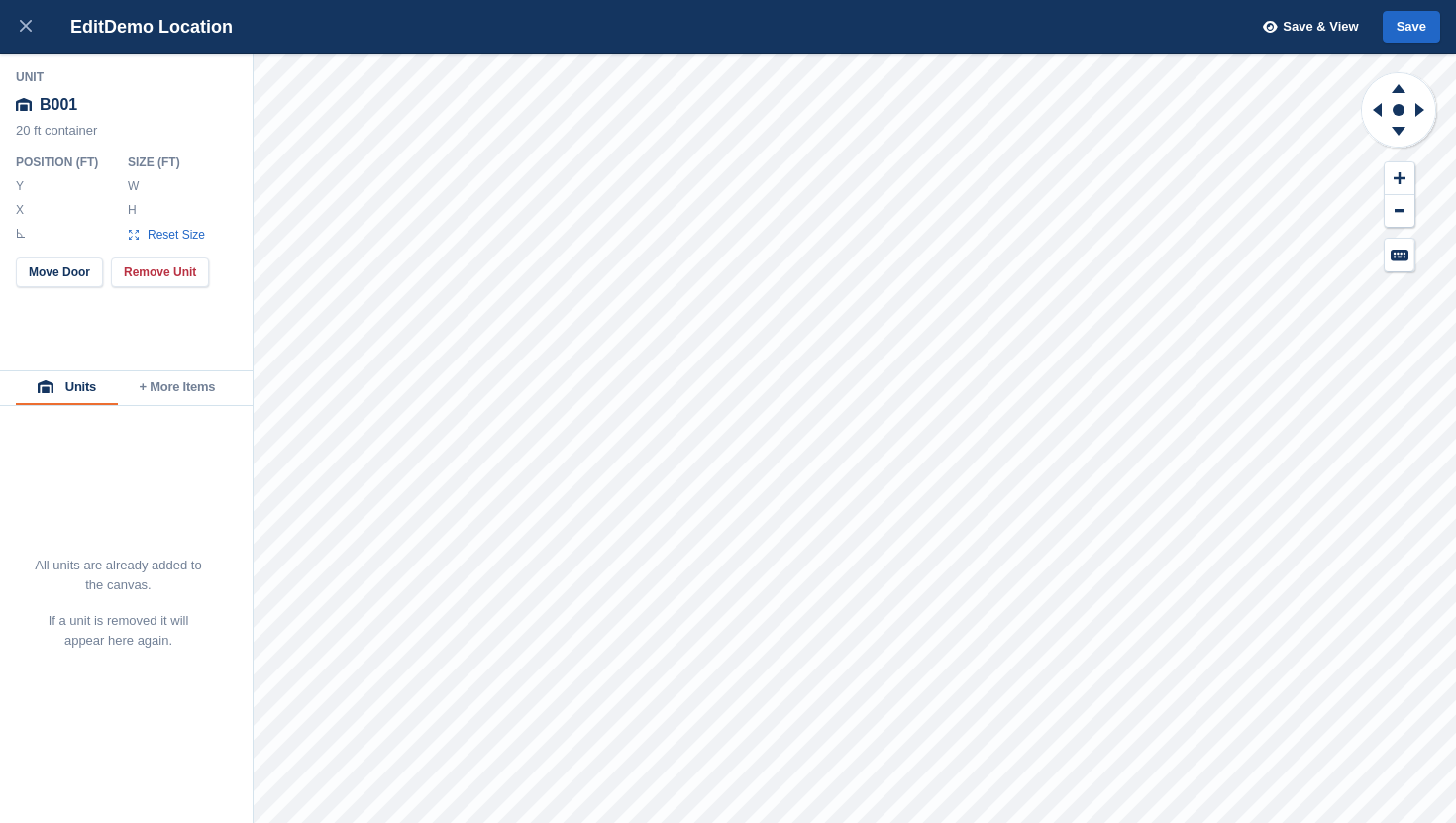 click on "+ More Items" at bounding box center (177, 388) 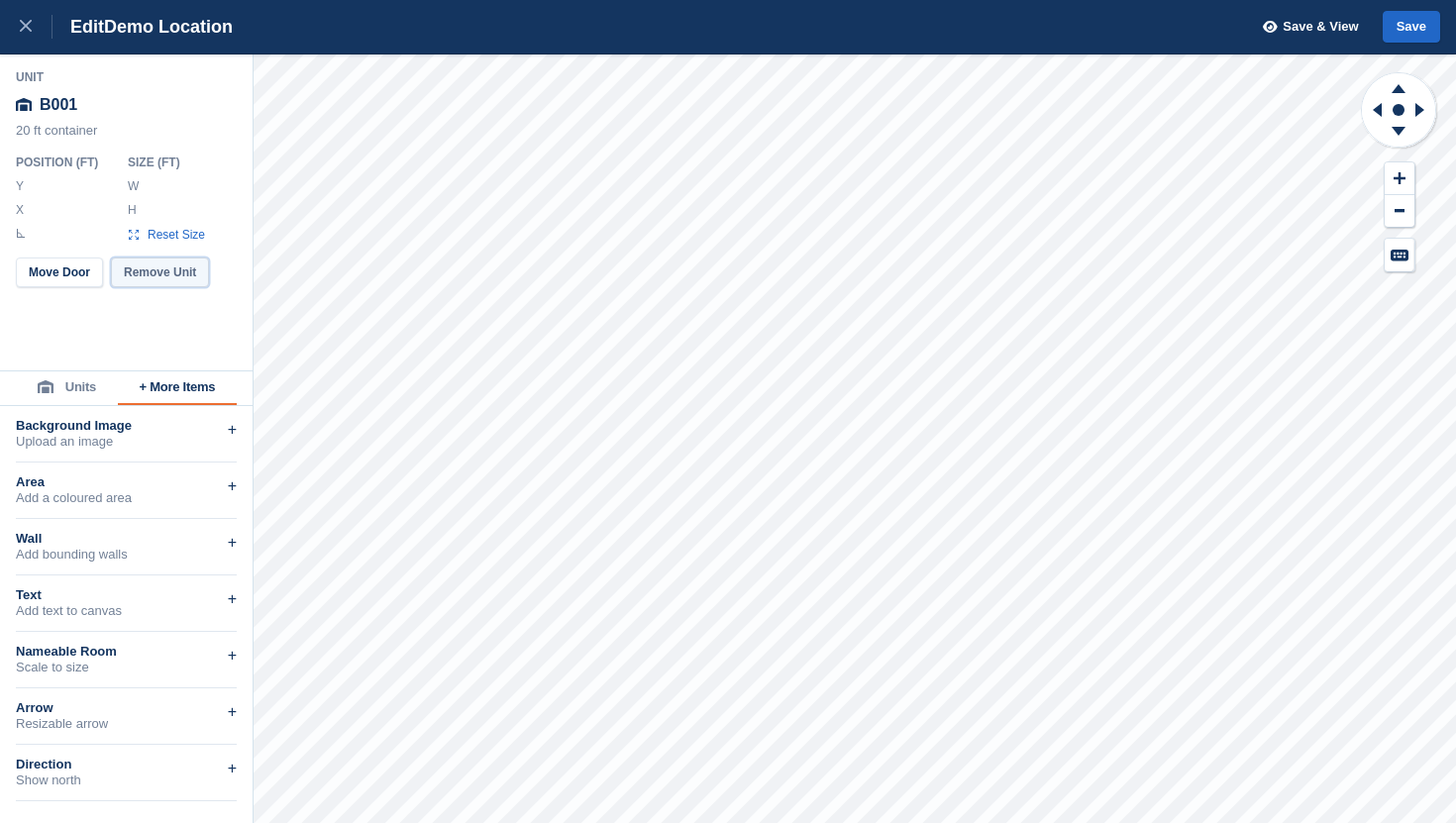 click on "Remove Unit" at bounding box center [159, 272] 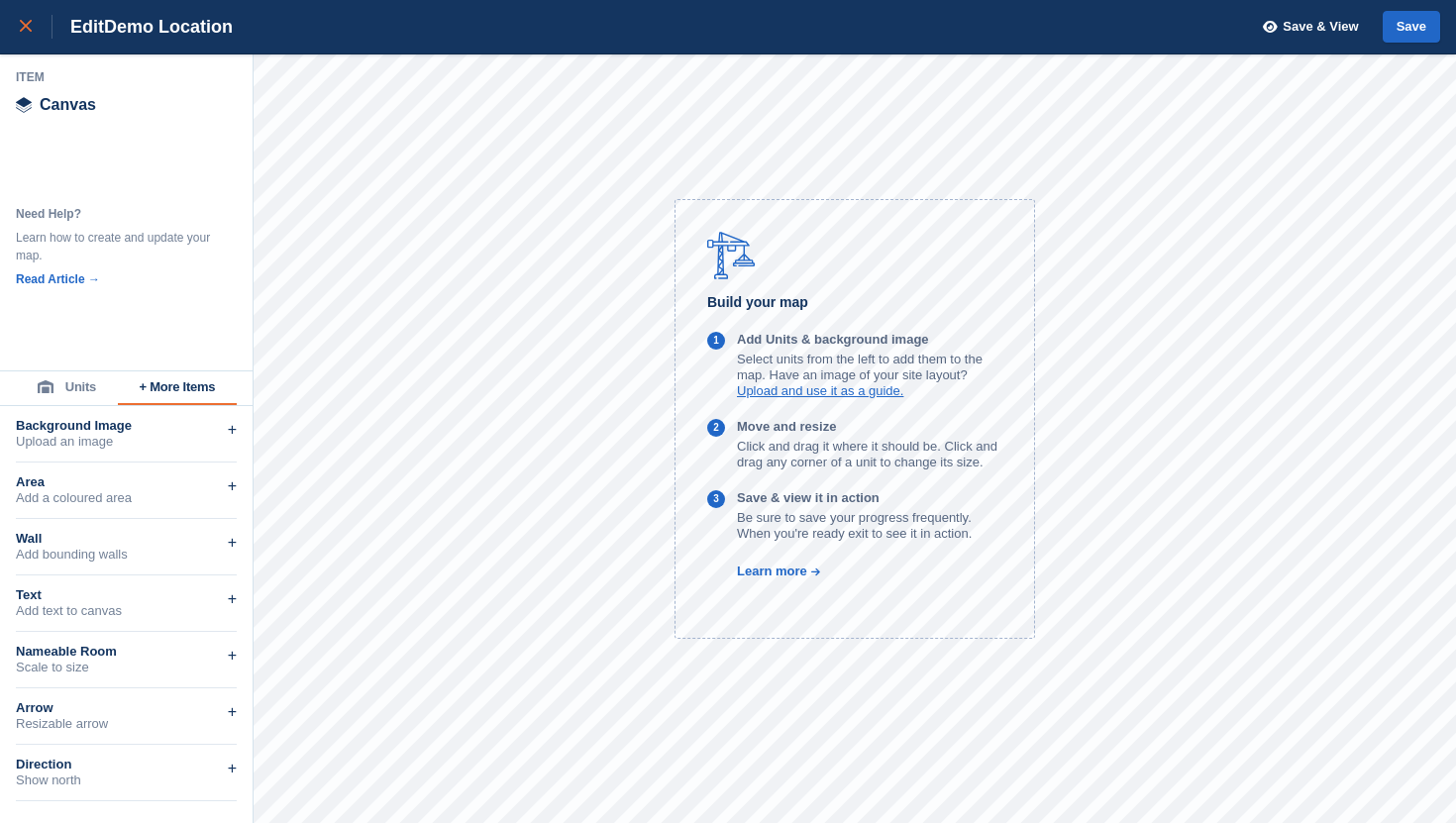click at bounding box center (26, 27) 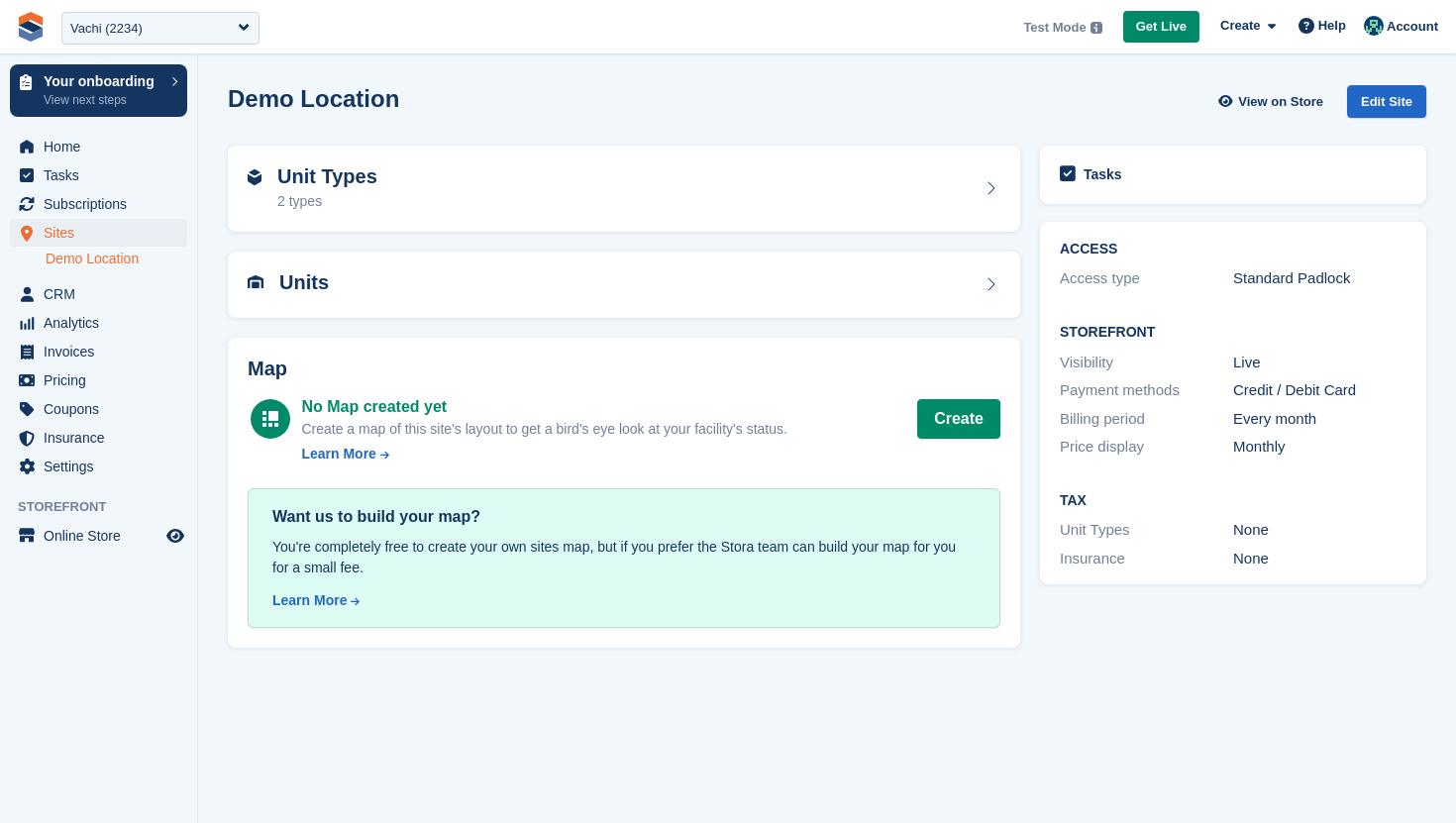 scroll, scrollTop: 0, scrollLeft: 0, axis: both 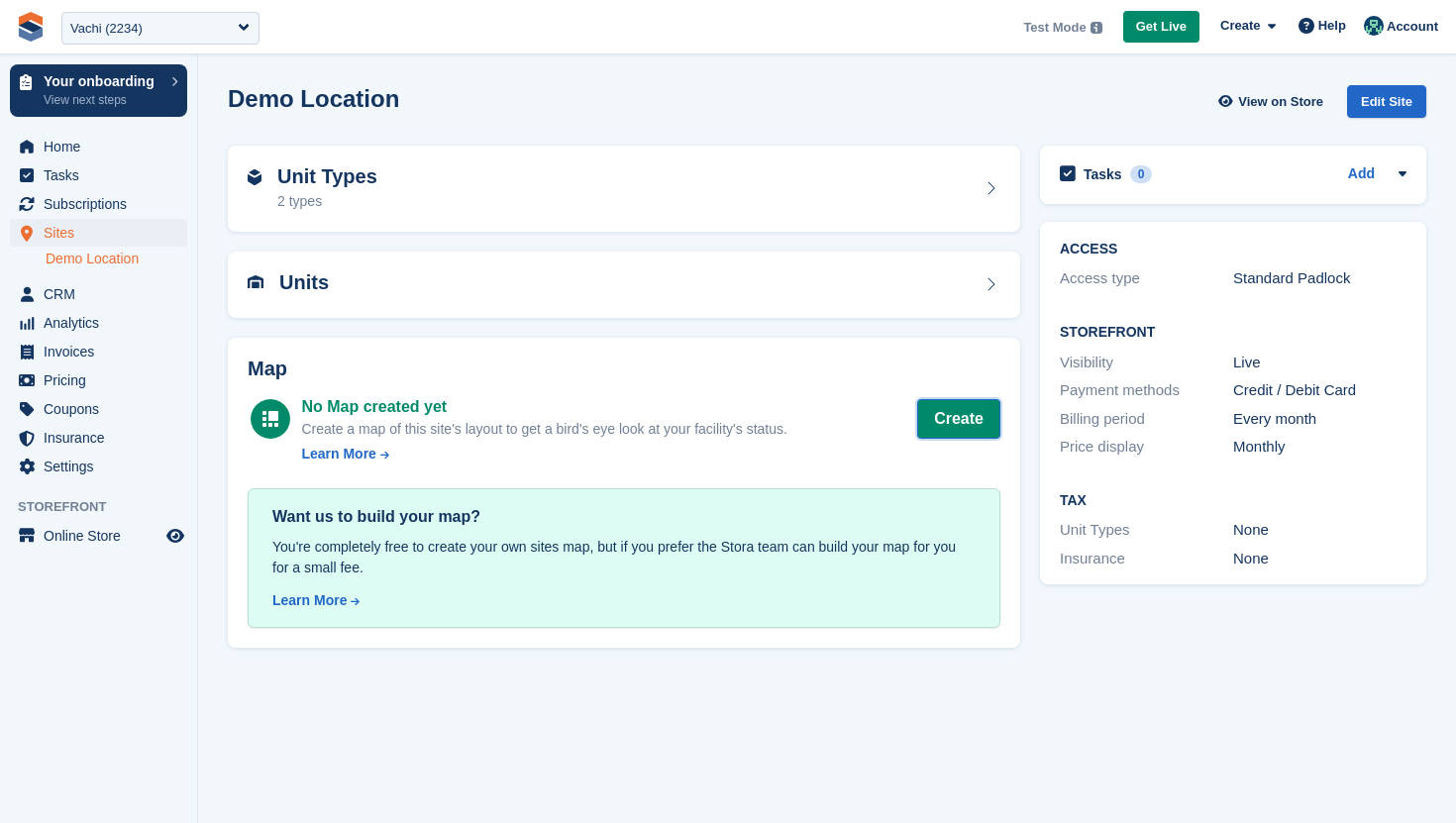 click on "Create" at bounding box center [959, 419] 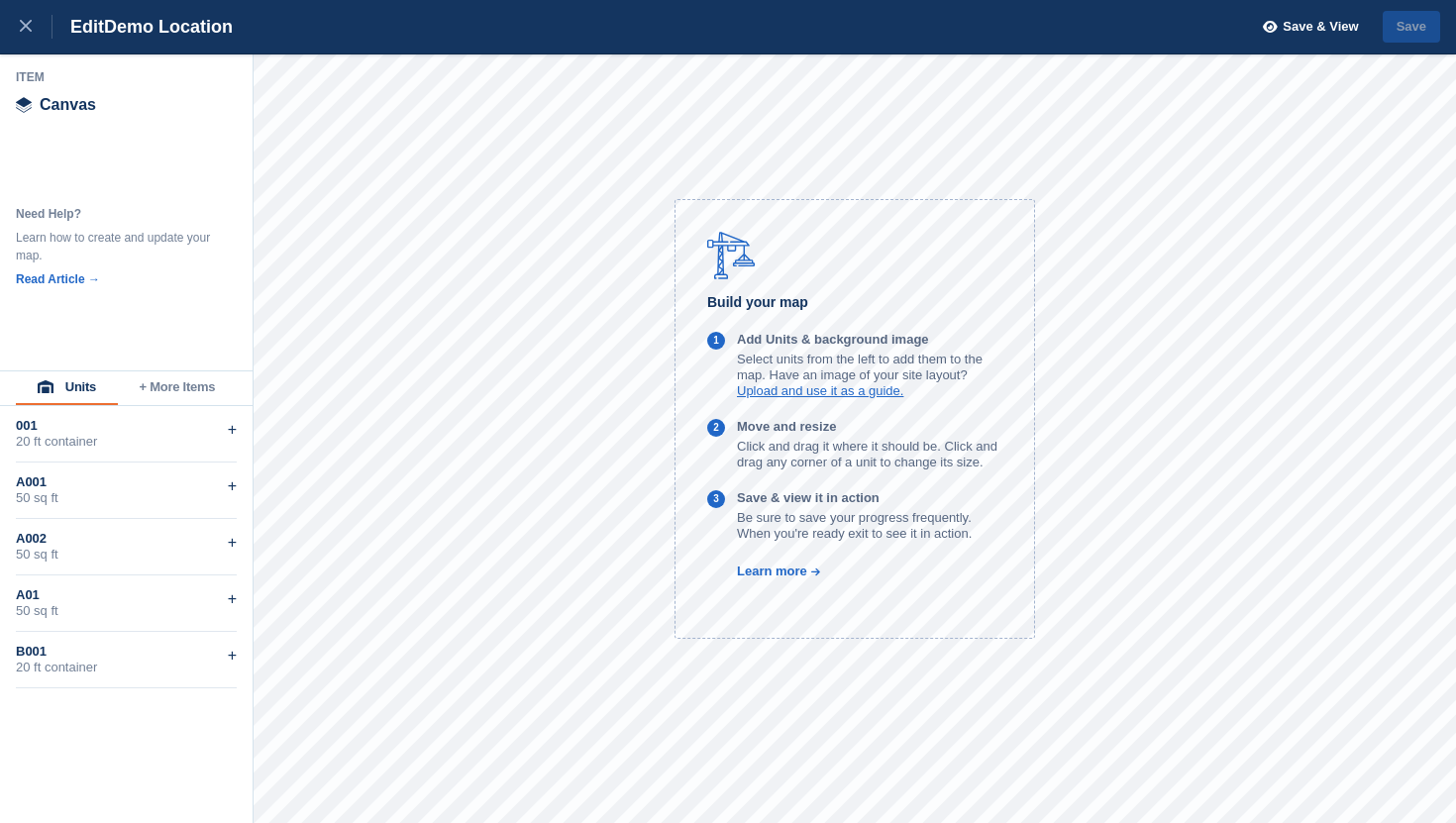 scroll, scrollTop: 0, scrollLeft: 0, axis: both 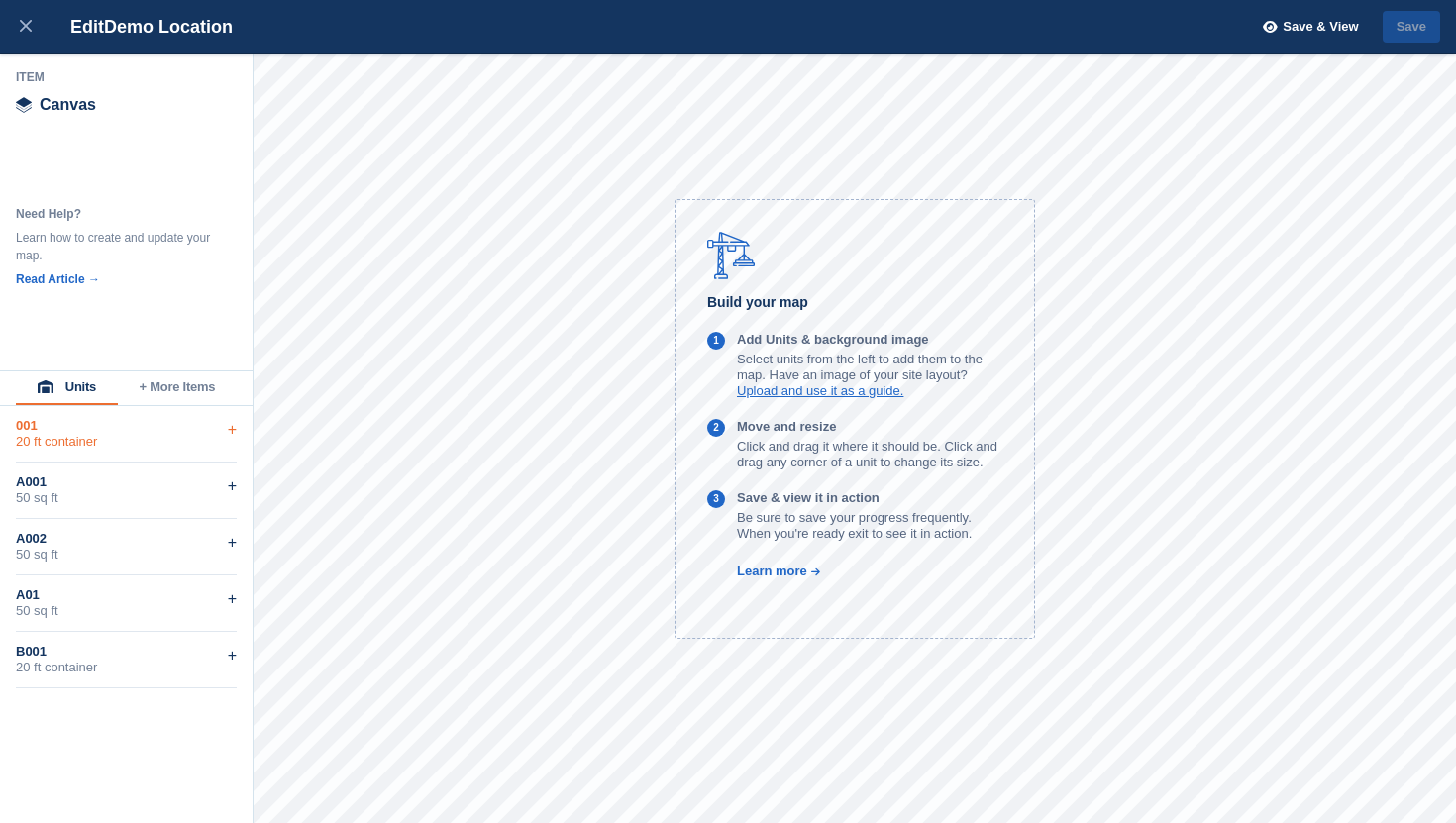 click on "20 ft container" at bounding box center (126, 442) 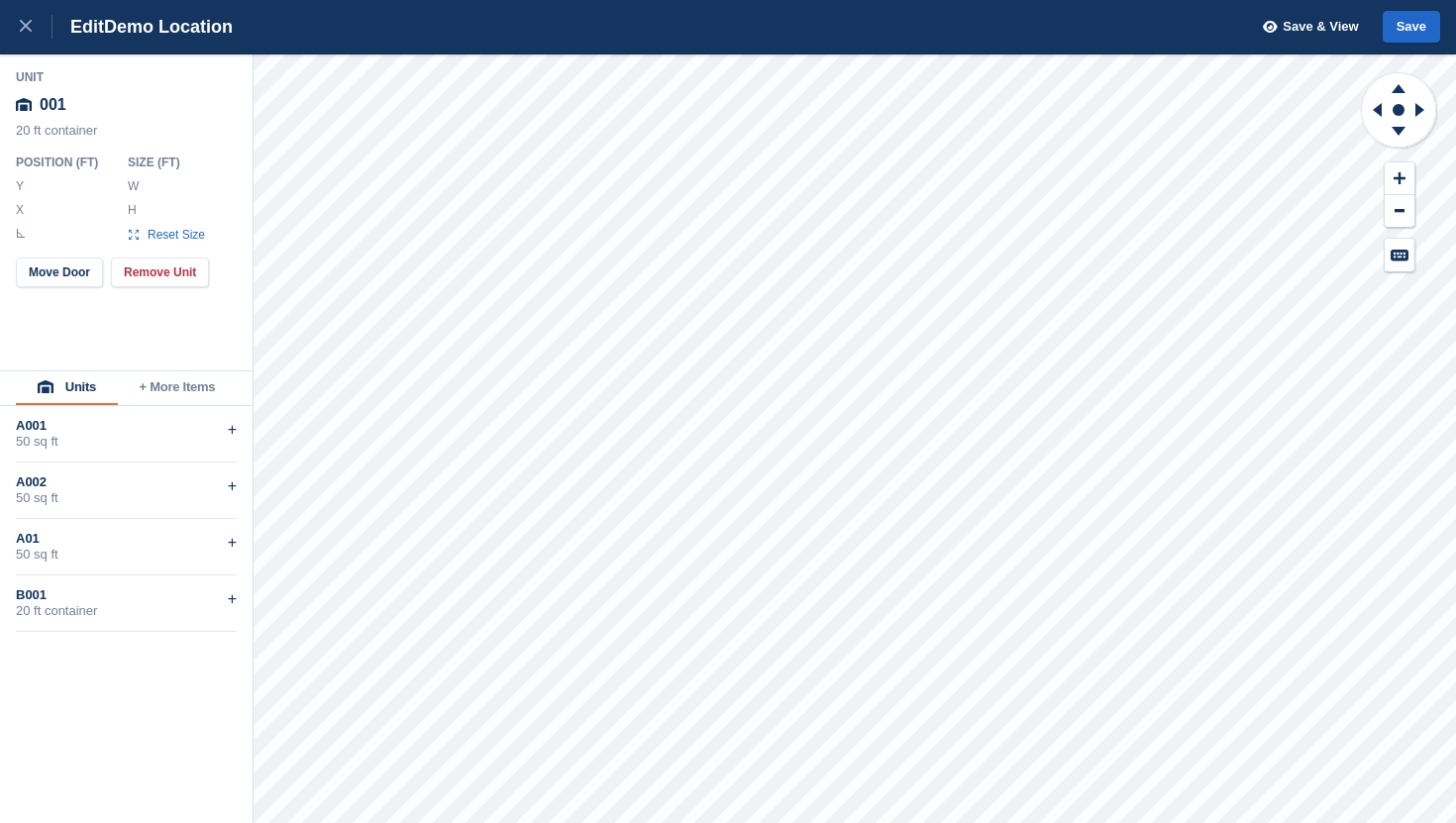 type on "*****" 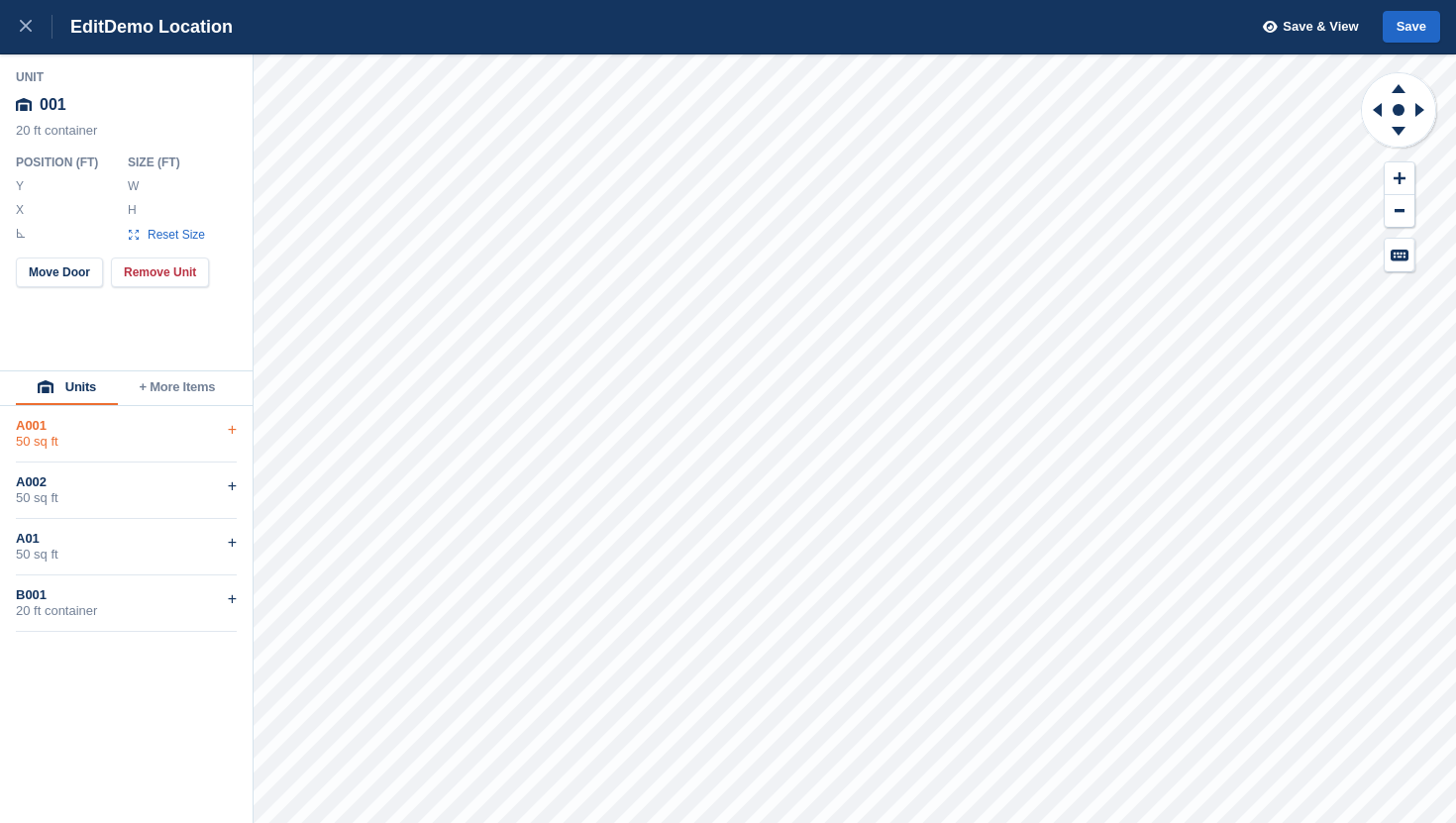 click on "50 sq ft" at bounding box center (126, 442) 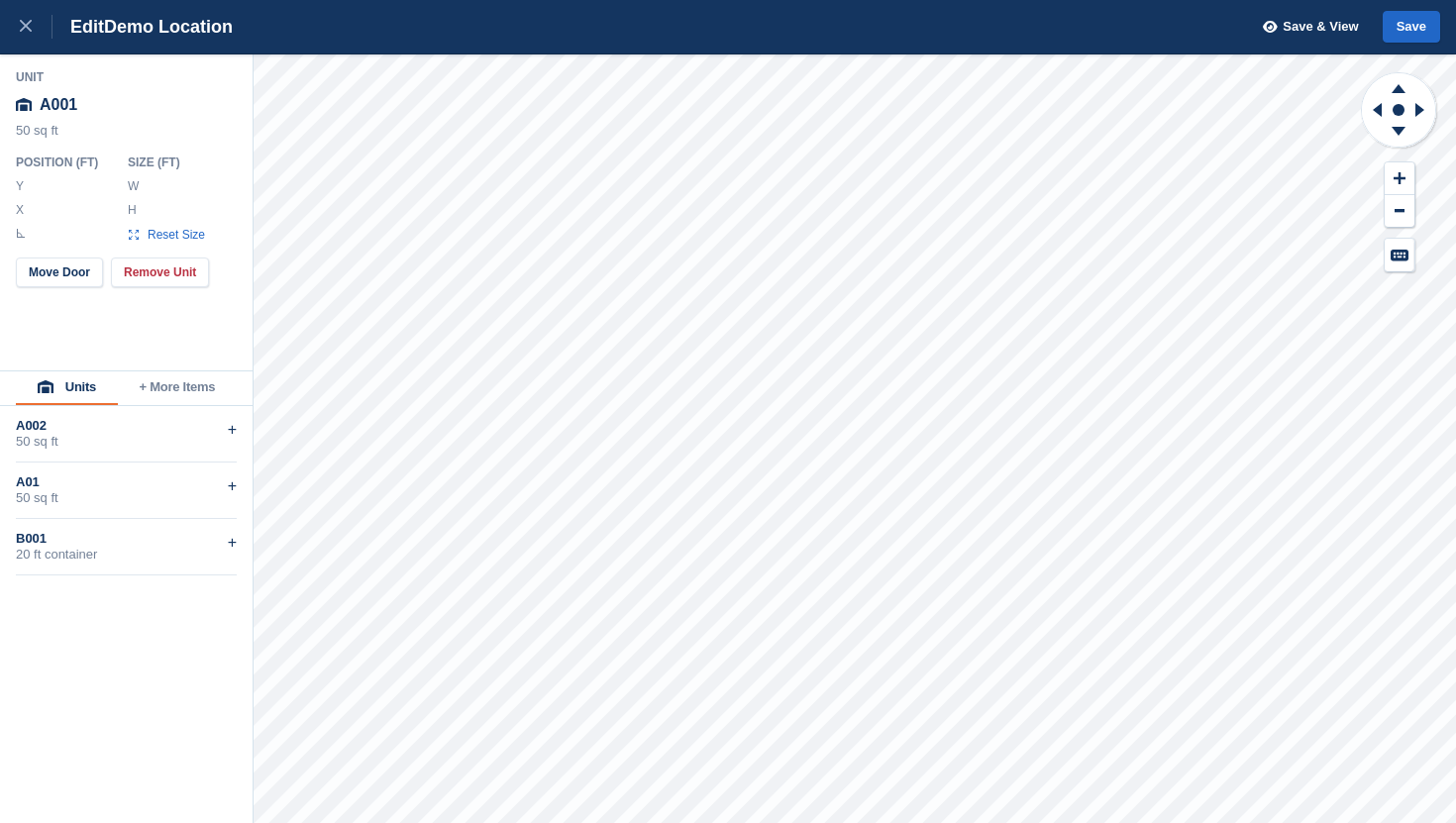 click on "50 sq ft" at bounding box center (126, 442) 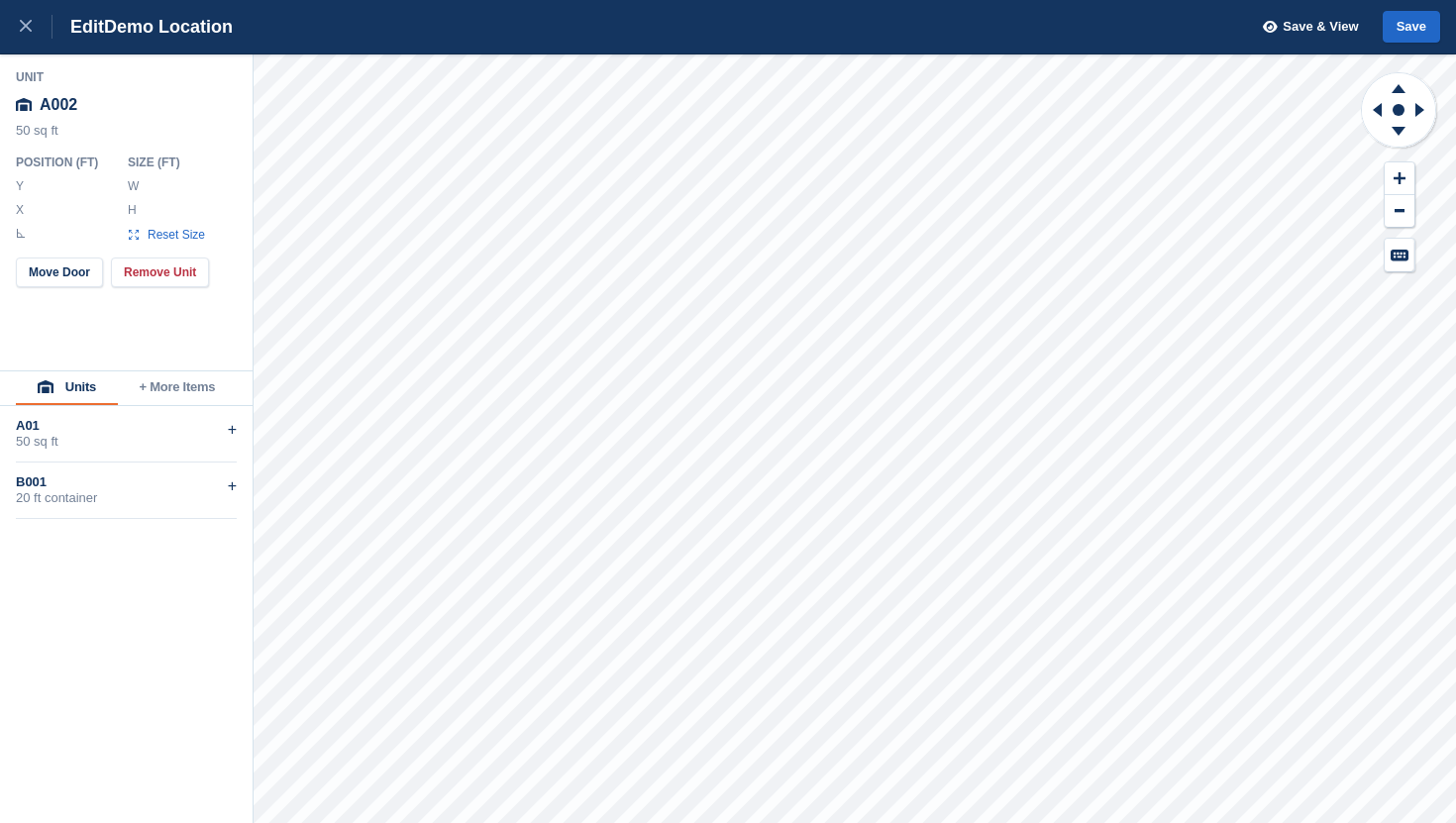 click on "50 sq ft" at bounding box center (126, 442) 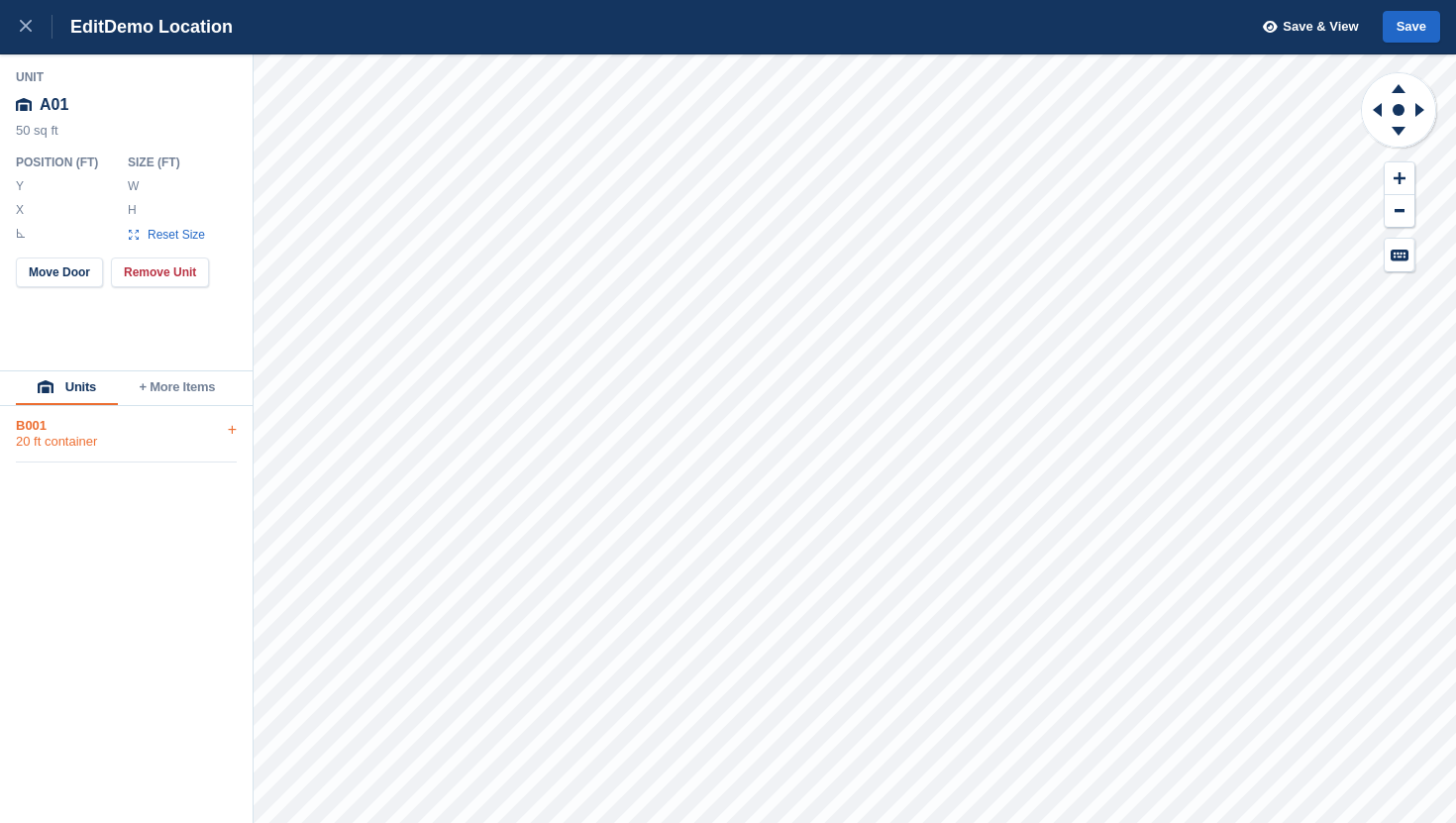 type on "******" 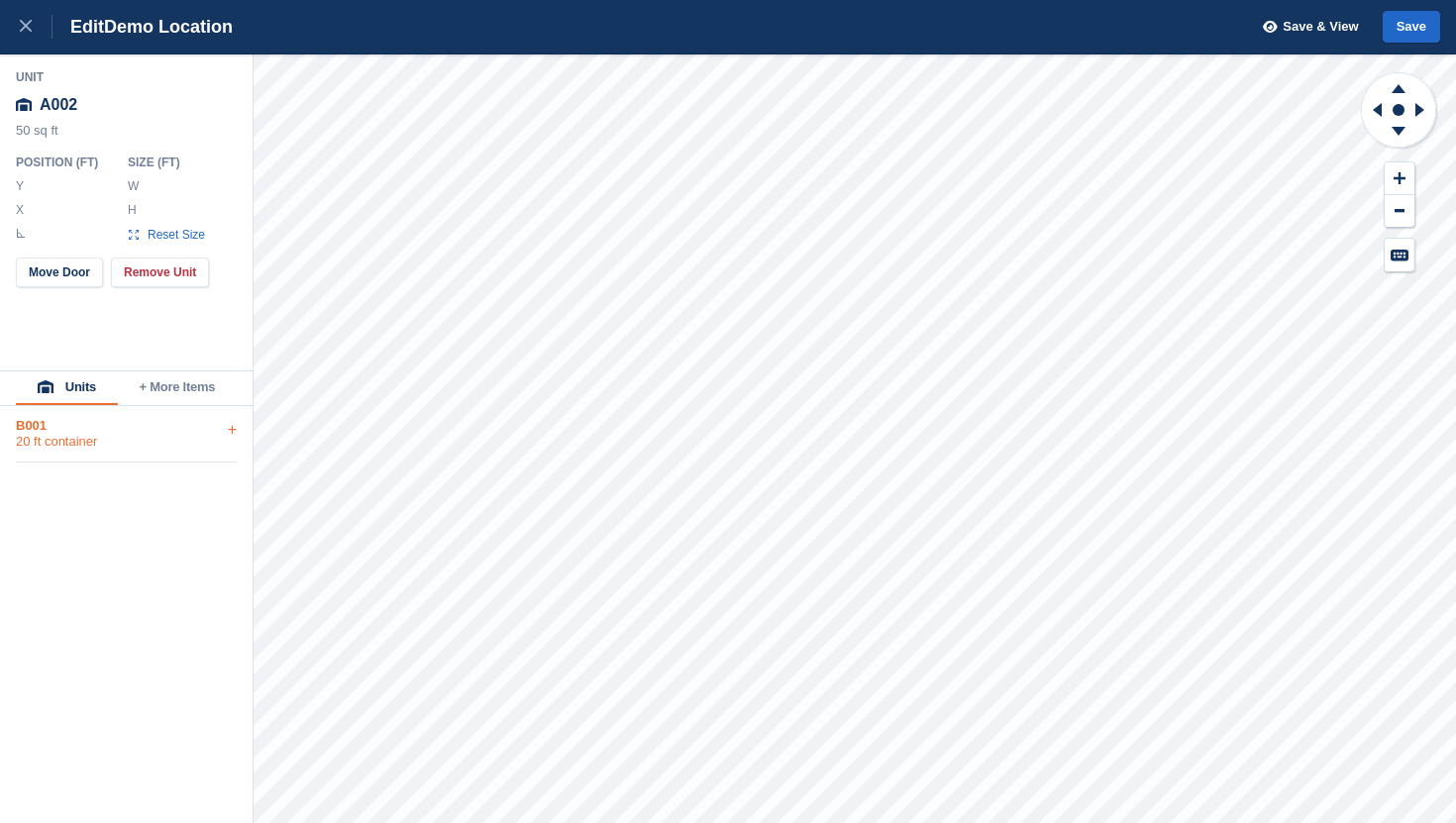 type on "******" 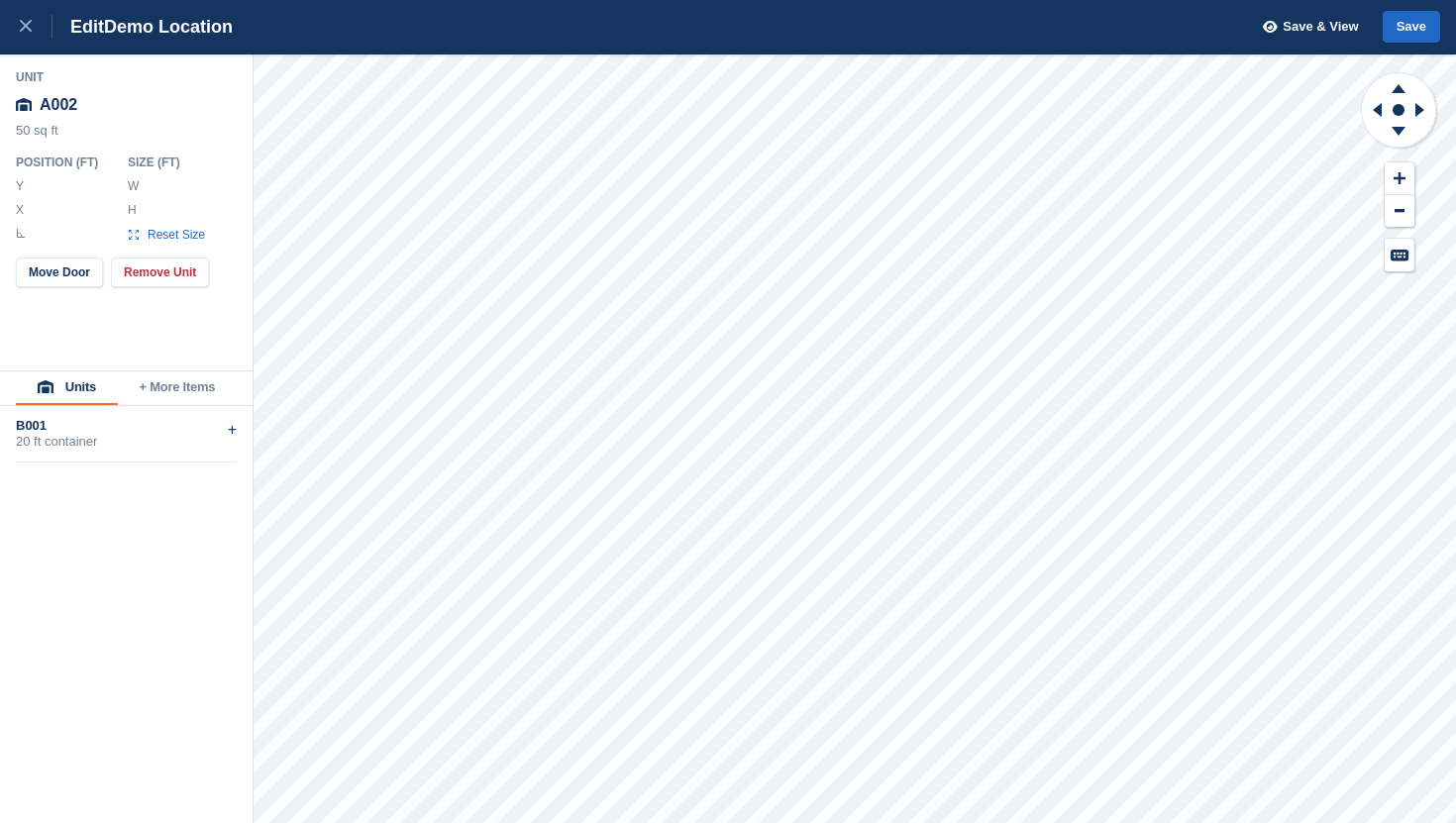 click on "+ More Items" at bounding box center (177, 388) 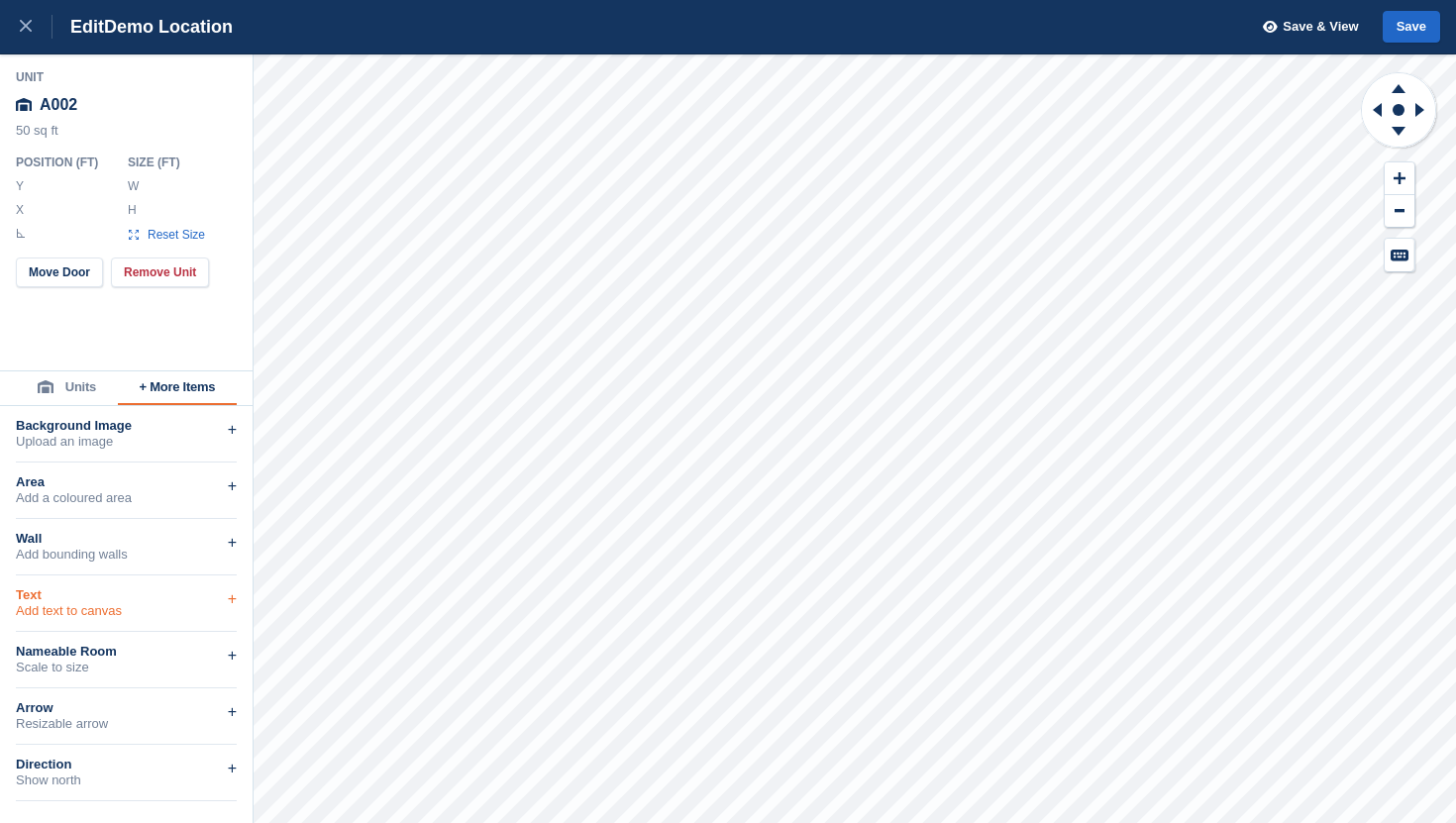 click on "Text" at bounding box center (126, 595) 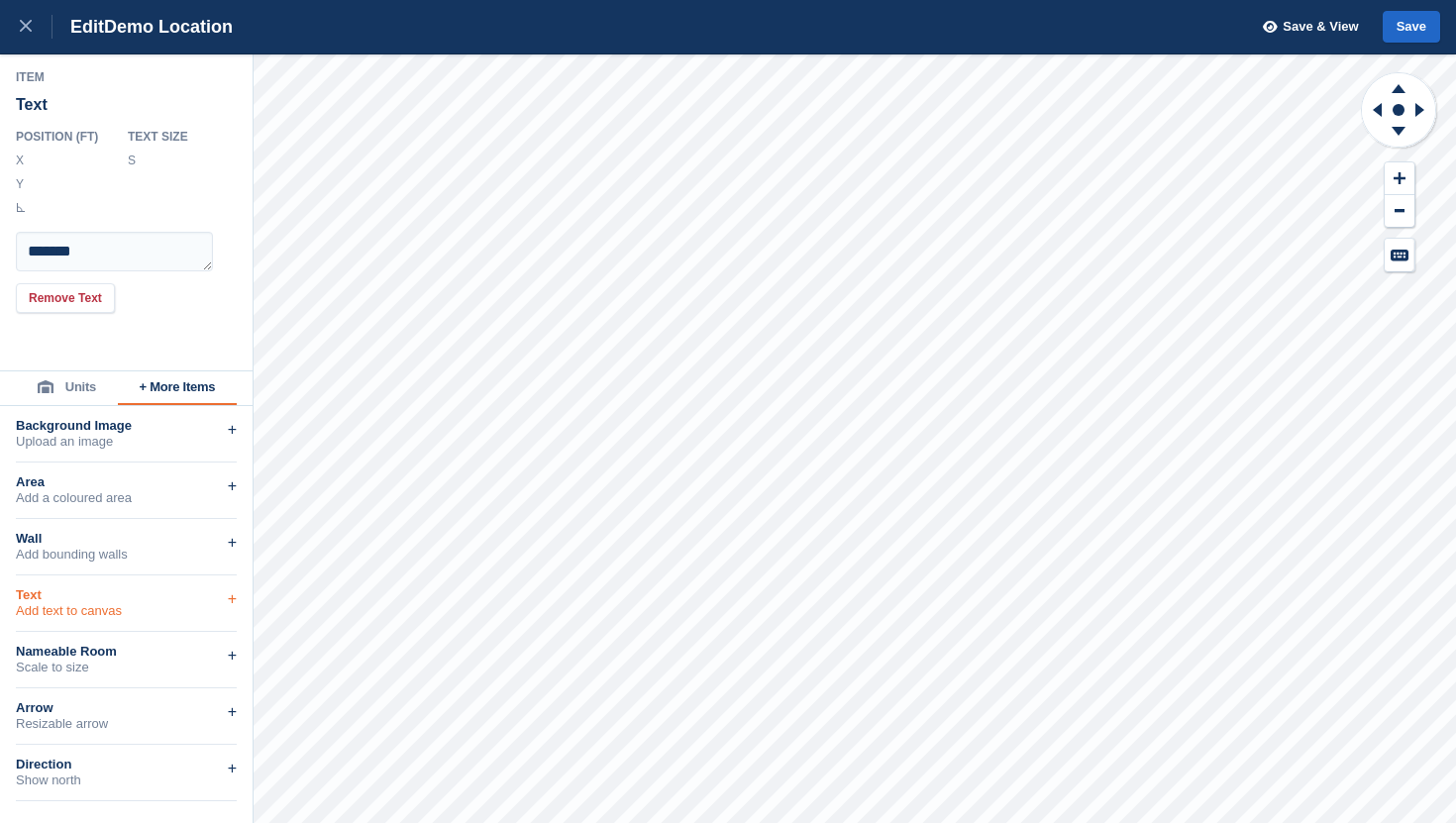 type on "****" 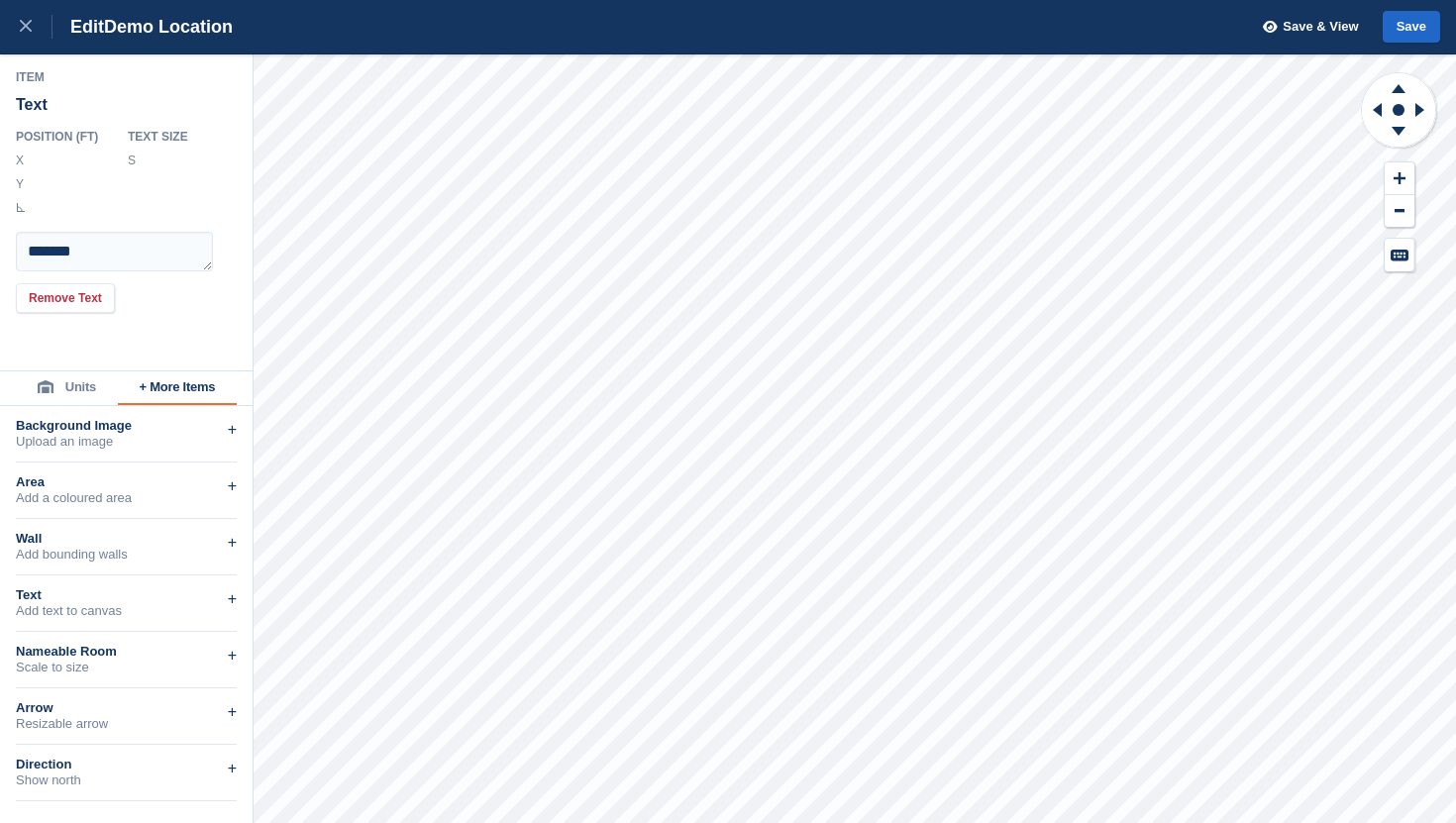 type on "****" 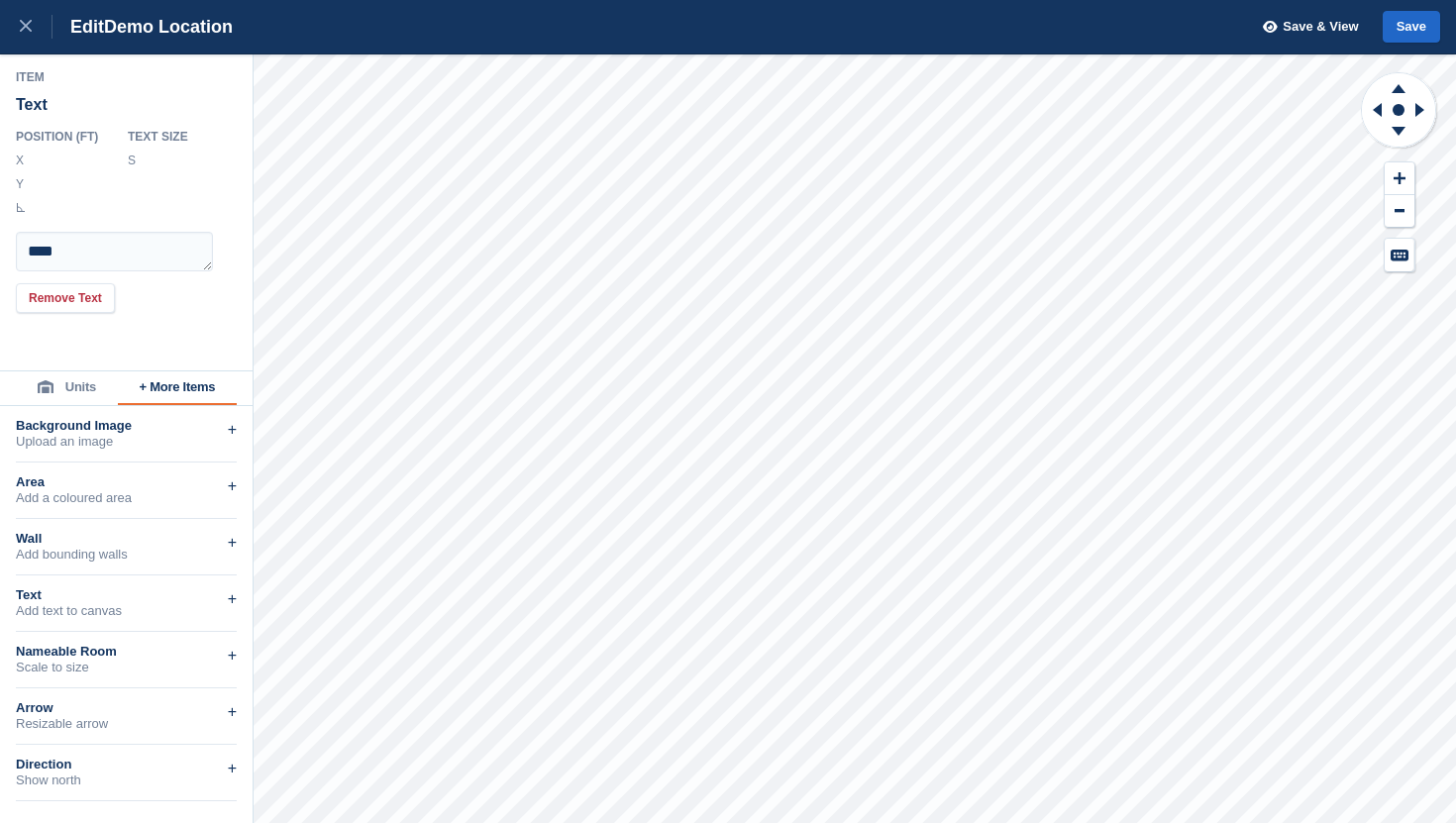type on "*****" 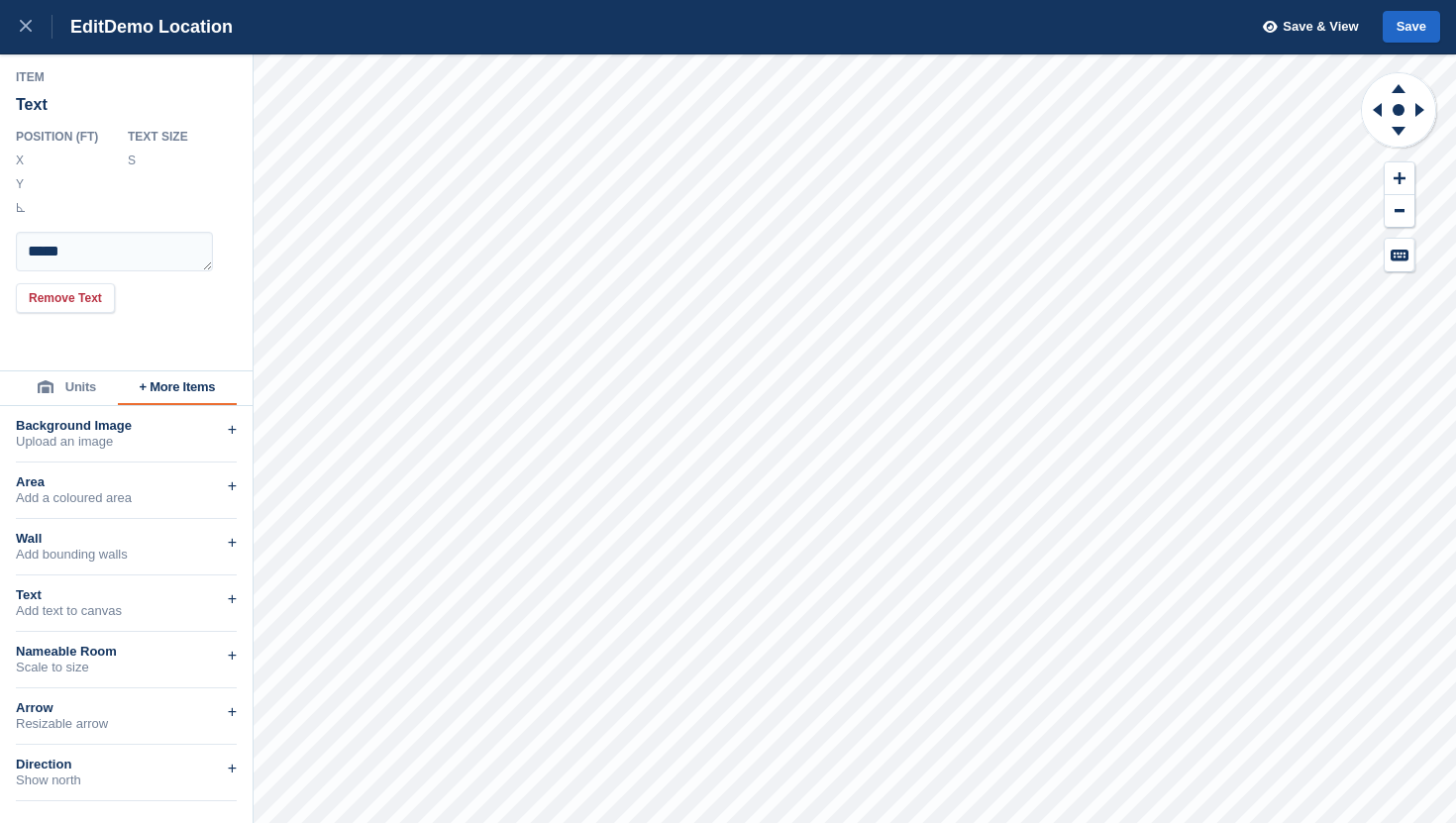 type on "******" 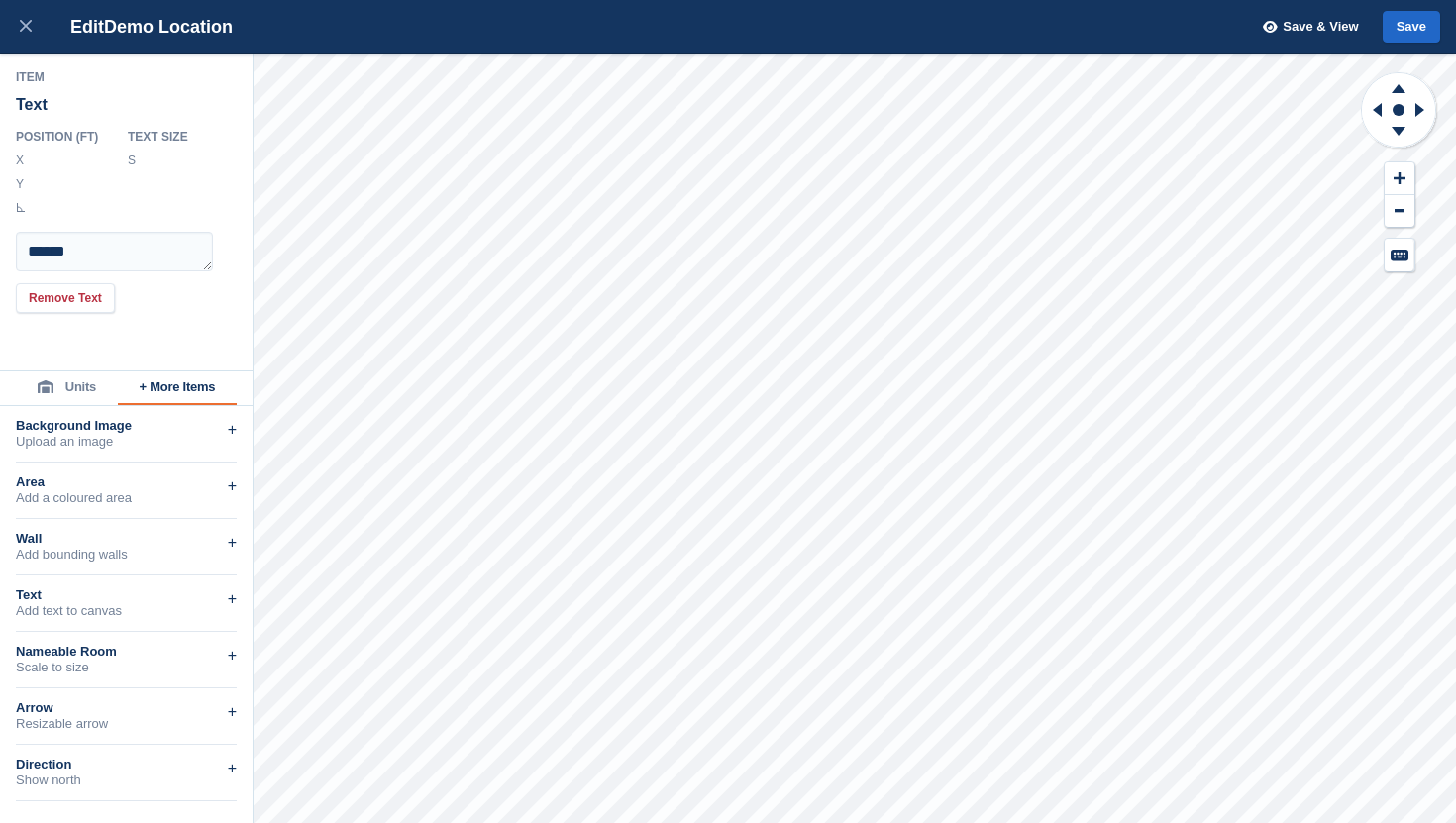 type on "*******" 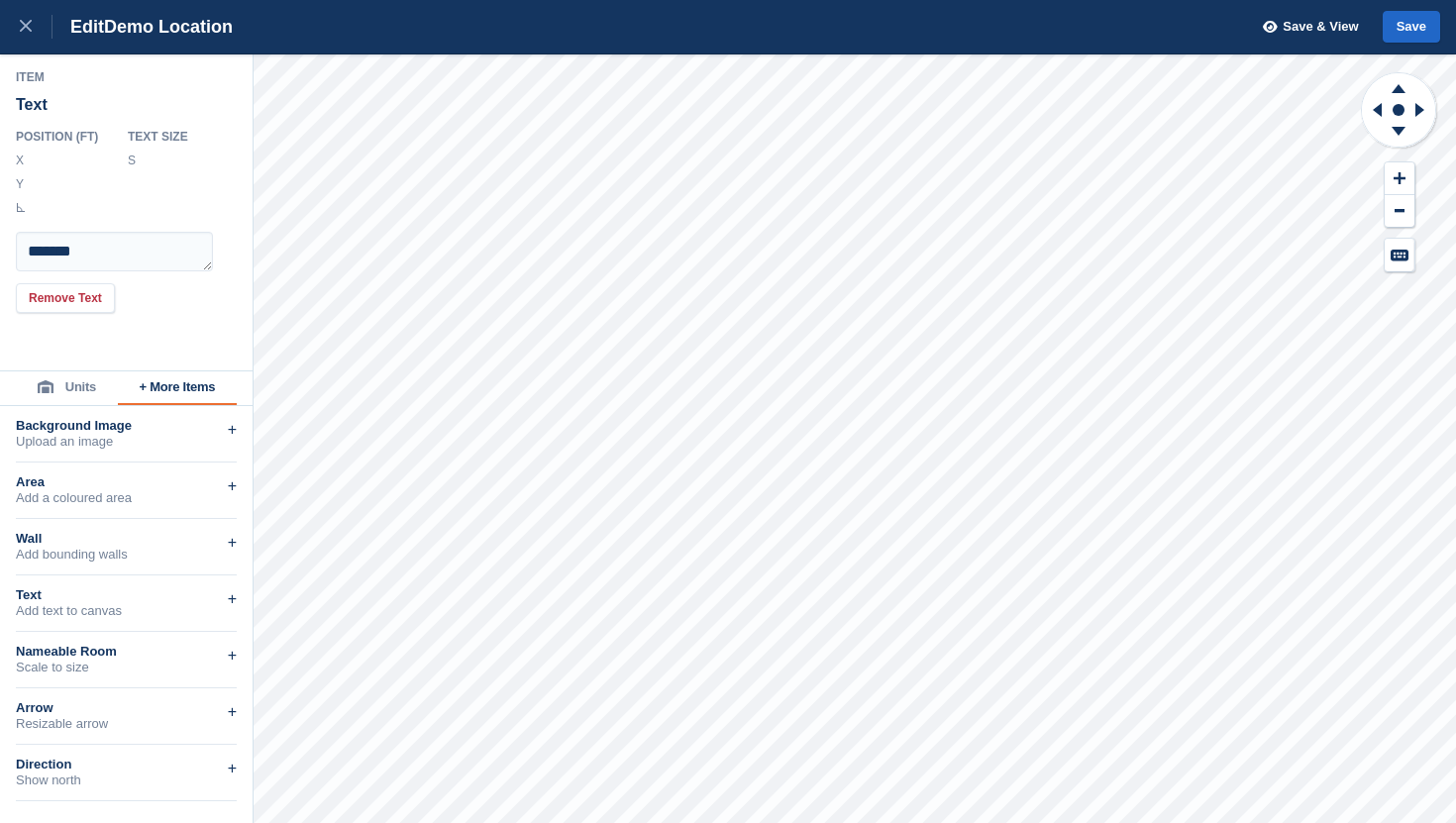 type on "********" 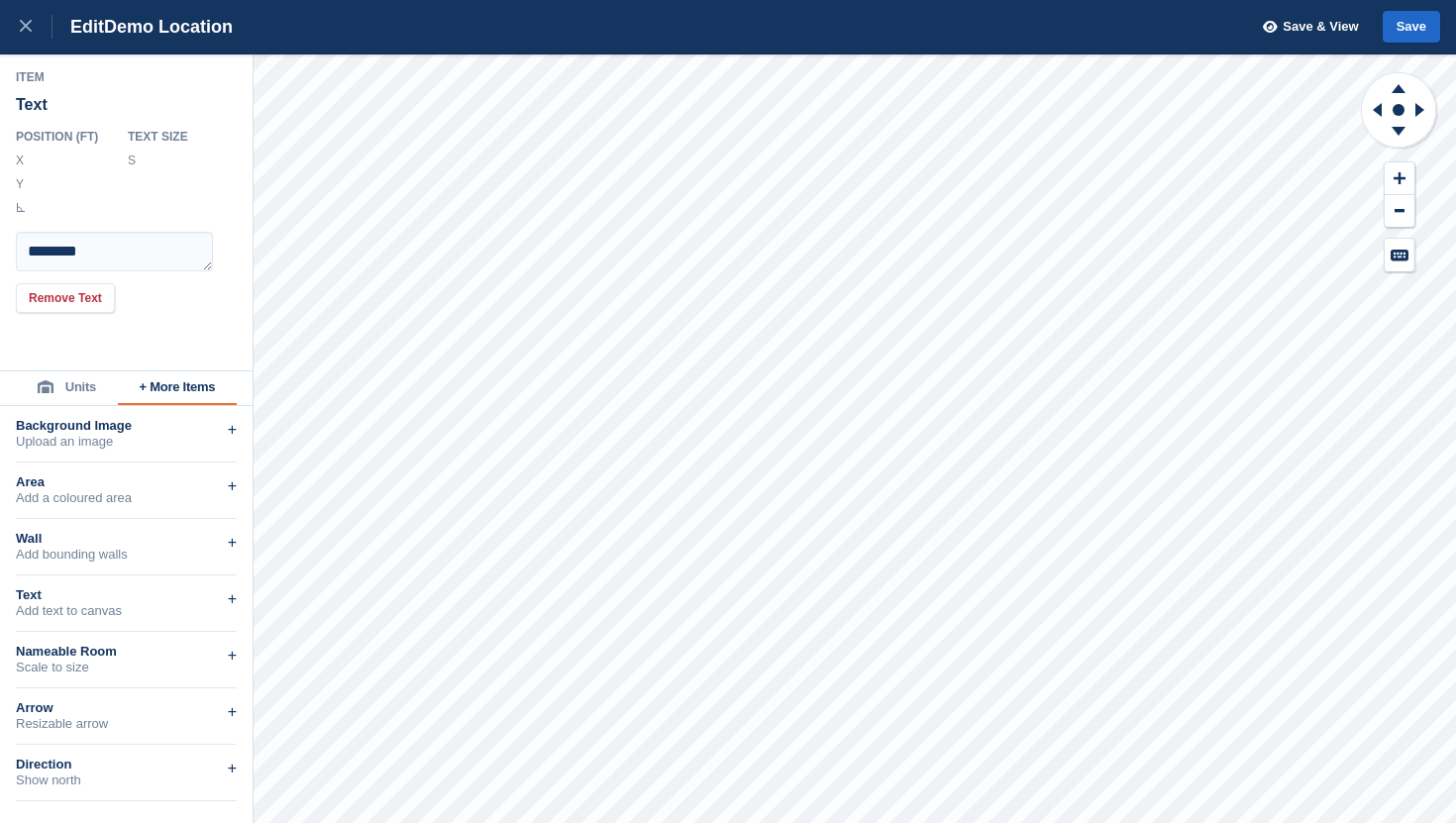 type on "*********" 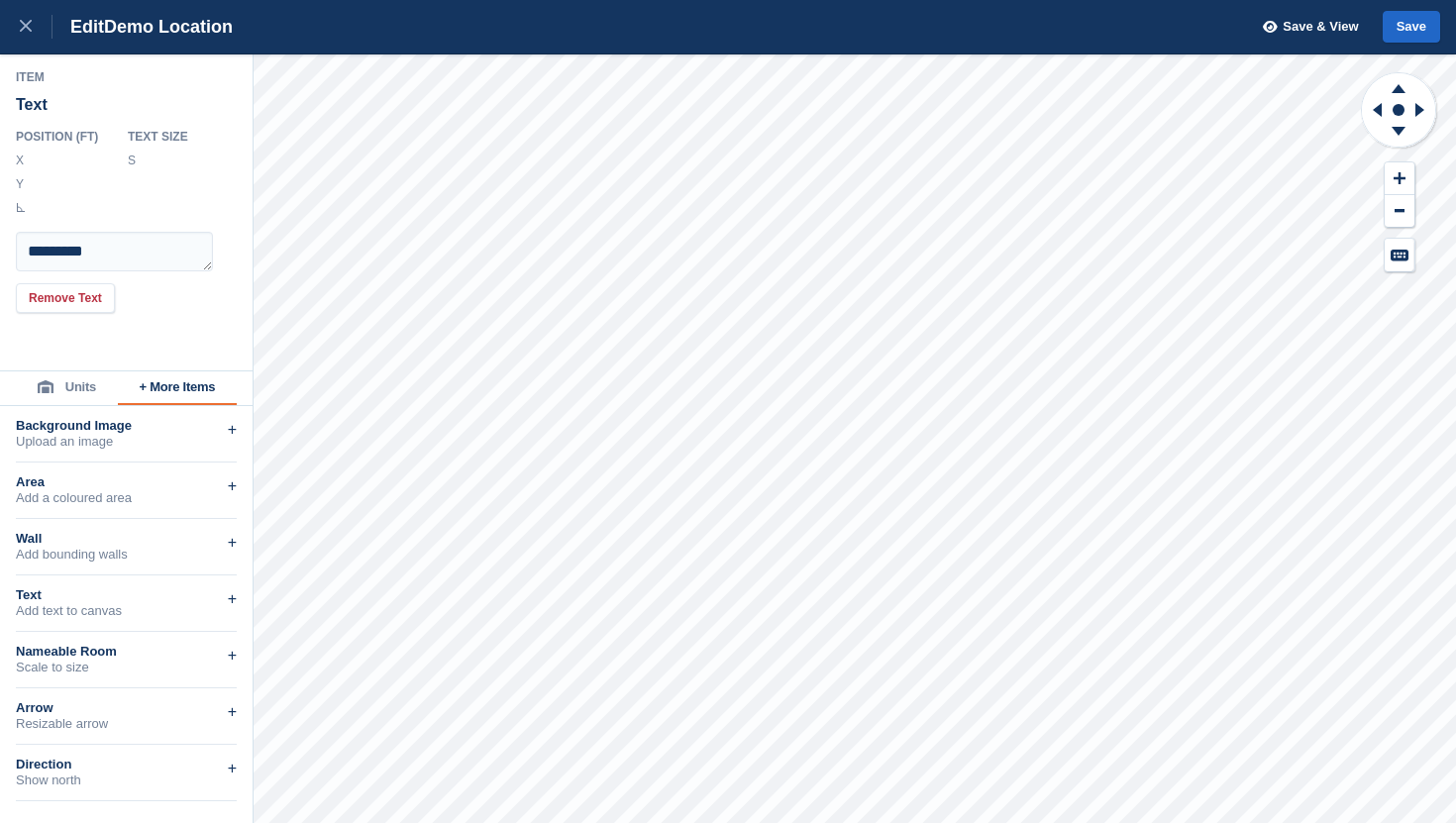 type on "**********" 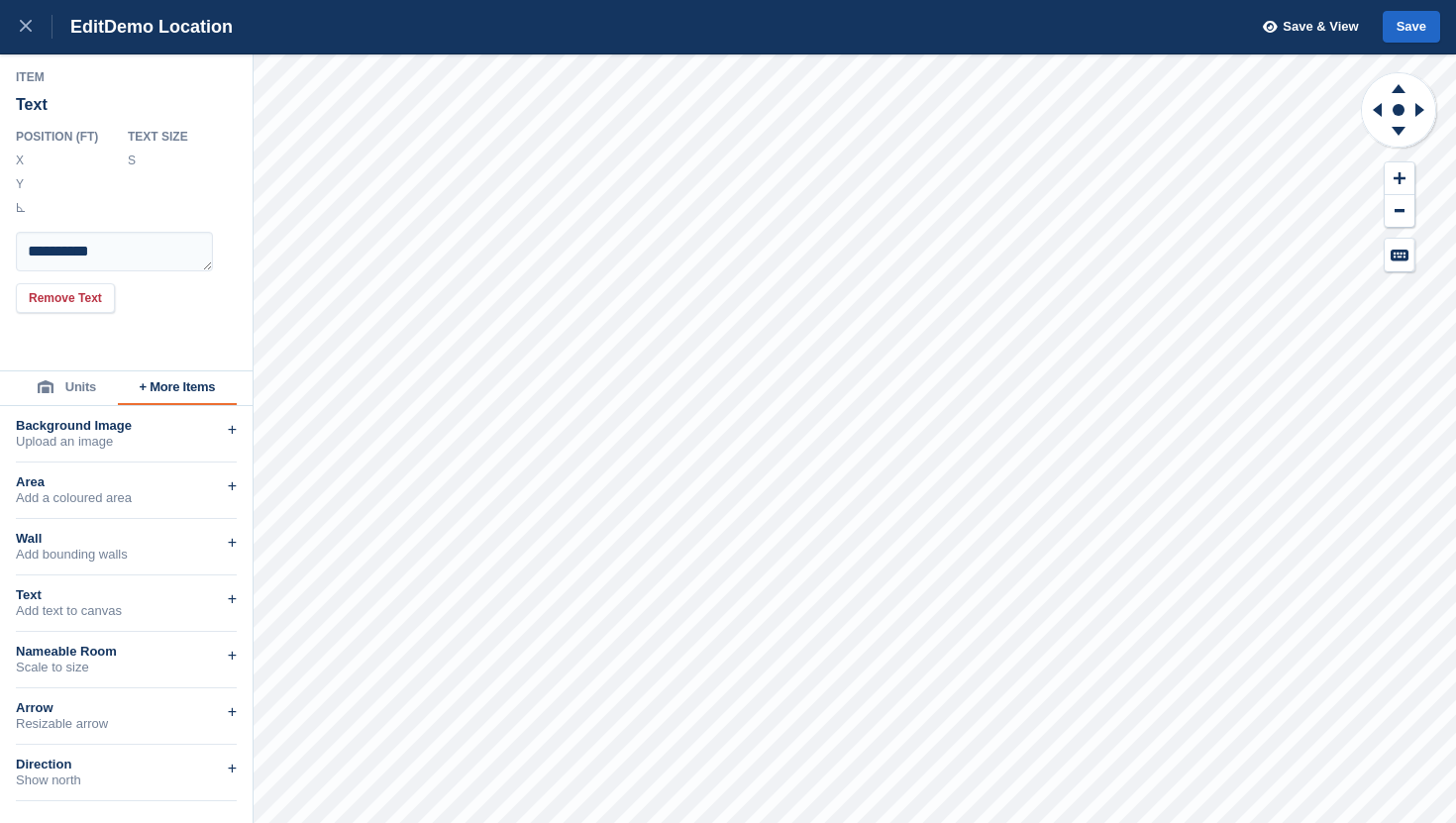 type on "**********" 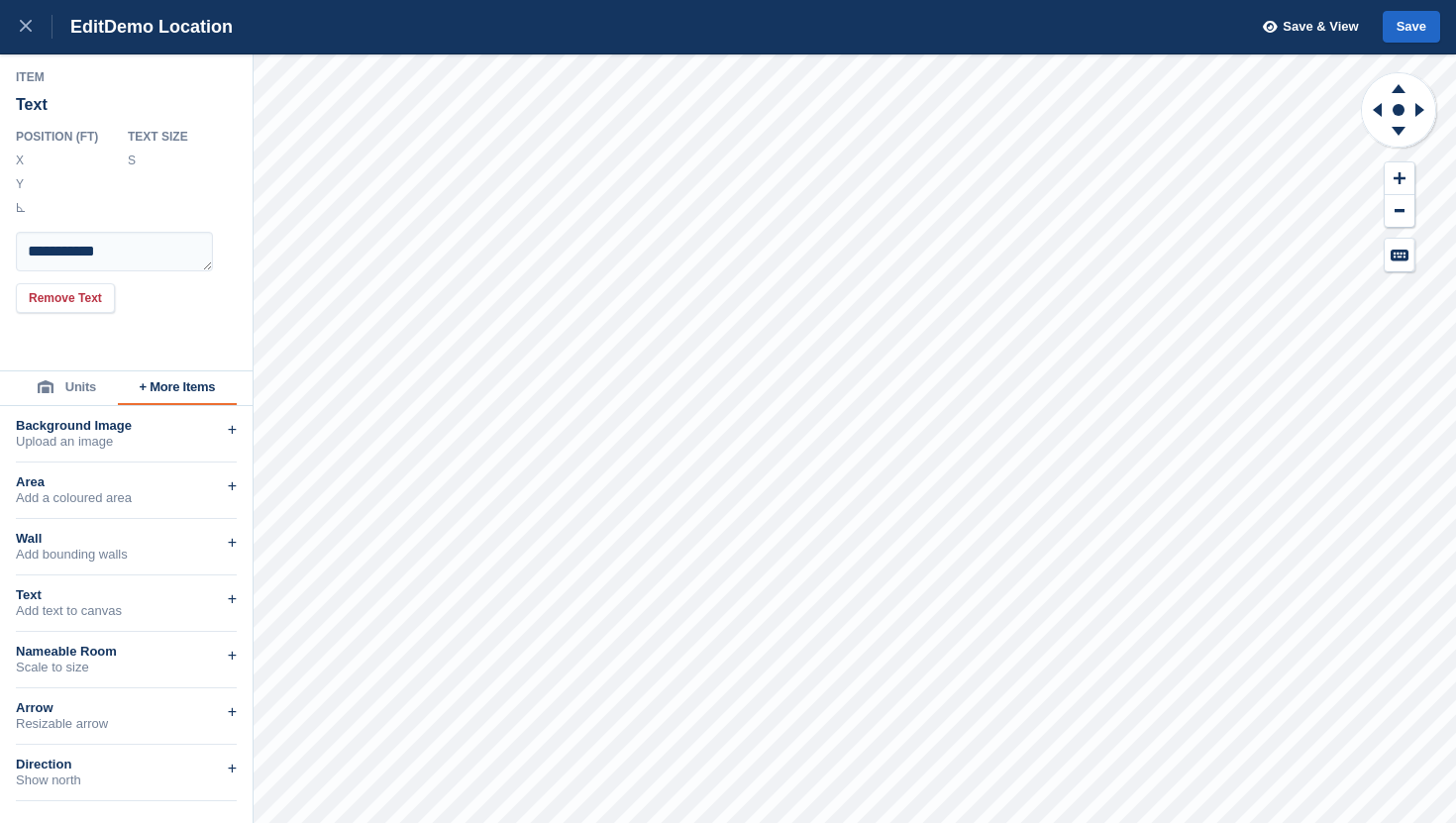 type on "**********" 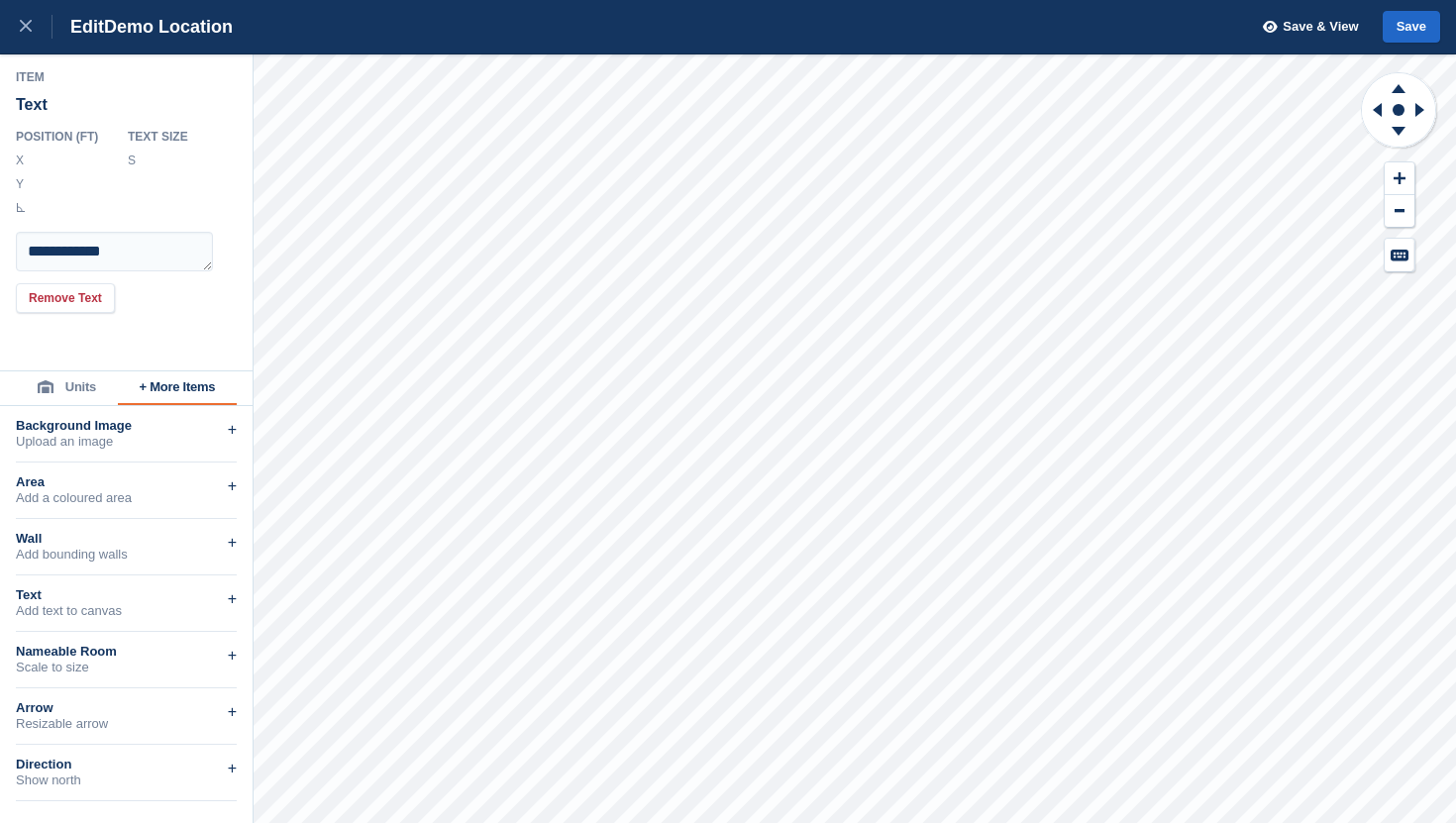type on "**********" 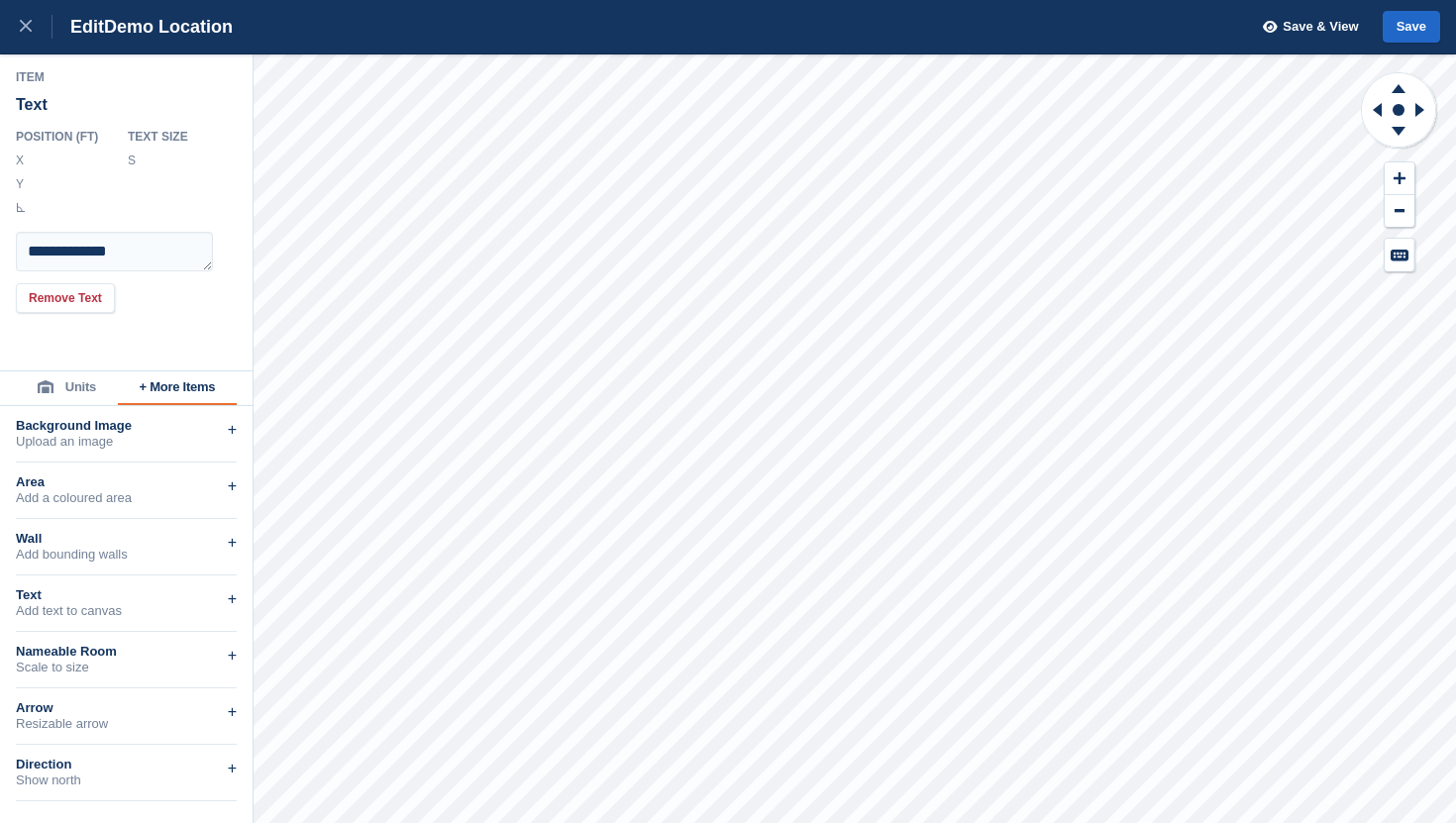 scroll, scrollTop: 0, scrollLeft: 4, axis: horizontal 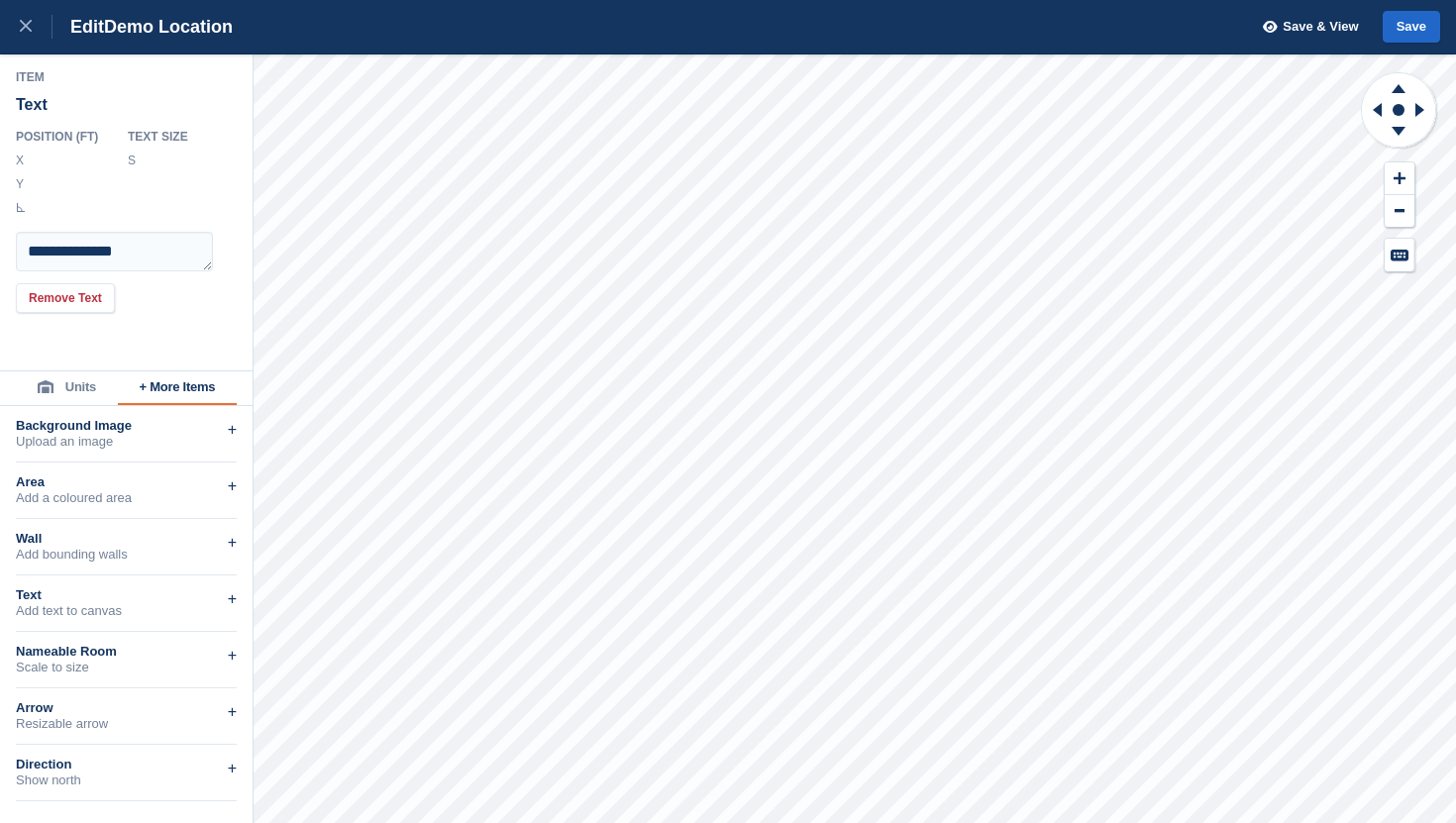 type on "**********" 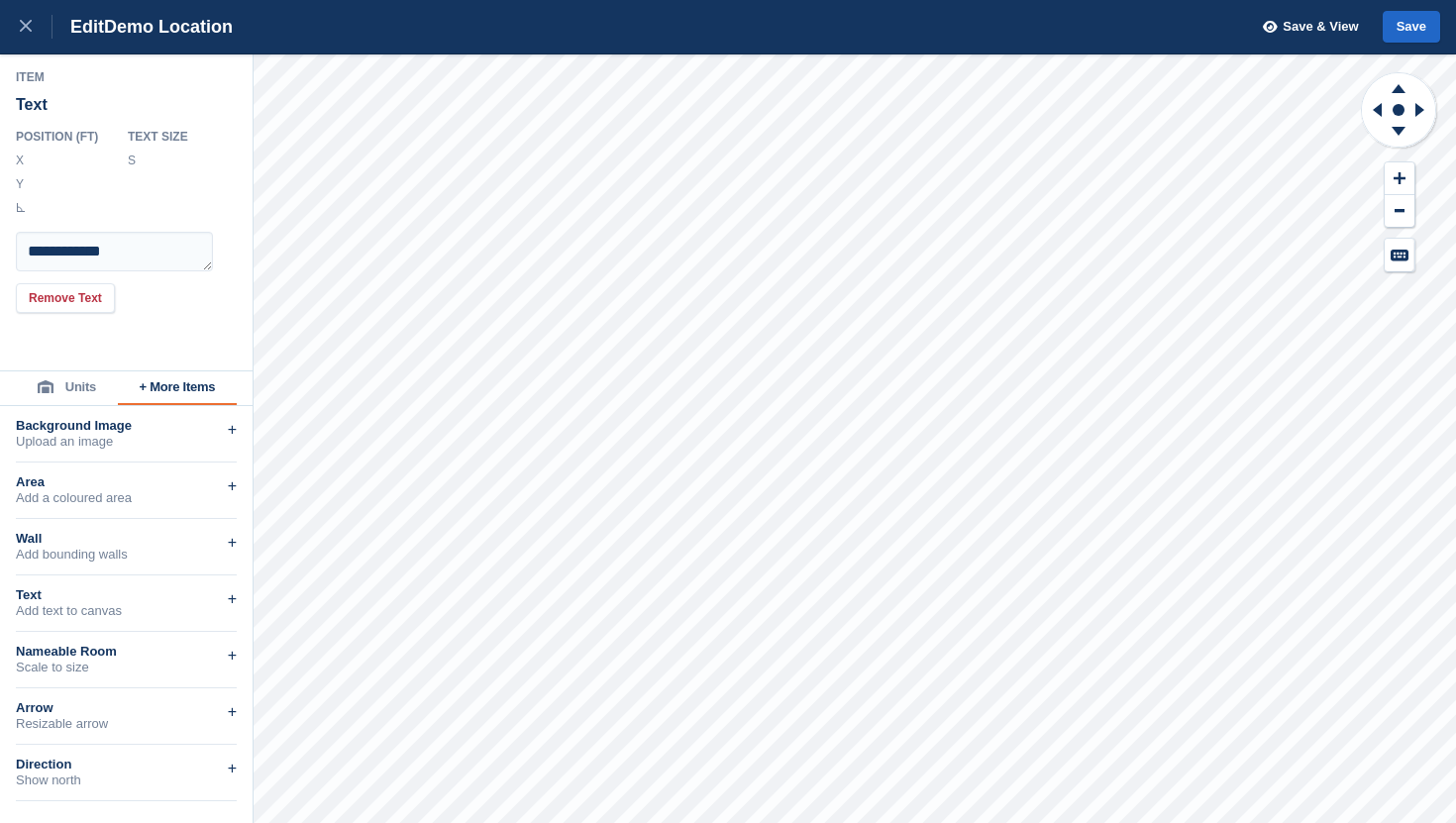 type on "**********" 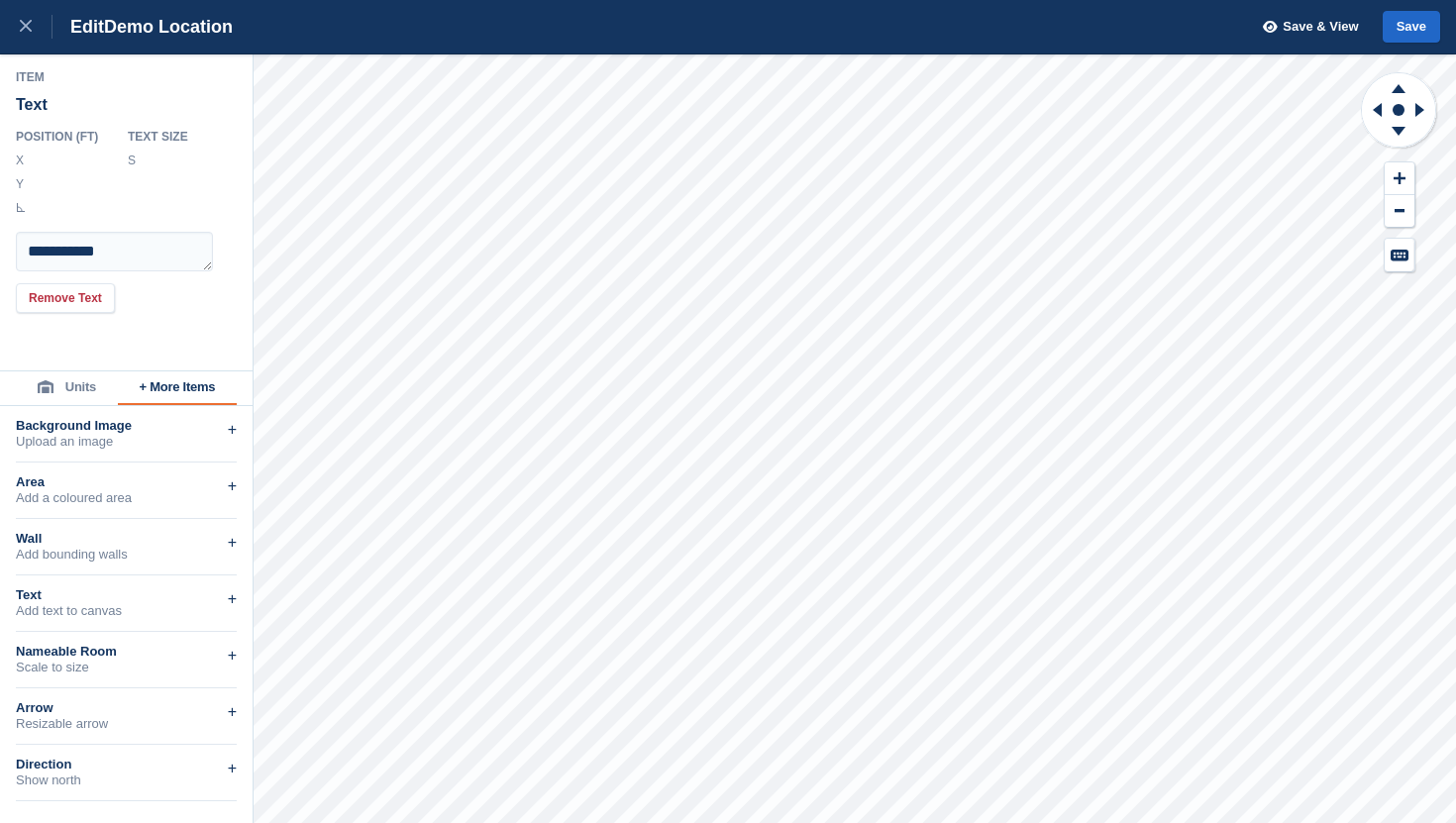 scroll, scrollTop: 0, scrollLeft: 5, axis: horizontal 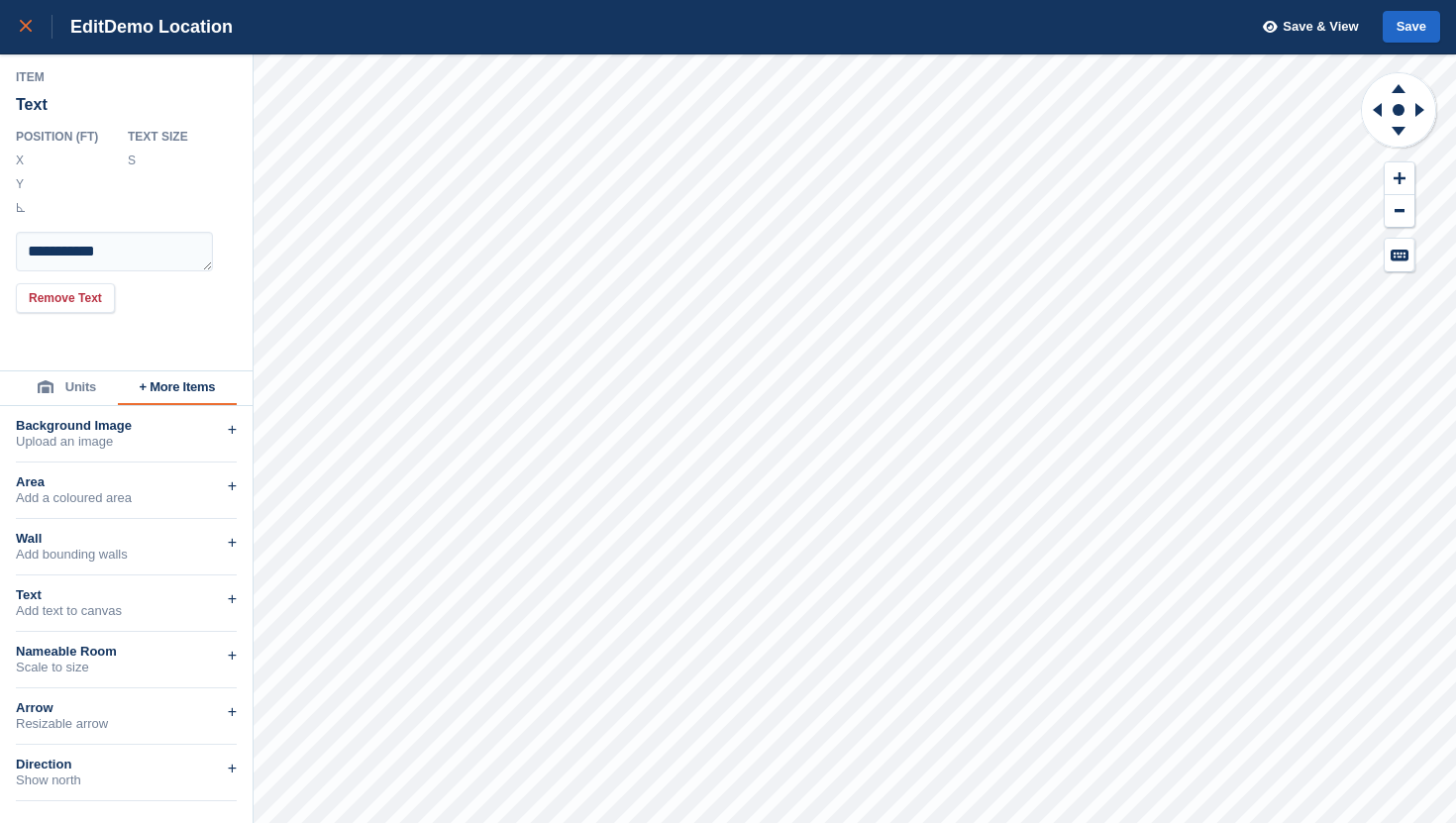 type on "**********" 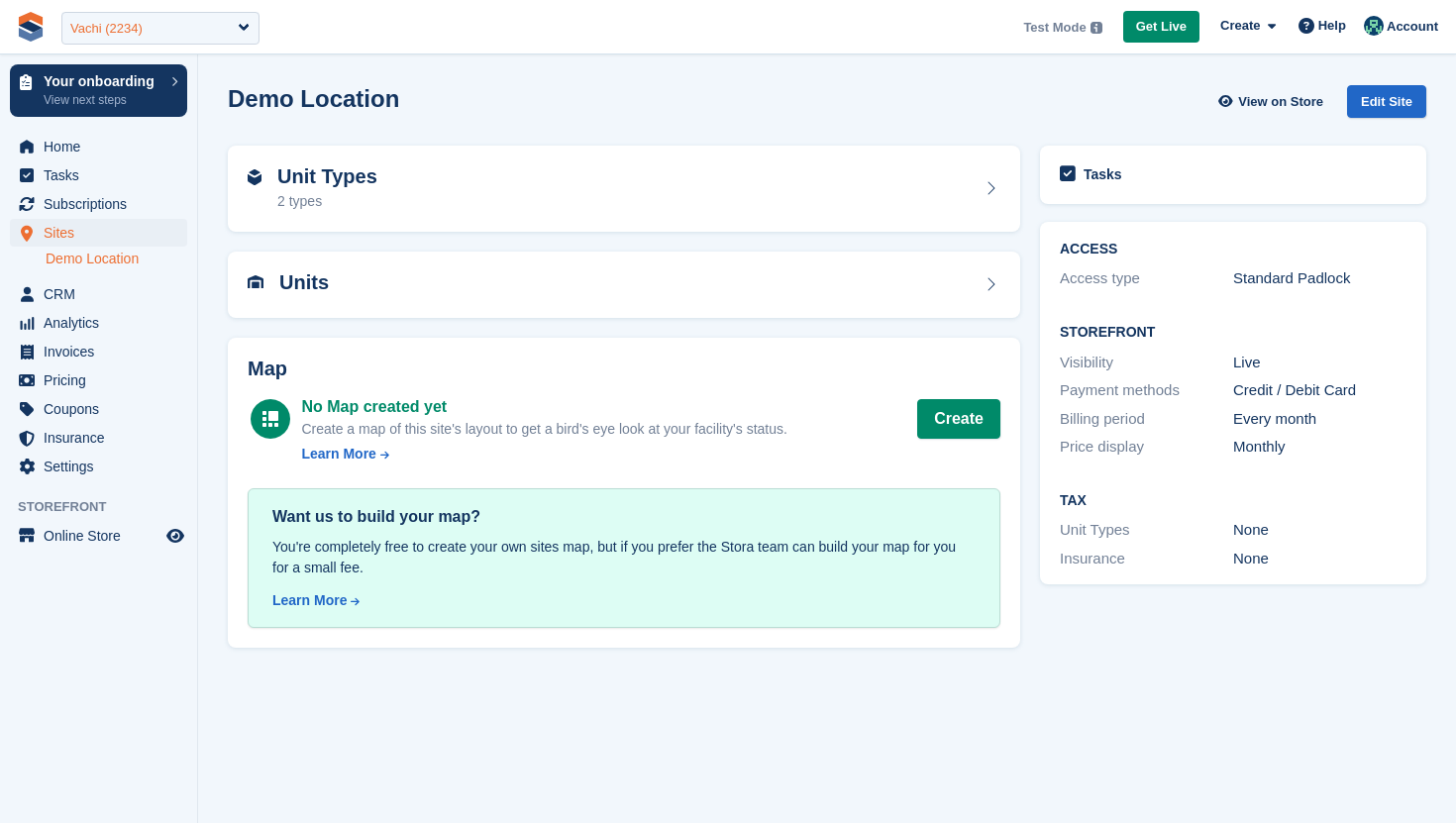 scroll, scrollTop: 0, scrollLeft: 0, axis: both 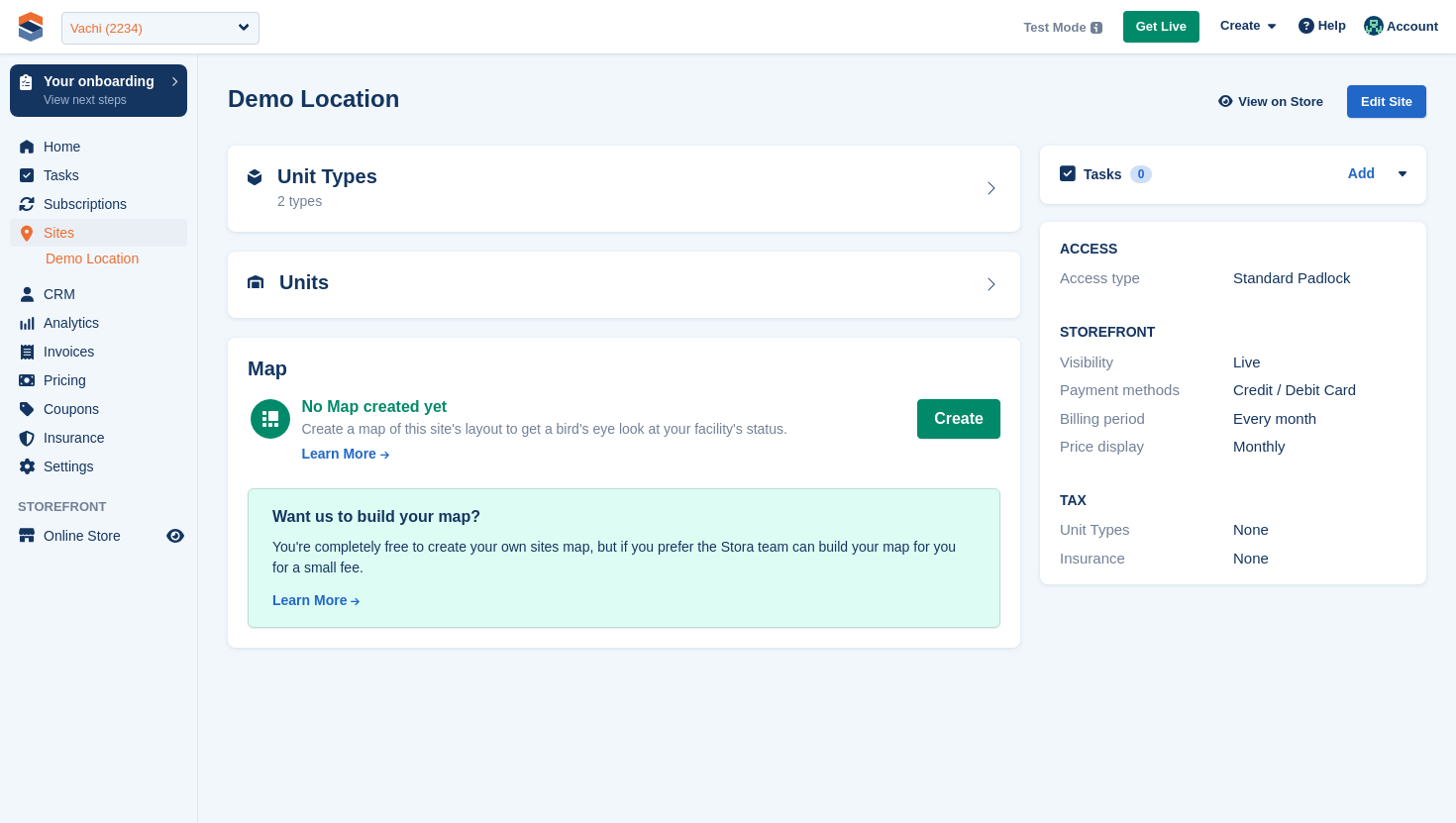 click on "Vachi  (2234)" at bounding box center (160, 28) 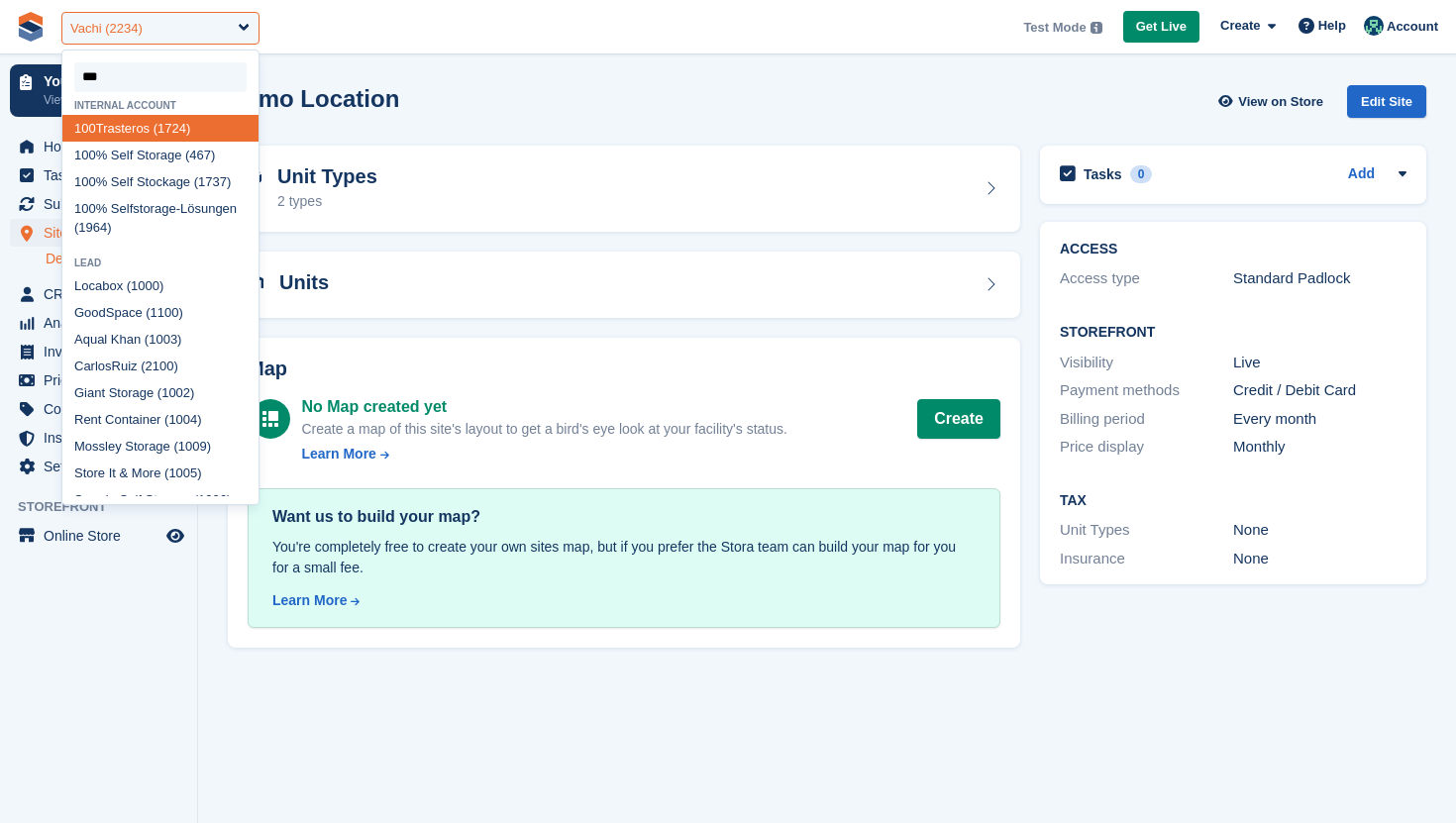 type on "****" 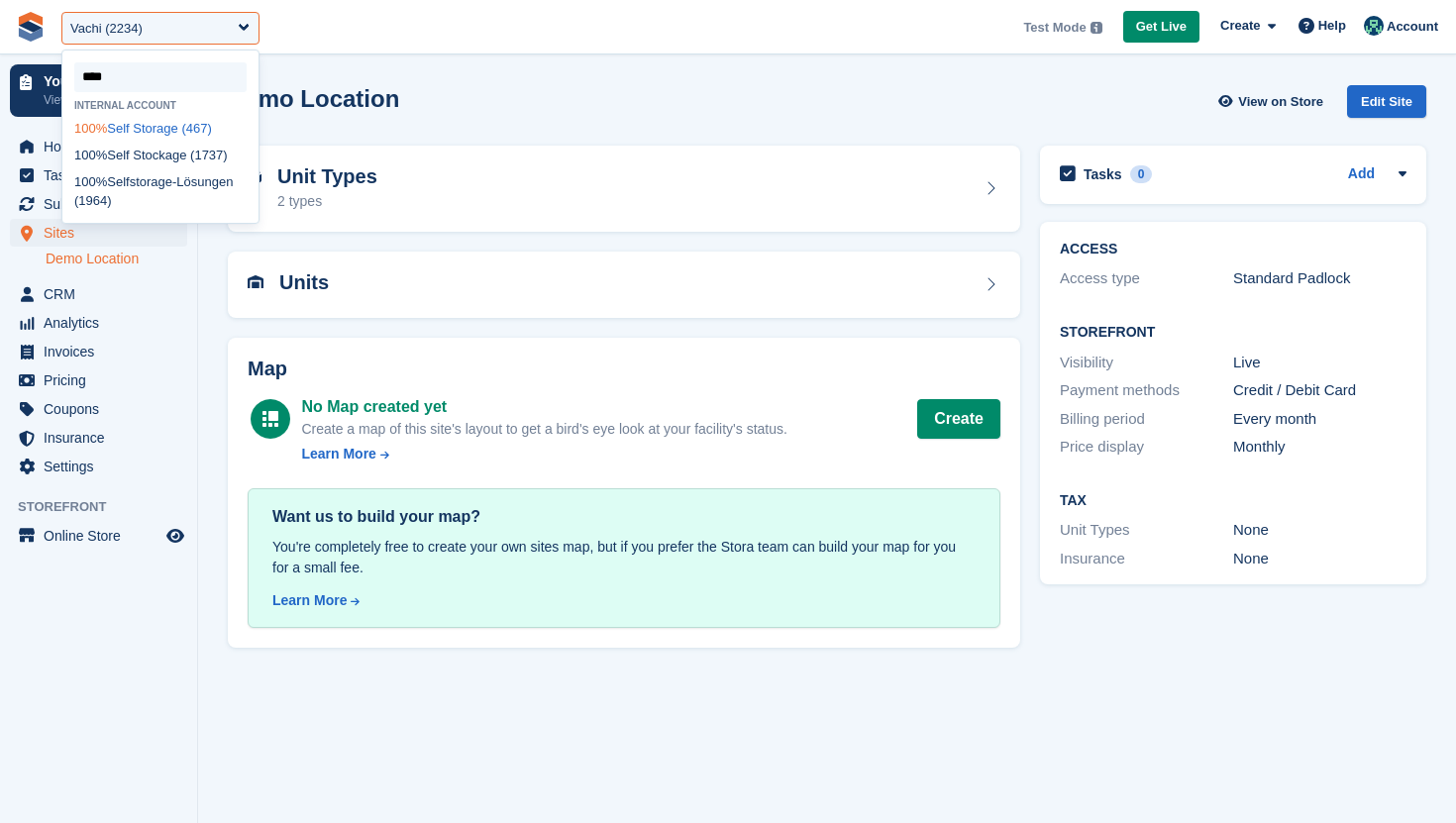 click on "100%  Self Storage (467)" at bounding box center (160, 128) 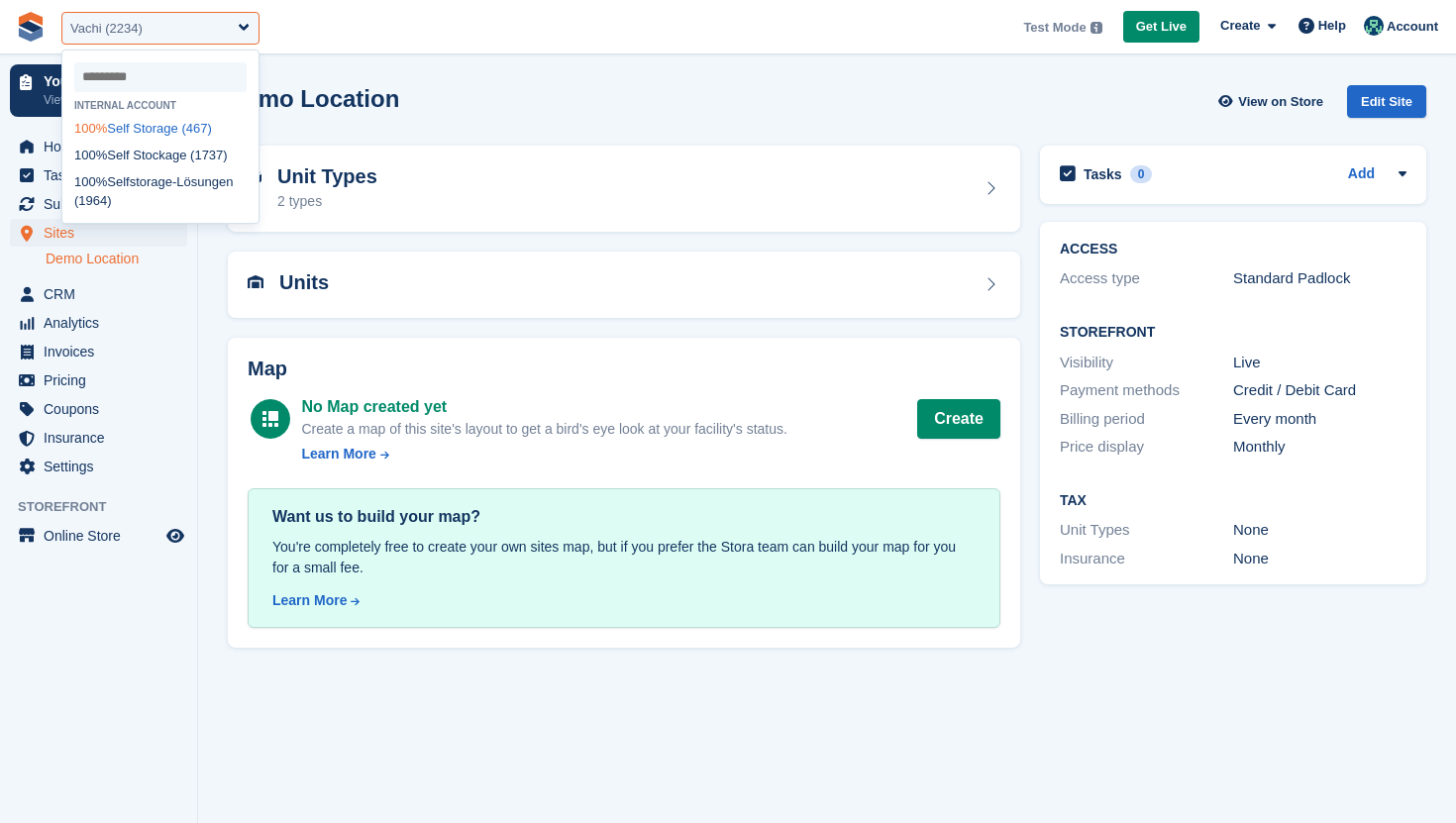 select on "***" 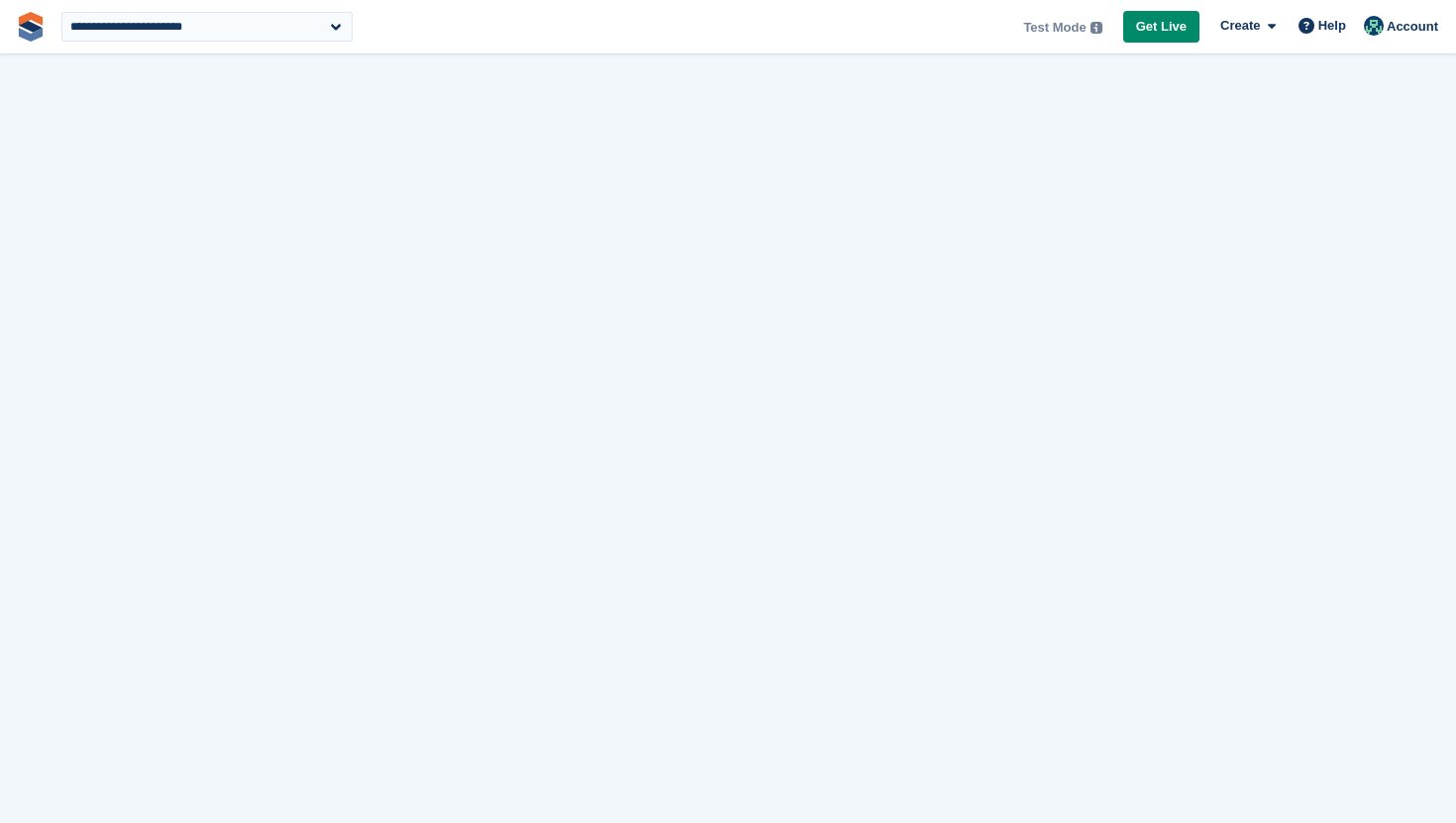 scroll, scrollTop: 0, scrollLeft: 0, axis: both 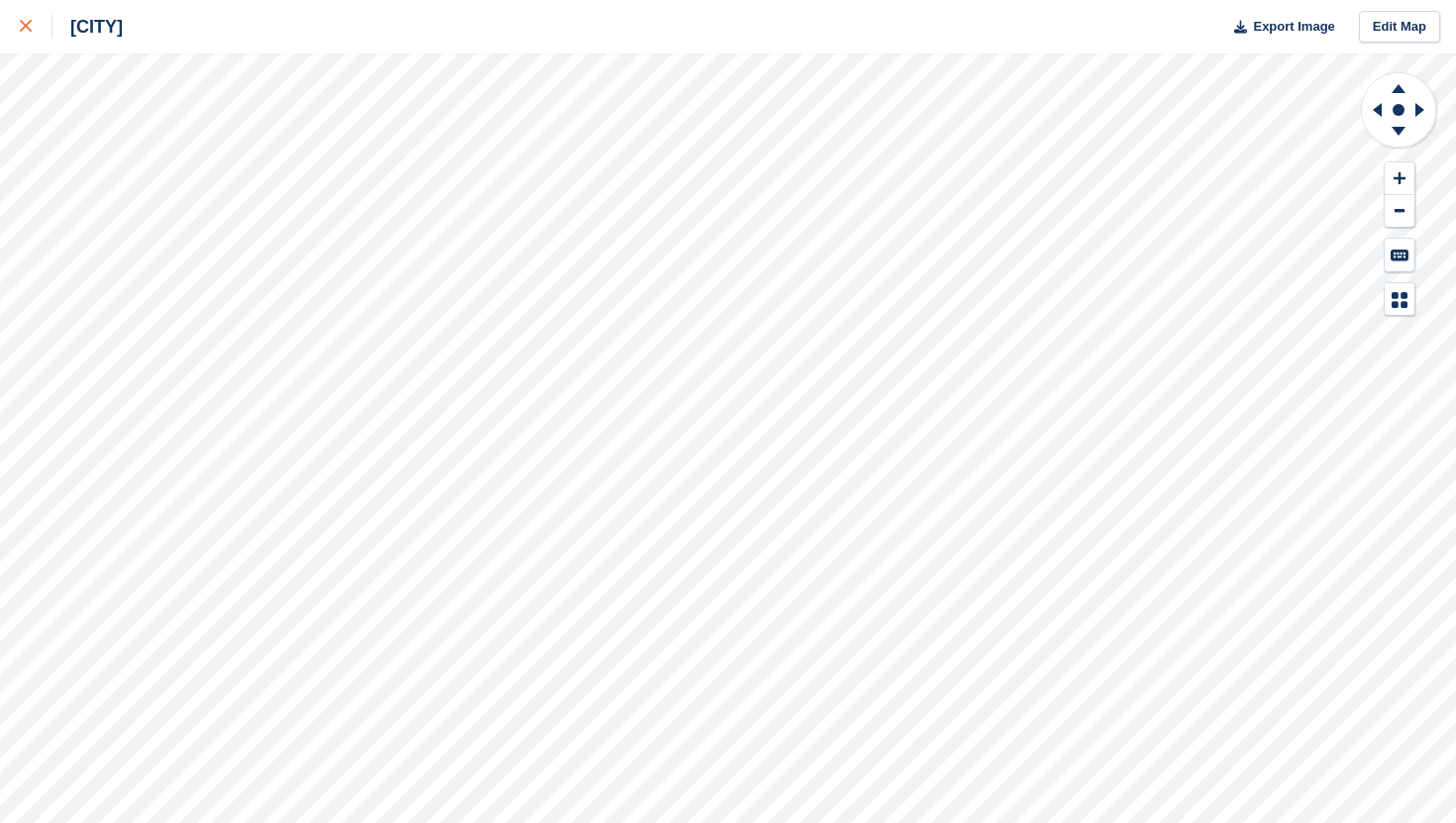 click at bounding box center (26, 27) 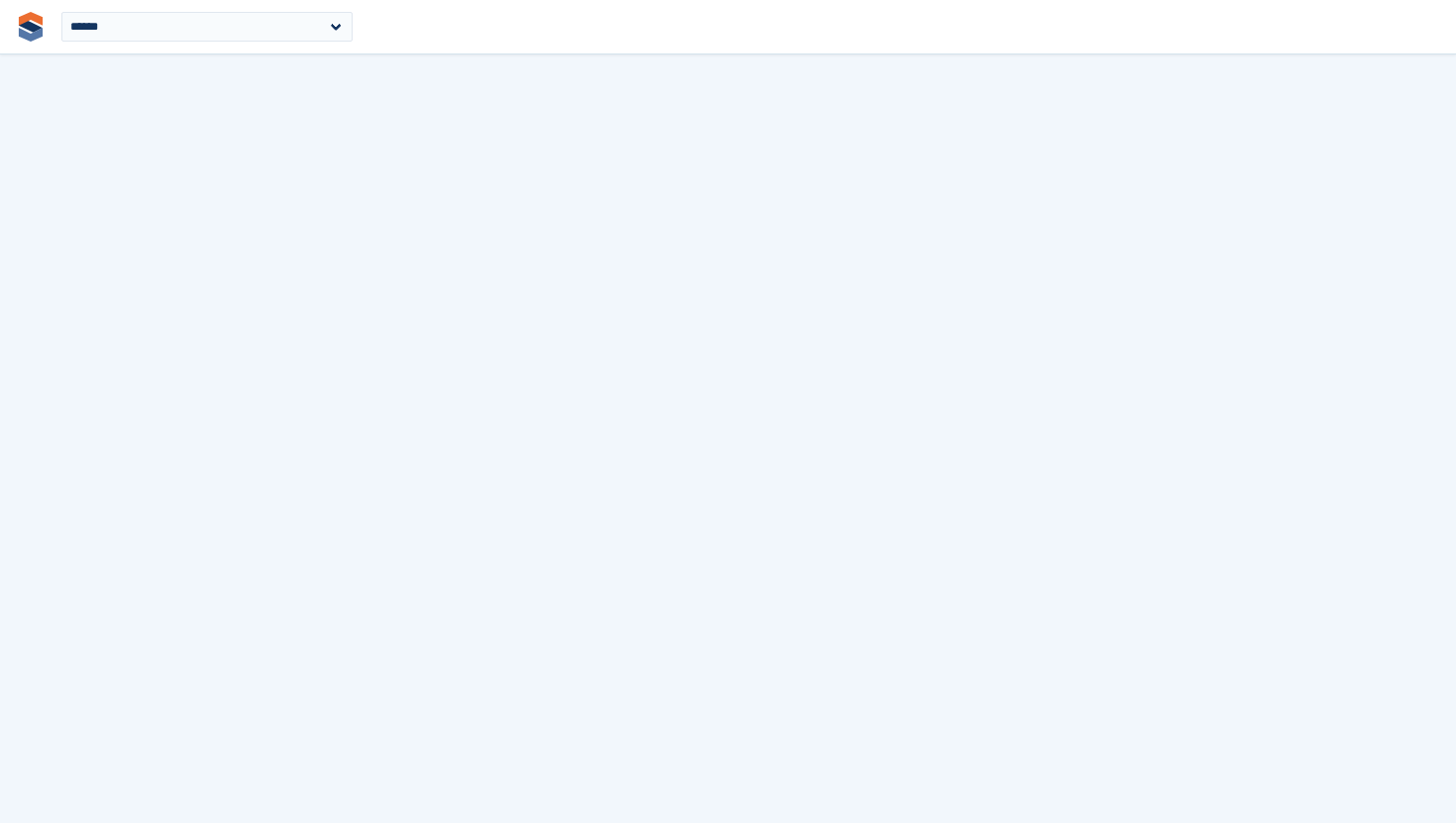 scroll, scrollTop: 0, scrollLeft: 0, axis: both 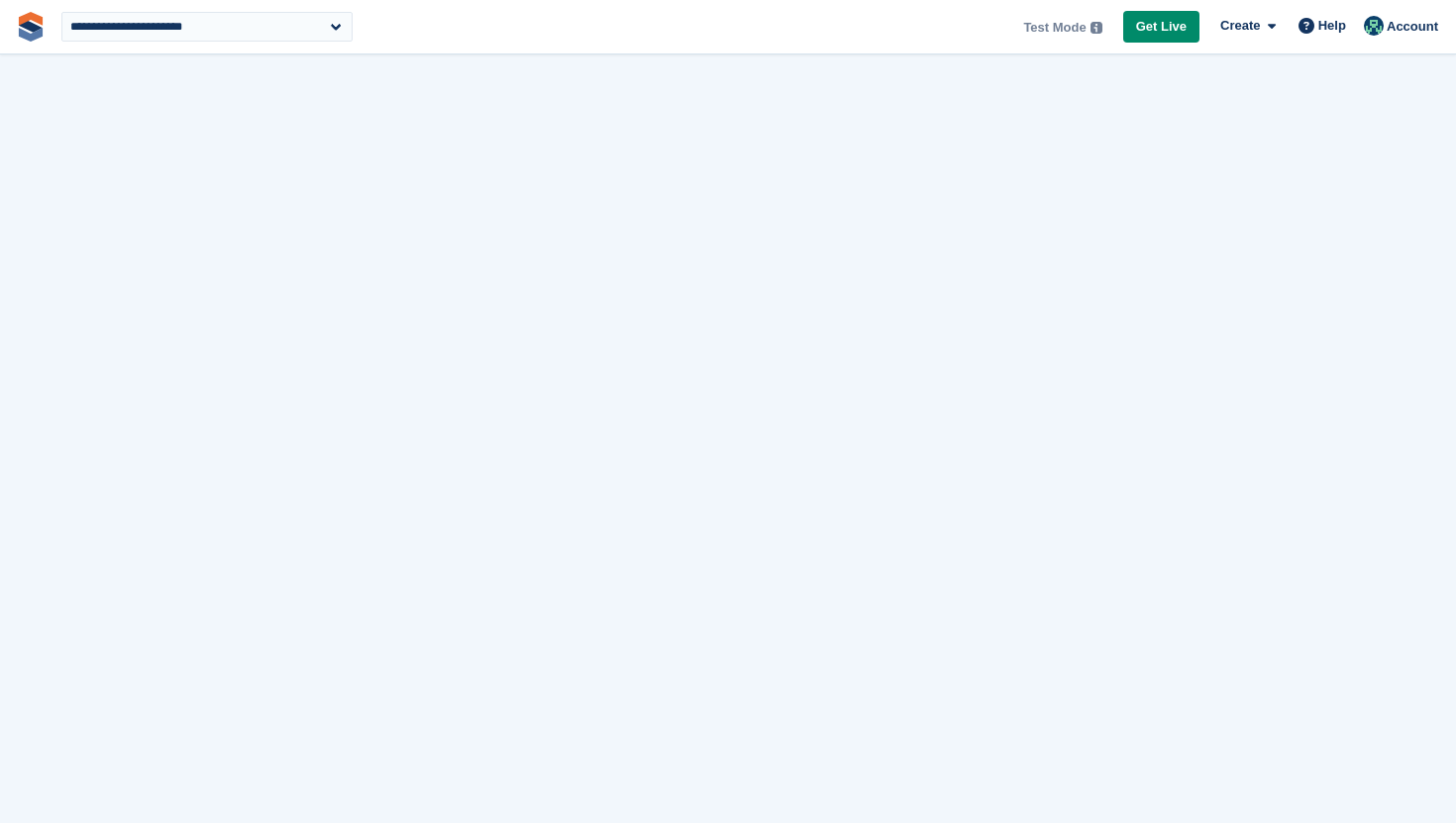 select on "***" 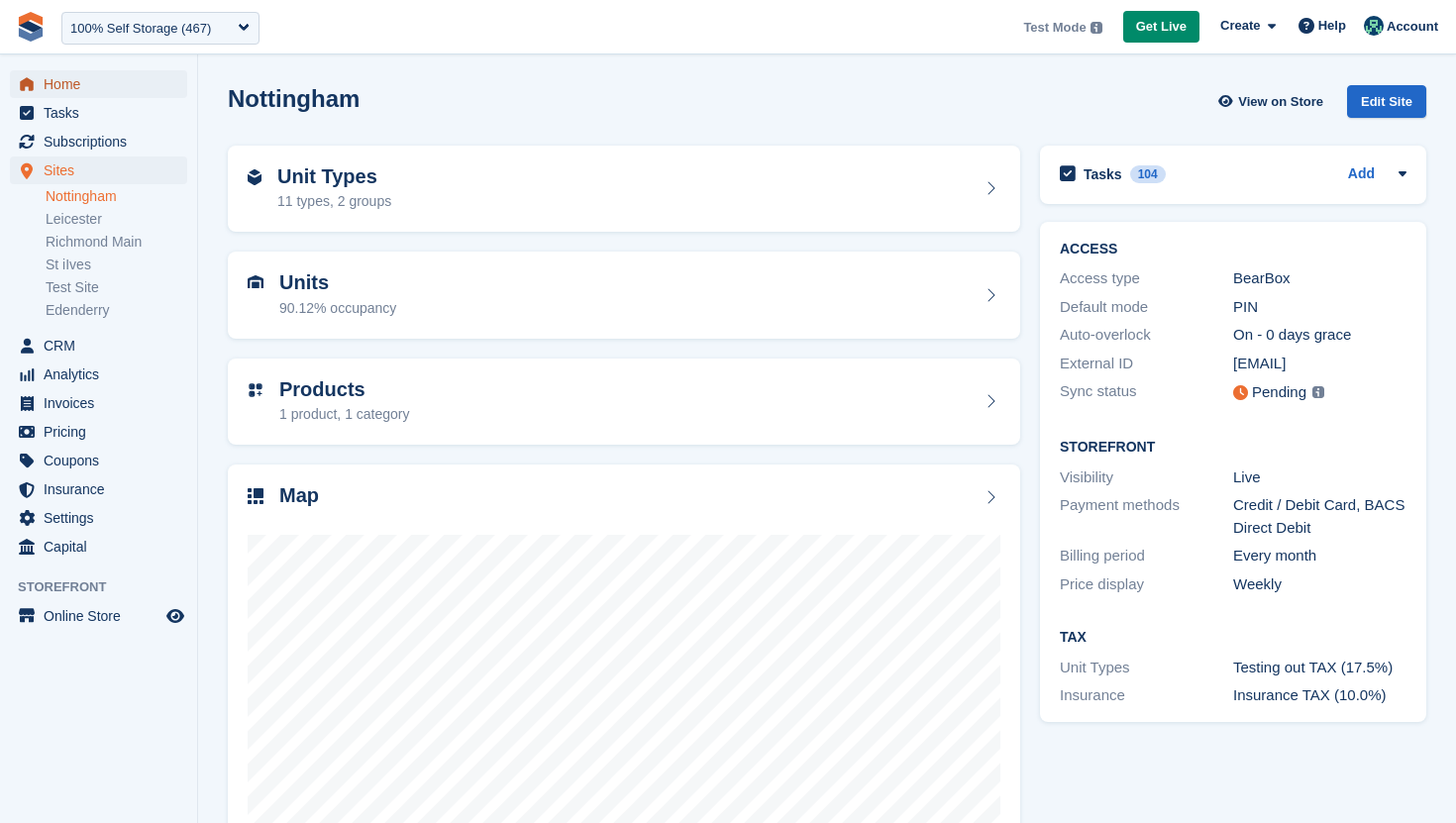 click on "Home" at bounding box center [103, 84] 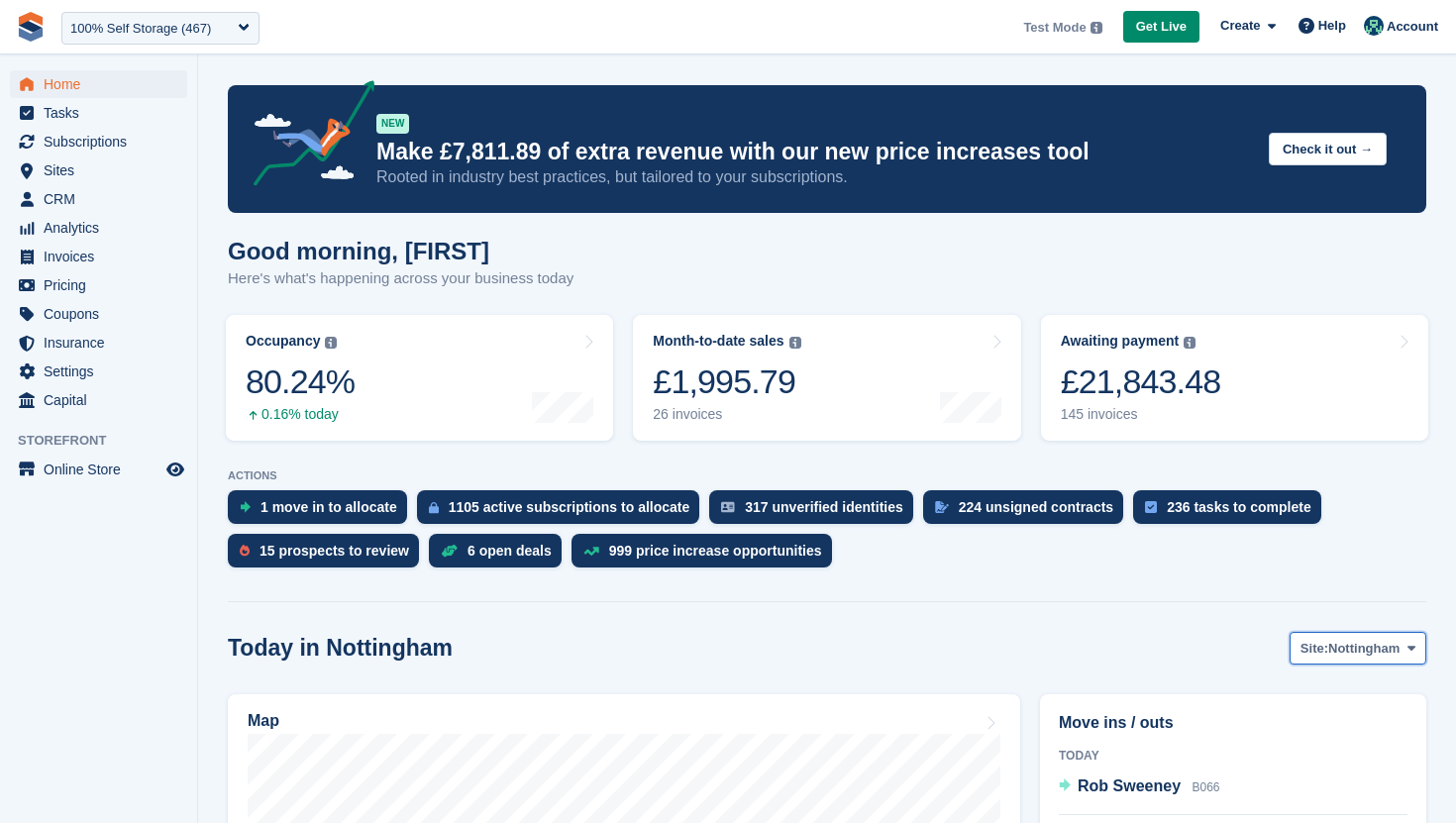 click on "Nottingham" at bounding box center (1364, 649) 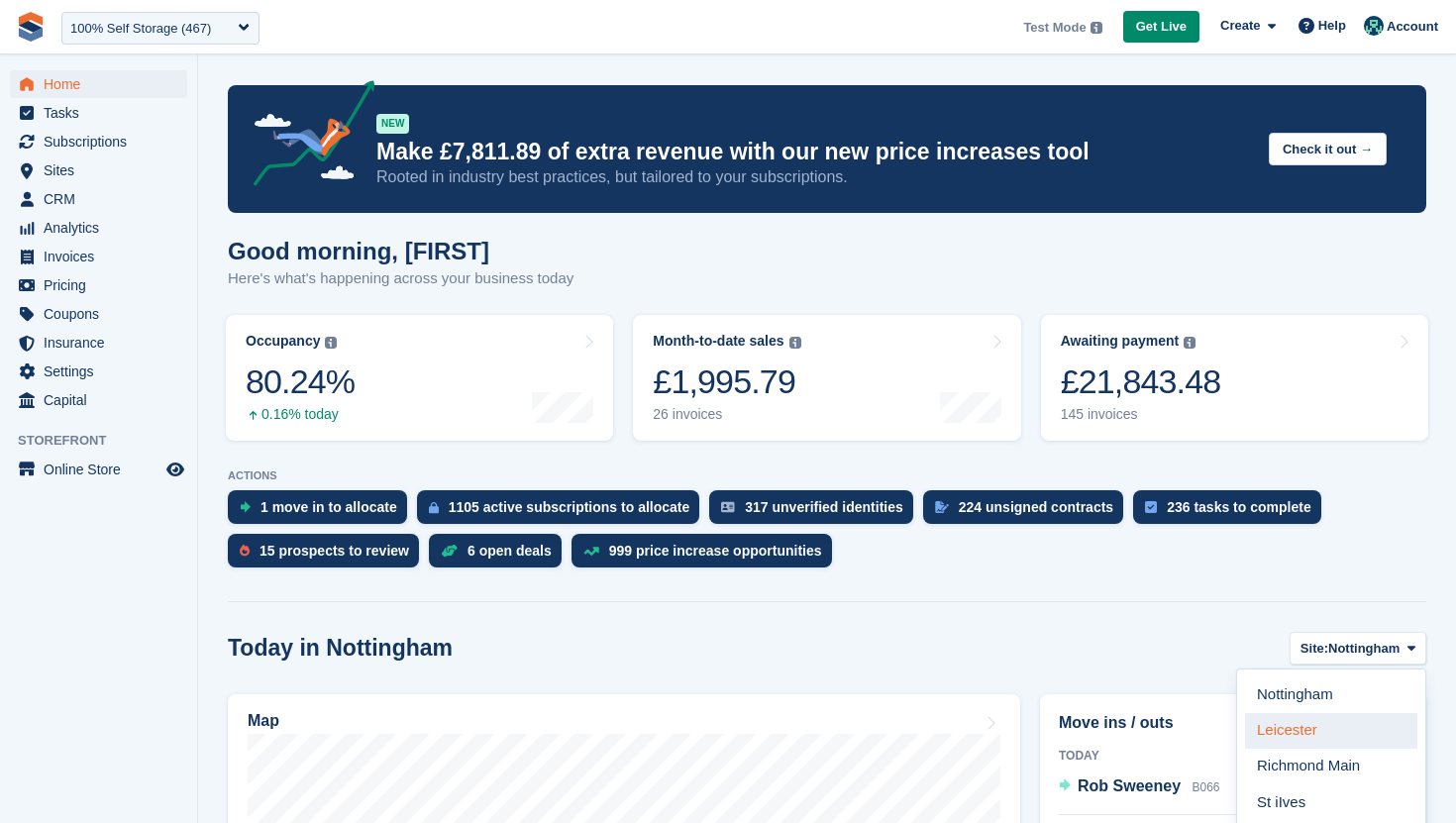 click on "Leicester" at bounding box center (1331, 731) 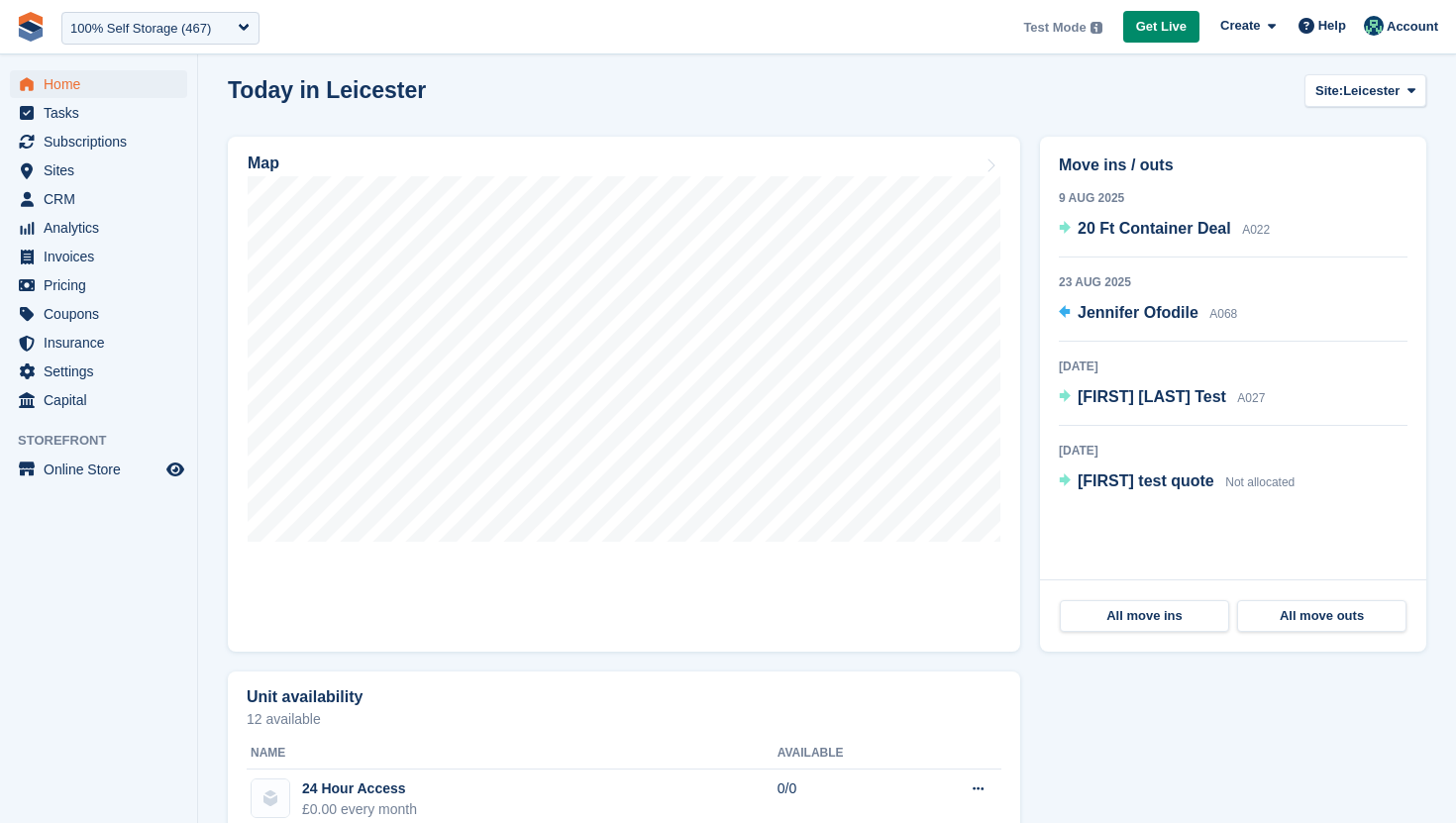 scroll, scrollTop: 560, scrollLeft: 0, axis: vertical 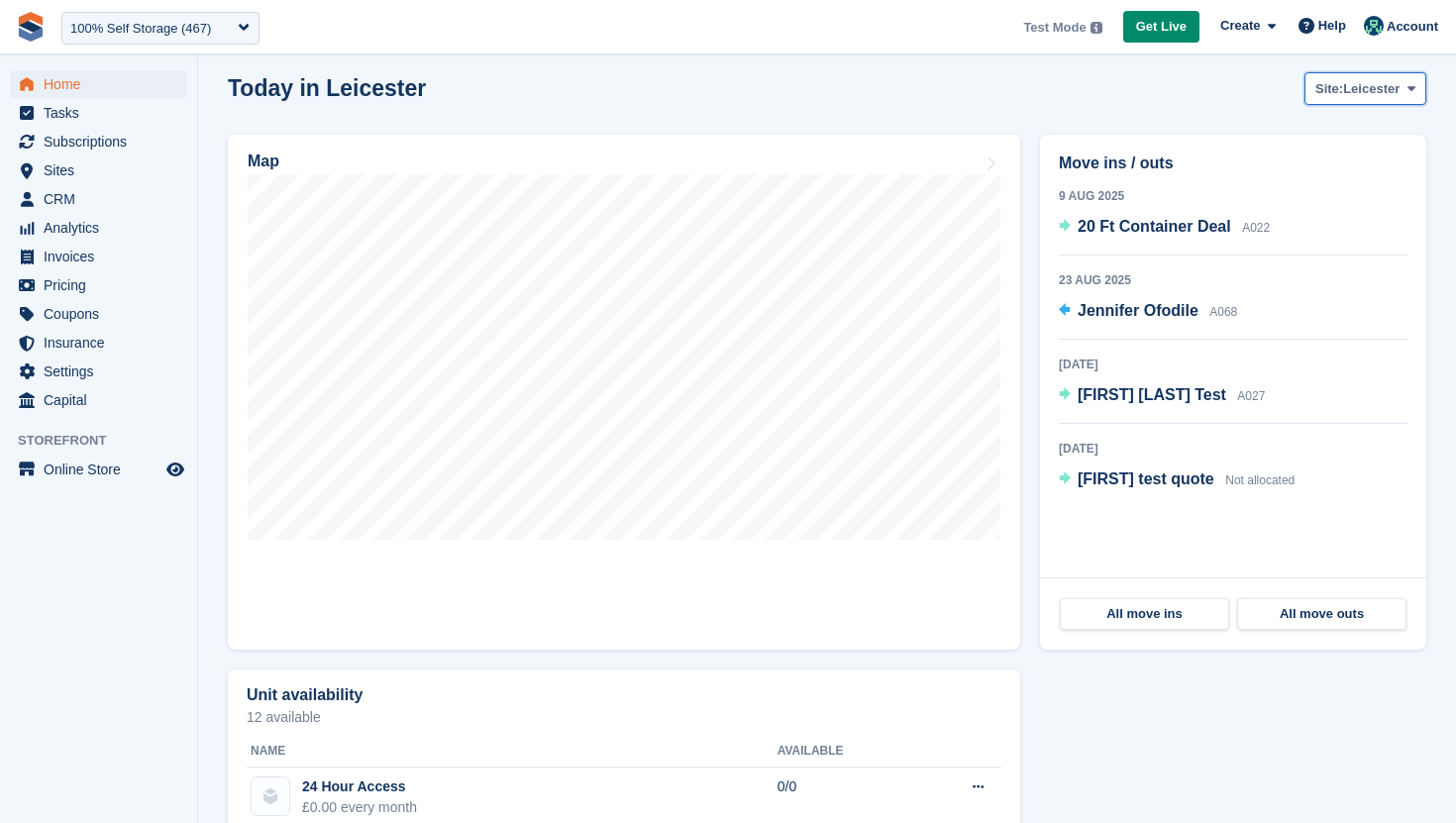 click on "Leicester" at bounding box center [1371, 89] 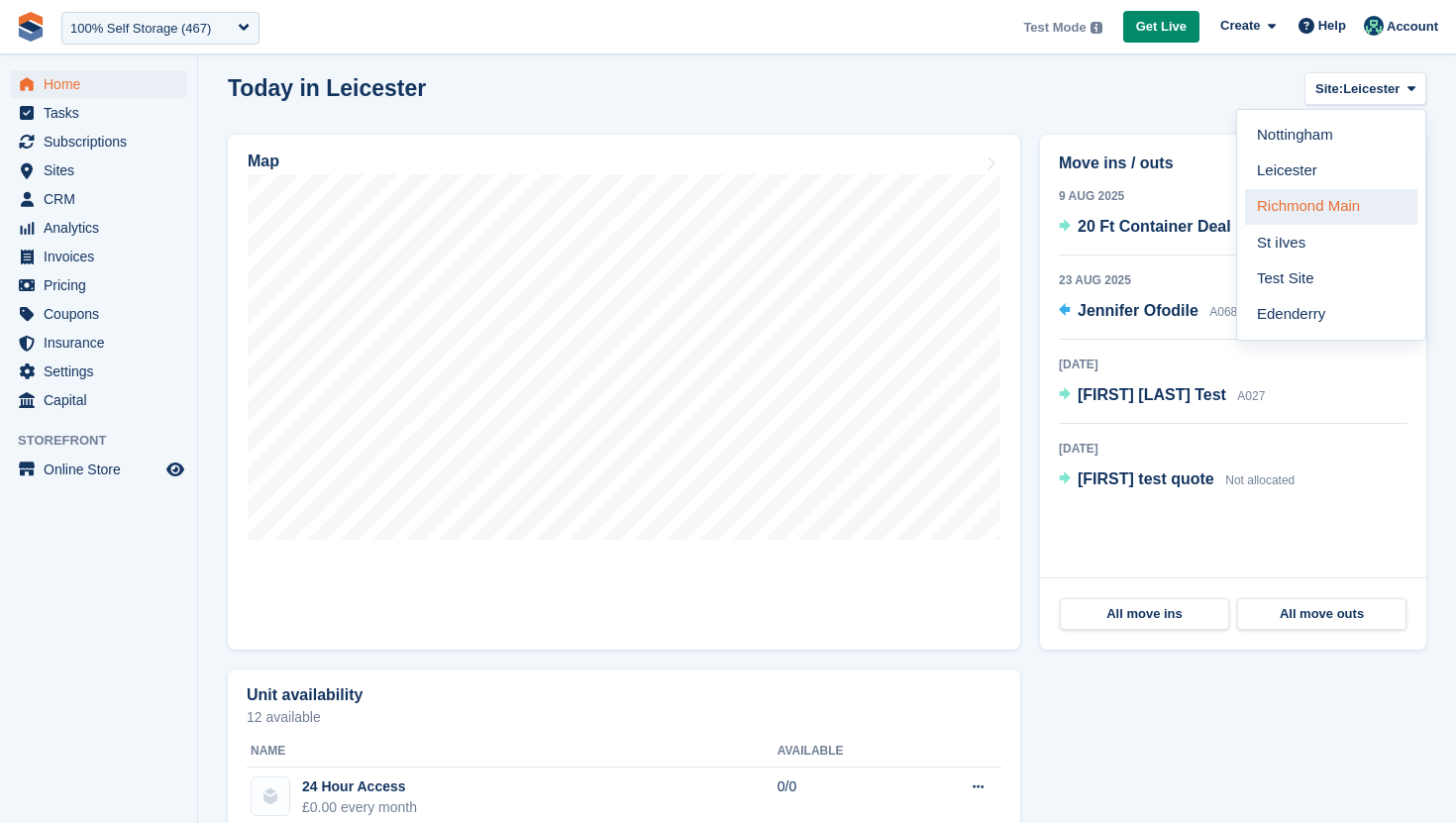 click on "Richmond Main" at bounding box center [1331, 207] 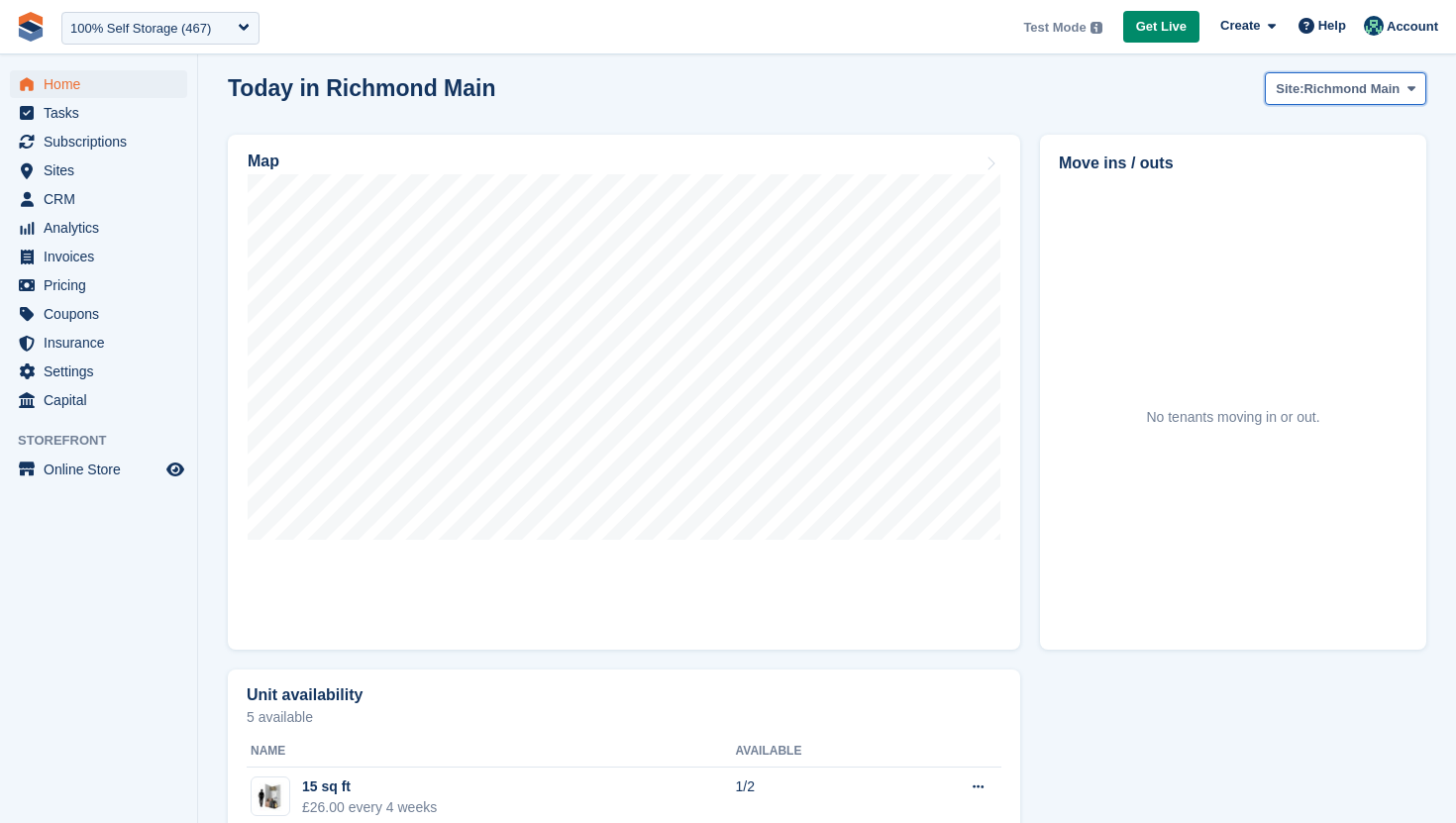 click on "Richmond Main" at bounding box center (1351, 89) 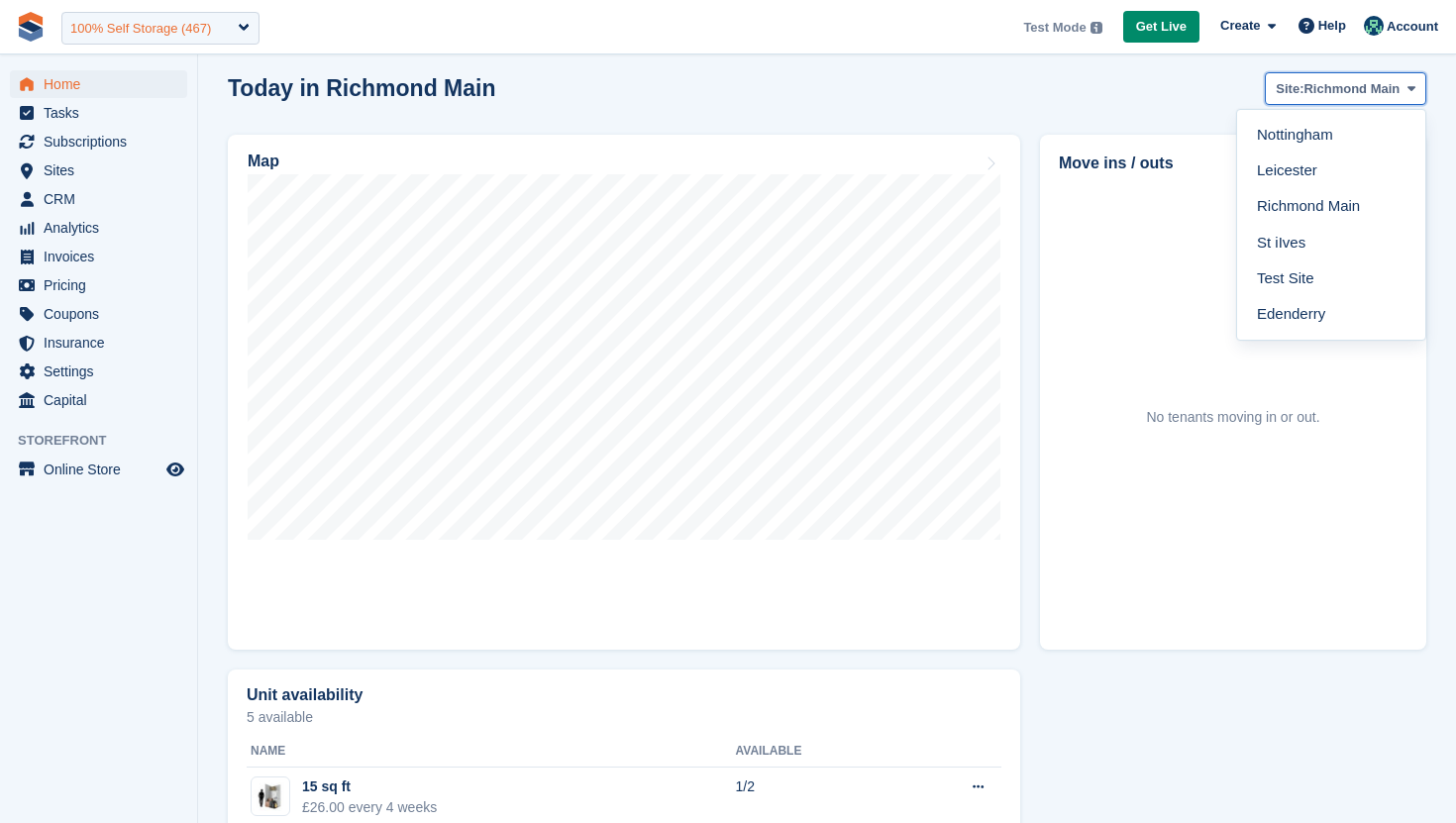 click on "100% Self Storage (467)" at bounding box center [141, 29] 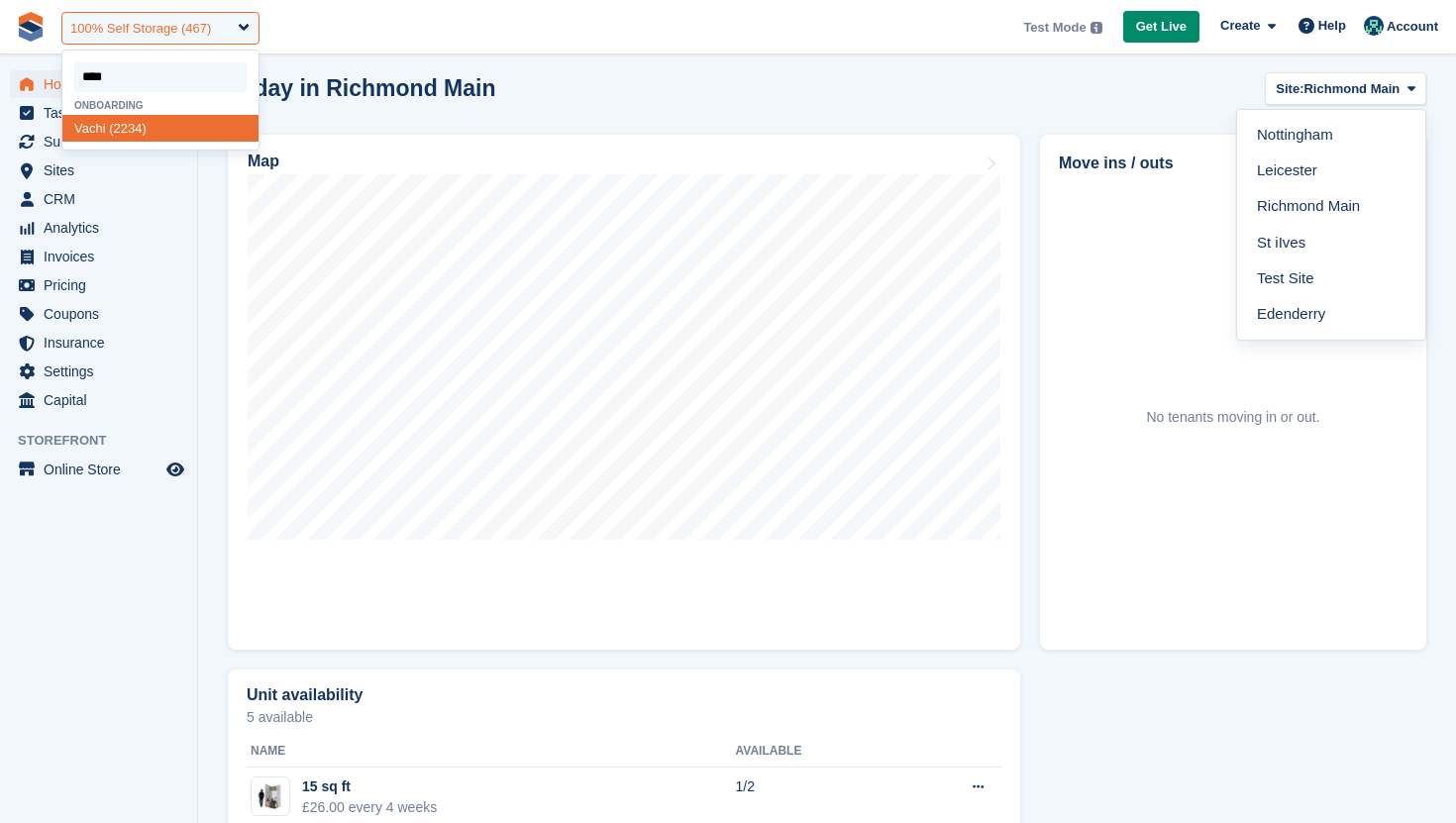 type on "*****" 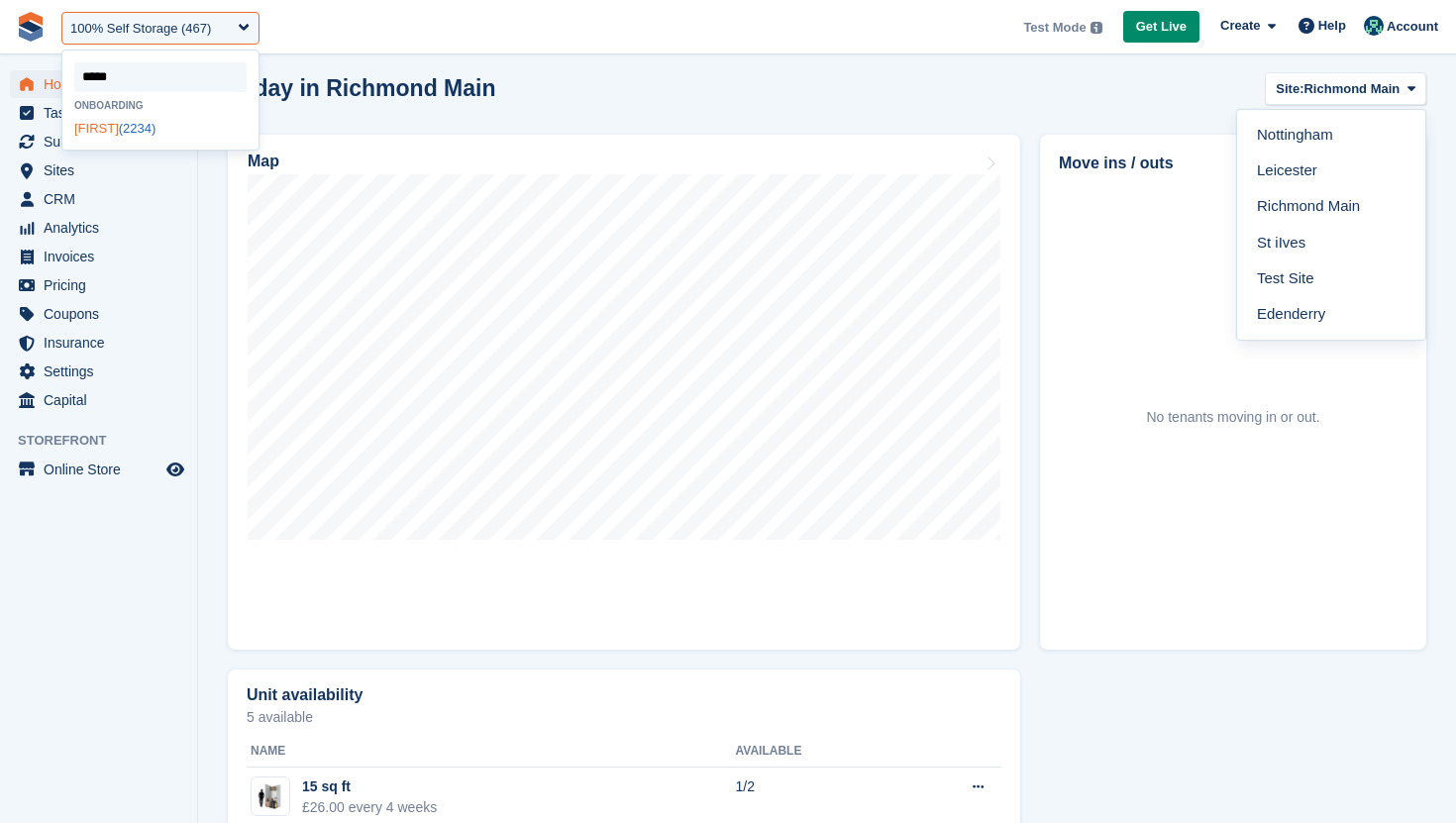 click on "Vachi   (2234)" at bounding box center [160, 128] 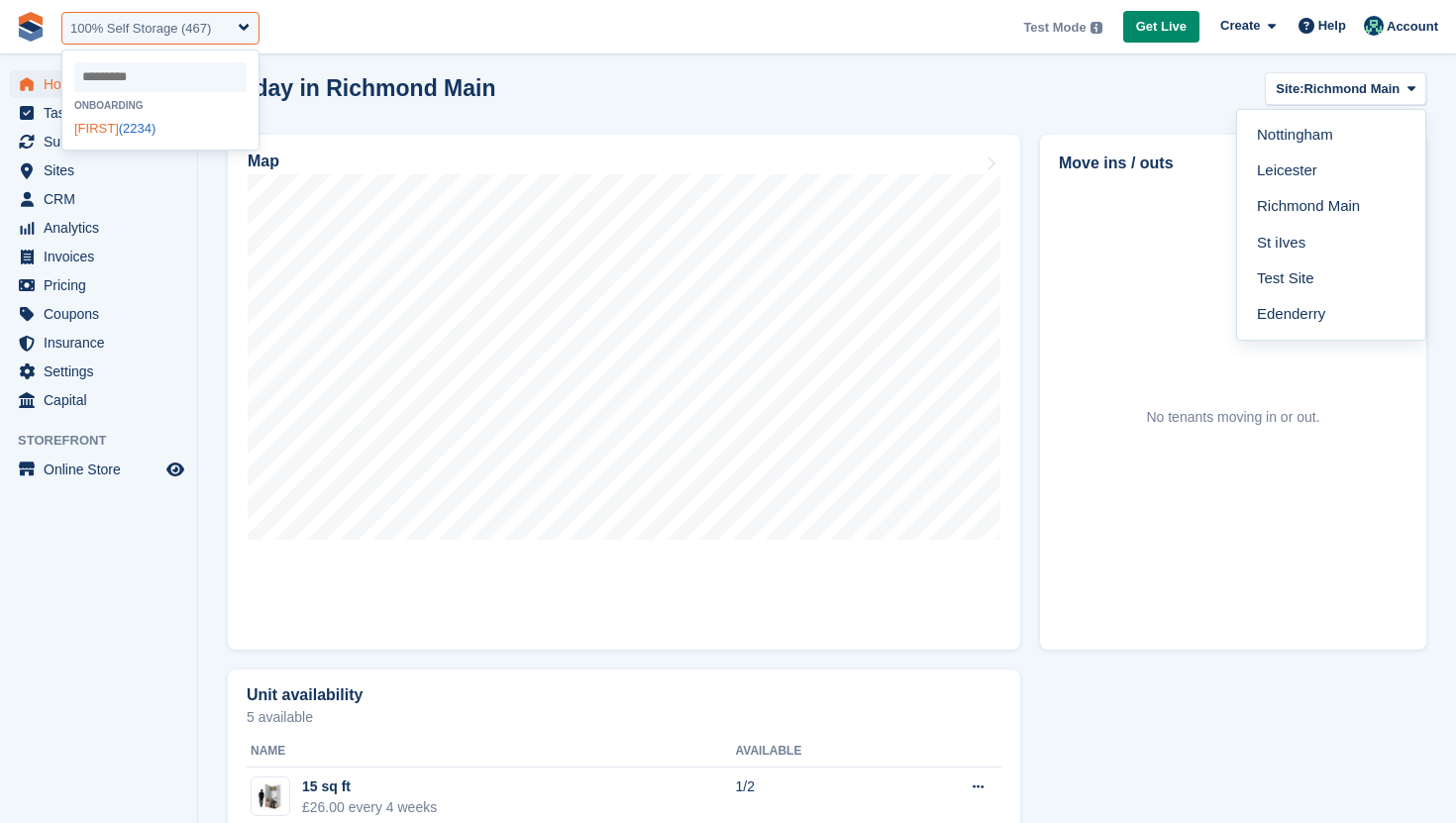 select on "****" 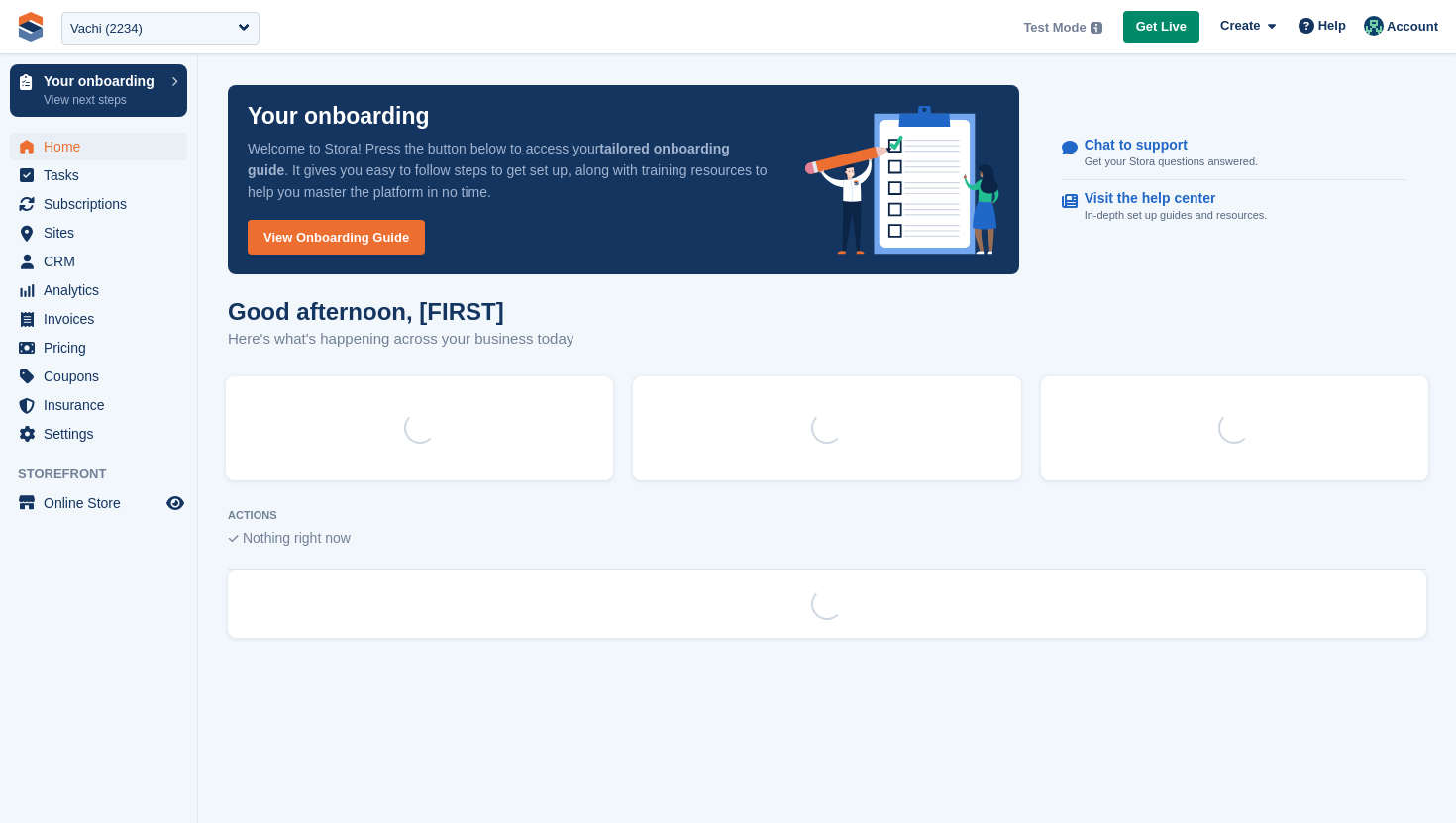 scroll, scrollTop: 0, scrollLeft: 0, axis: both 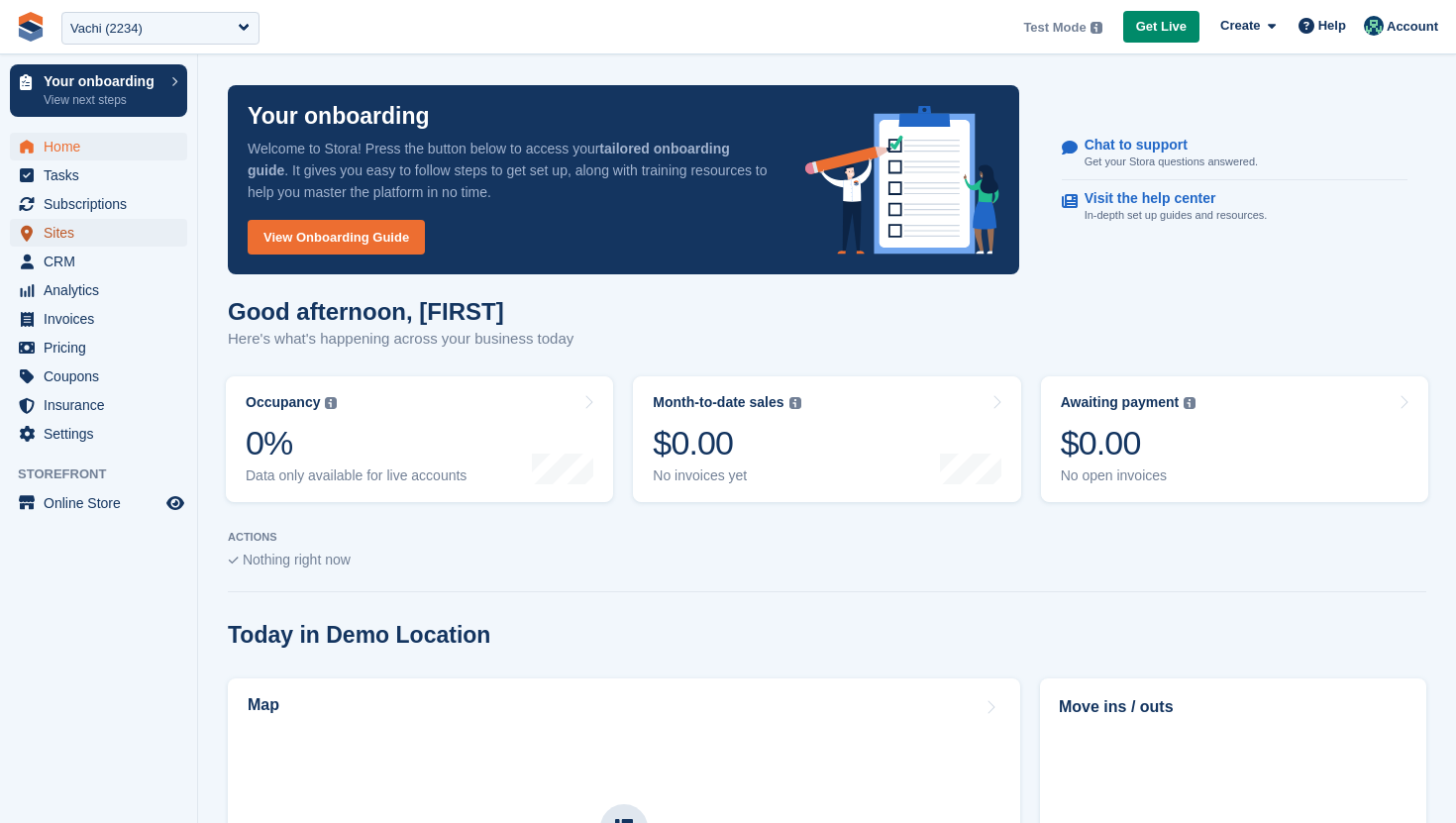 click on "Sites" at bounding box center (103, 233) 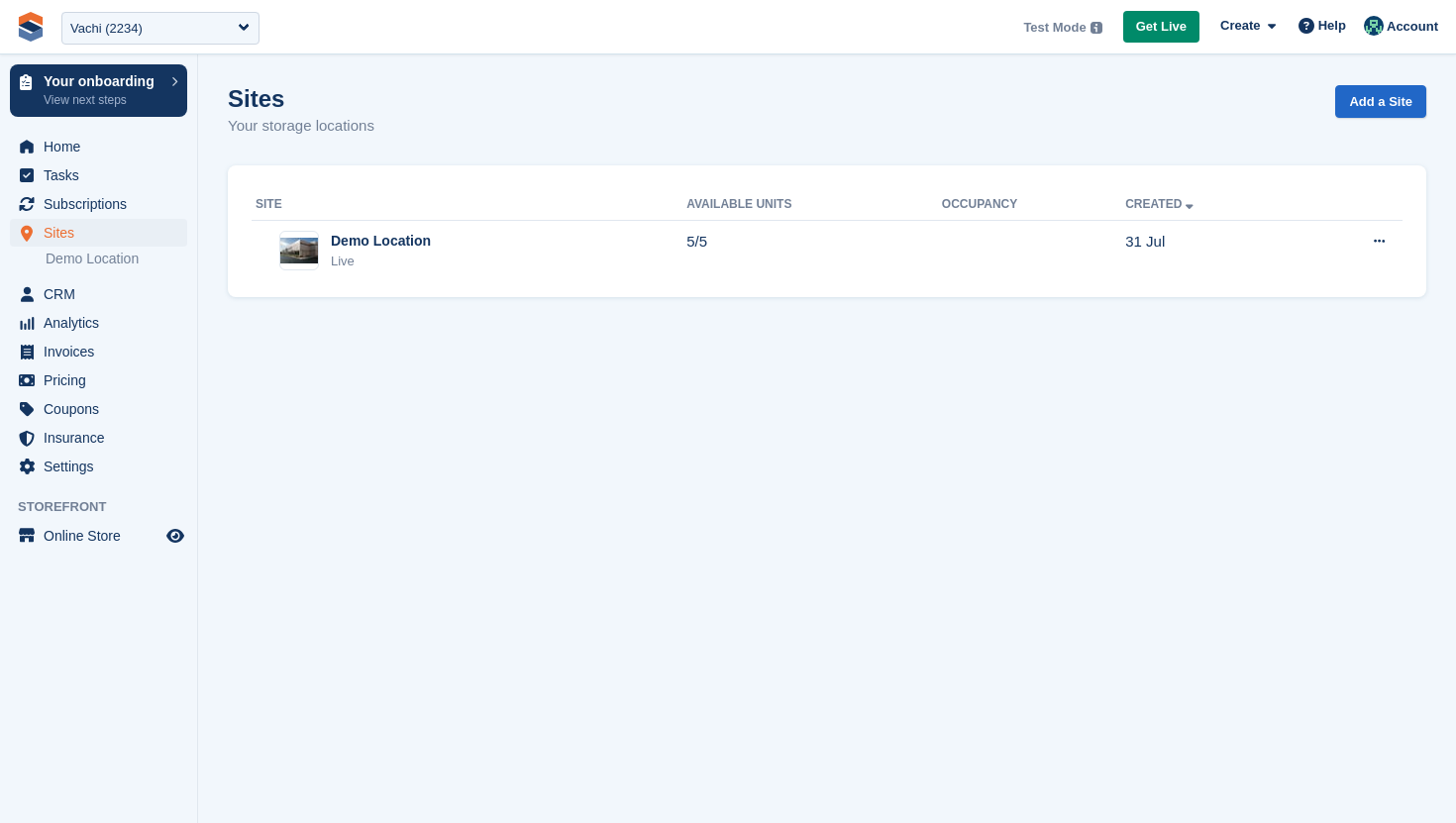 scroll, scrollTop: 0, scrollLeft: 0, axis: both 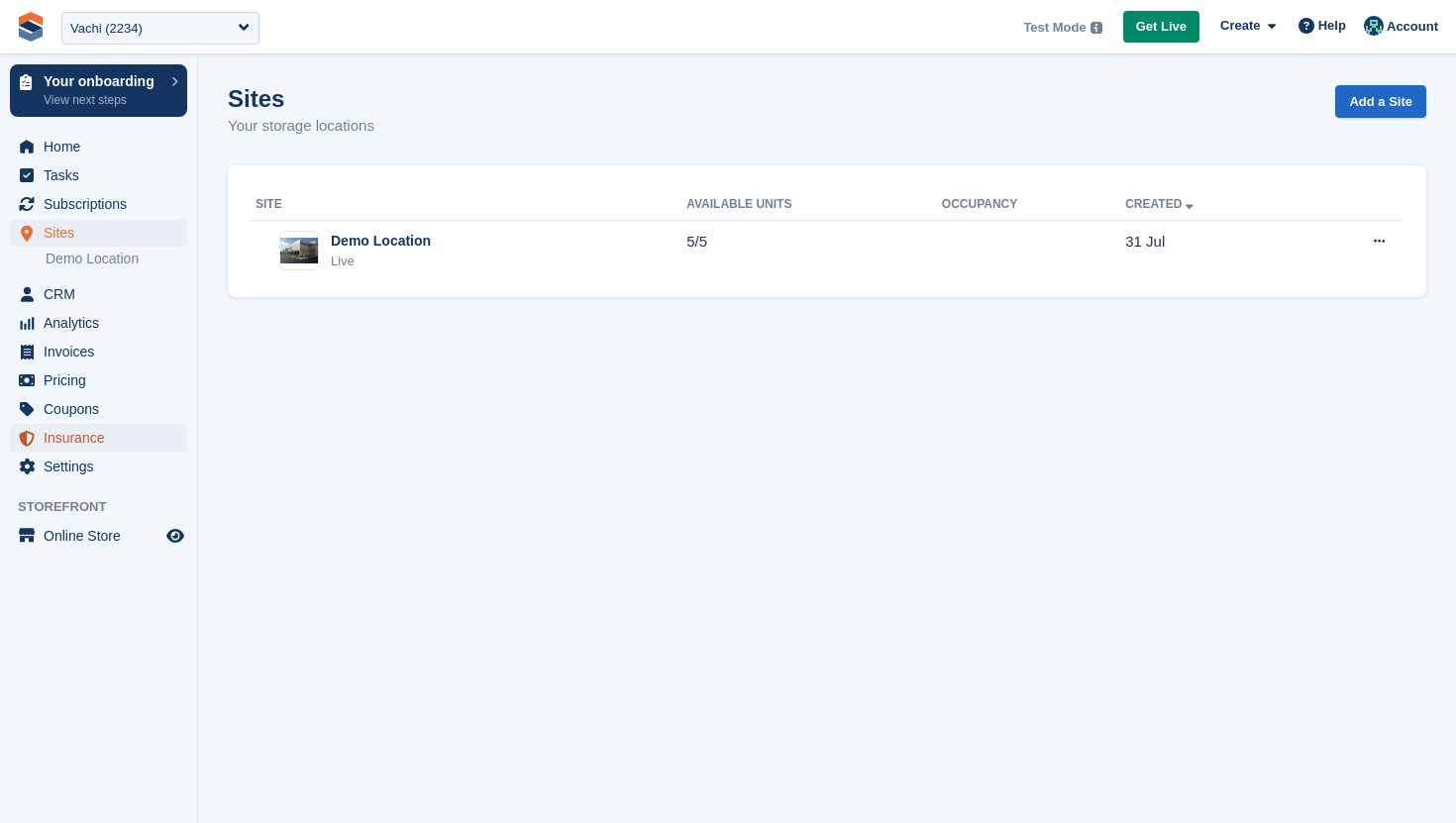 click on "Insurance" at bounding box center (103, 438) 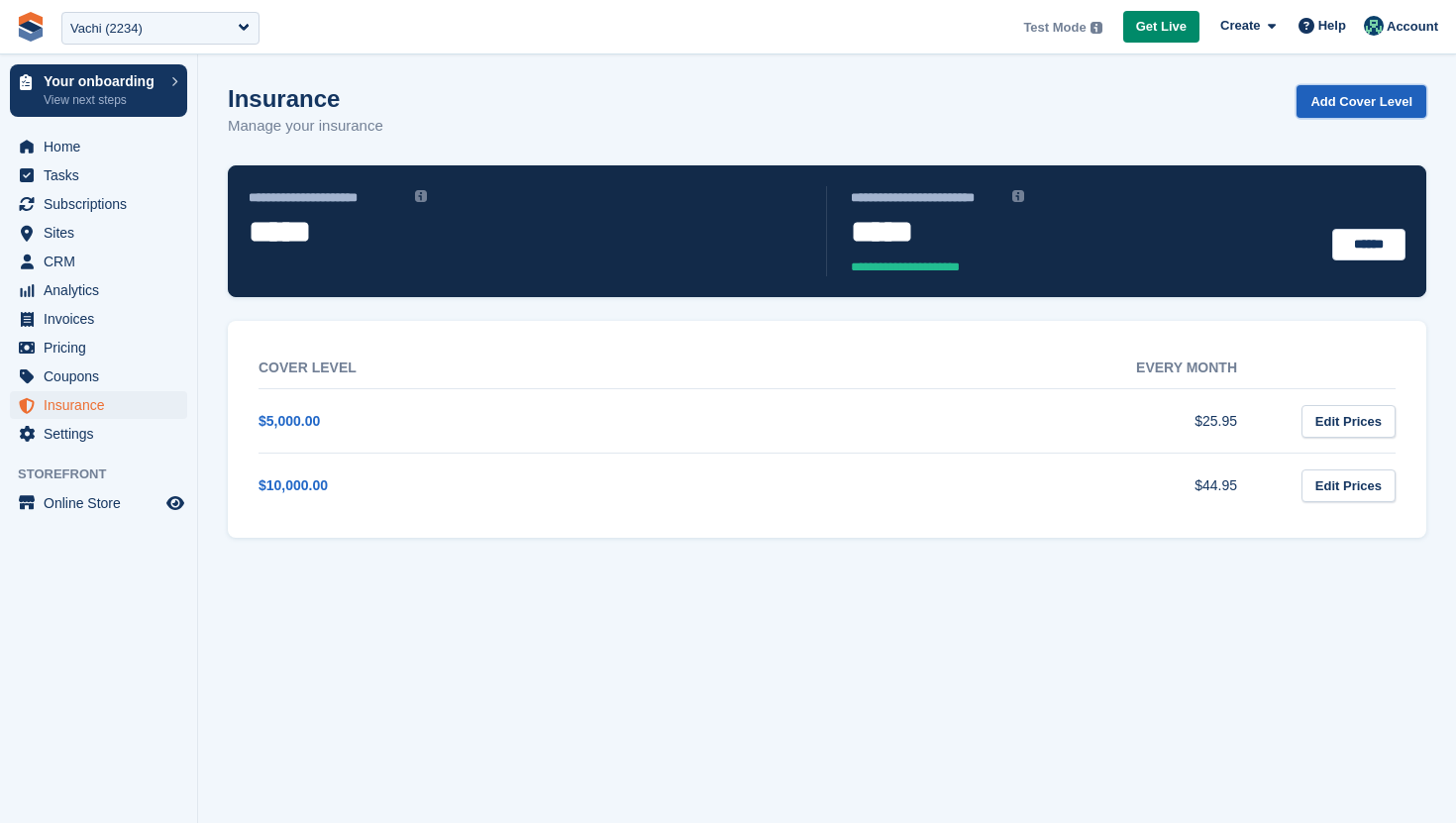 click on "Add Cover Level" at bounding box center [1361, 101] 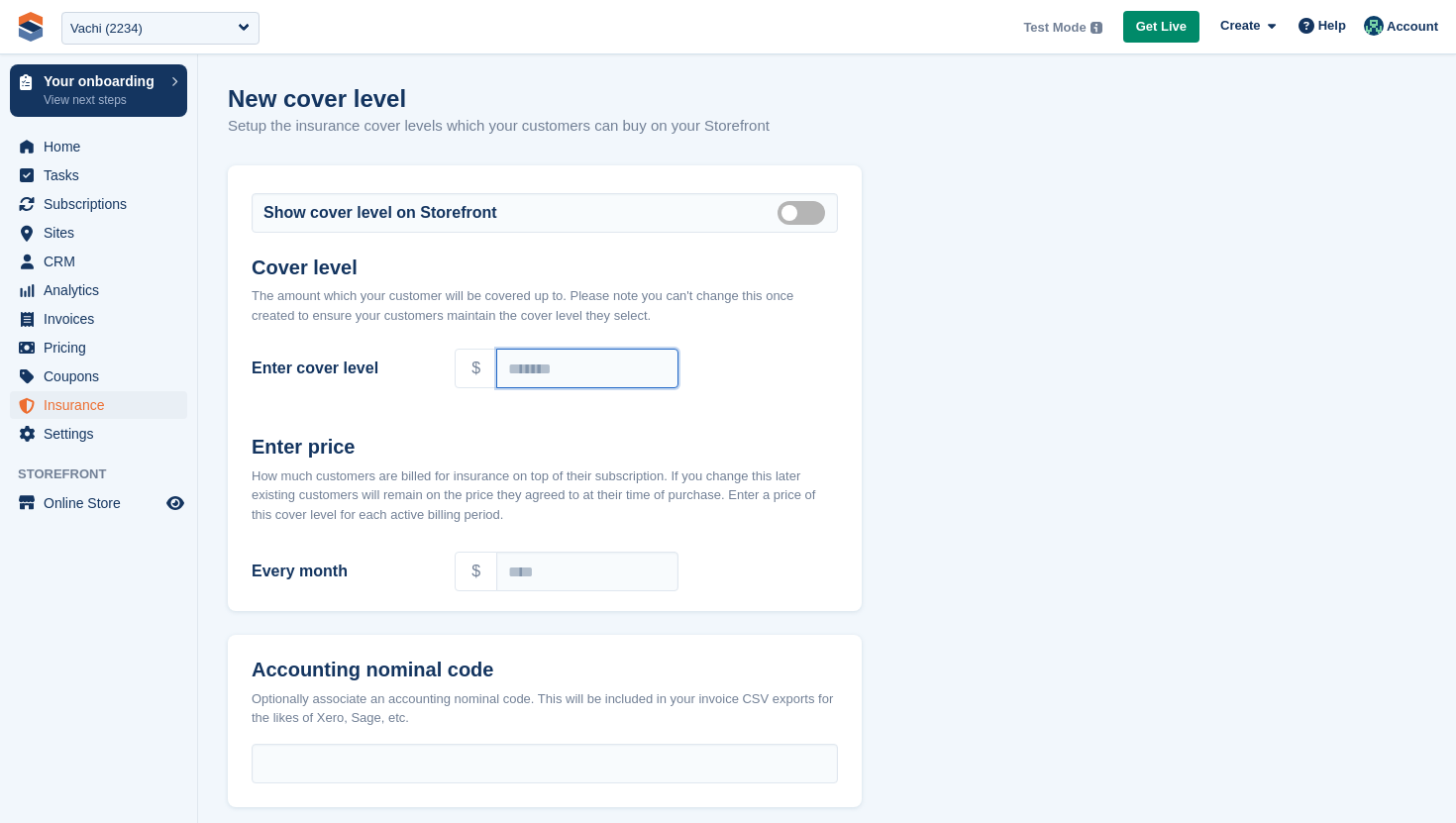 click on "Enter cover level" at bounding box center (587, 368) 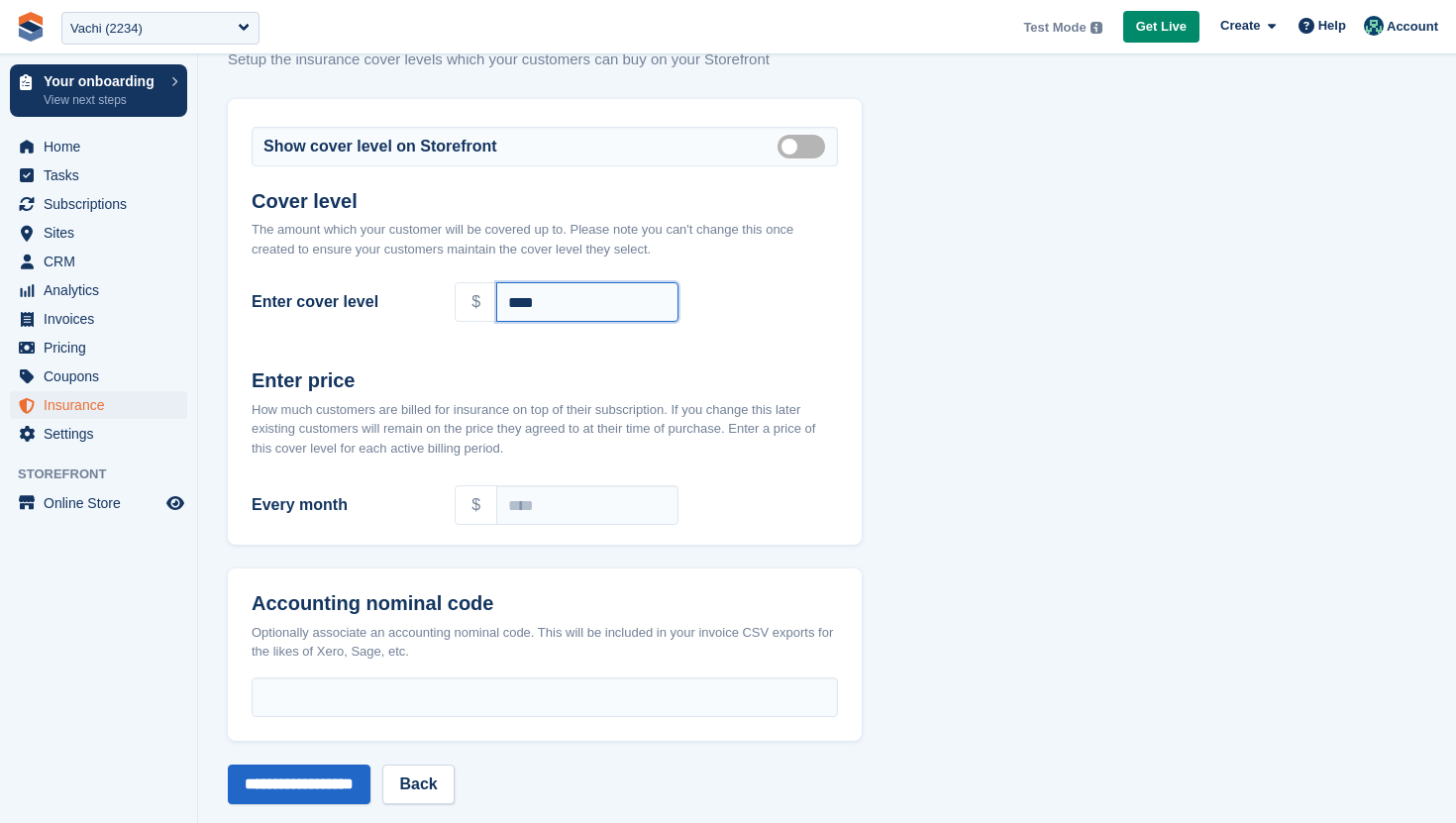 scroll, scrollTop: 92, scrollLeft: 0, axis: vertical 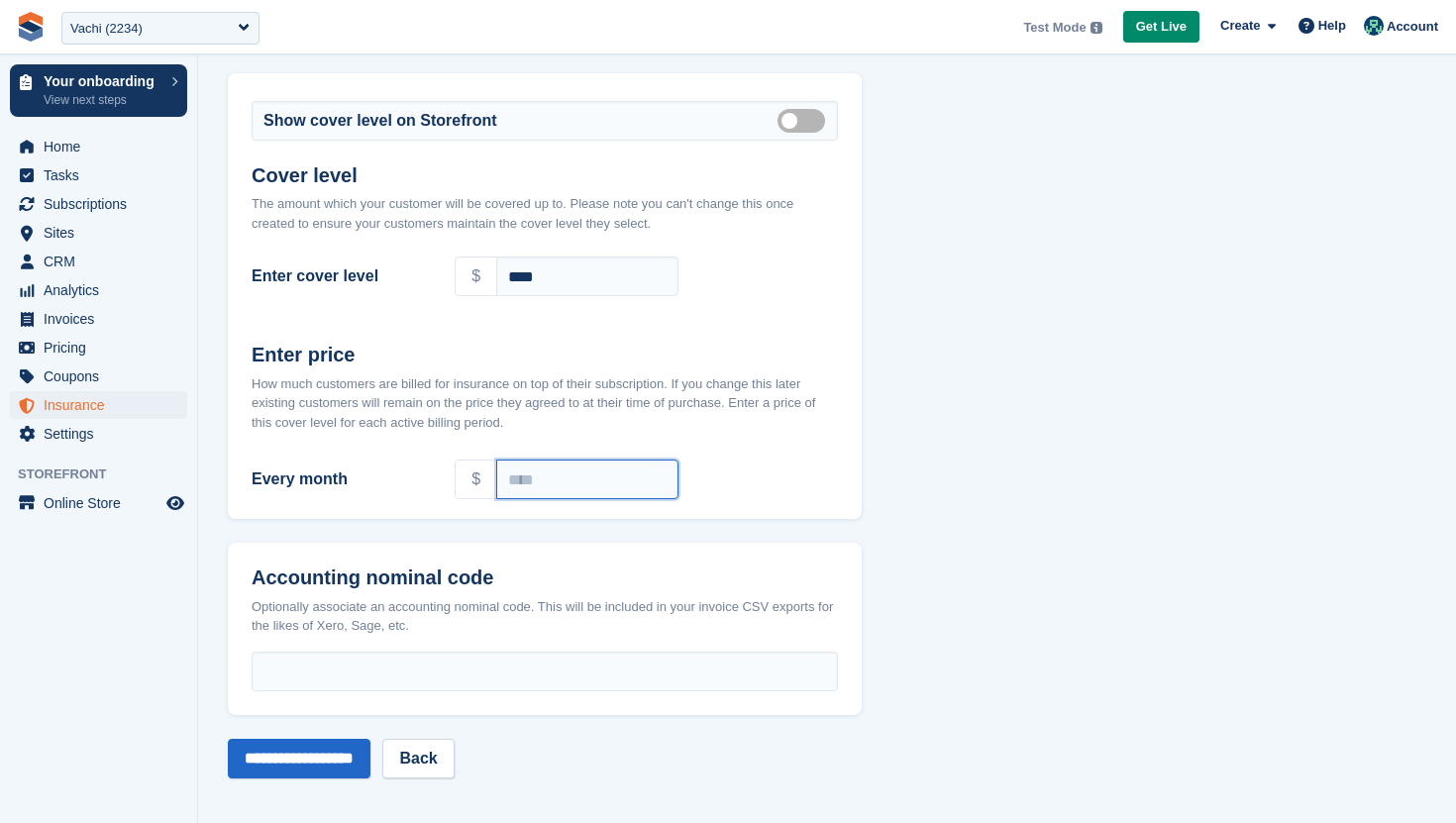 click on "Every month" at bounding box center (587, 479) 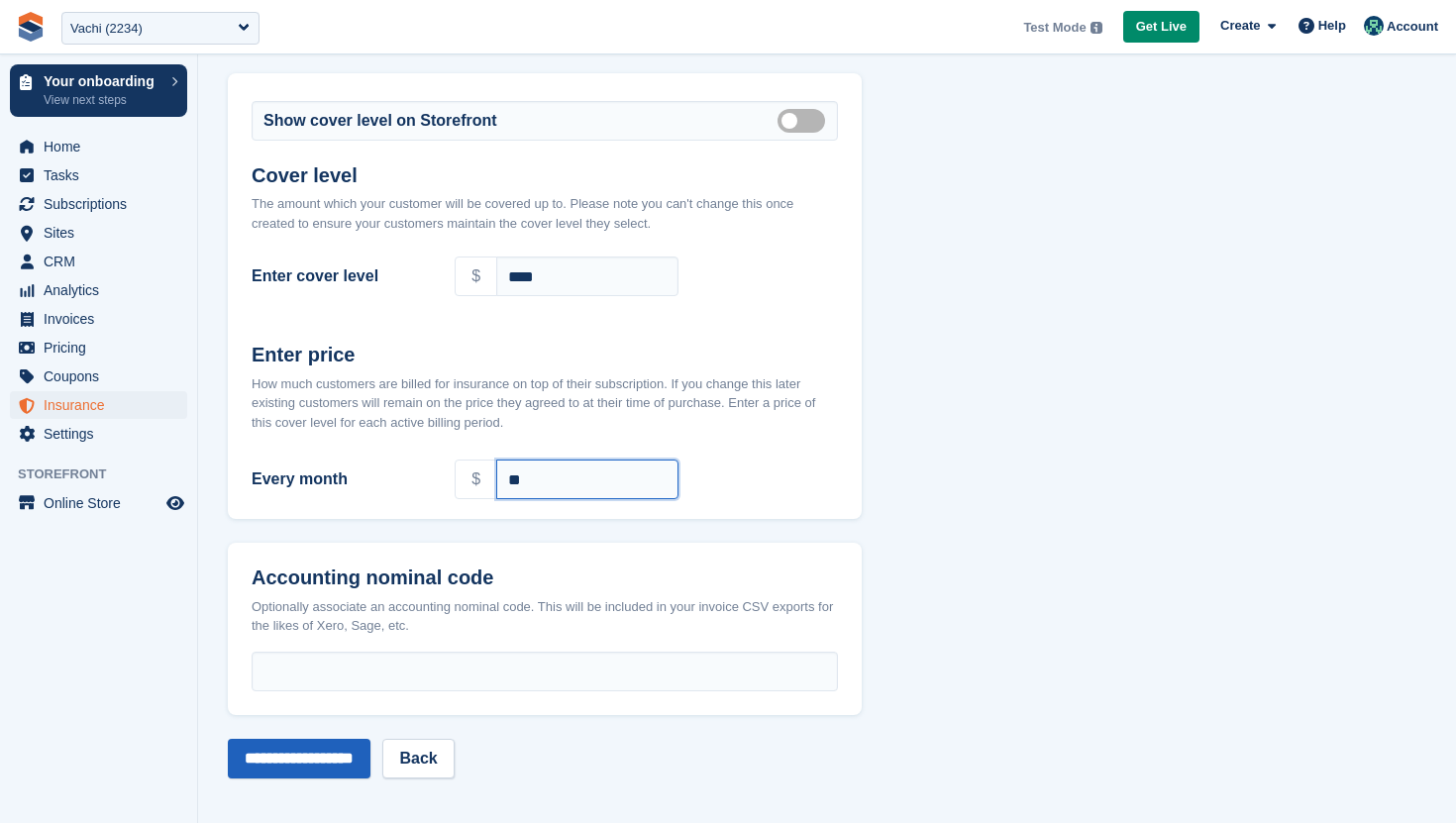 type on "**" 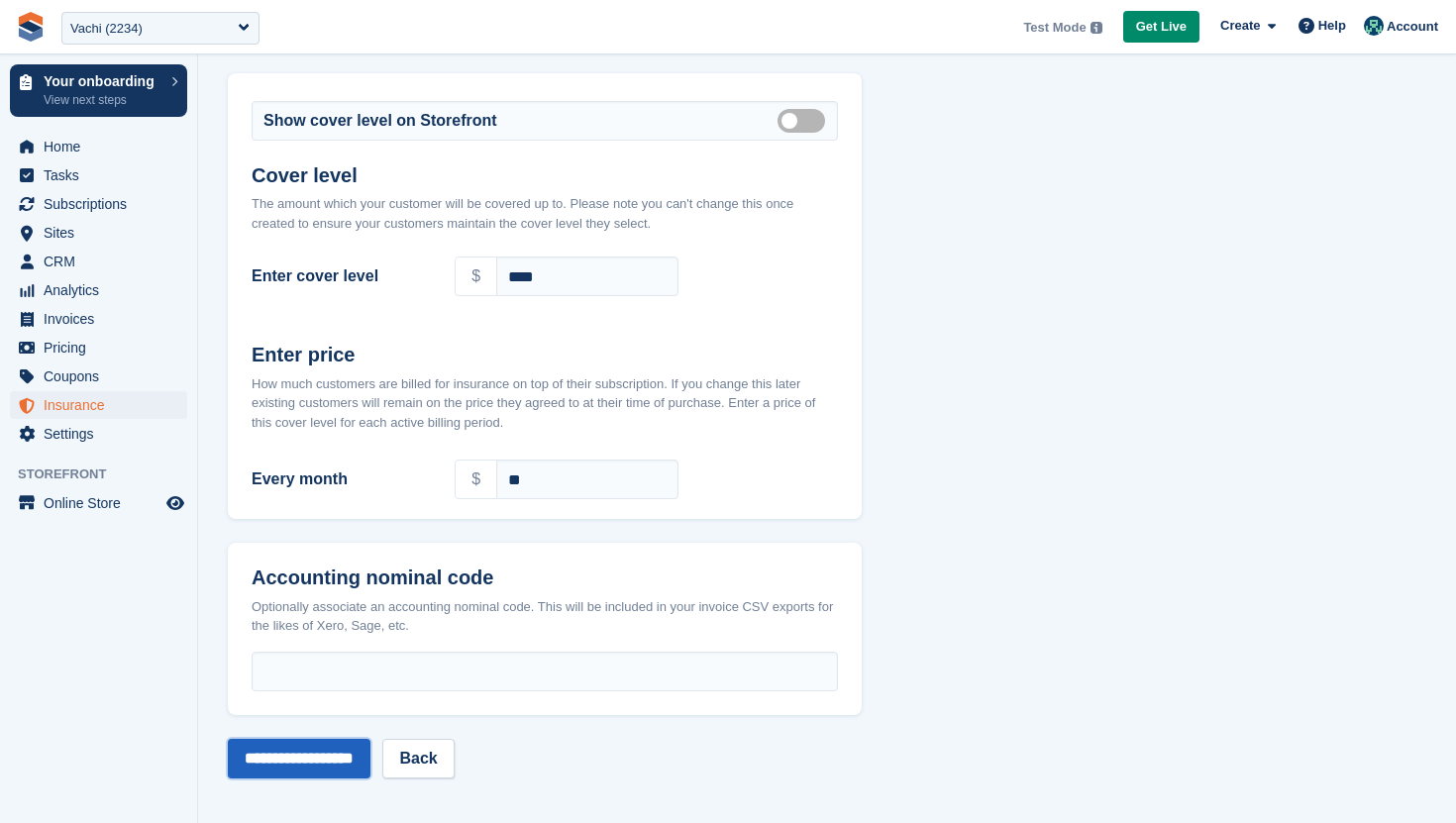 click on "**********" at bounding box center (299, 759) 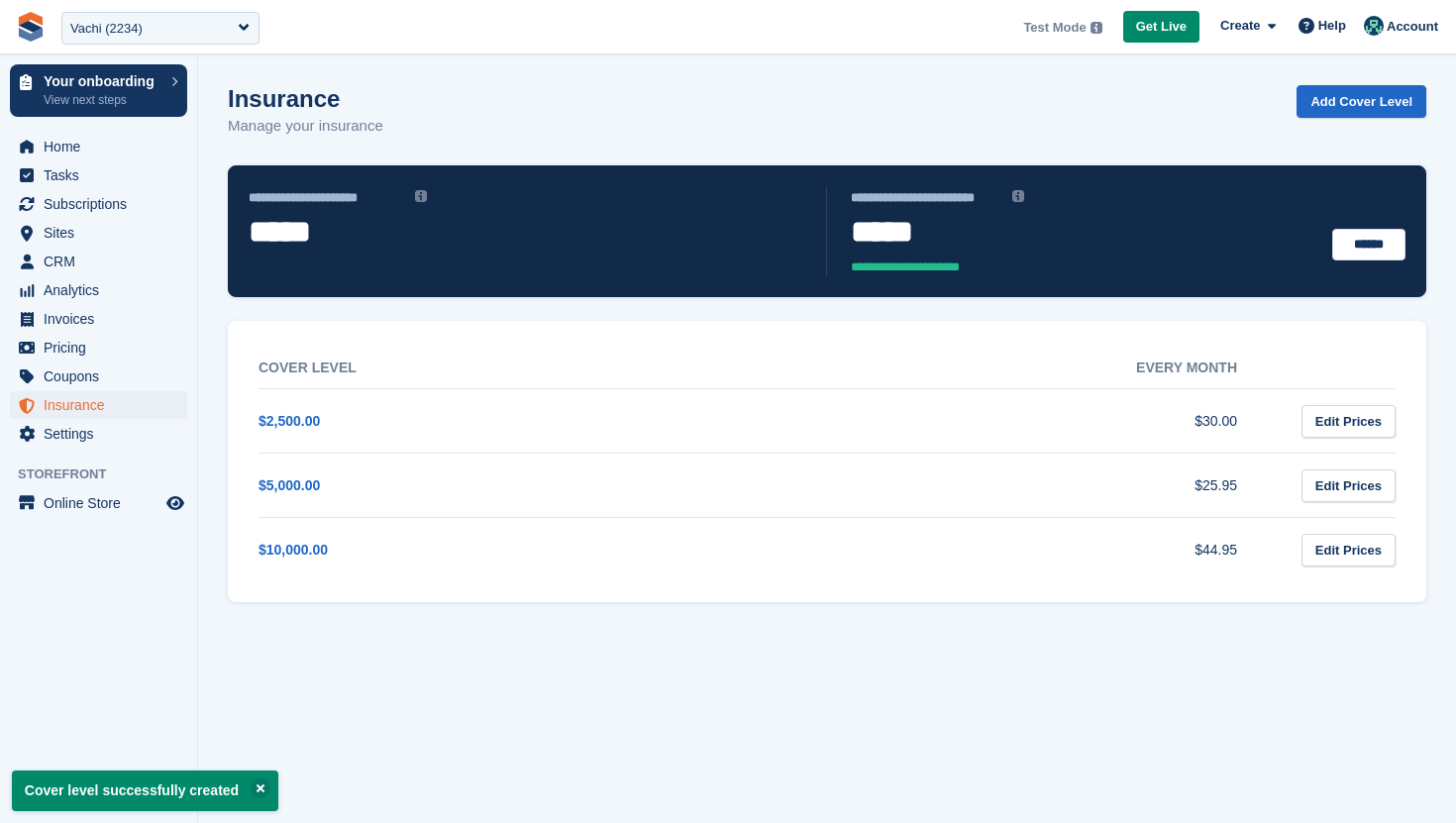 scroll, scrollTop: 0, scrollLeft: 0, axis: both 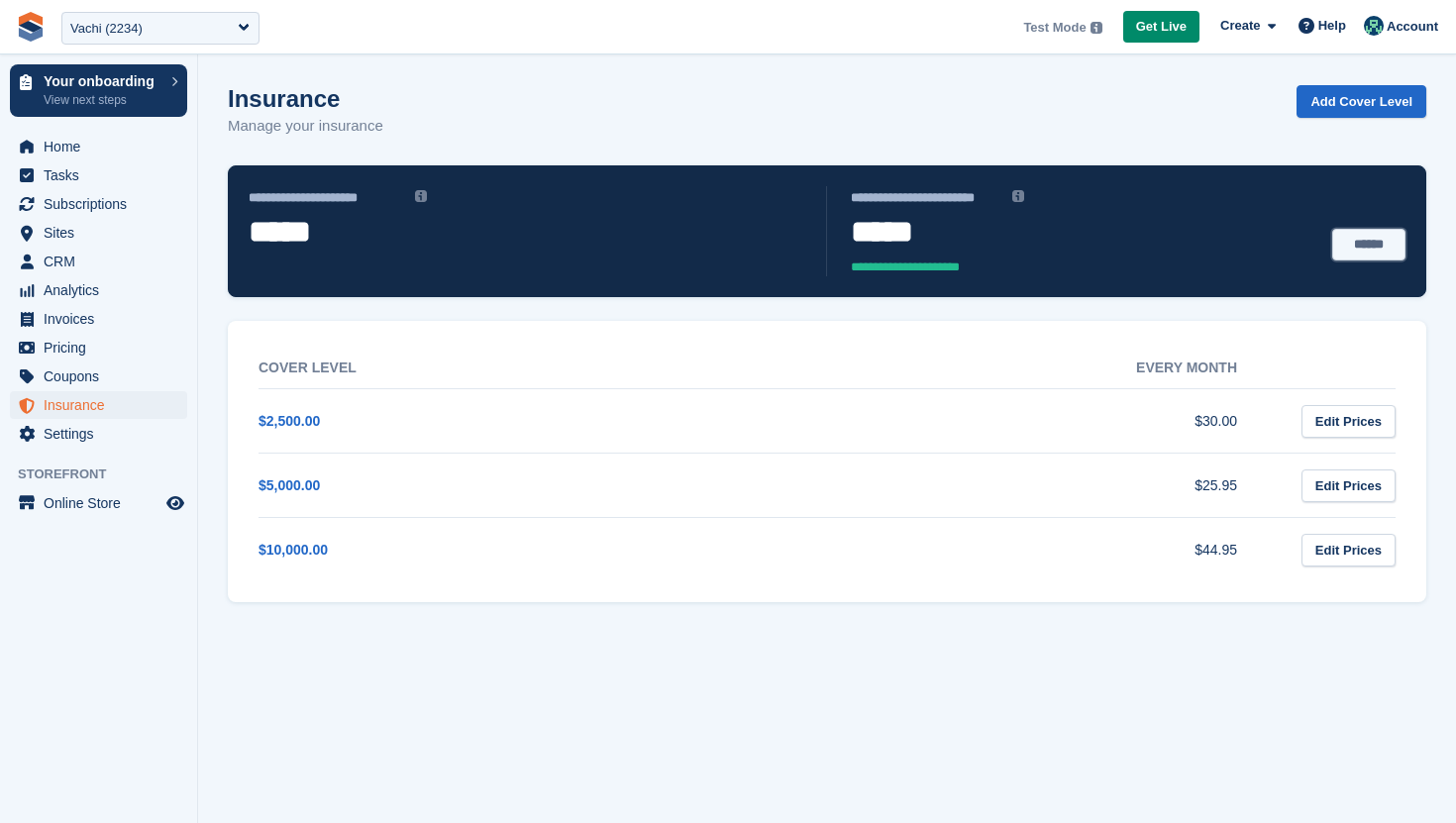 click on "******" at bounding box center (1369, 245) 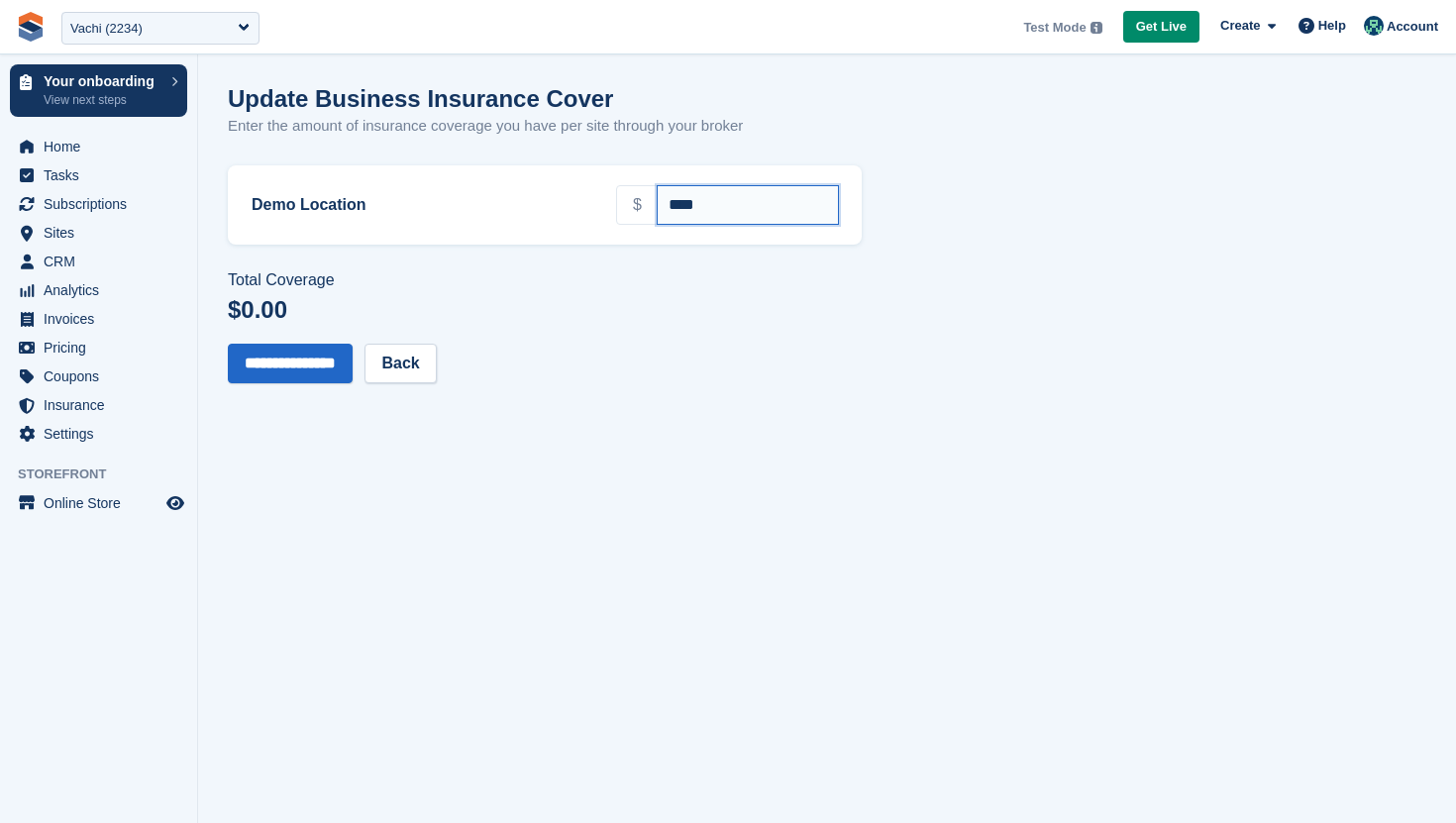 drag, startPoint x: 694, startPoint y: 207, endPoint x: 640, endPoint y: 207, distance: 54 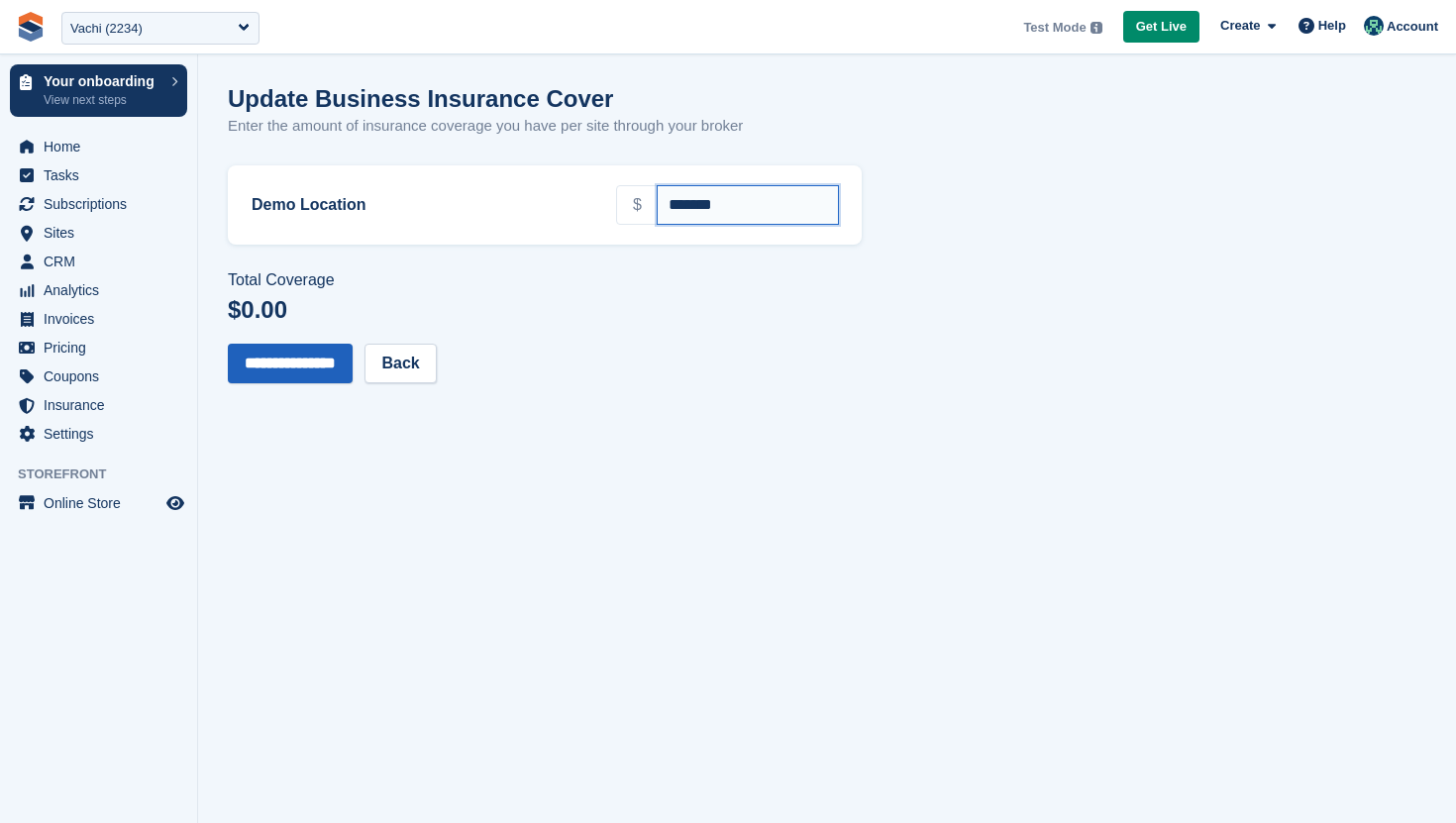 type on "*******" 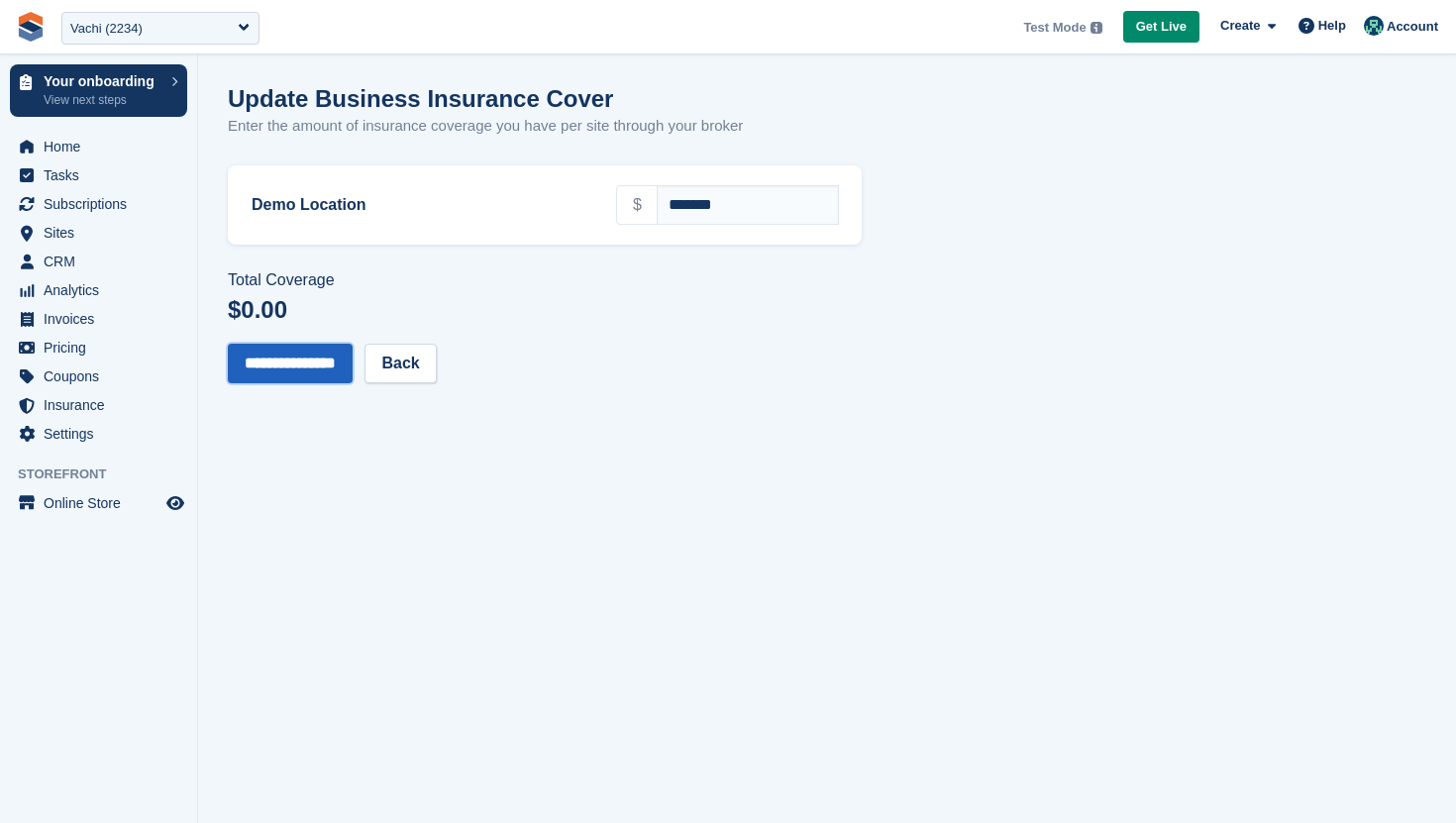 click on "**********" at bounding box center (290, 363) 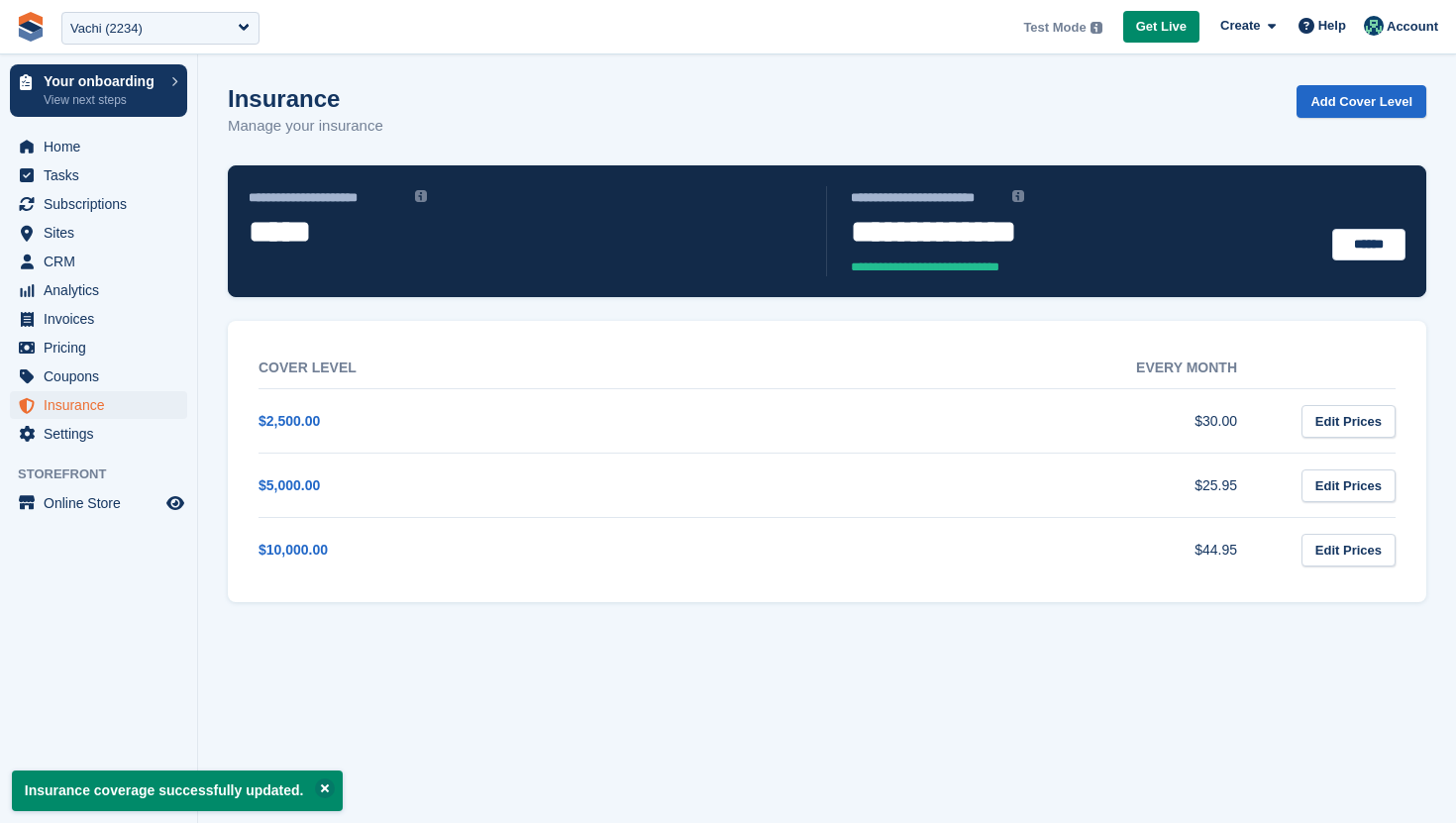 scroll, scrollTop: 0, scrollLeft: 0, axis: both 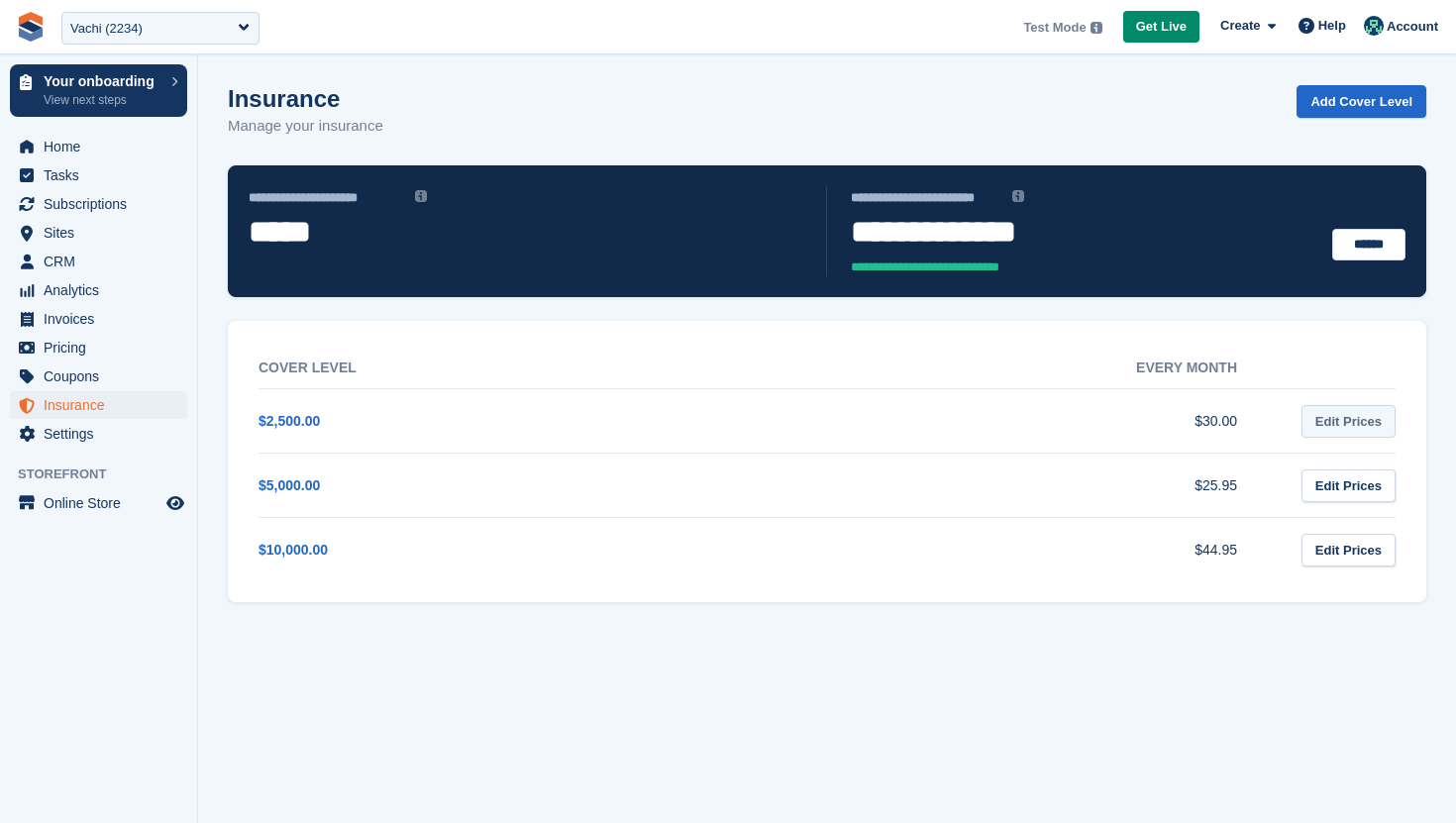 click on "Edit Prices" at bounding box center [1348, 421] 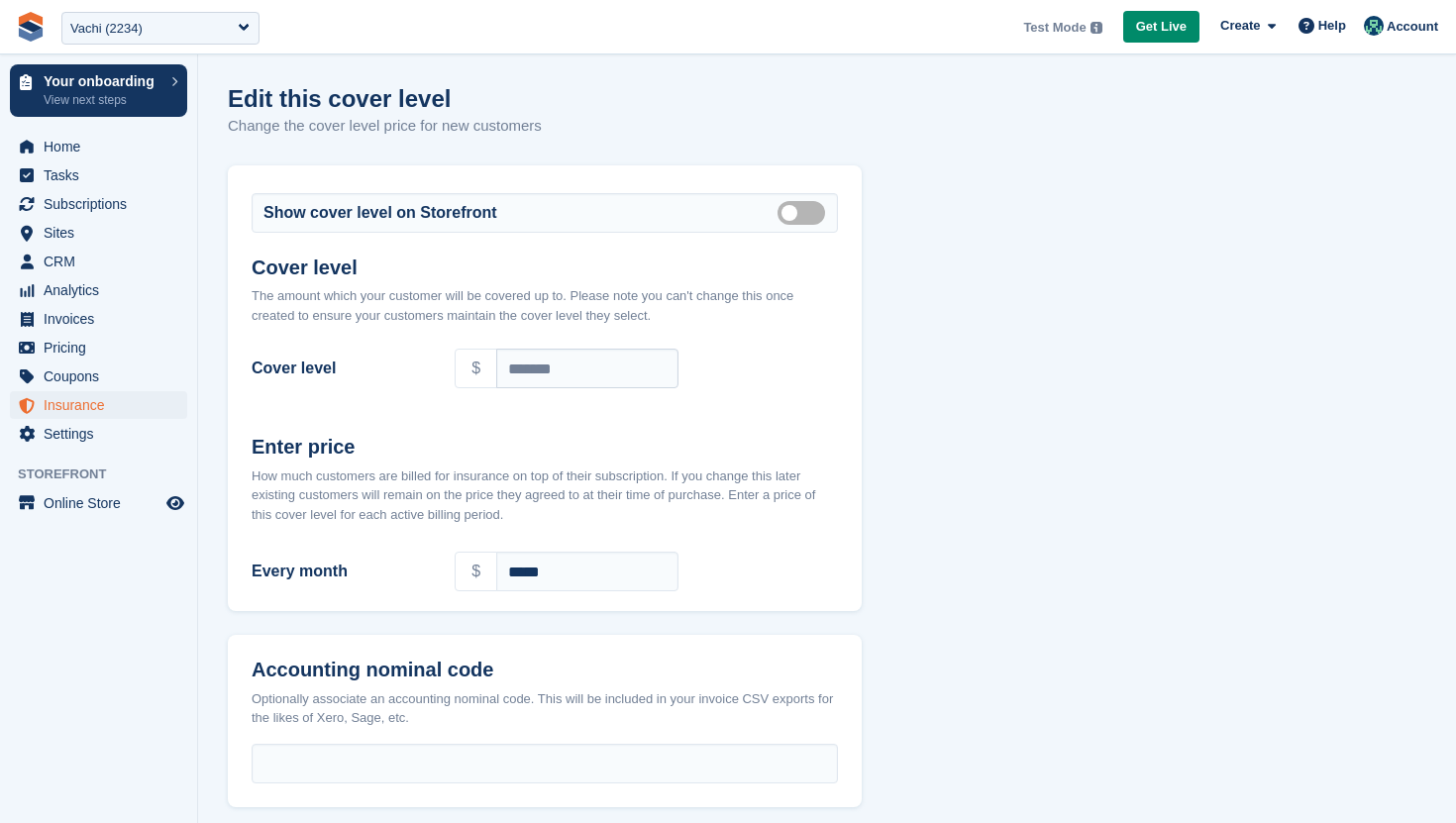 scroll, scrollTop: 92, scrollLeft: 0, axis: vertical 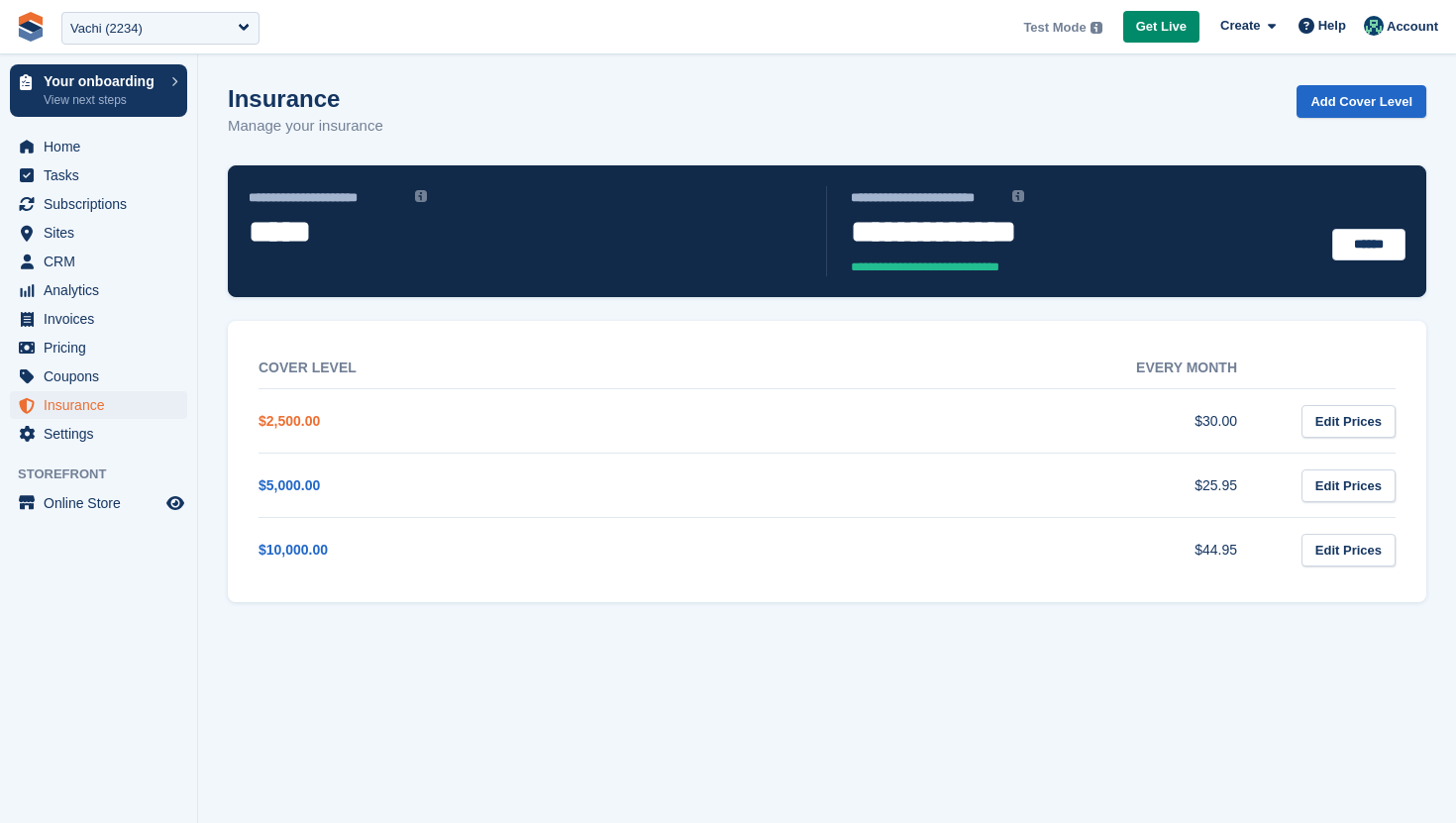 click on "$2,500.00" at bounding box center [289, 421] 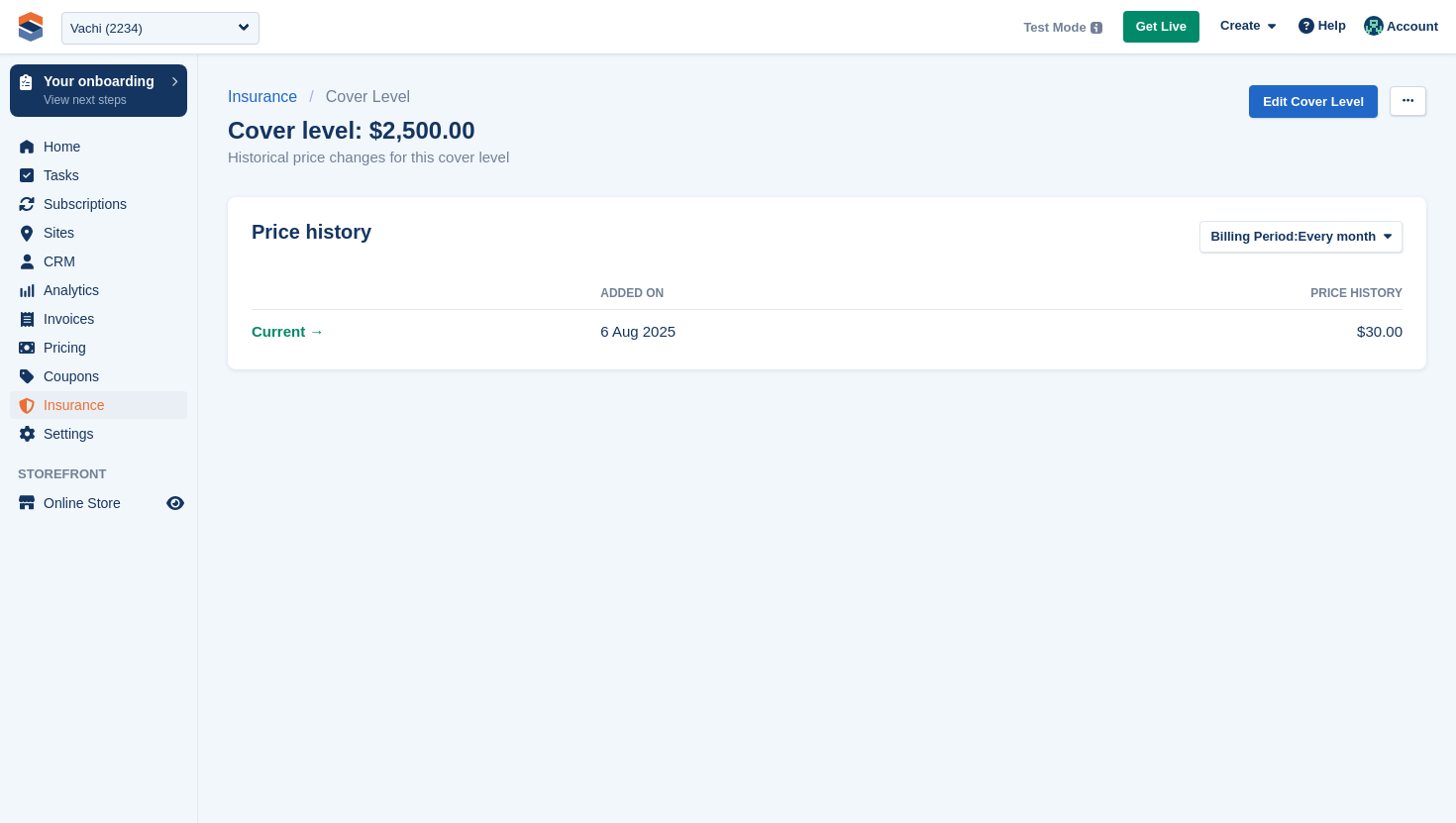 click at bounding box center (1407, 101) 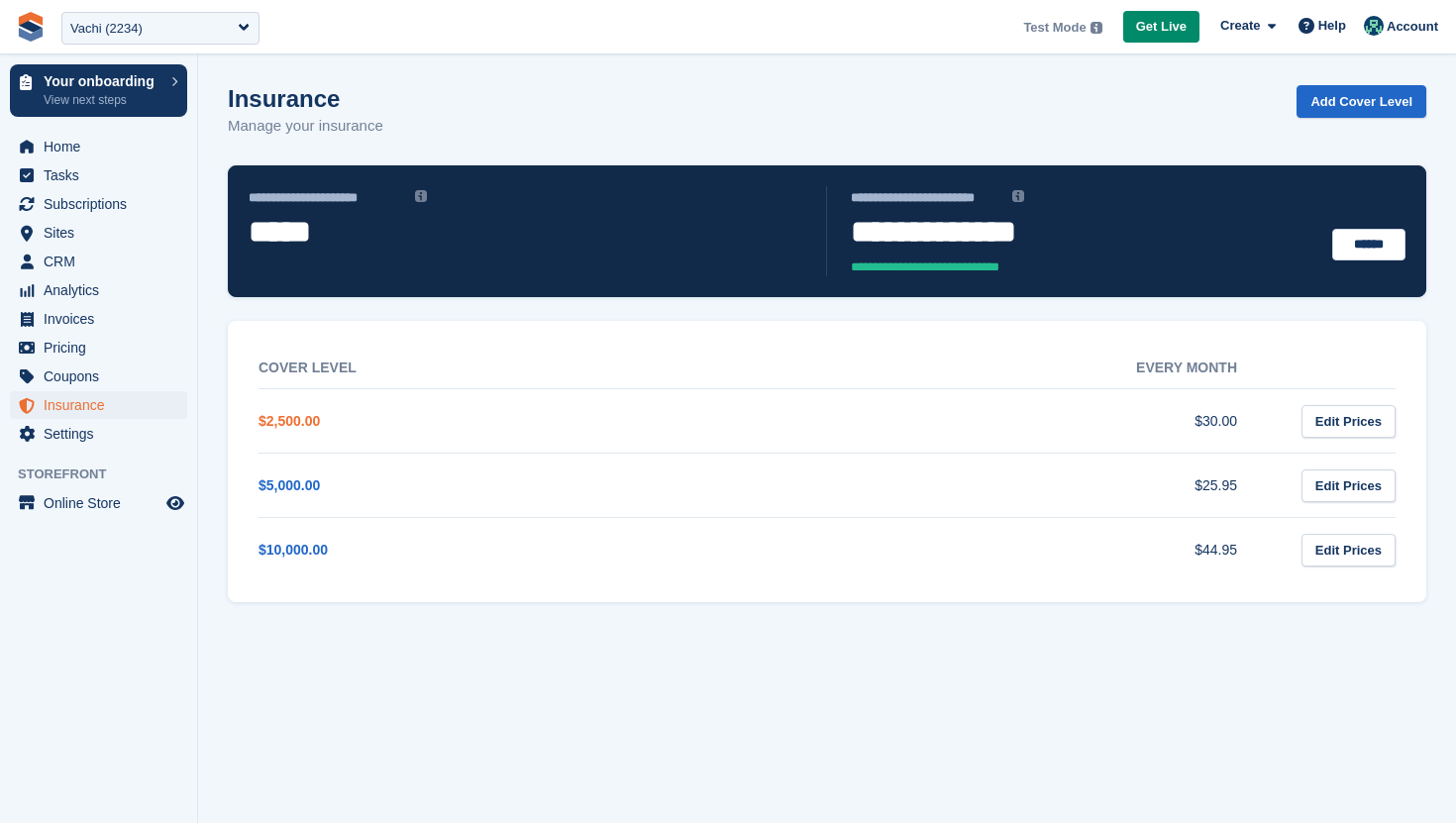 click on "$2,500.00" at bounding box center (289, 421) 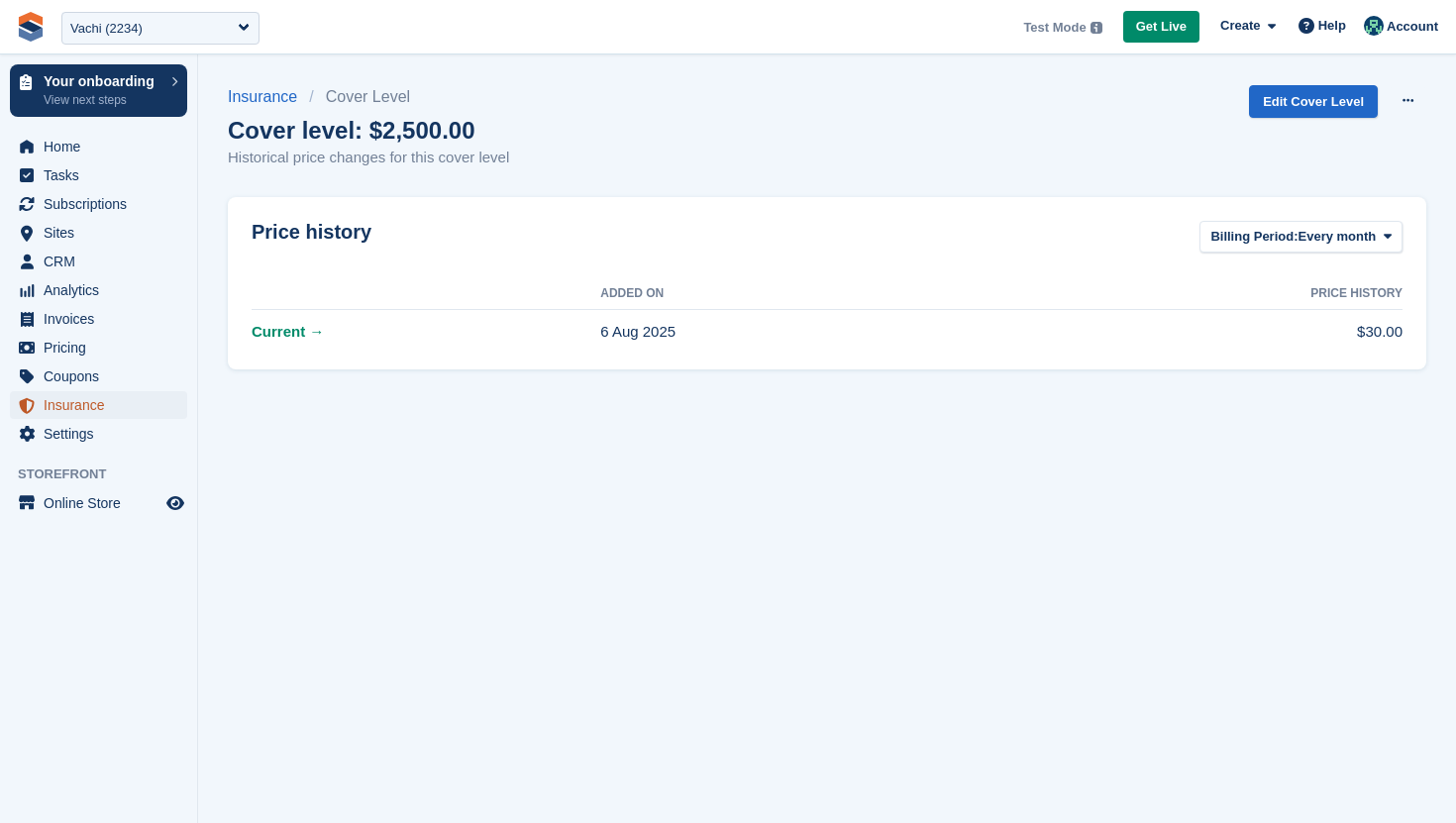 click on "Insurance" at bounding box center [103, 405] 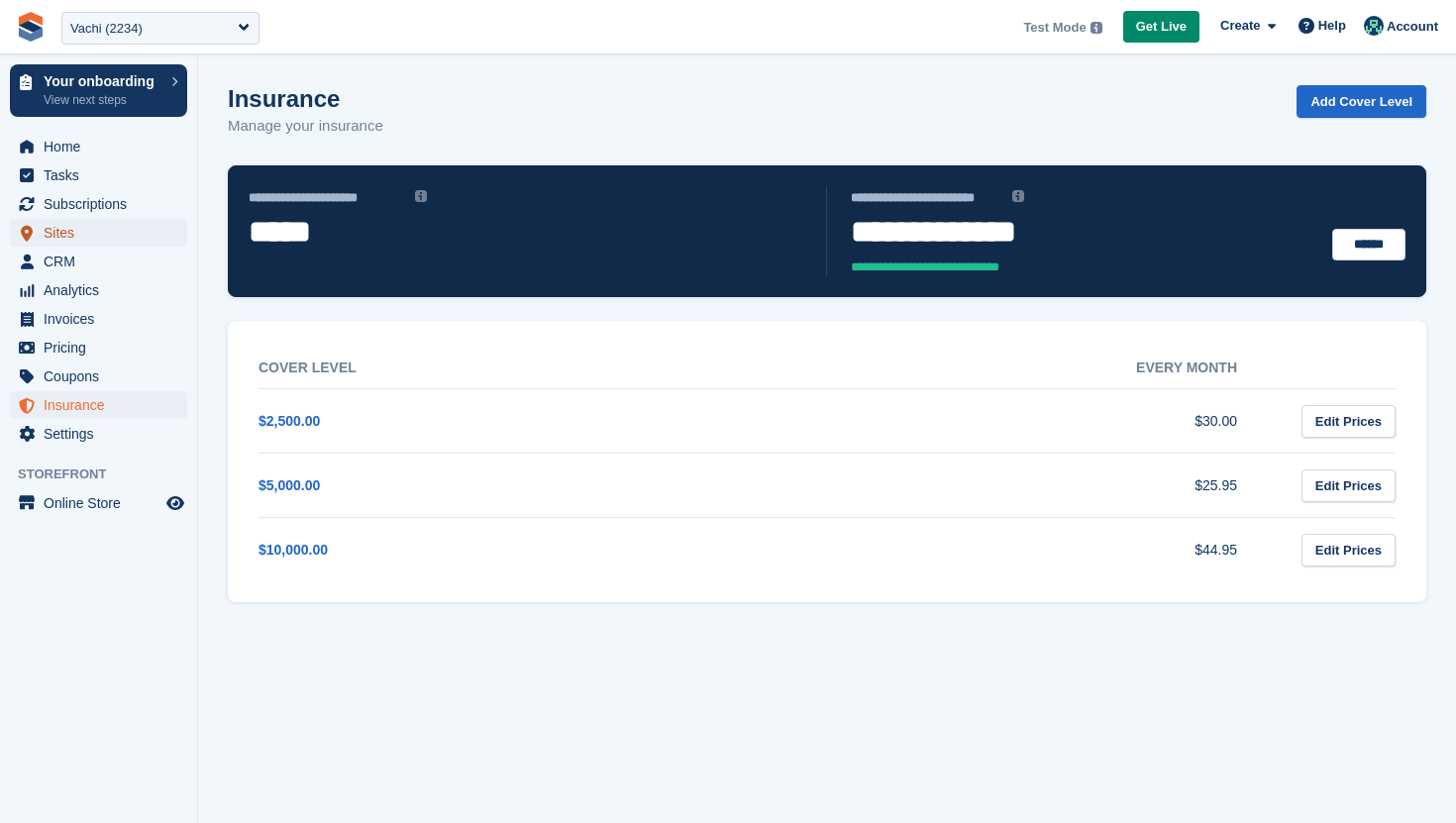 click on "Sites" at bounding box center (103, 233) 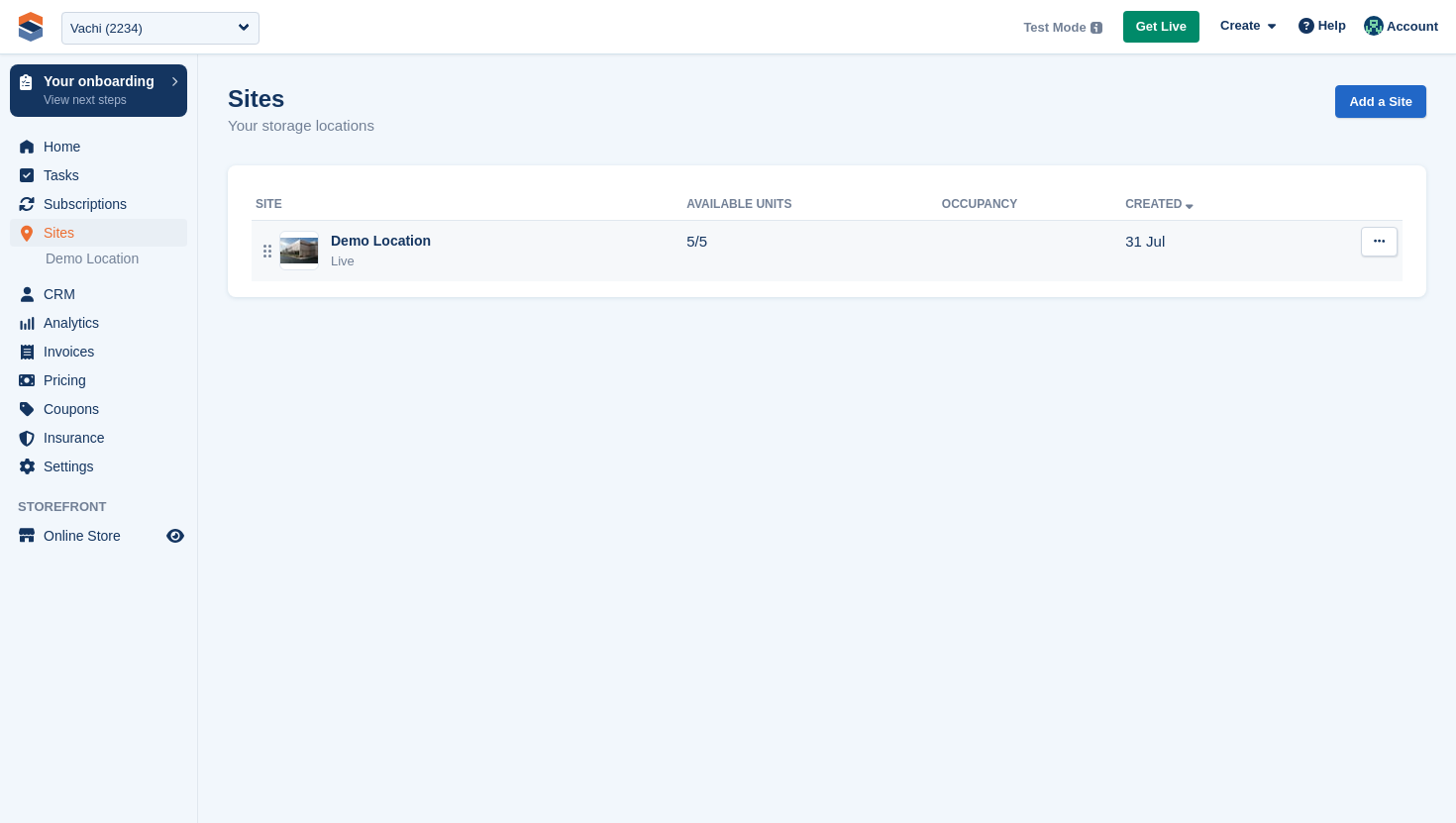click at bounding box center (1379, 242) 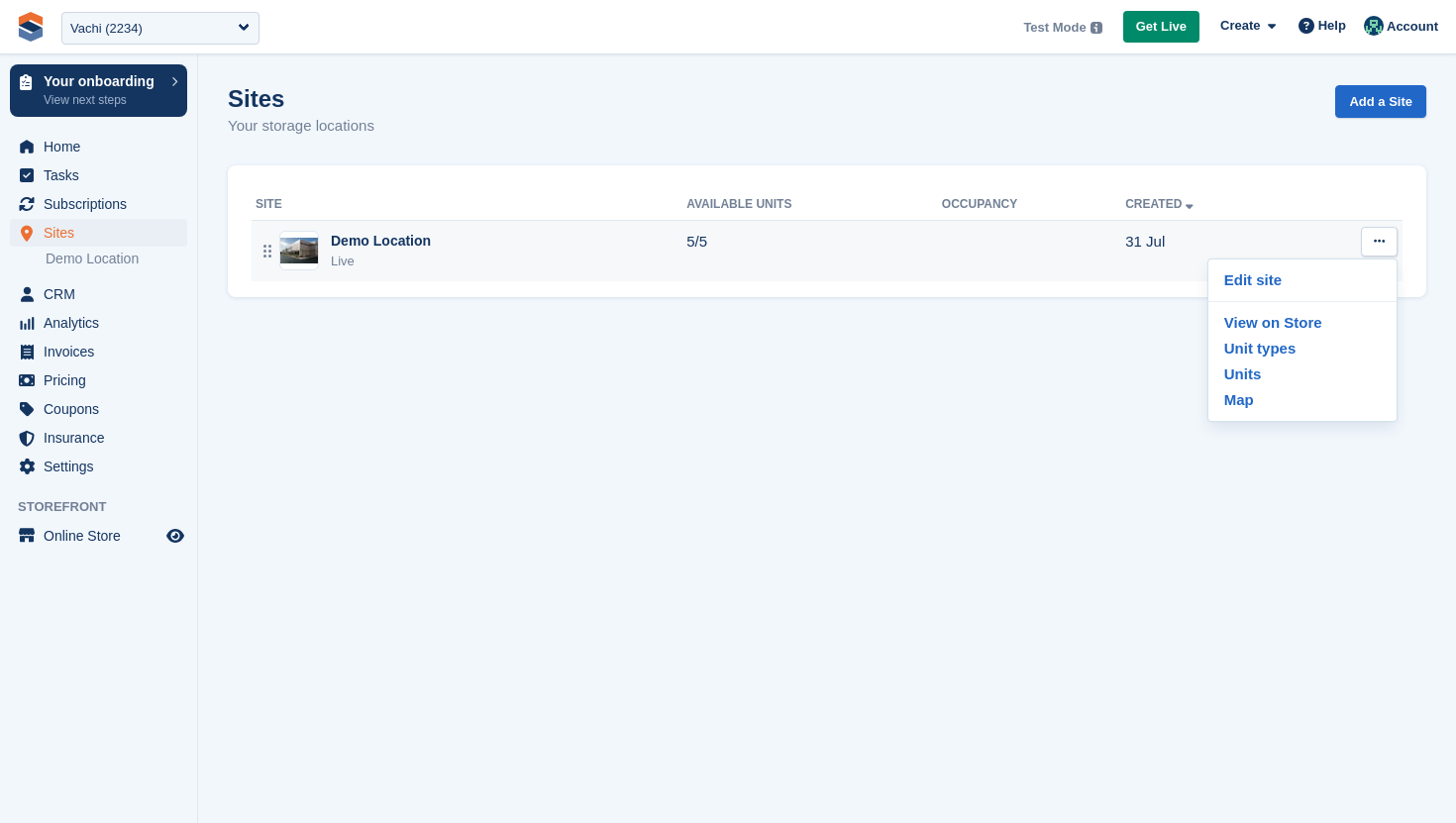 click on "5/5" at bounding box center (814, 251) 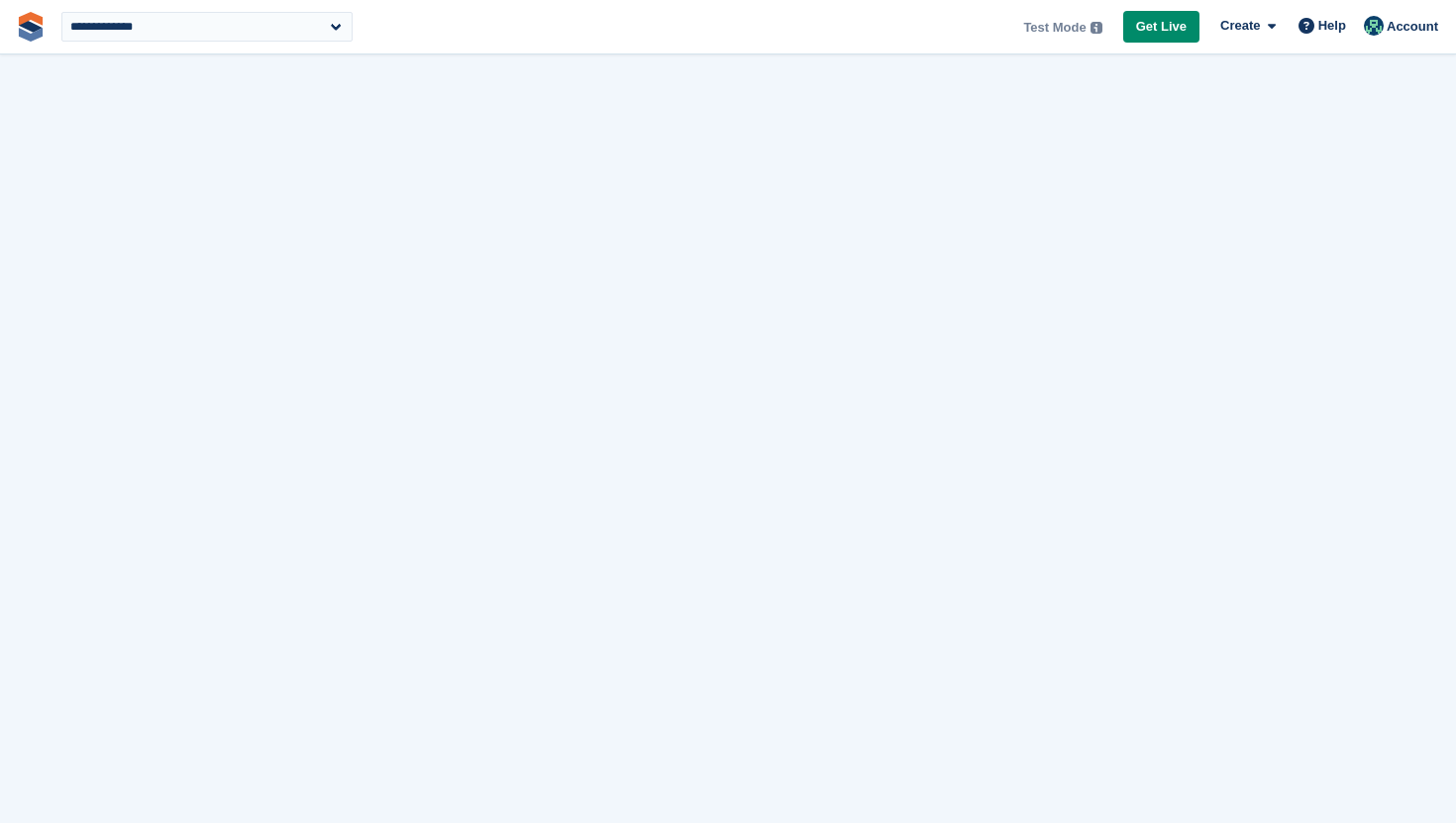 scroll, scrollTop: 0, scrollLeft: 0, axis: both 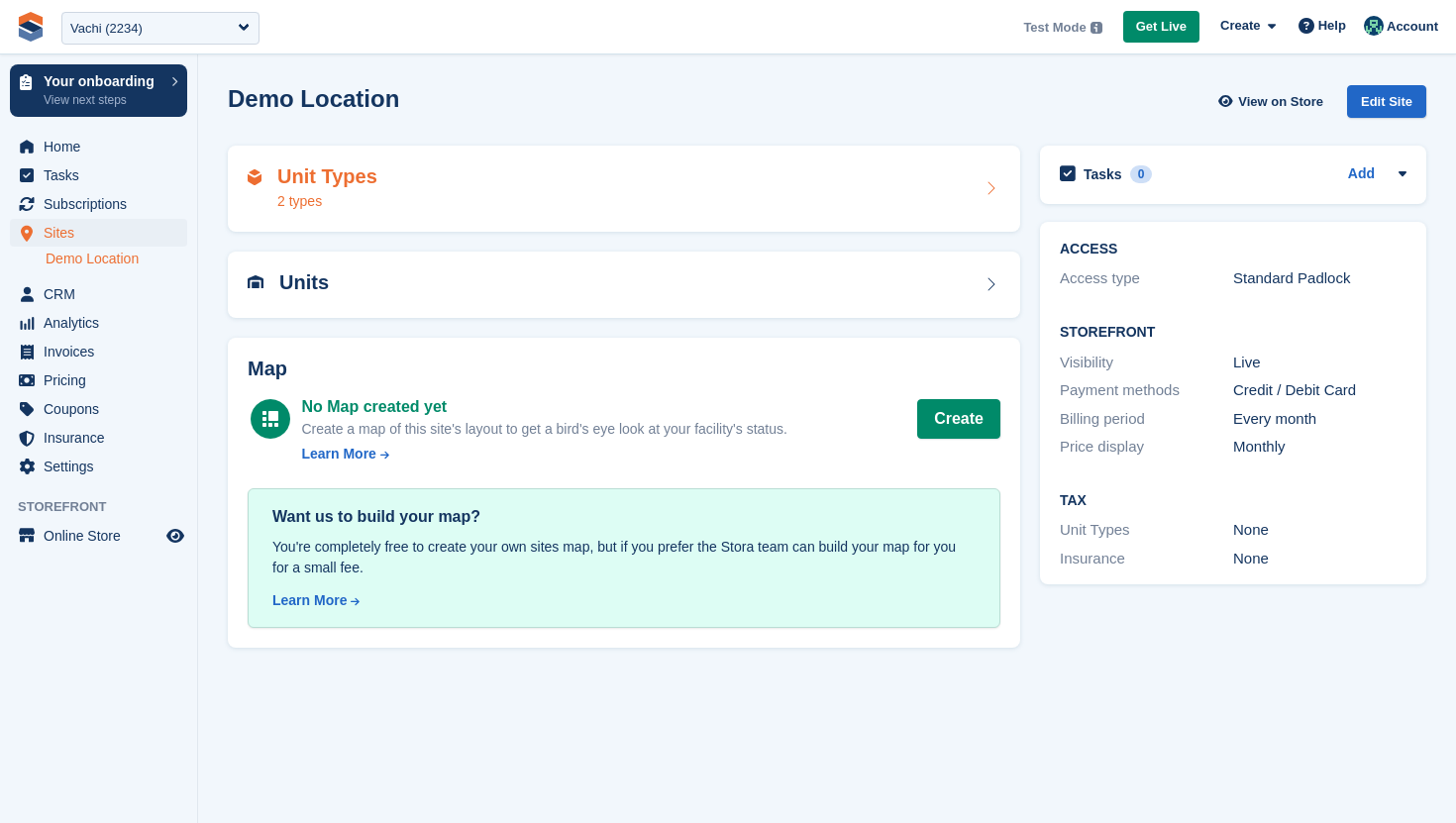 click on "Unit Types
2 types" at bounding box center (624, 189) 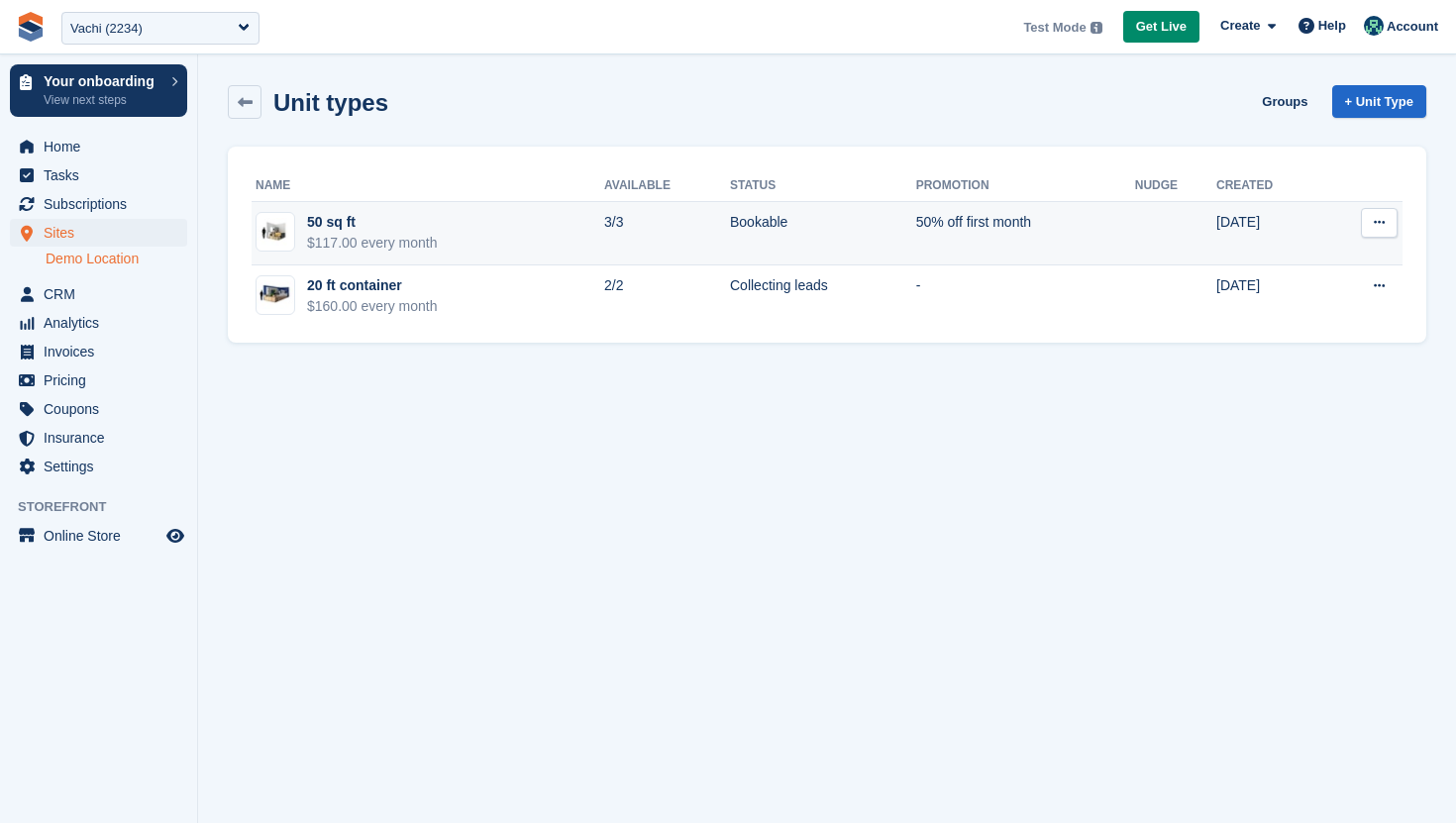 click at bounding box center [1379, 223] 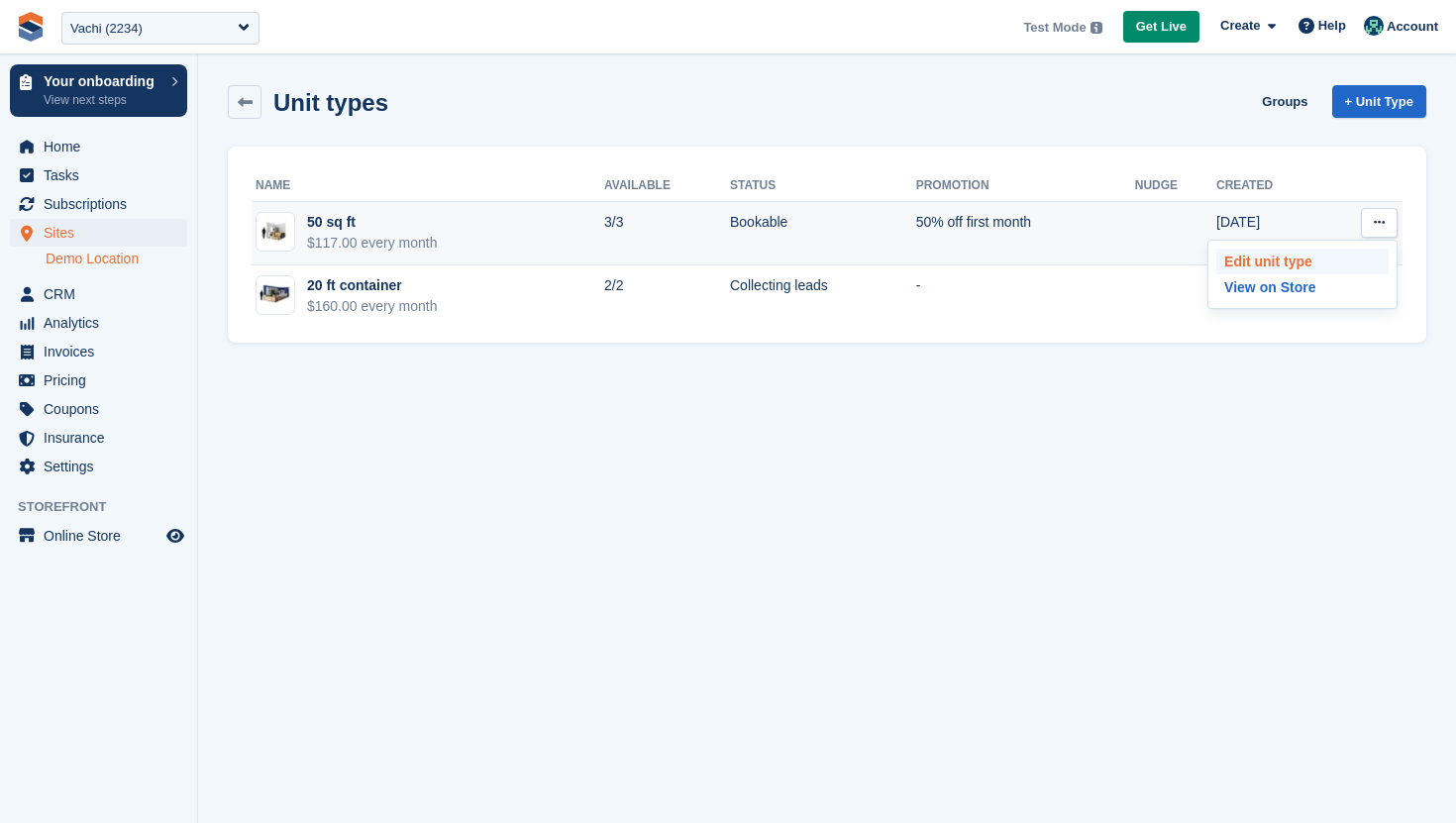 click on "Edit unit type" at bounding box center [1302, 261] 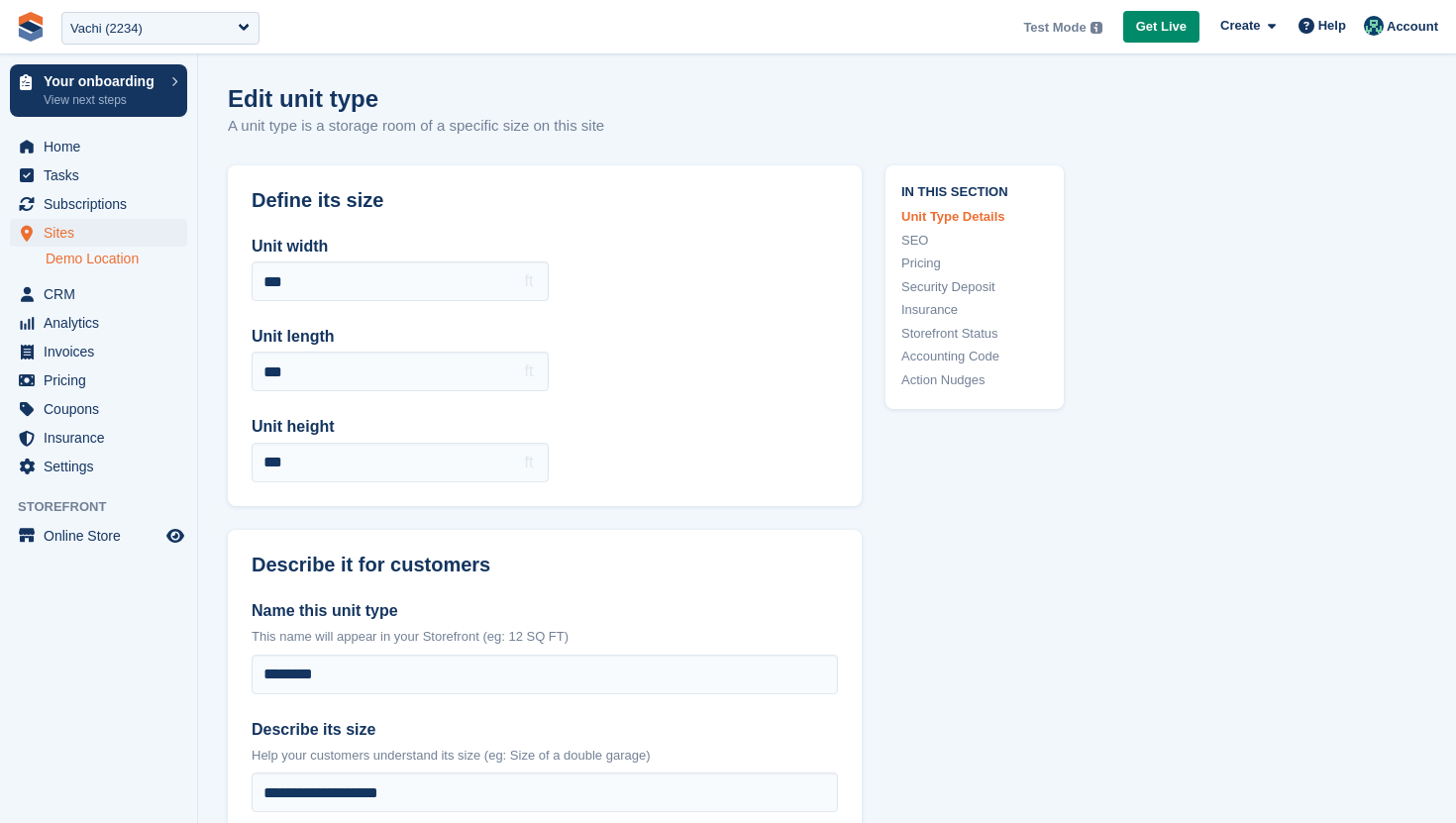 click on "Insurance" at bounding box center [975, 310] 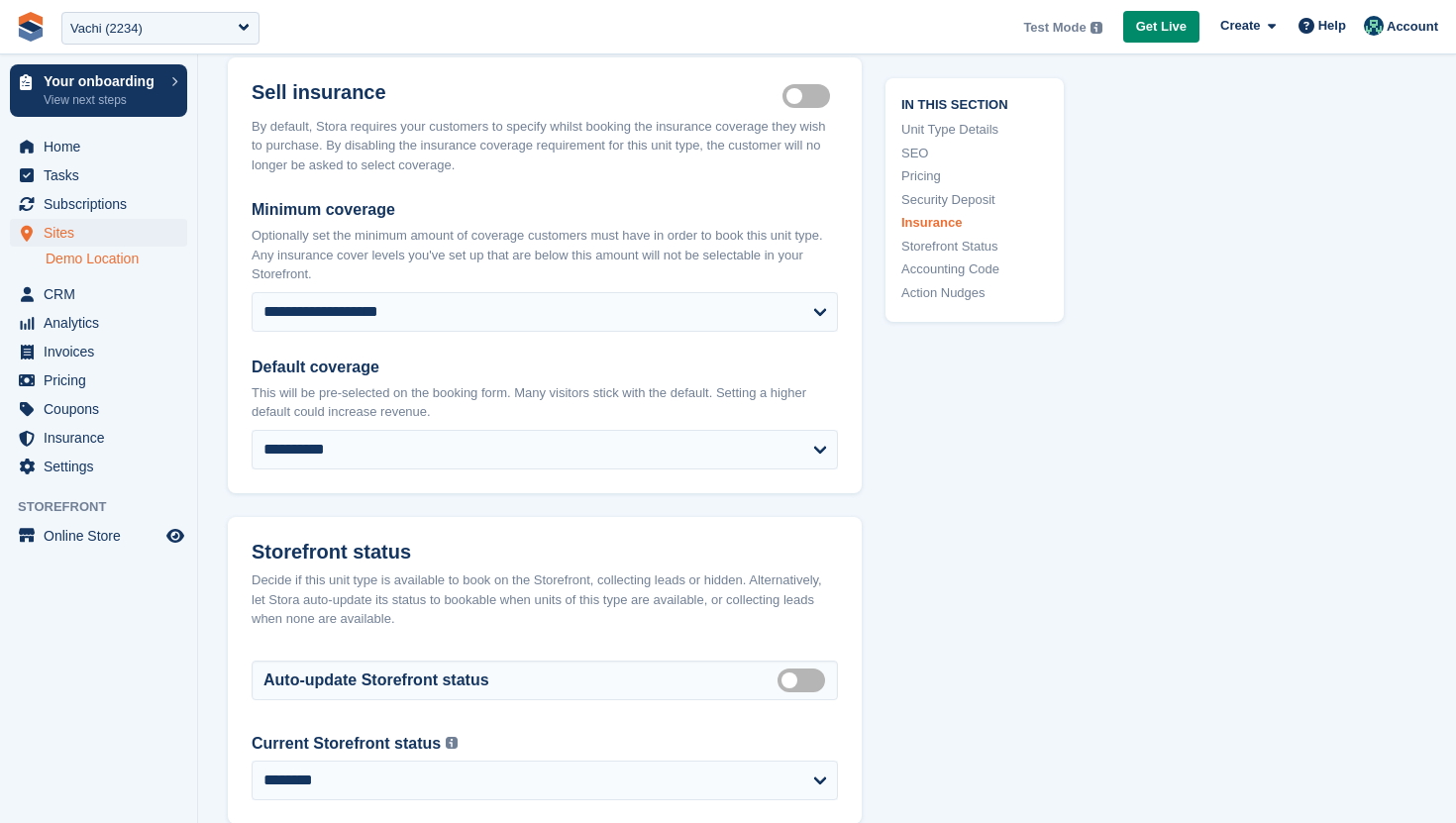 scroll, scrollTop: 2505, scrollLeft: 0, axis: vertical 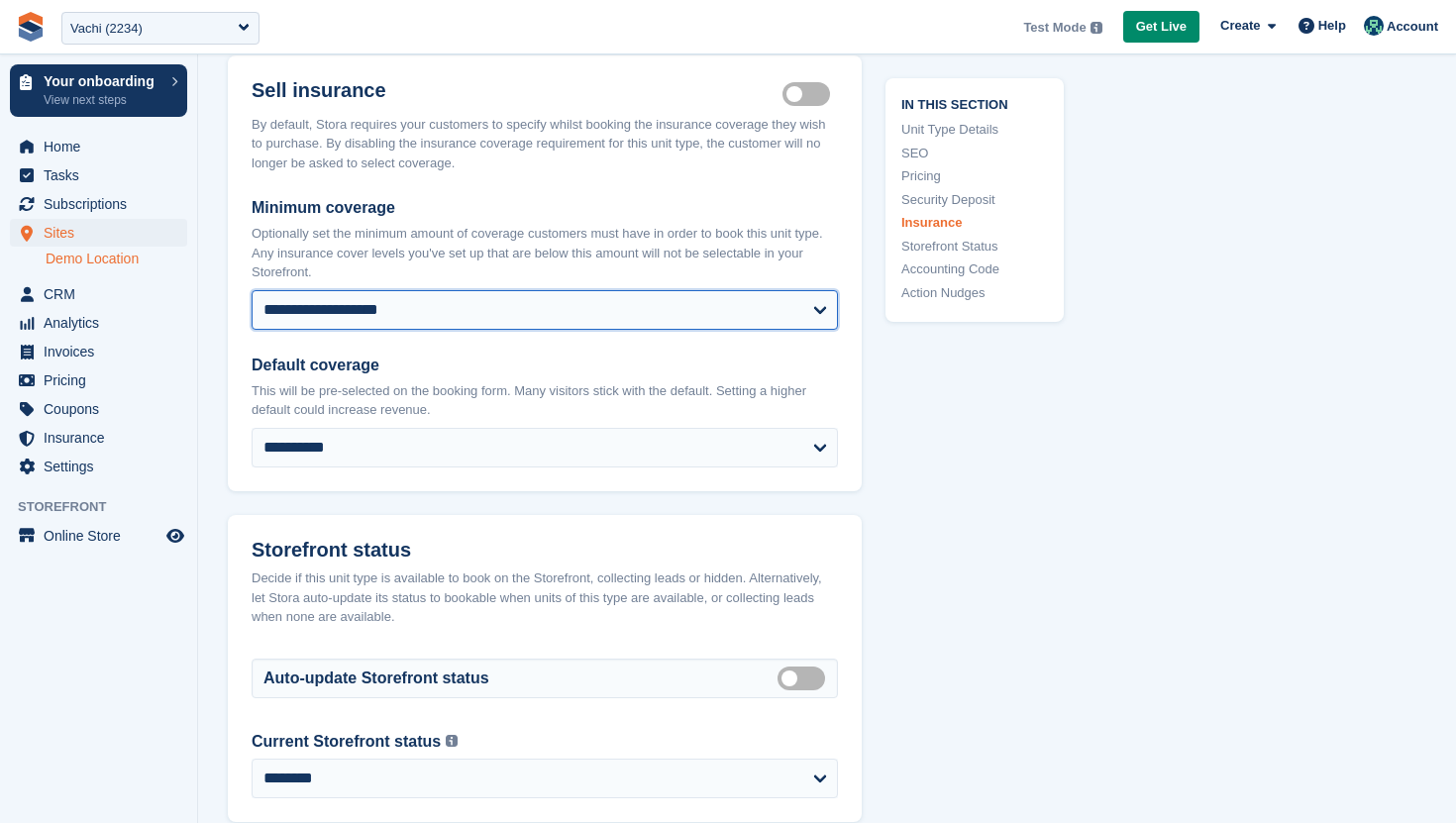 click on "**********" at bounding box center [545, 310] 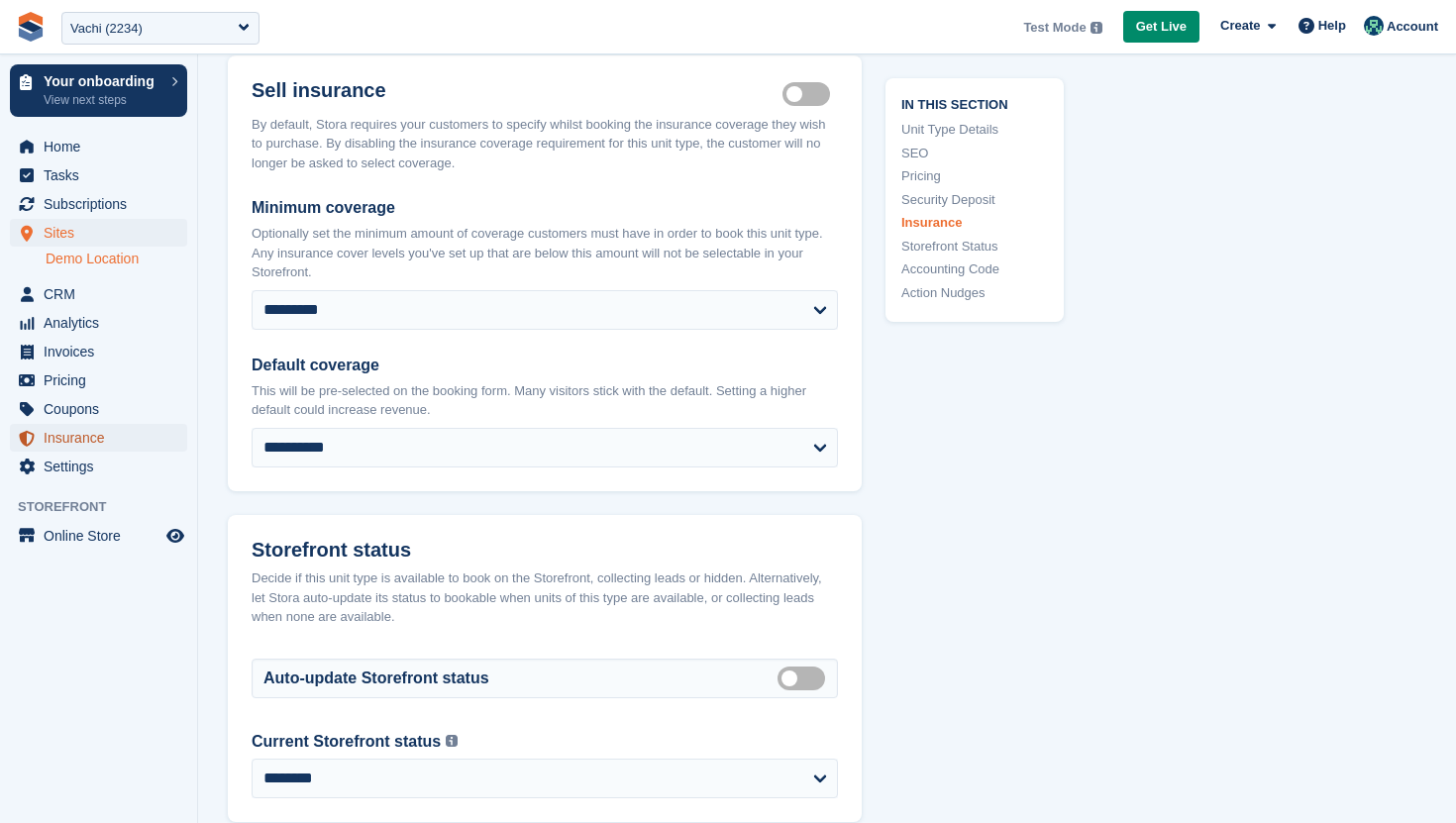 click on "Insurance" at bounding box center [103, 438] 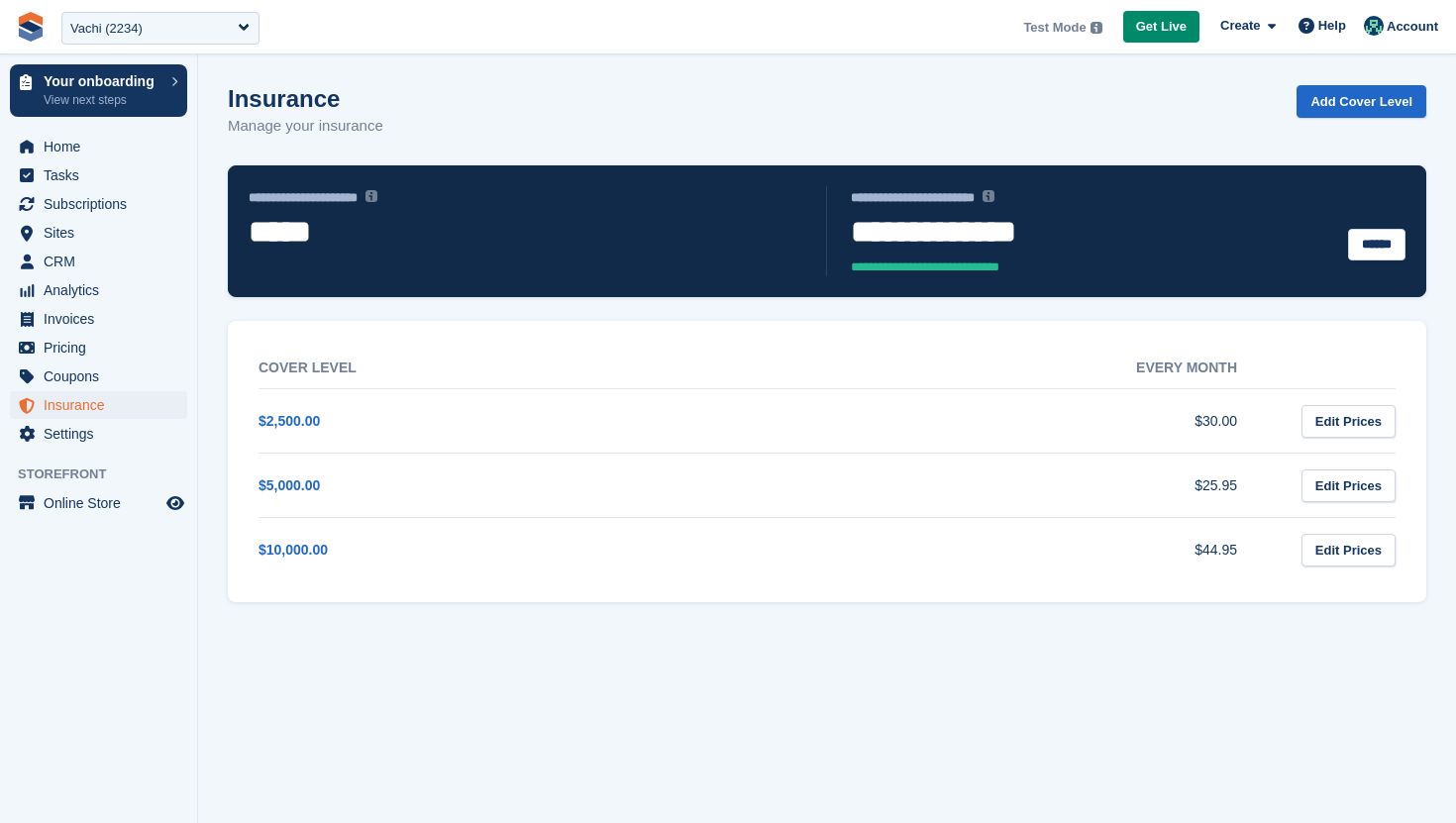 scroll, scrollTop: 0, scrollLeft: 0, axis: both 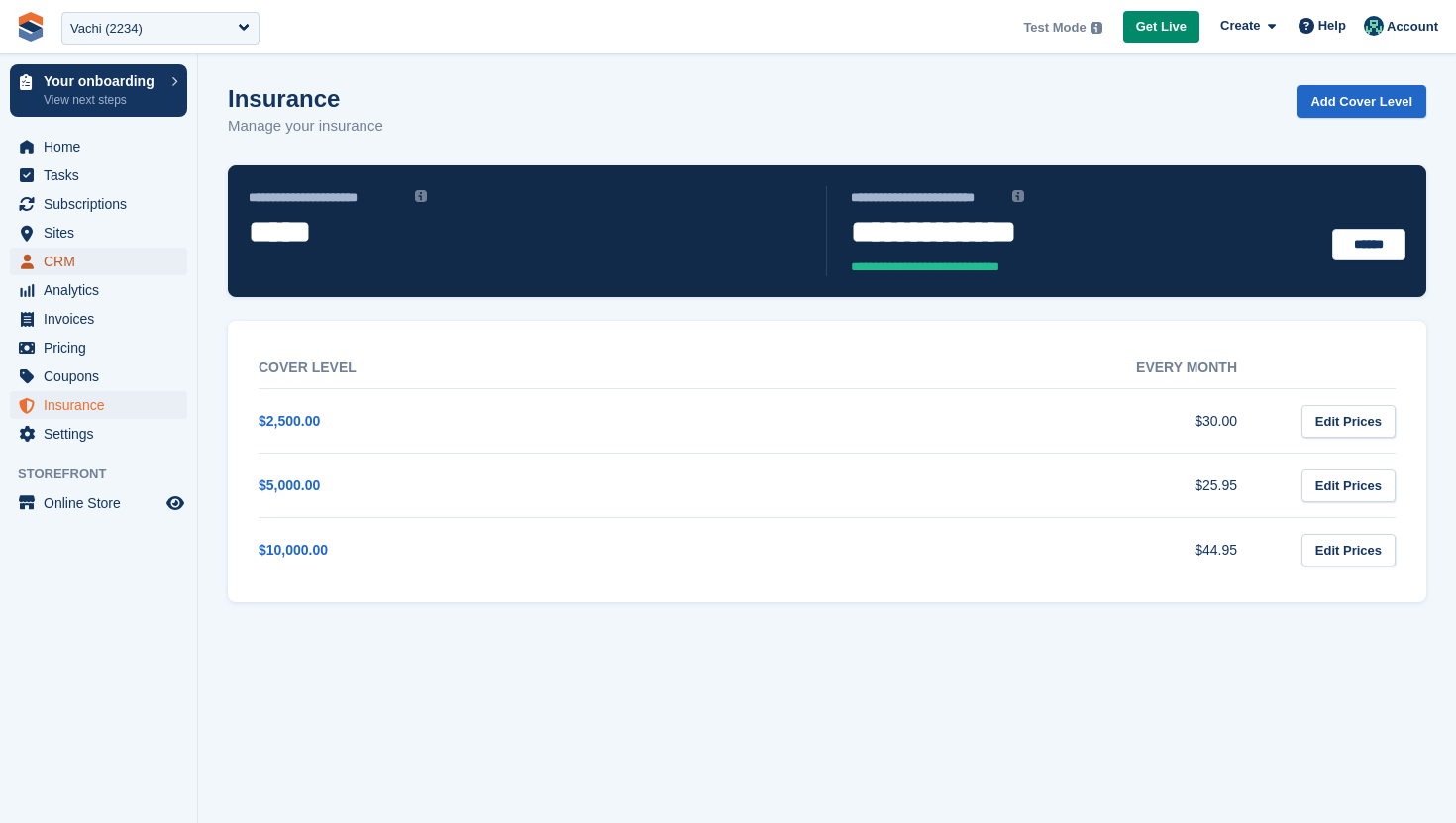 click on "CRM" at bounding box center [103, 261] 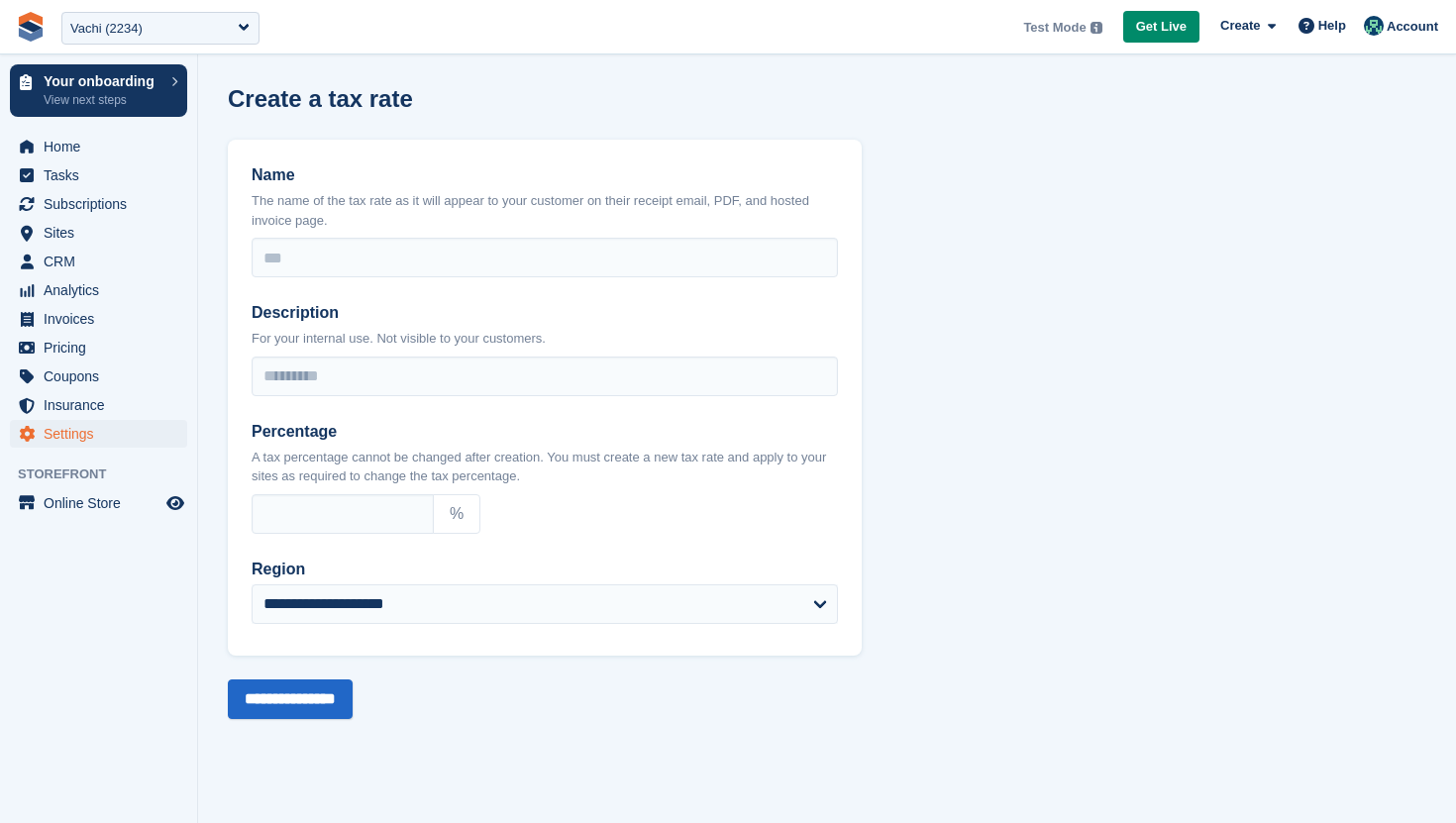 scroll, scrollTop: 0, scrollLeft: 0, axis: both 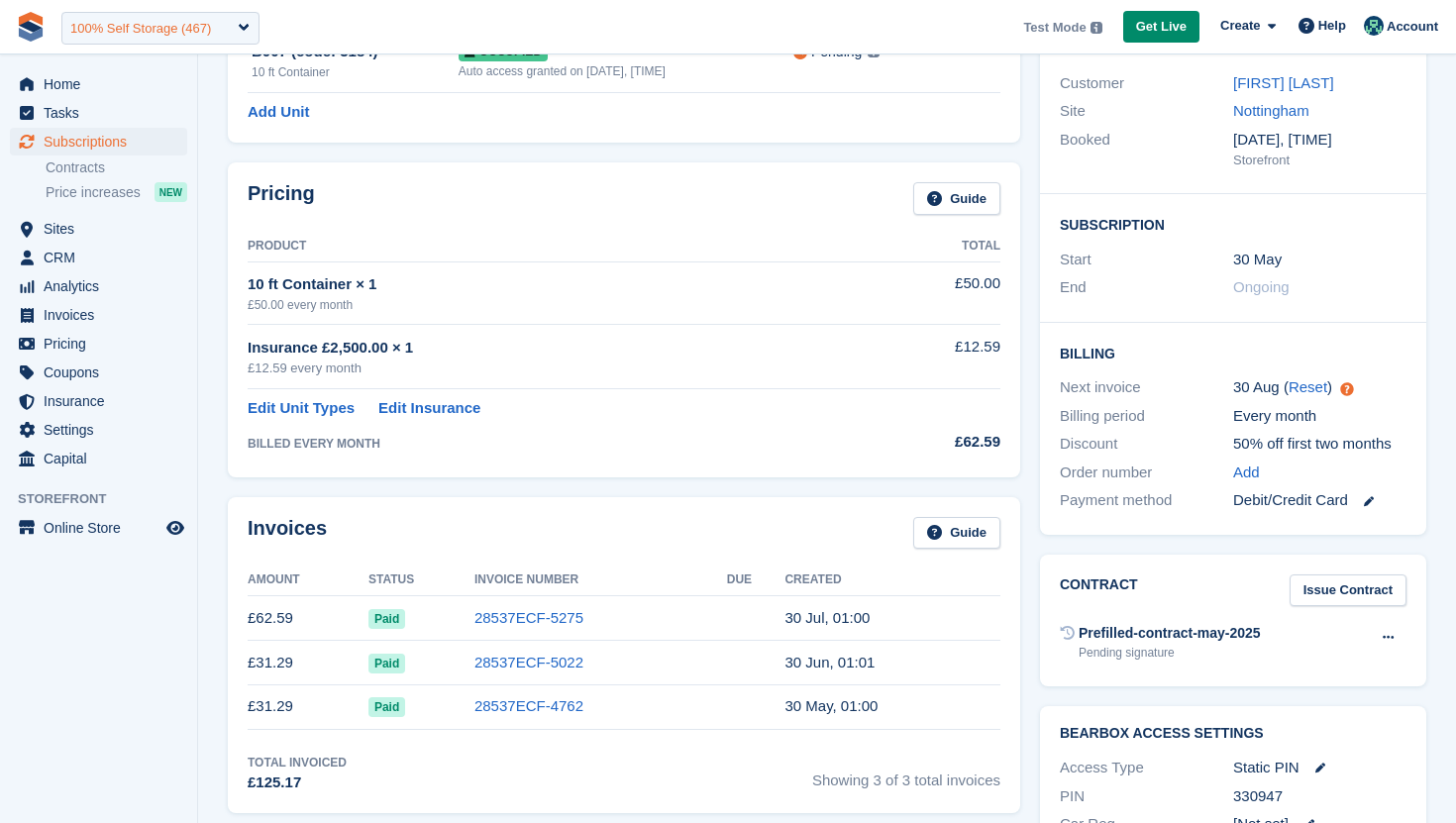 click on "100% Self Storage (467)" at bounding box center [141, 29] 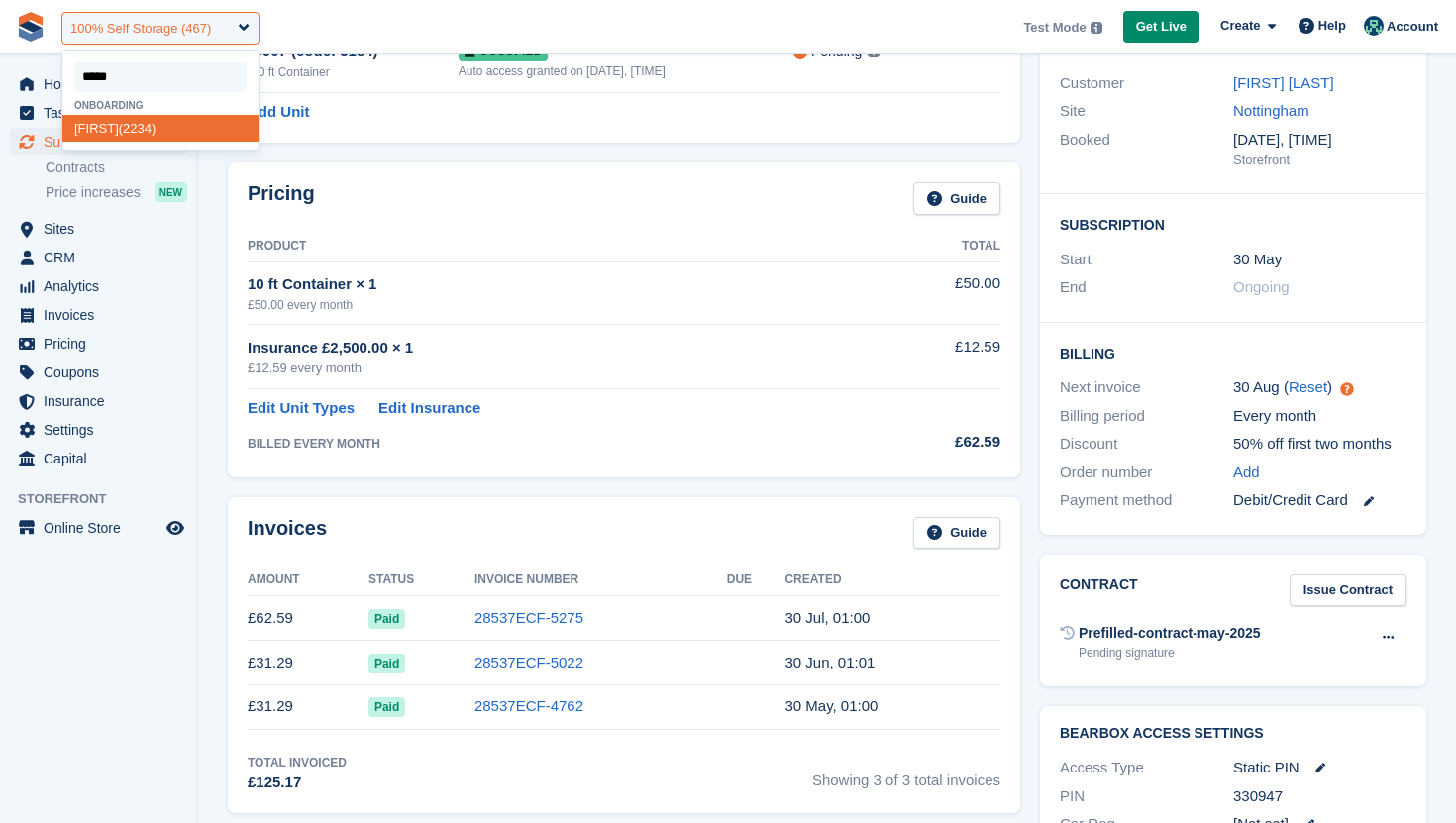 type on "*****" 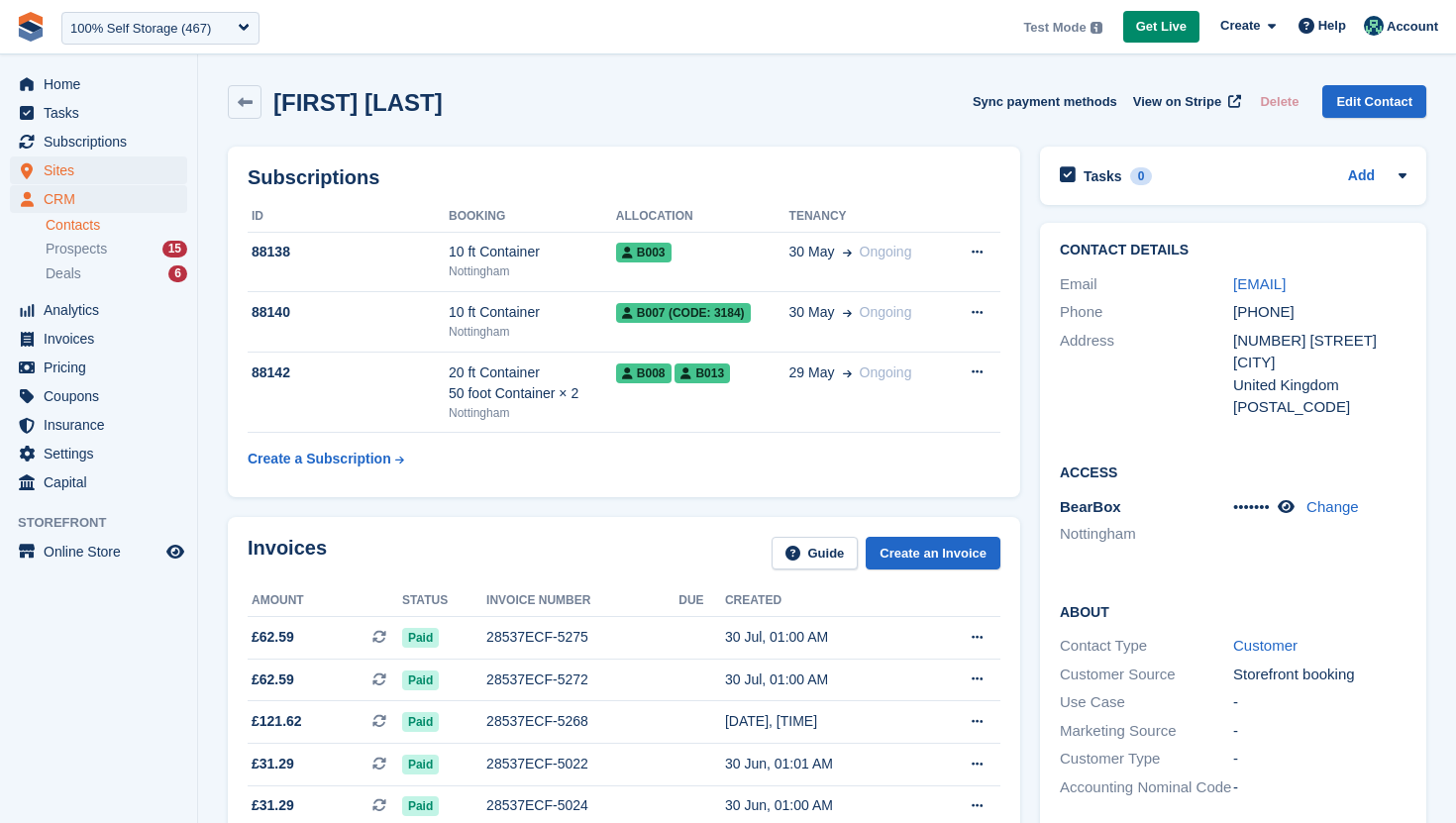 scroll, scrollTop: 21, scrollLeft: 0, axis: vertical 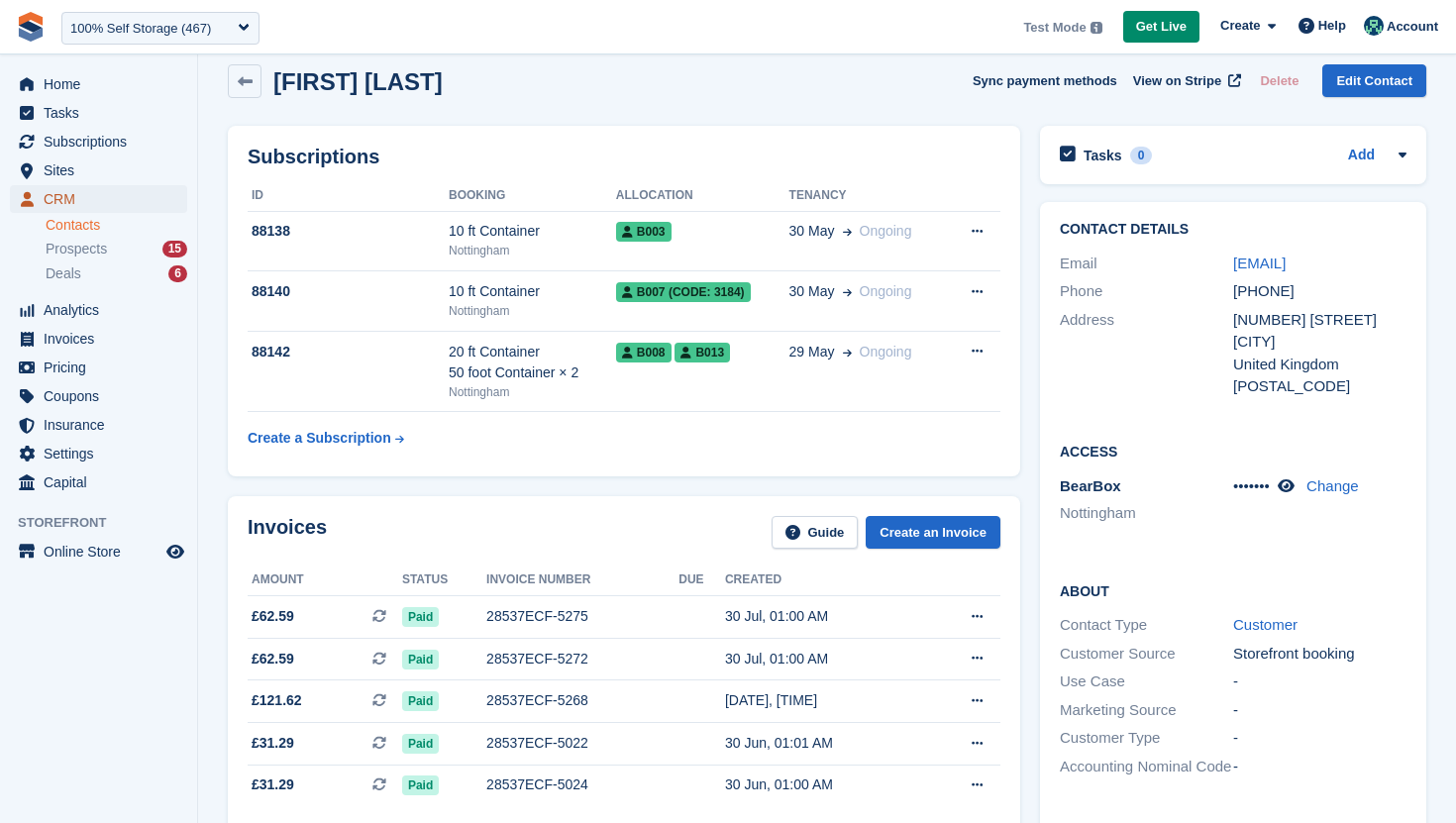 click on "CRM" at bounding box center (103, 199) 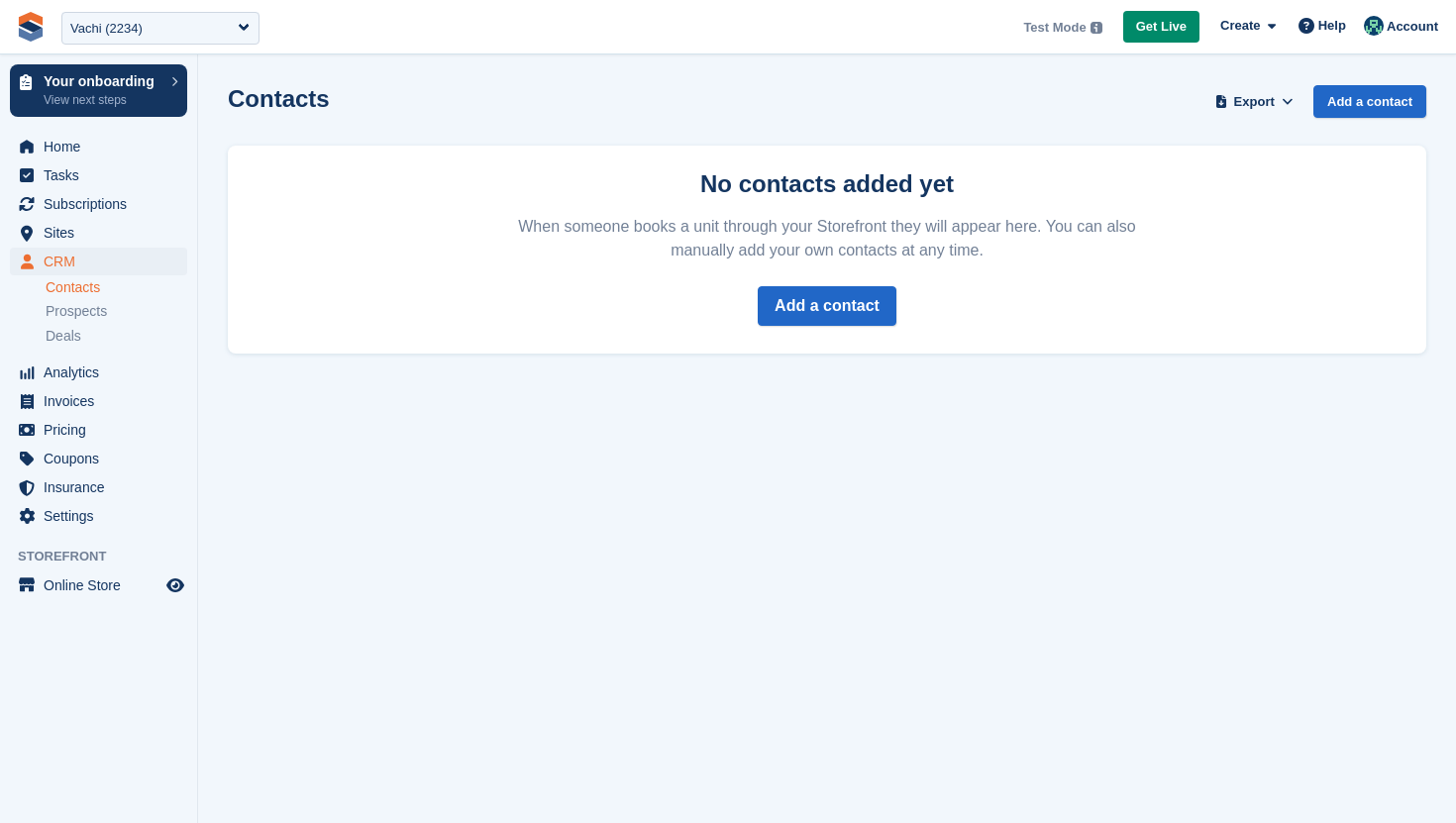 scroll, scrollTop: 0, scrollLeft: 0, axis: both 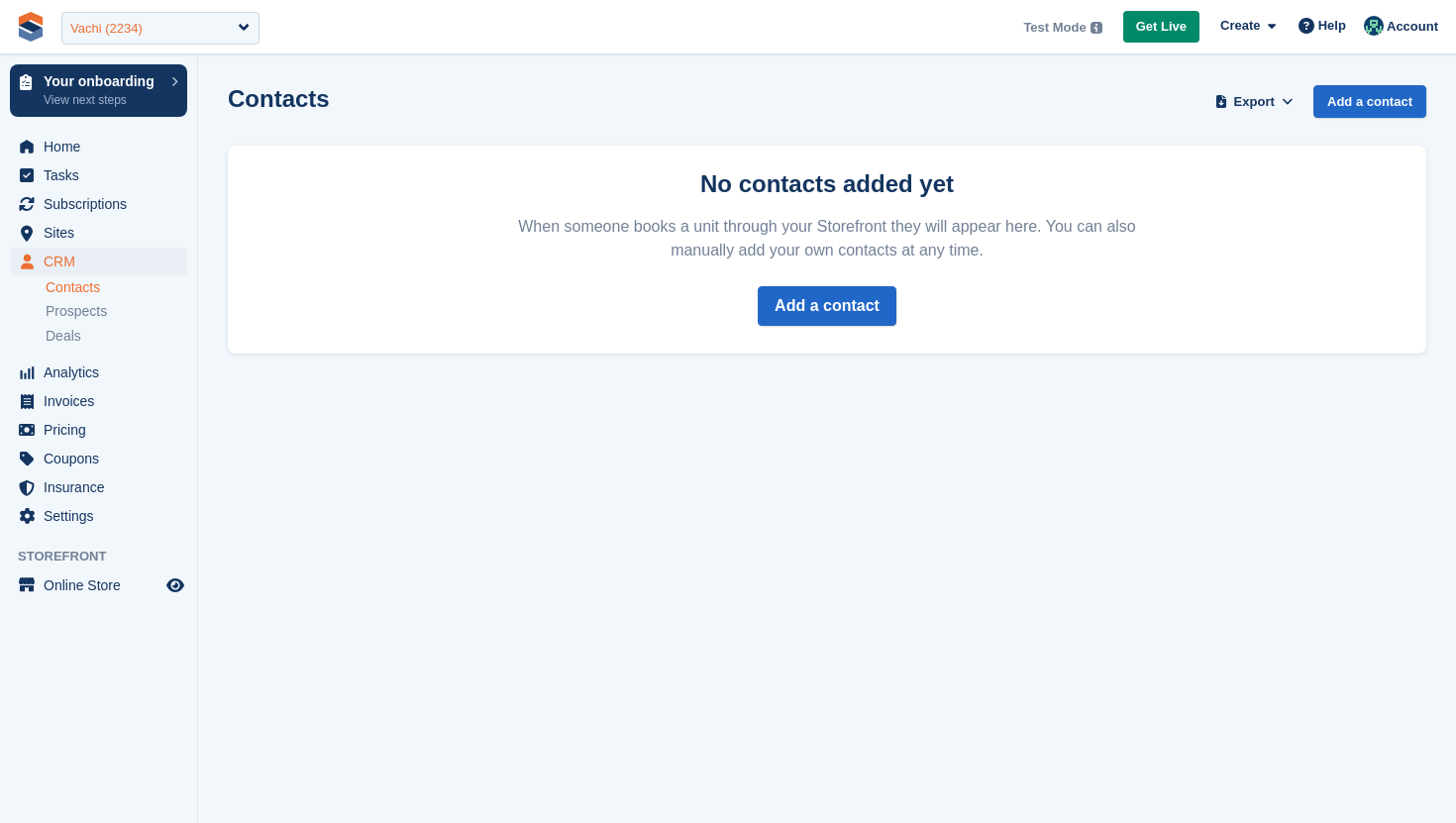 click on "Vachi  (2234)" at bounding box center [160, 28] 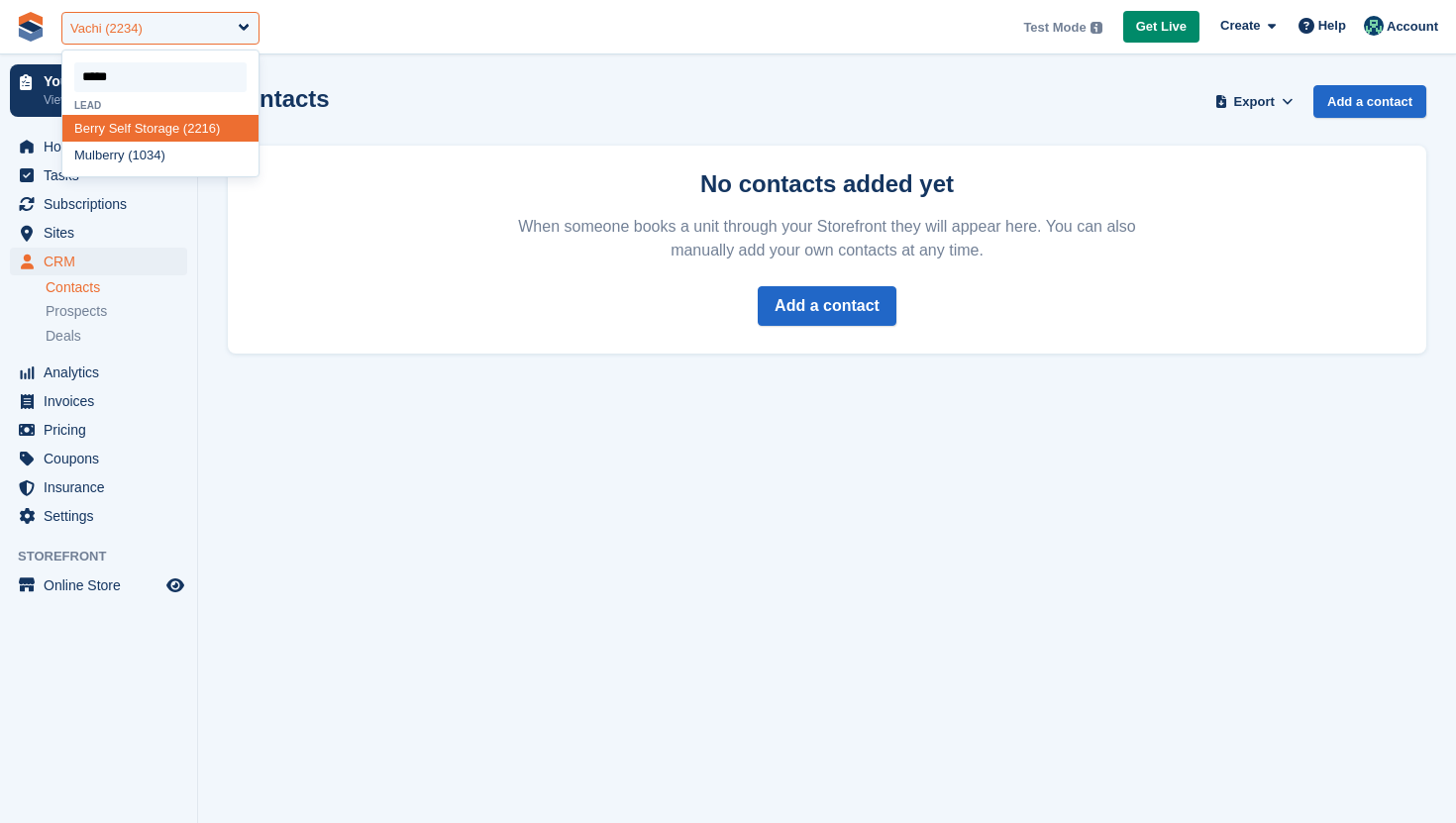 type on "*****" 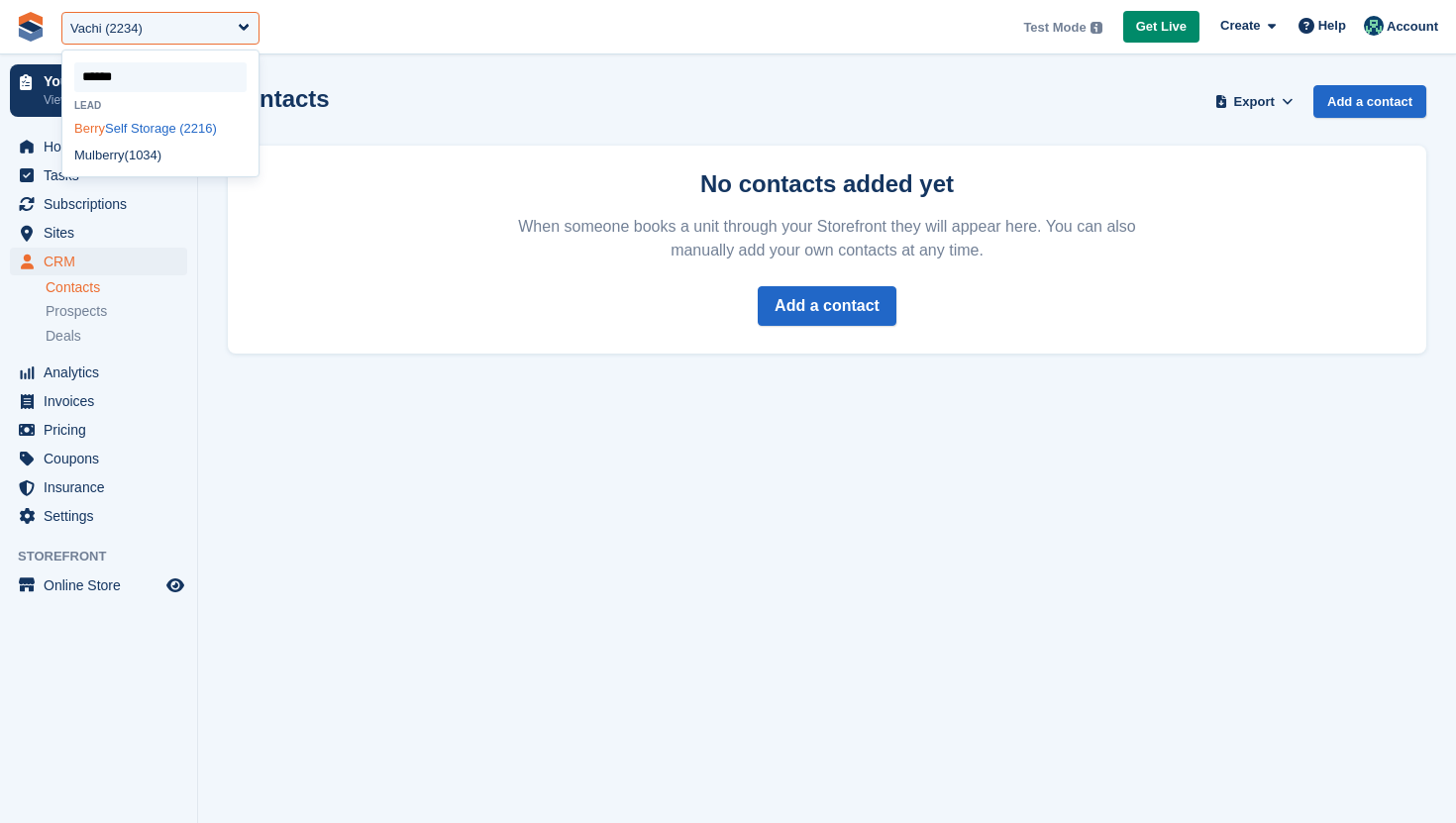 click on "Berry  Self Storage  (2216)" at bounding box center [160, 128] 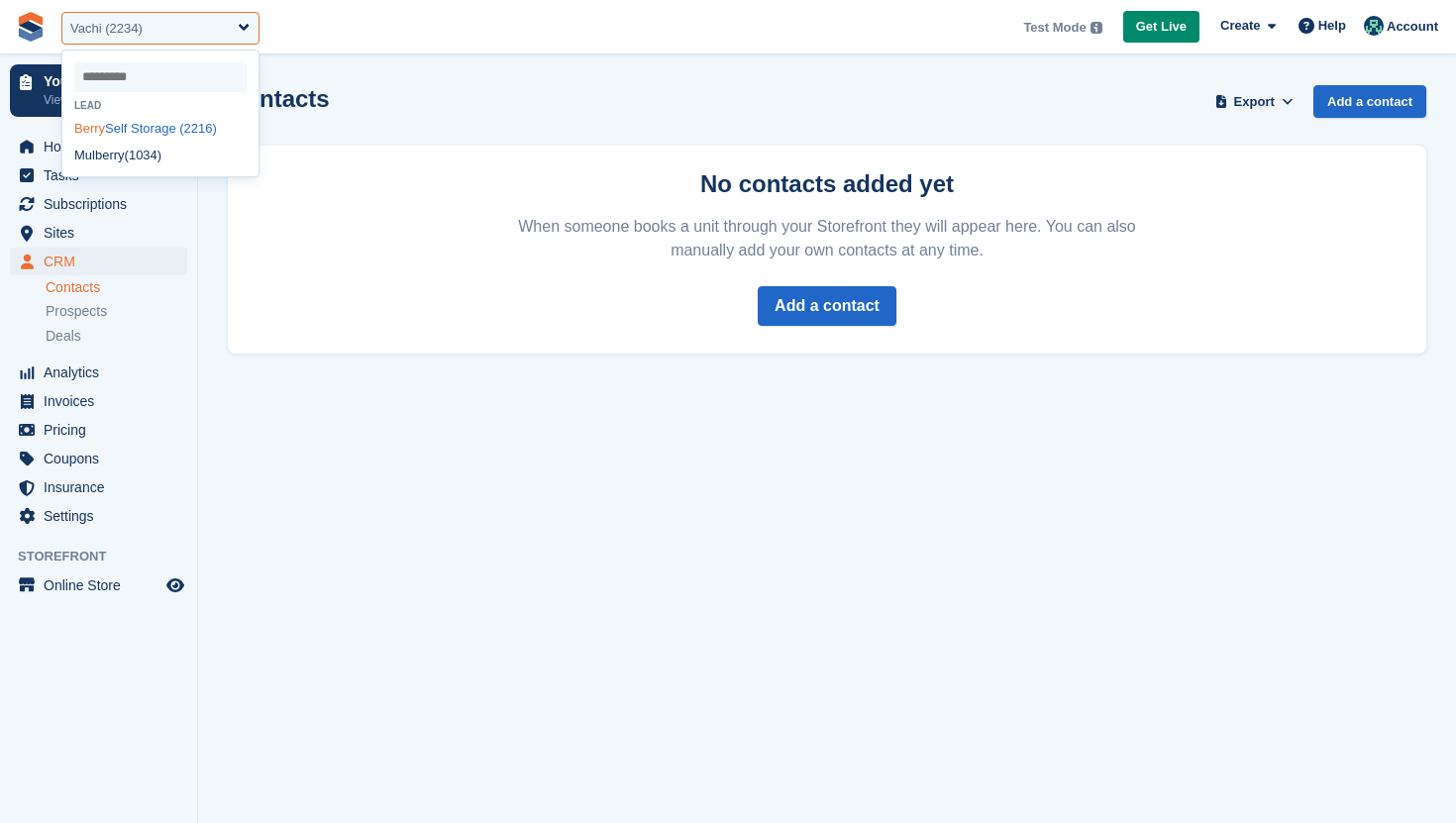 select on "****" 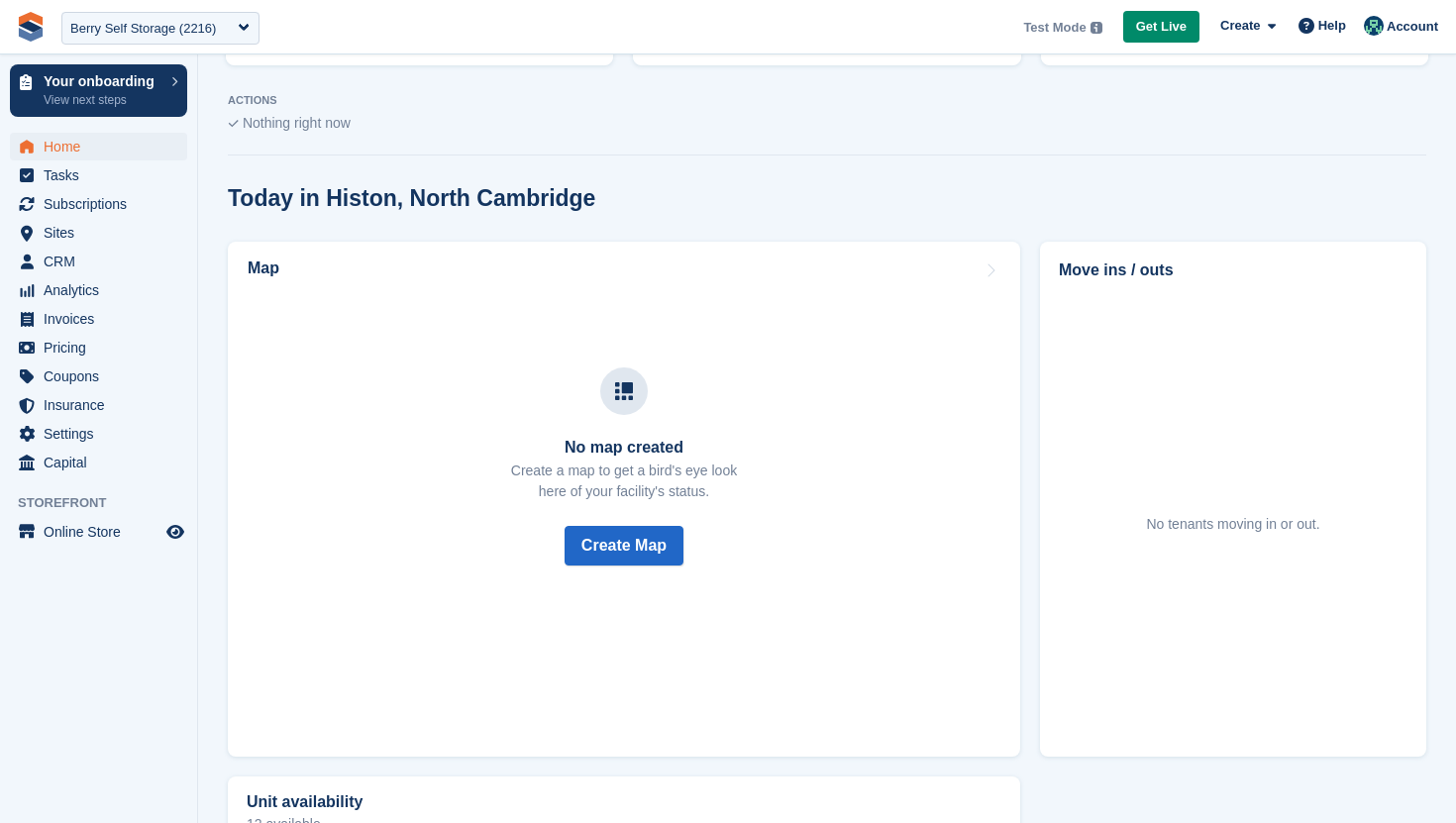 scroll, scrollTop: 439, scrollLeft: 0, axis: vertical 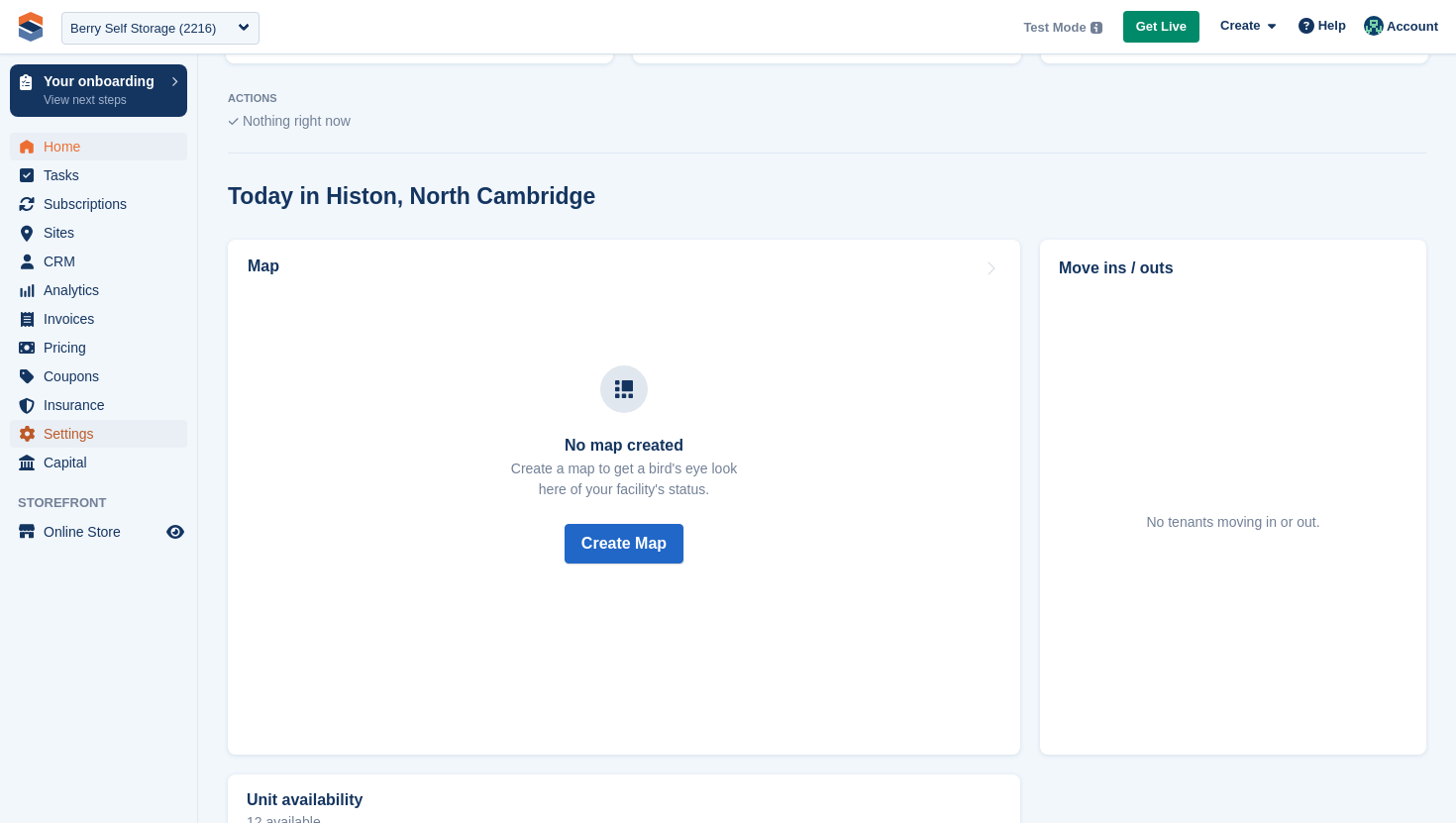 click on "Settings" at bounding box center [103, 434] 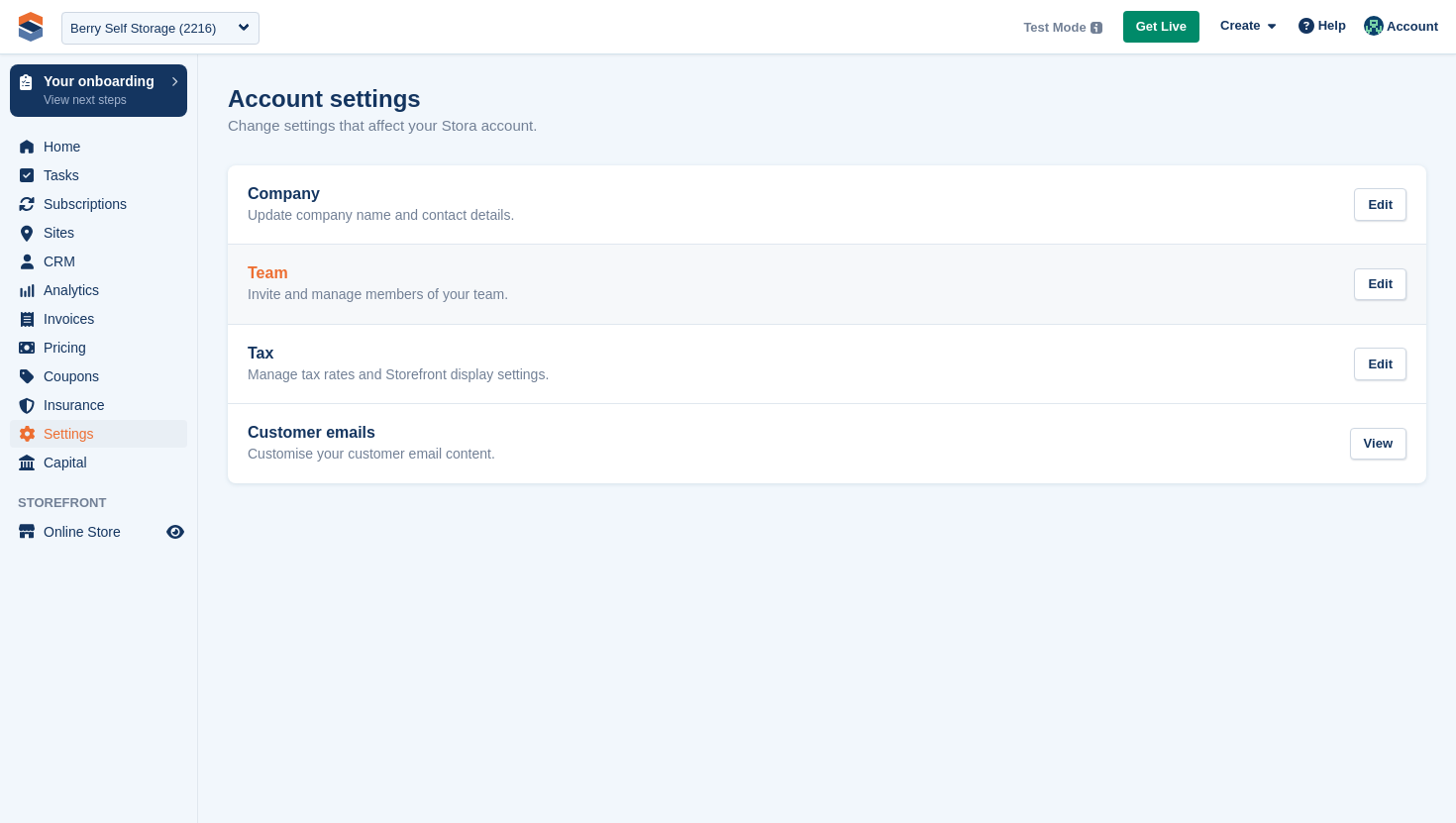 scroll, scrollTop: 0, scrollLeft: 0, axis: both 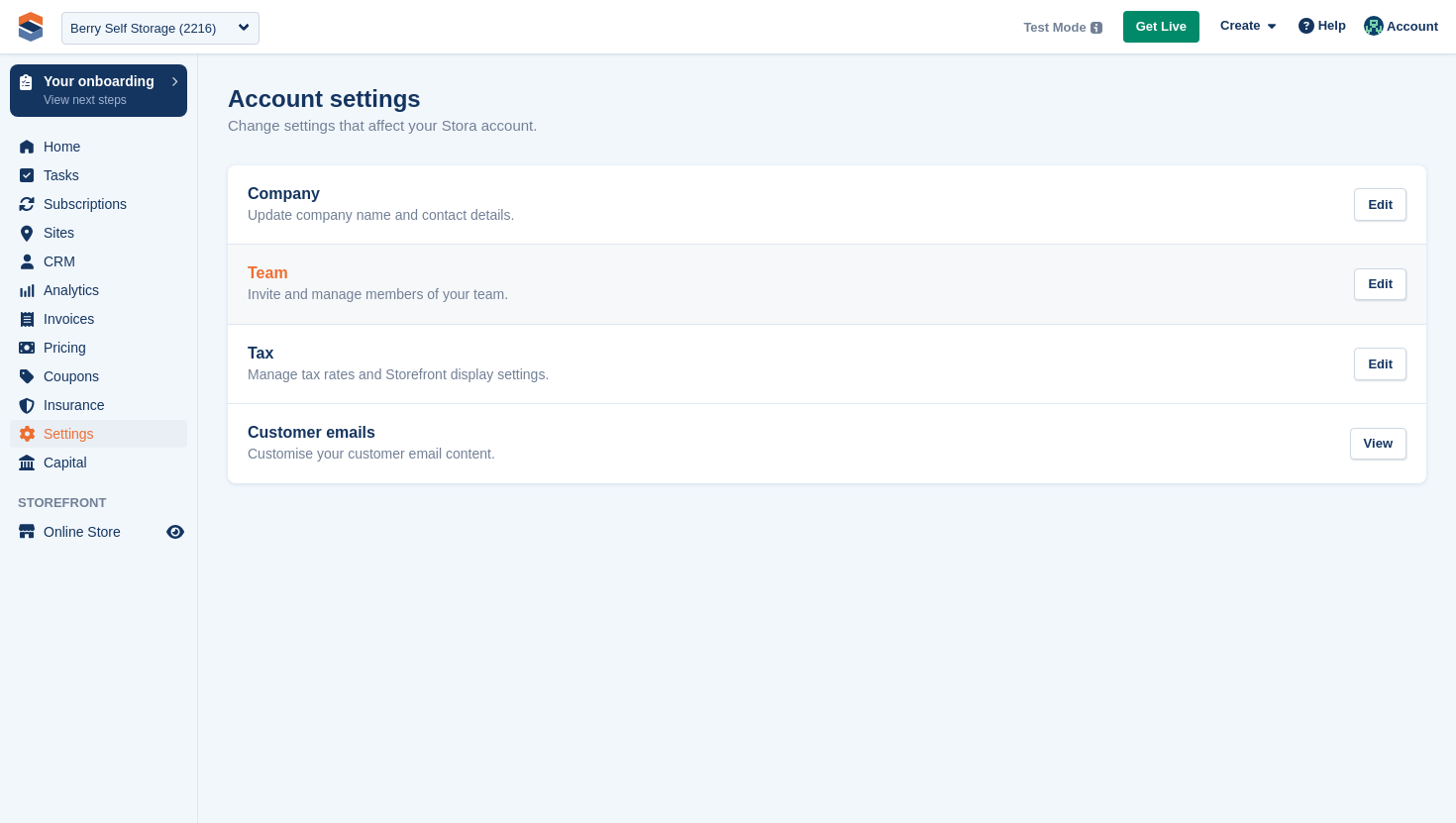 click on "Invite and manage members of your team." at bounding box center [377, 295] 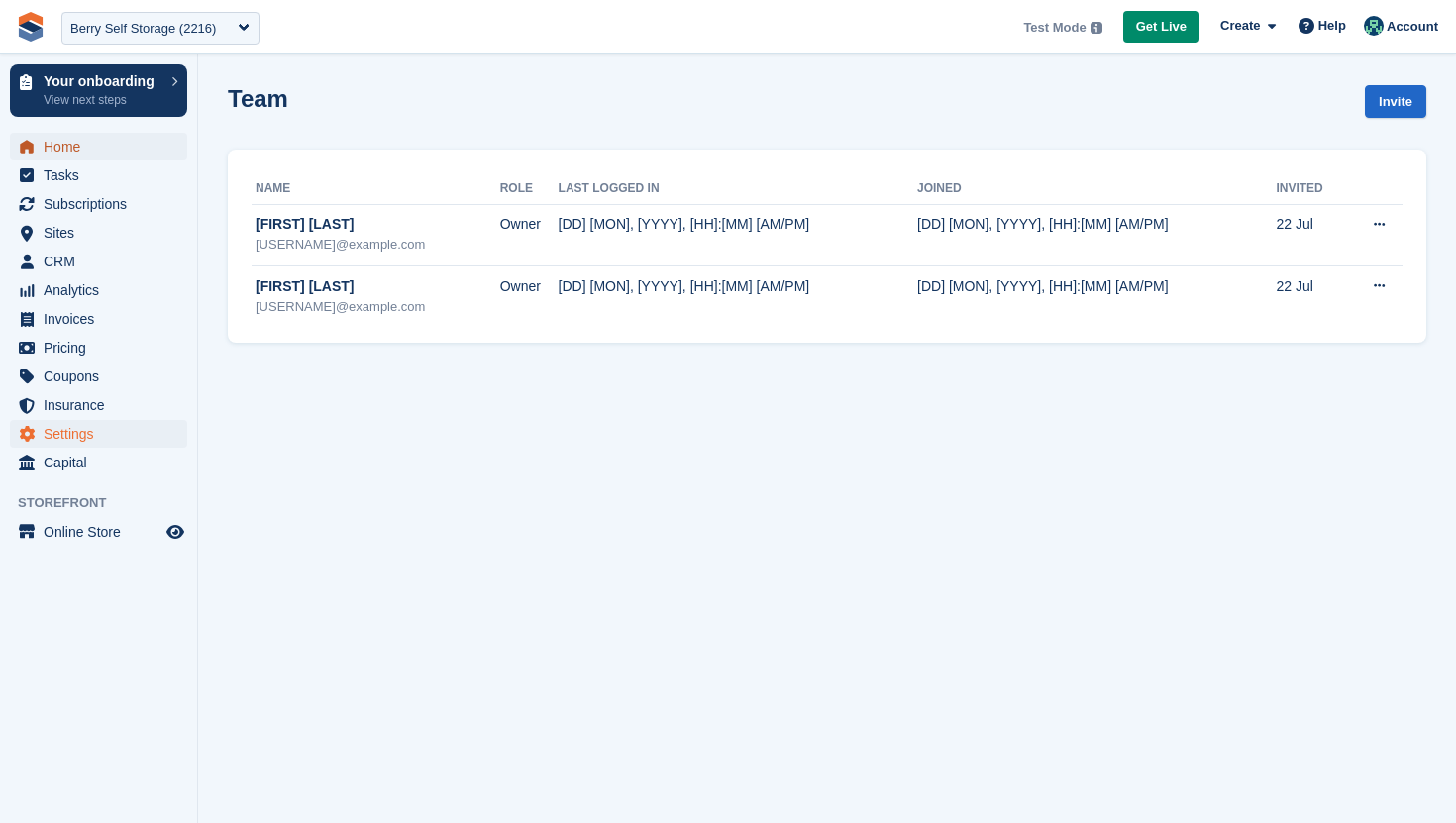 click on "Home" at bounding box center [103, 147] 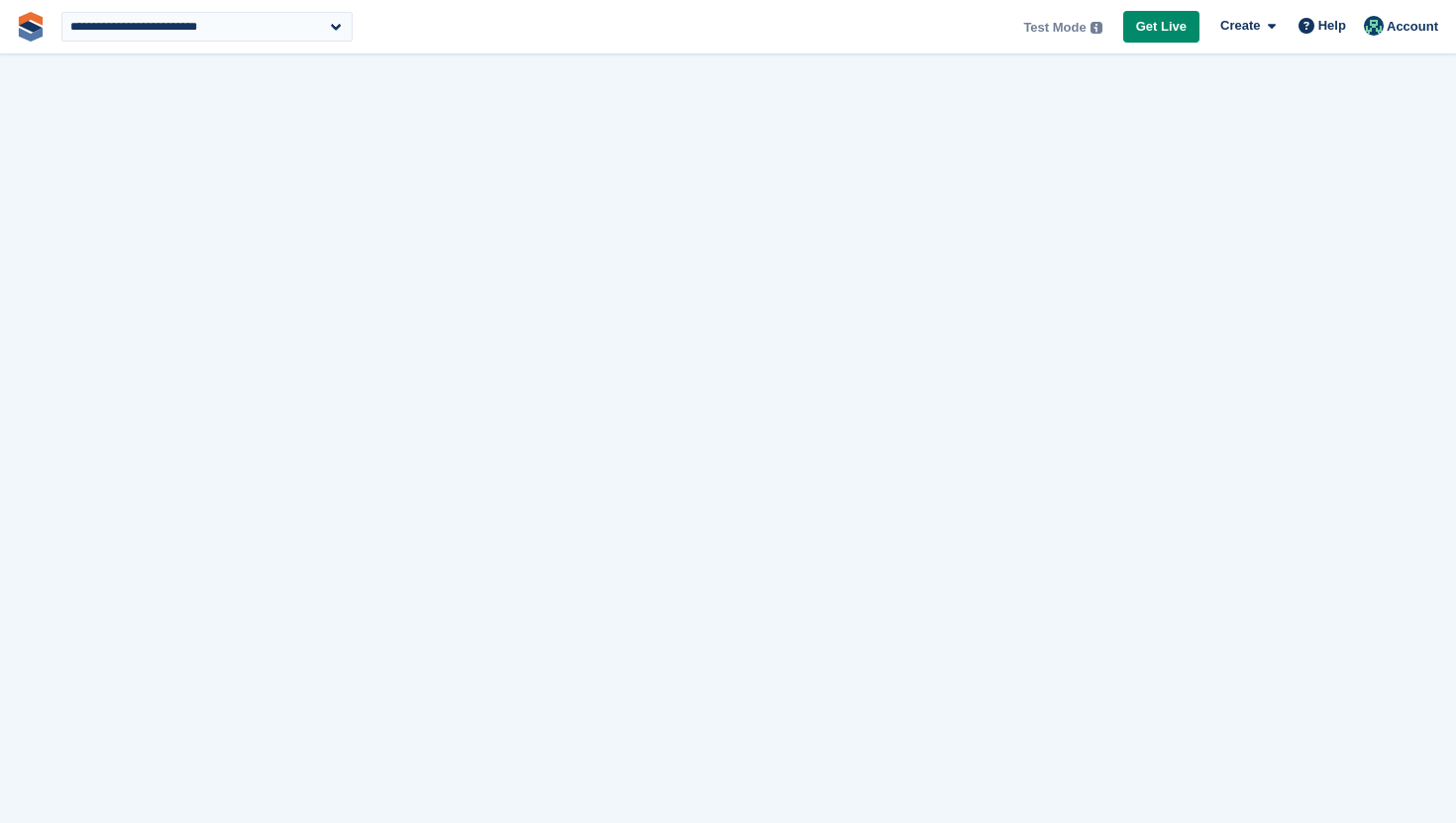 scroll, scrollTop: 0, scrollLeft: 0, axis: both 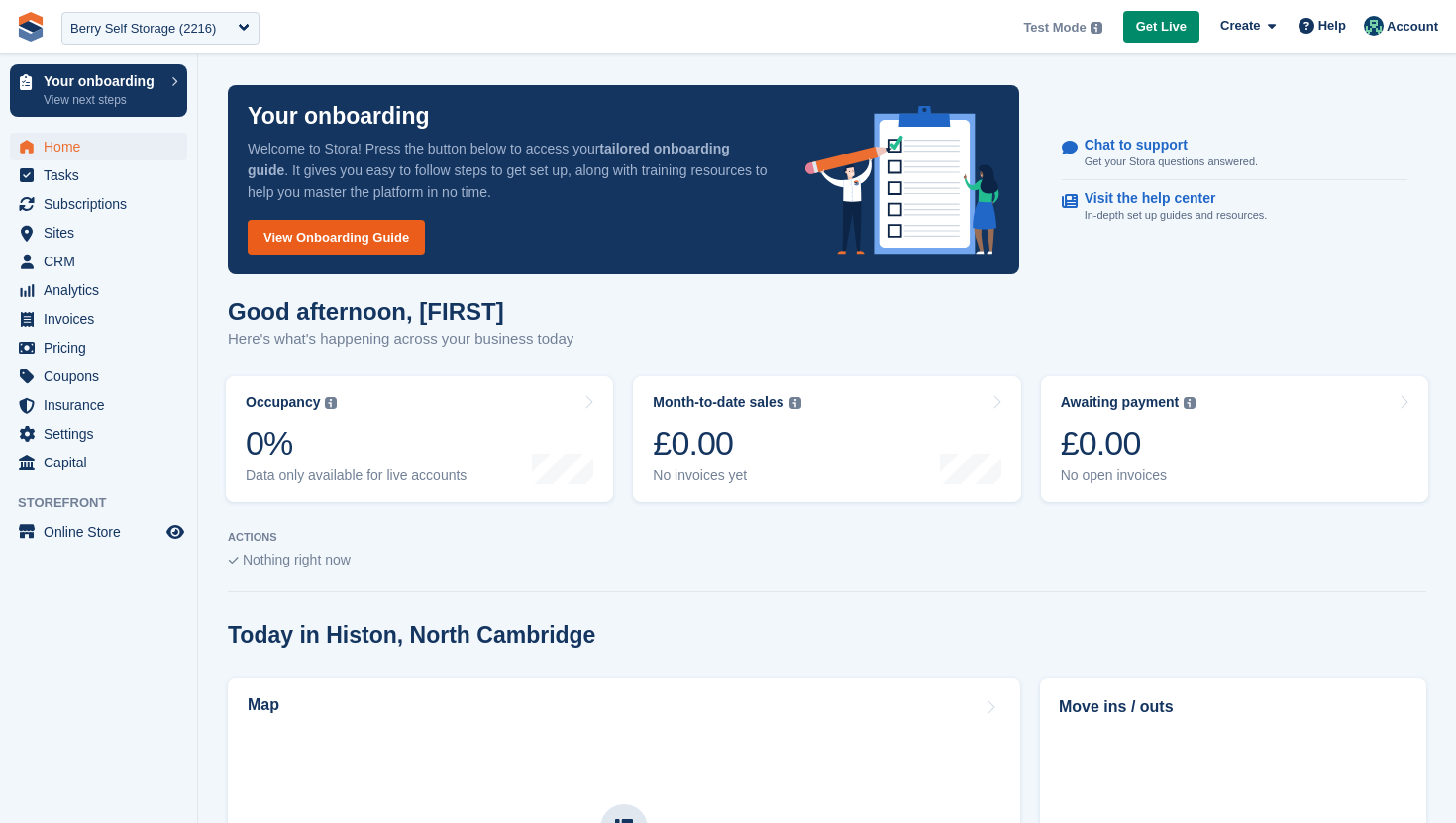 click on "View Onboarding Guide" at bounding box center (336, 237) 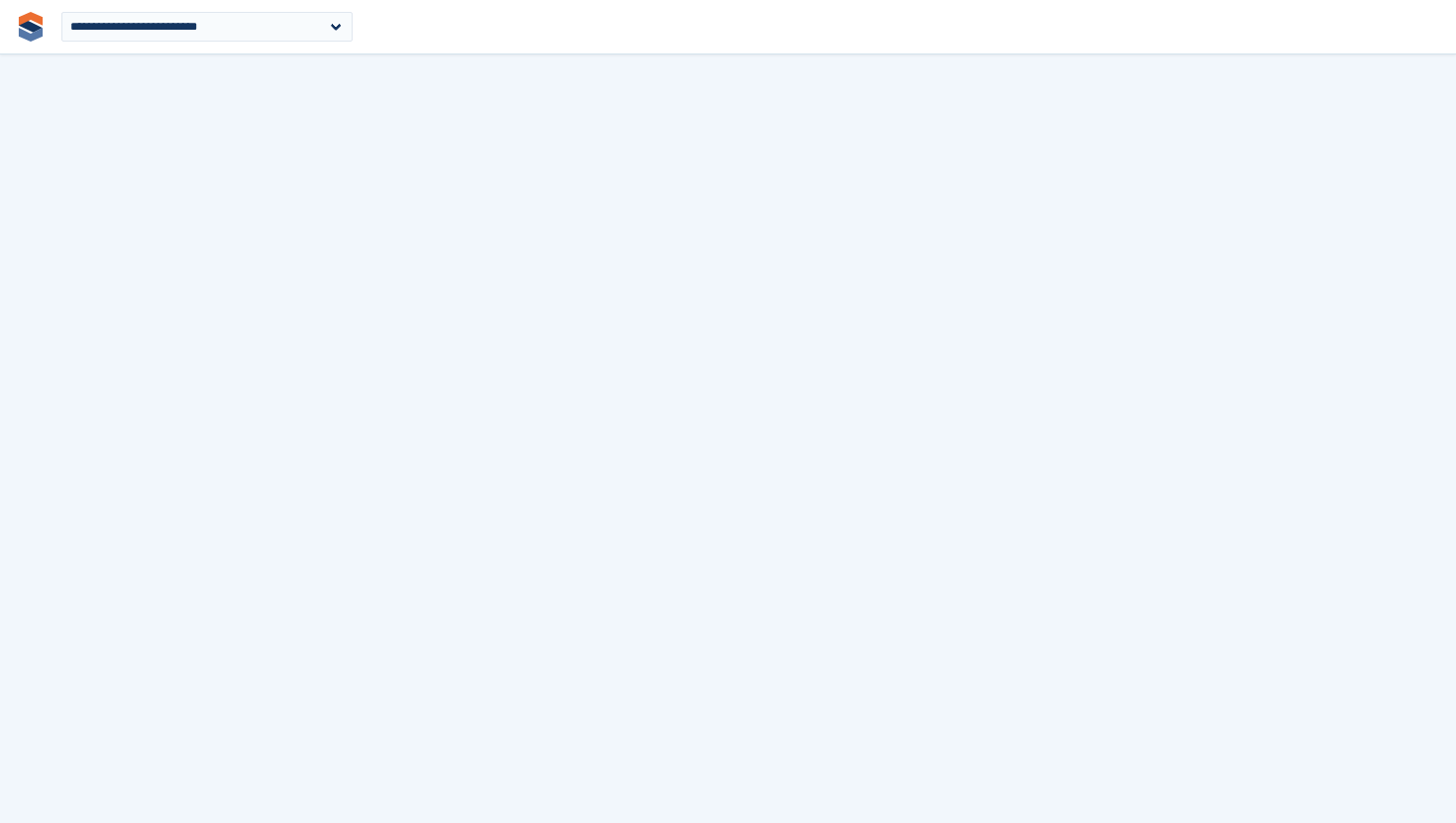 scroll, scrollTop: 0, scrollLeft: 0, axis: both 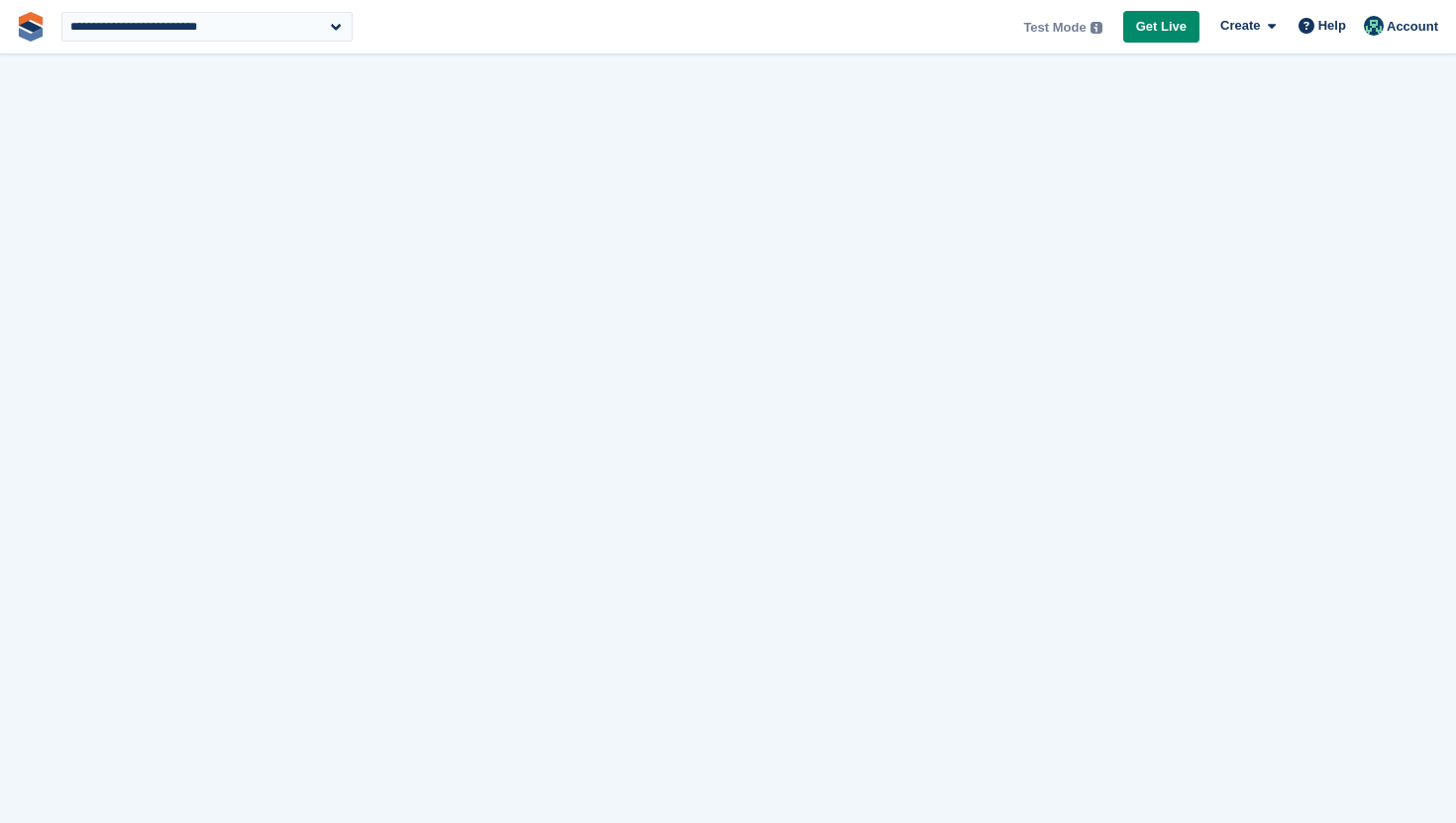 select on "****" 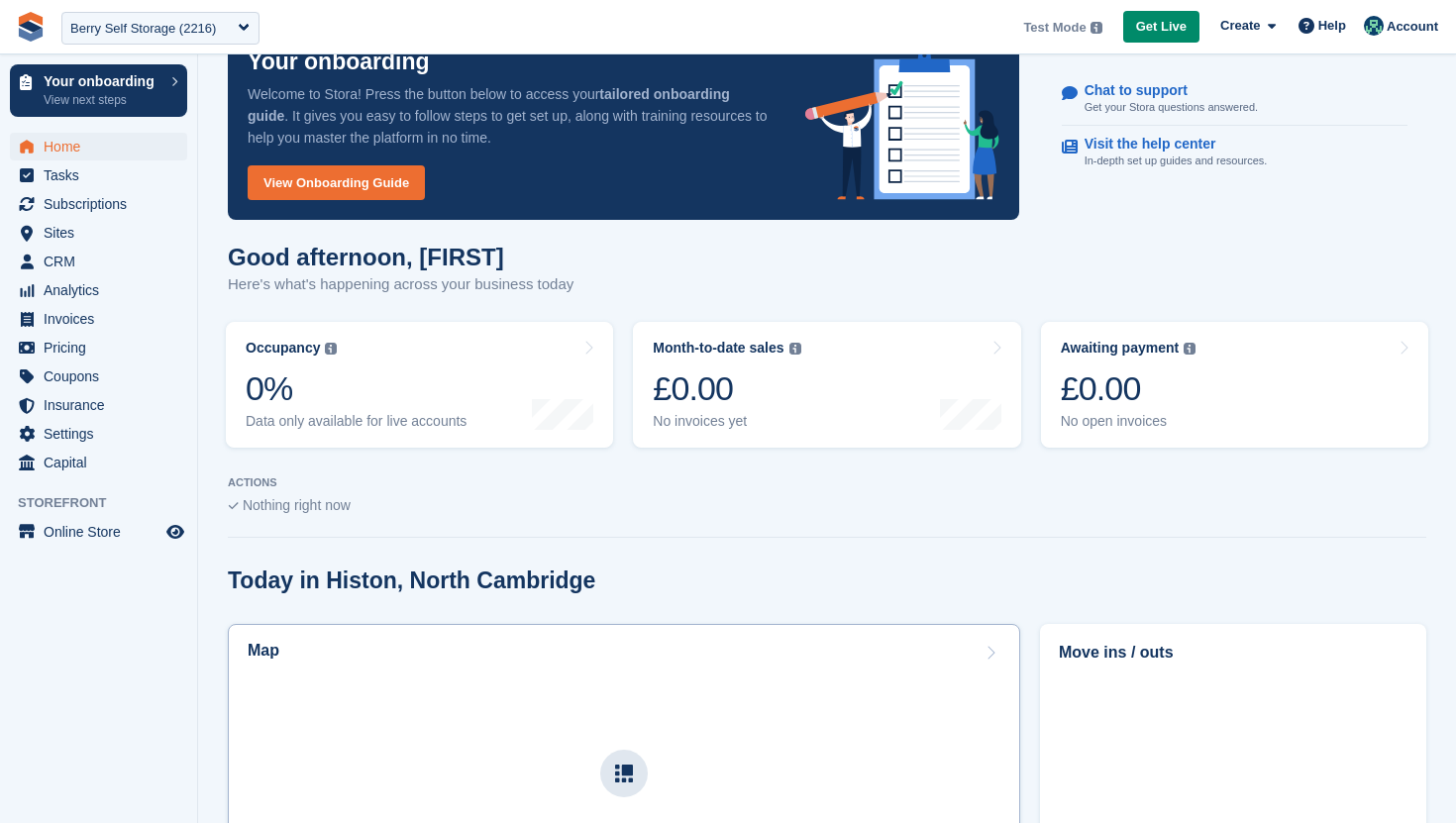 scroll, scrollTop: 0, scrollLeft: 0, axis: both 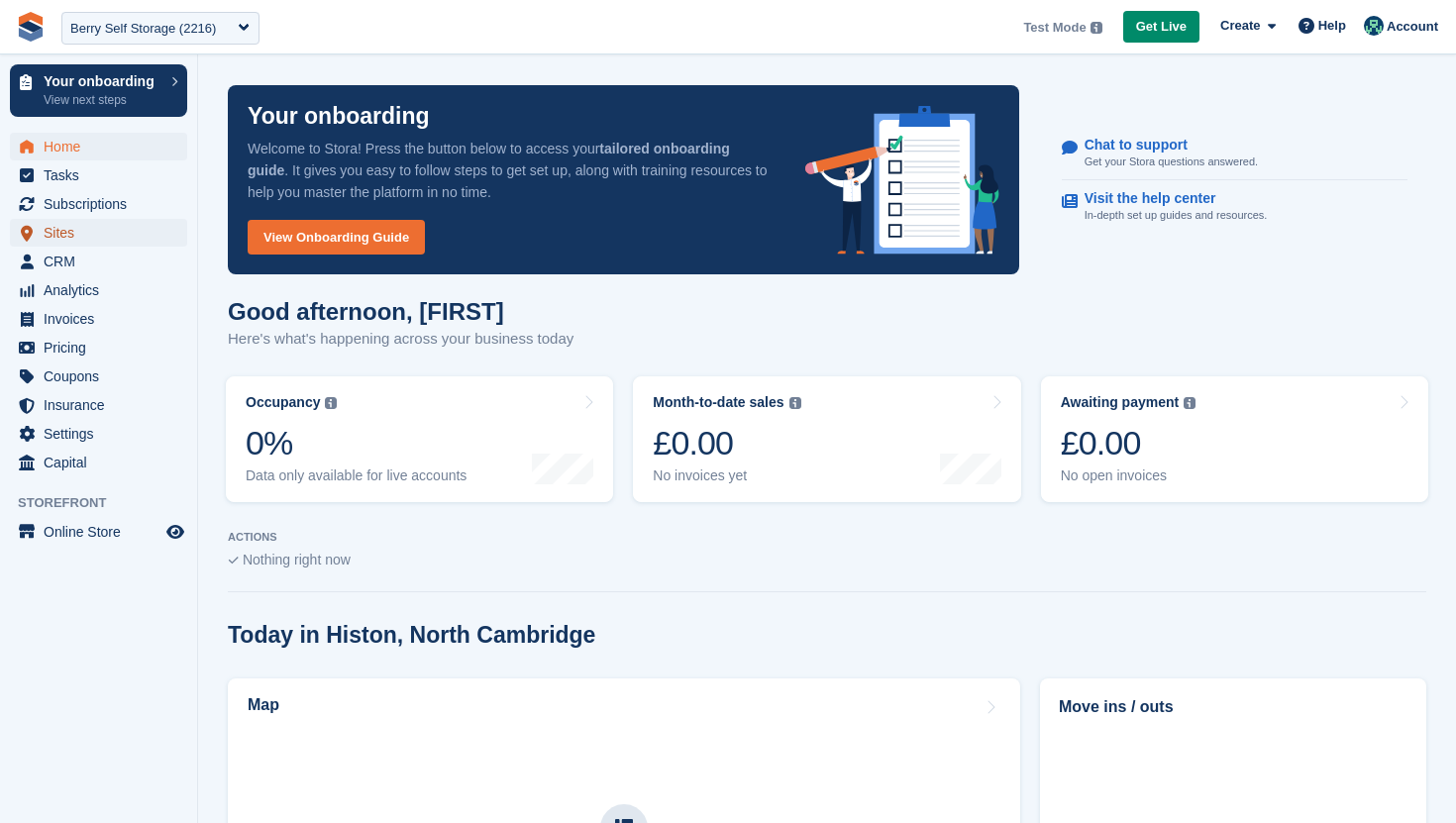 click on "Sites" at bounding box center [103, 233] 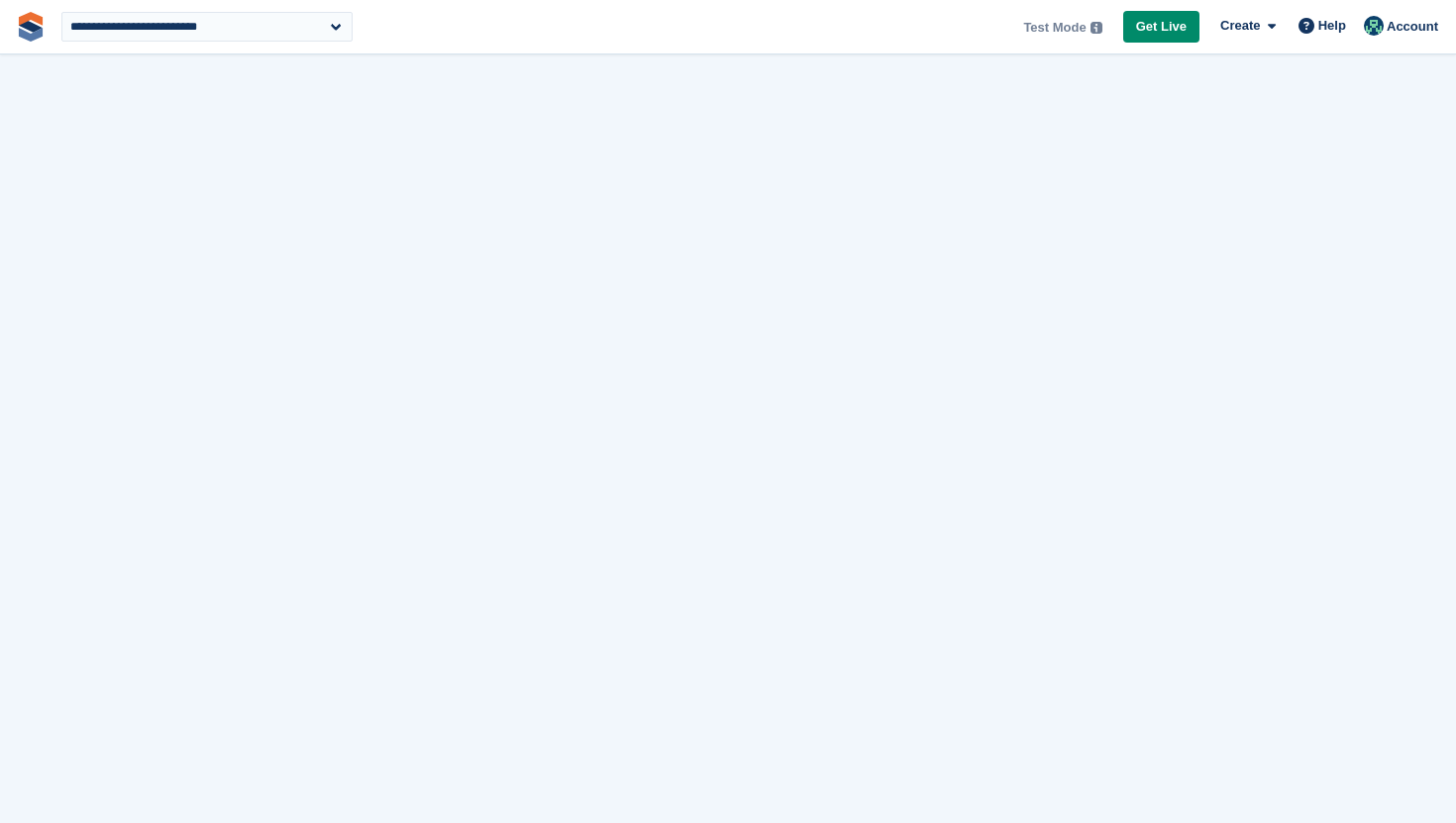 scroll, scrollTop: 0, scrollLeft: 0, axis: both 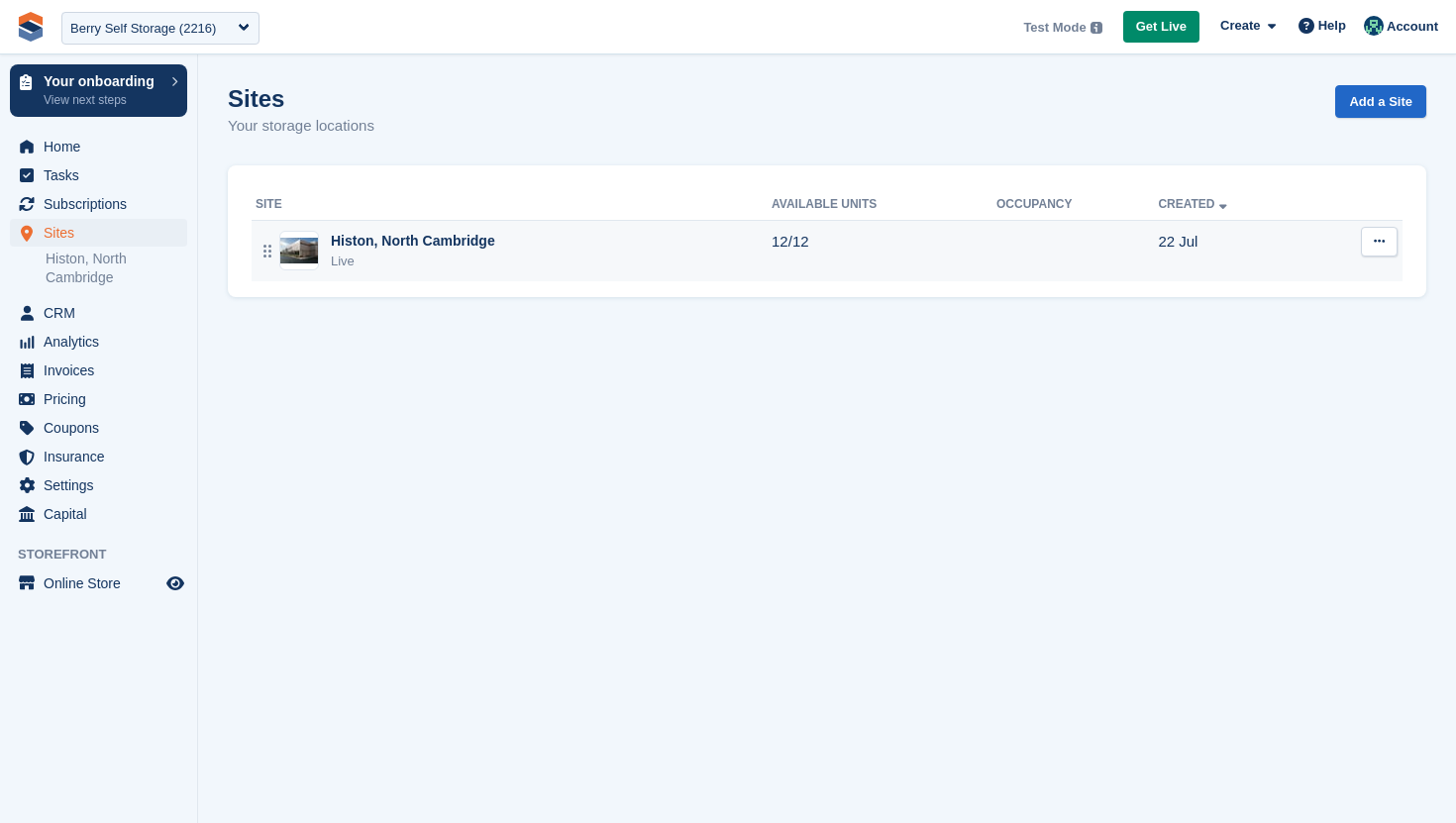 click at bounding box center (1379, 241) 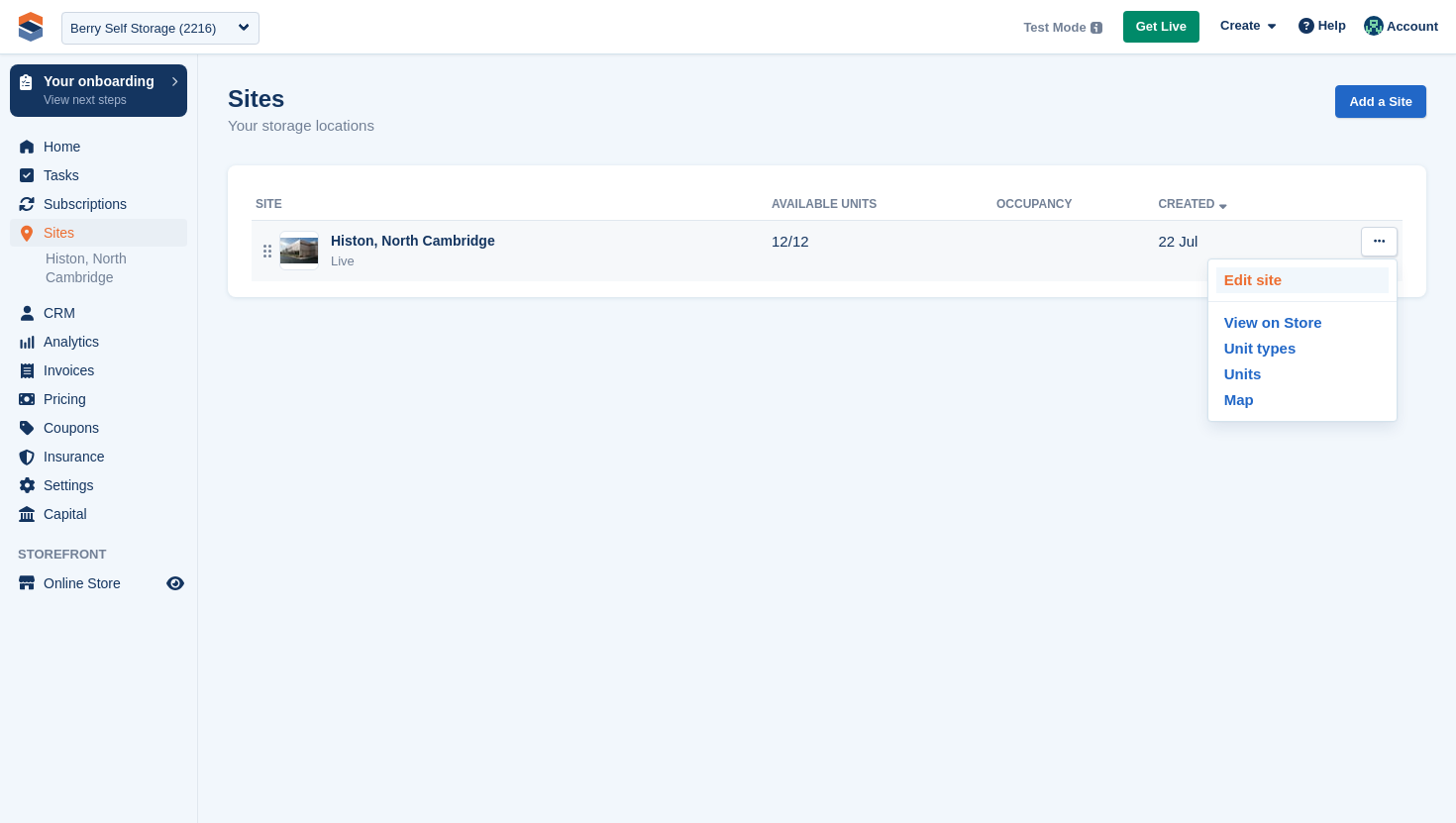 click on "Edit site" at bounding box center [1302, 280] 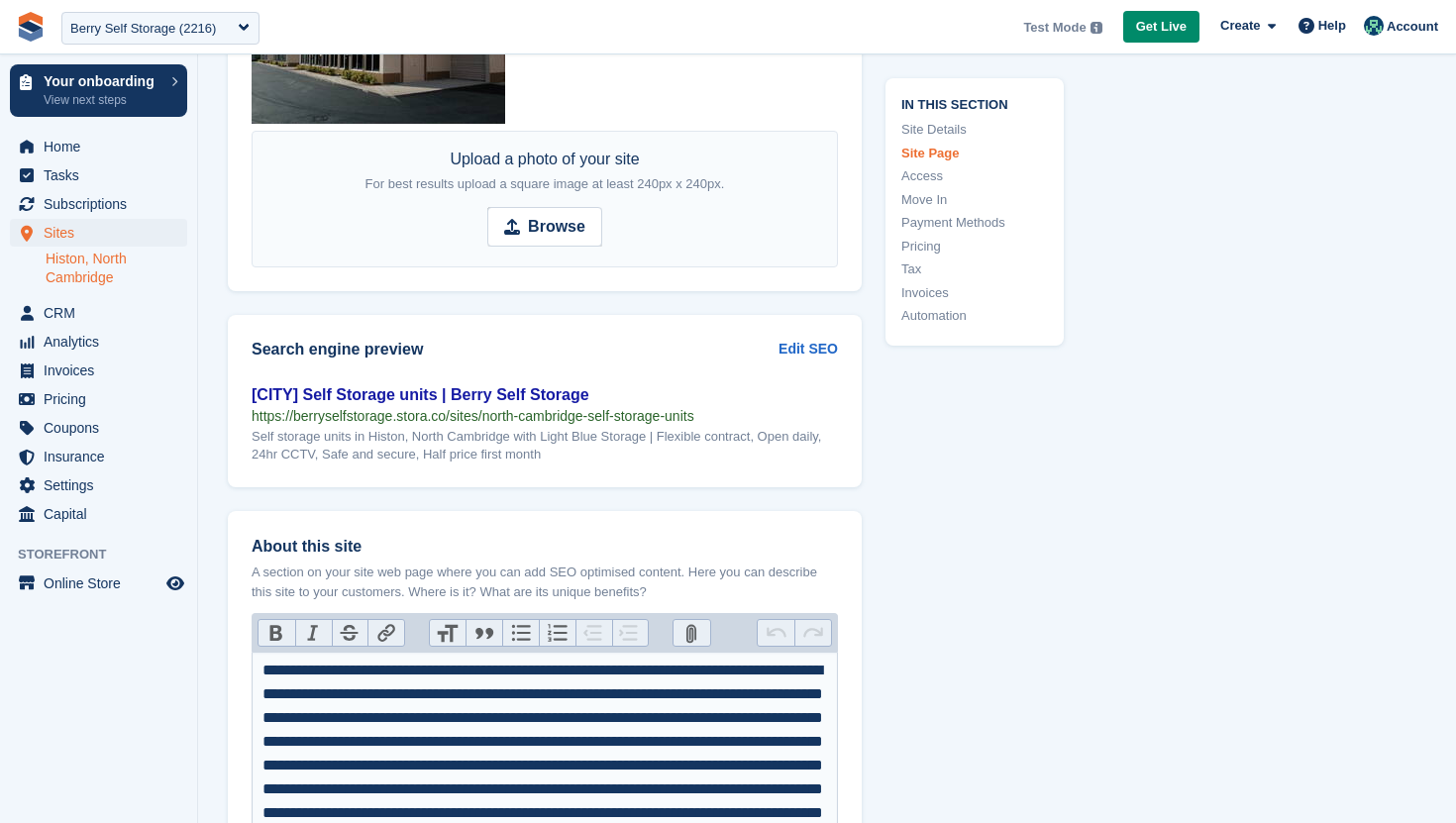 scroll, scrollTop: 2682, scrollLeft: 0, axis: vertical 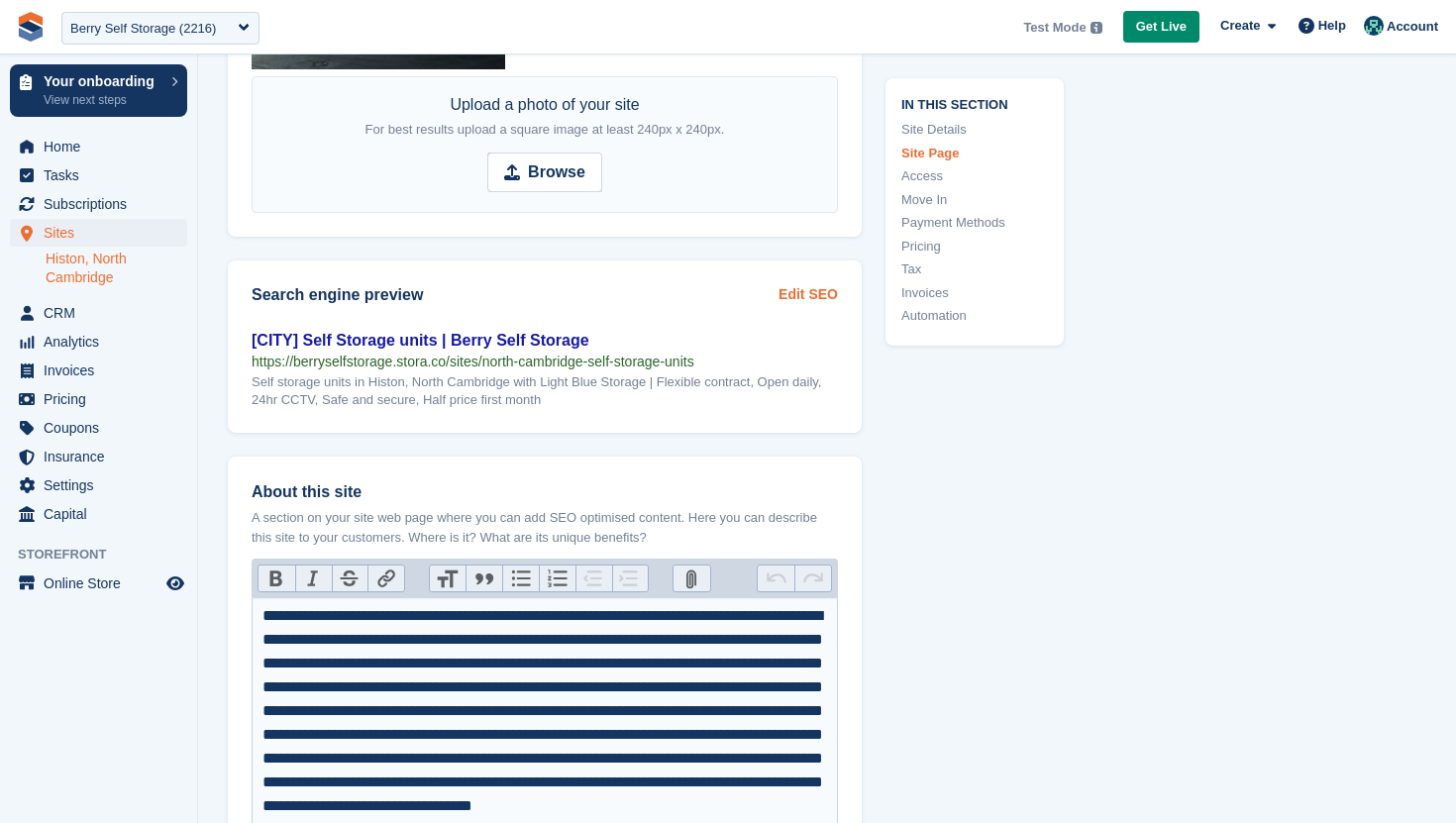 click on "Edit SEO" at bounding box center (808, 294) 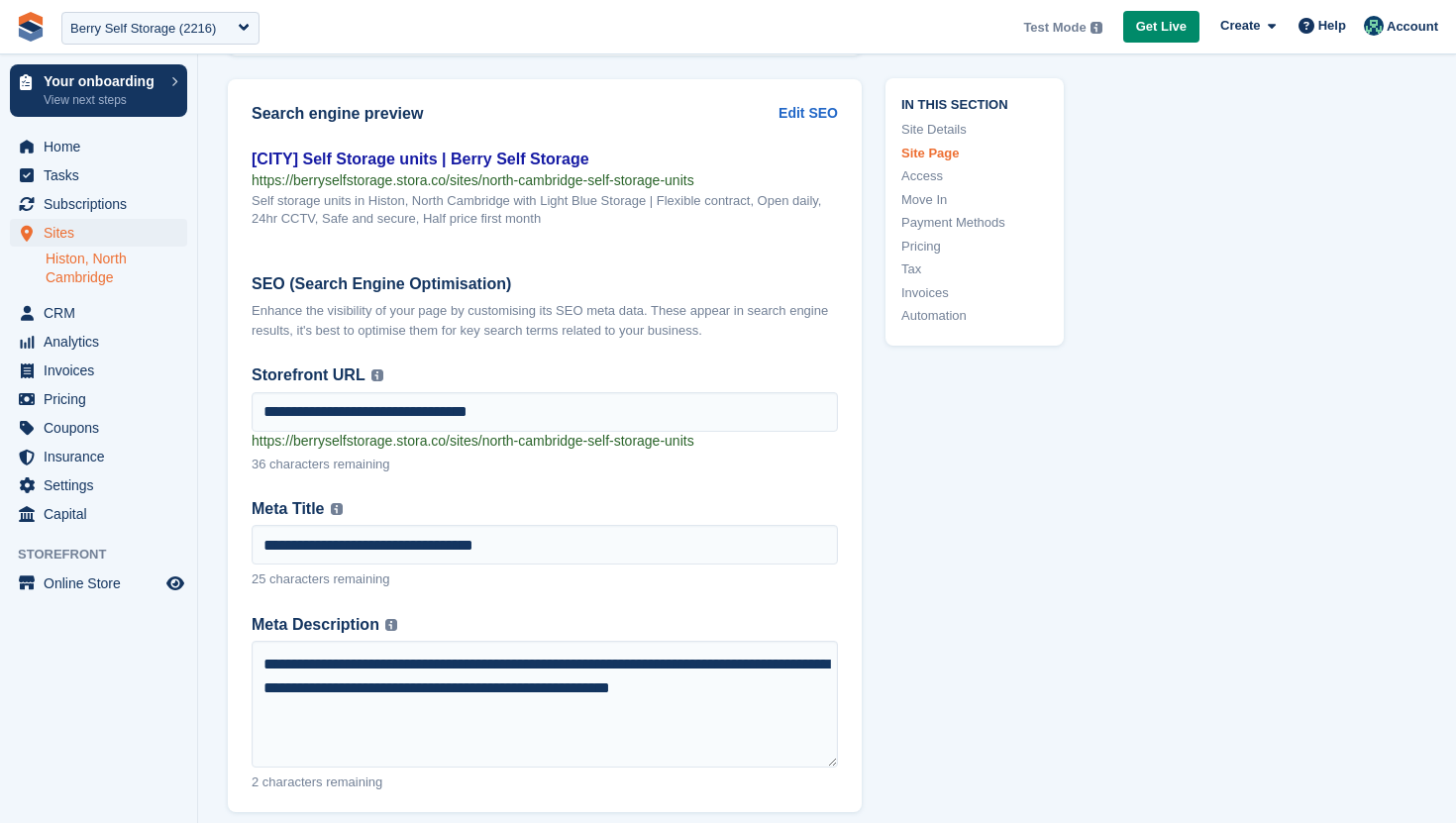 scroll, scrollTop: 2874, scrollLeft: 0, axis: vertical 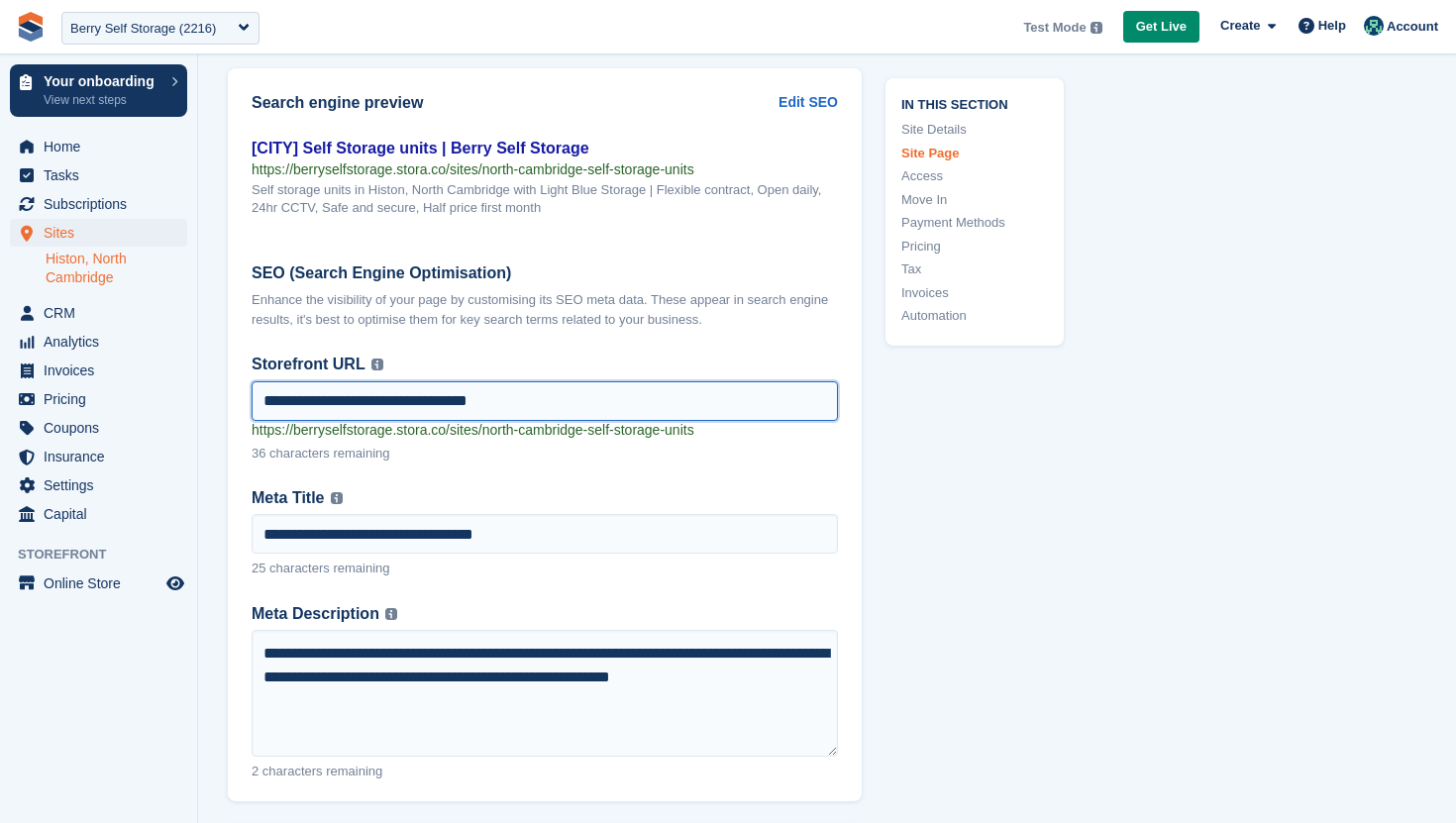 click on "**********" at bounding box center [545, 401] 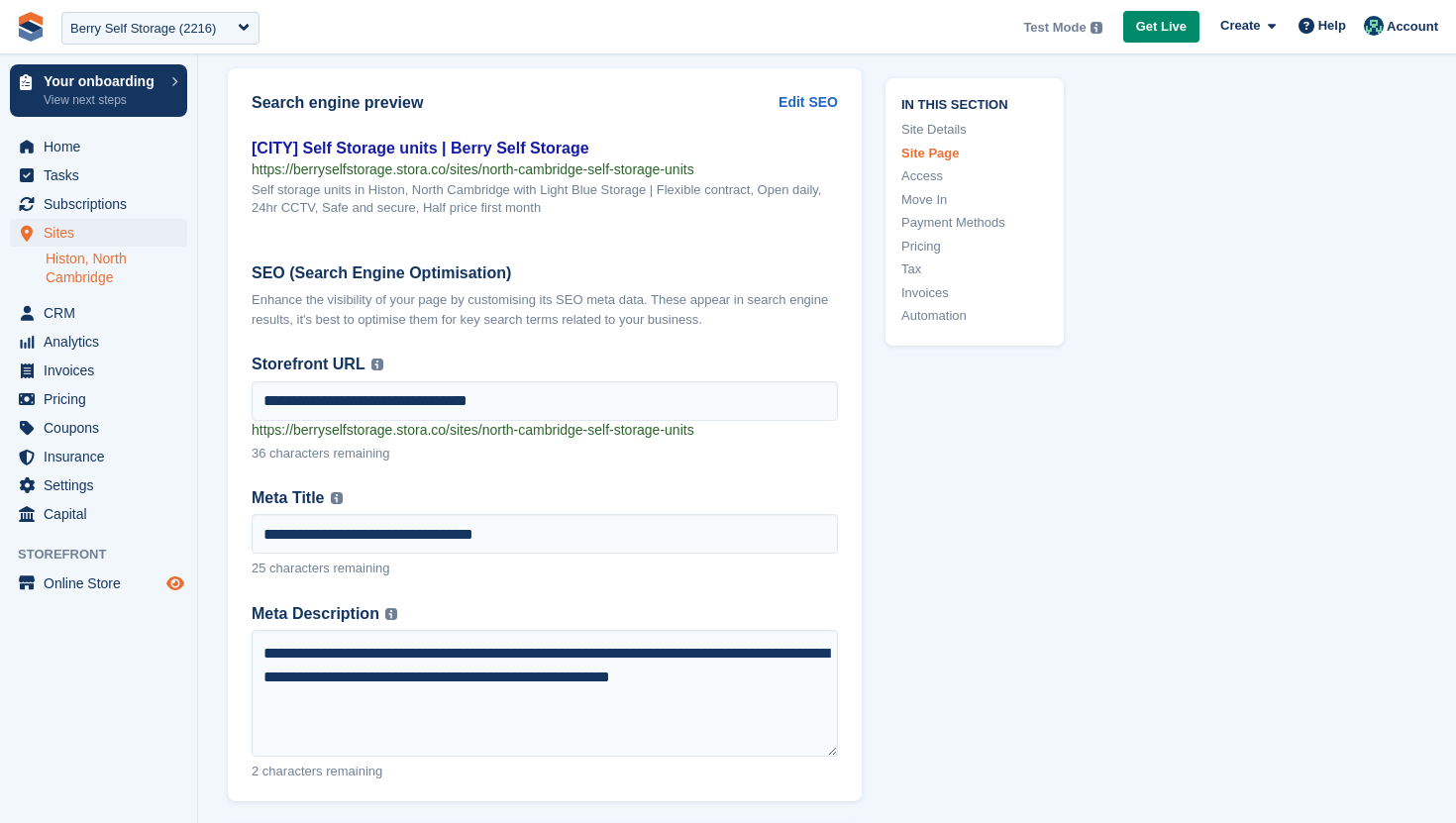 click at bounding box center [175, 583] 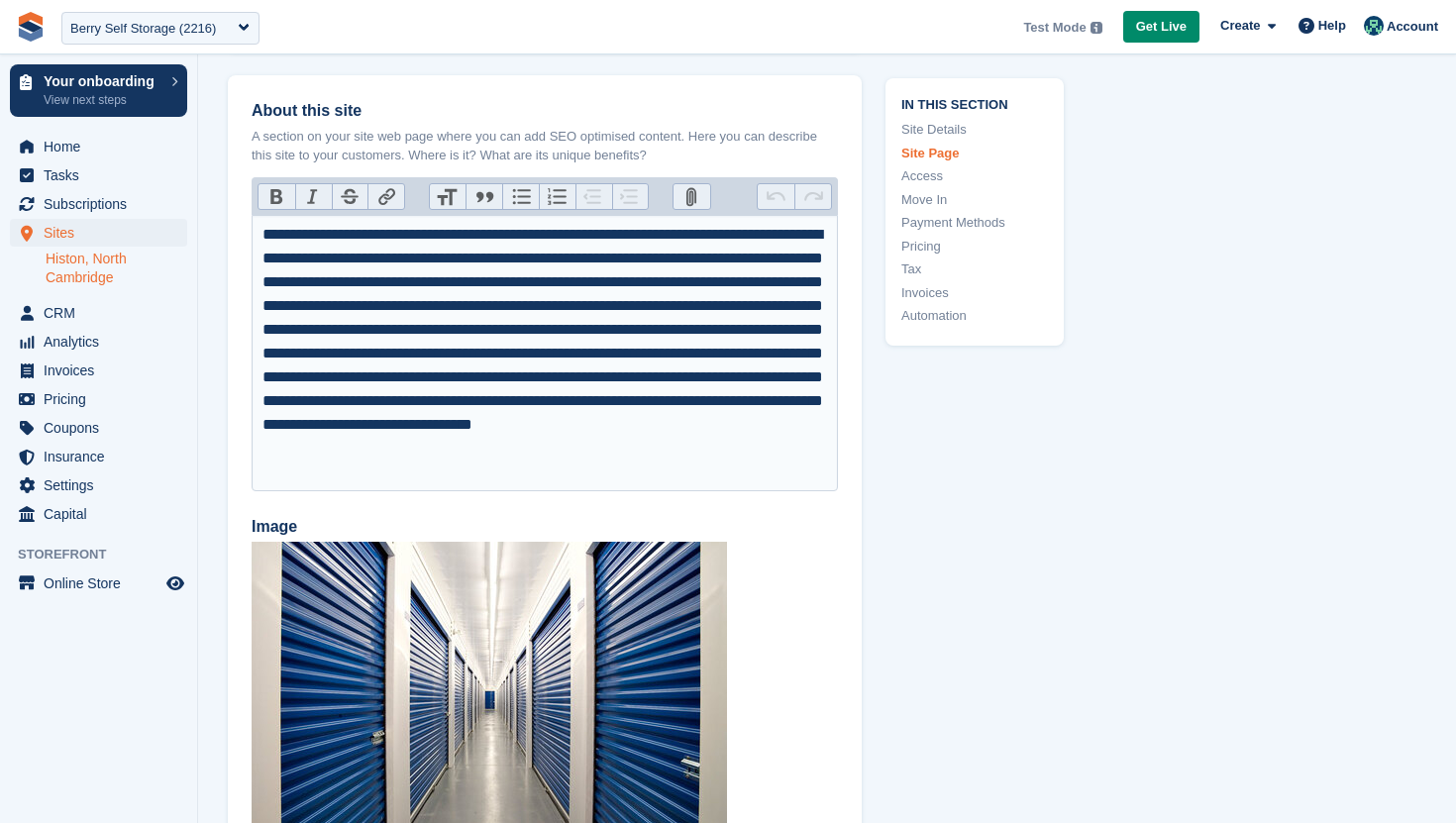 scroll, scrollTop: 3620, scrollLeft: 0, axis: vertical 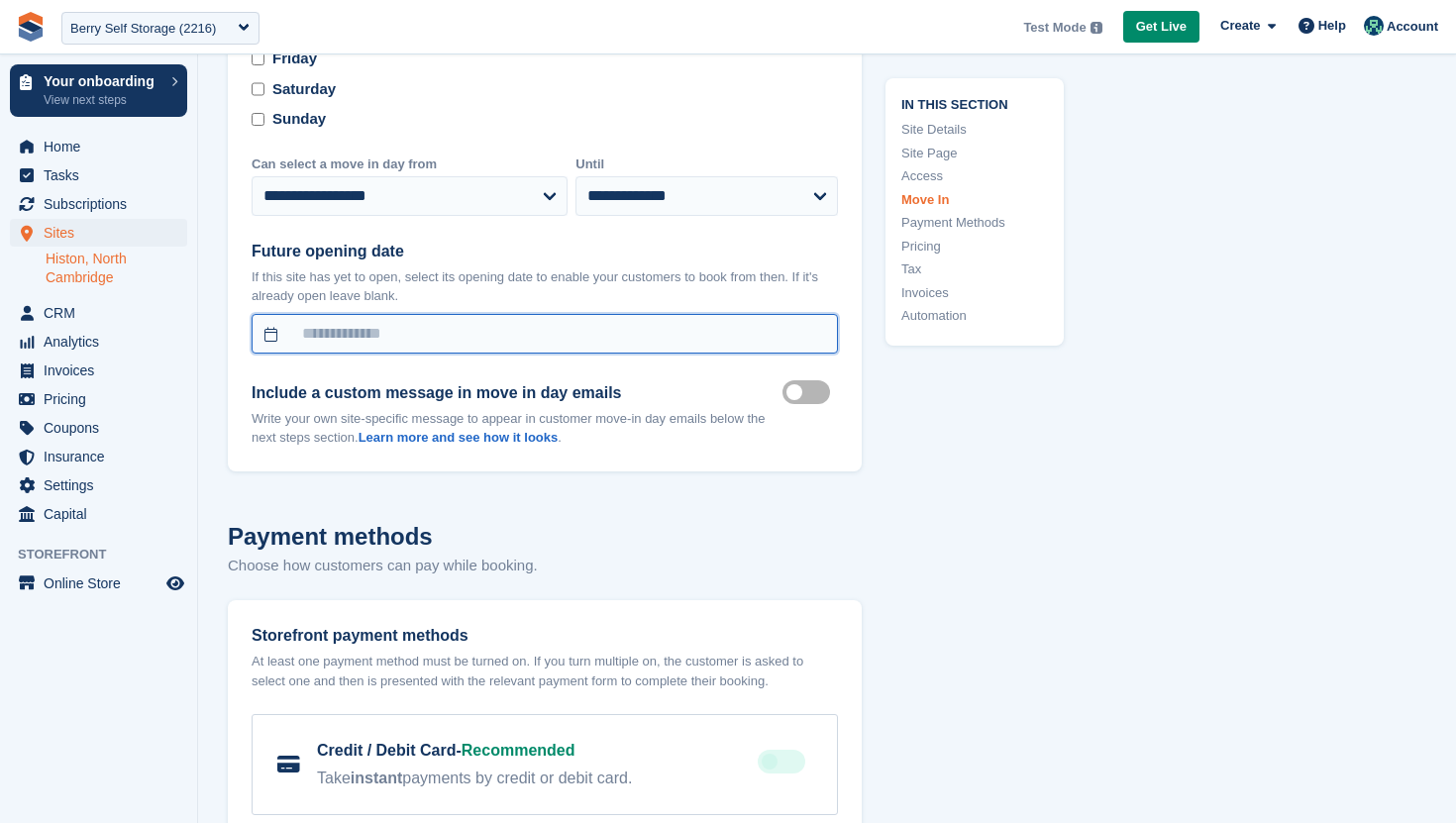 click at bounding box center [545, 334] 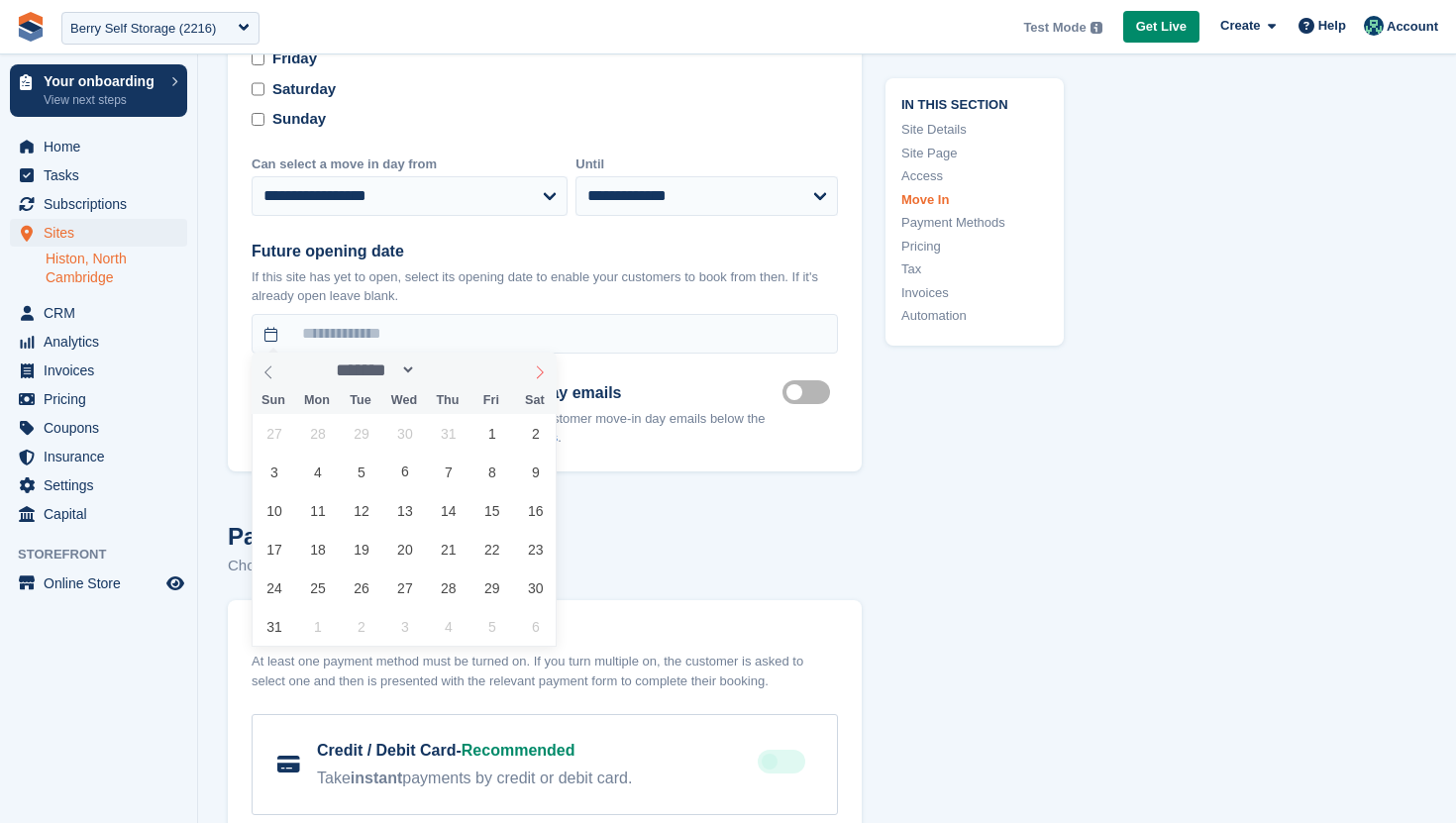 click at bounding box center [540, 369] 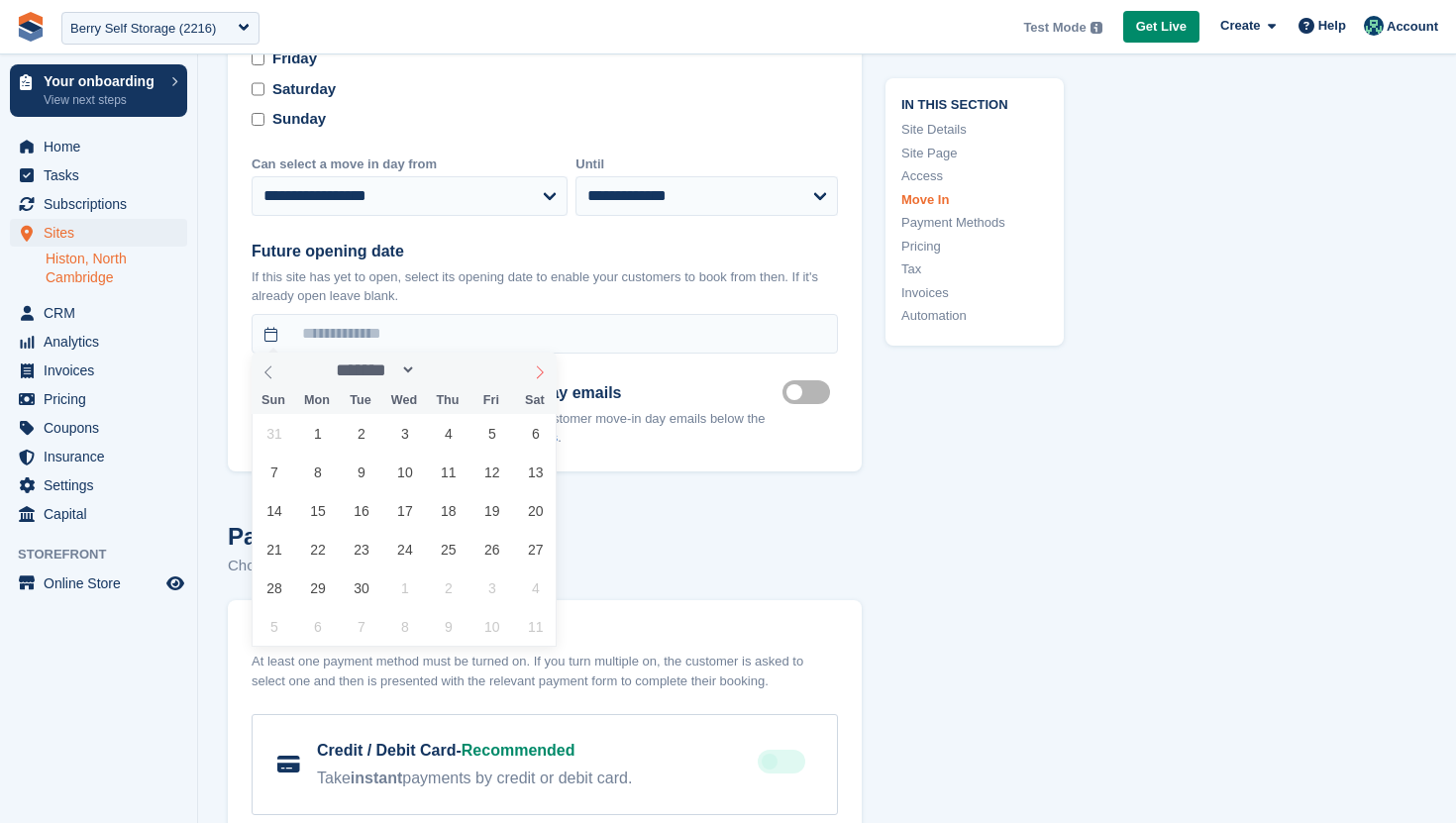 click at bounding box center (540, 369) 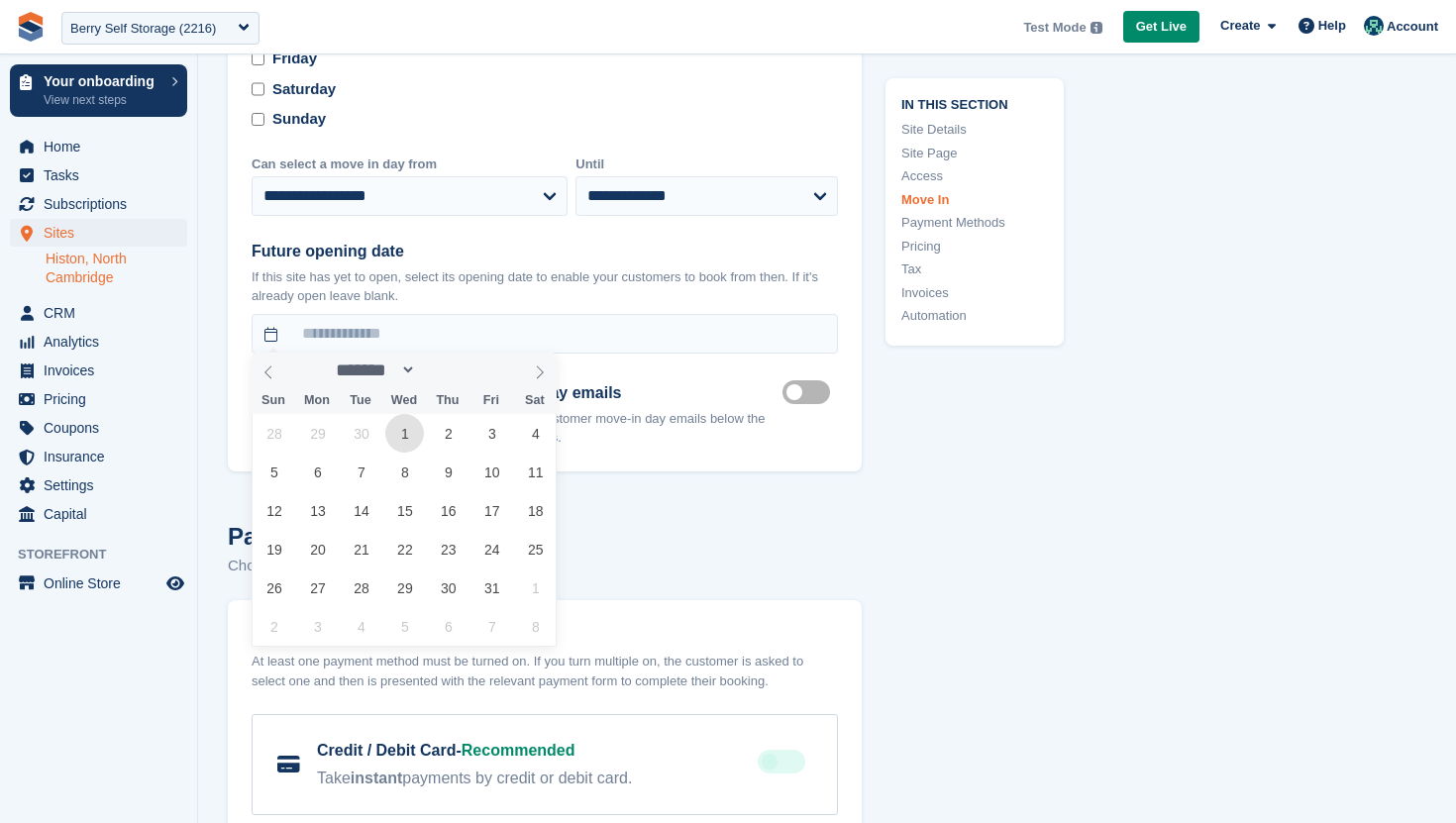 click on "1" at bounding box center [404, 433] 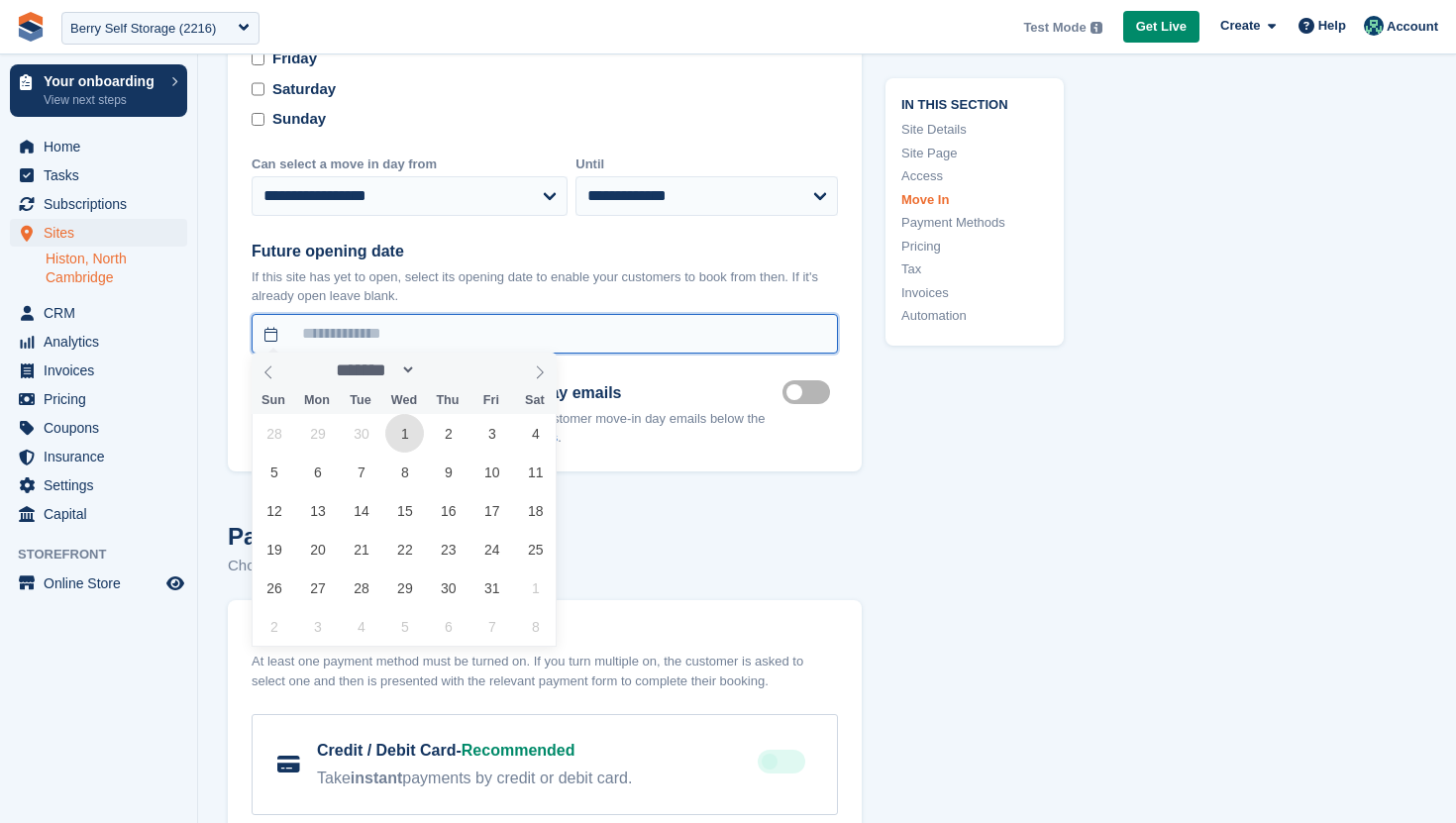 type on "**********" 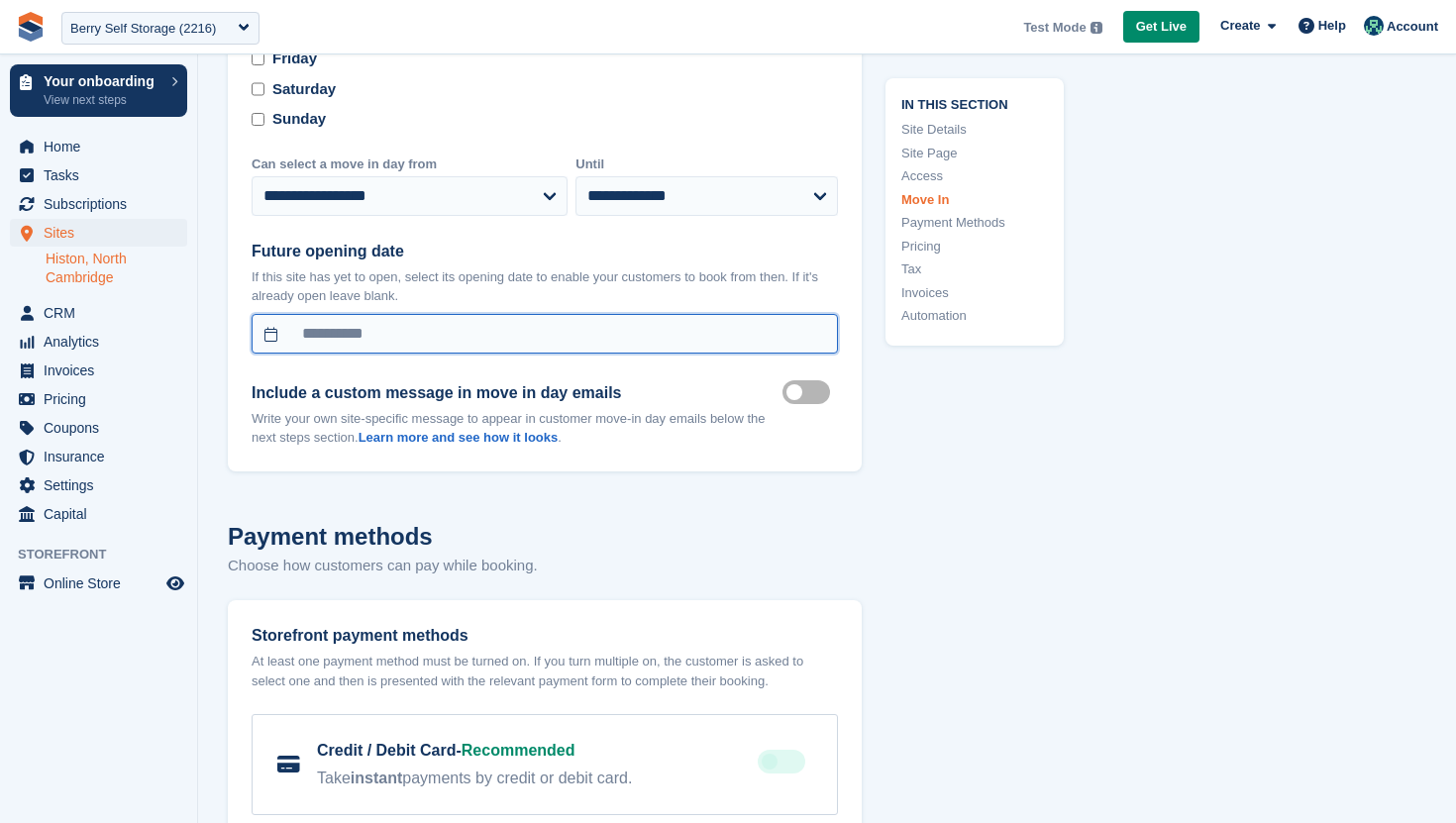 click on "**********" at bounding box center (545, 334) 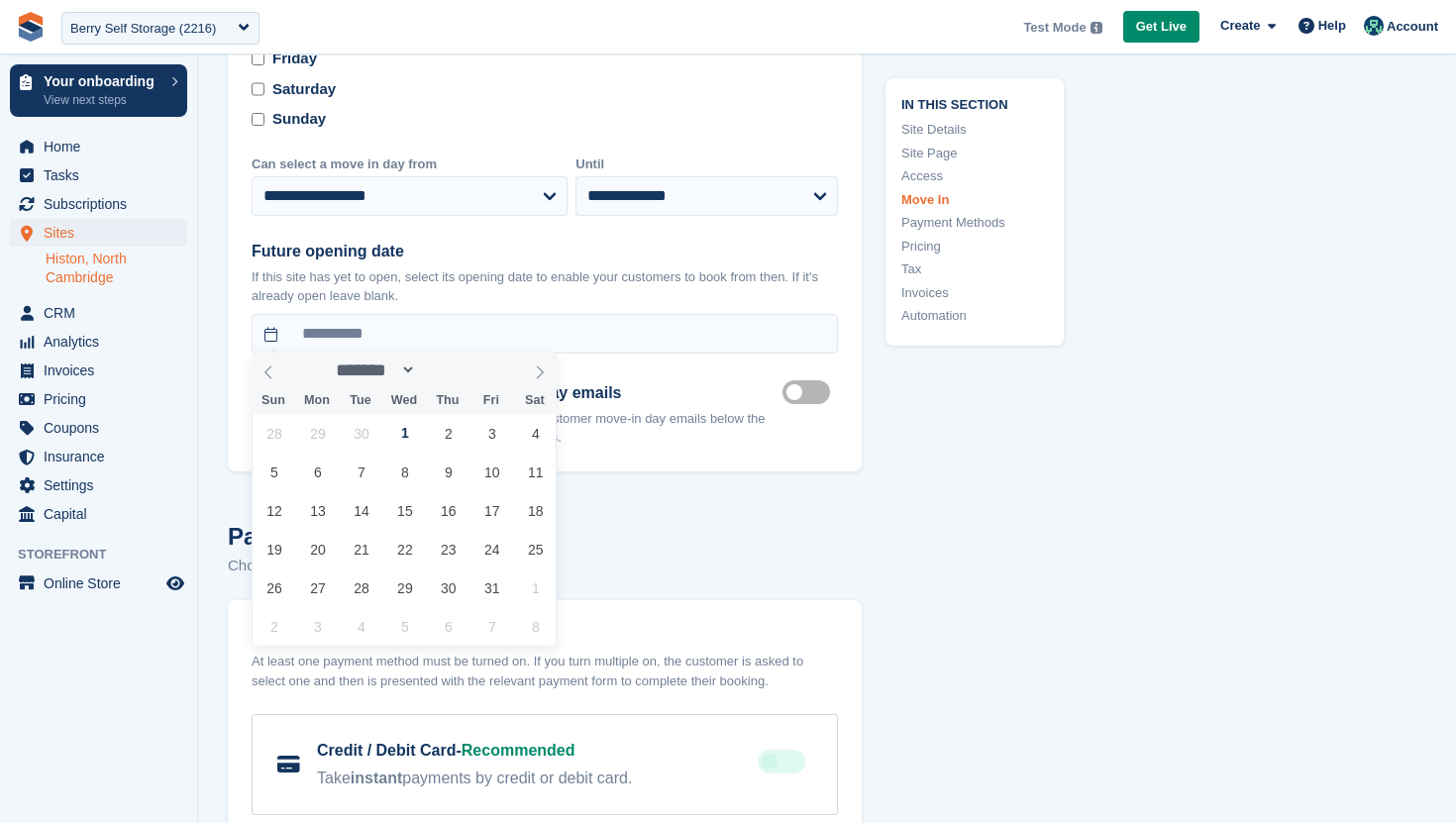 click on "If this site has yet to open, select its opening date to enable your customers to book from then. If it's already open leave blank." at bounding box center (545, 286) 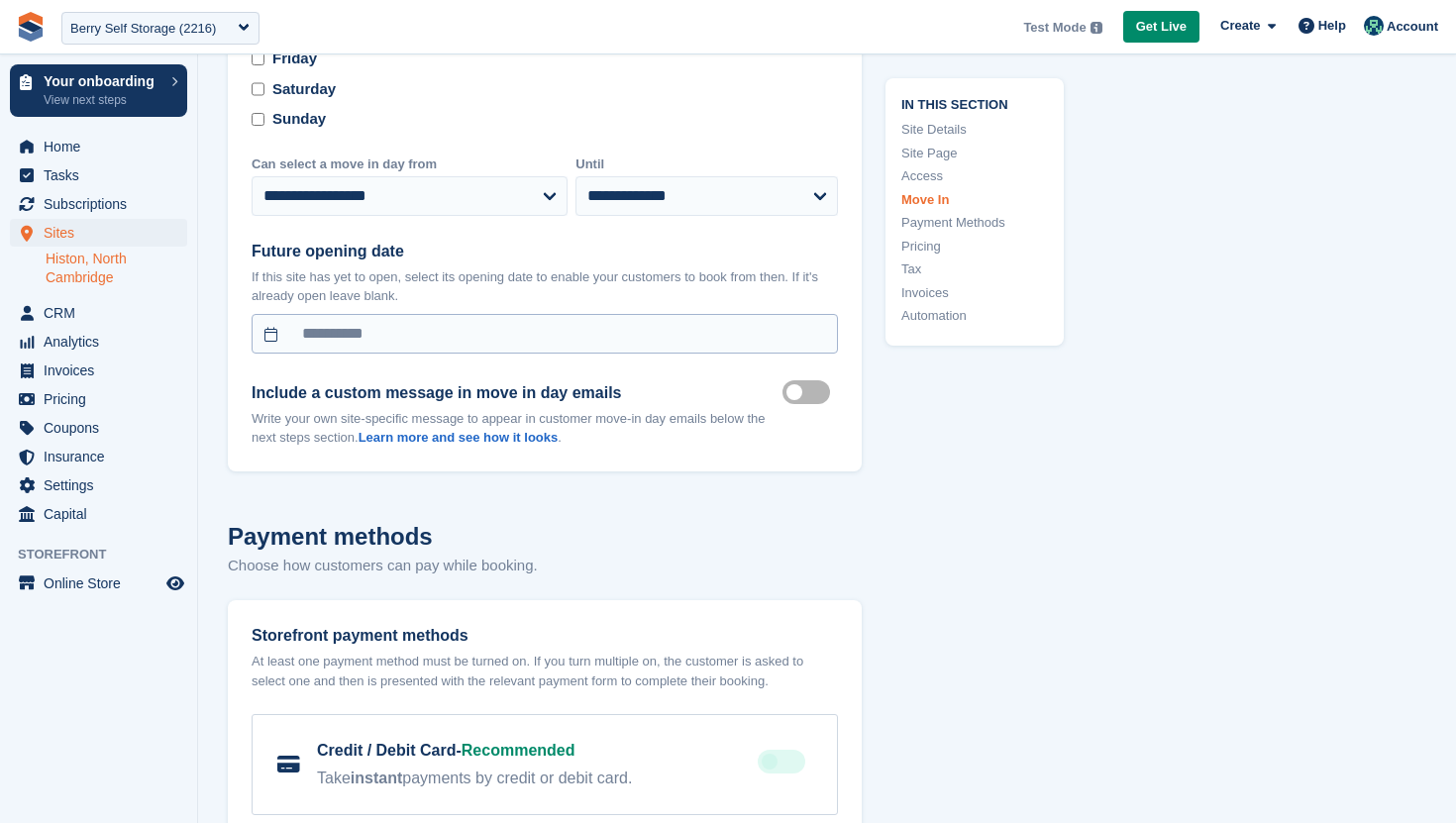 scroll, scrollTop: 6388, scrollLeft: 0, axis: vertical 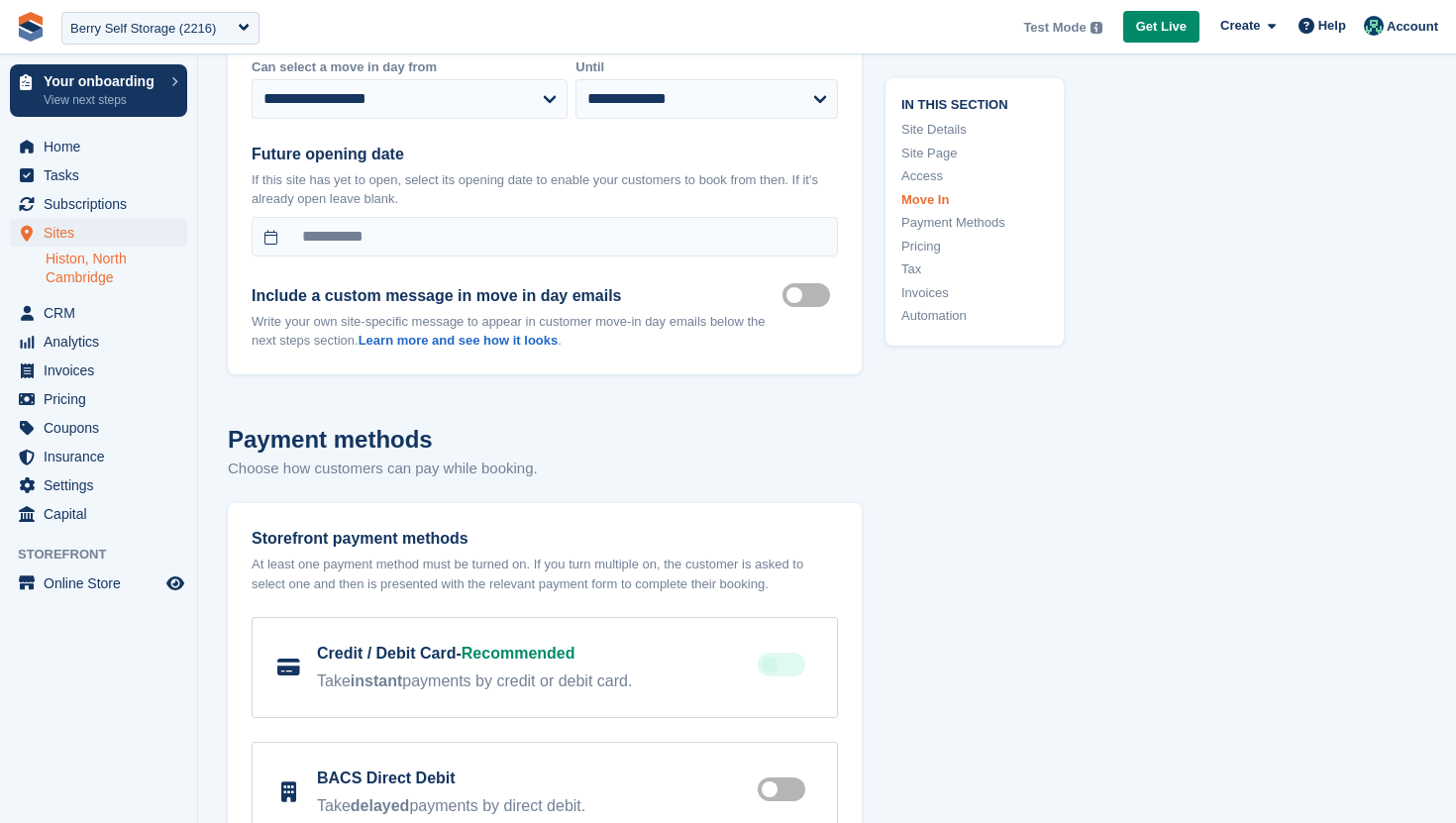 click on "Move in mailer custom message on" at bounding box center [810, 295] 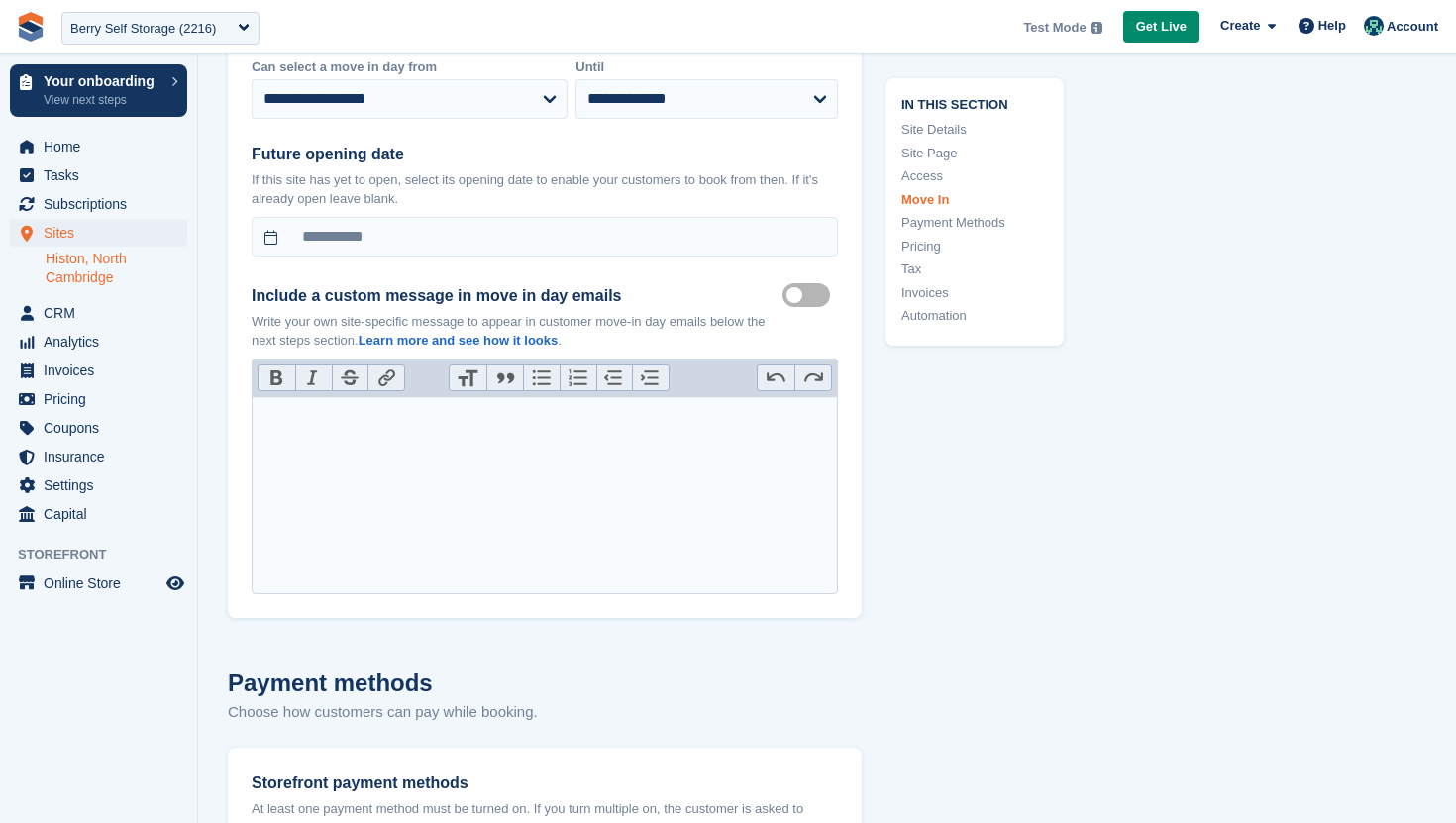 click at bounding box center [545, 495] 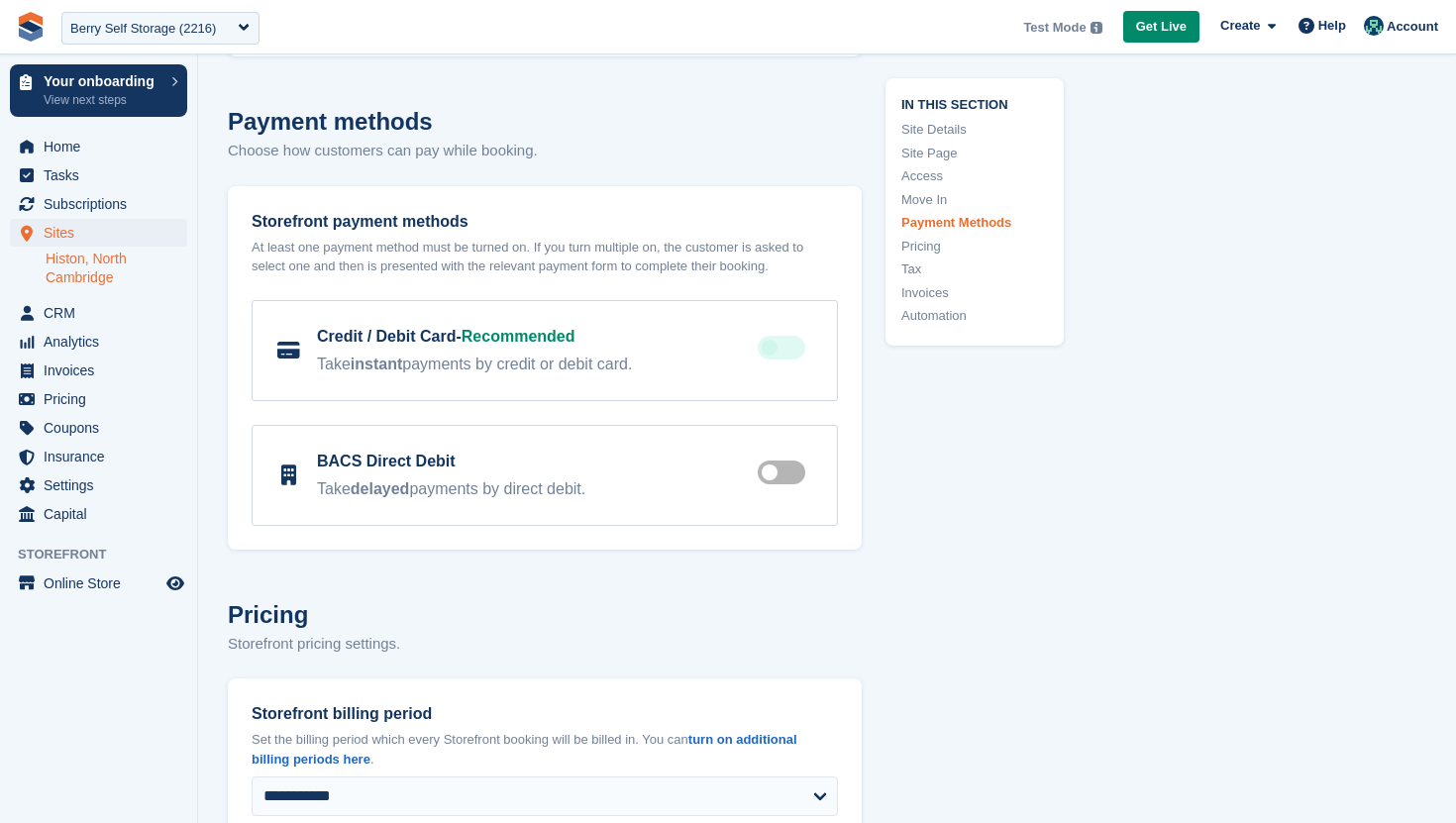 scroll, scrollTop: 6950, scrollLeft: 0, axis: vertical 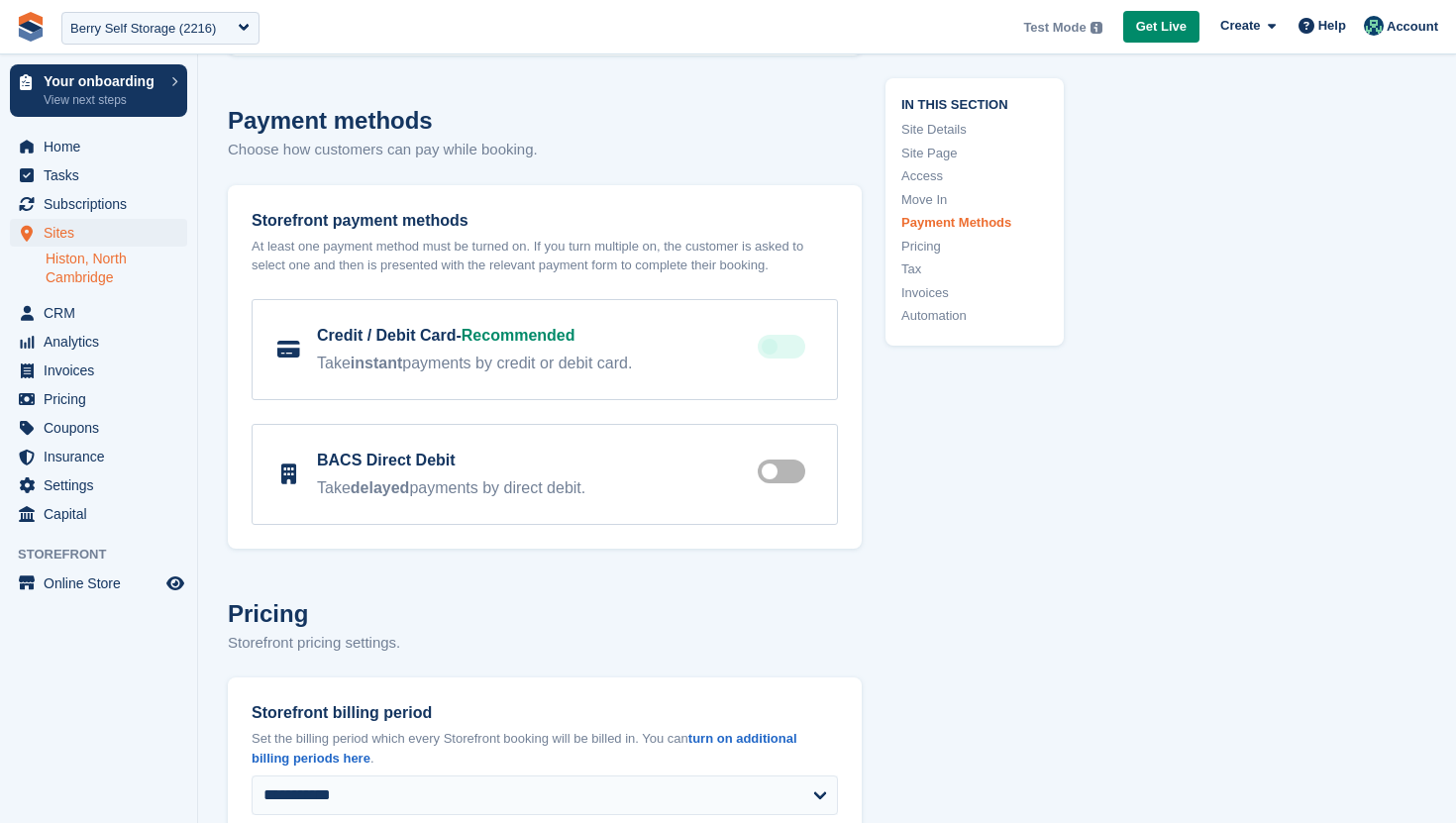 click at bounding box center [785, 471] 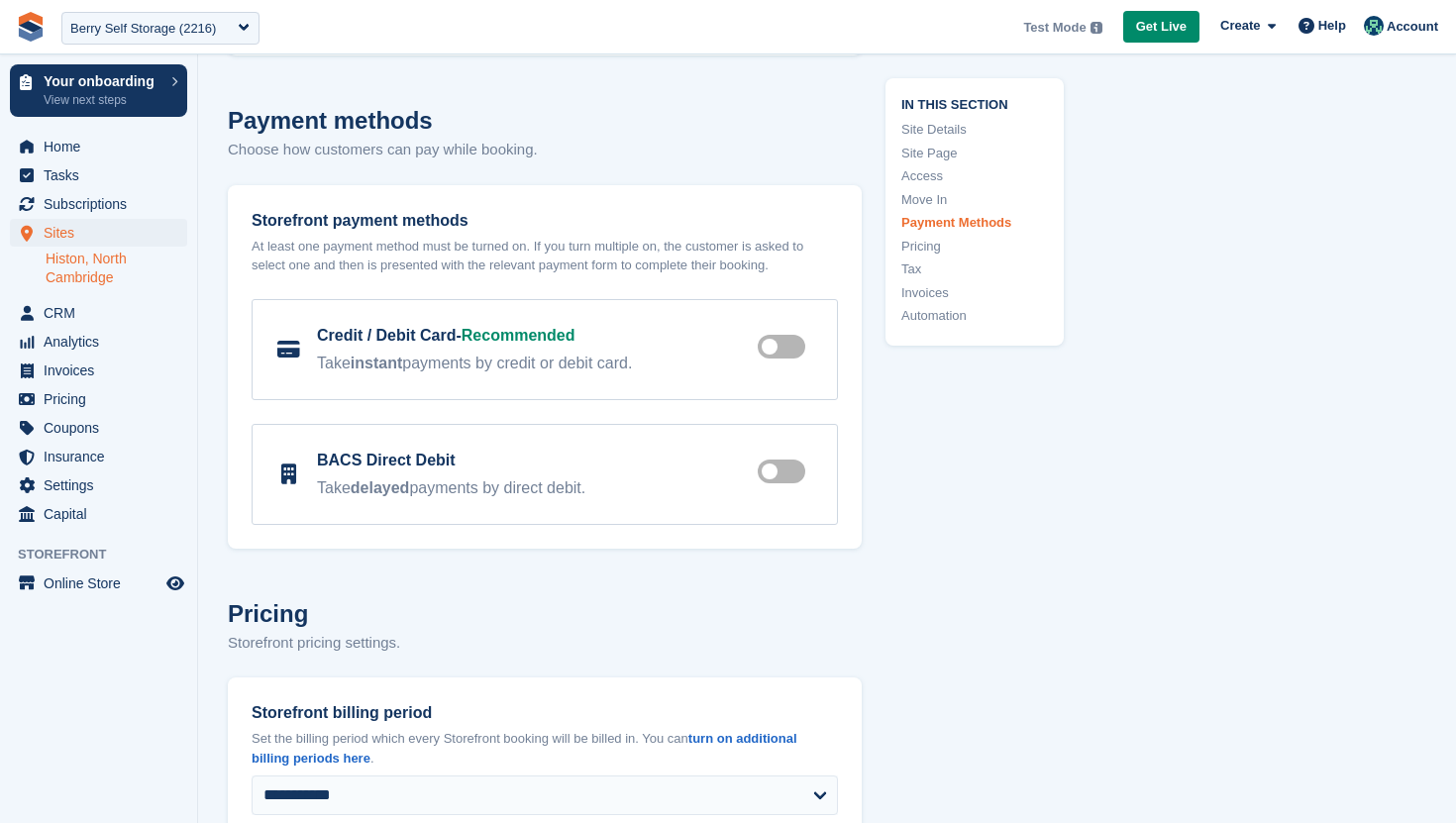 click at bounding box center [785, 471] 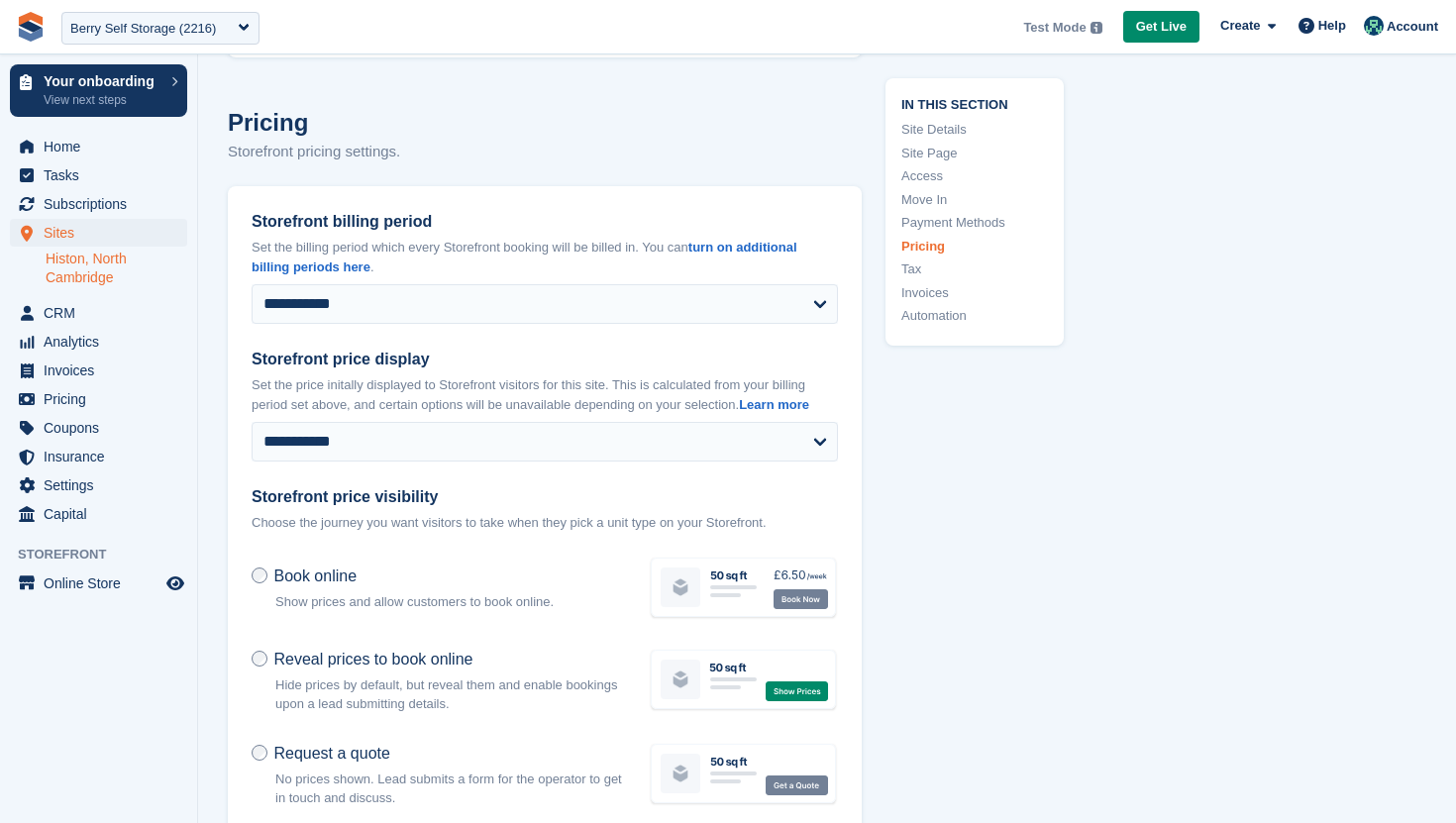 scroll, scrollTop: 7460, scrollLeft: 0, axis: vertical 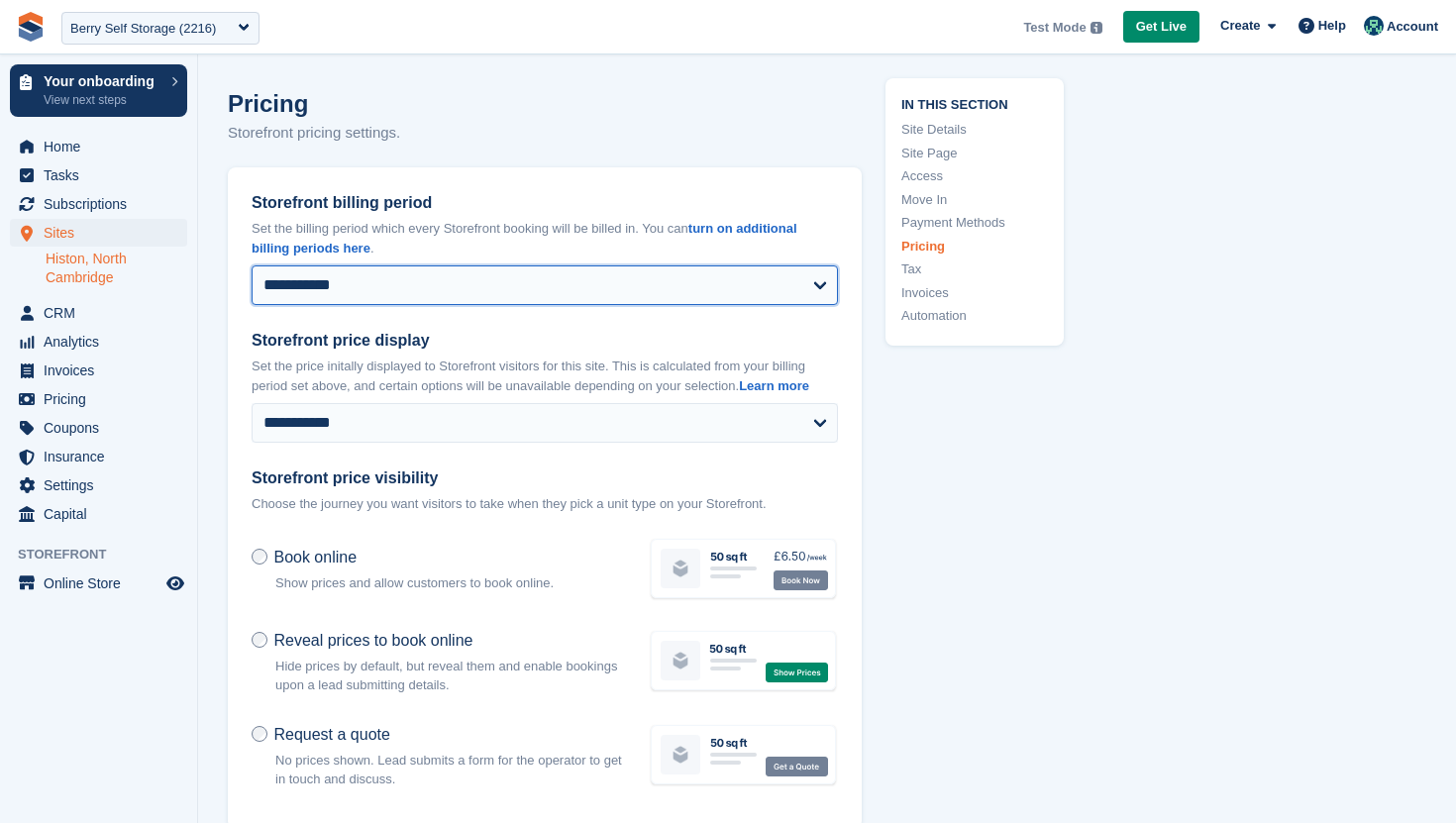 click on "**********" at bounding box center (545, 285) 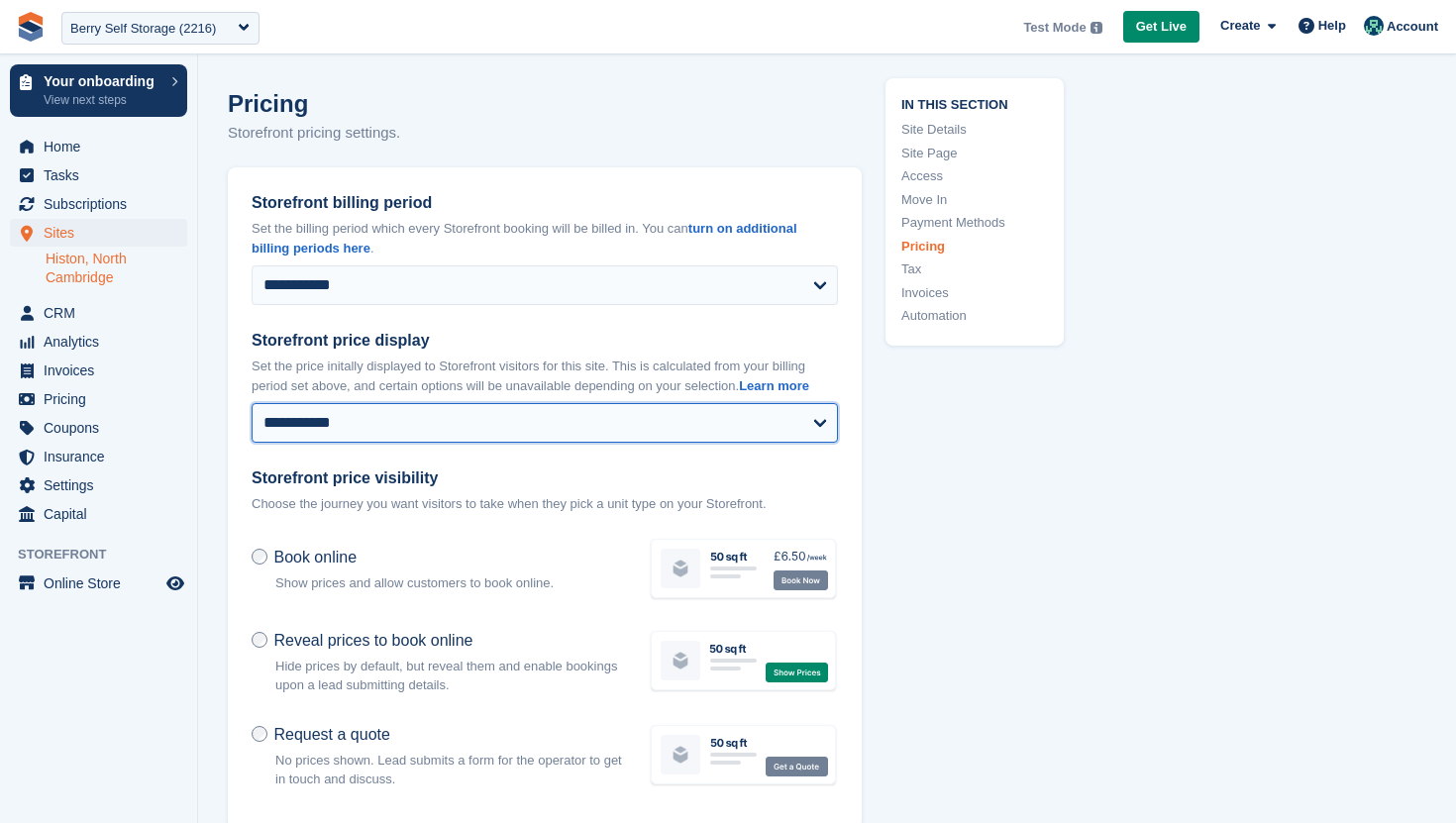 click on "**********" at bounding box center [545, 423] 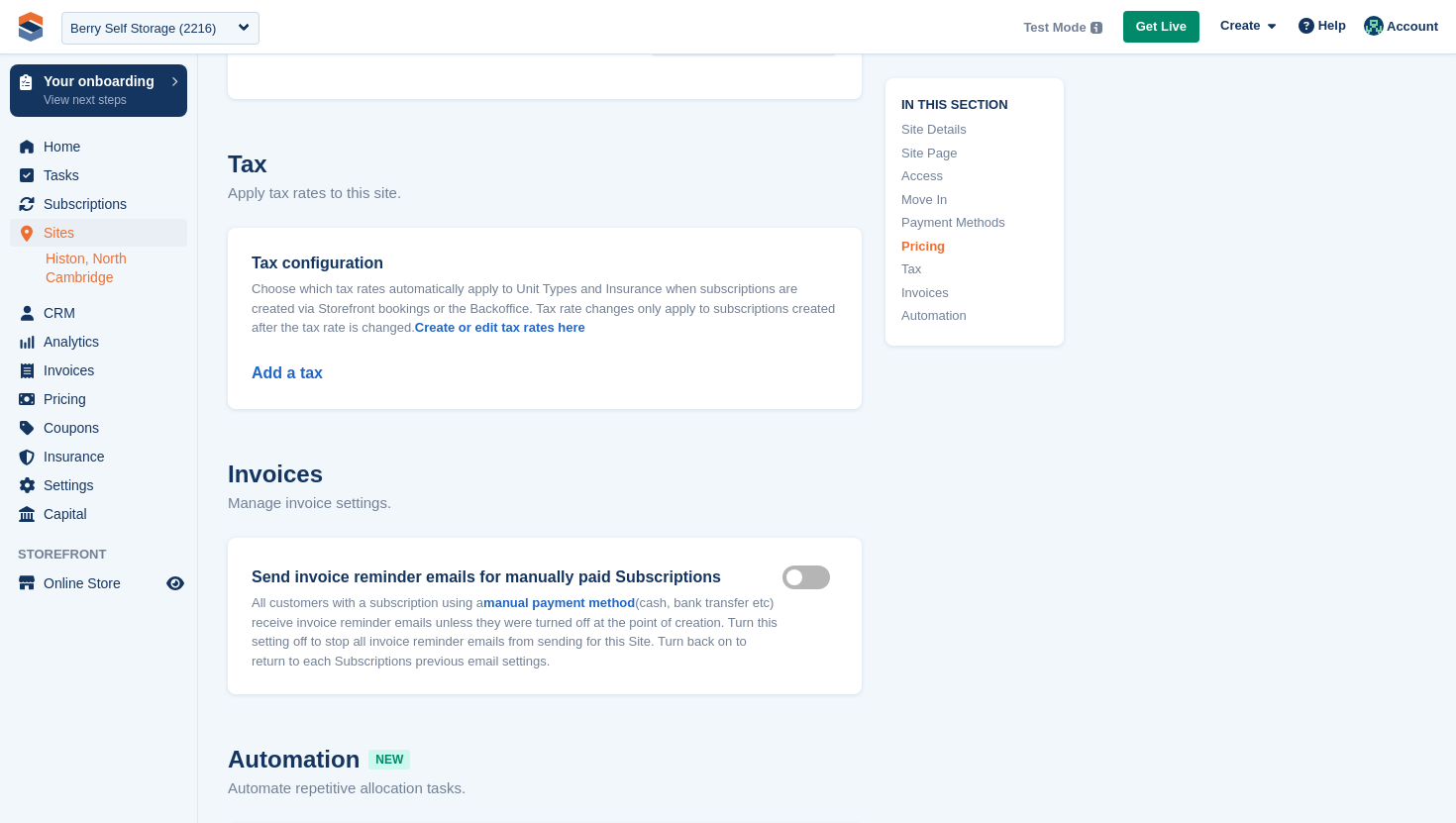 scroll, scrollTop: 8193, scrollLeft: 0, axis: vertical 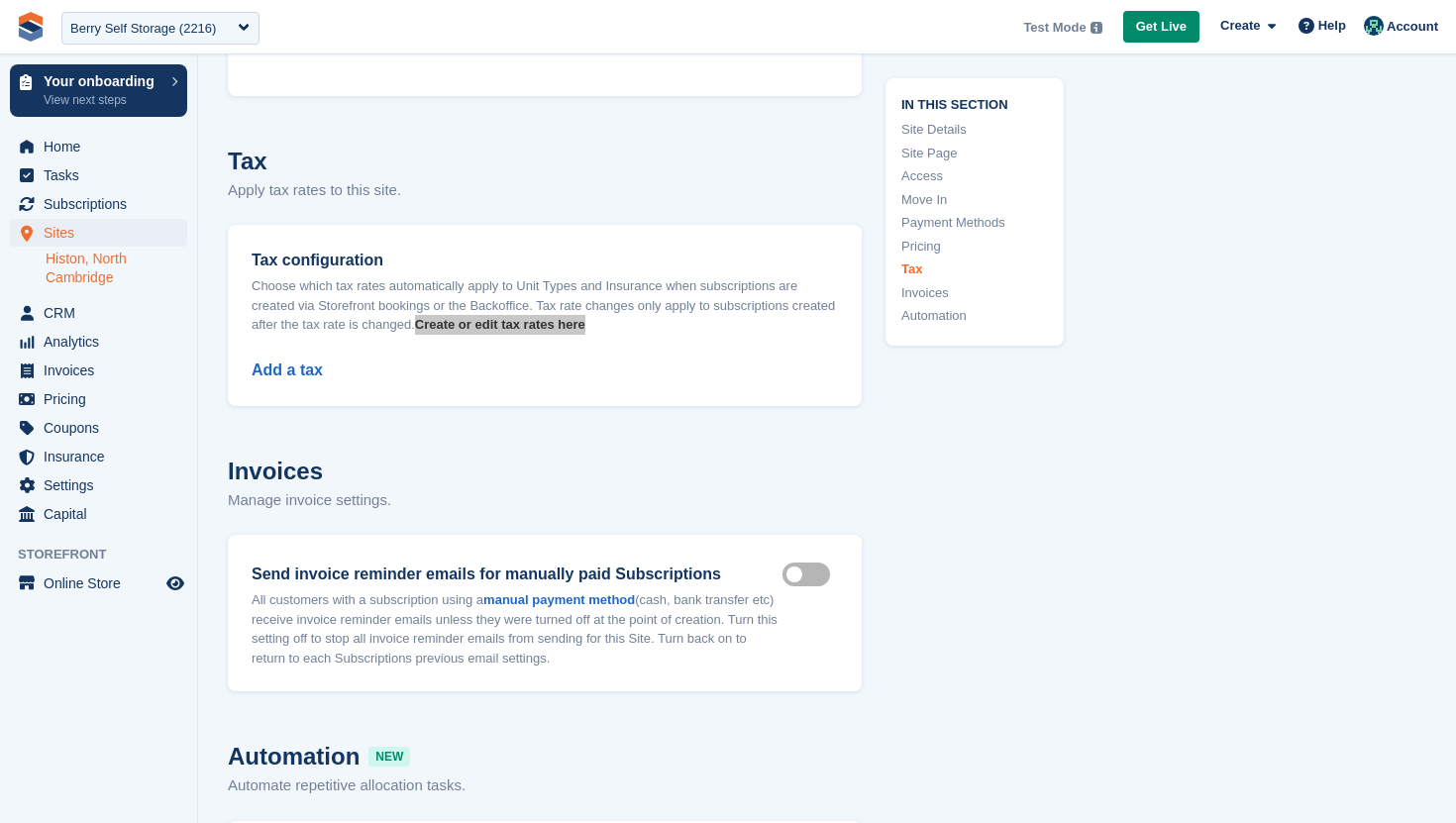 drag, startPoint x: 538, startPoint y: 343, endPoint x: 469, endPoint y: 1, distance: 348.8911 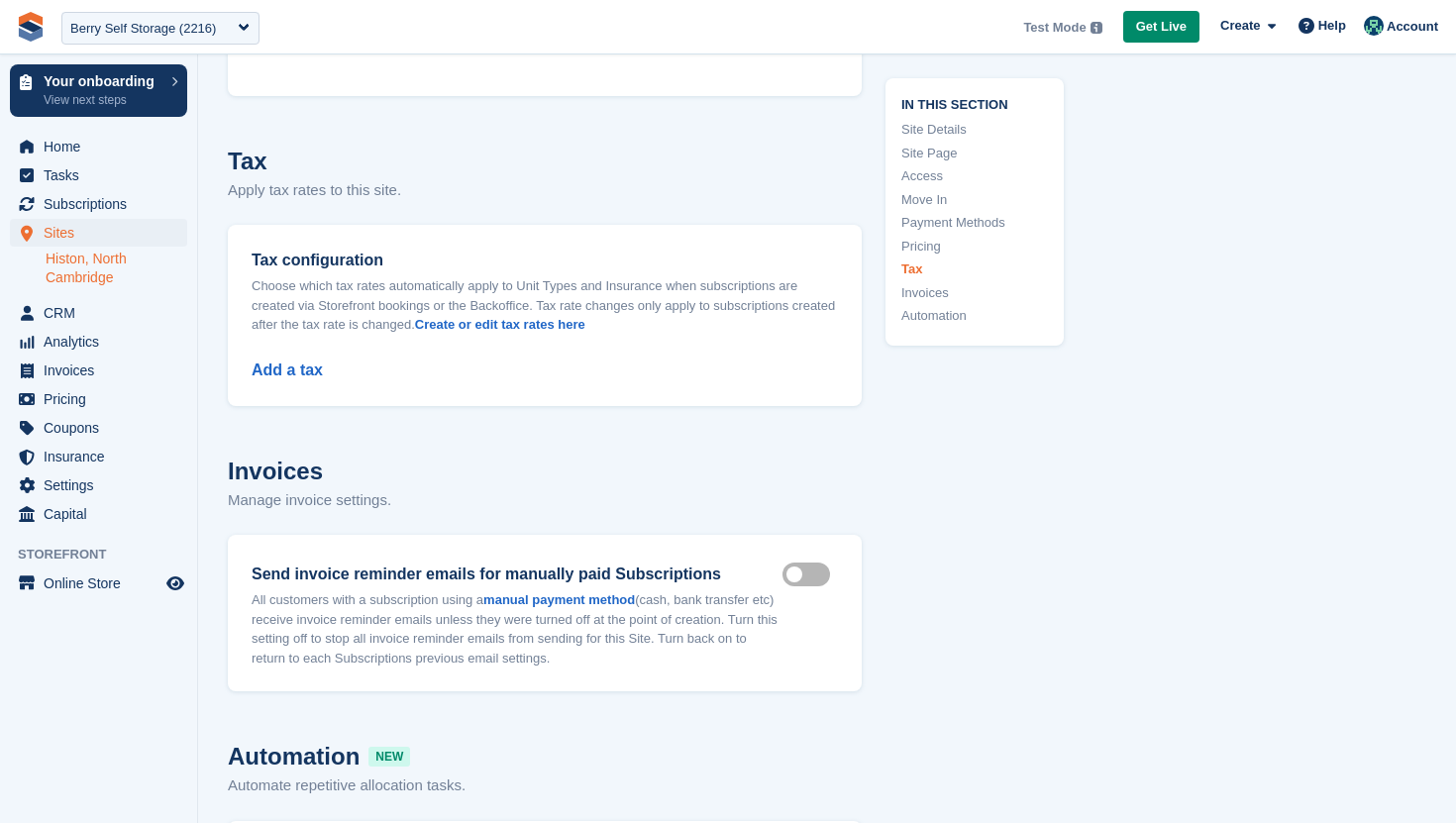 click on "Add a tax" at bounding box center (545, 359) 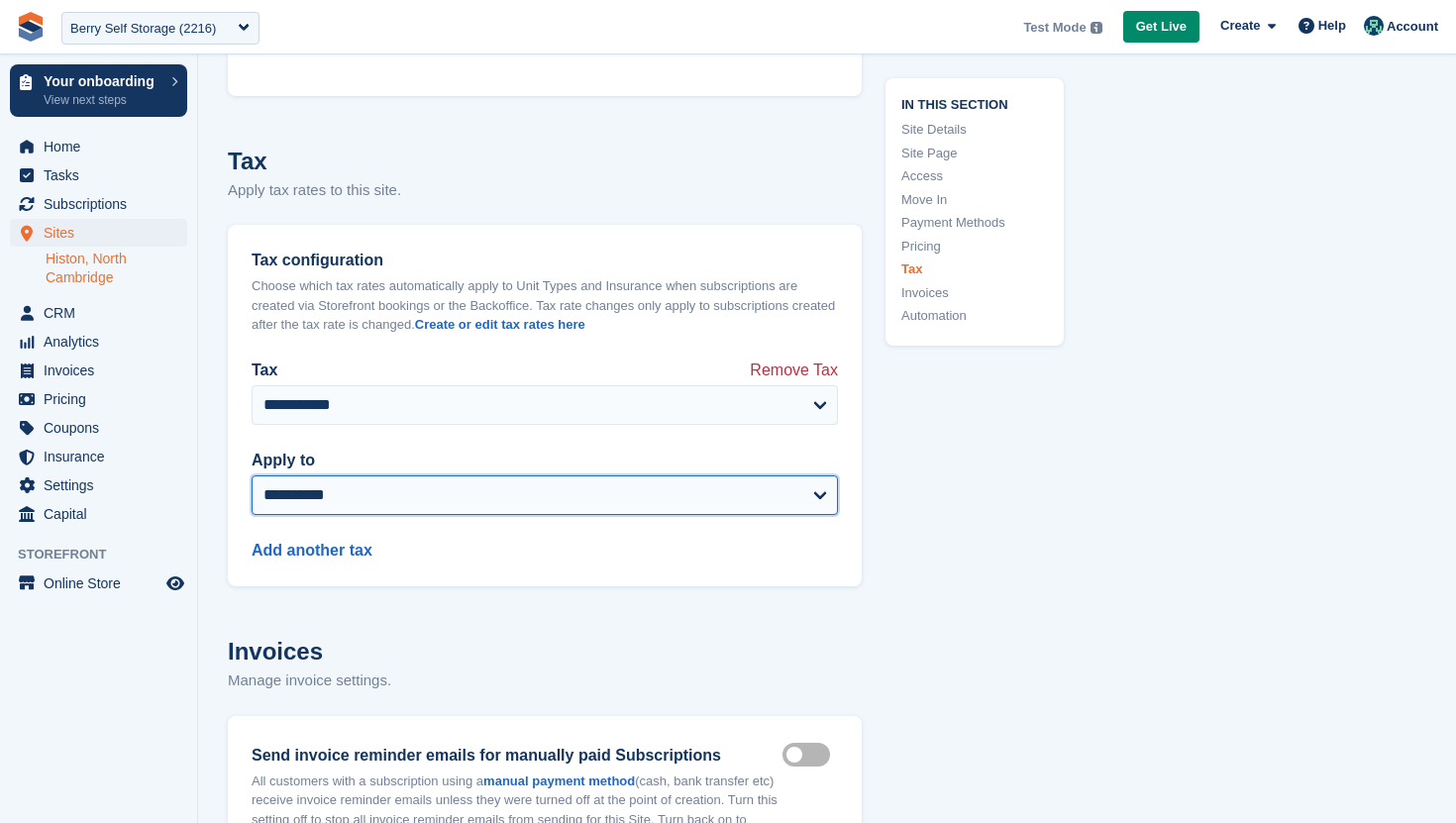 click on "**********" at bounding box center [545, 495] 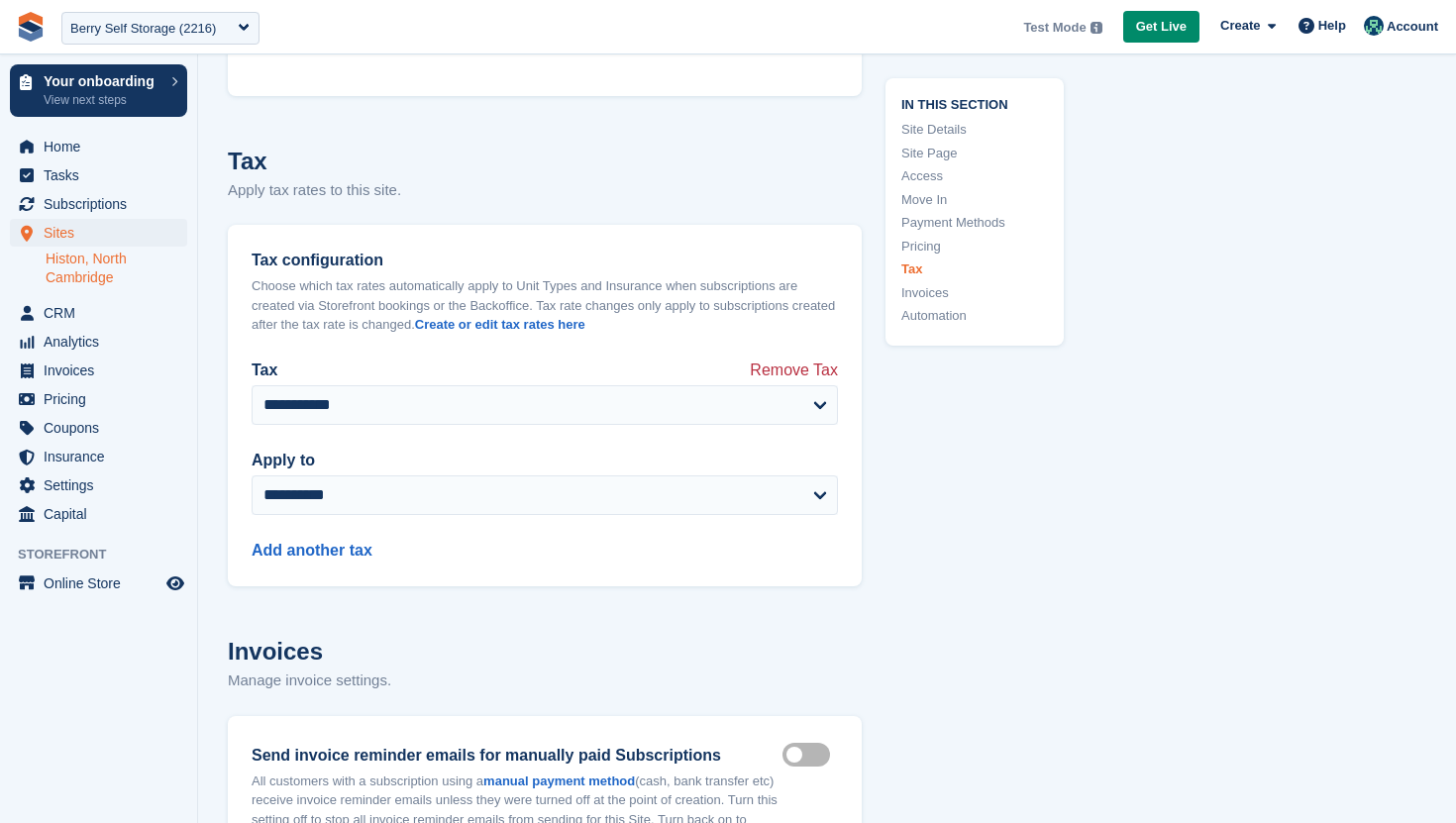 click on "Add another tax" at bounding box center (545, 539) 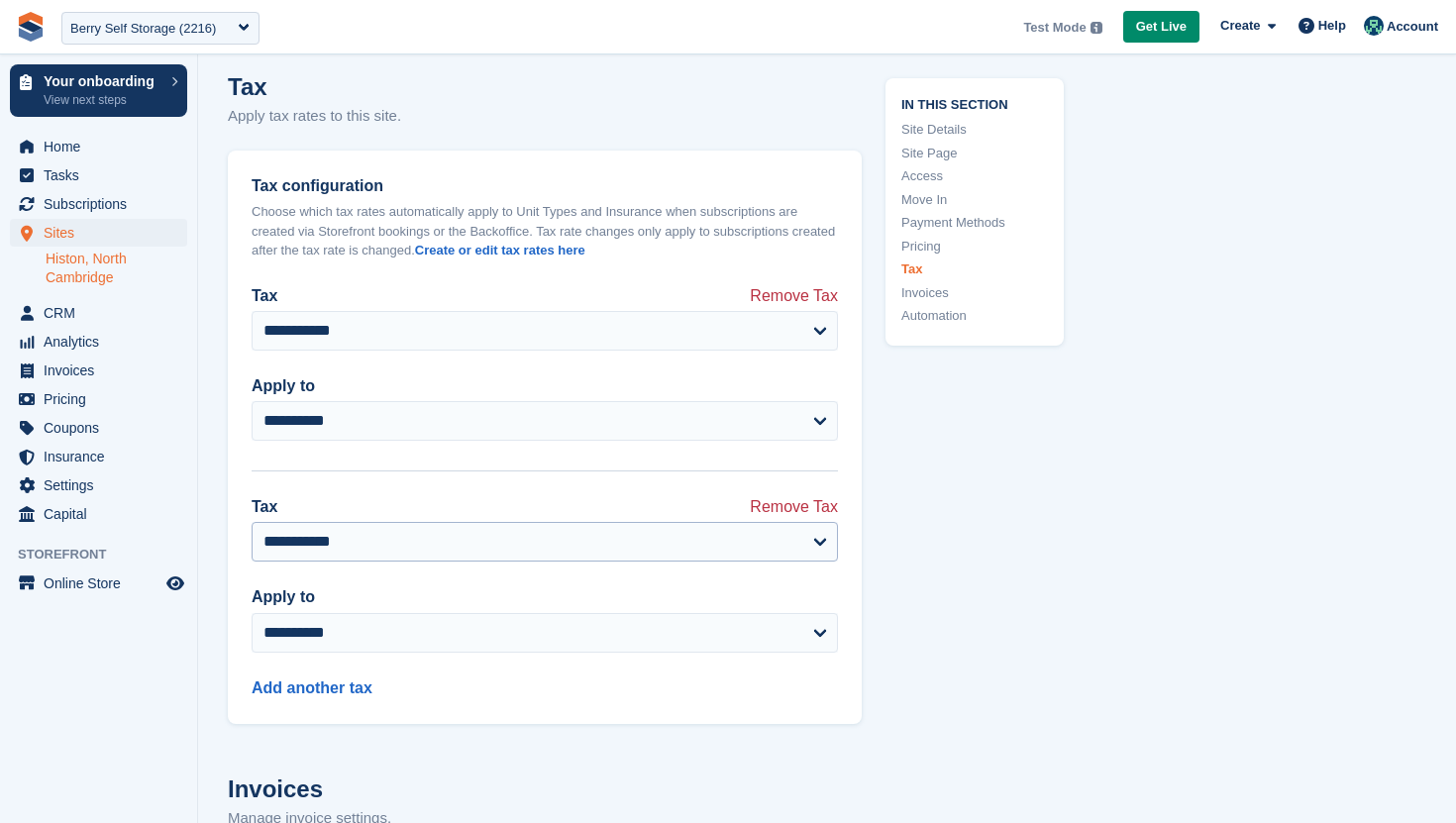 scroll, scrollTop: 8284, scrollLeft: 0, axis: vertical 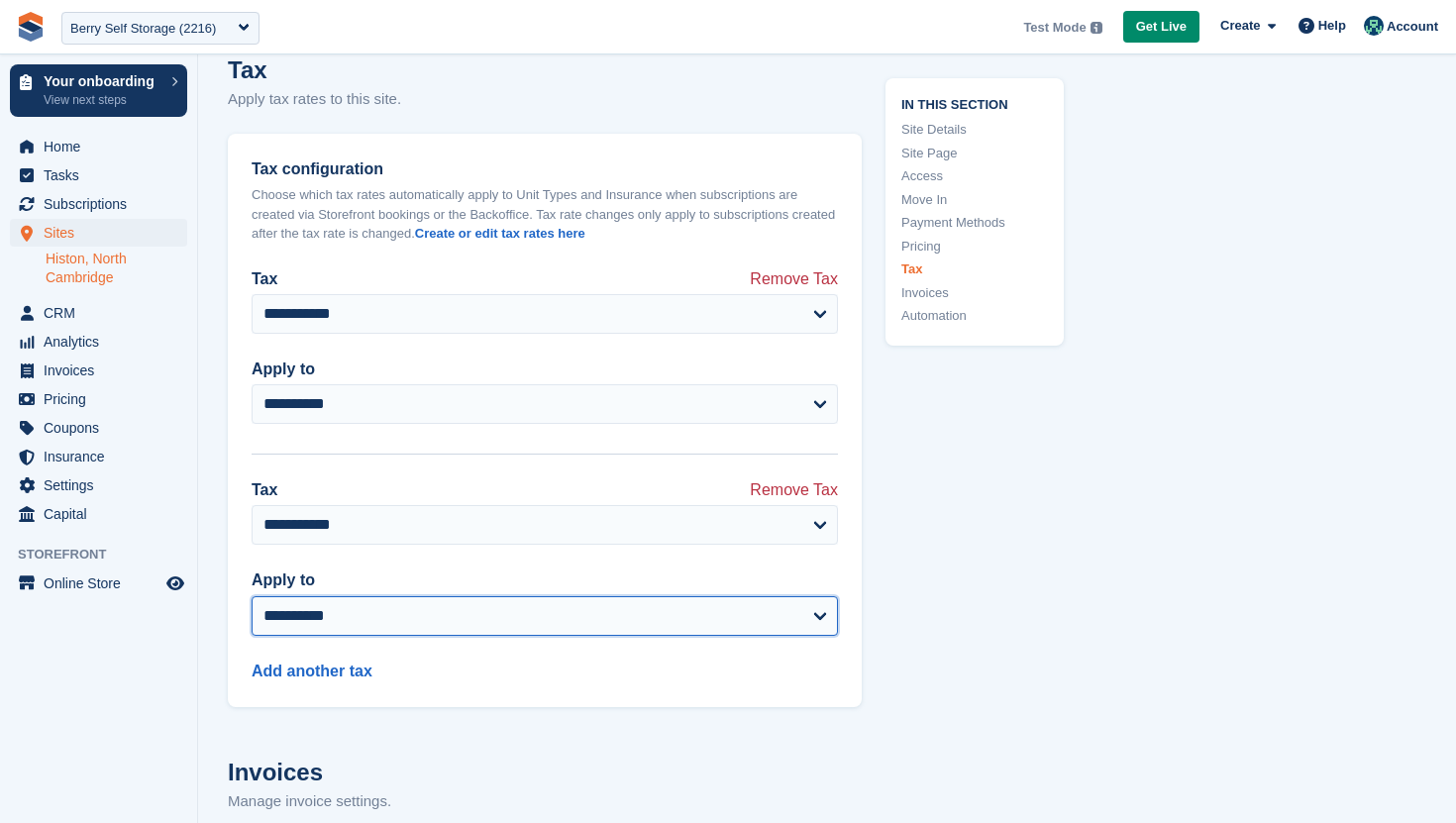 click on "**********" at bounding box center (545, 616) 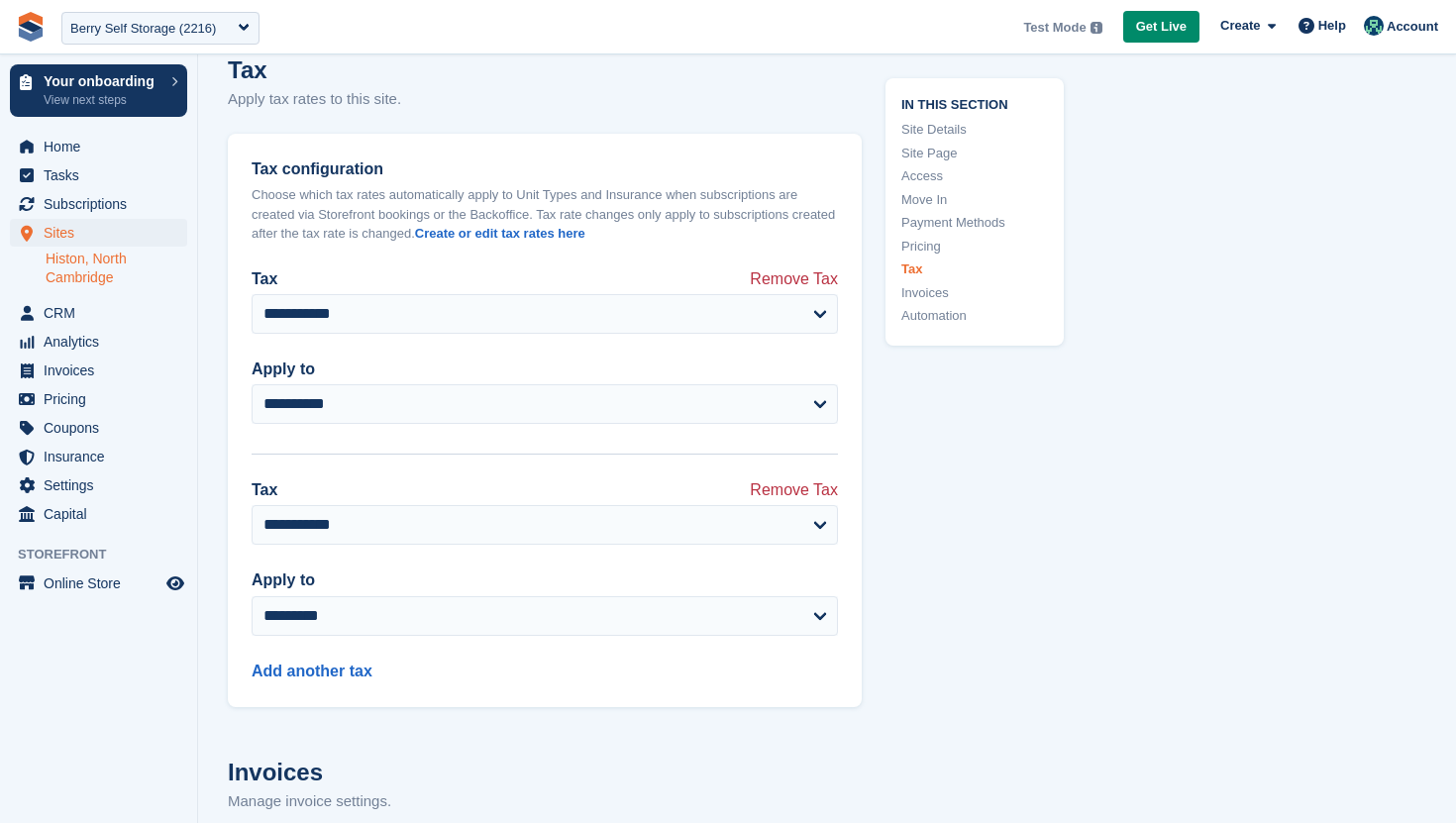 click on "Remove Tax" at bounding box center (793, 277) 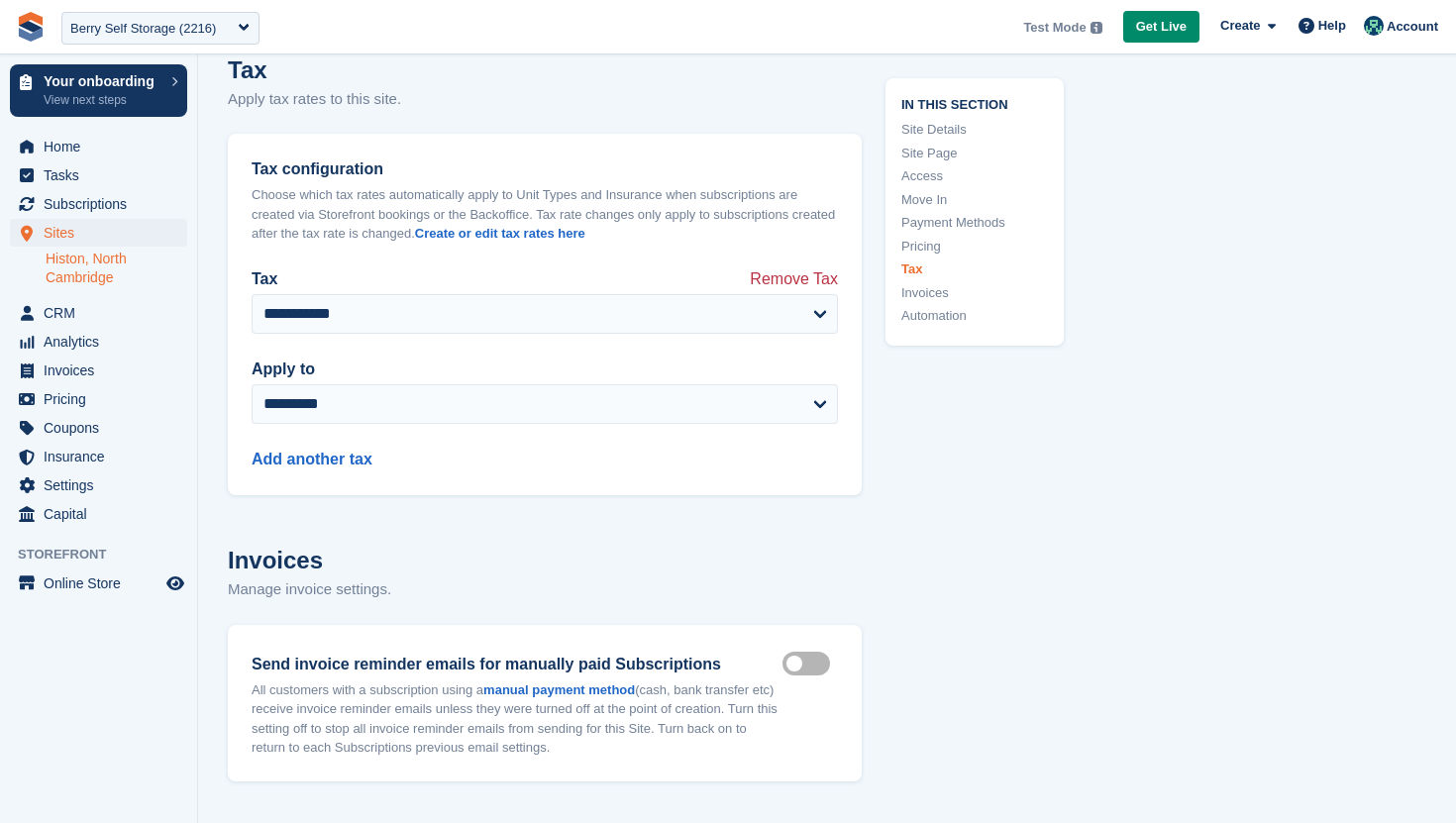 click on "Remove Tax" at bounding box center (793, 277) 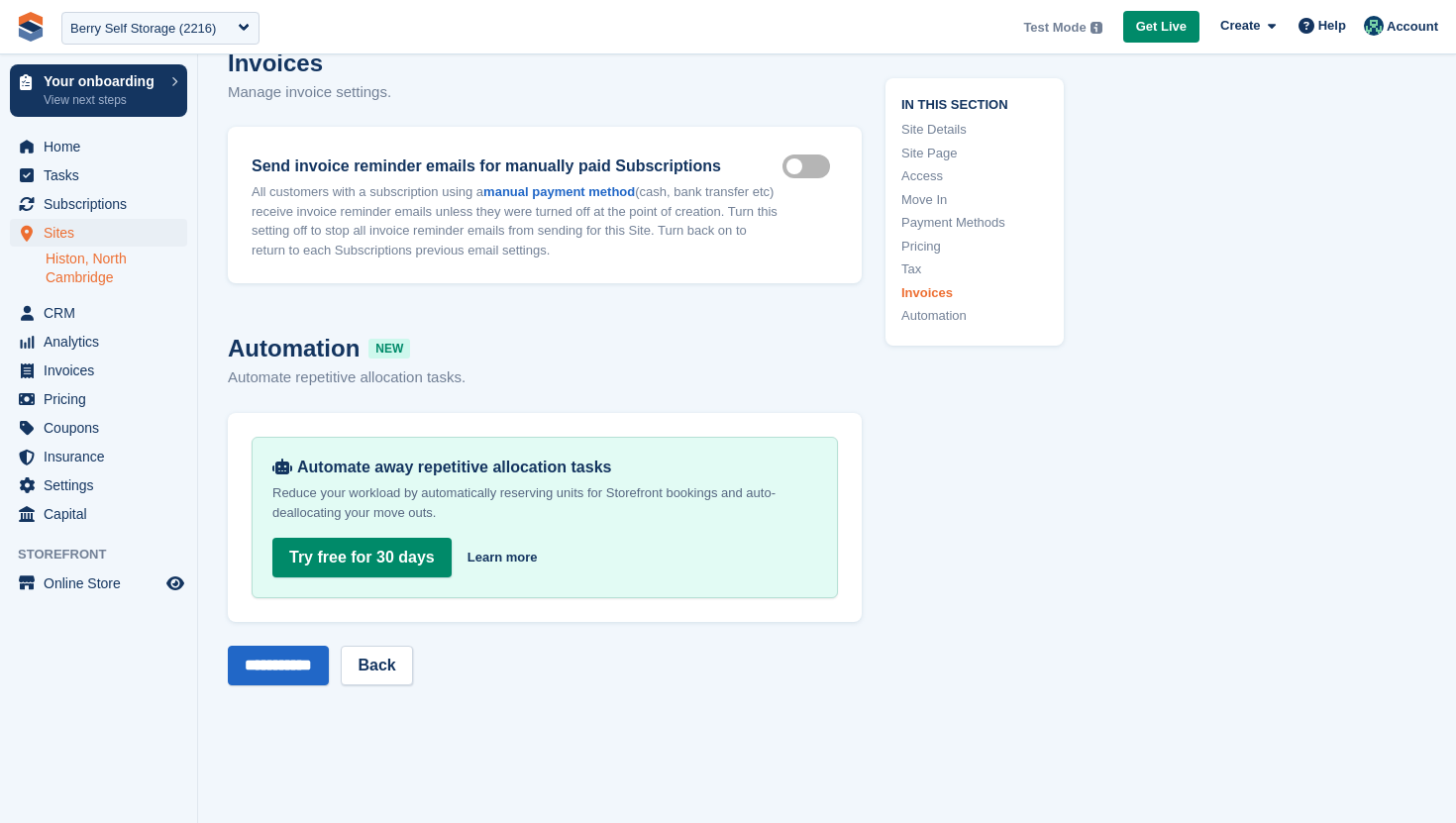 scroll, scrollTop: 8602, scrollLeft: 0, axis: vertical 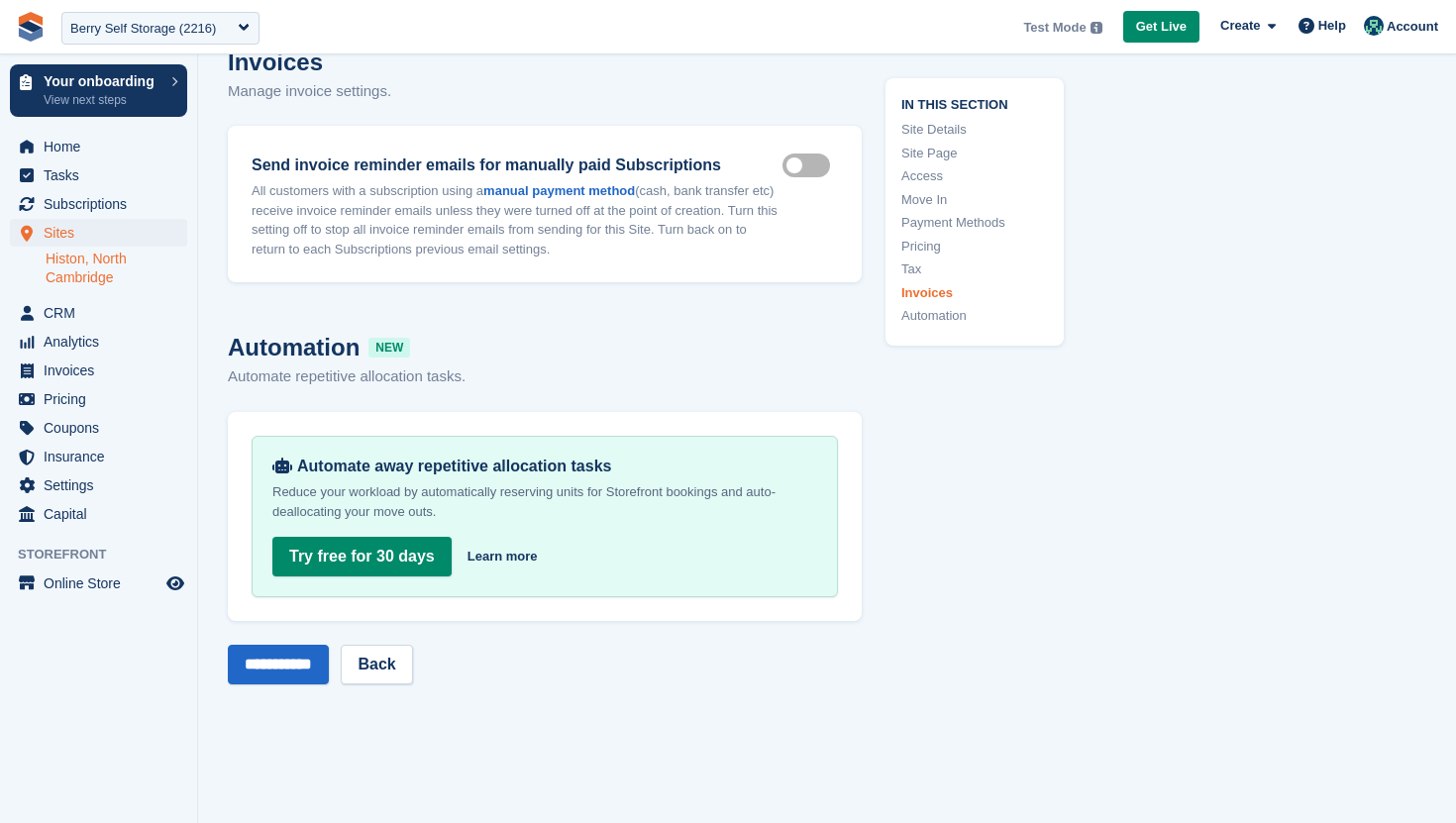 click on "Histon, North Cambridge" at bounding box center (116, 268) 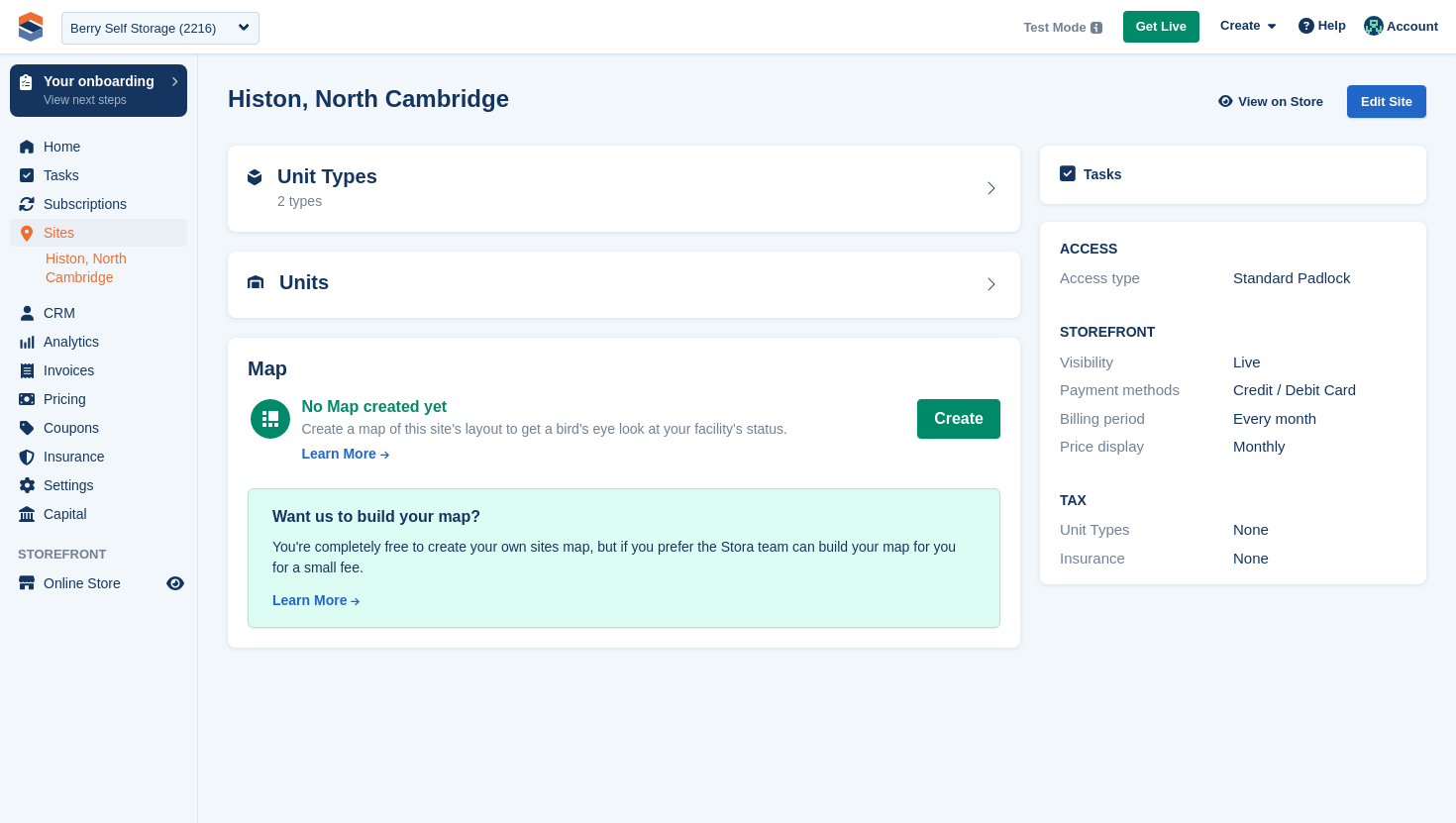 scroll, scrollTop: 0, scrollLeft: 0, axis: both 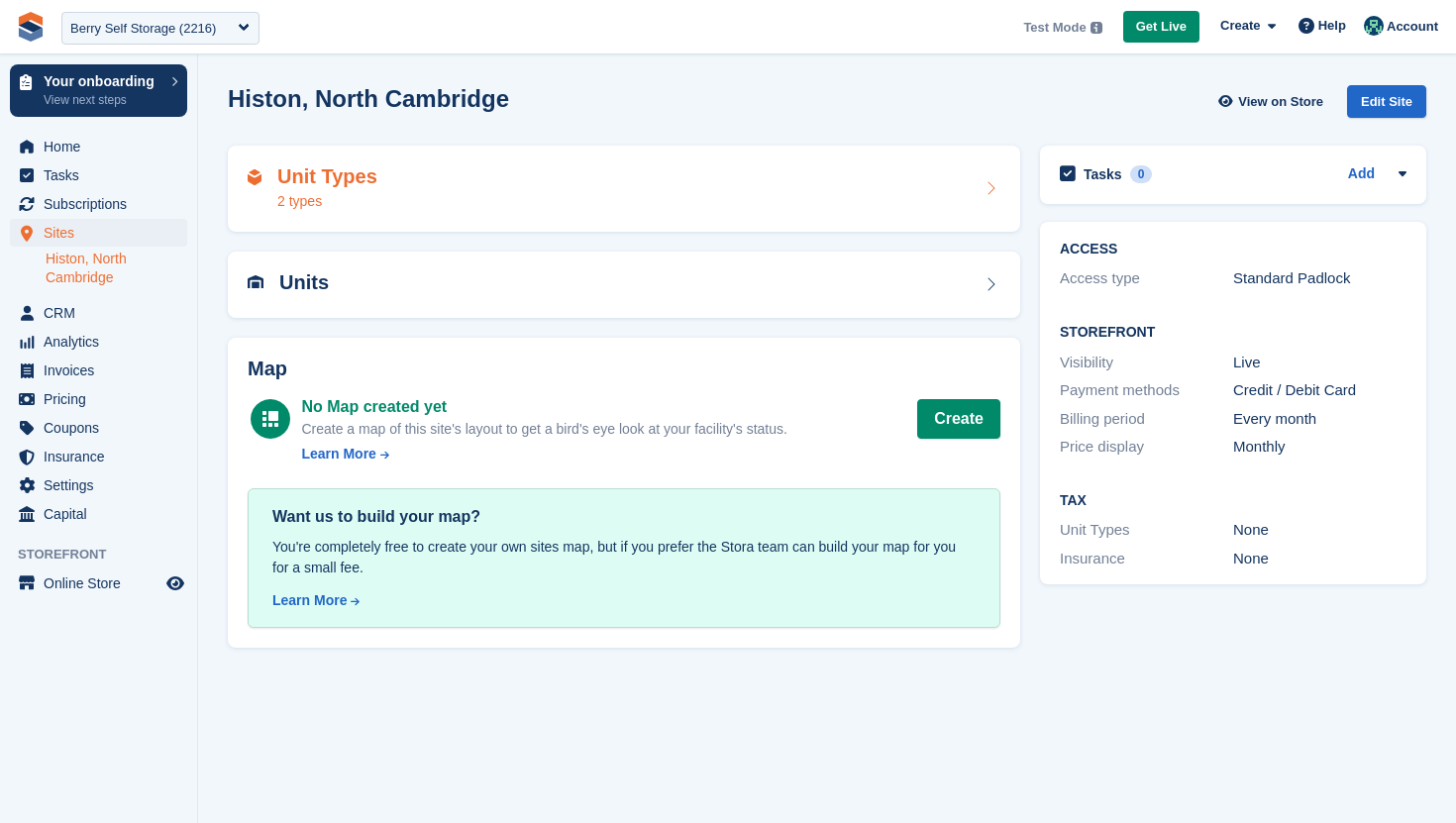 click on "Unit Types
2 types" at bounding box center (624, 189) 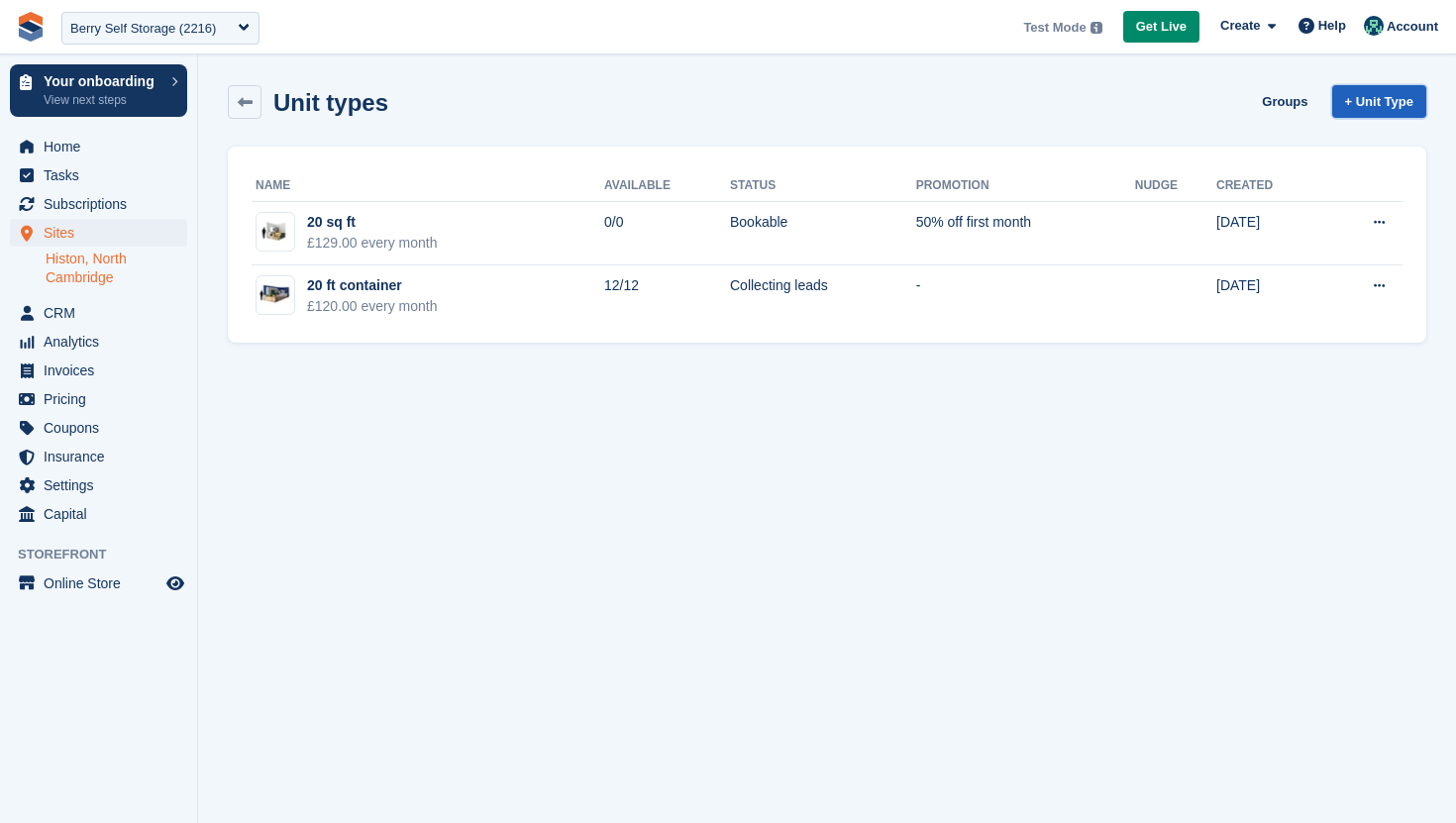 click on "+ Unit Type" at bounding box center (1379, 101) 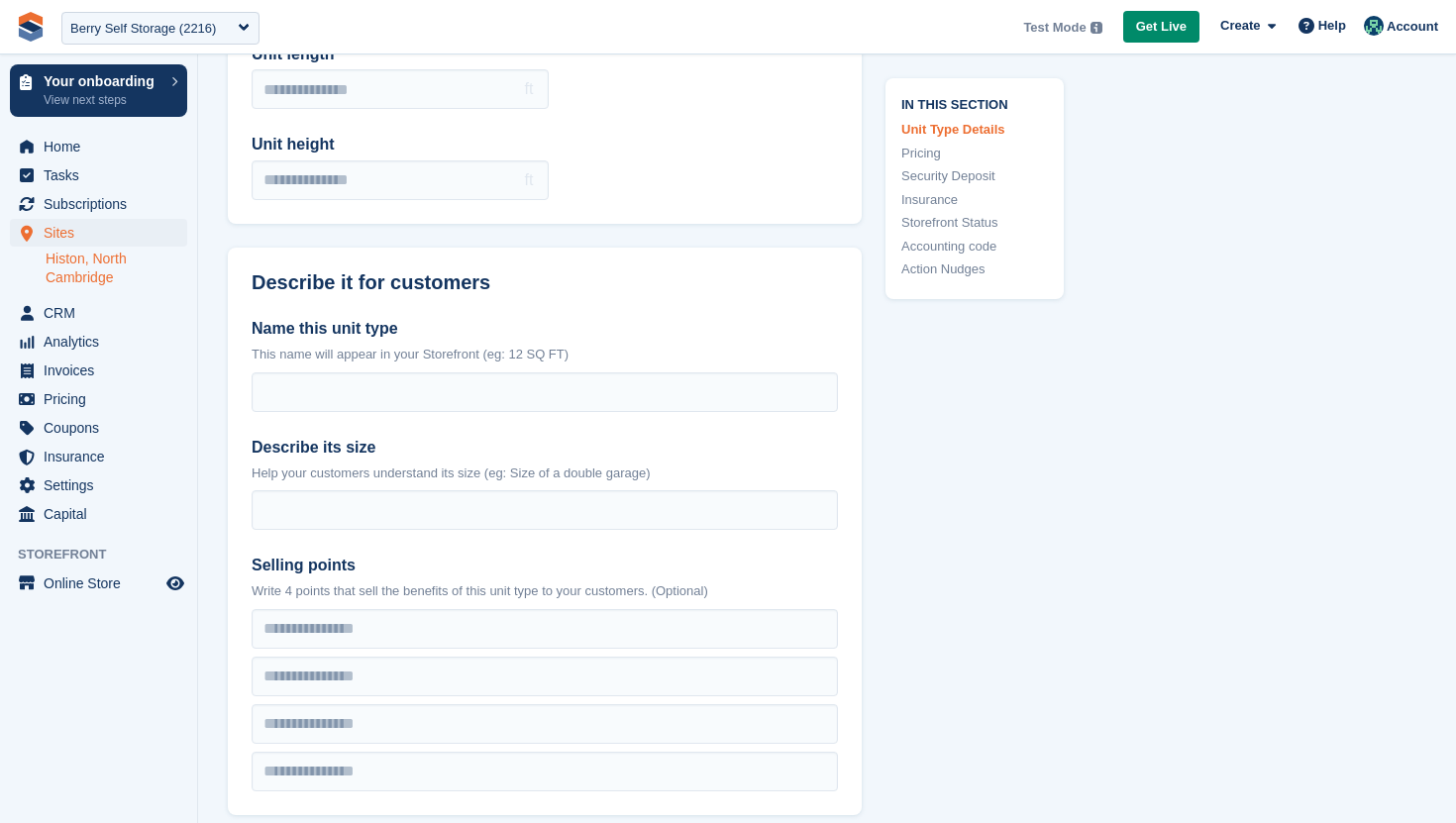 scroll, scrollTop: 297, scrollLeft: 0, axis: vertical 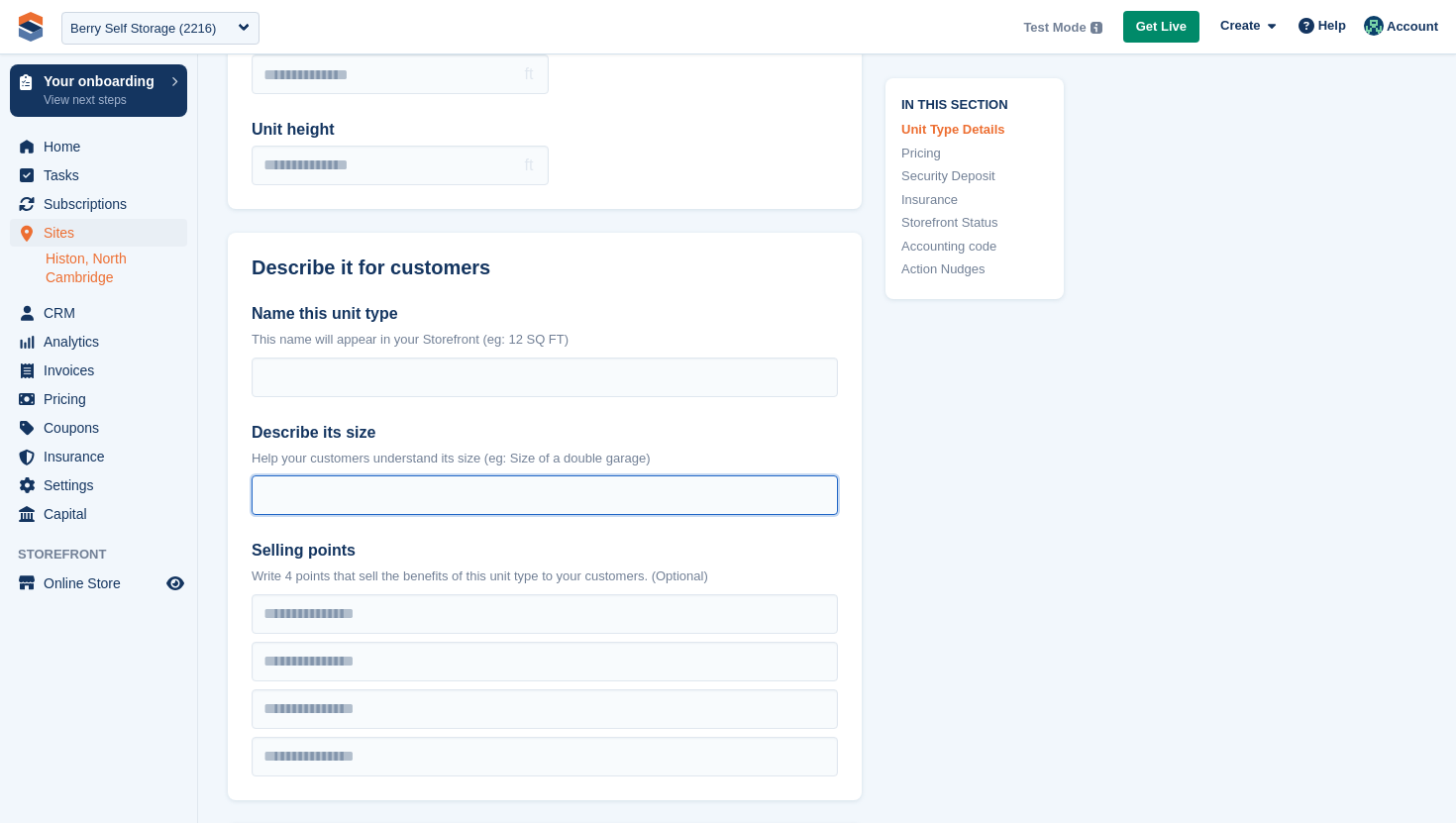 click on "Describe its size" at bounding box center [545, 495] 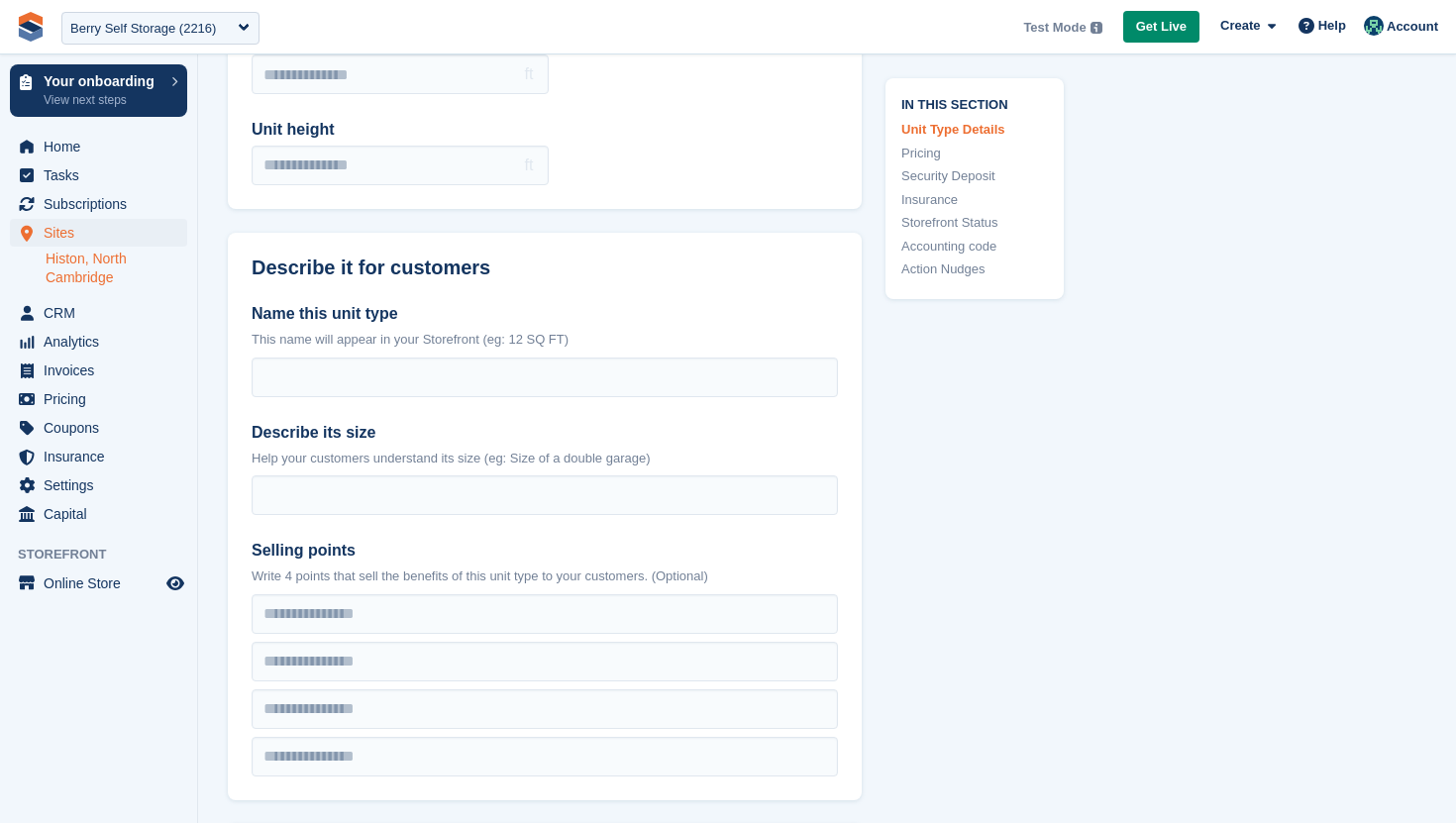 click on "Selling points" at bounding box center (545, 551) 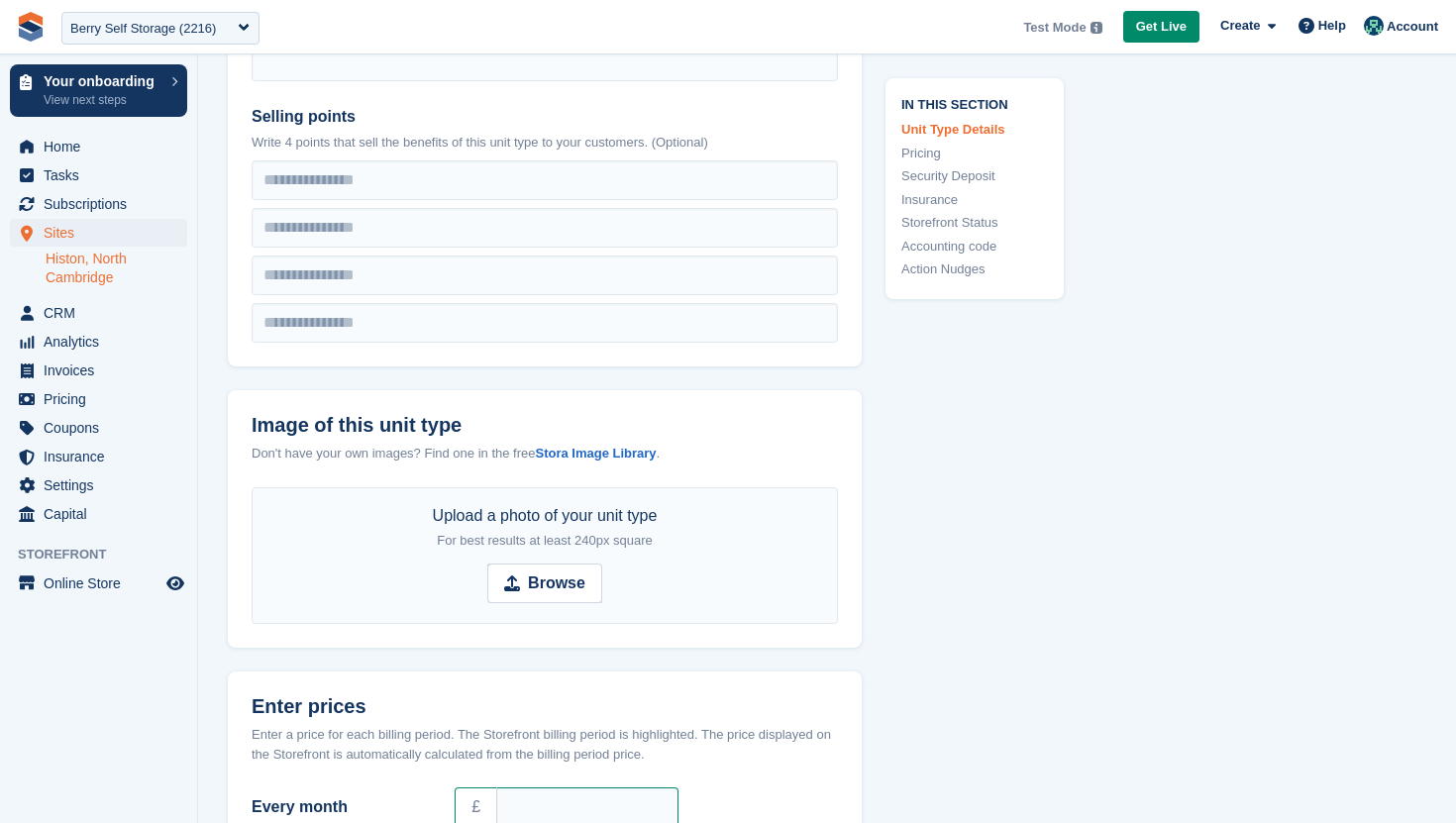 scroll, scrollTop: 736, scrollLeft: 0, axis: vertical 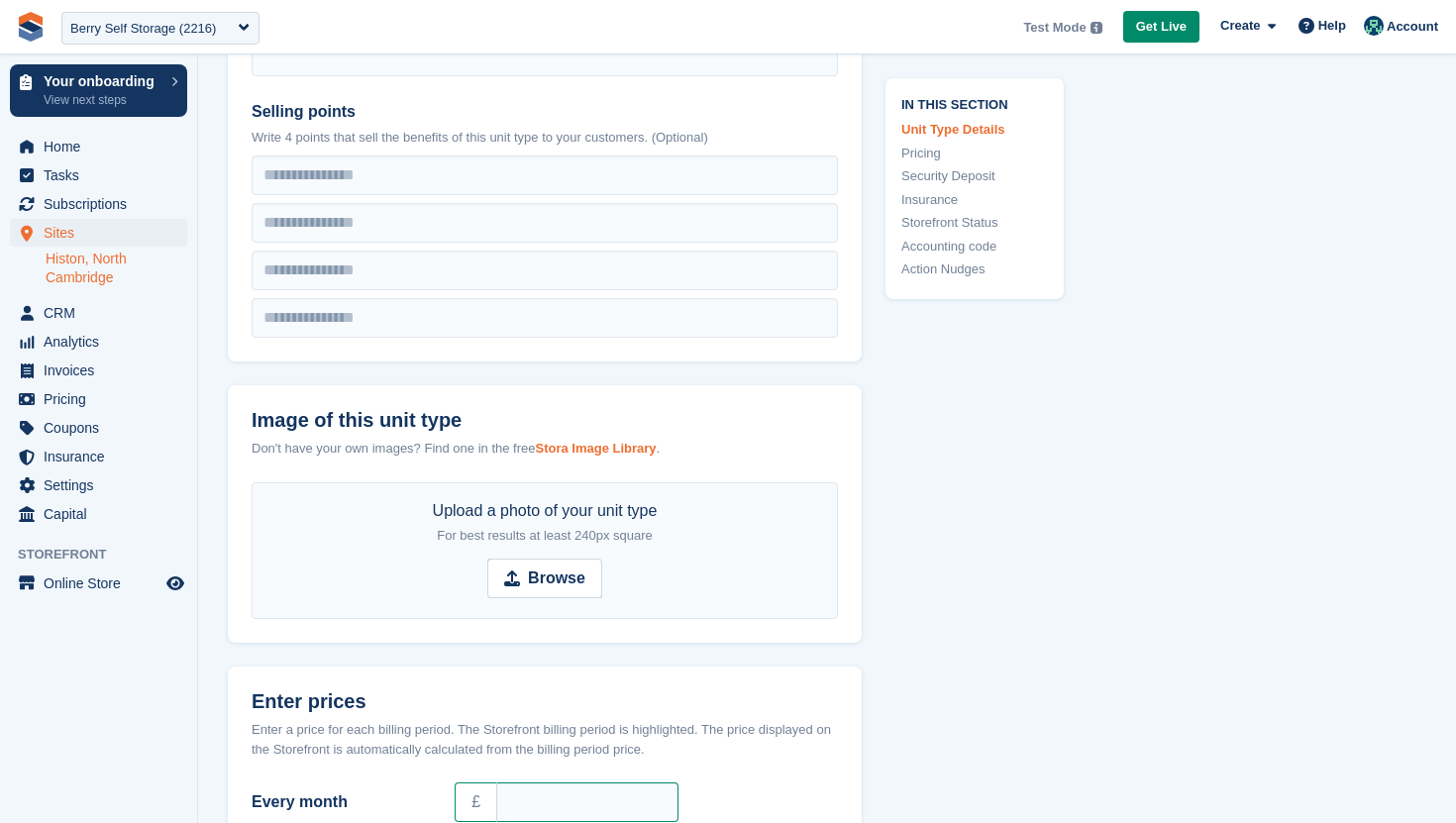 click on "Stora Image Library" at bounding box center [595, 448] 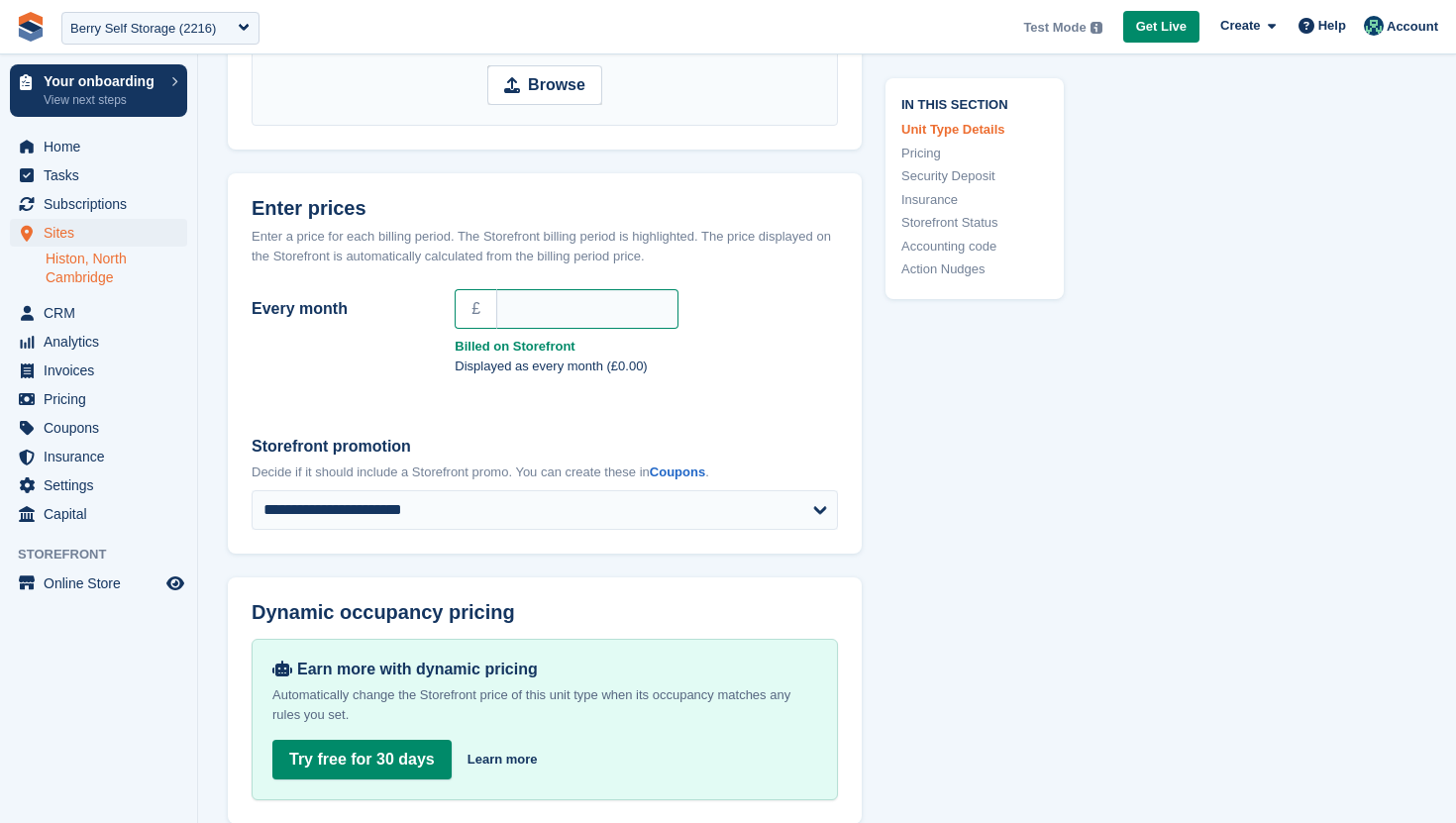scroll, scrollTop: 1231, scrollLeft: 0, axis: vertical 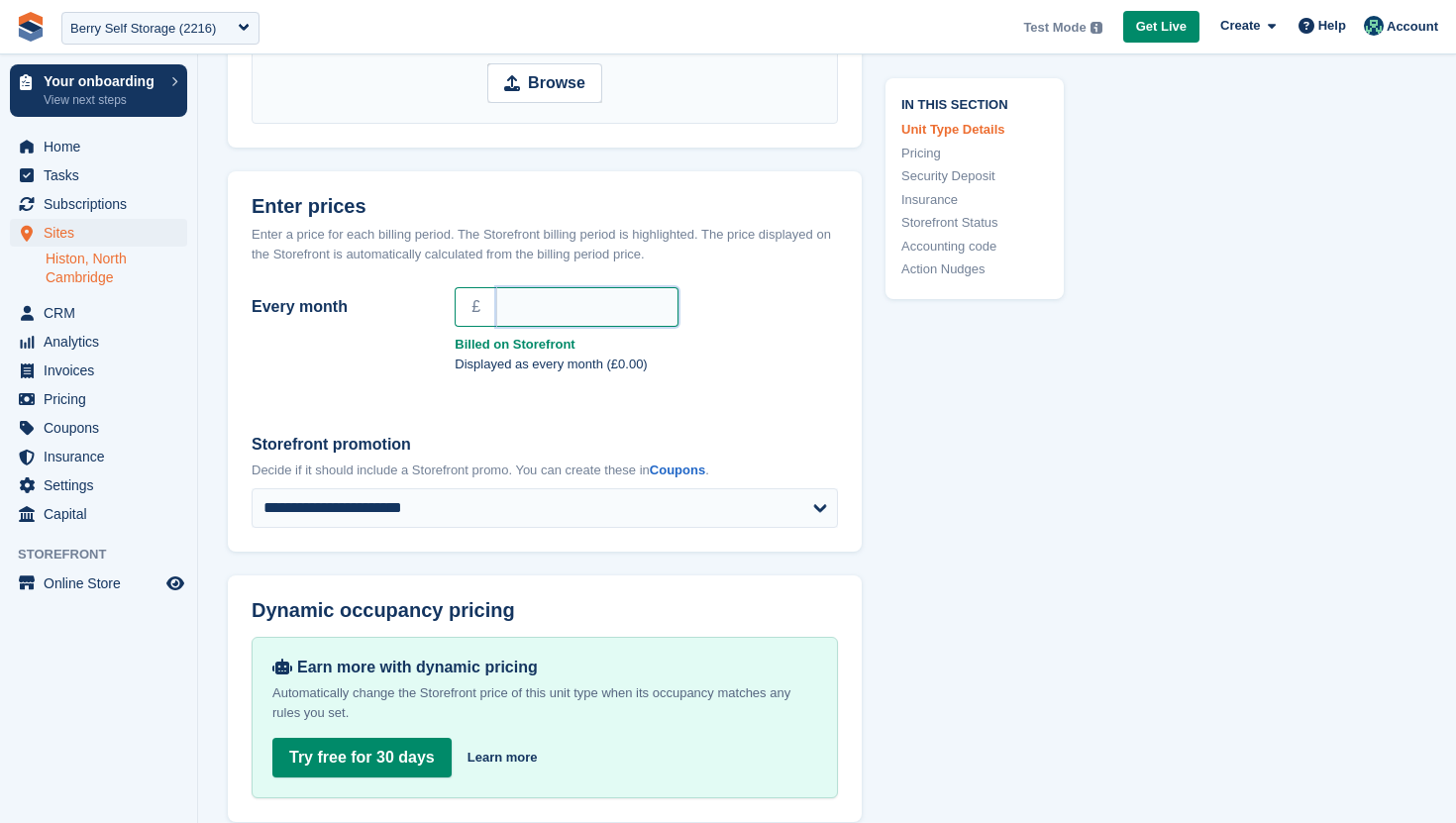 click on "Every month" at bounding box center (587, 307) 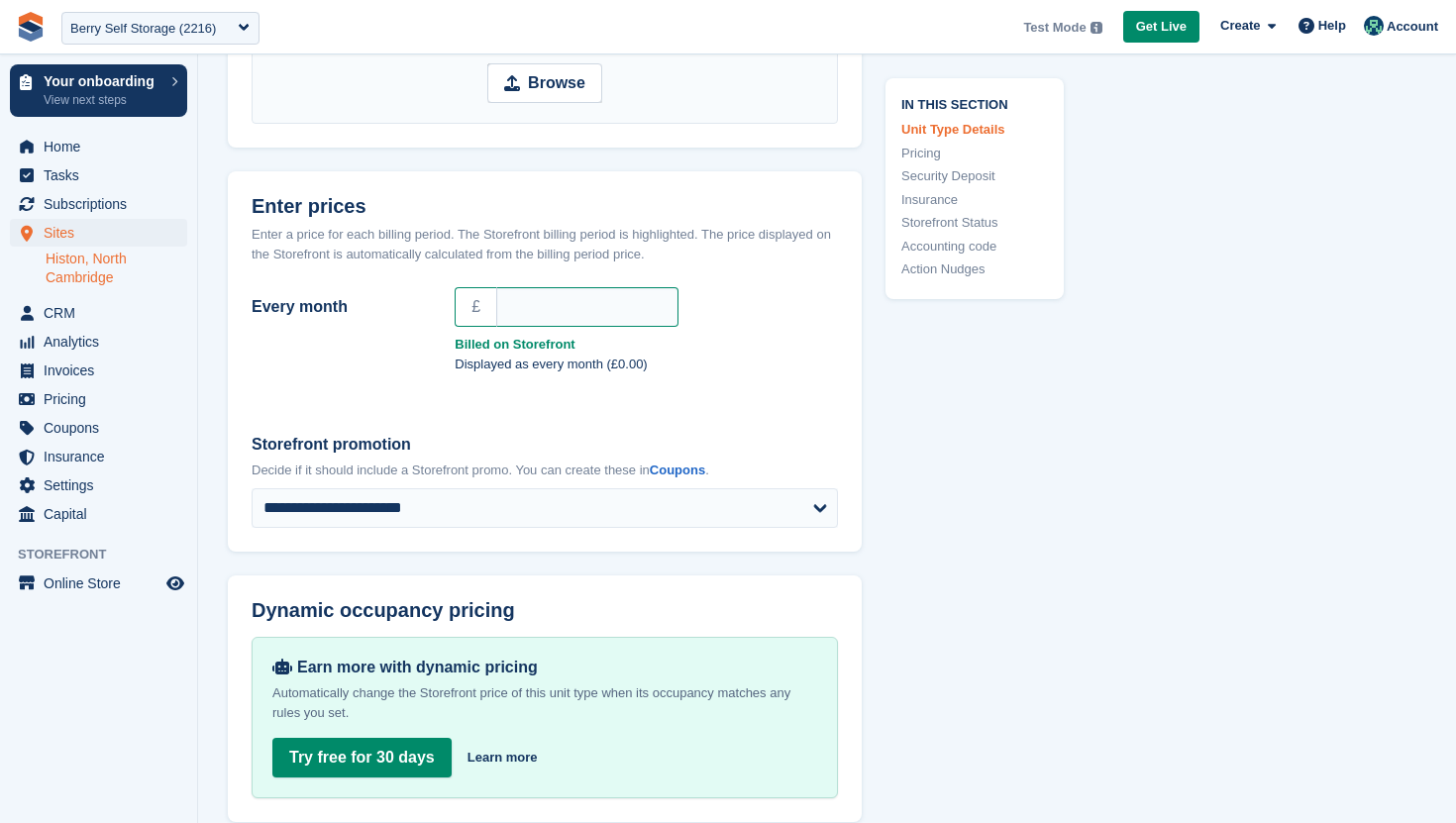 click on "£" at bounding box center [646, 307] 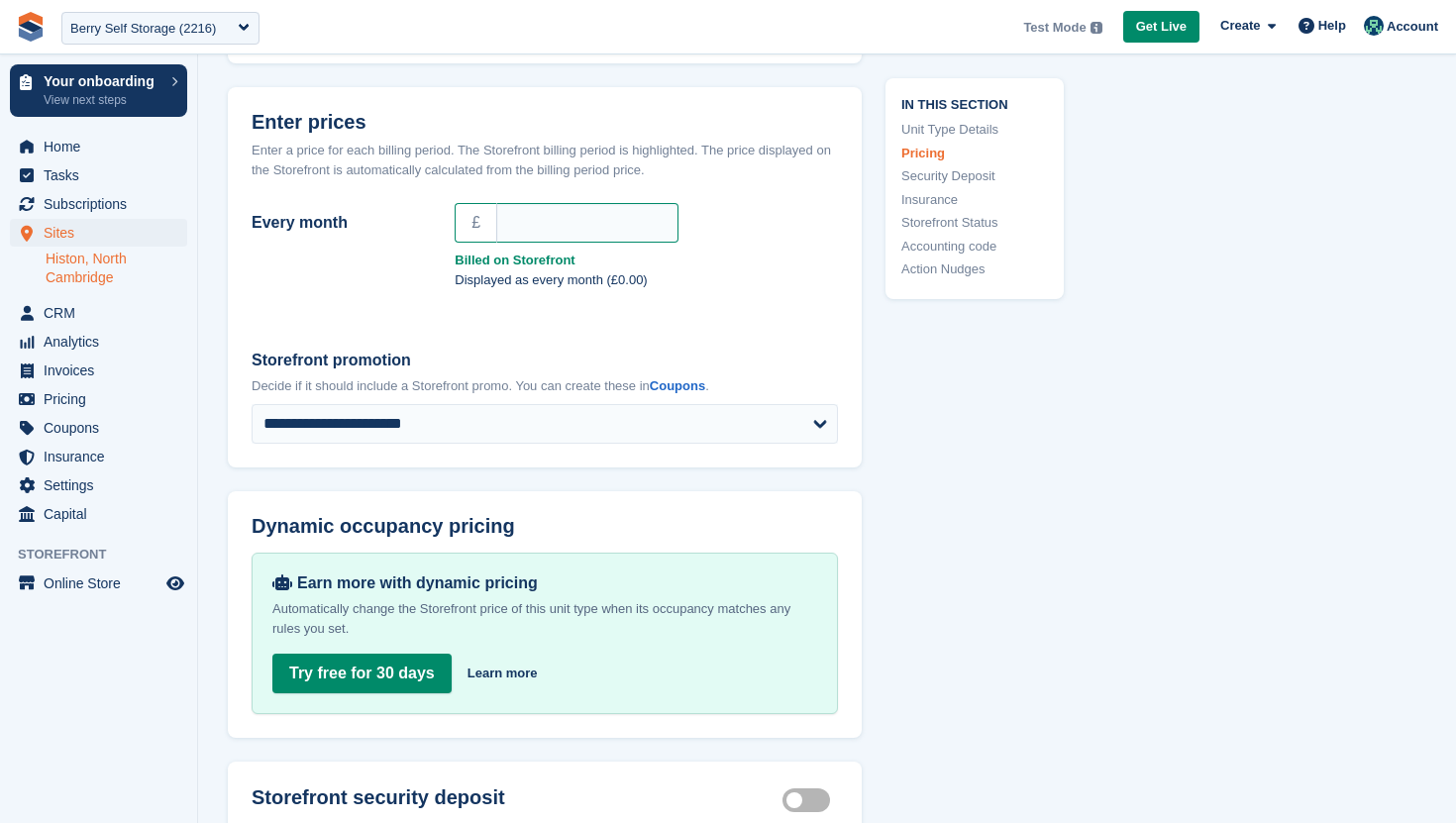 scroll, scrollTop: 1374, scrollLeft: 0, axis: vertical 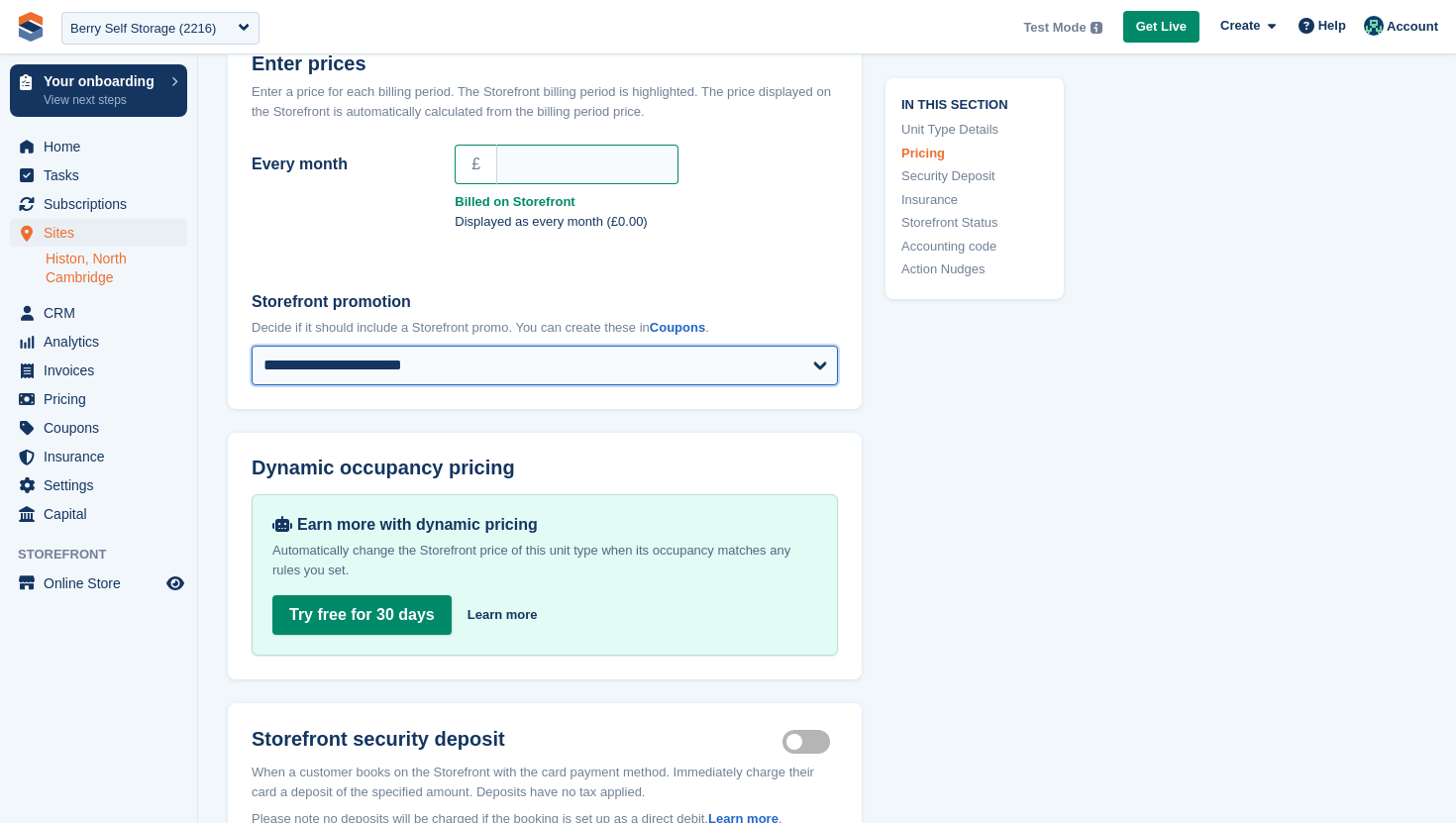 click on "**********" at bounding box center (545, 365) 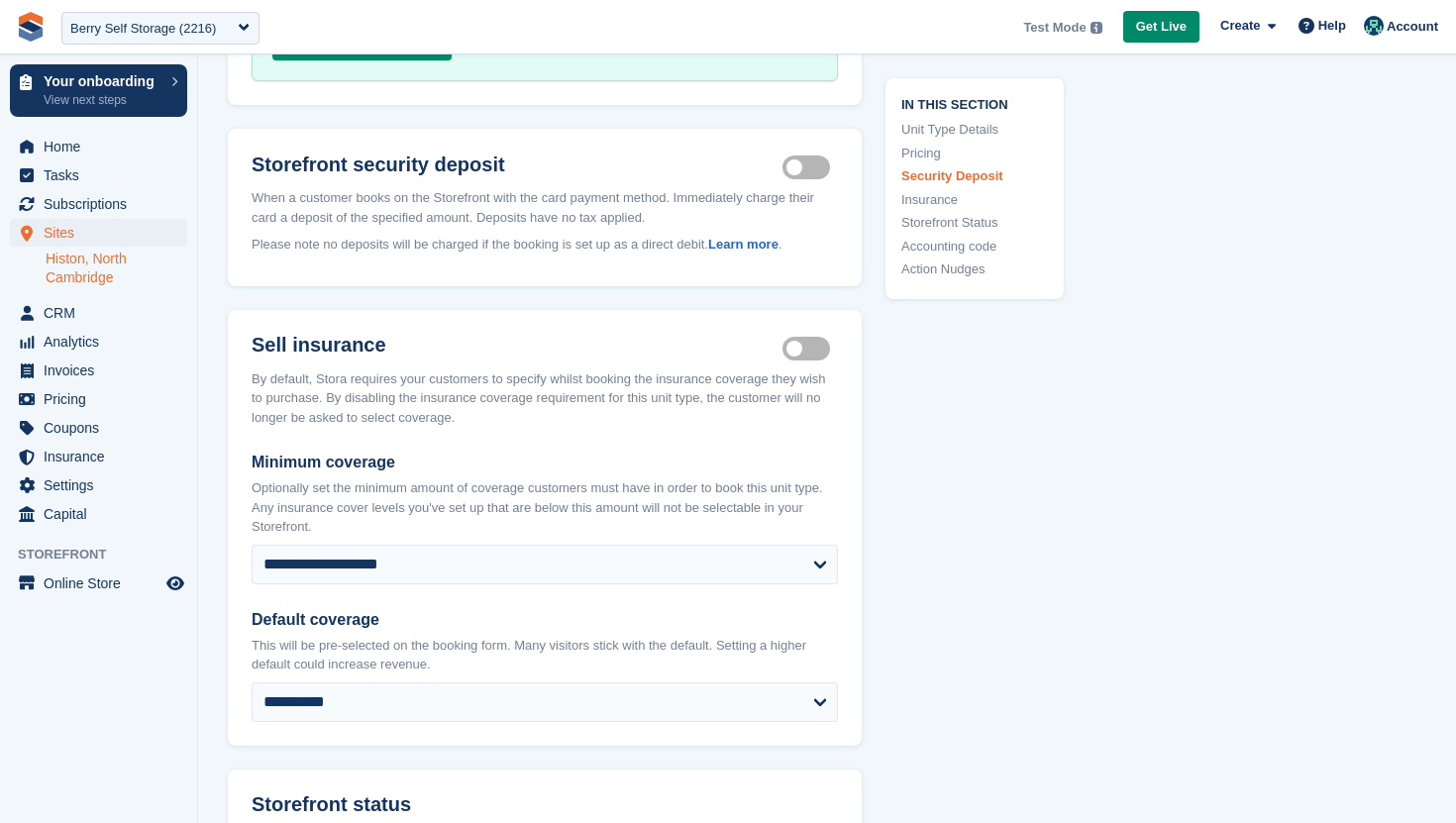 scroll, scrollTop: 1947, scrollLeft: 0, axis: vertical 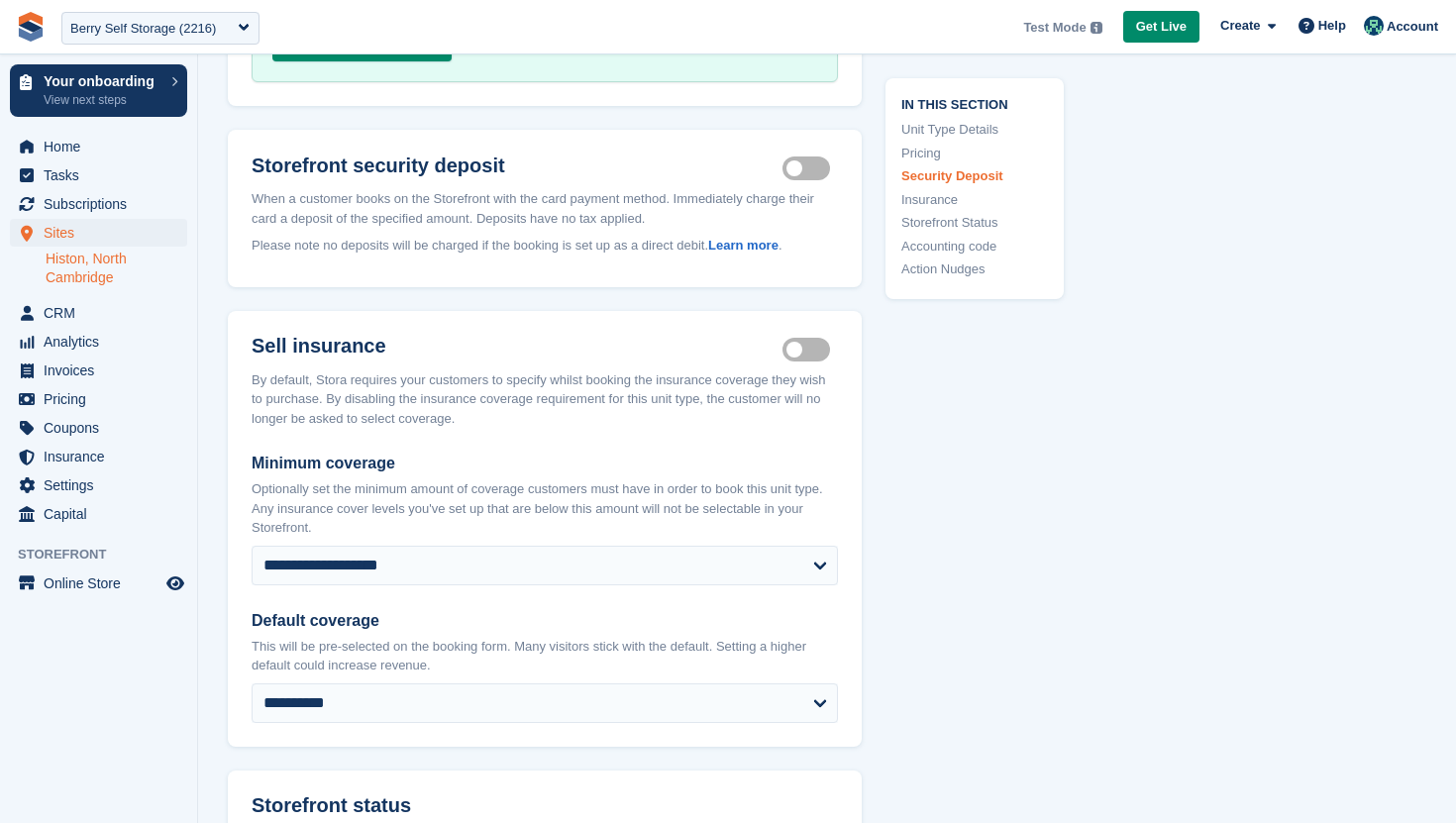 click on "Security deposit on" at bounding box center (810, 168) 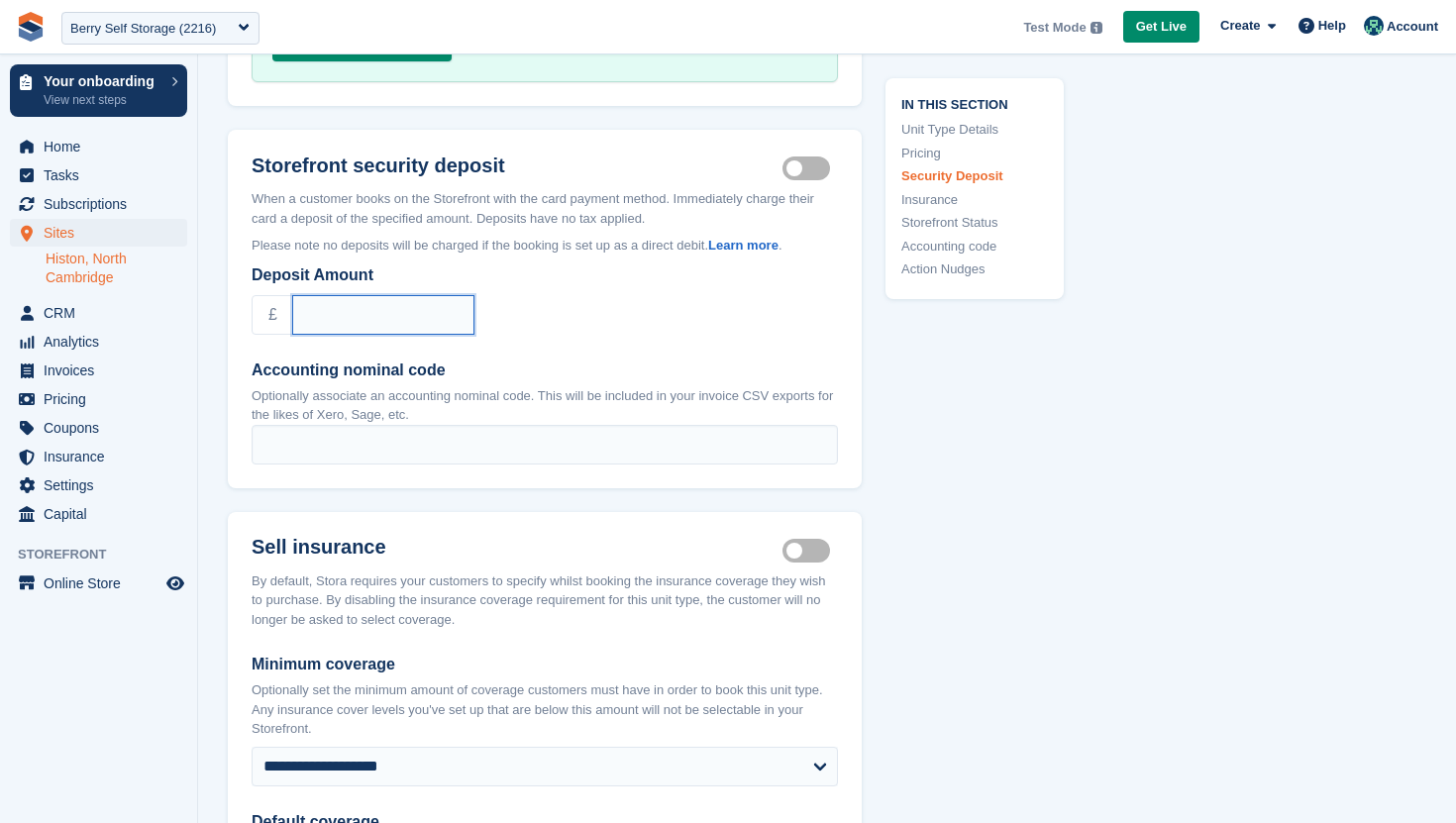 click on "Deposit Amount" at bounding box center [383, 315] 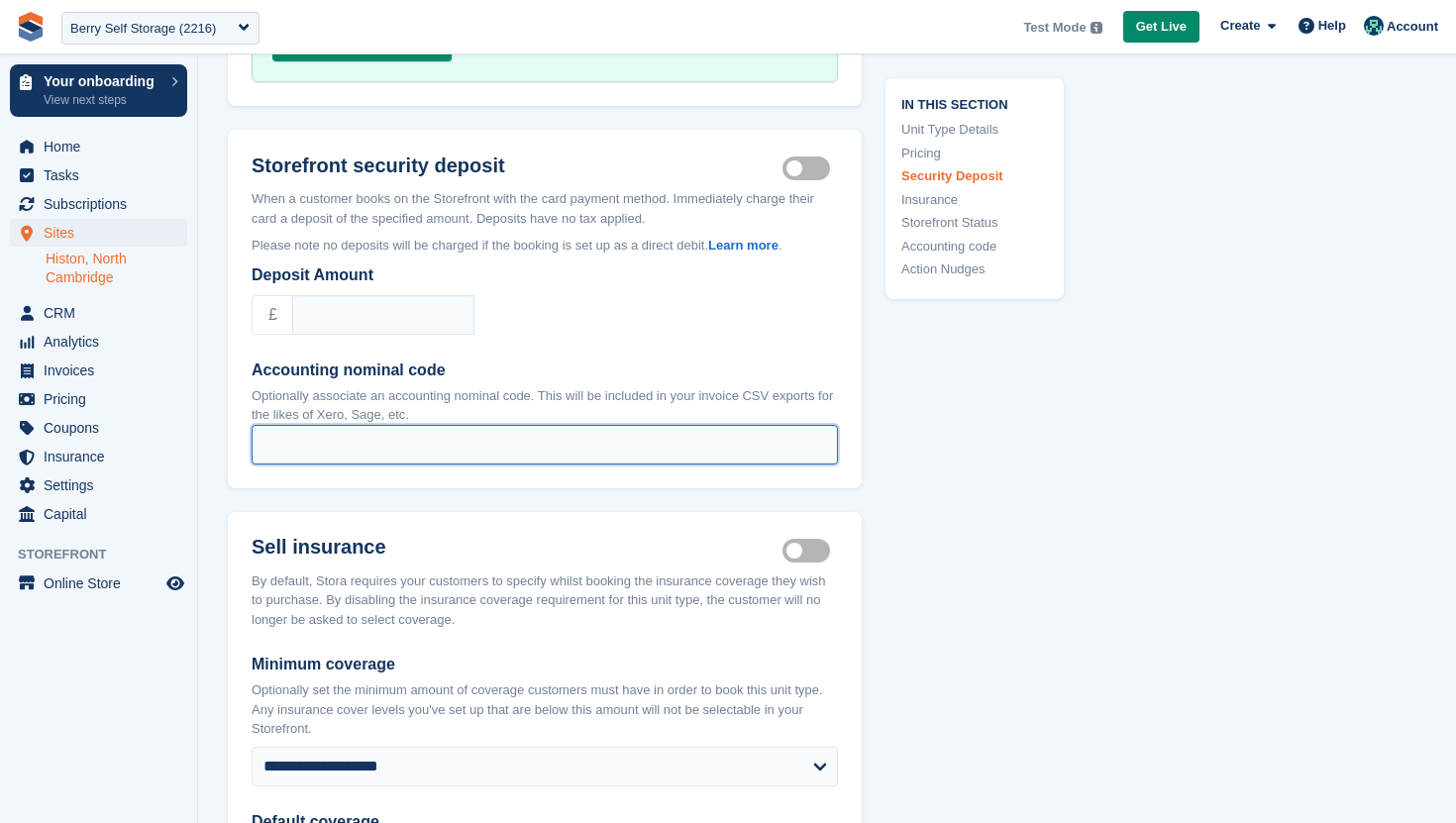 click on "Accounting nominal code" at bounding box center [545, 445] 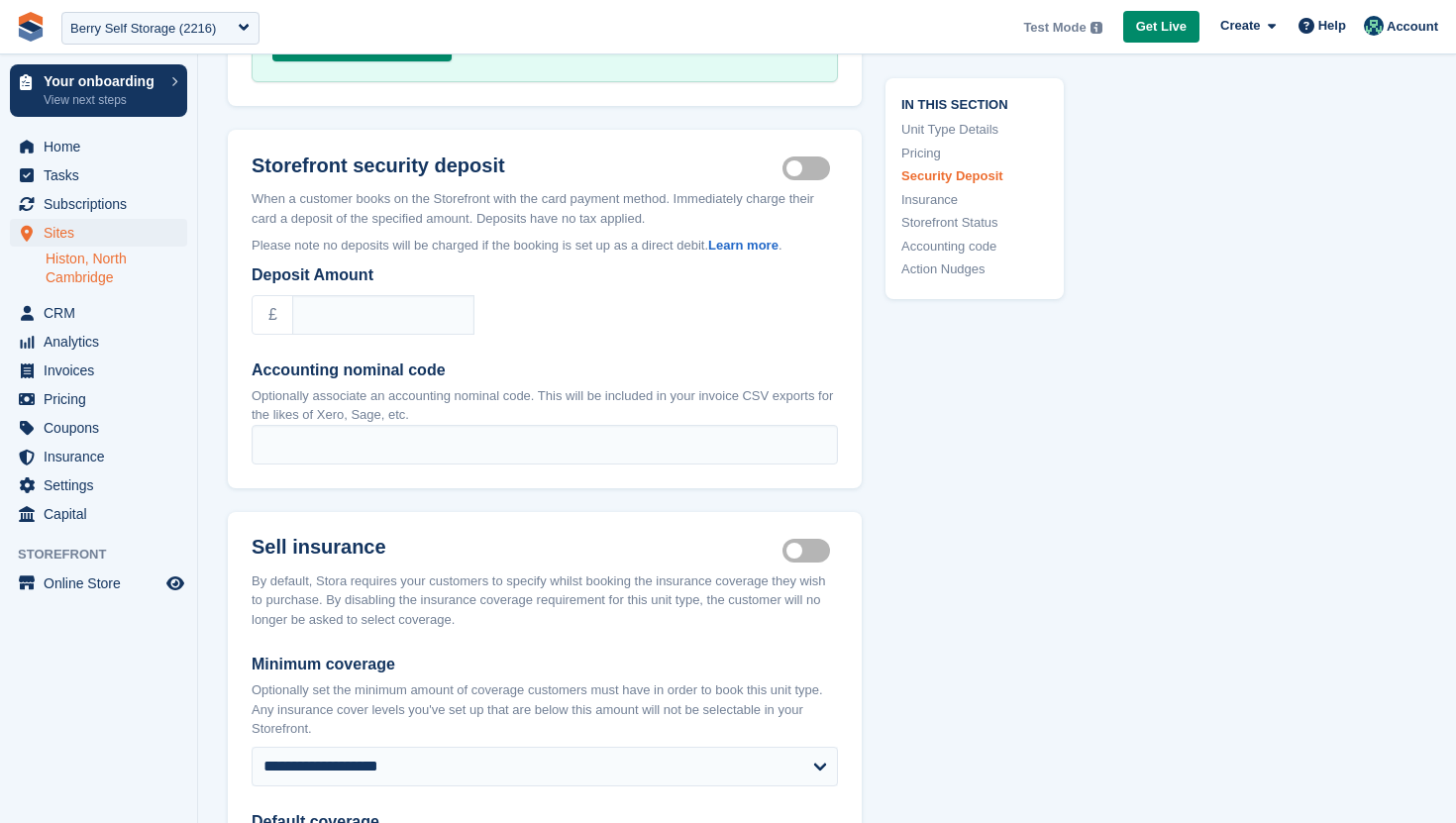click on "Security deposit on" at bounding box center (810, 168) 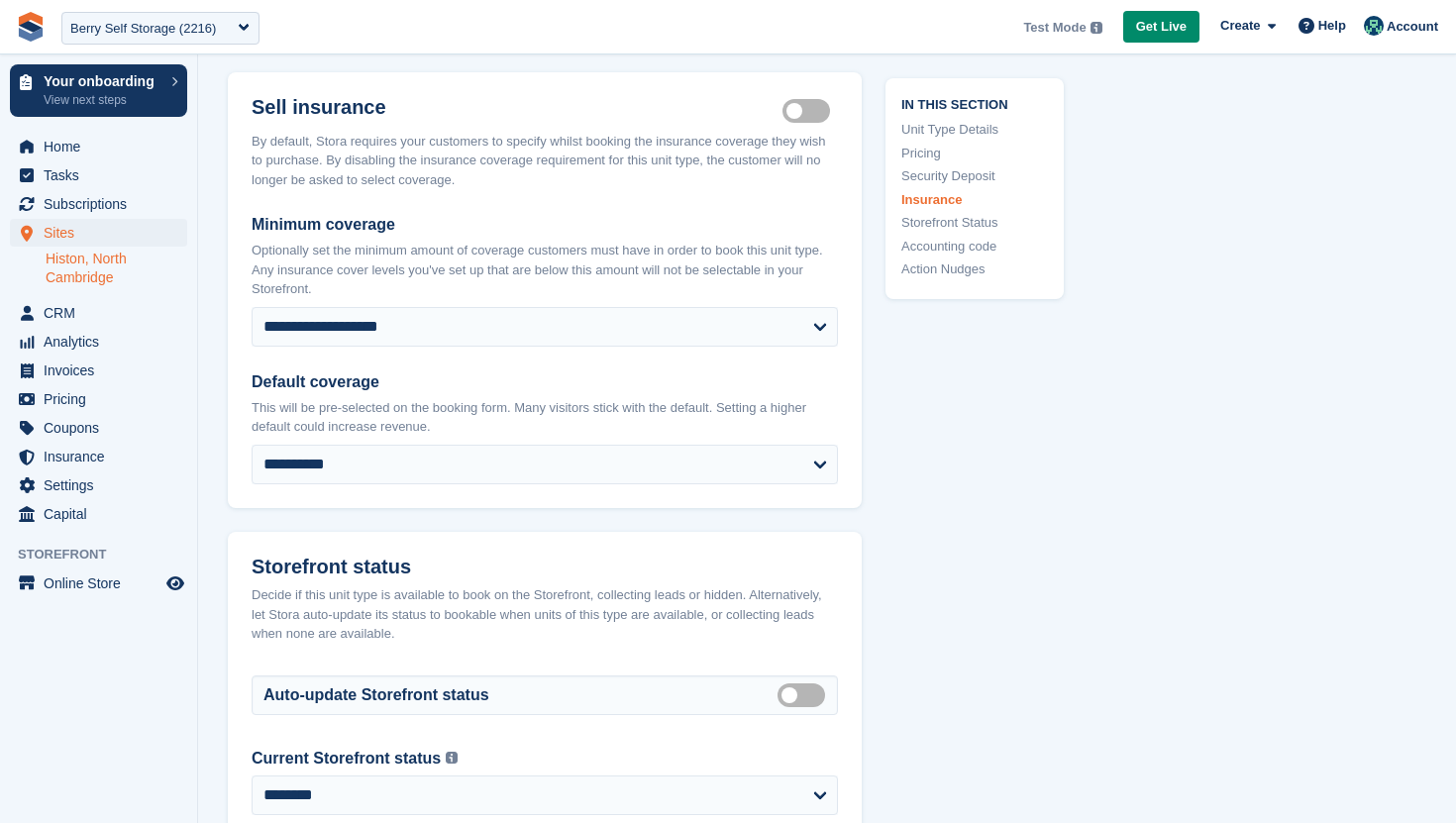 scroll, scrollTop: 2190, scrollLeft: 0, axis: vertical 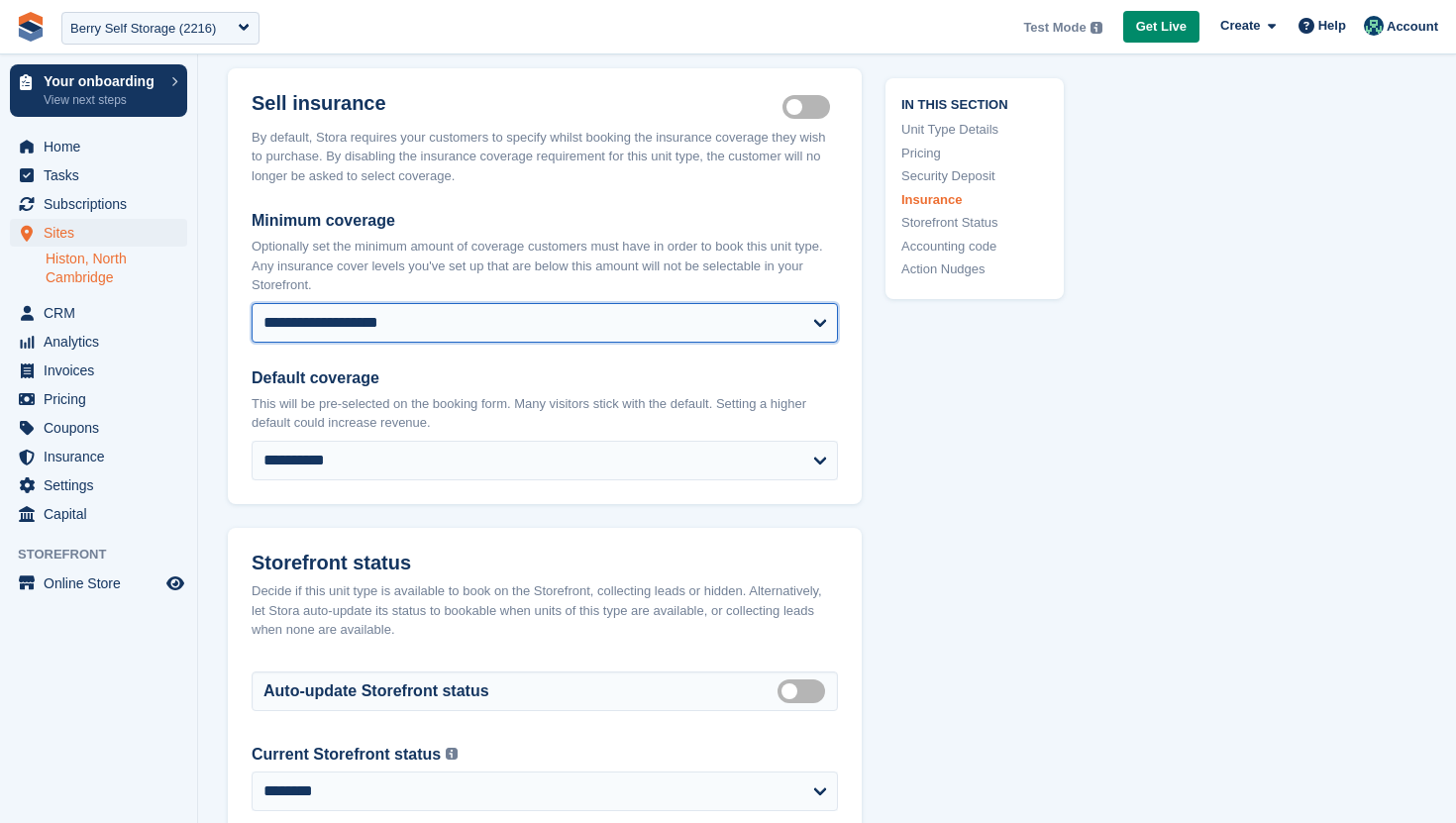 click on "**********" at bounding box center [545, 323] 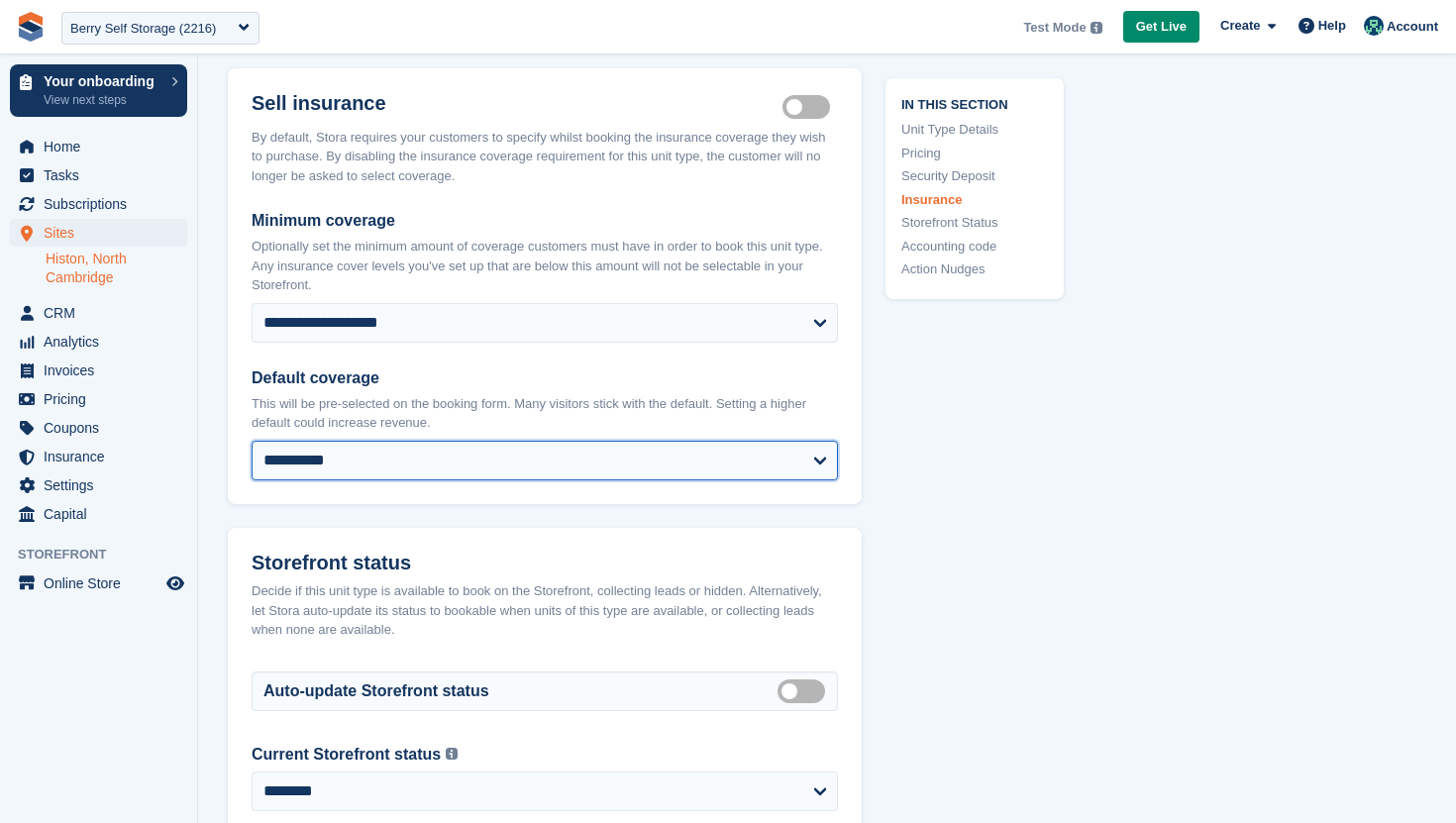 click on "**********" at bounding box center [545, 461] 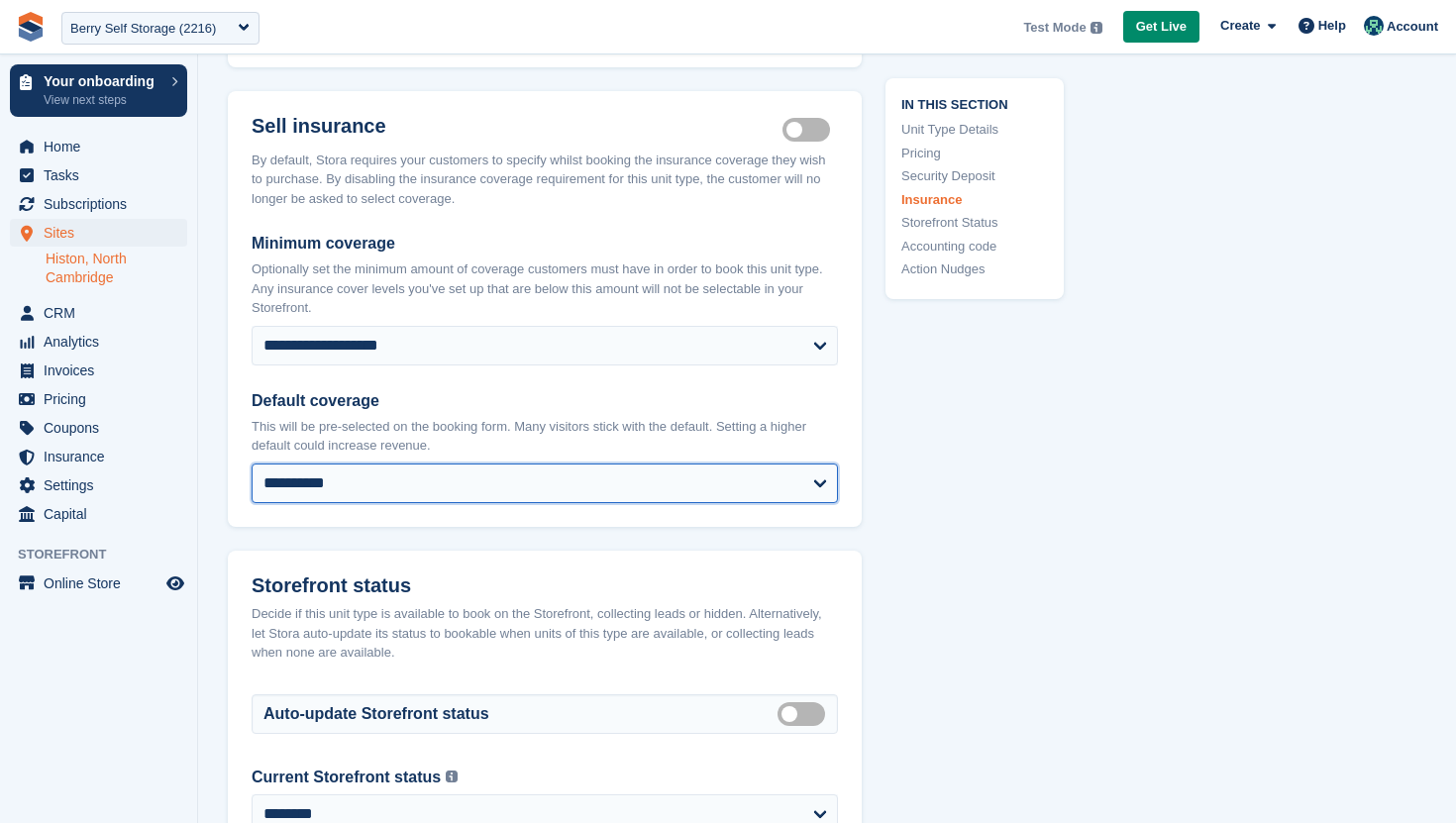scroll, scrollTop: 2156, scrollLeft: 0, axis: vertical 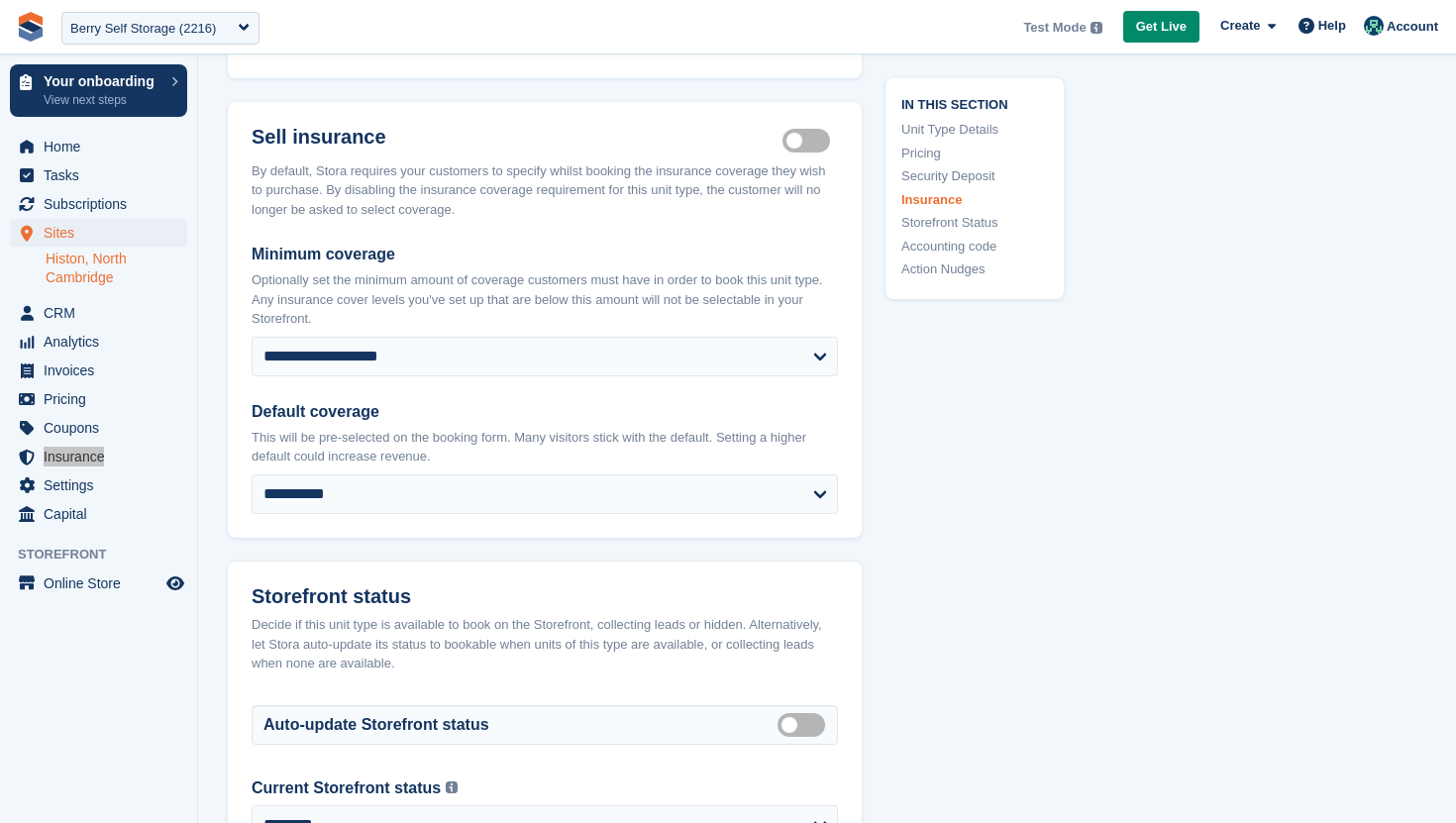 drag, startPoint x: 95, startPoint y: 456, endPoint x: 309, endPoint y: 14, distance: 491.08044 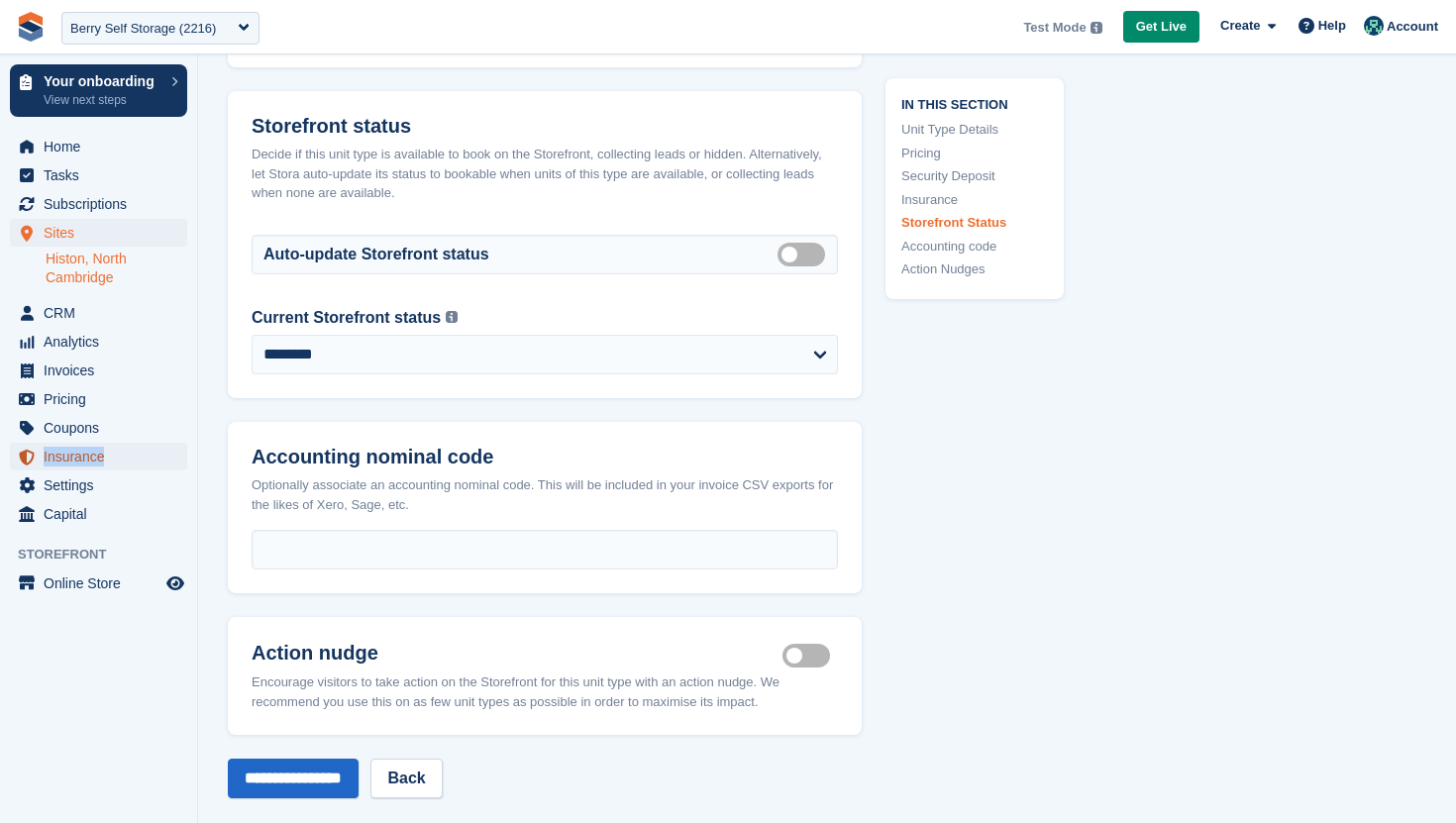 scroll, scrollTop: 2640, scrollLeft: 0, axis: vertical 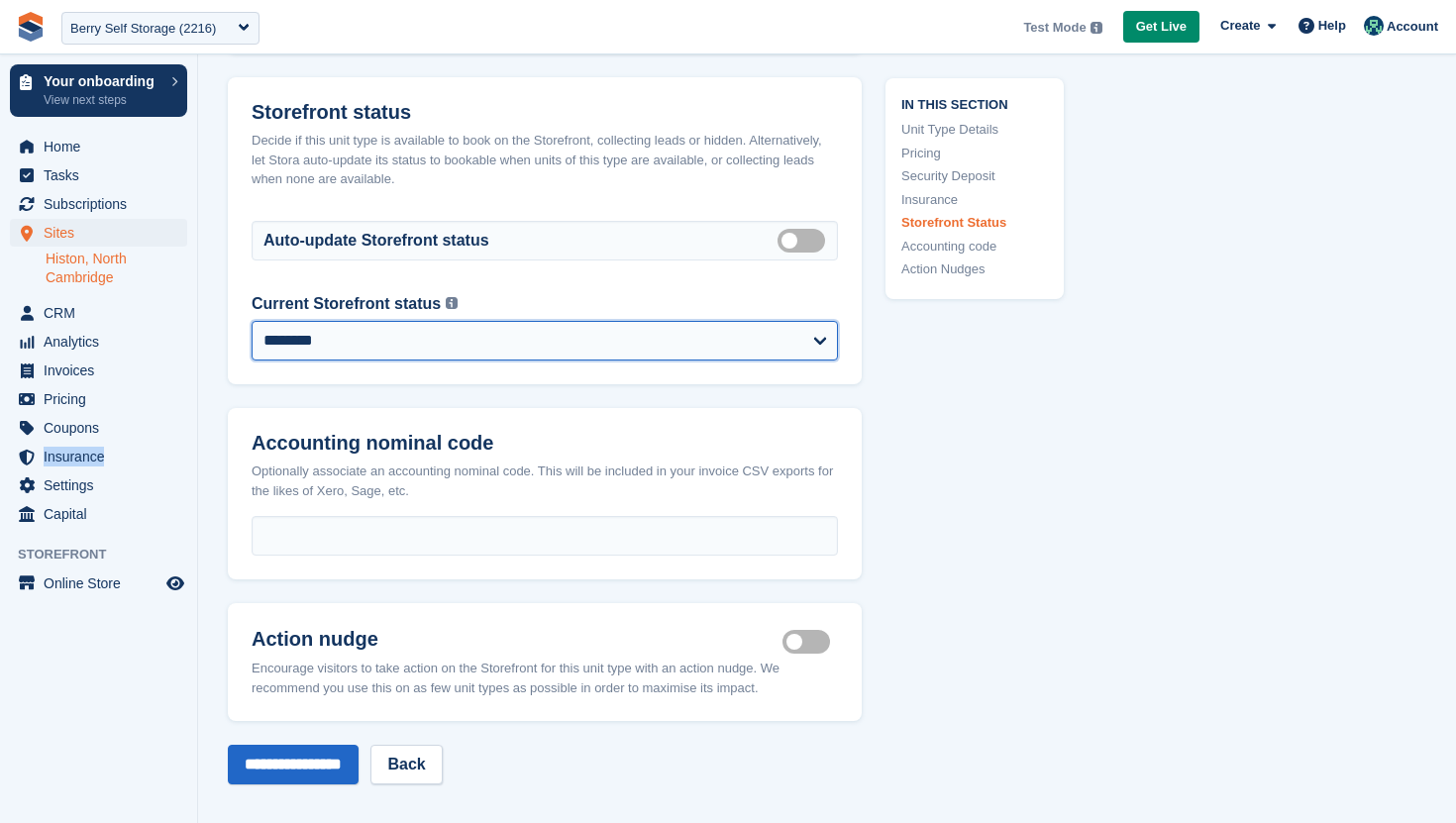 click on "**********" at bounding box center [545, 341] 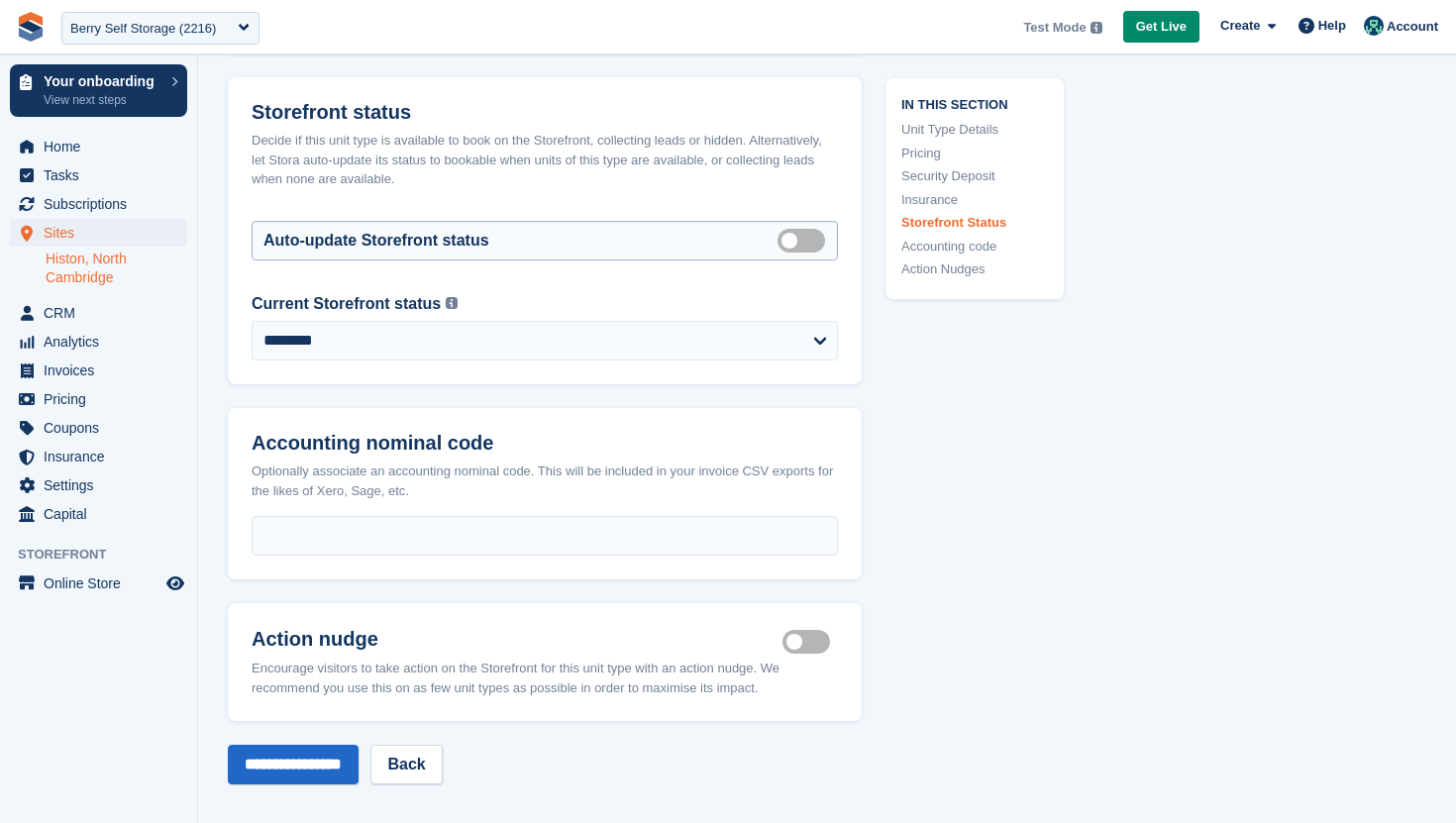 click on "Auto manage storefront status" at bounding box center [805, 240] 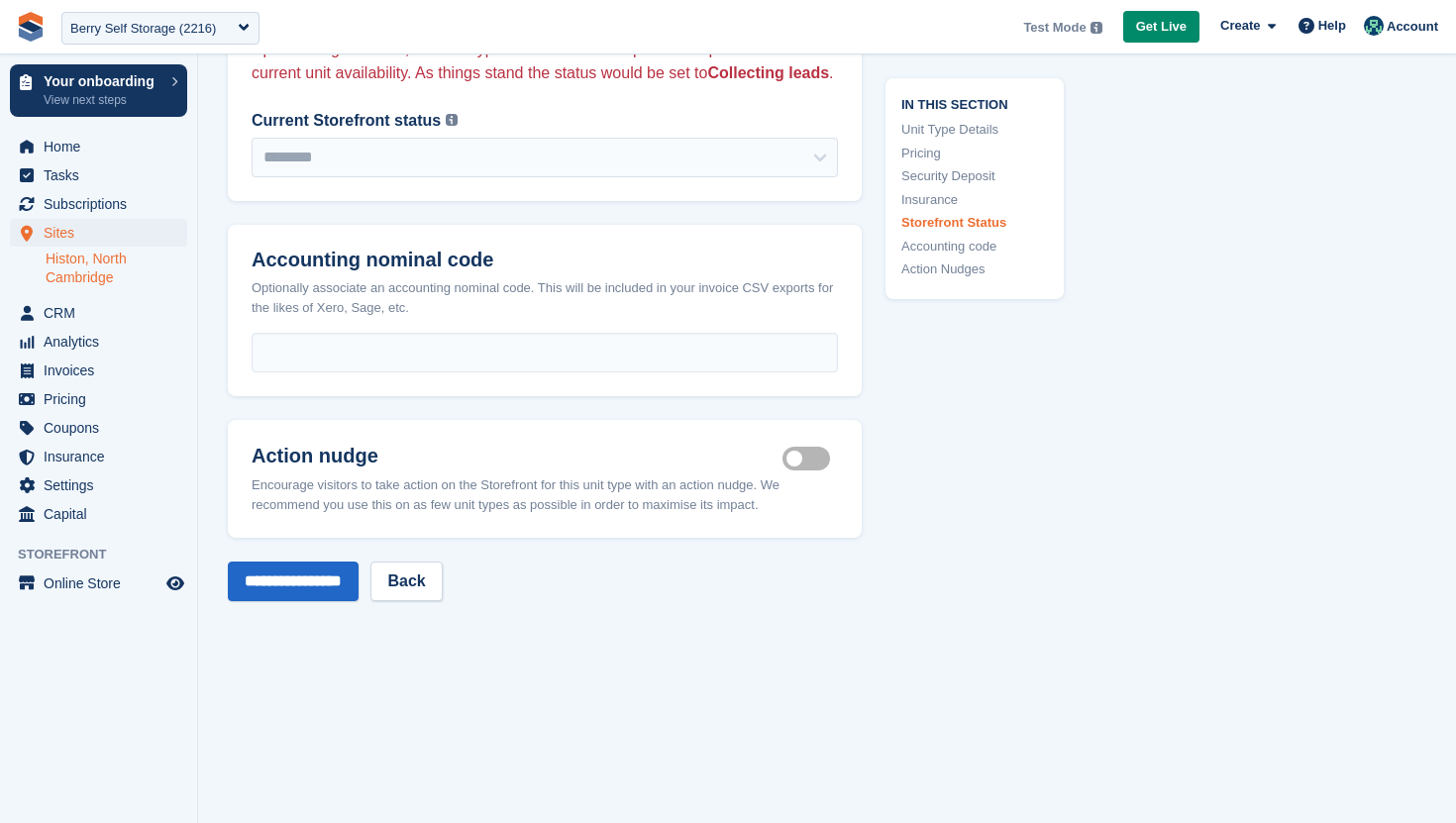 scroll, scrollTop: 2846, scrollLeft: 0, axis: vertical 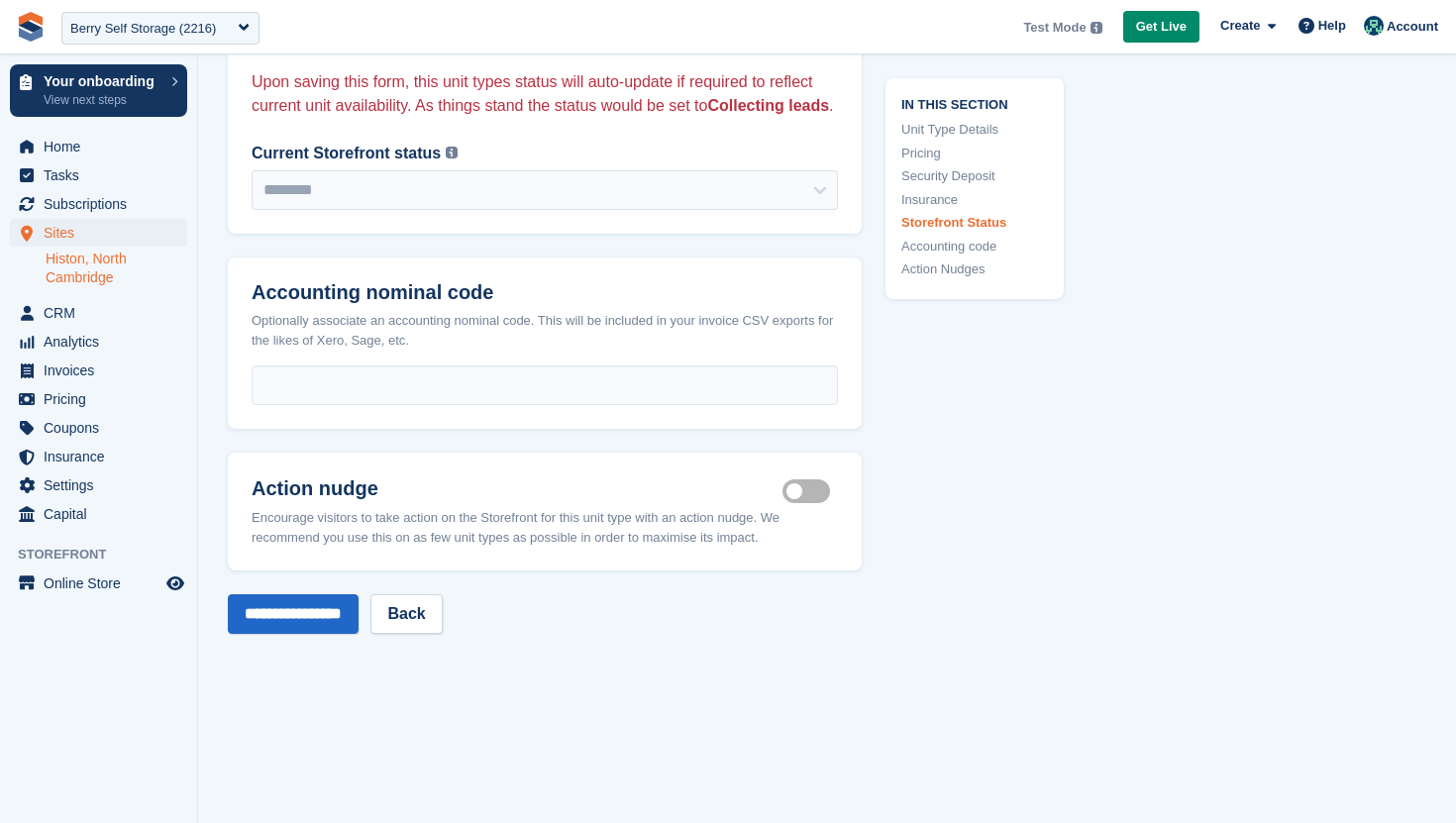 click on "Is active" at bounding box center (810, 491) 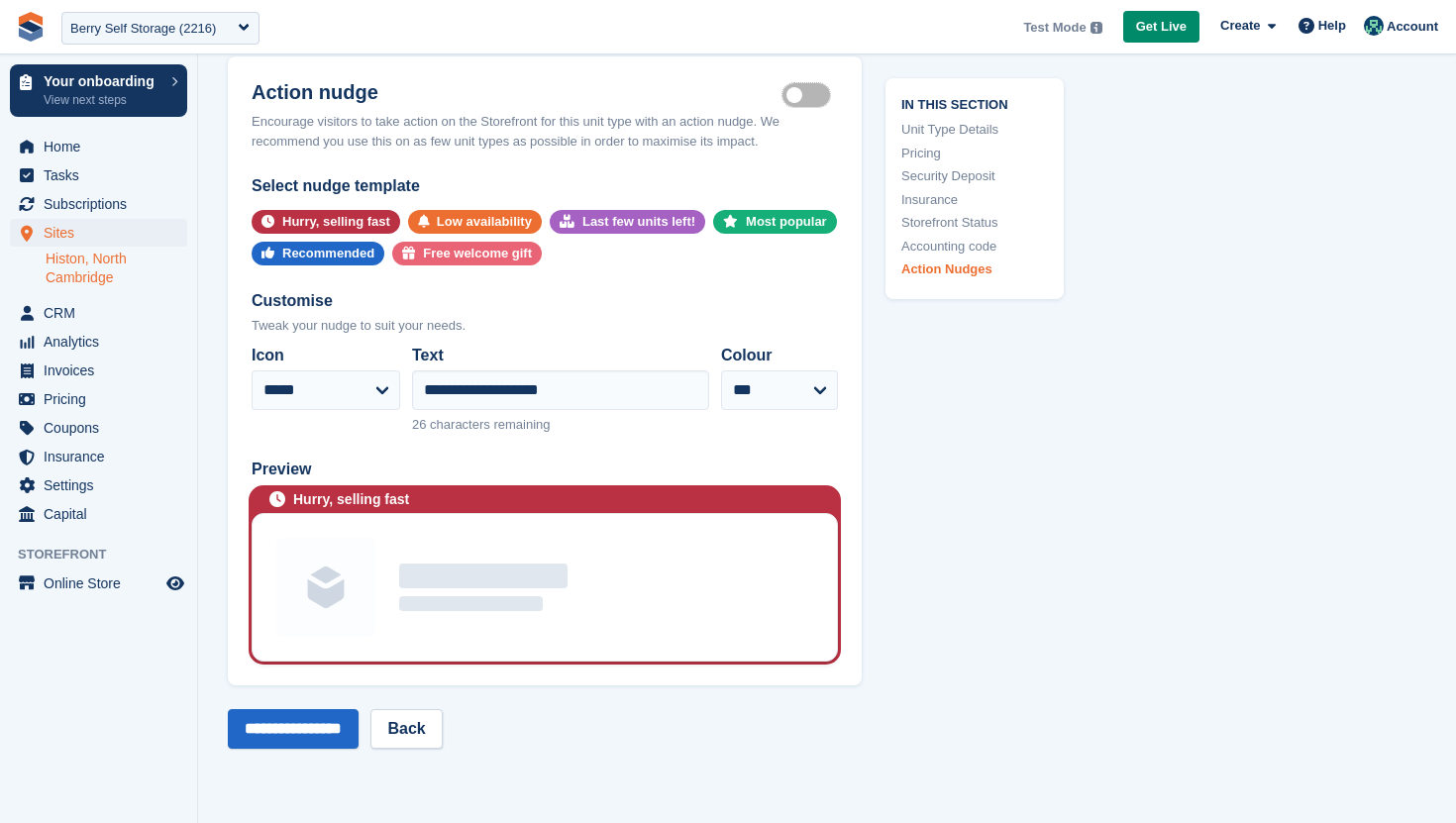 scroll, scrollTop: 3277, scrollLeft: 0, axis: vertical 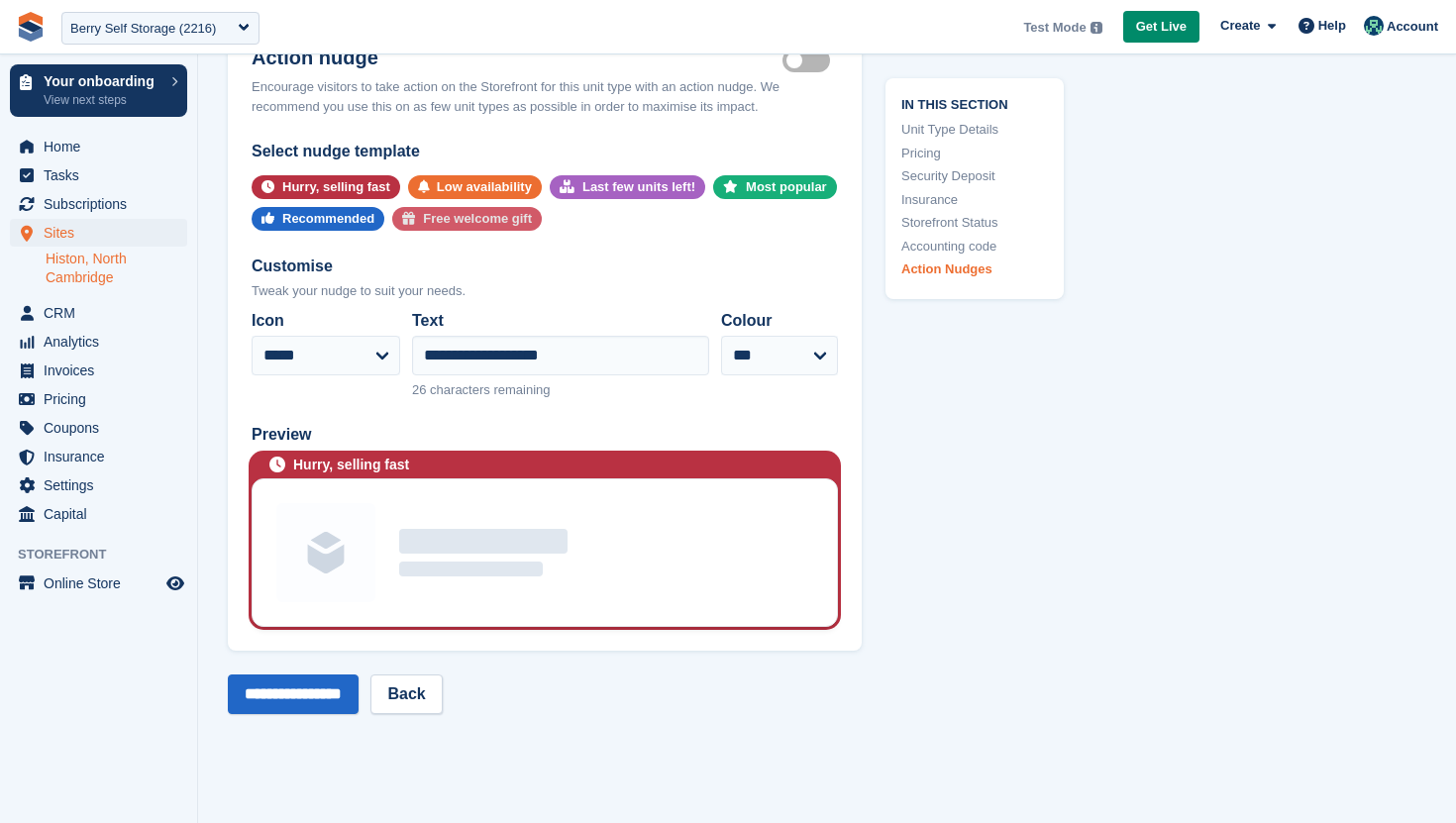 click on "Free welcome gift" at bounding box center (477, 219) 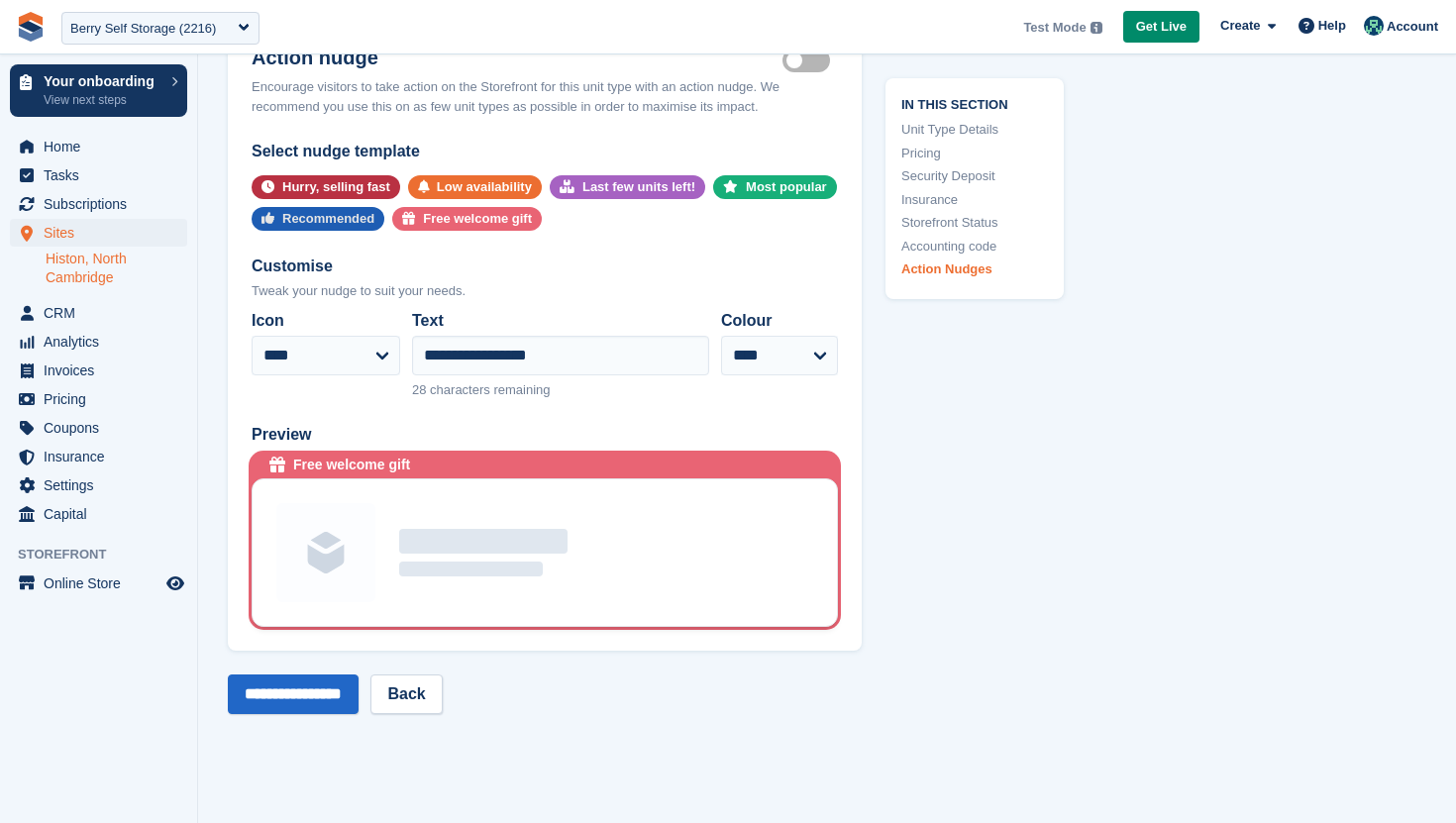 click on "Recommended" at bounding box center (328, 219) 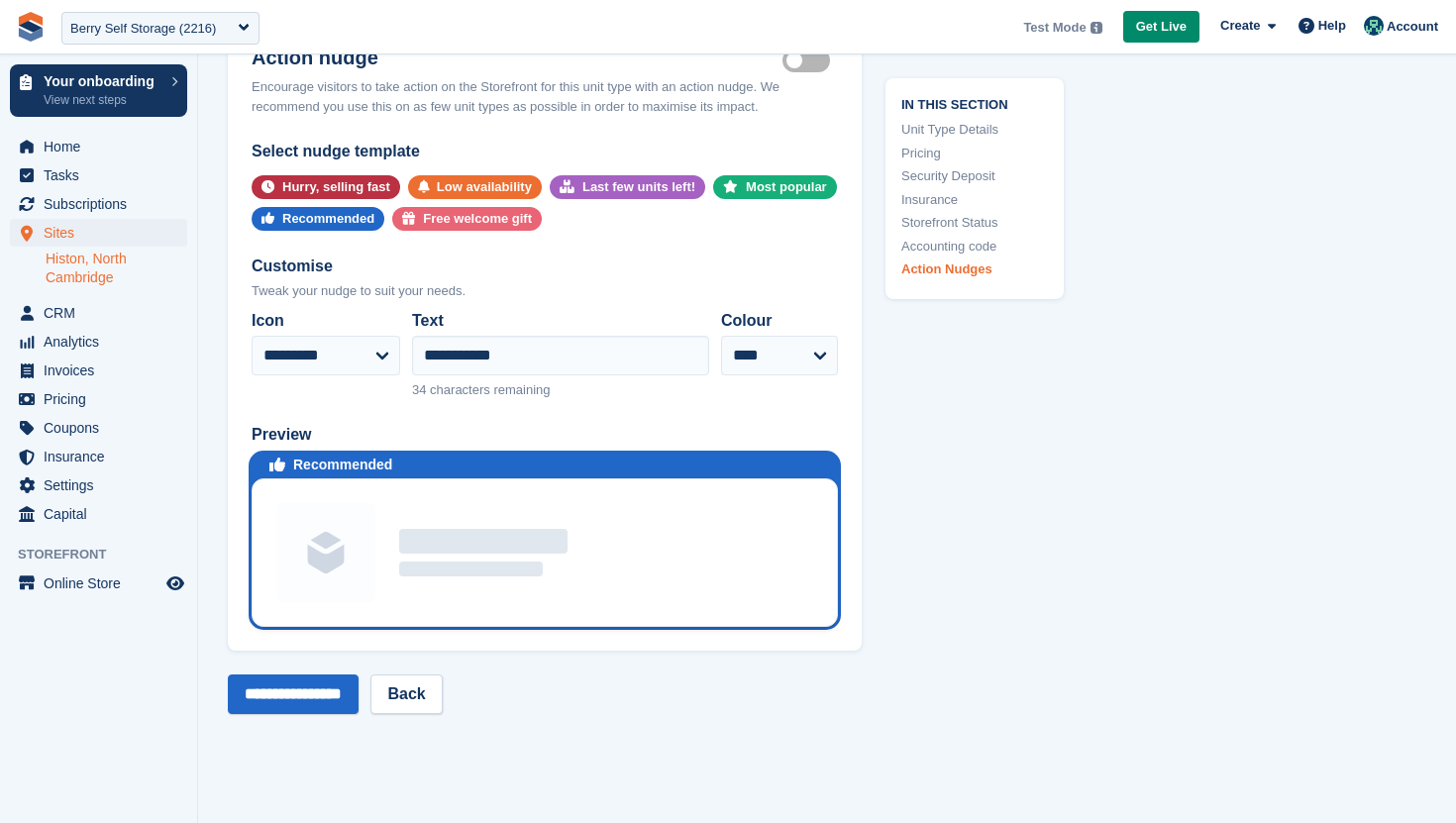 click on "Histon, North Cambridge" at bounding box center (116, 268) 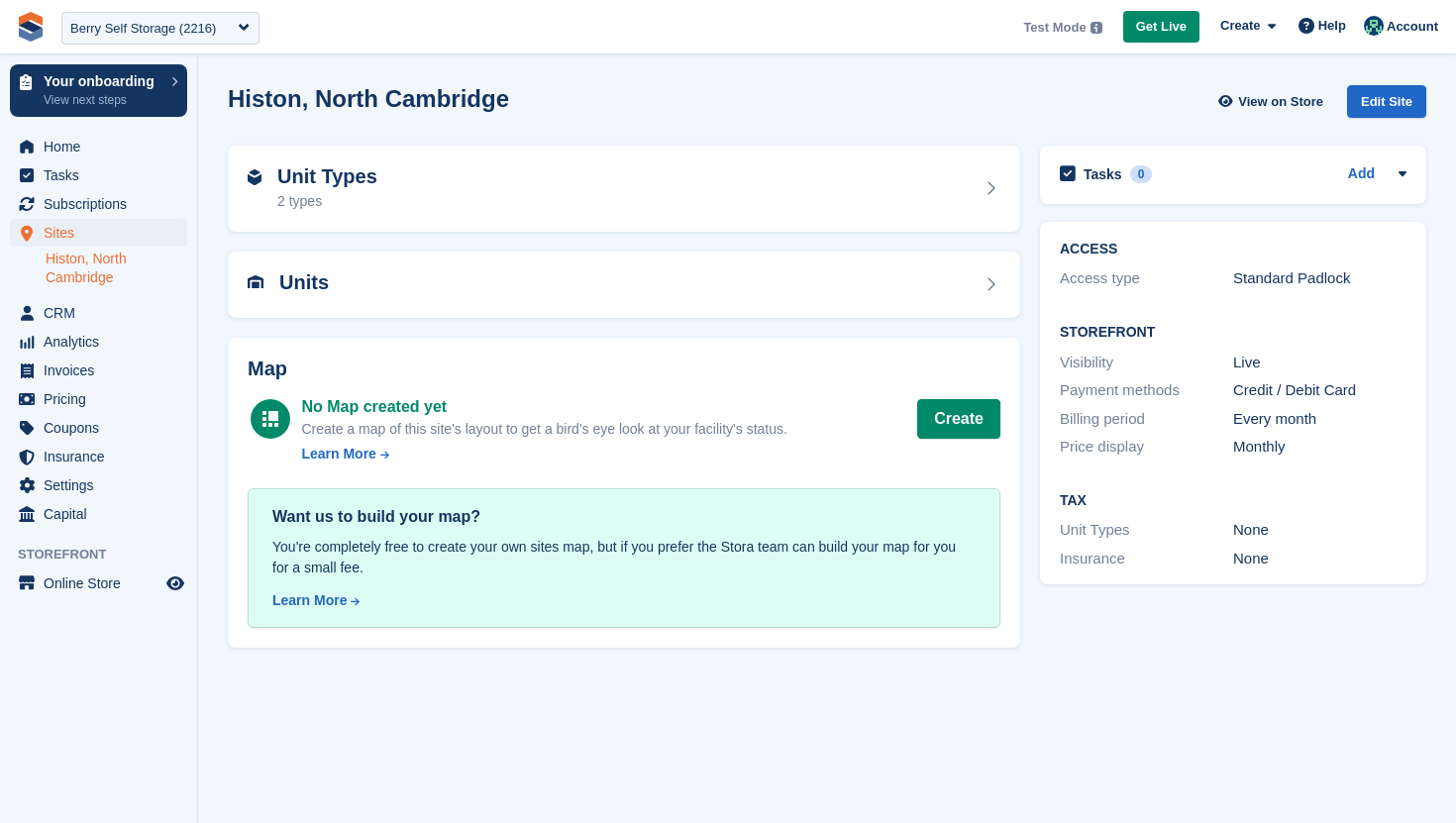 scroll, scrollTop: 0, scrollLeft: 0, axis: both 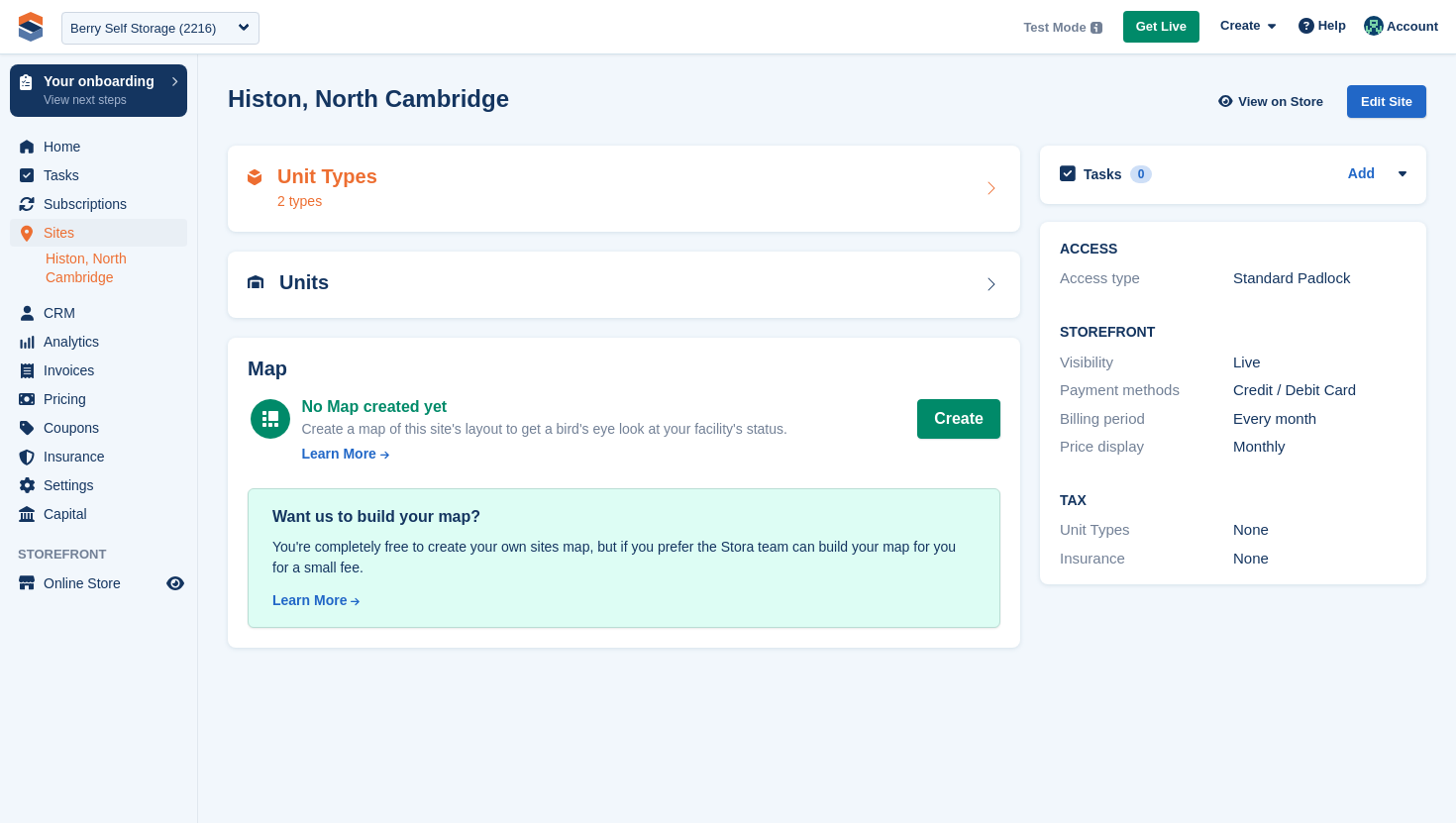 click on "Unit Types
2 types" at bounding box center (624, 189) 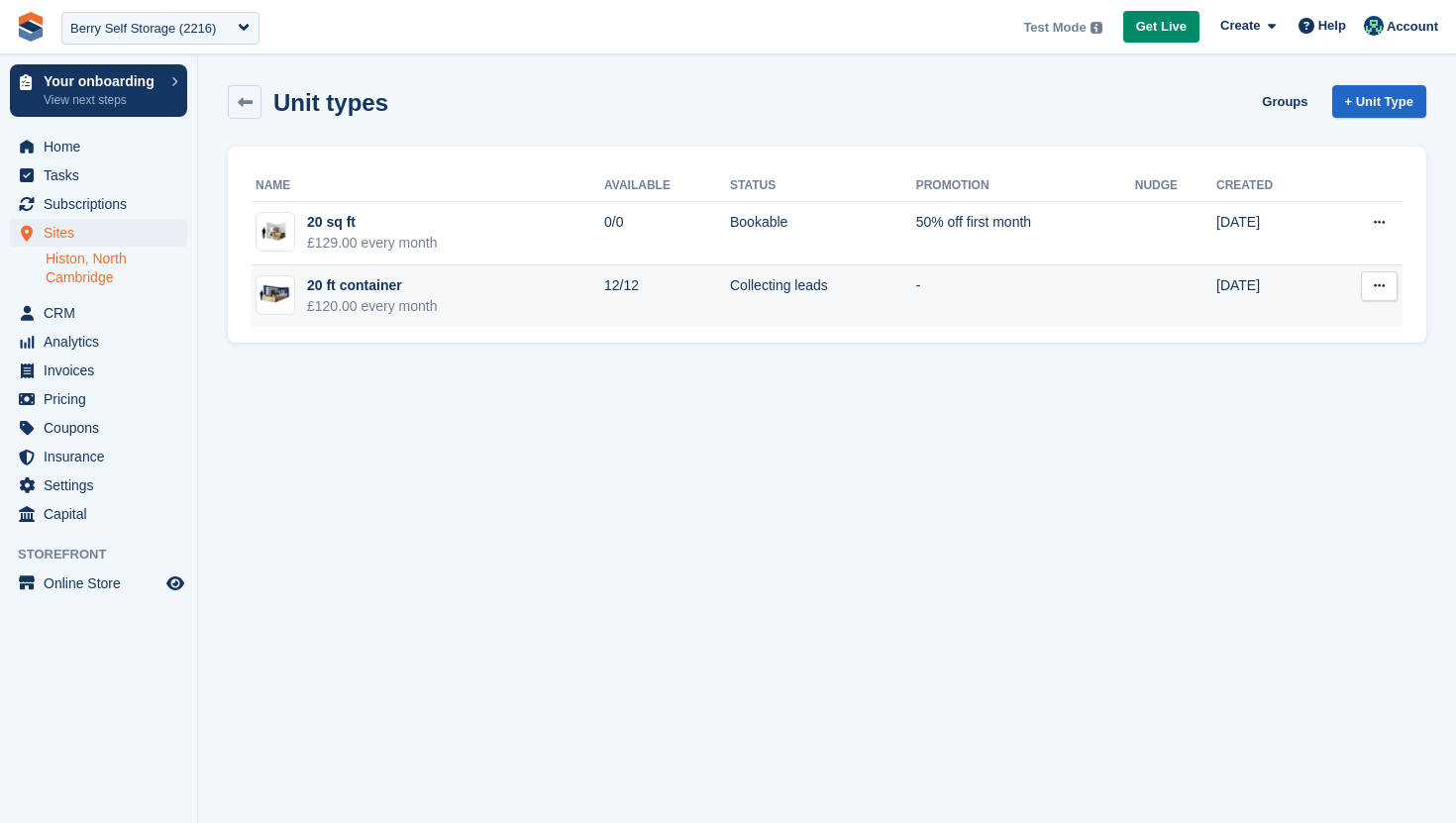 click on "-" at bounding box center [1025, 296] 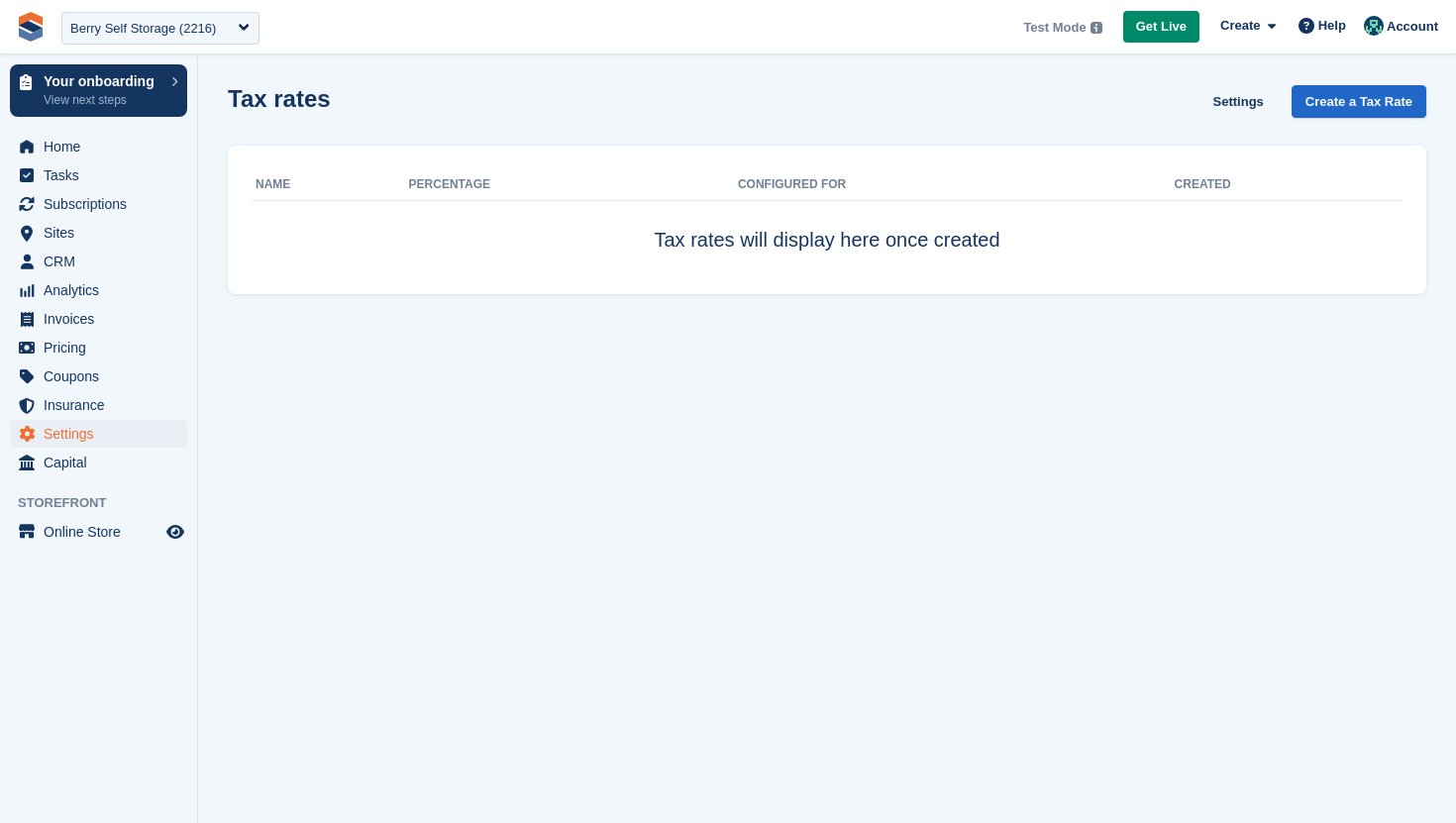 scroll, scrollTop: 0, scrollLeft: 0, axis: both 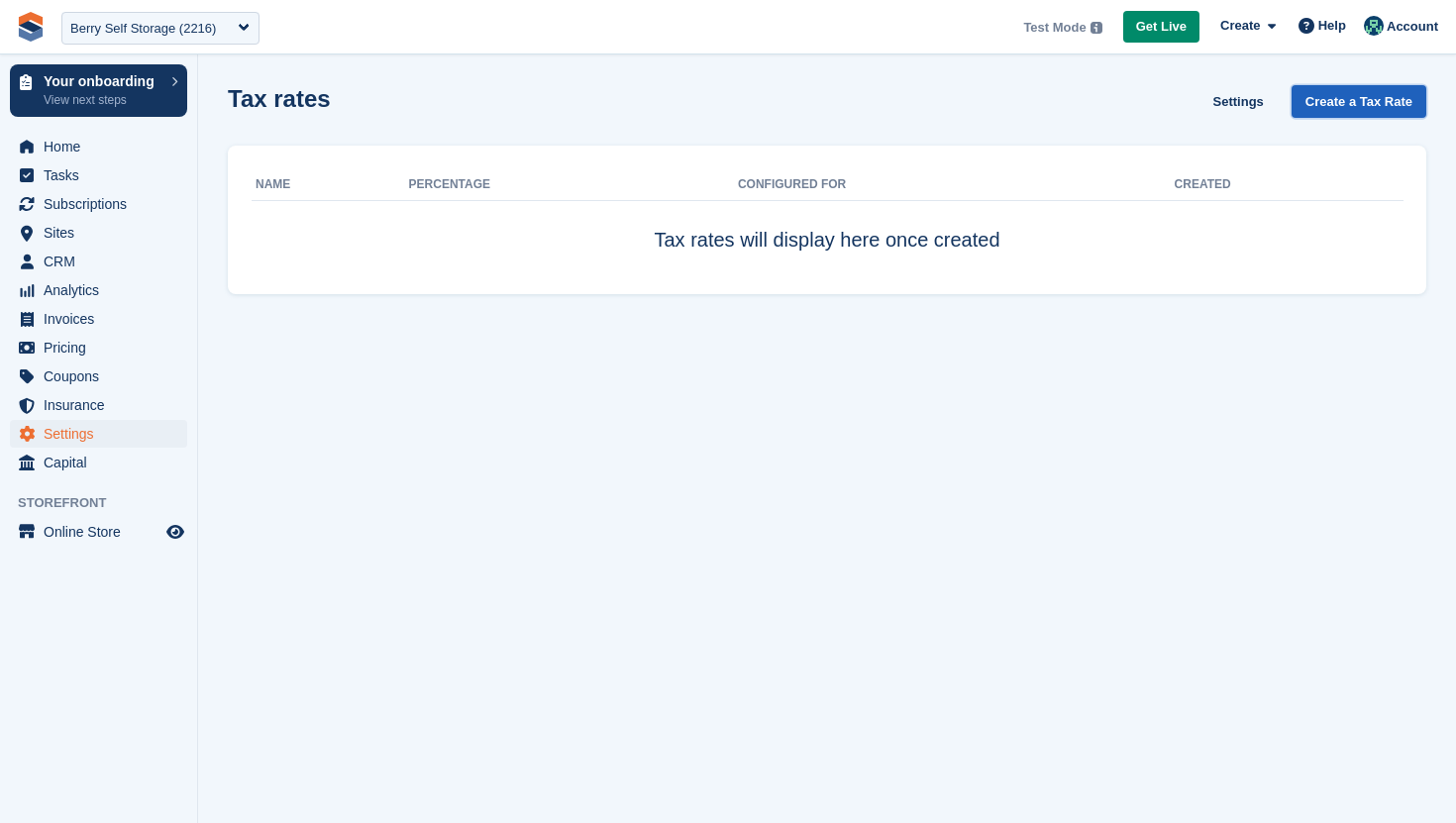 click on "Create a Tax Rate" at bounding box center (1359, 101) 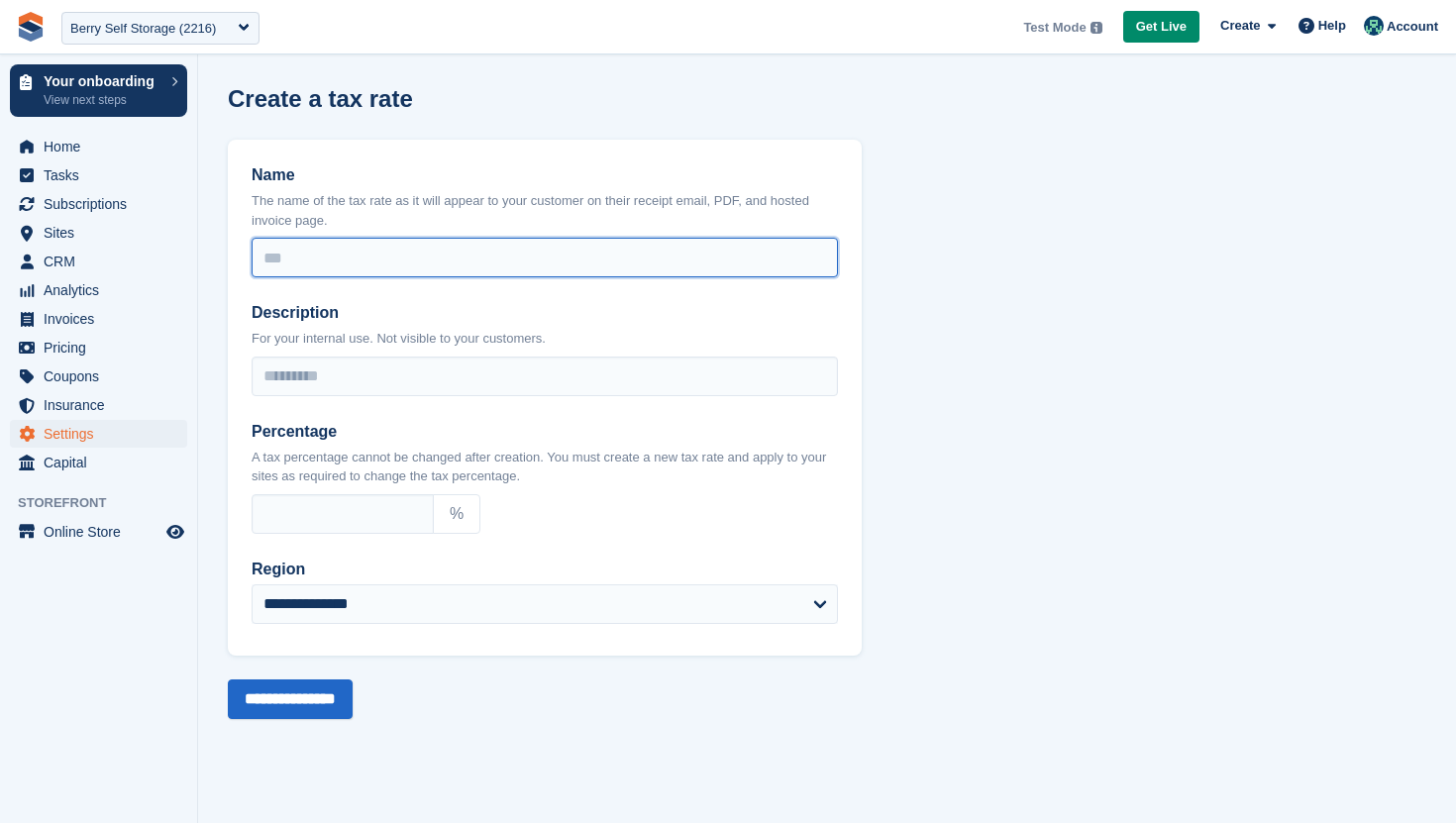 click on "Name" at bounding box center [545, 257] 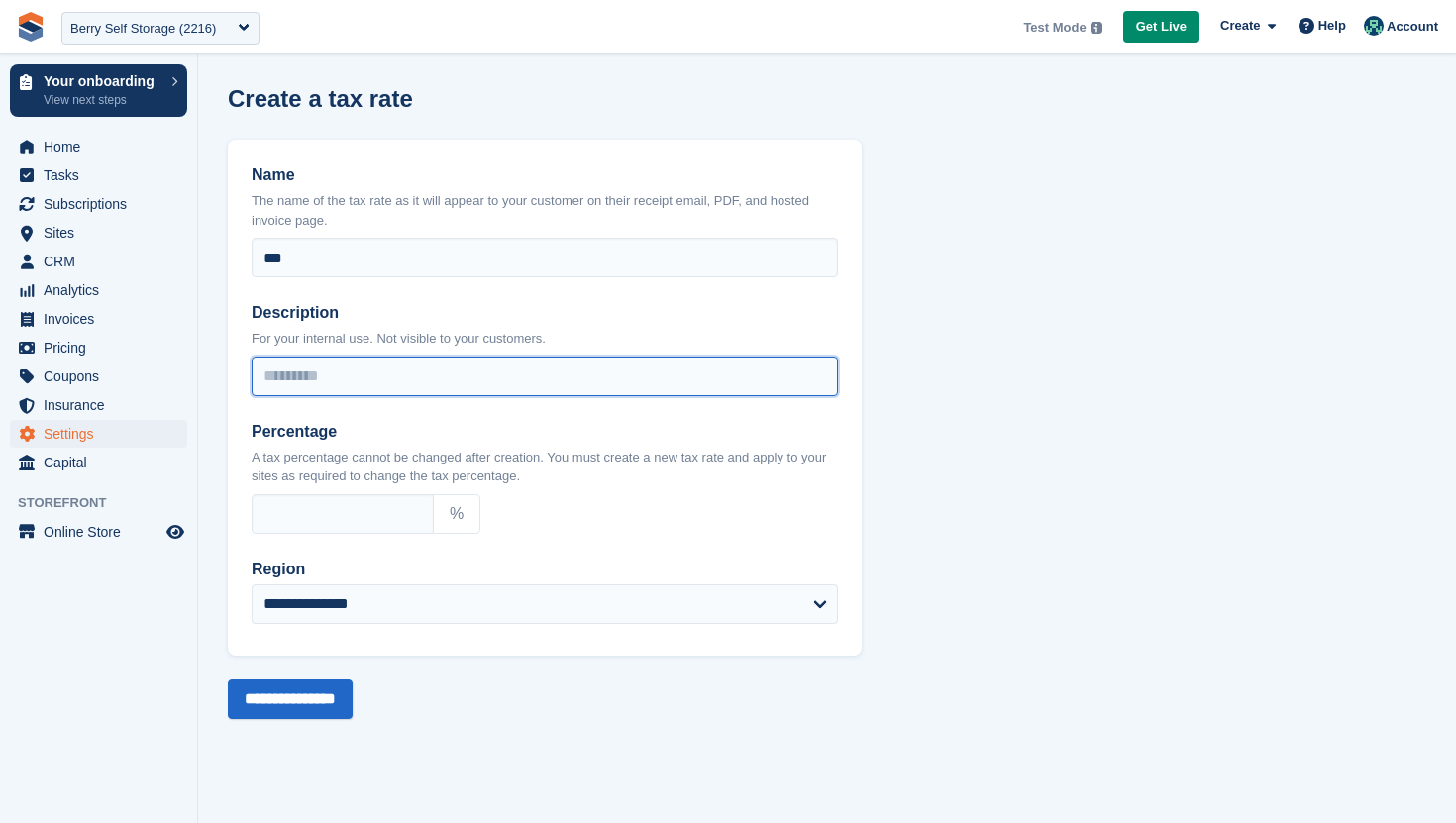 click on "Description" at bounding box center [545, 376] 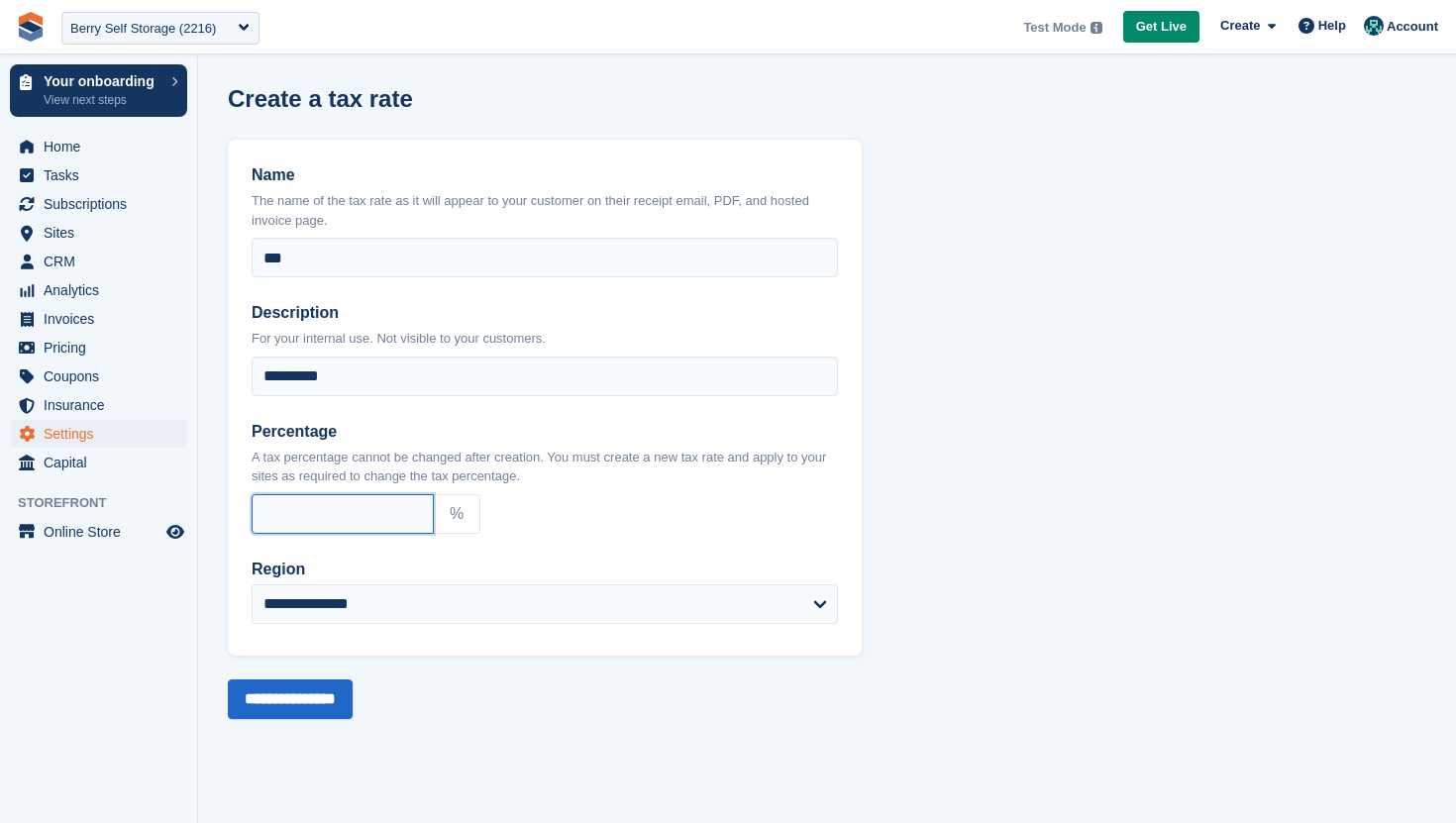 click on "Percentage" at bounding box center [343, 514] 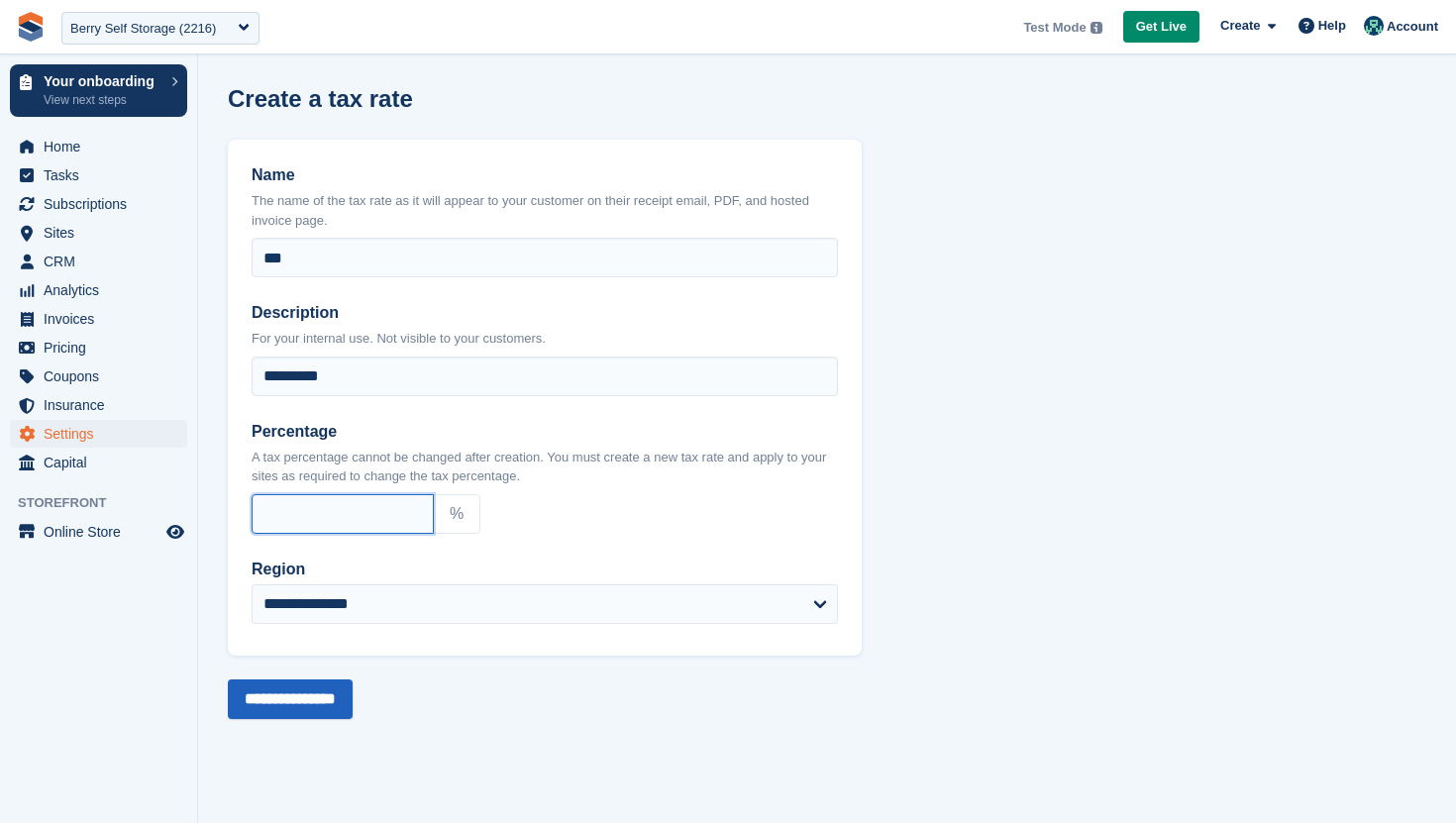 type on "**" 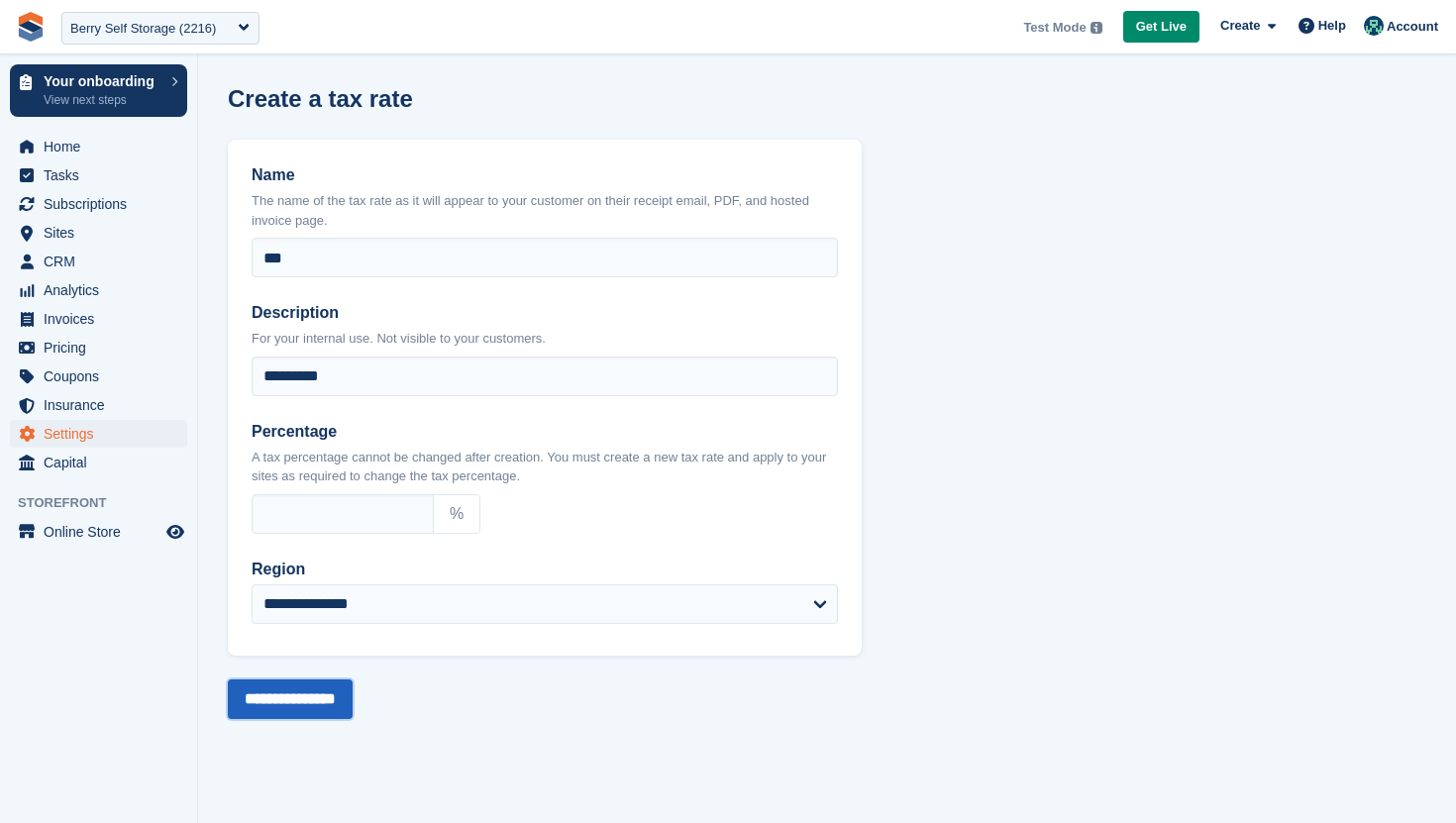 click on "**********" at bounding box center [290, 699] 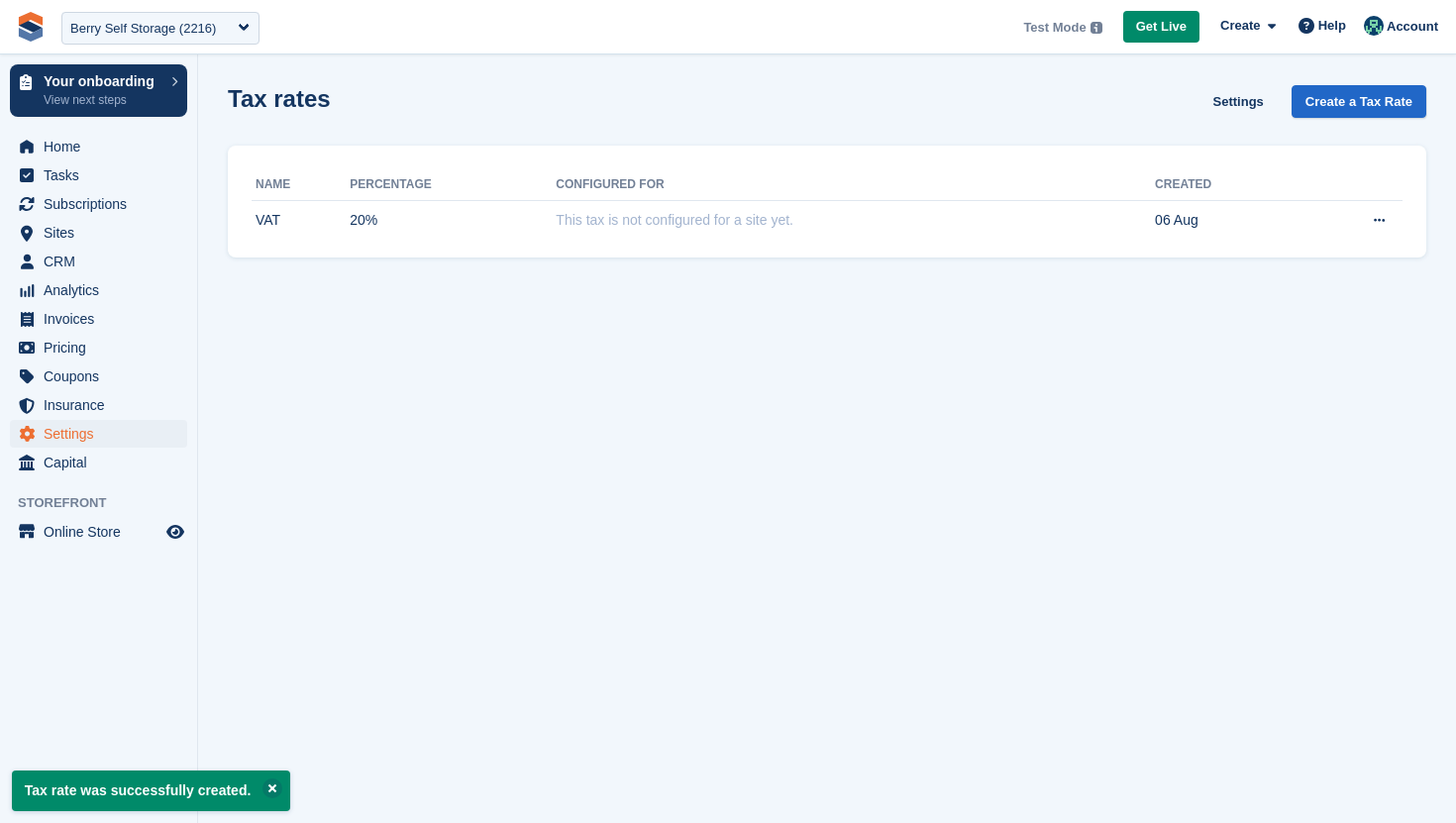 scroll, scrollTop: 0, scrollLeft: 0, axis: both 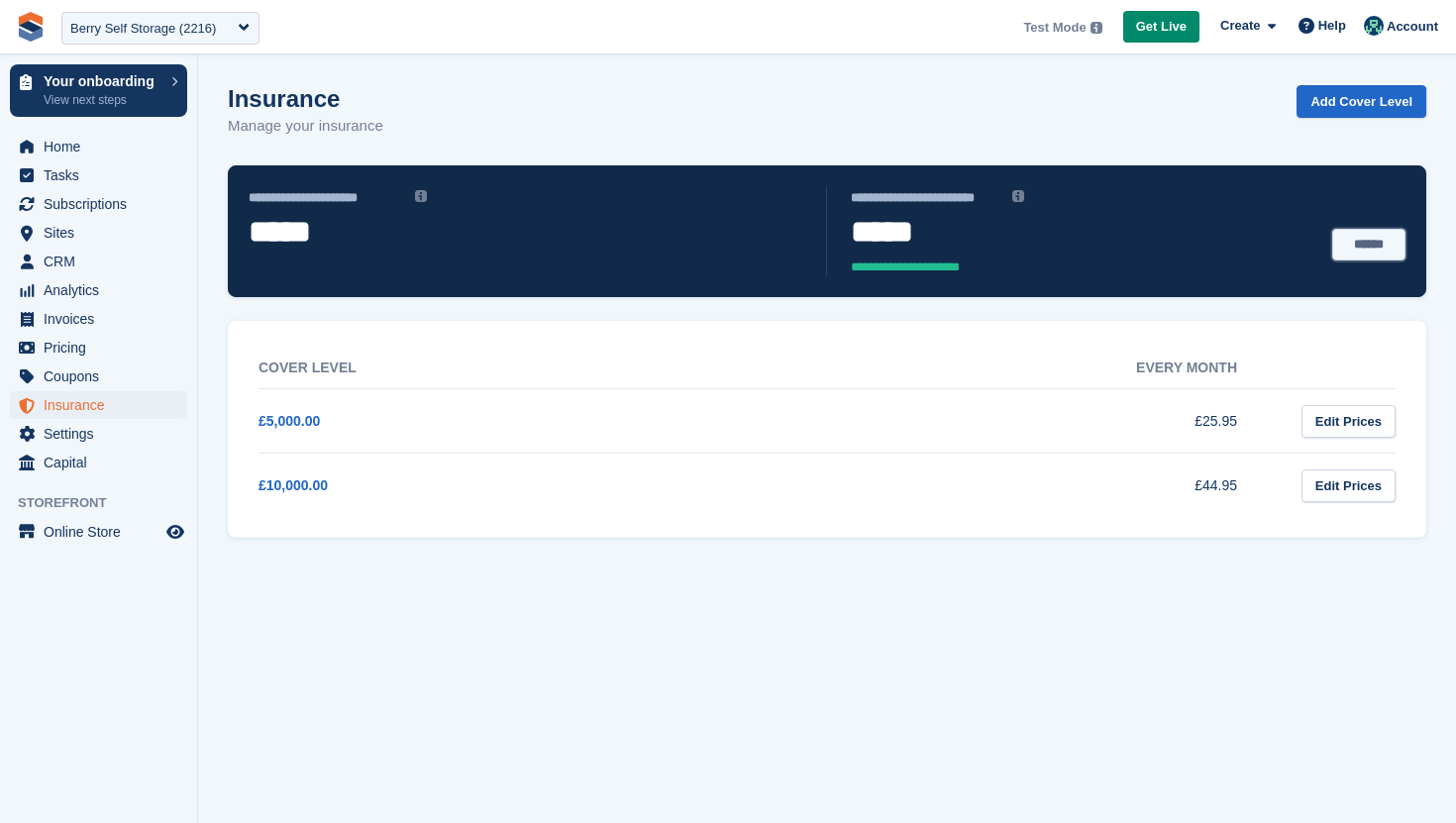 click on "******" at bounding box center (1369, 245) 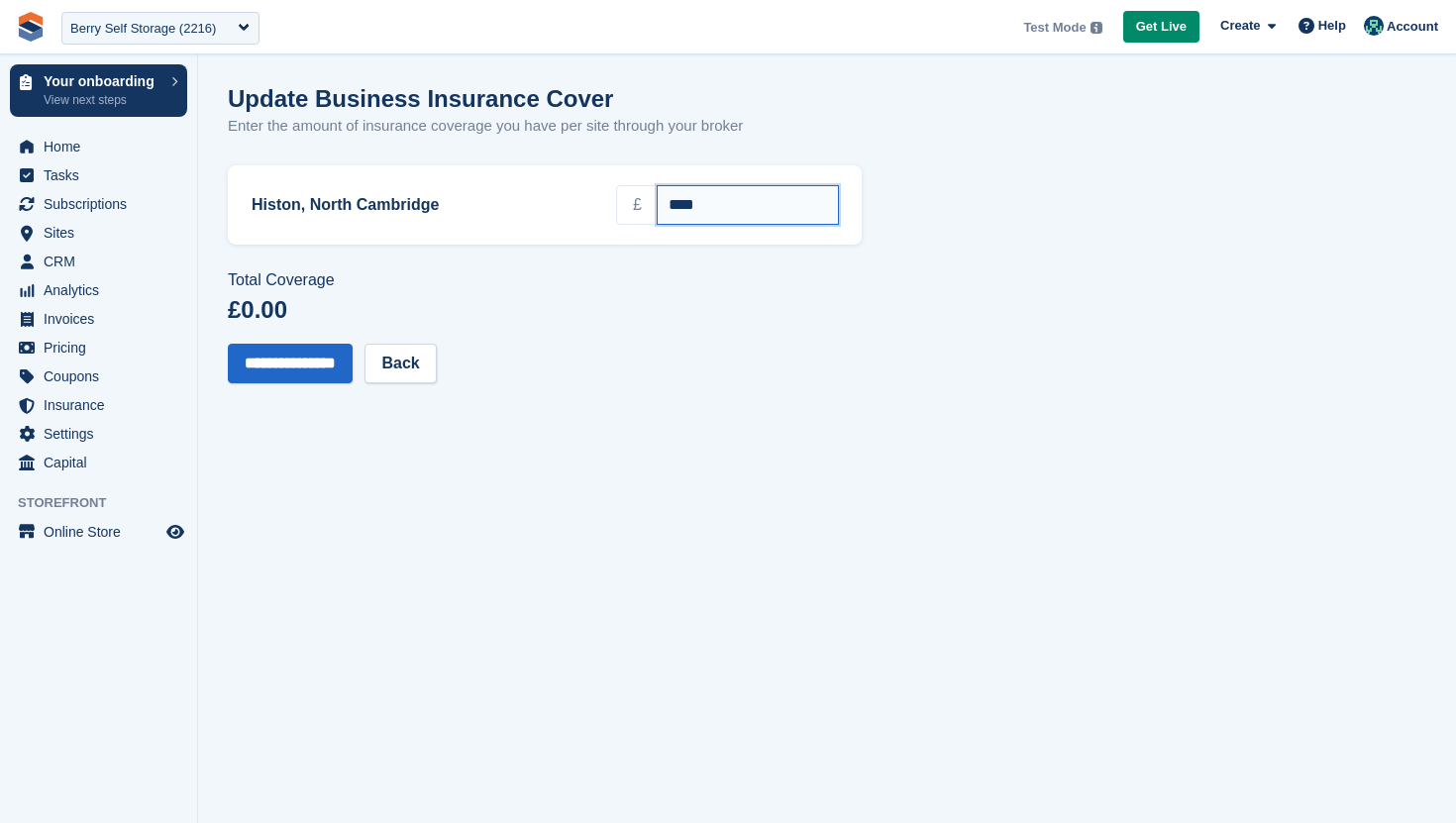 click on "****" at bounding box center (748, 205) 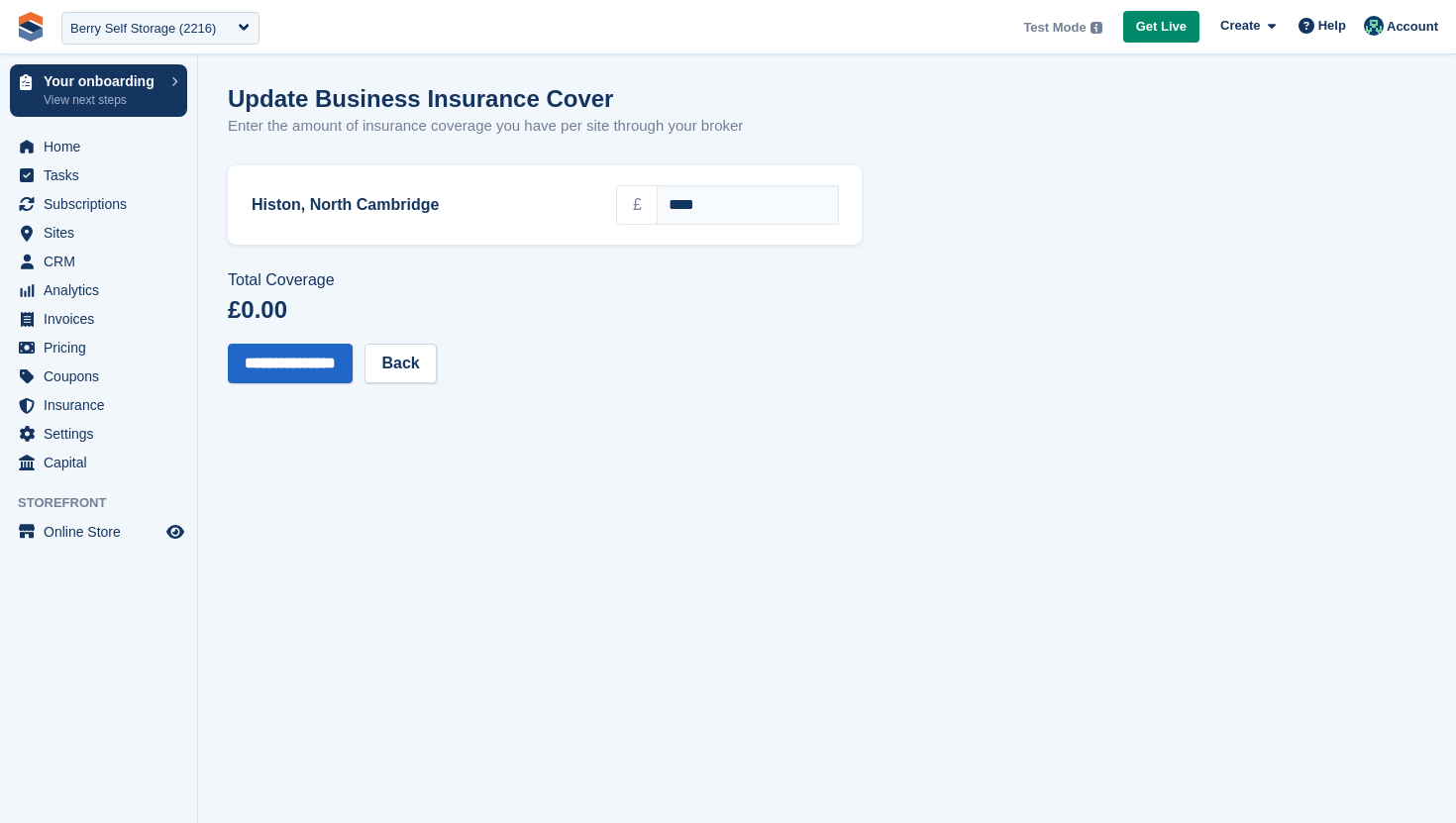 click on "£" at bounding box center (637, 205) 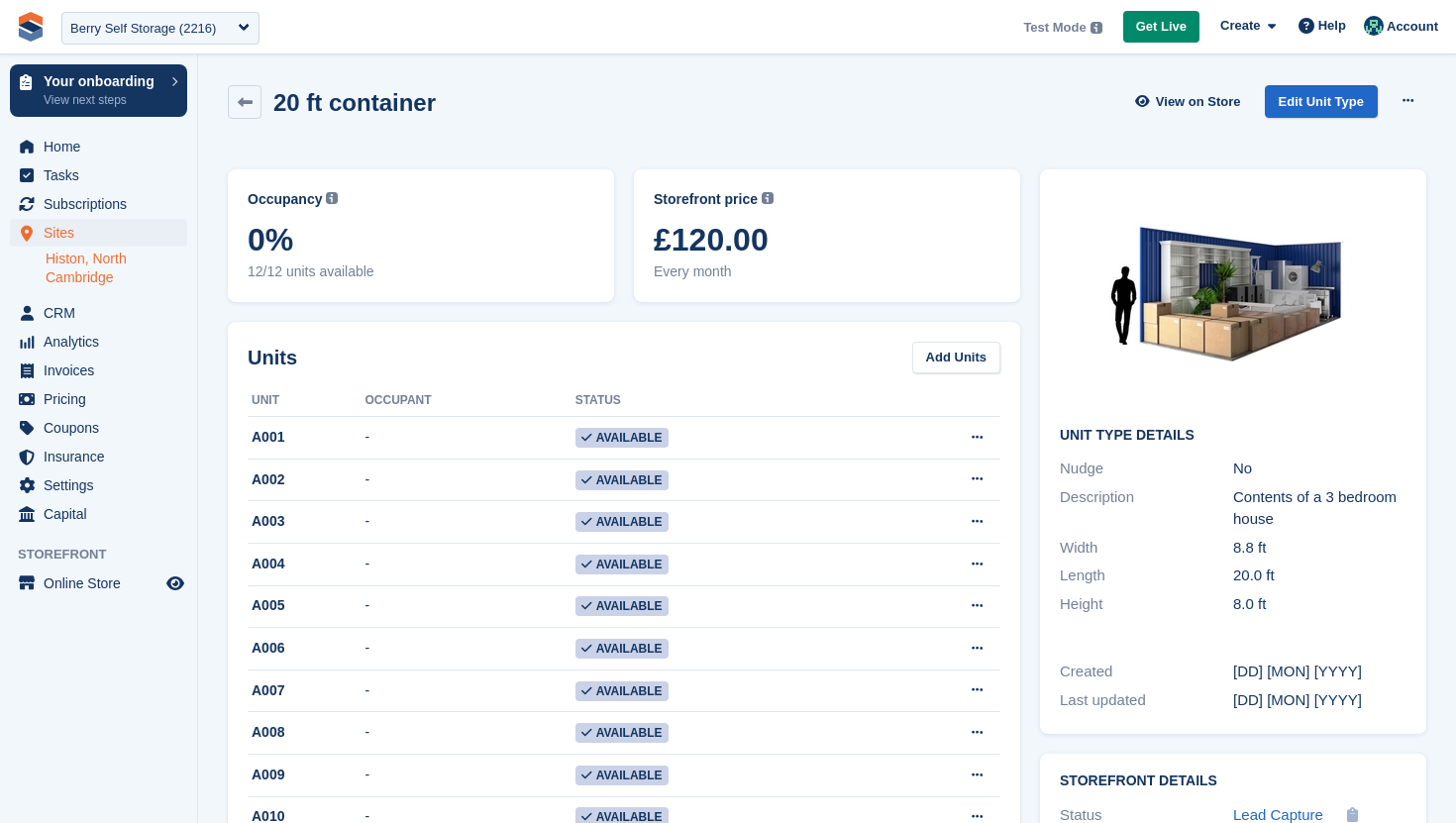 scroll, scrollTop: 0, scrollLeft: 0, axis: both 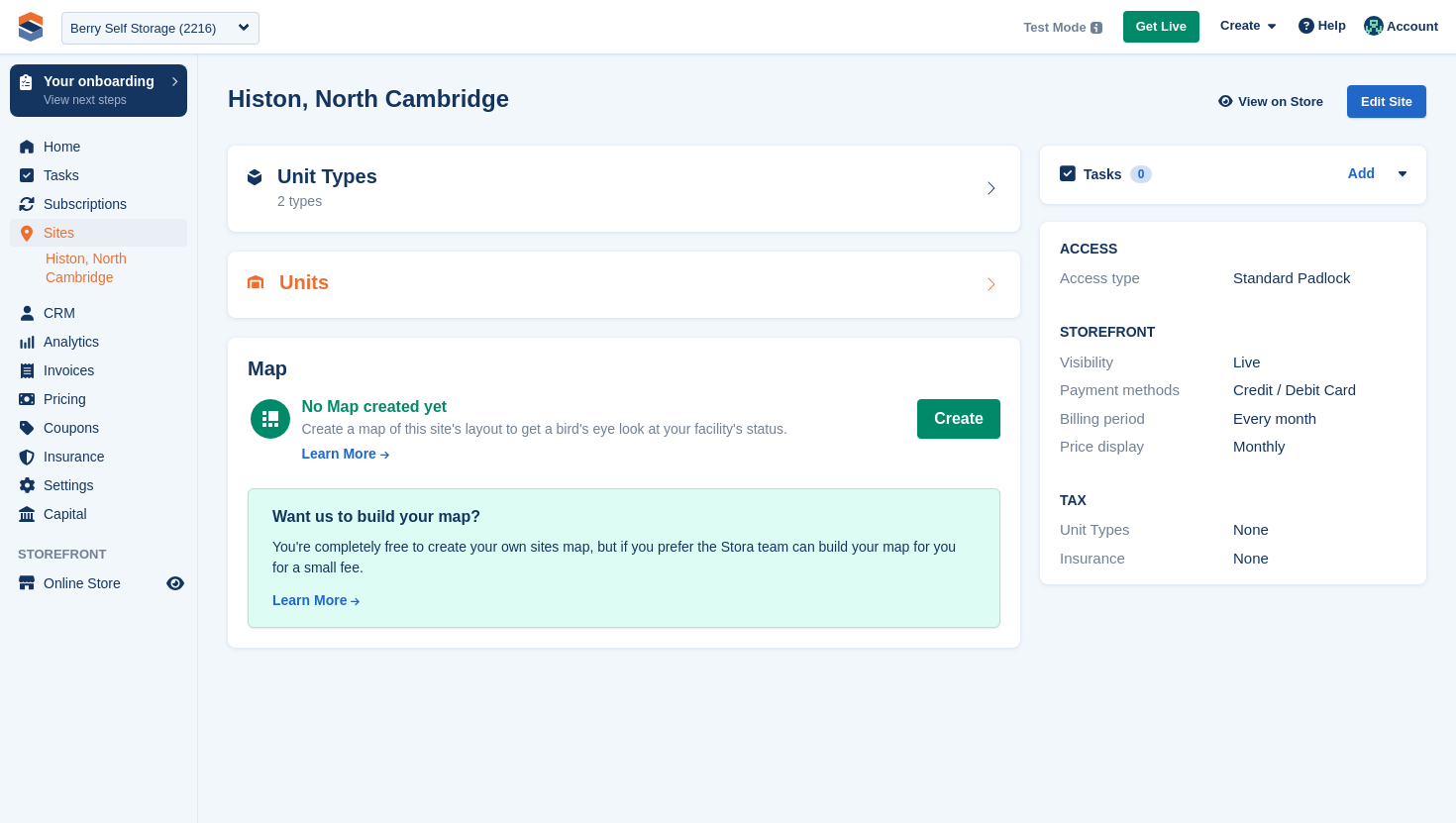 click on "Units" at bounding box center (624, 284) 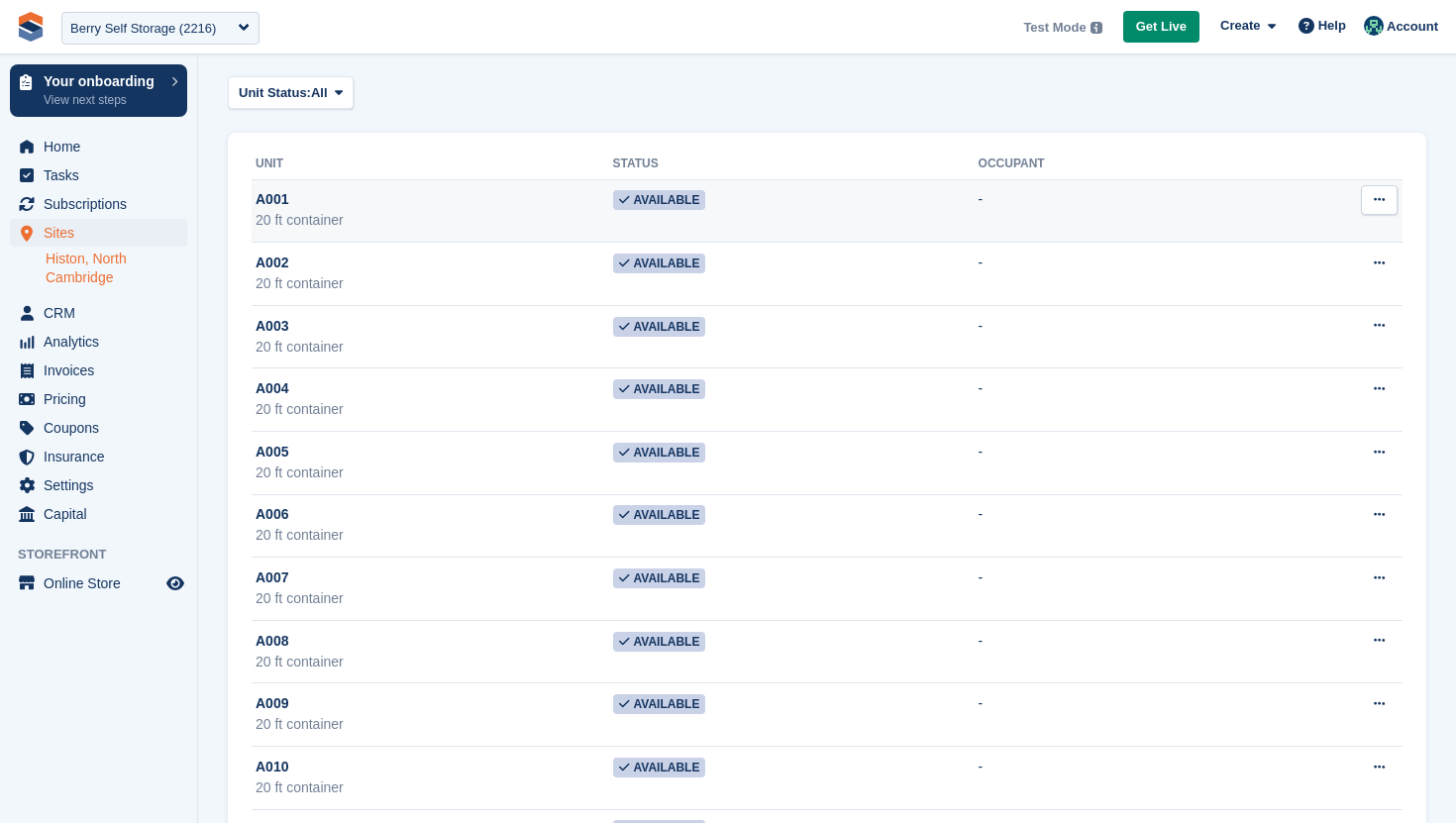 scroll, scrollTop: 0, scrollLeft: 0, axis: both 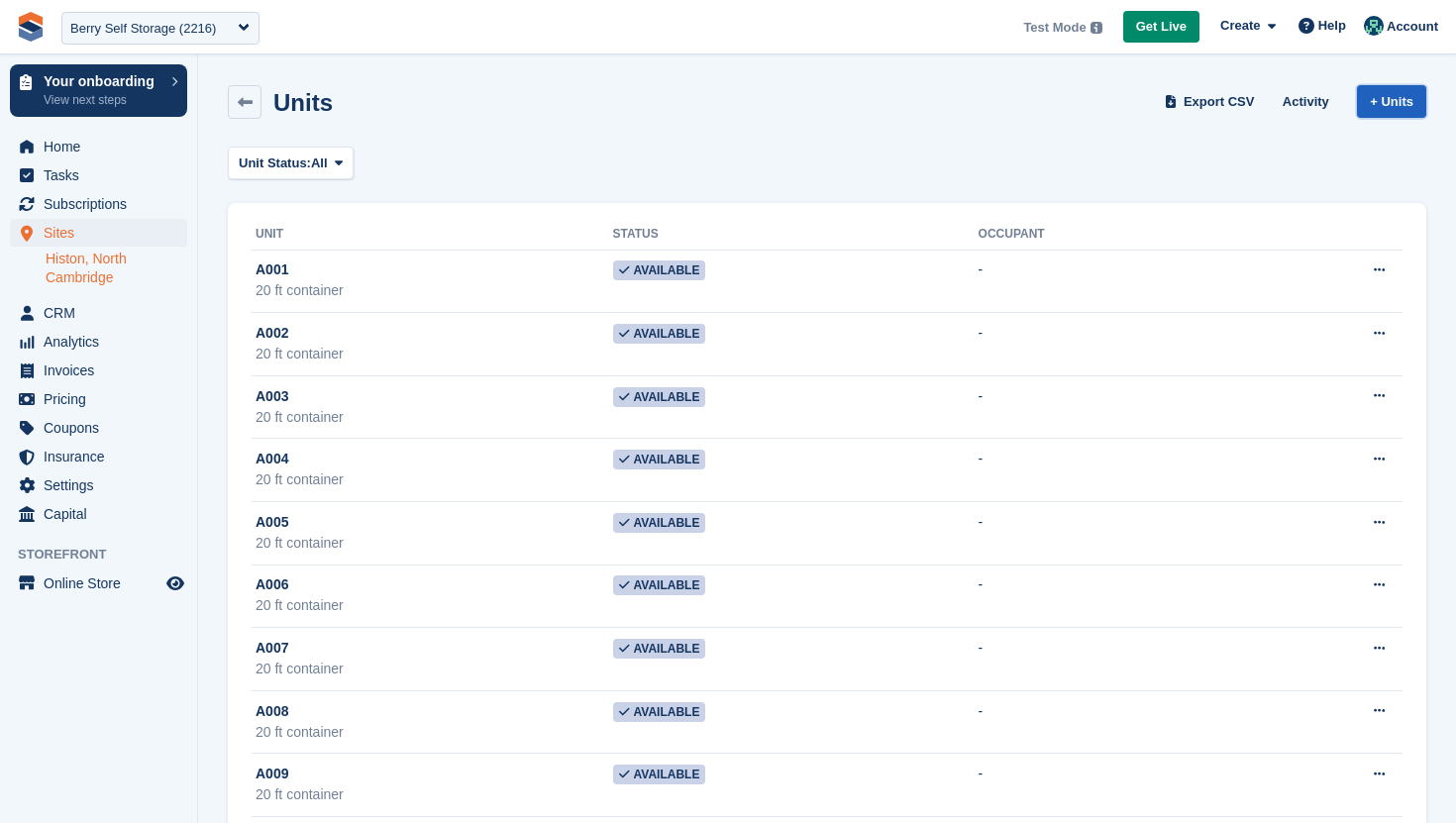 click on "+ Units" at bounding box center (1392, 101) 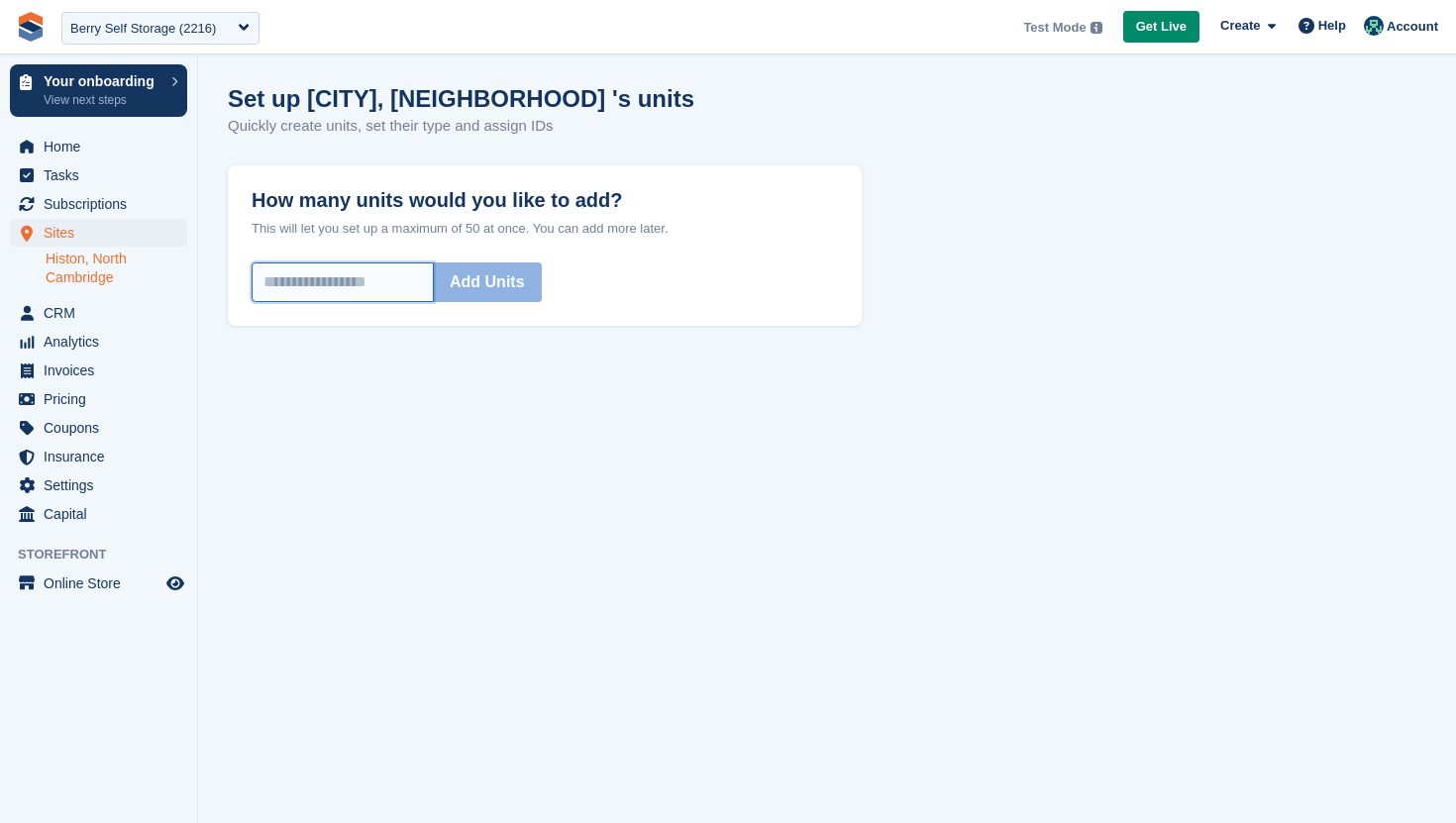 click on "How many units would you like to add?" at bounding box center [343, 282] 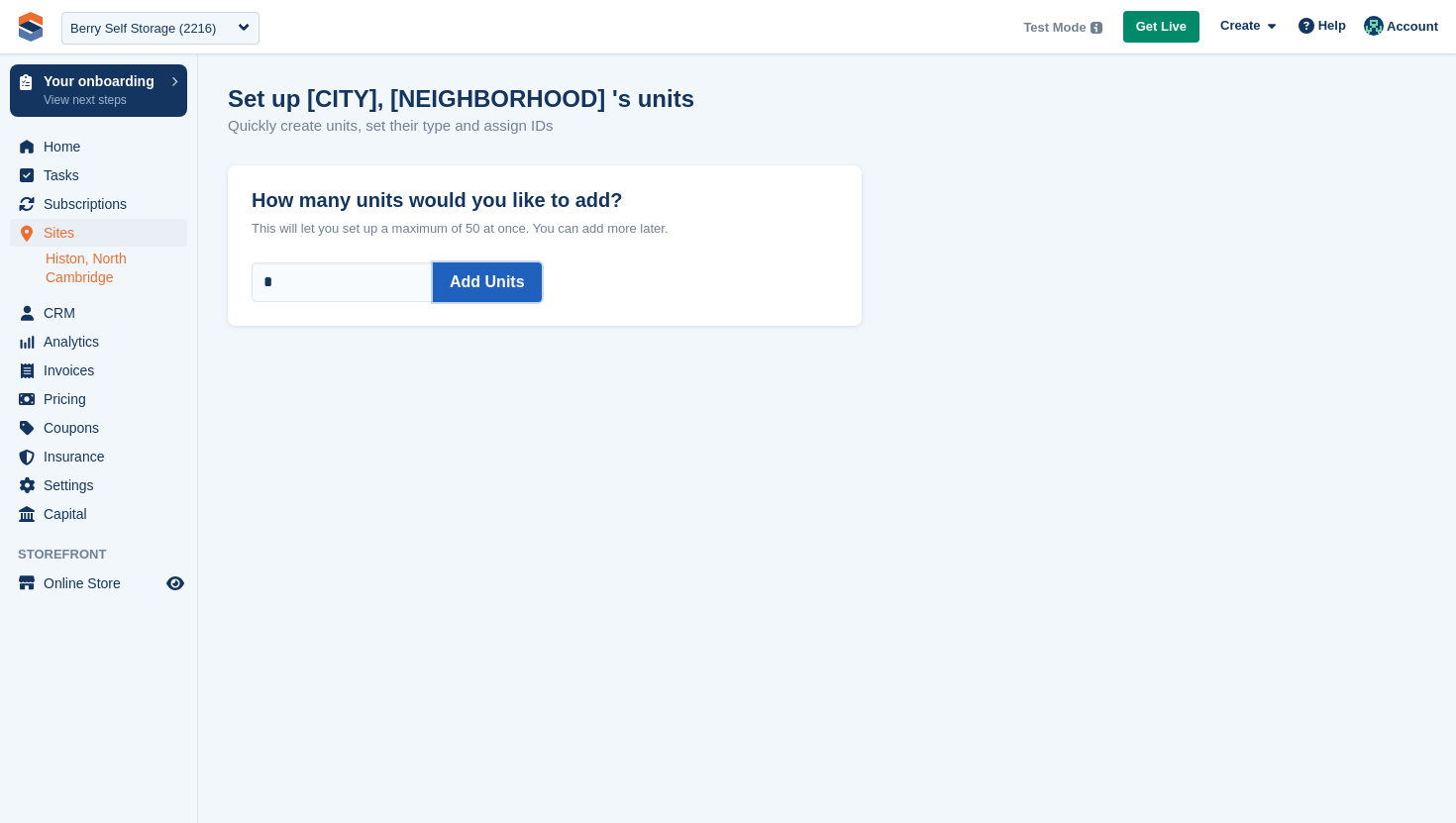 click on "Add Units" at bounding box center [487, 282] 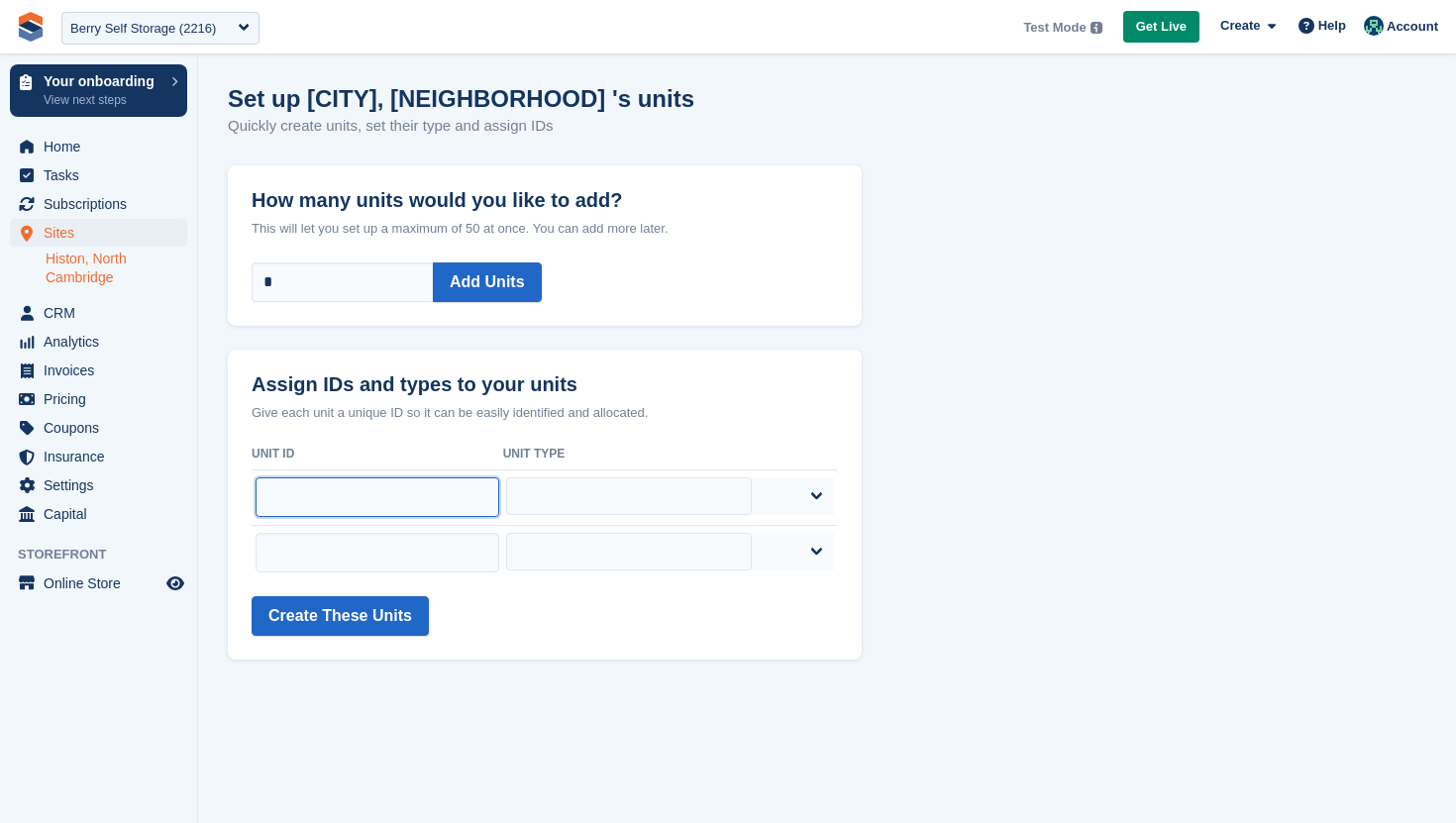 click at bounding box center (377, 497) 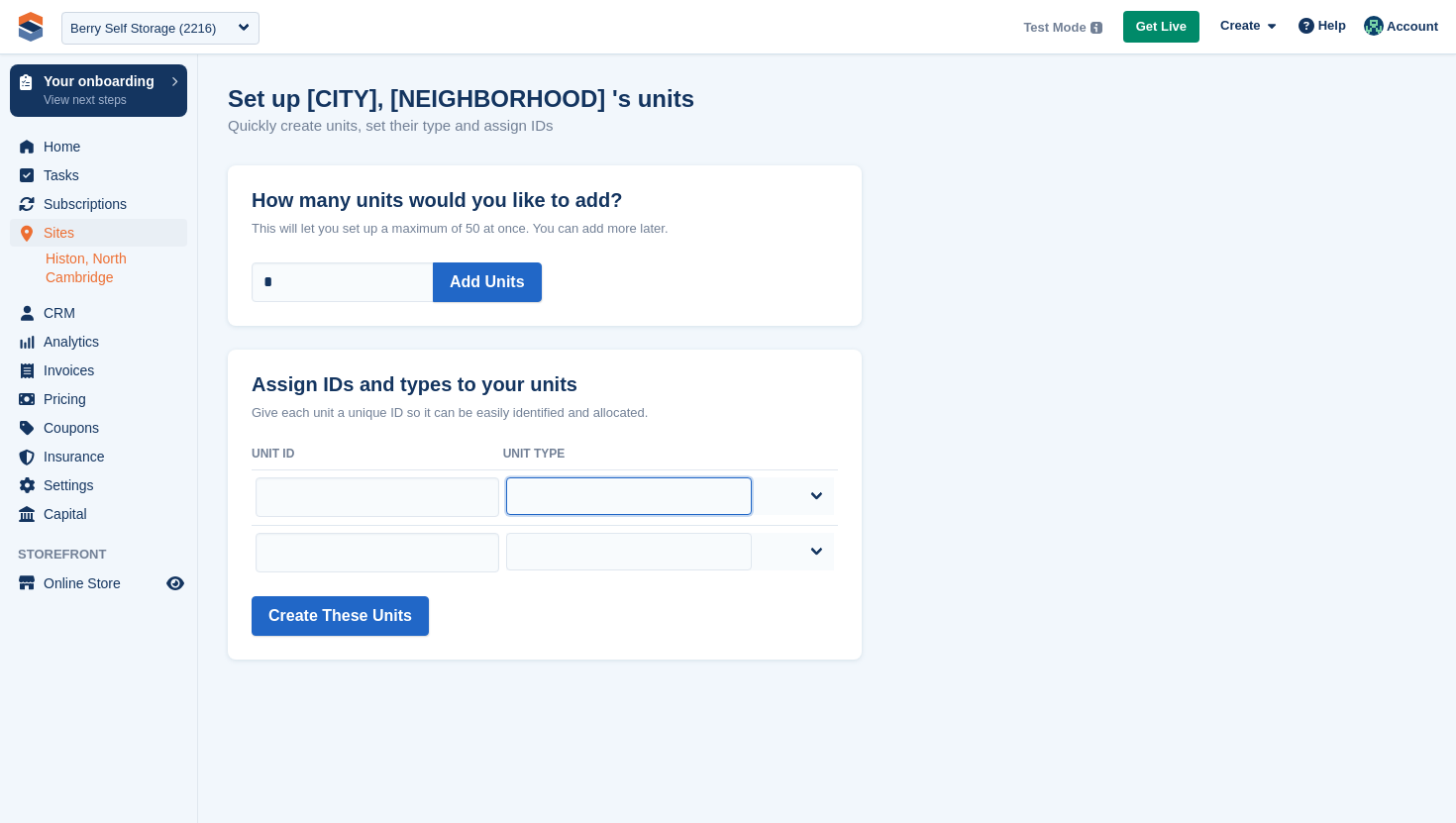 click on "**********" at bounding box center (629, 496) 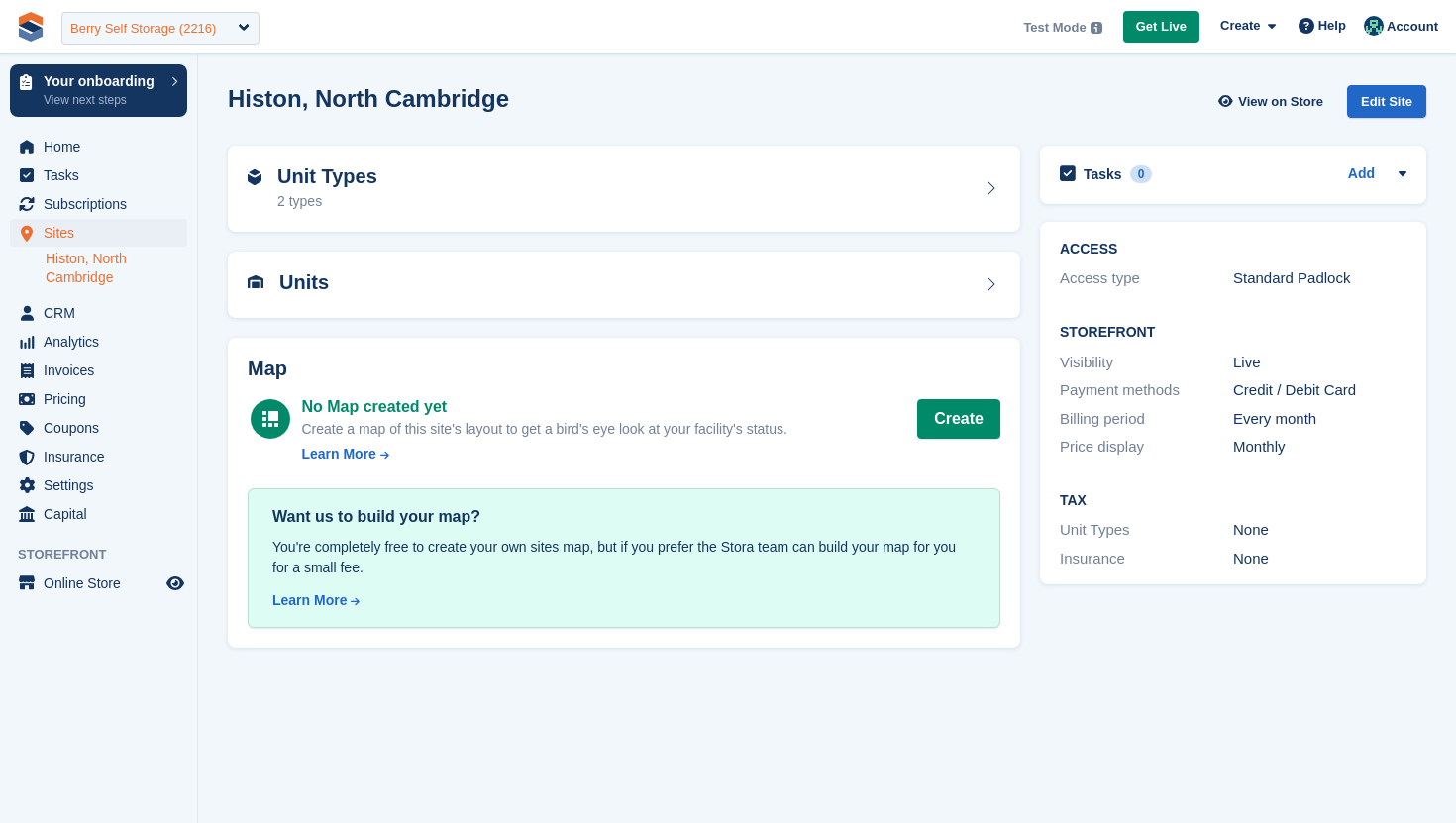 click on "Berry Self Storage  (2216)" at bounding box center [78, 28] 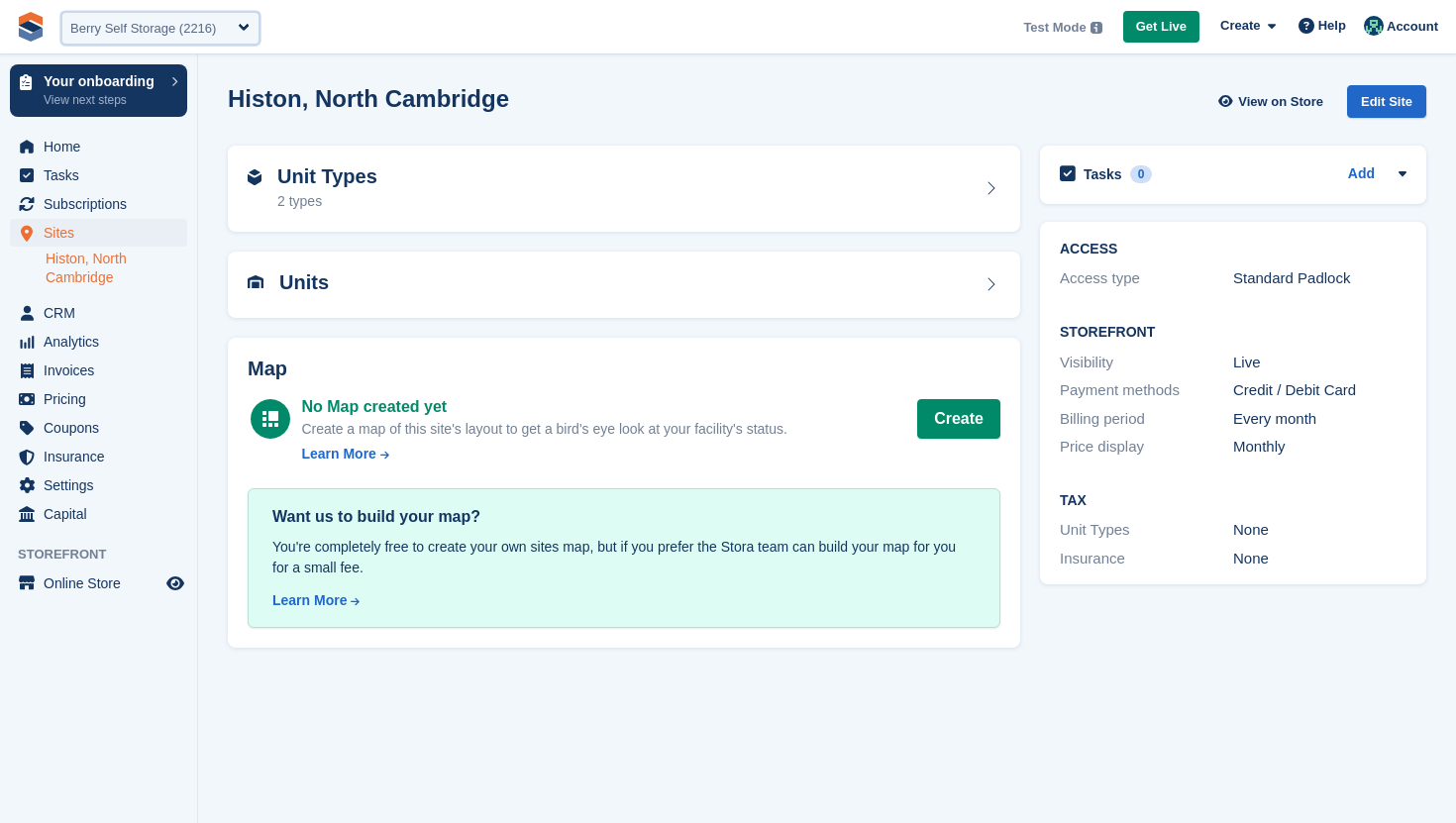 click on "Berry Self Storage  (2216)" at bounding box center (70, 29) 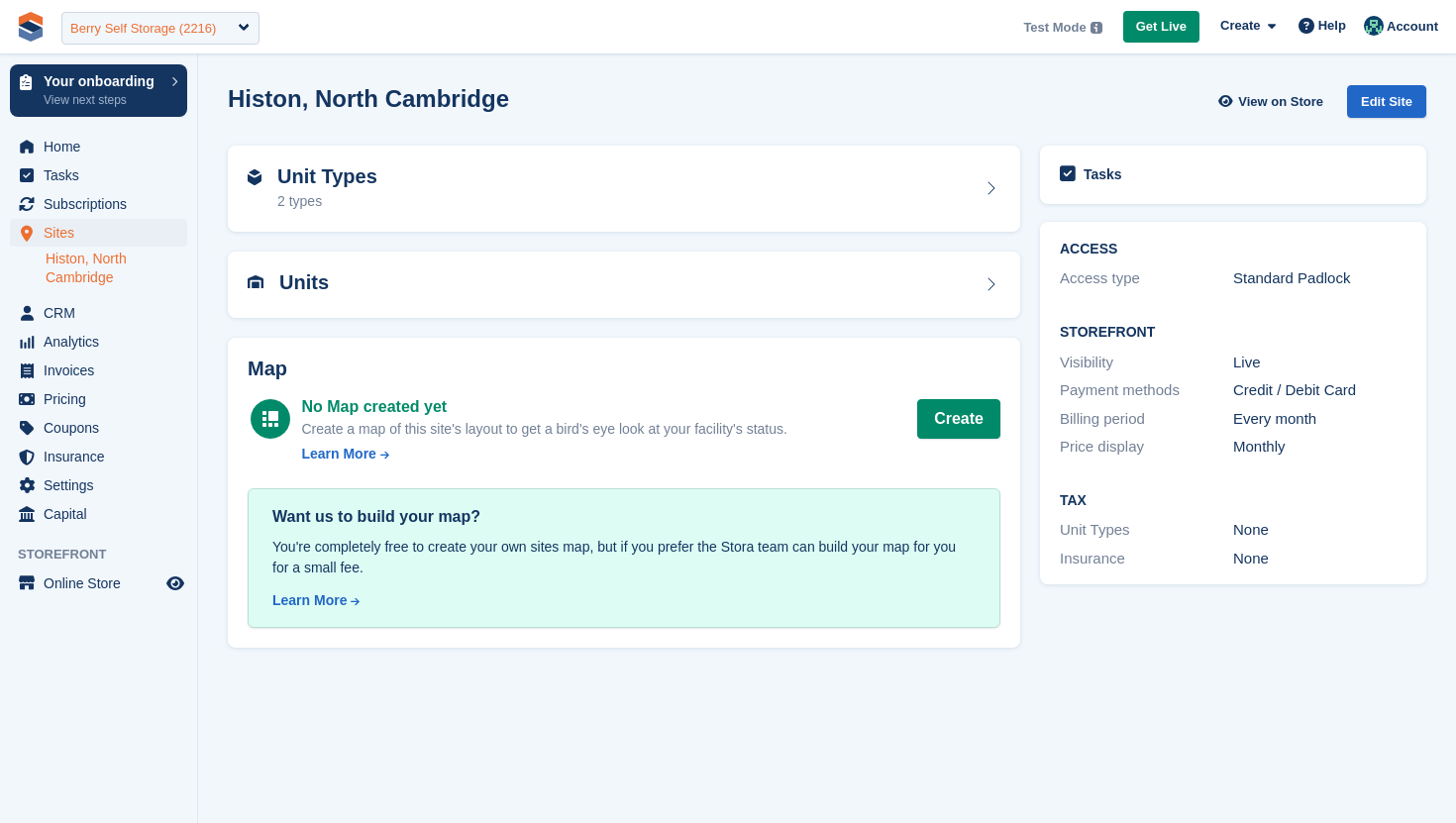scroll, scrollTop: 0, scrollLeft: 0, axis: both 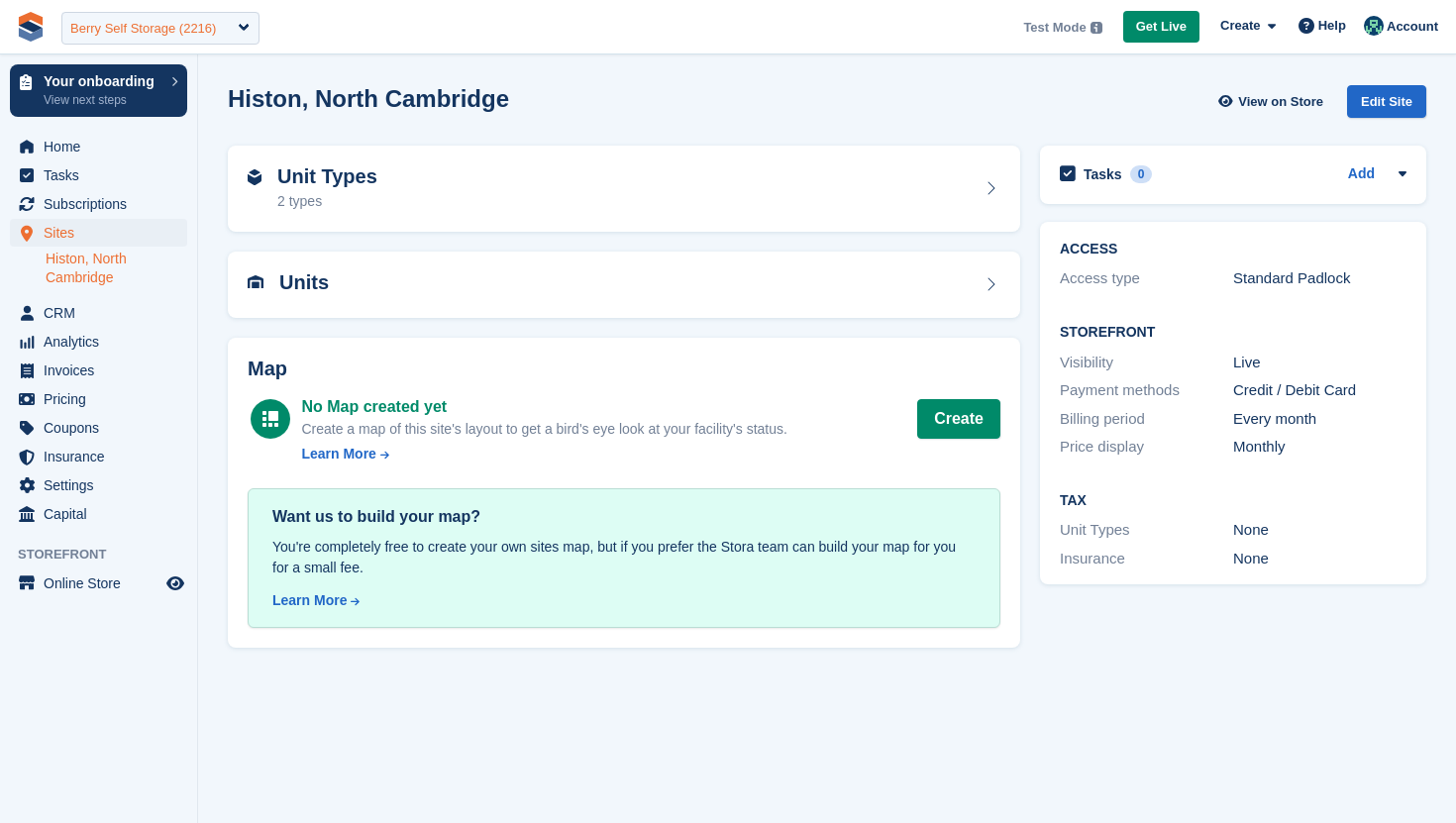 click on "Berry Self Storage  (2216)" at bounding box center (143, 29) 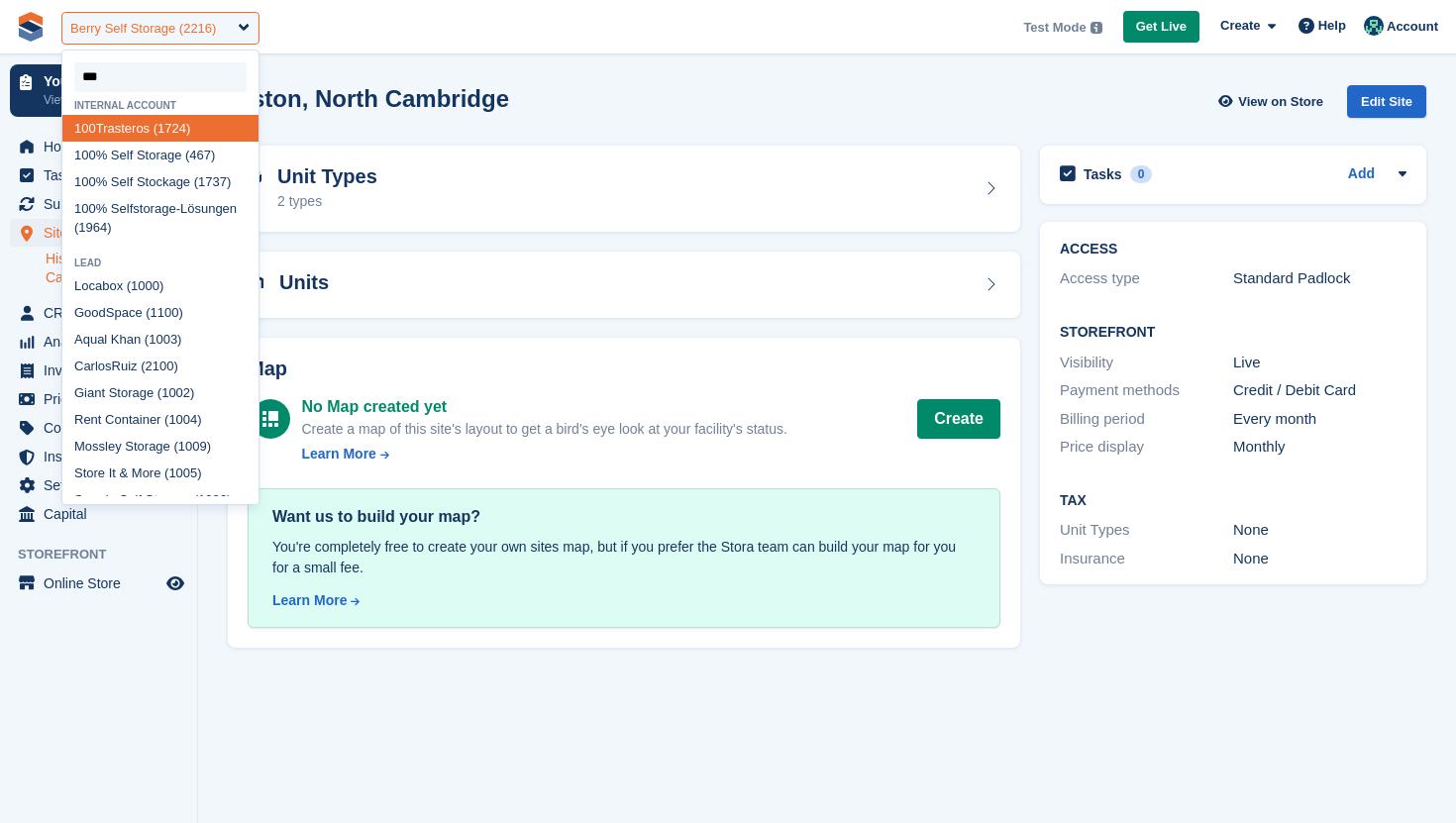 type on "****" 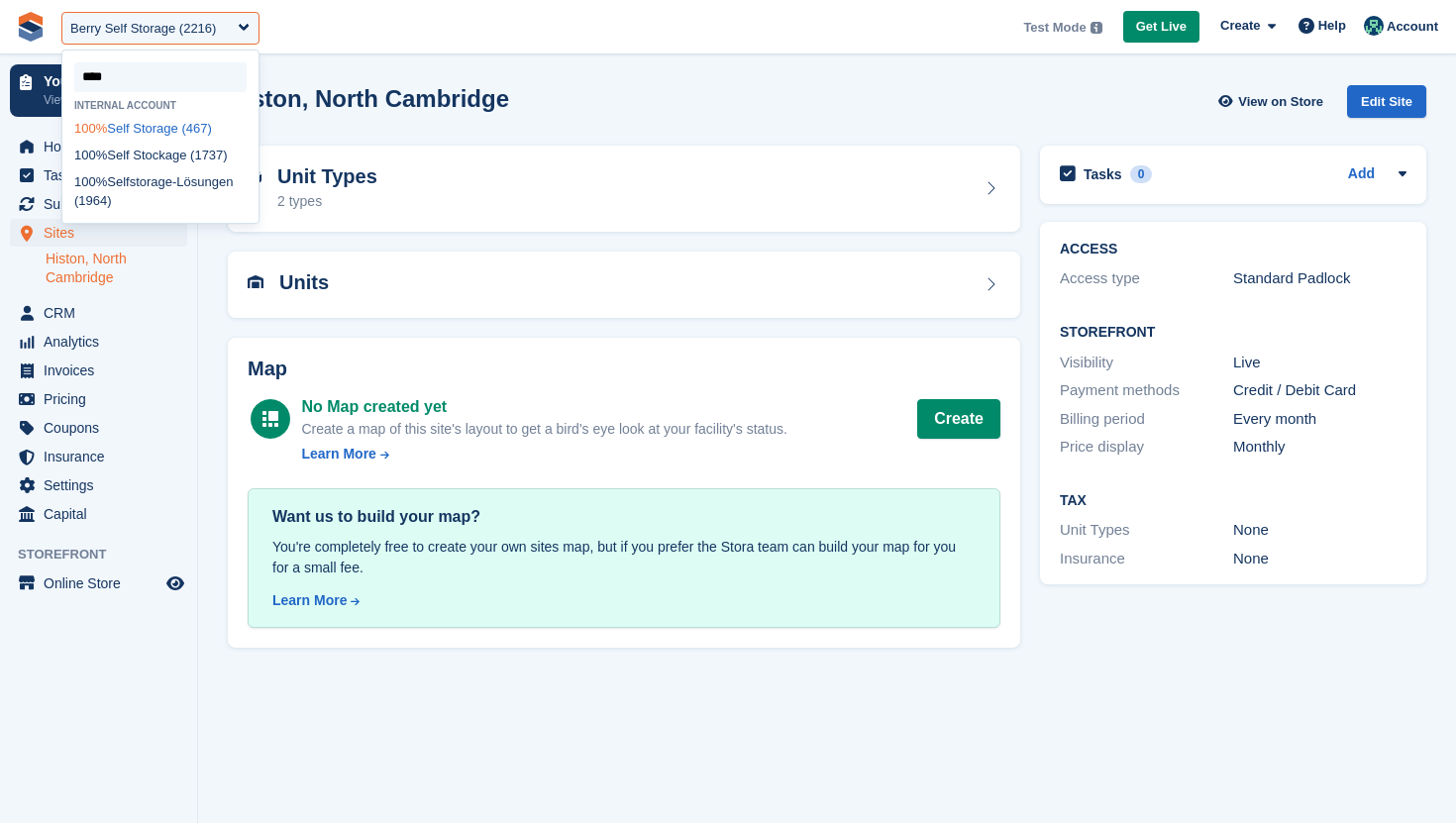 click on "100%  Self Storage (467)" at bounding box center [160, 128] 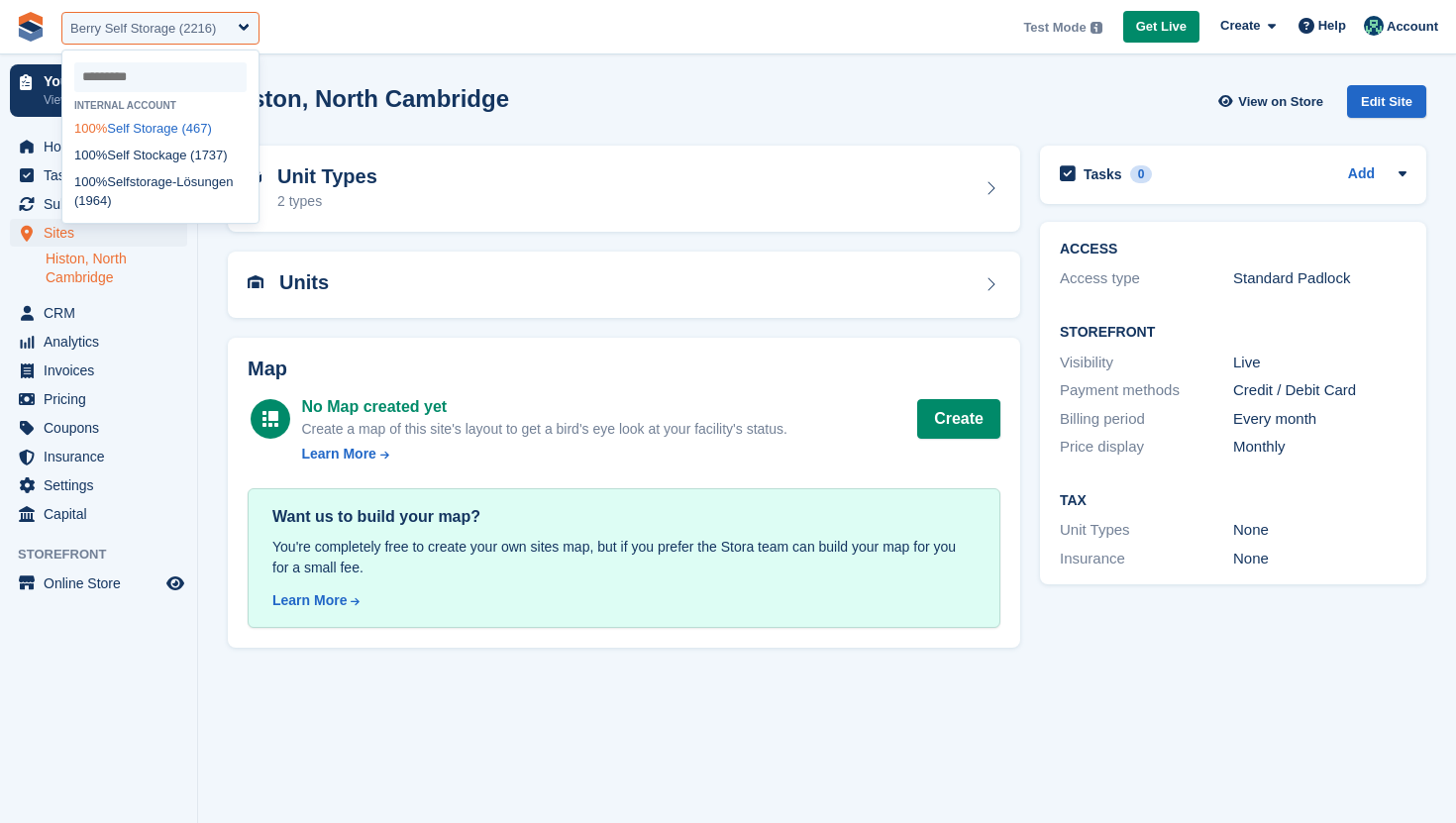 select on "***" 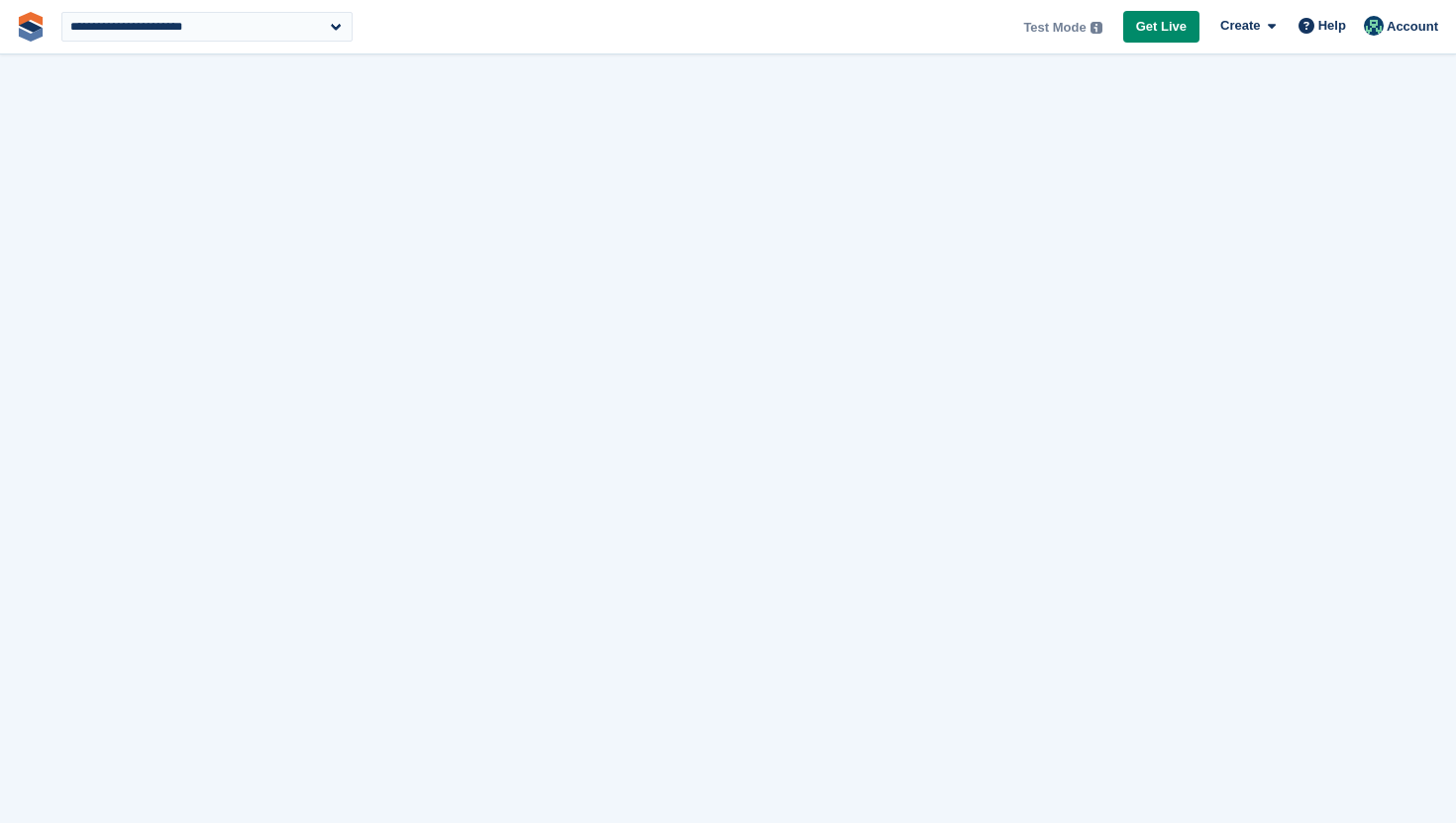 select on "***" 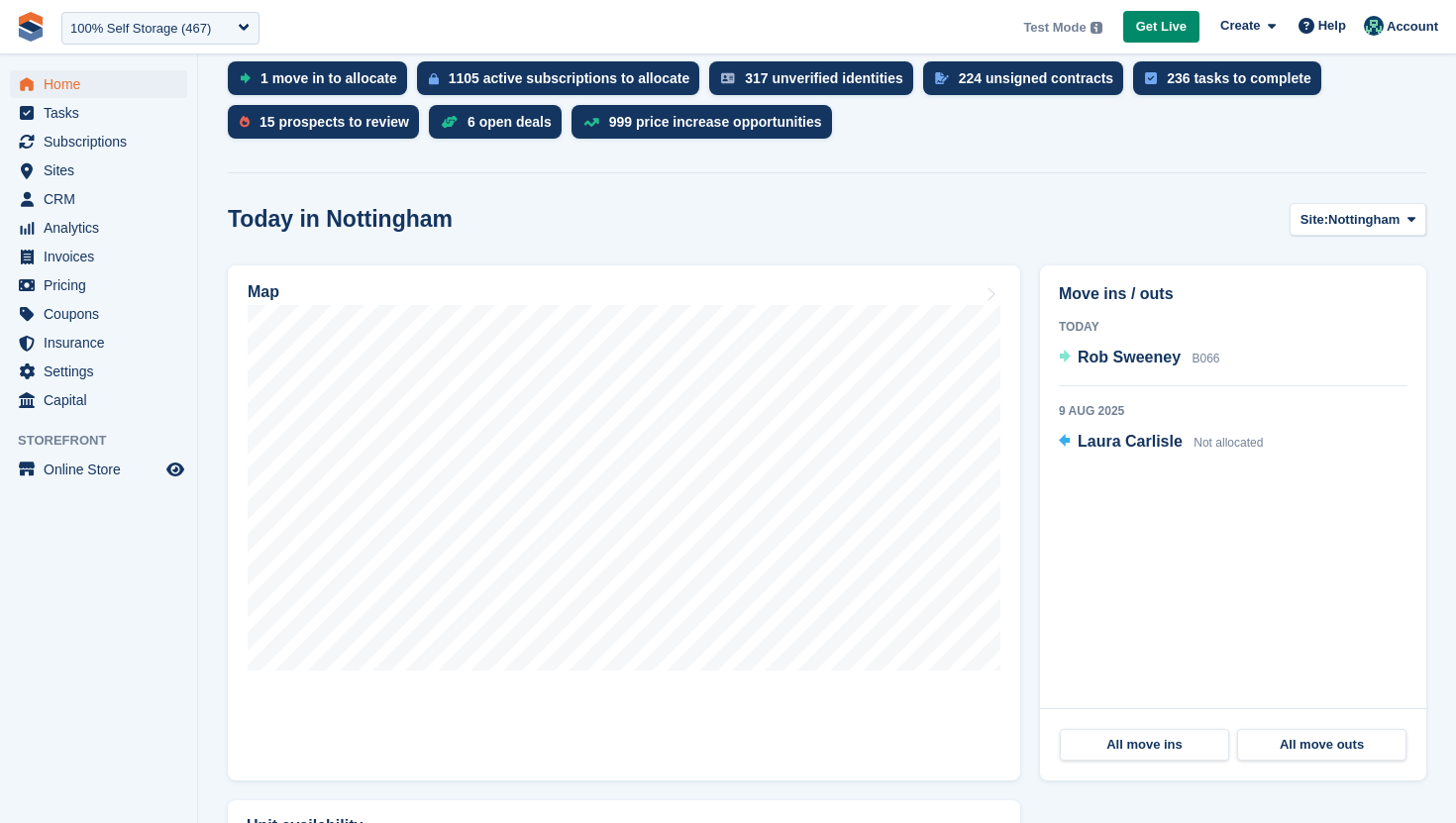 scroll, scrollTop: 438, scrollLeft: 0, axis: vertical 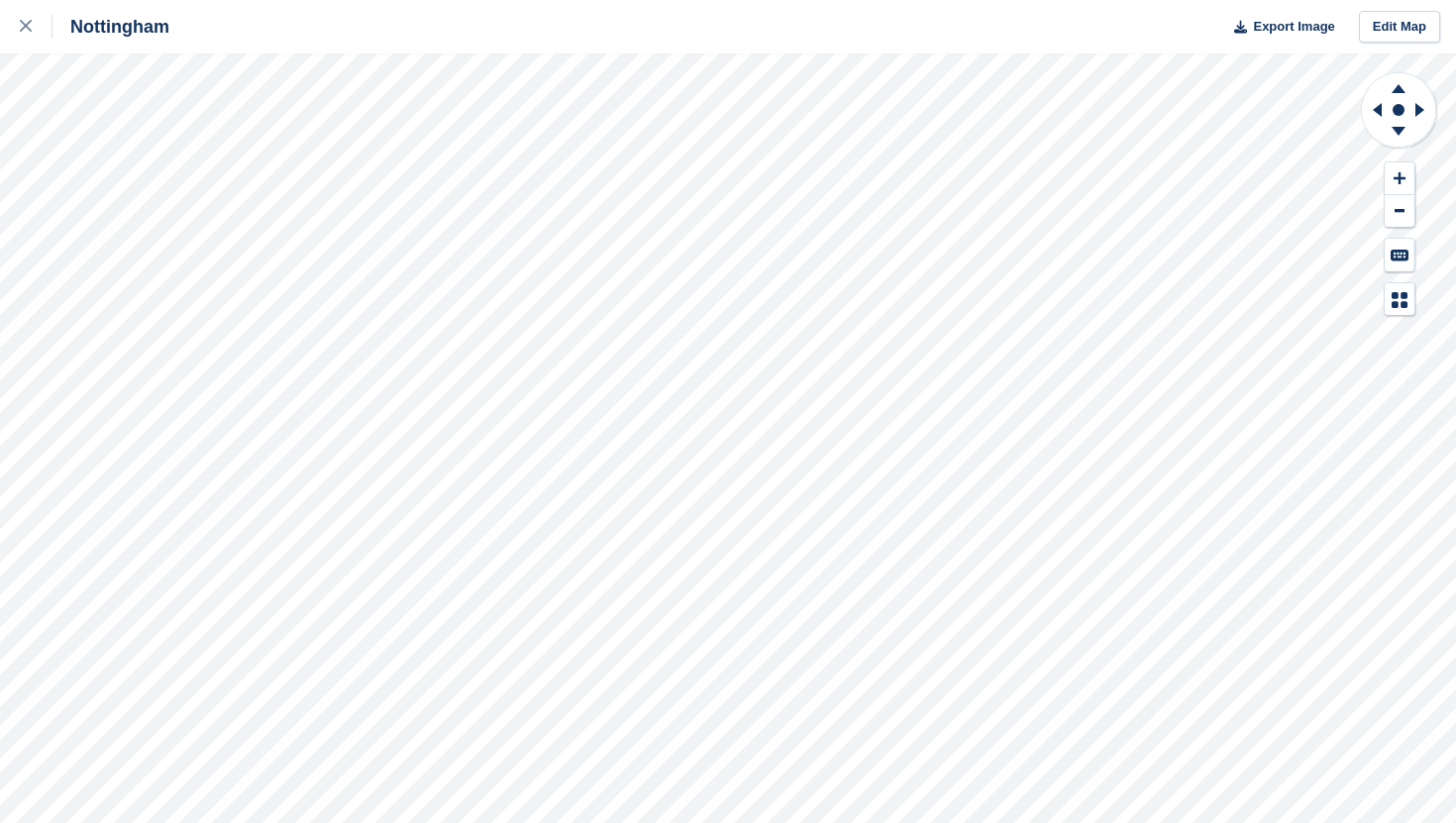 click on "Nottingham Export Image Edit Map" at bounding box center [728, 411] 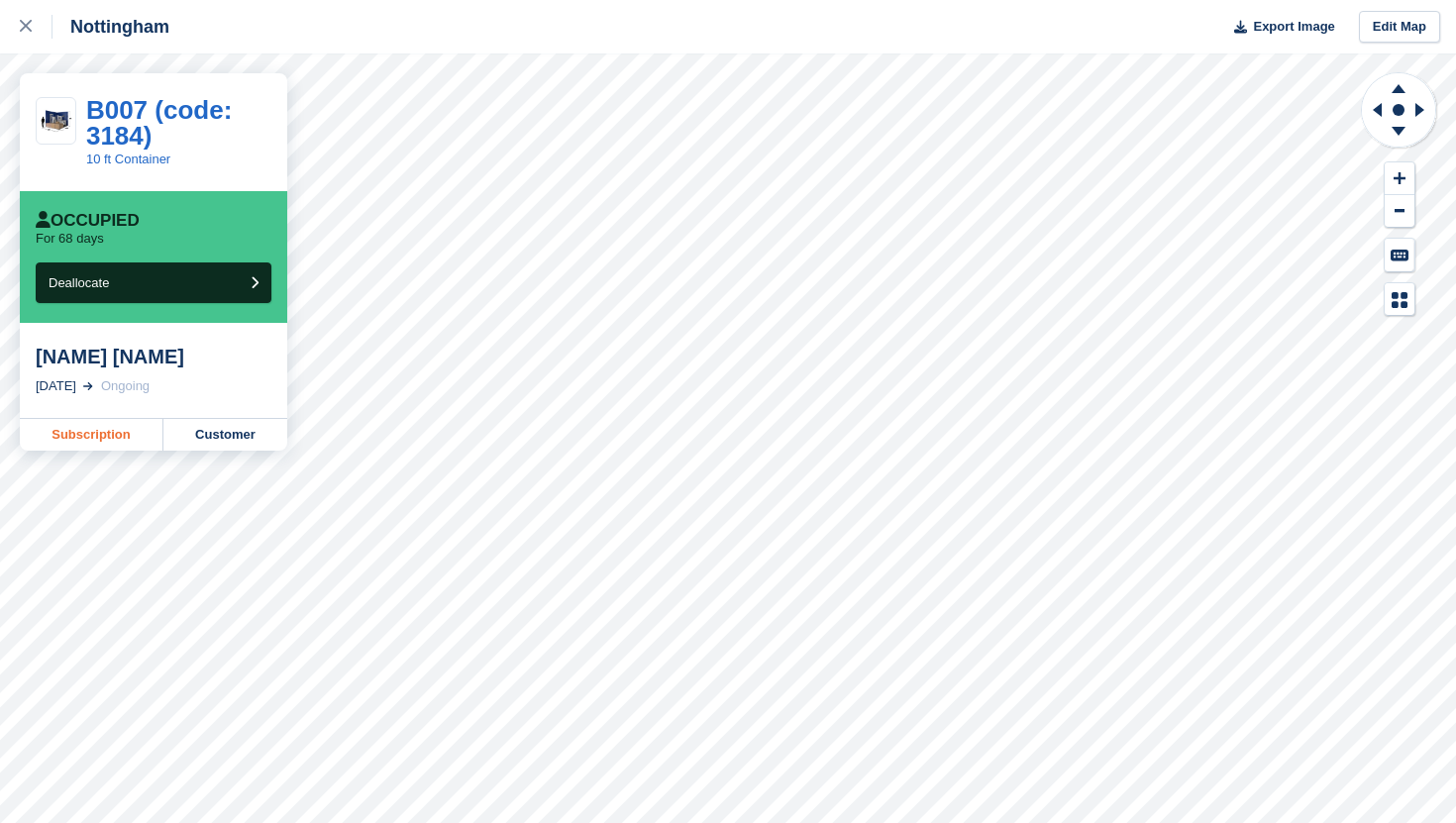 click on "Subscription" at bounding box center (91, 435) 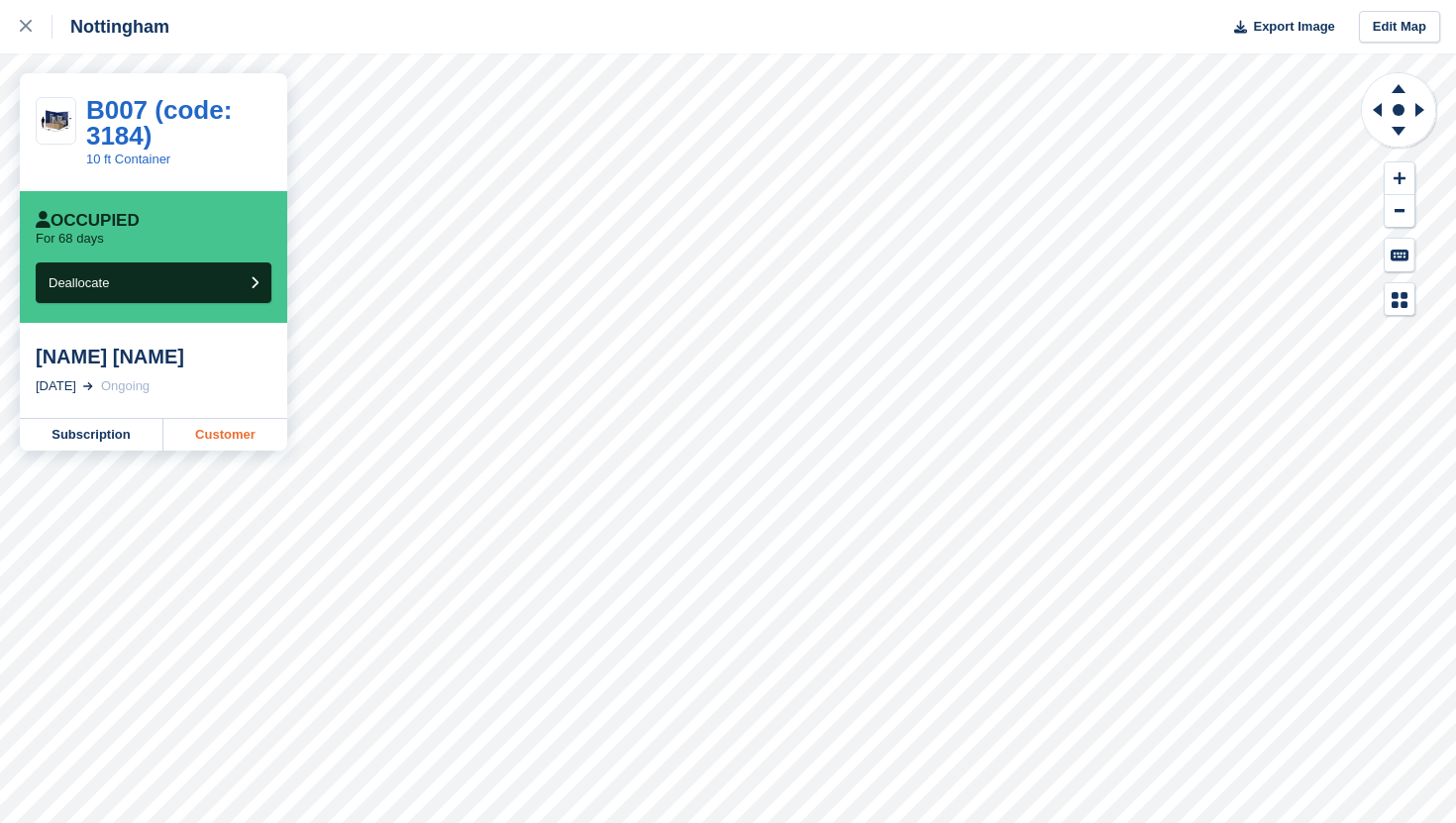 click on "Customer" at bounding box center [225, 435] 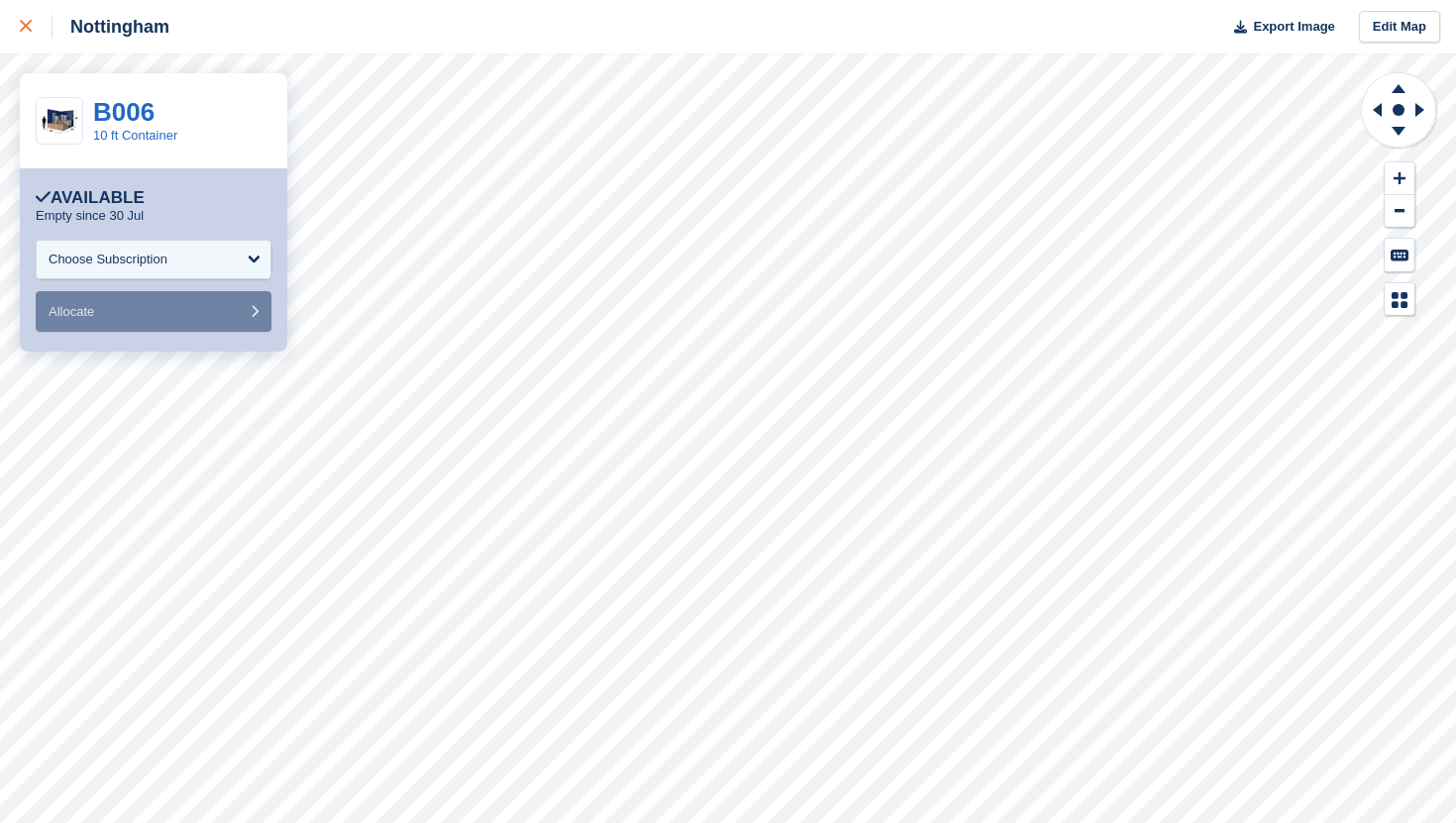 click 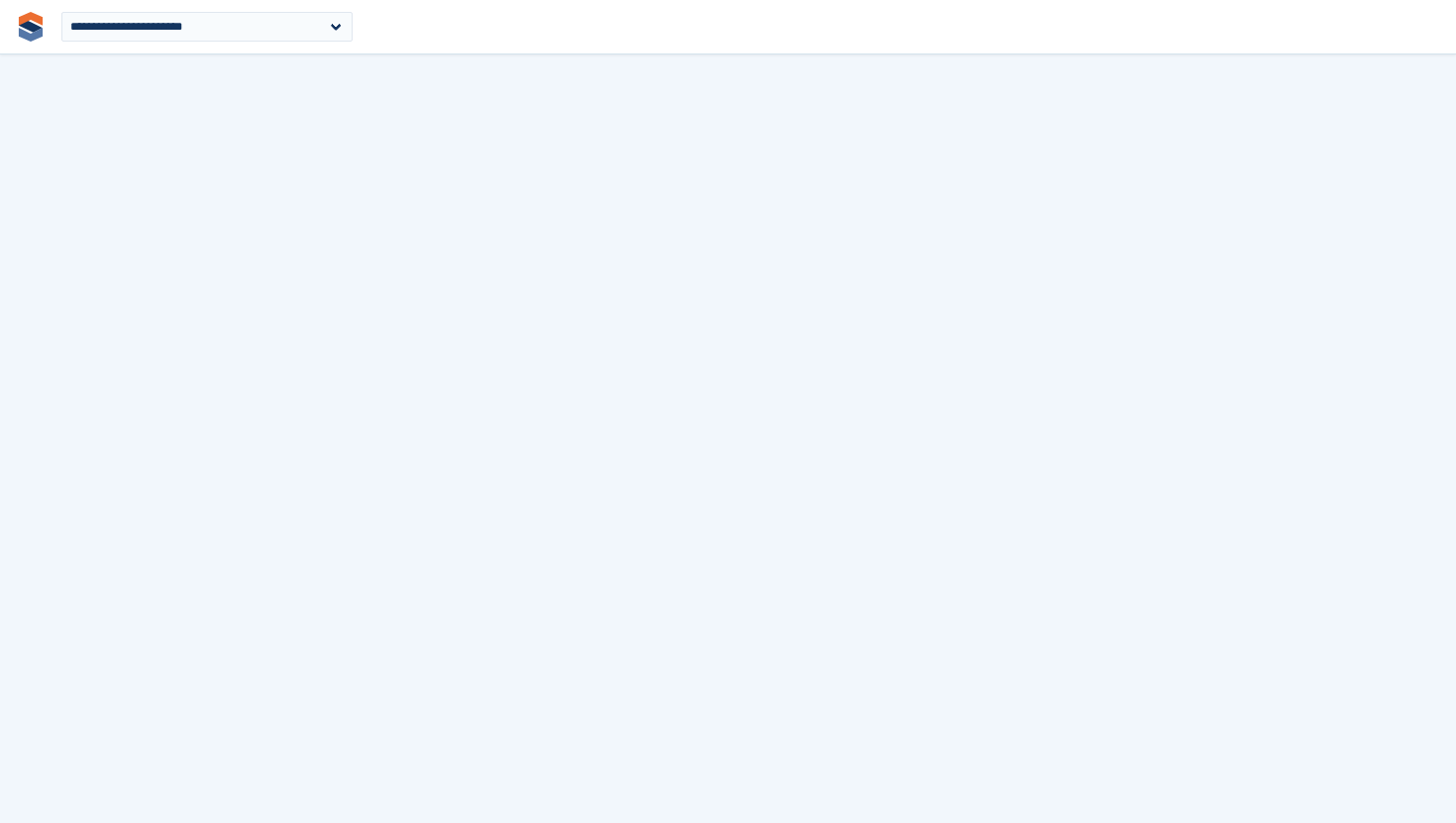 scroll, scrollTop: 0, scrollLeft: 0, axis: both 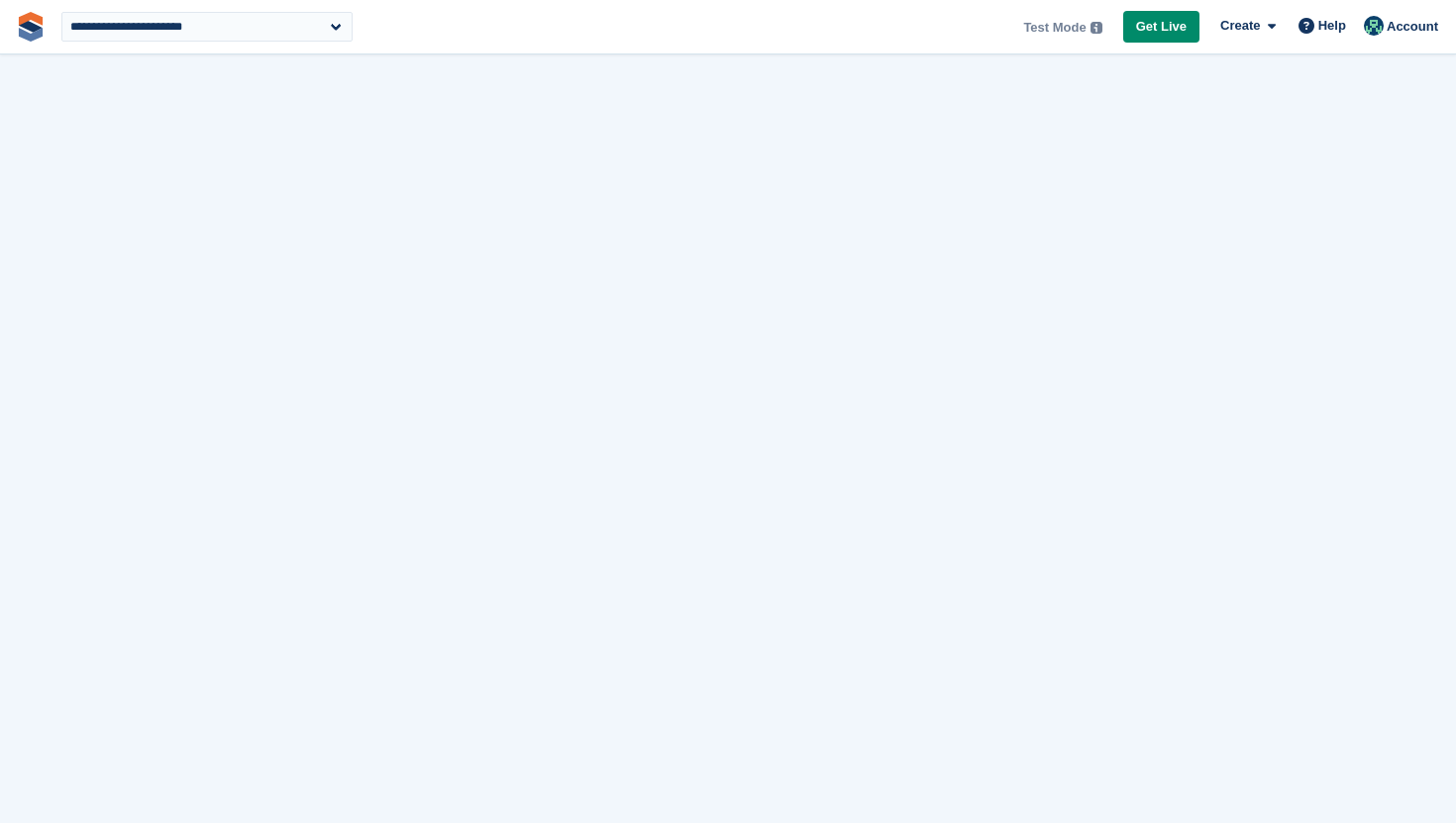 select on "***" 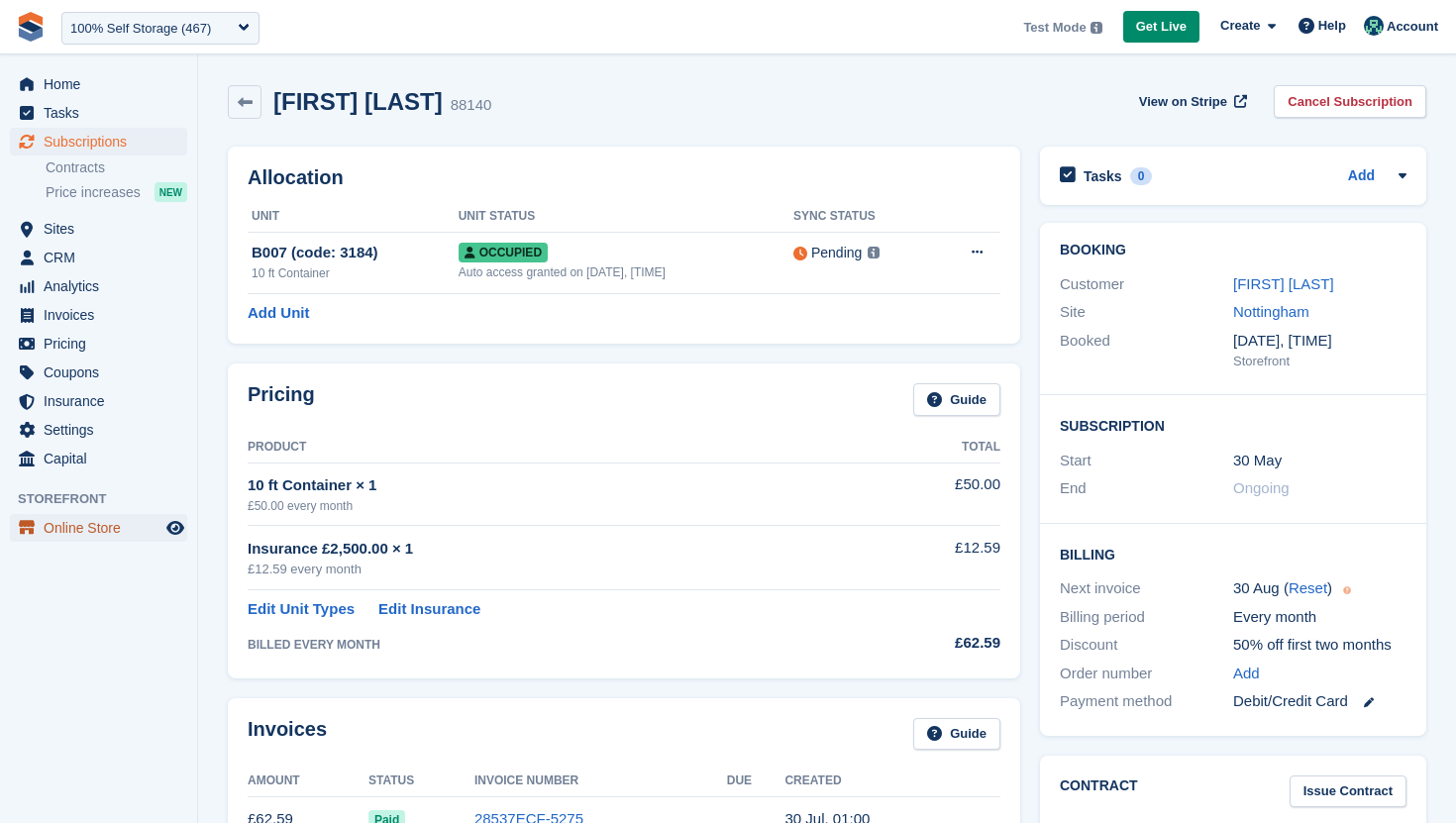 click on "Online Store" at bounding box center [103, 528] 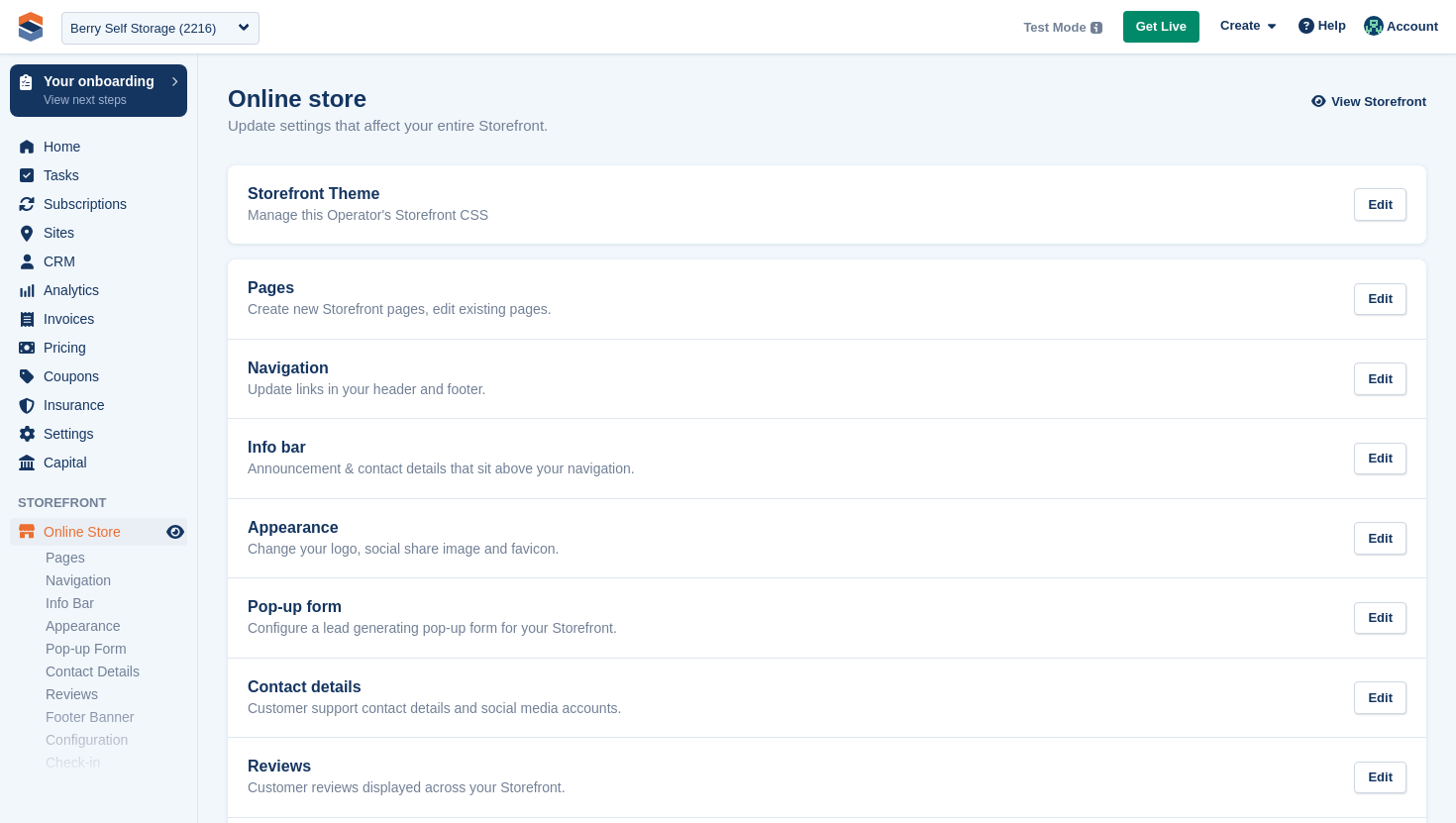click on "Pages" at bounding box center [116, 558] 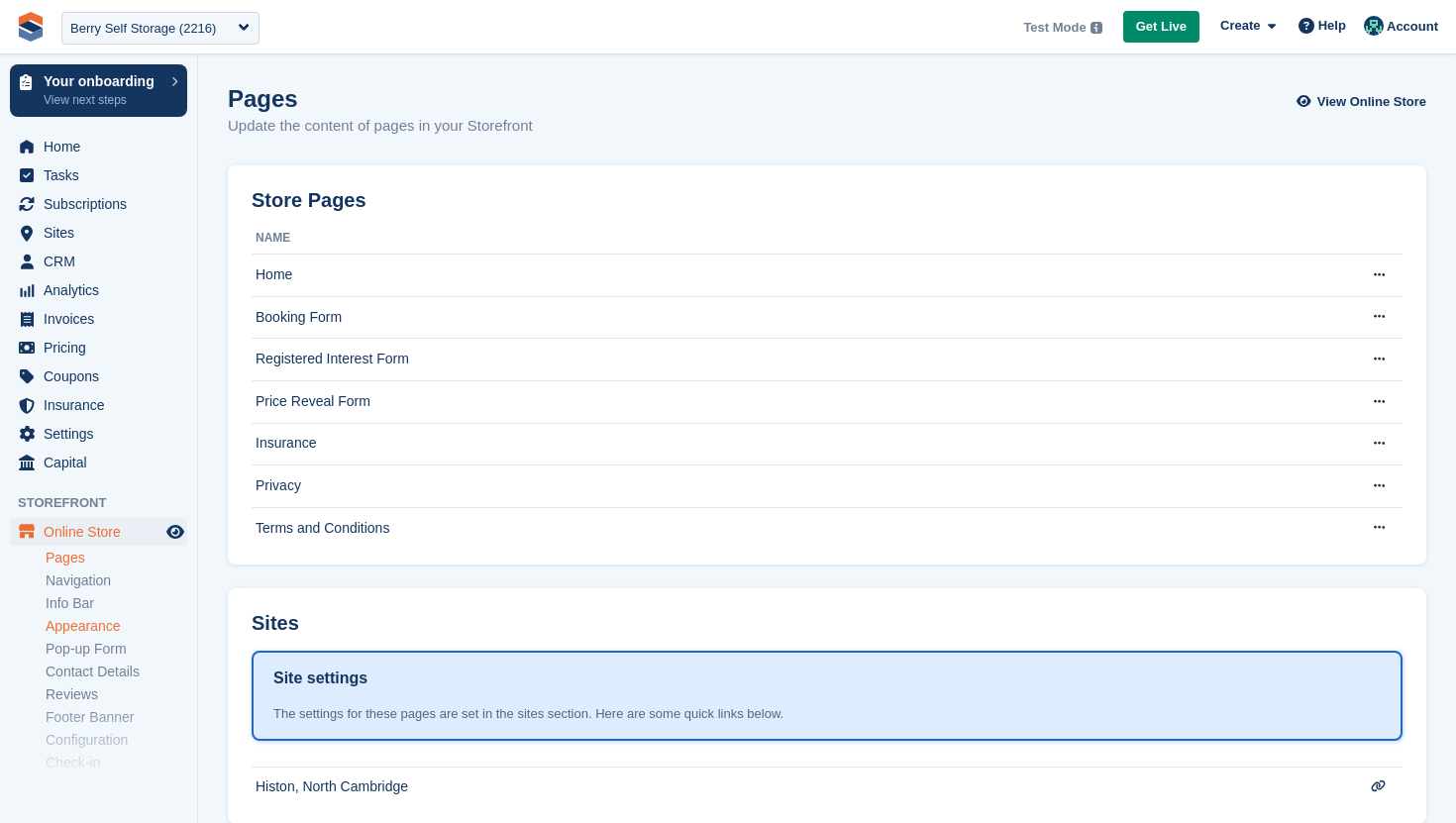 click on "Appearance" at bounding box center [116, 626] 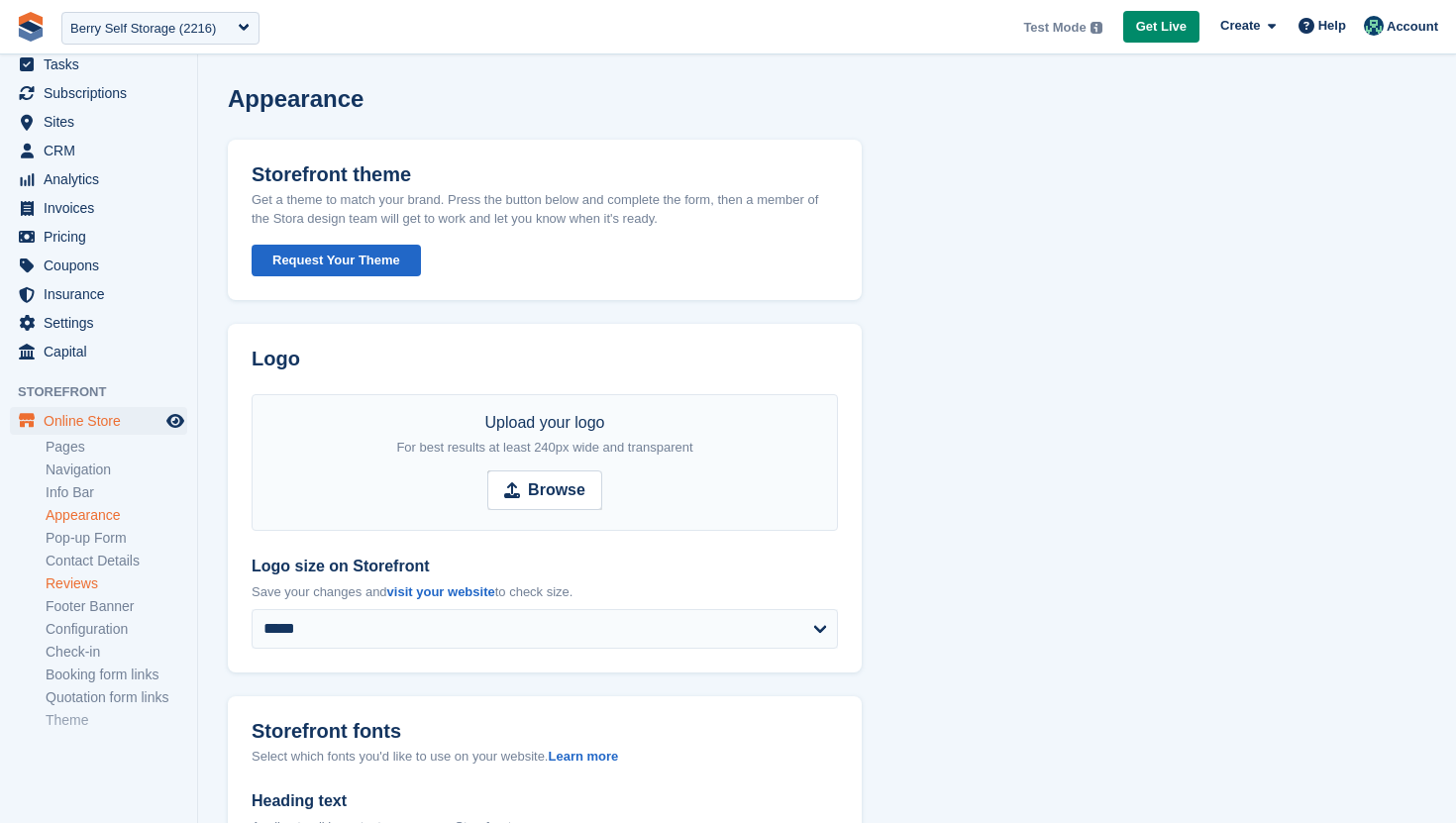 scroll, scrollTop: 137, scrollLeft: 0, axis: vertical 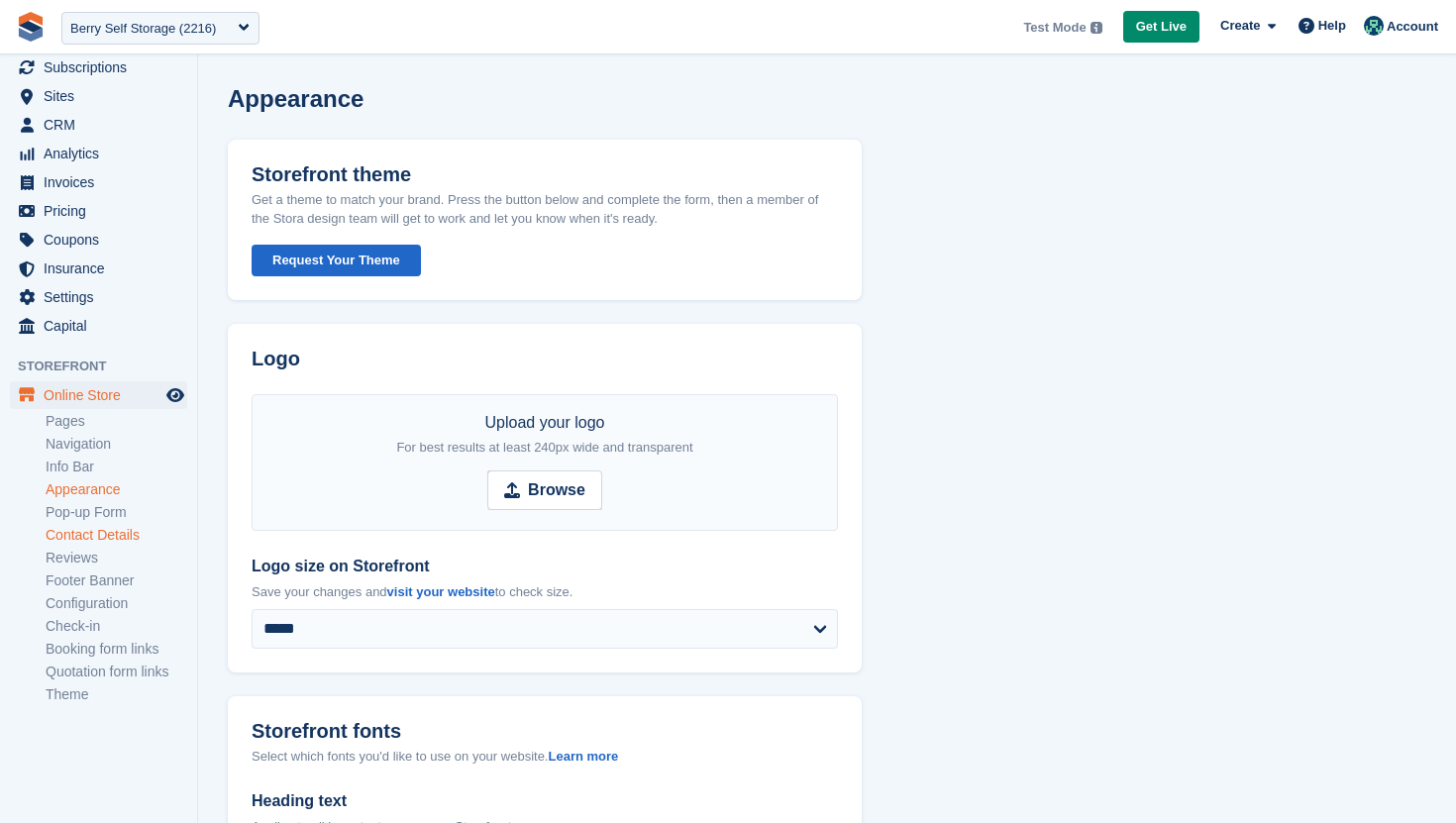 click on "Contact Details" at bounding box center (116, 535) 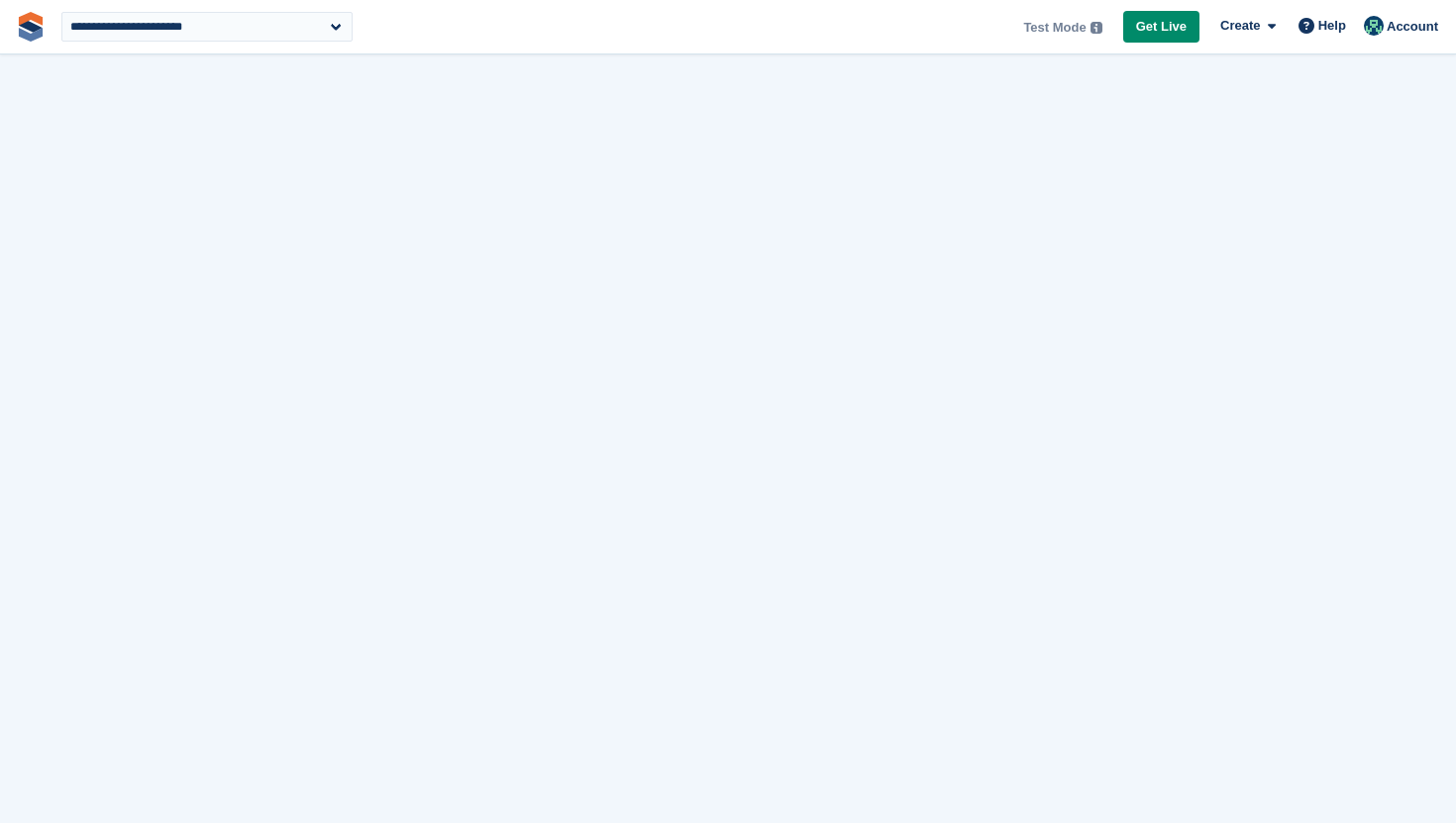 scroll, scrollTop: 0, scrollLeft: 0, axis: both 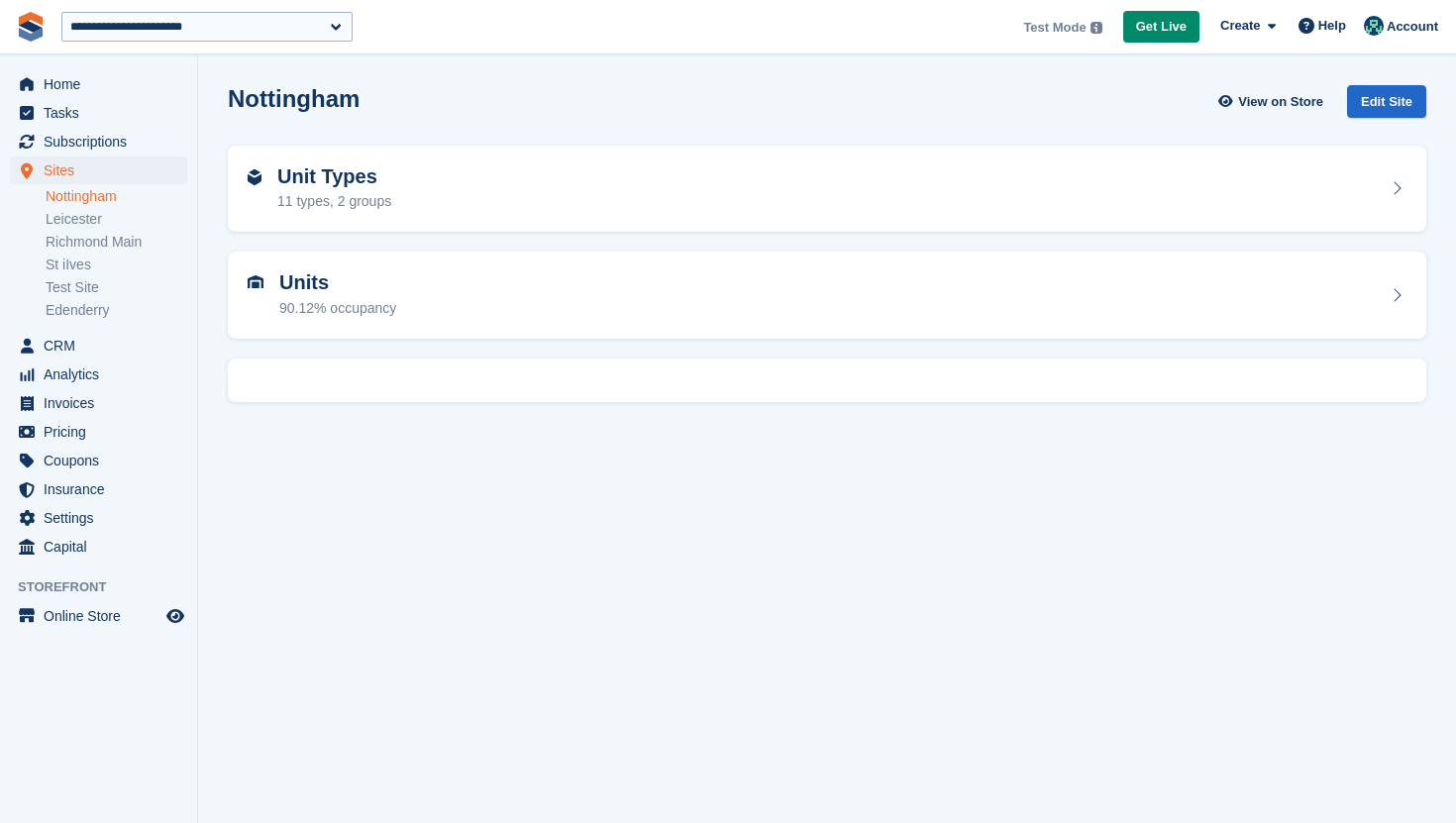 select on "***" 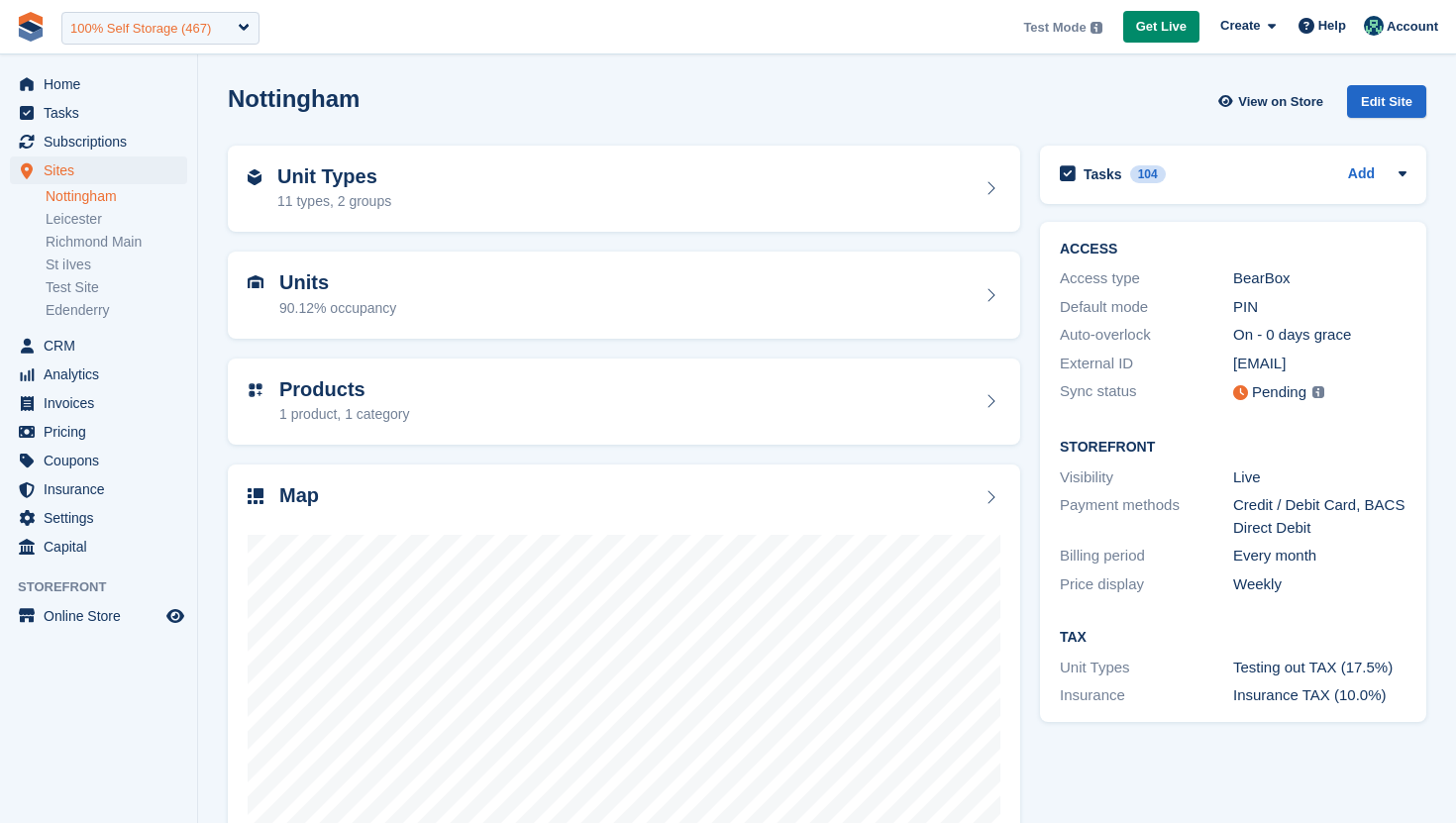 click on "100% Self Storage (467)" at bounding box center [141, 29] 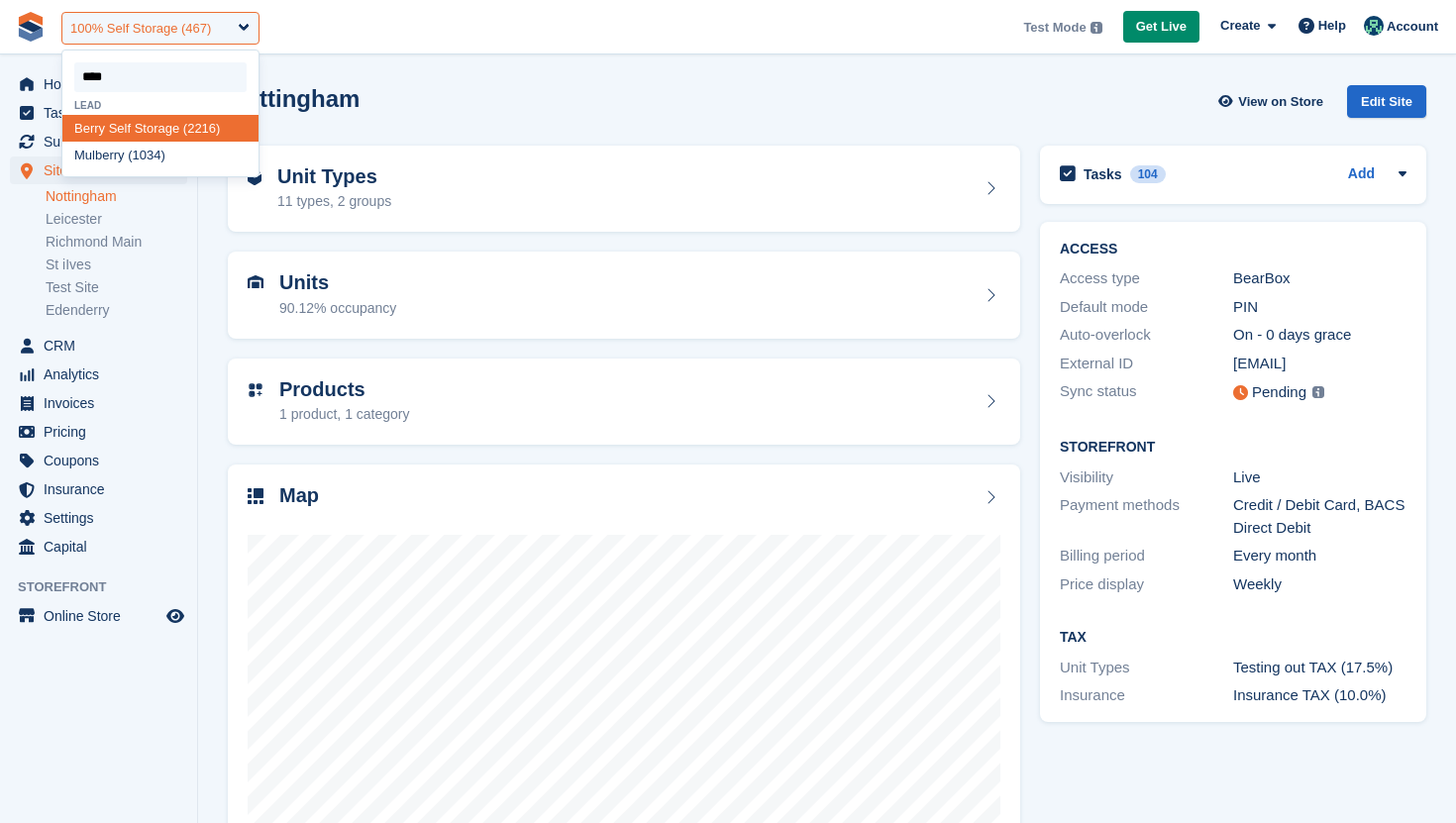 type on "*****" 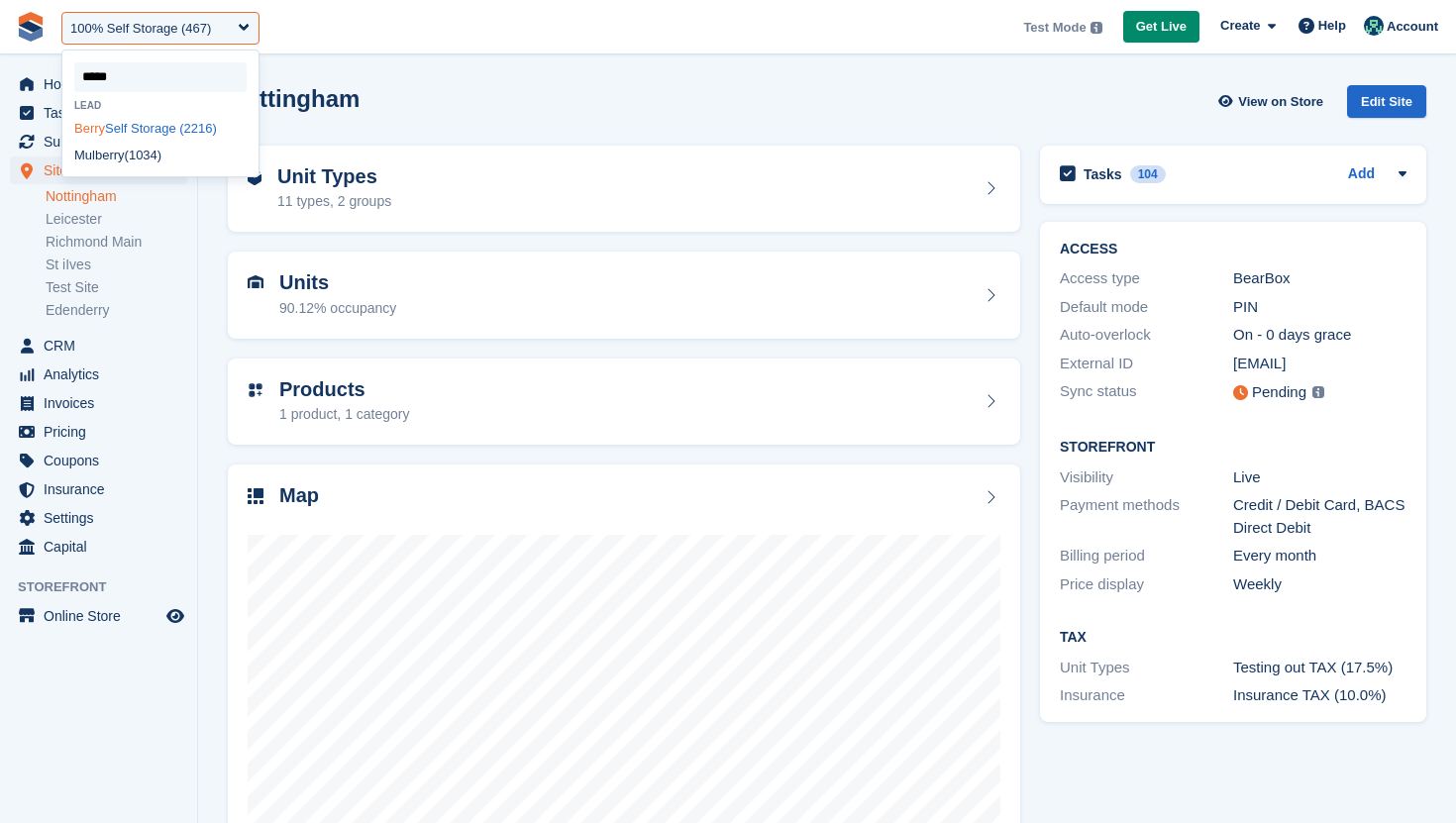 click on "Berry  Self Storage  (2216)" at bounding box center (160, 128) 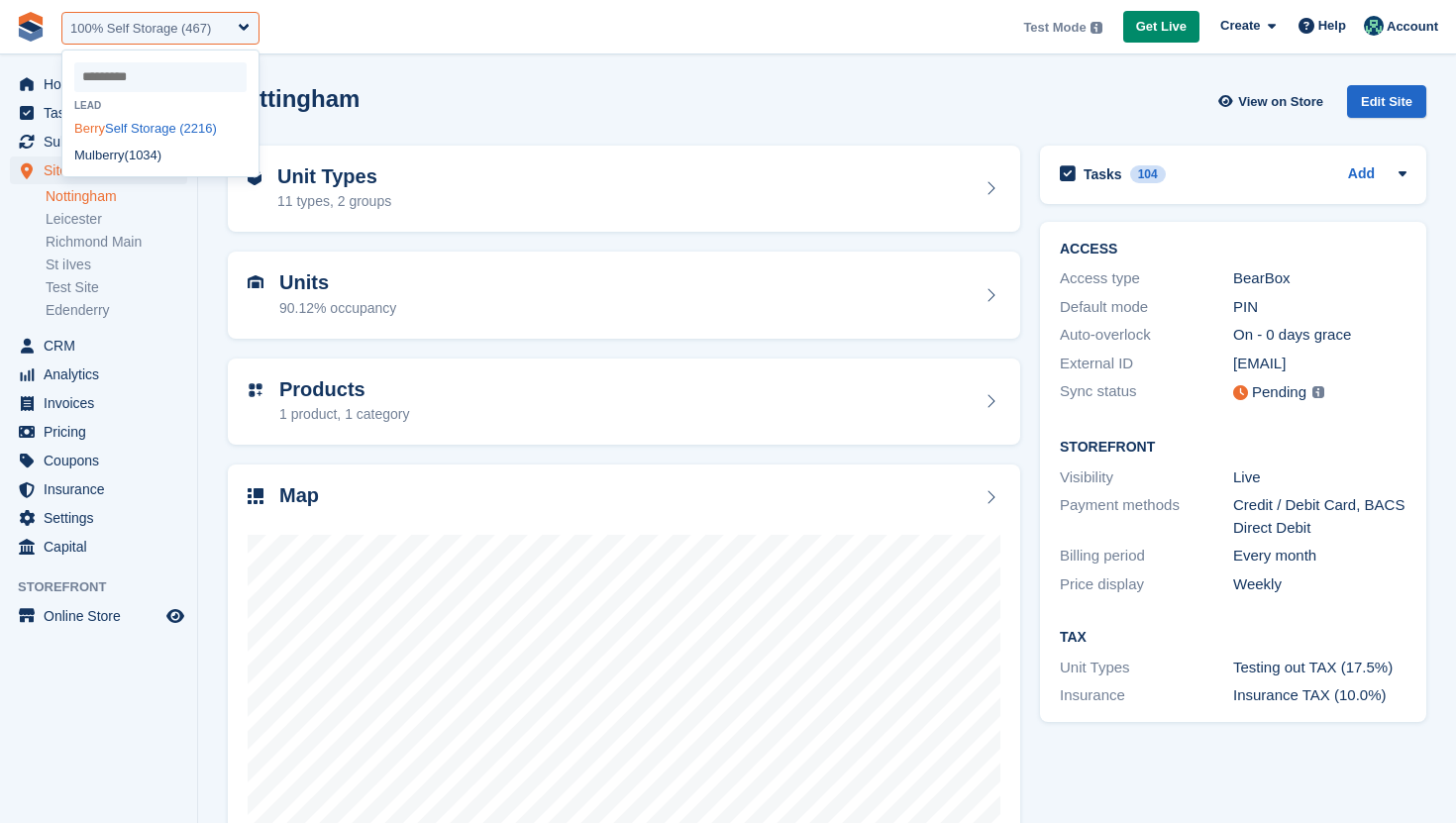 select on "****" 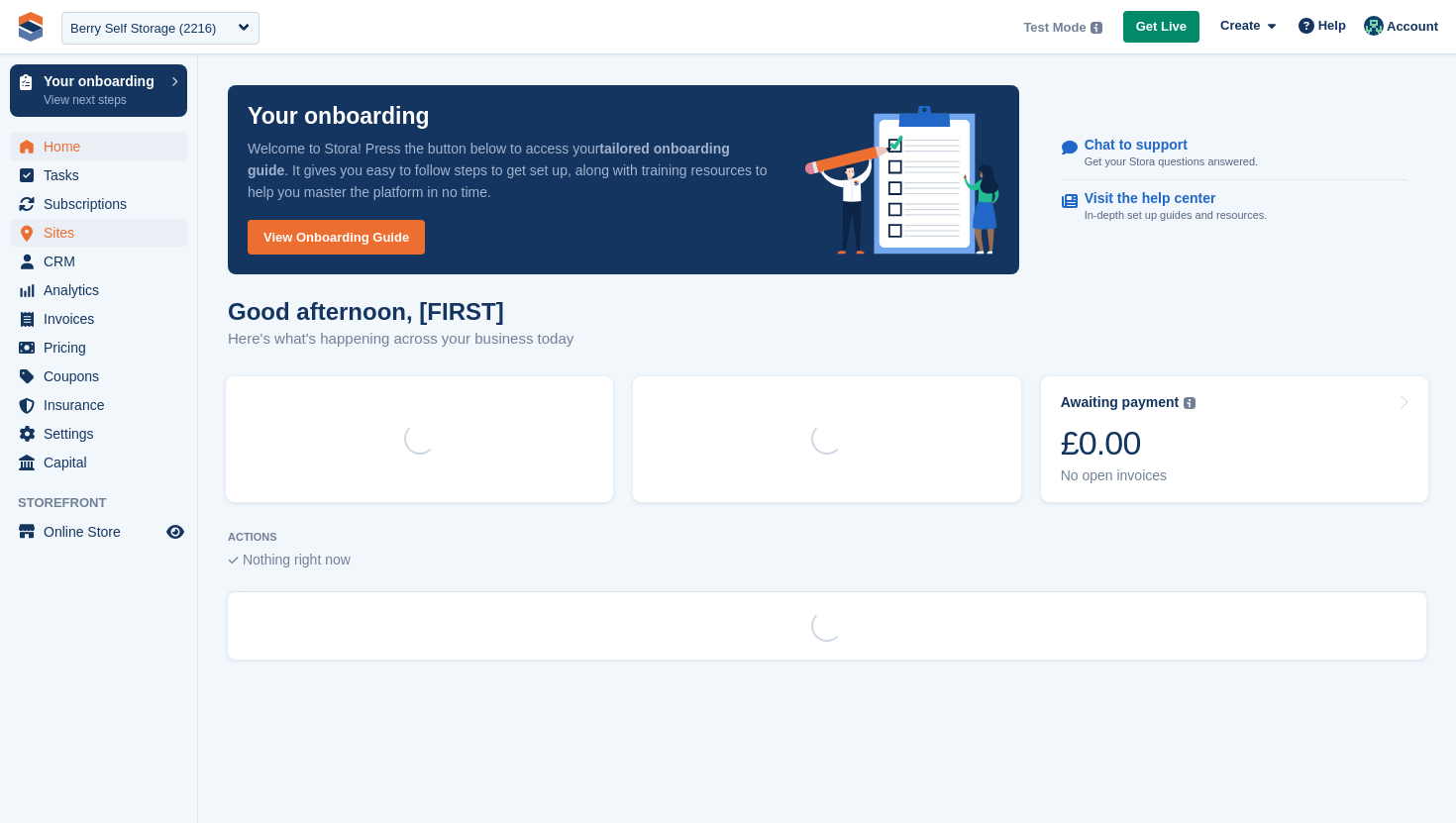 scroll, scrollTop: 0, scrollLeft: 0, axis: both 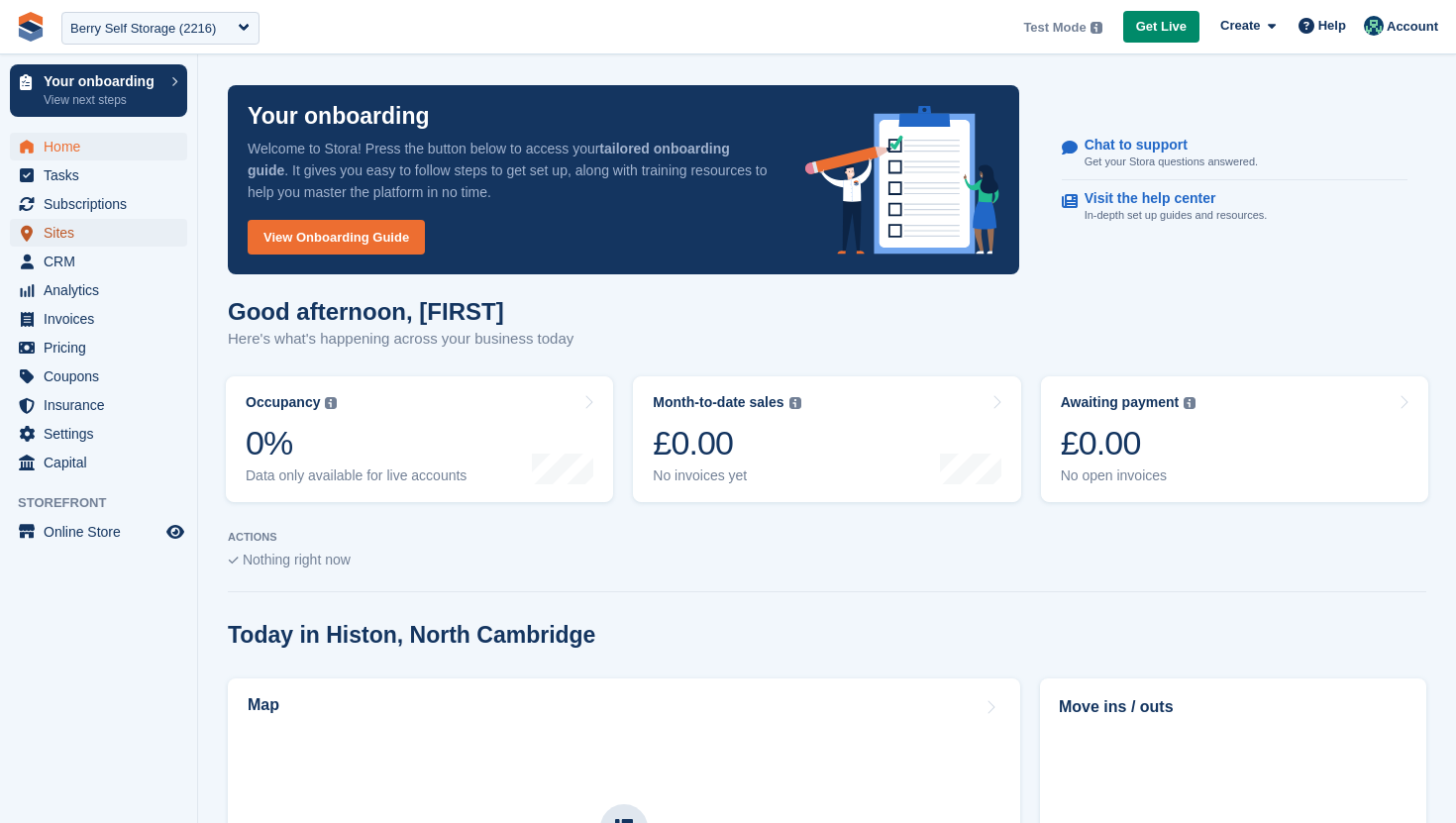 click on "Sites" at bounding box center [103, 233] 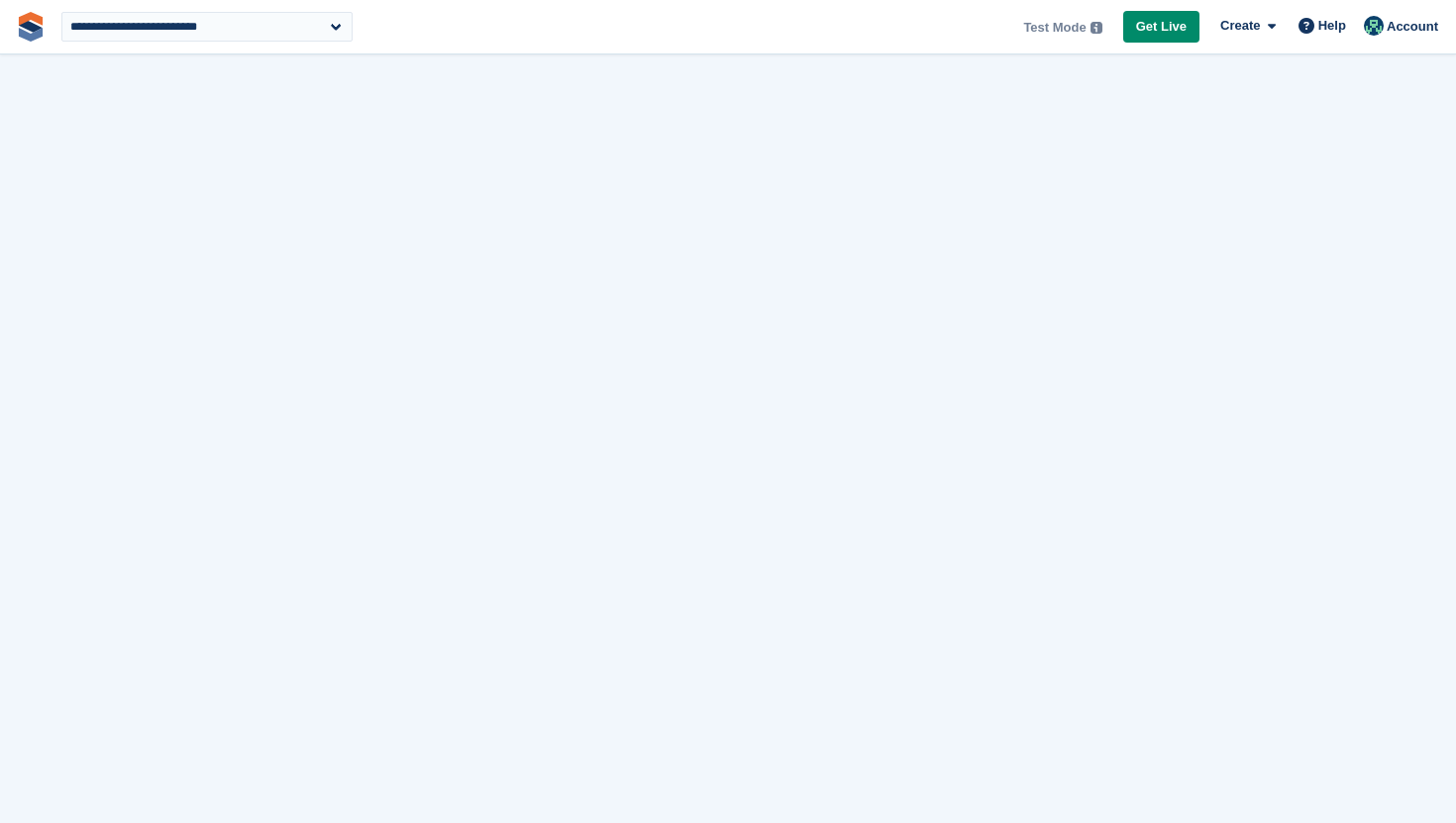 select on "****" 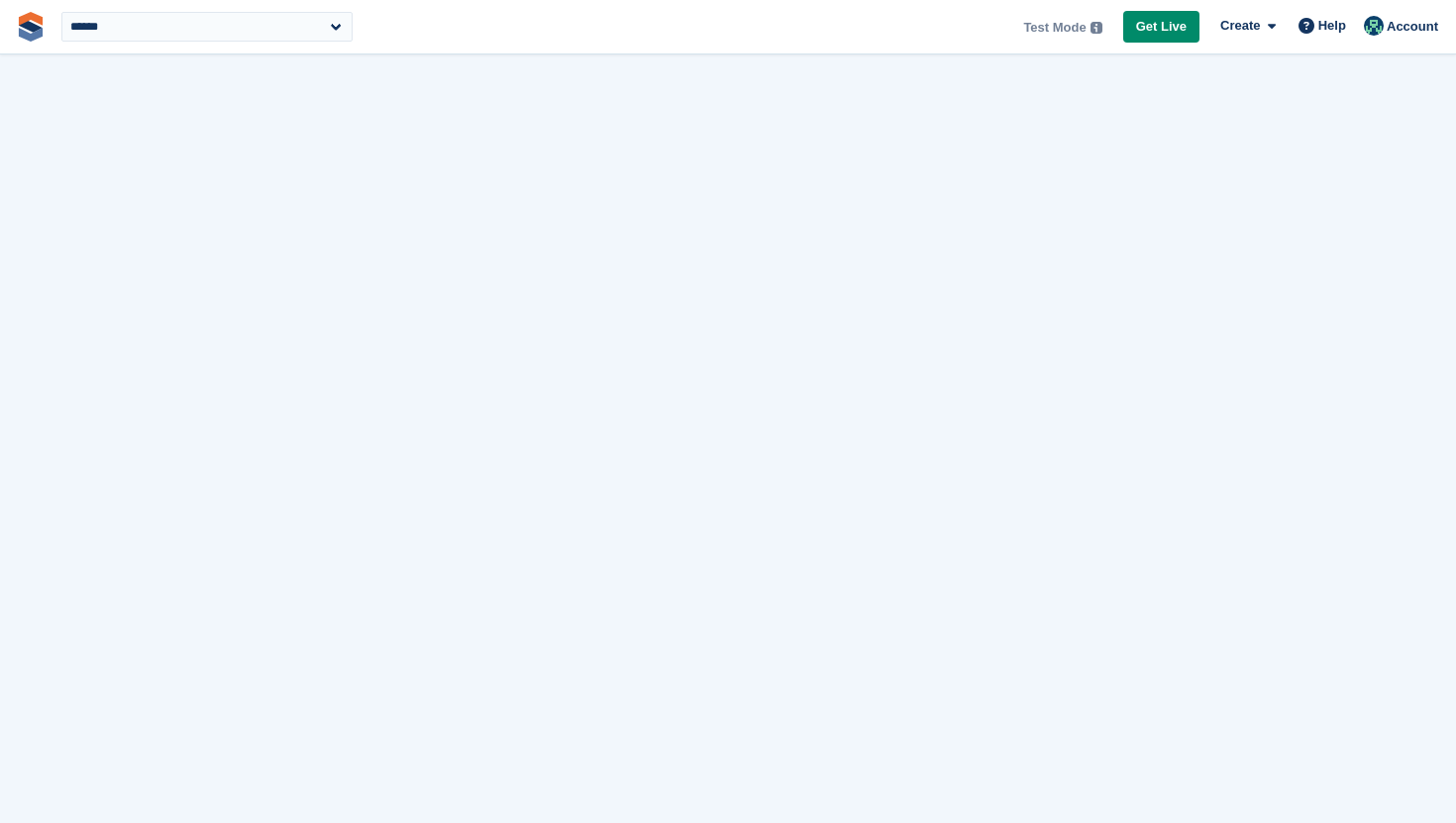 scroll, scrollTop: 0, scrollLeft: 0, axis: both 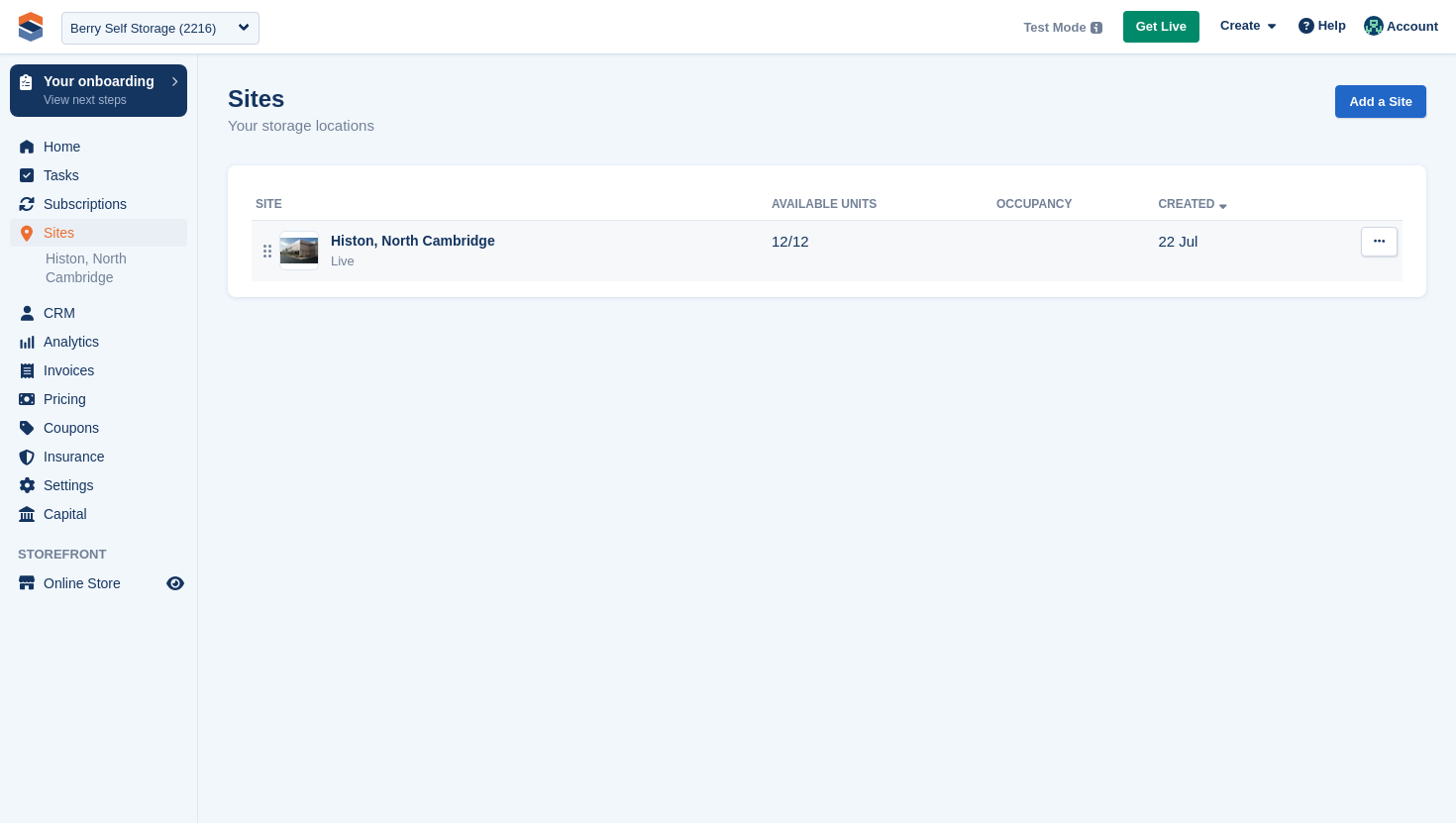 click on "[CITY], [NEIGHBORHOOD]
Live" at bounding box center (513, 251) 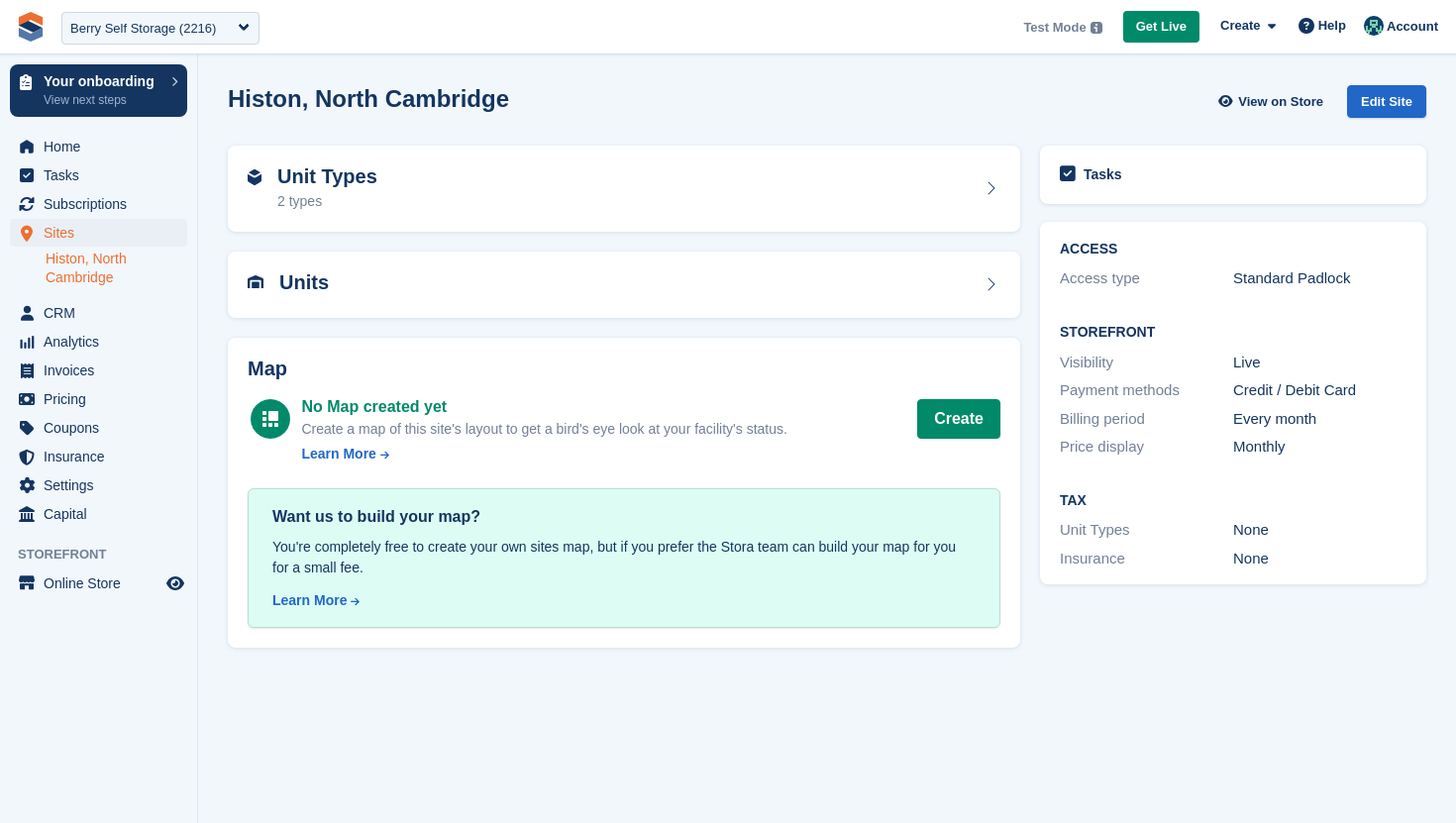 scroll, scrollTop: 0, scrollLeft: 0, axis: both 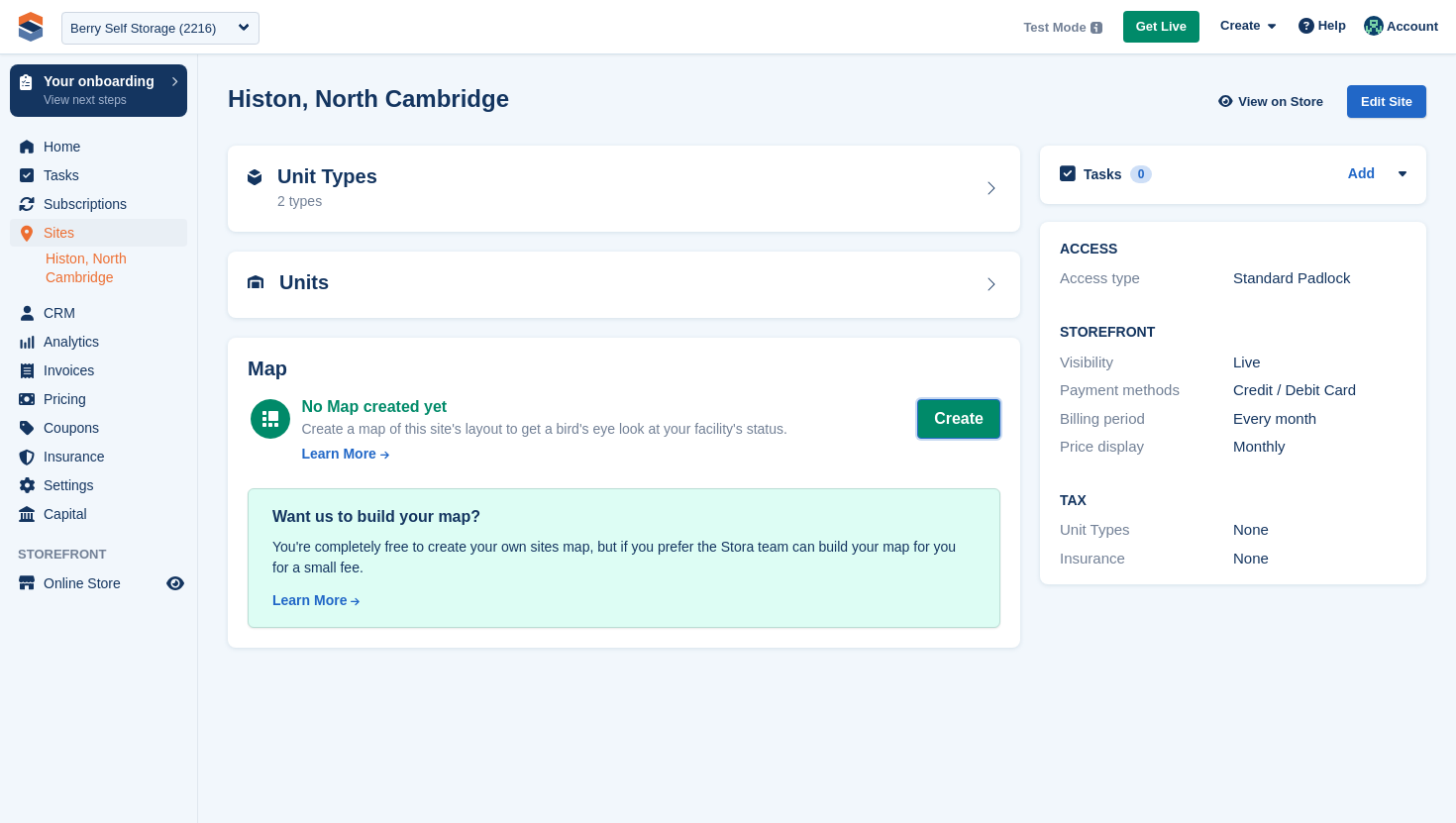 click on "Create" at bounding box center (959, 419) 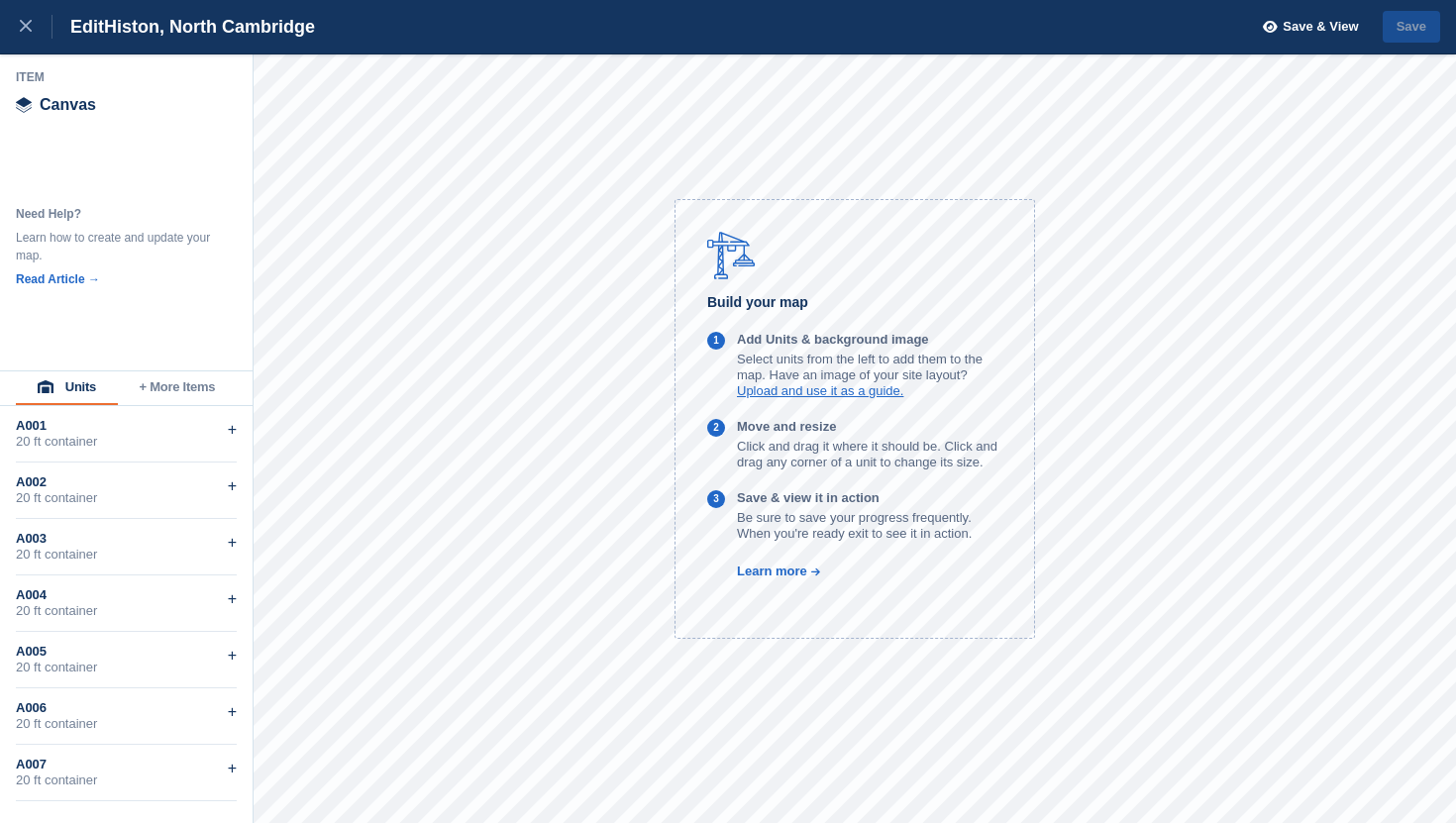 scroll, scrollTop: 0, scrollLeft: 0, axis: both 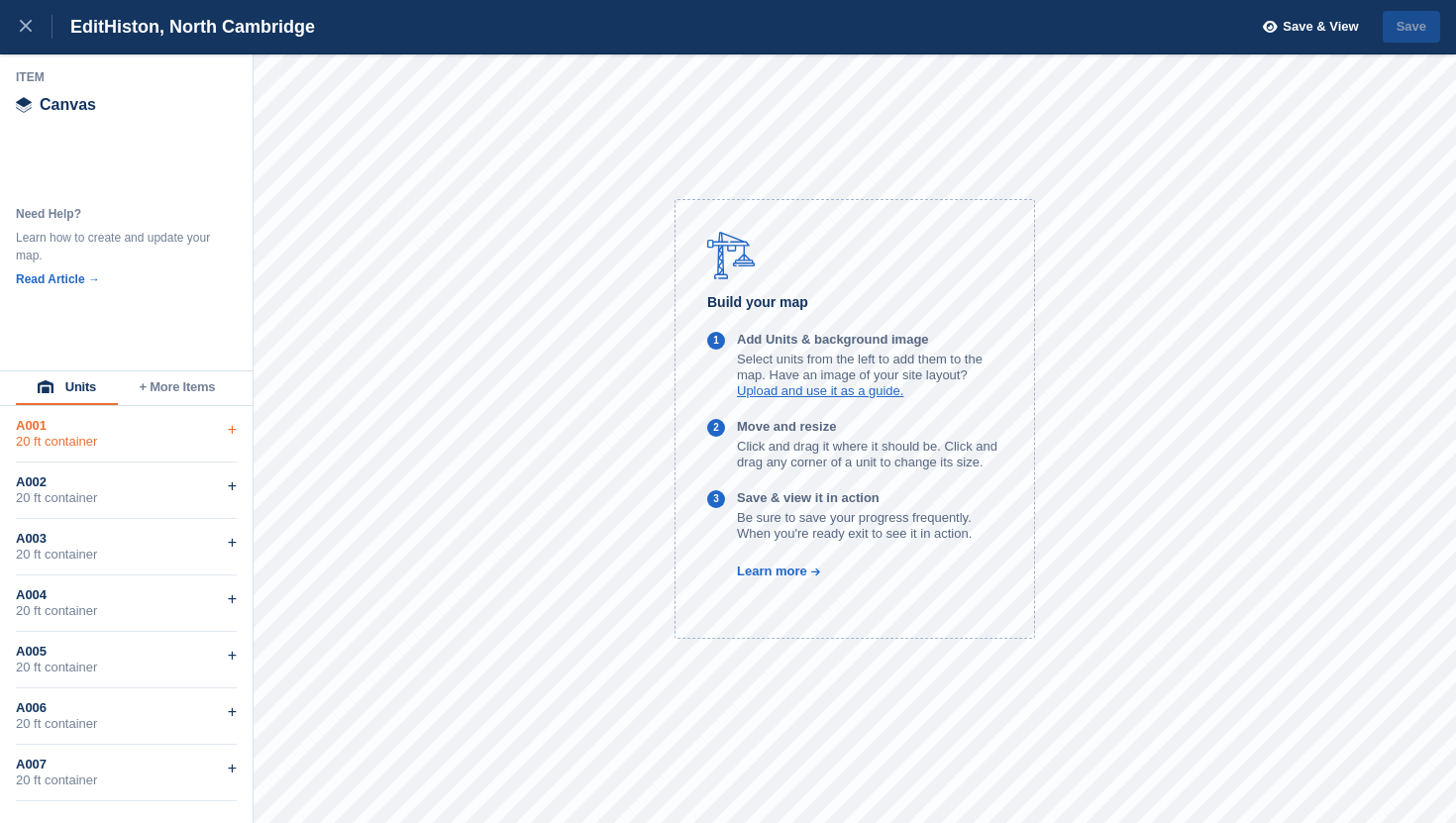 click on "20 ft container" at bounding box center (126, 442) 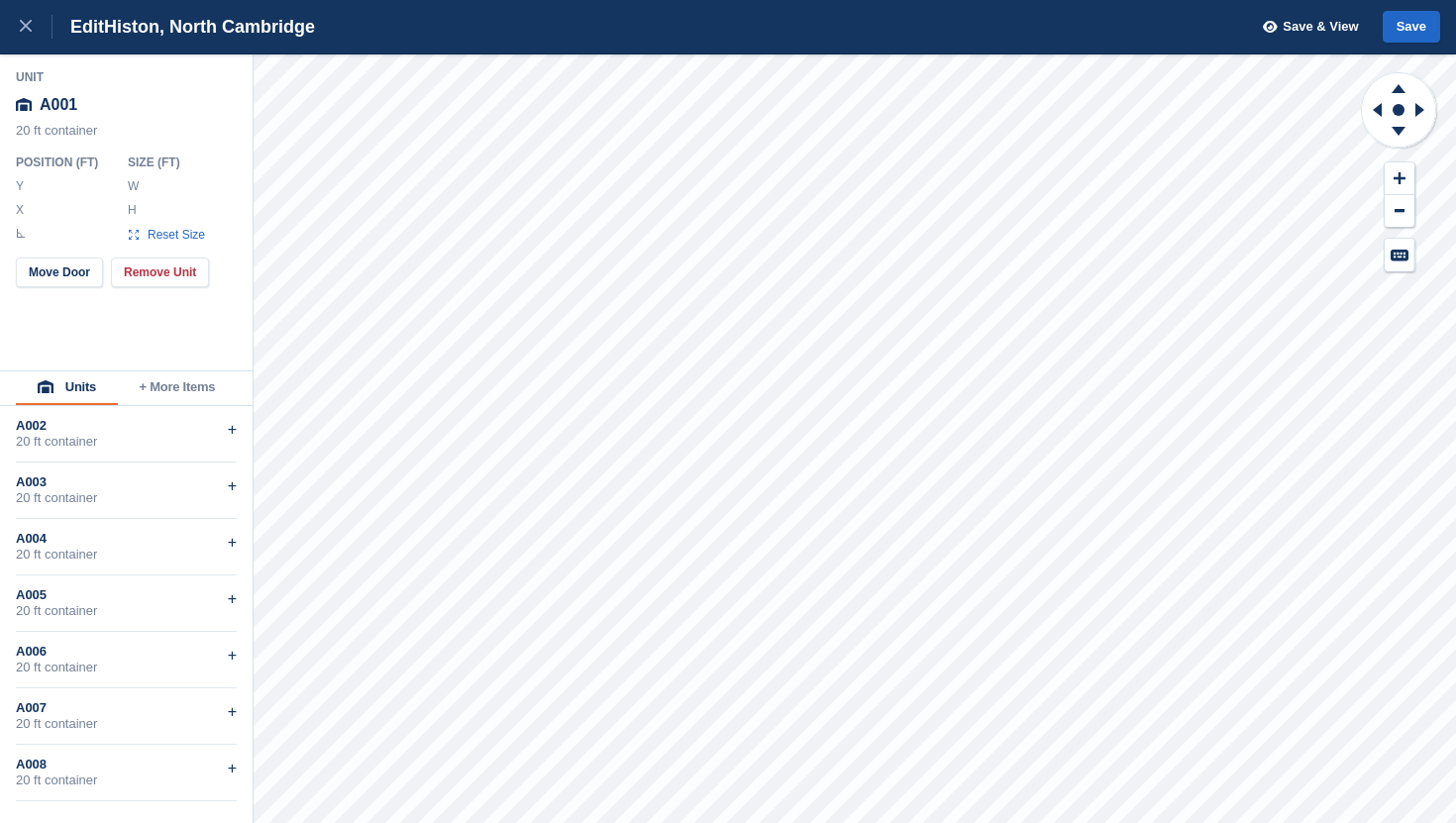 click on "20 ft container" at bounding box center (126, 442) 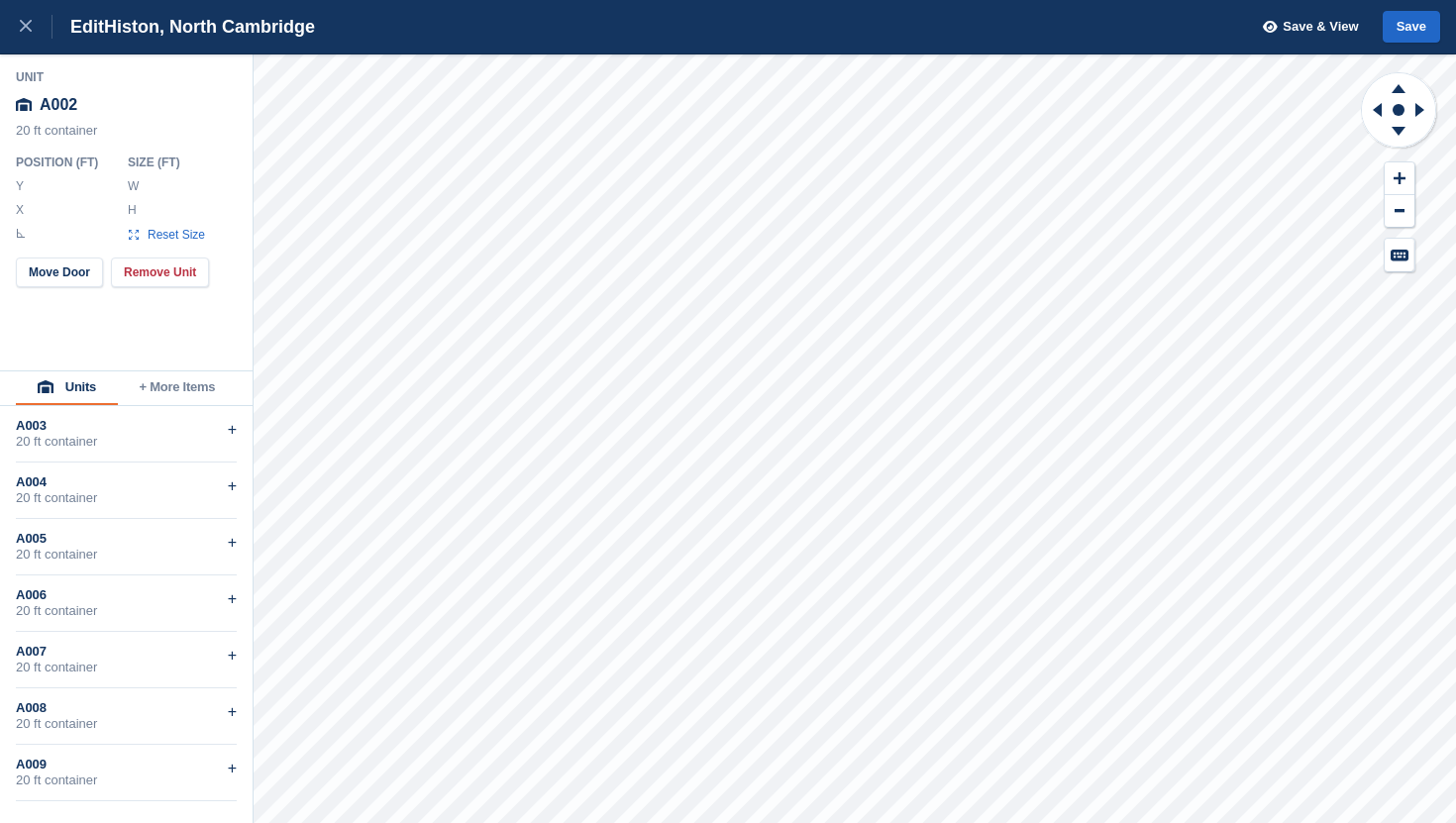 click on "20 ft container" at bounding box center [126, 442] 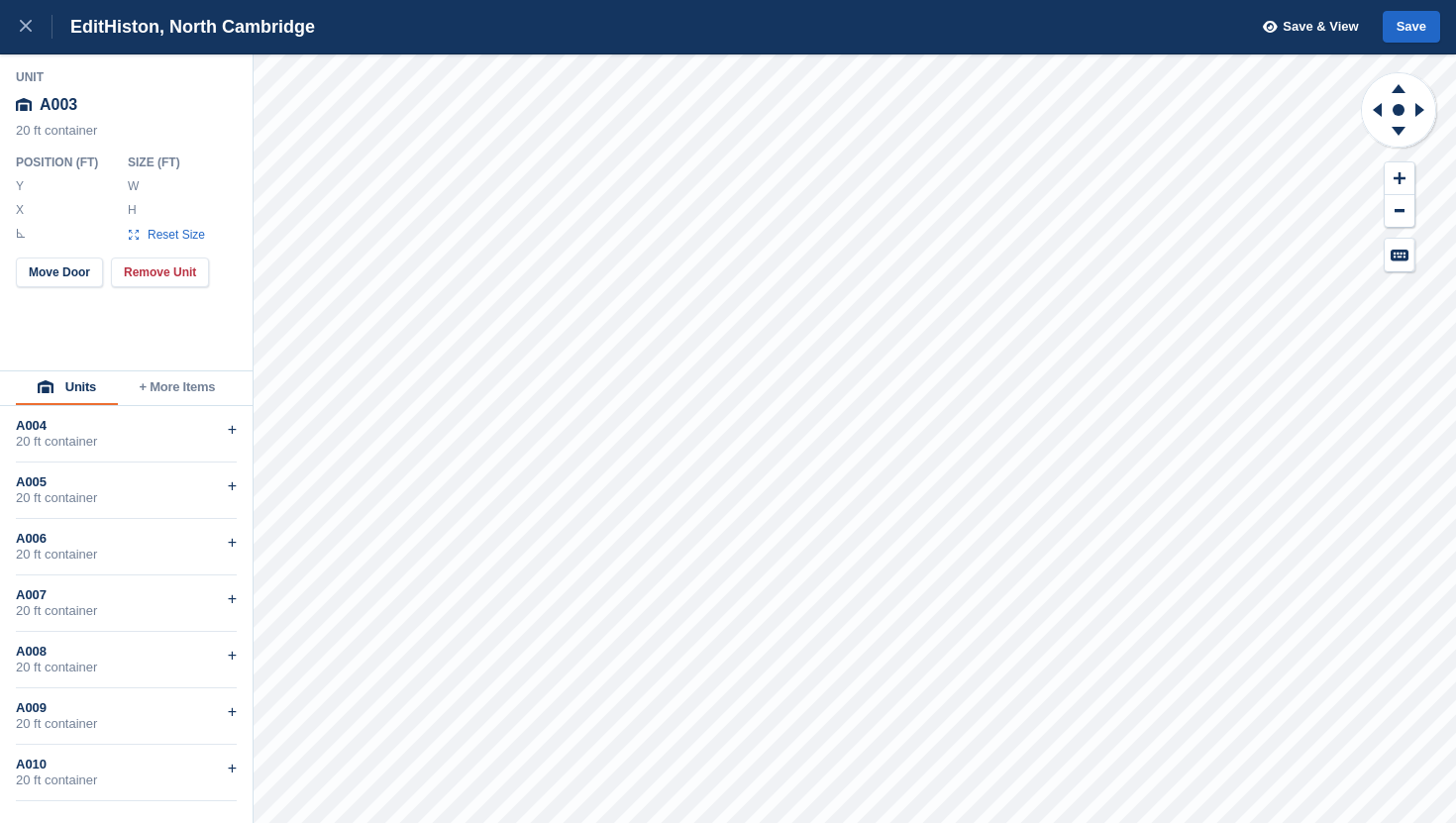 click on "20 ft container" at bounding box center (126, 442) 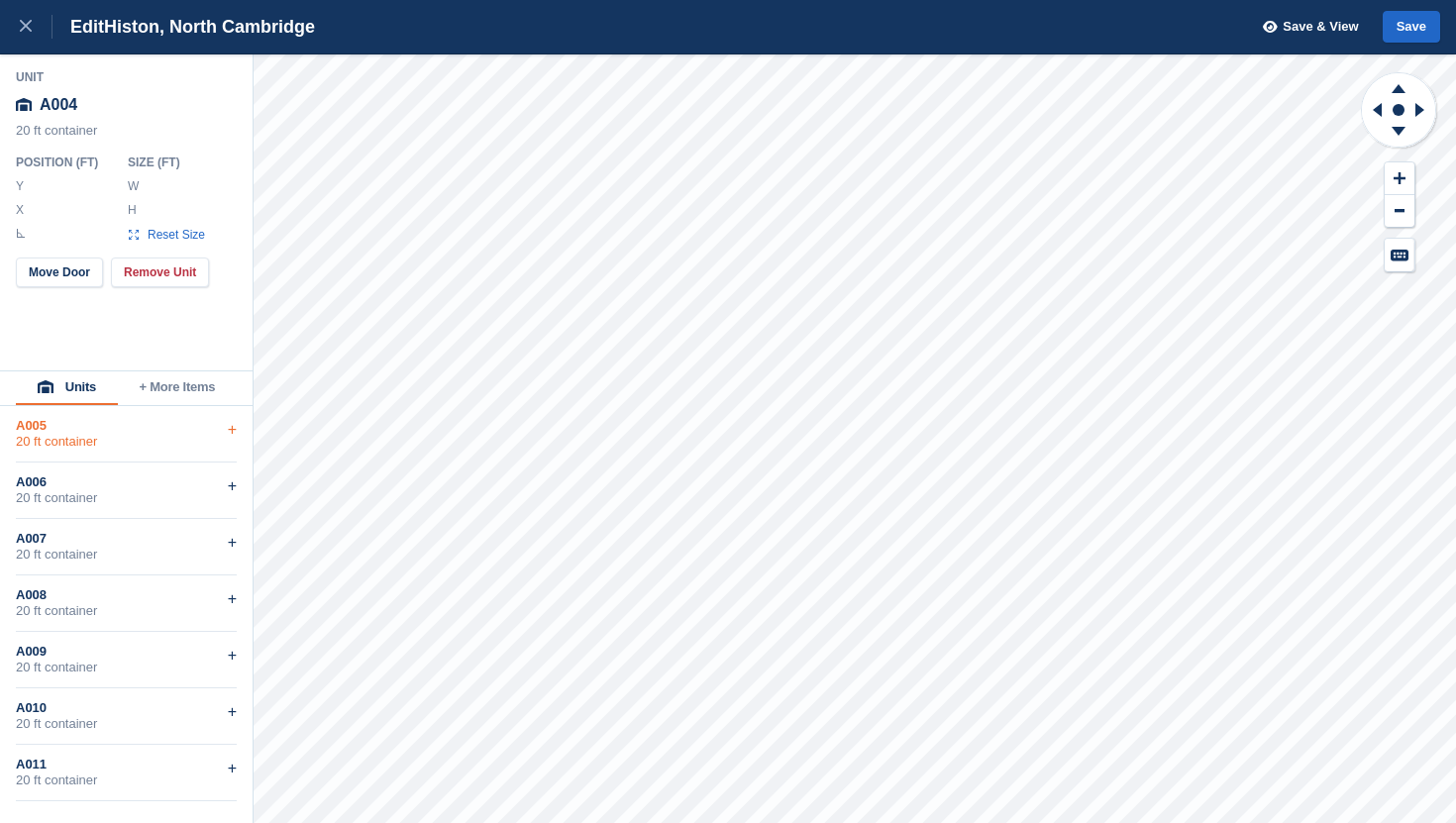 type on "*****" 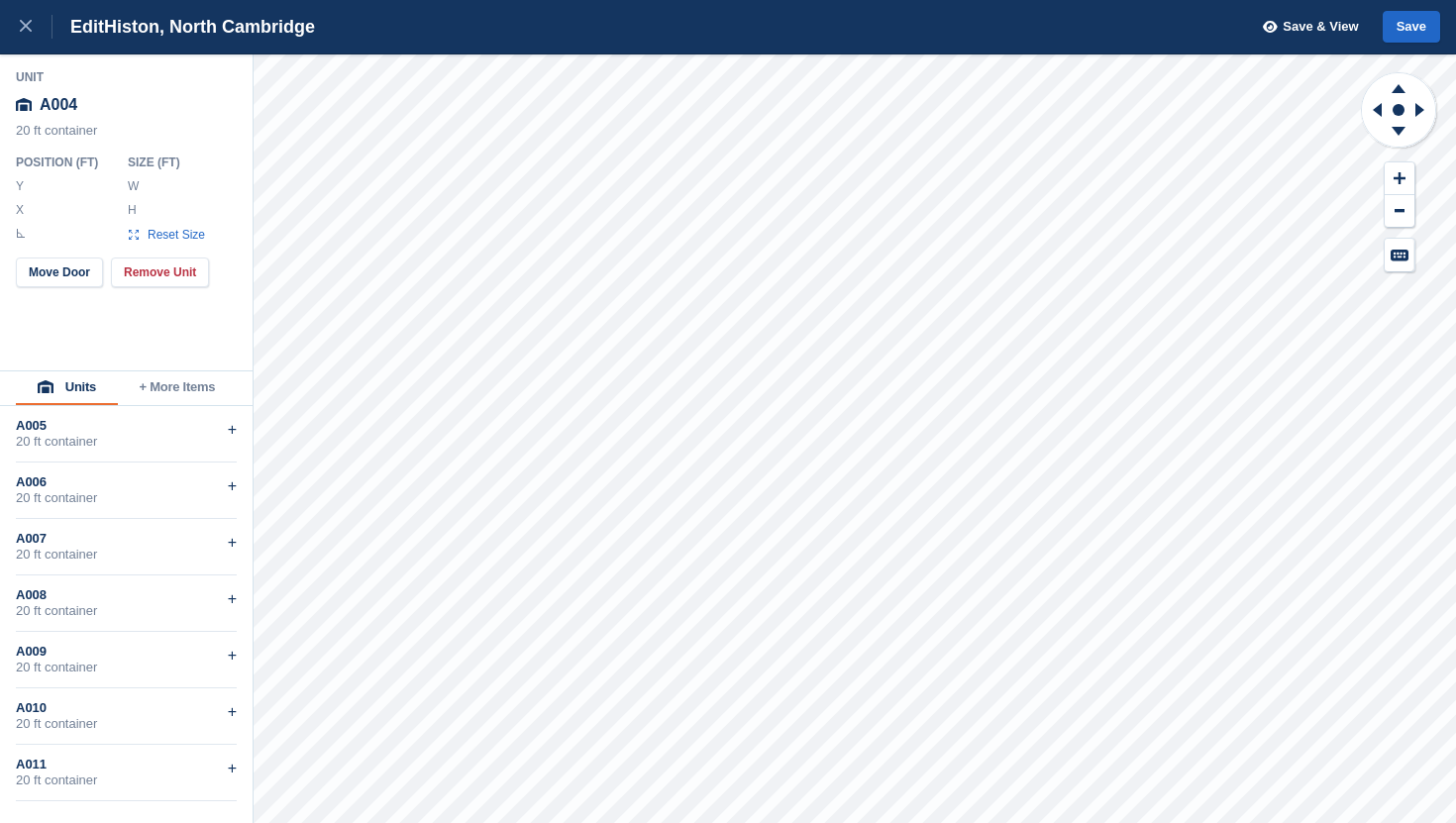 type on "******" 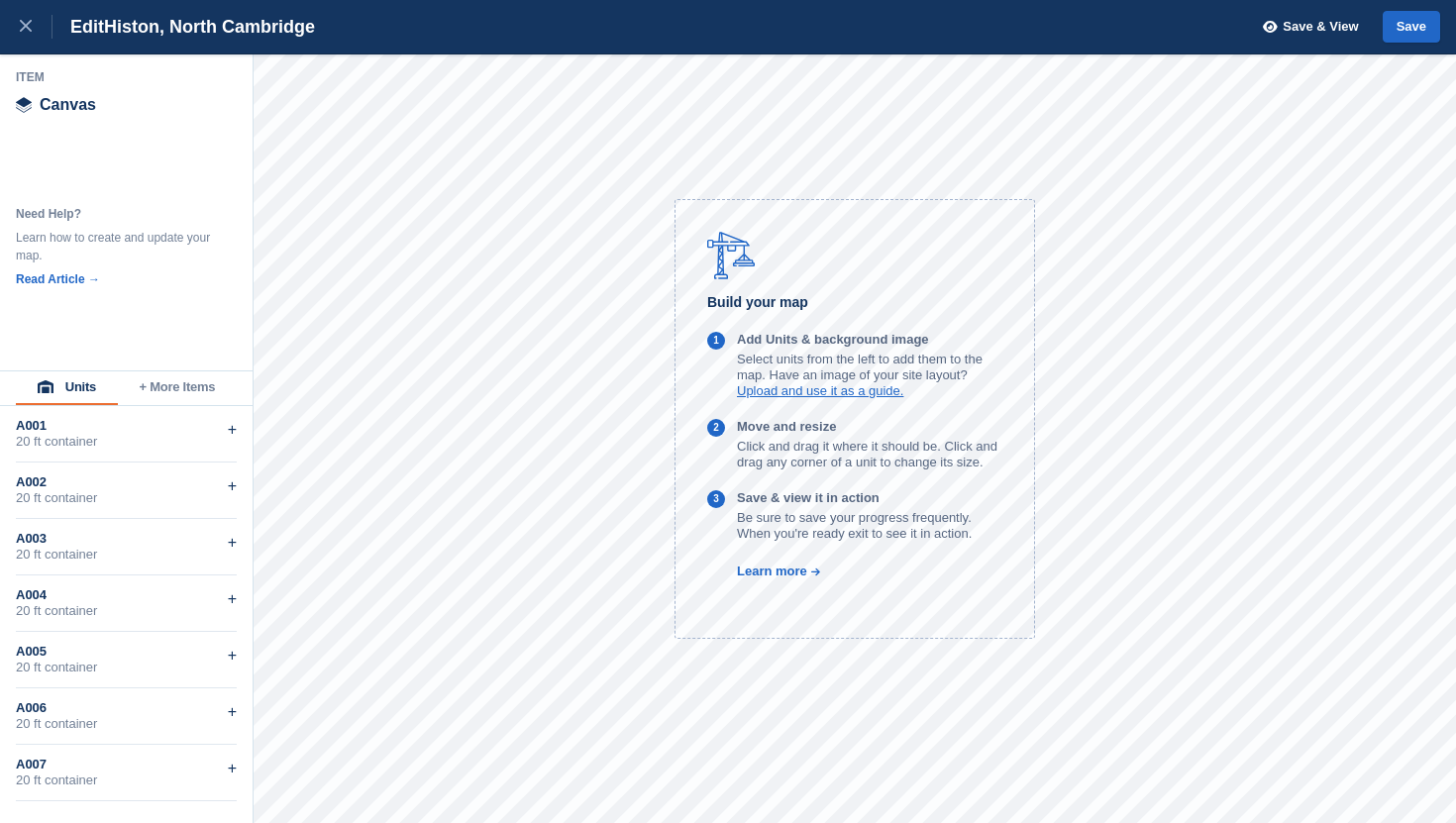 click on "+ More Items" at bounding box center [177, 388] 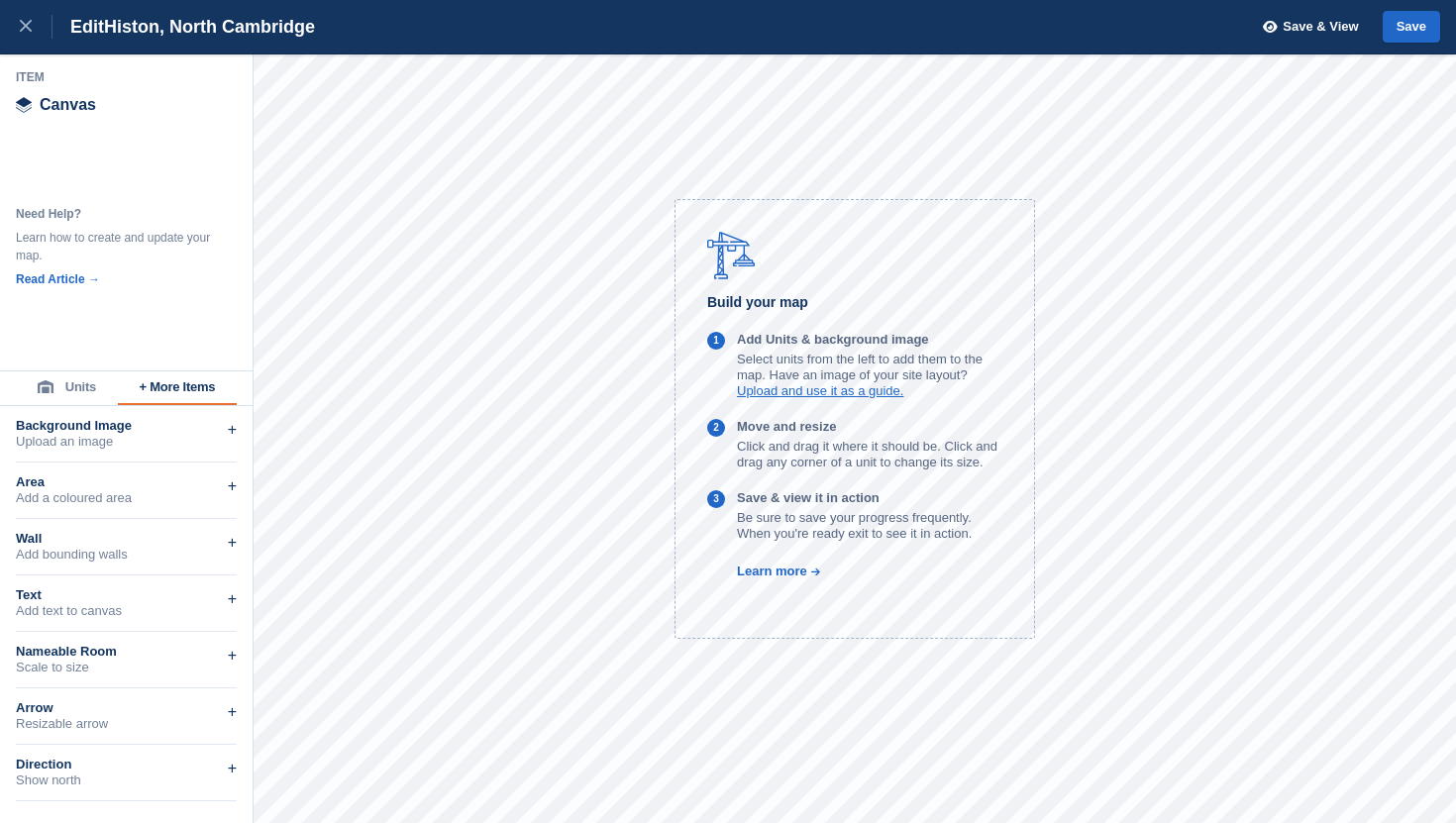 click on "Units" at bounding box center [66, 388] 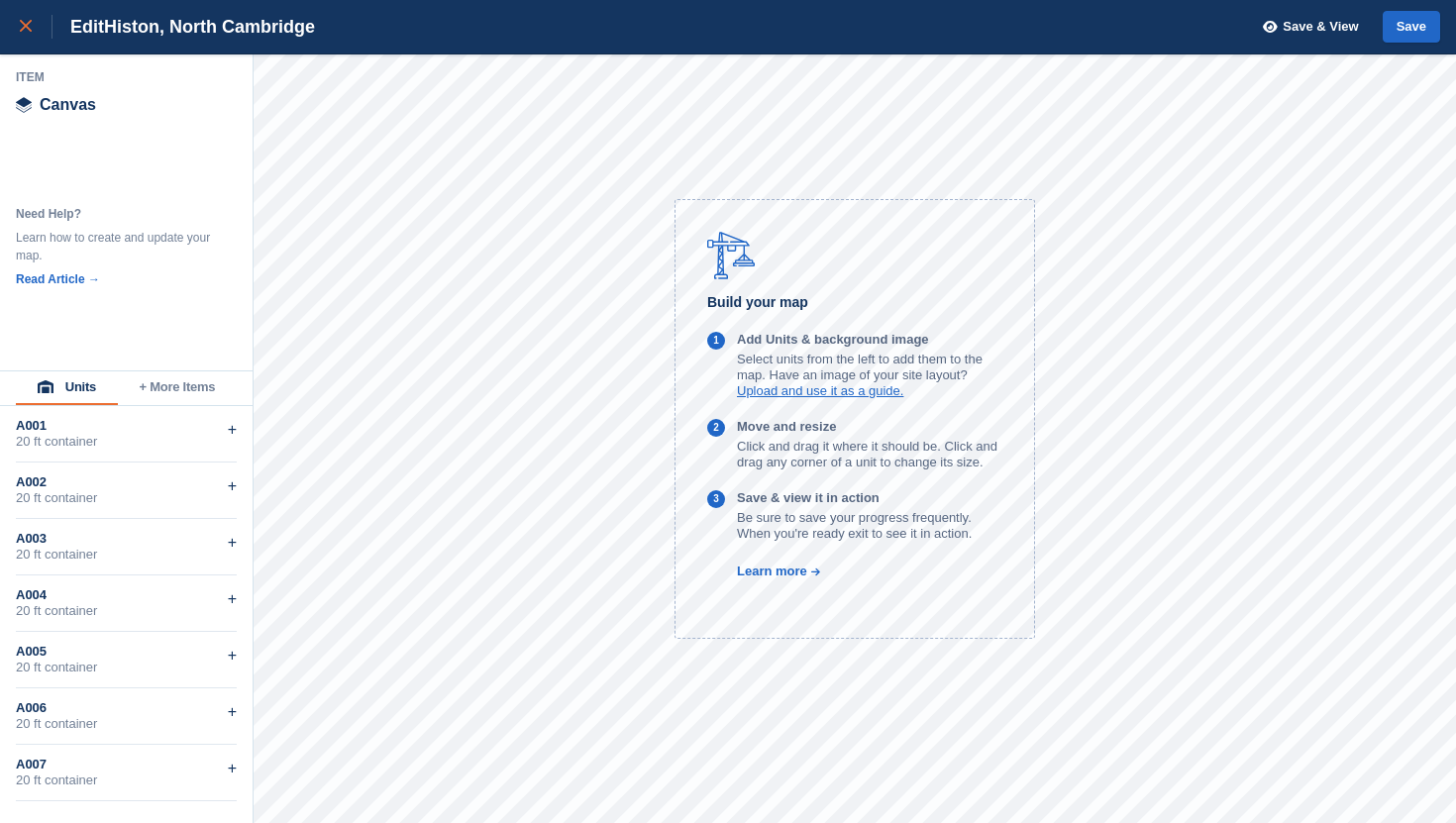 click at bounding box center (36, 27) 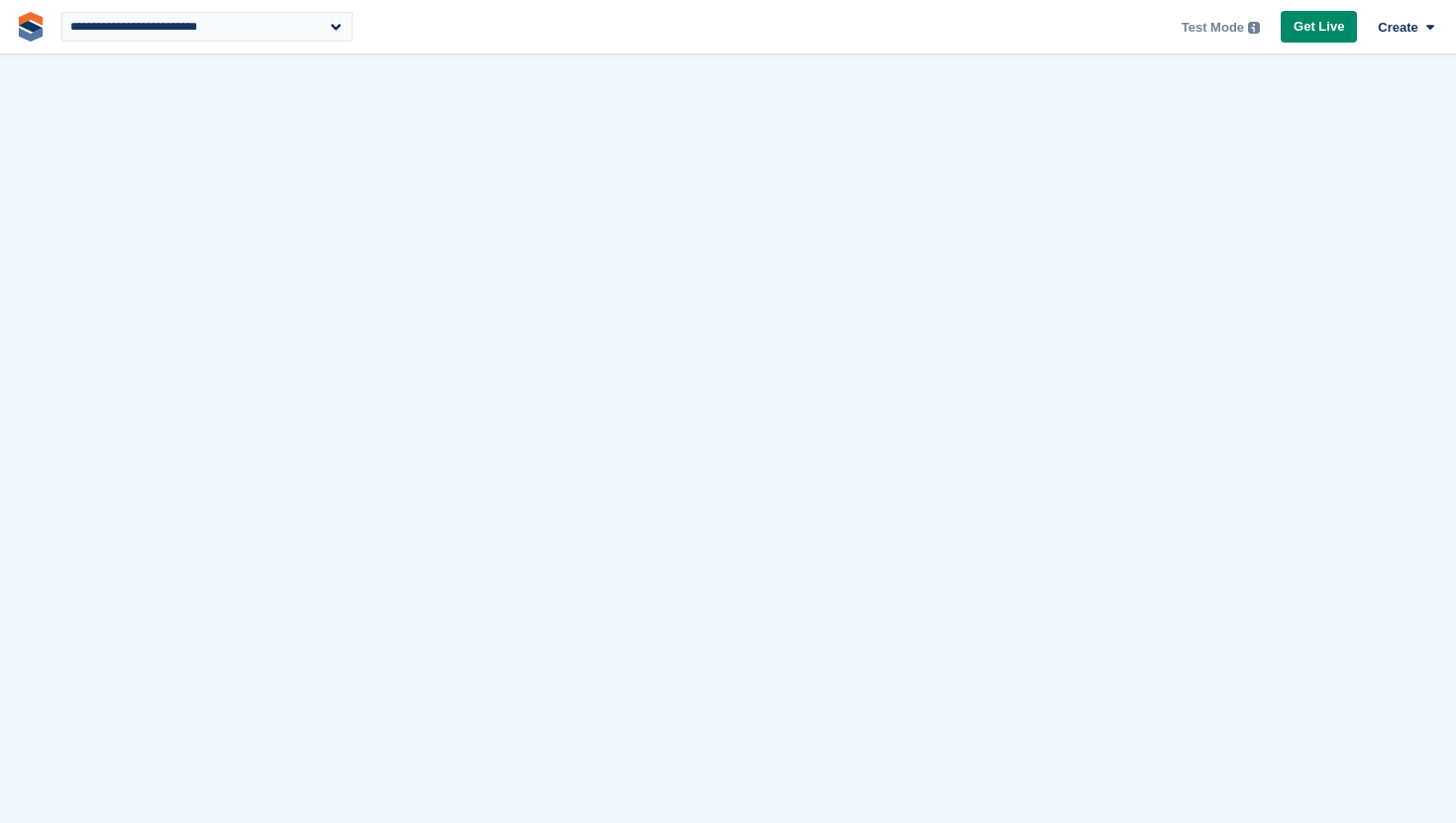 scroll, scrollTop: 0, scrollLeft: 0, axis: both 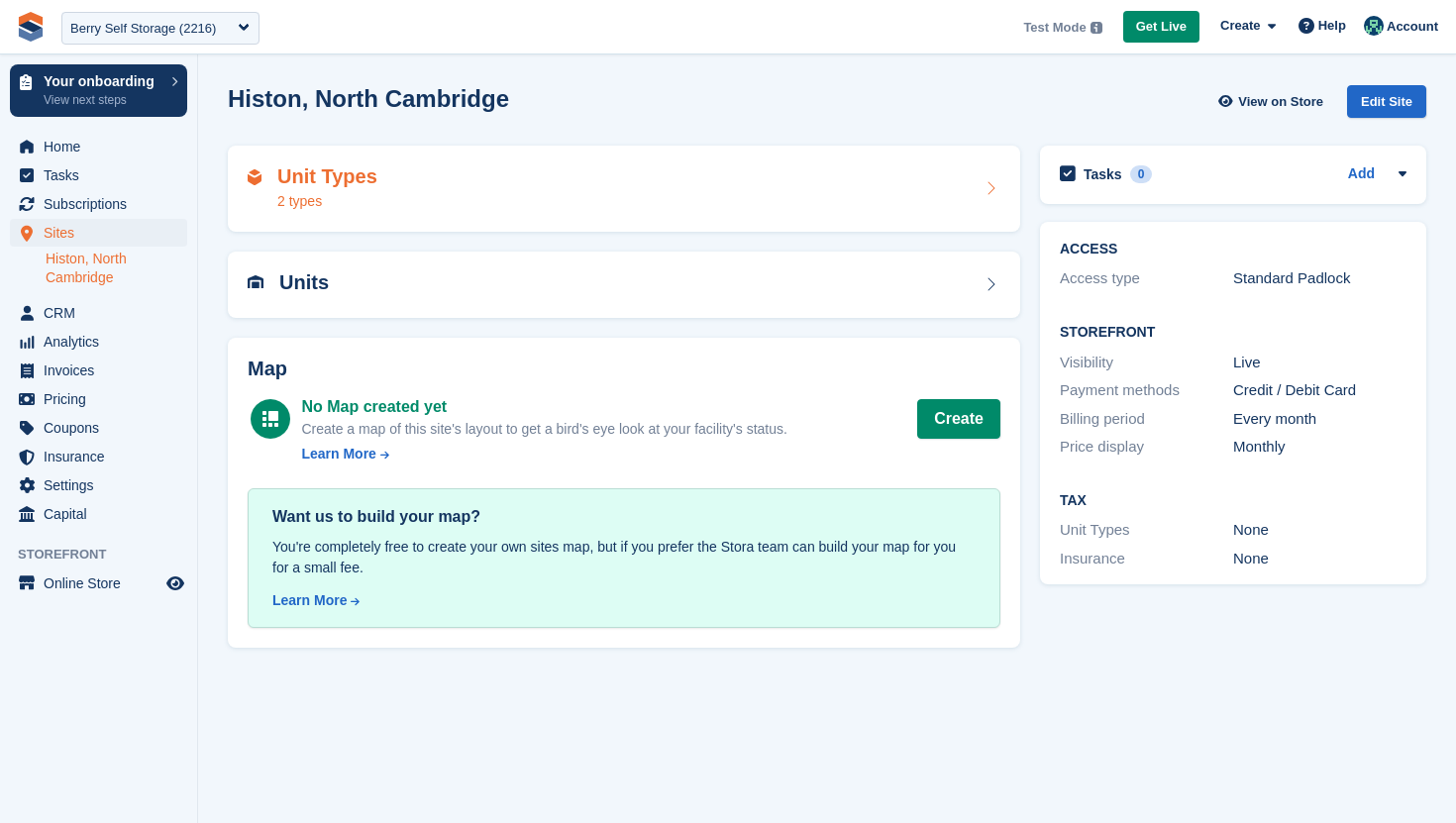 click on "Unit Types
2 types" at bounding box center [624, 189] 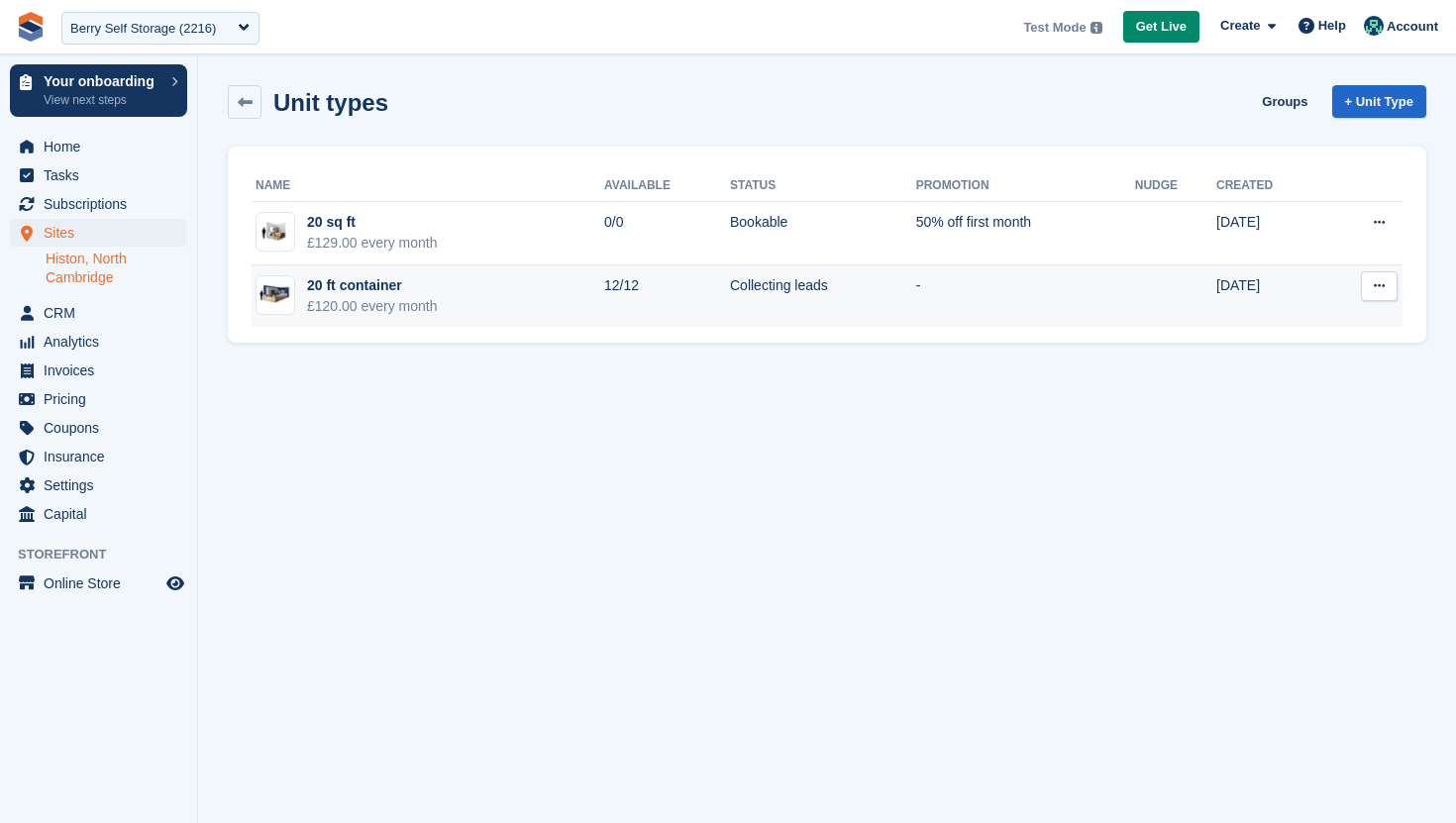 click at bounding box center [1379, 286] 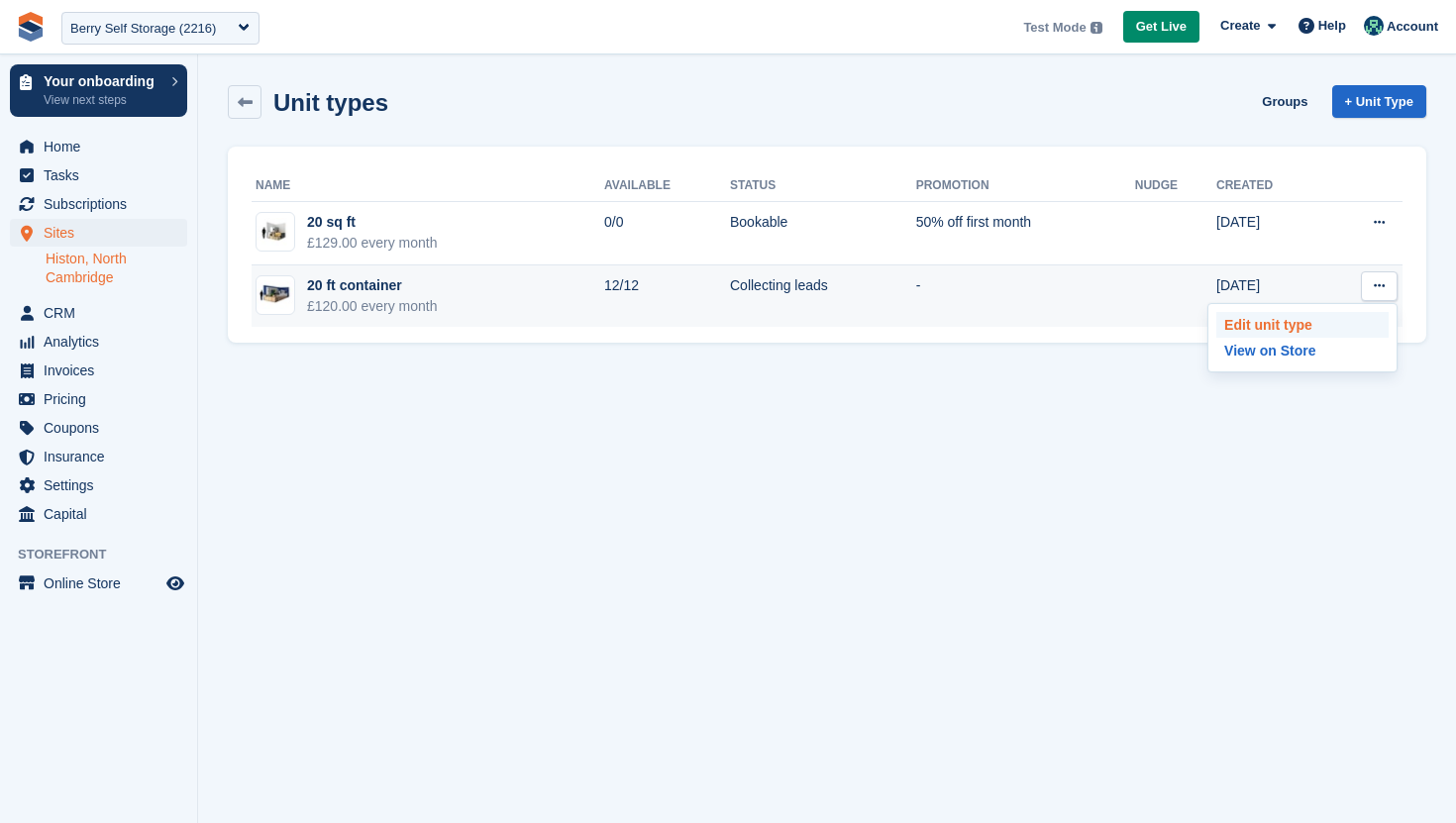 click on "Edit unit type" at bounding box center (1302, 325) 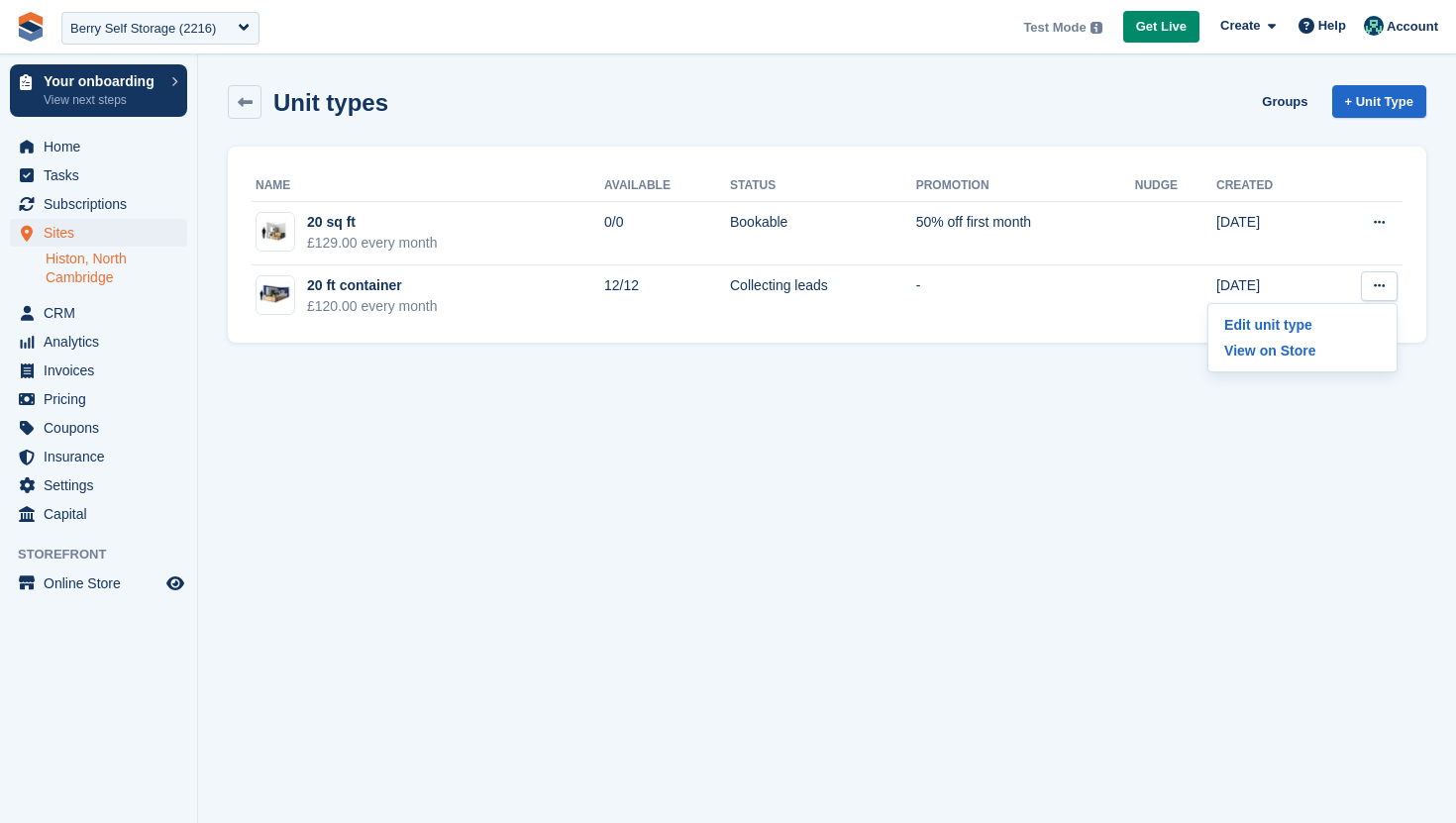 click on "Histon, North Cambridge" at bounding box center (116, 268) 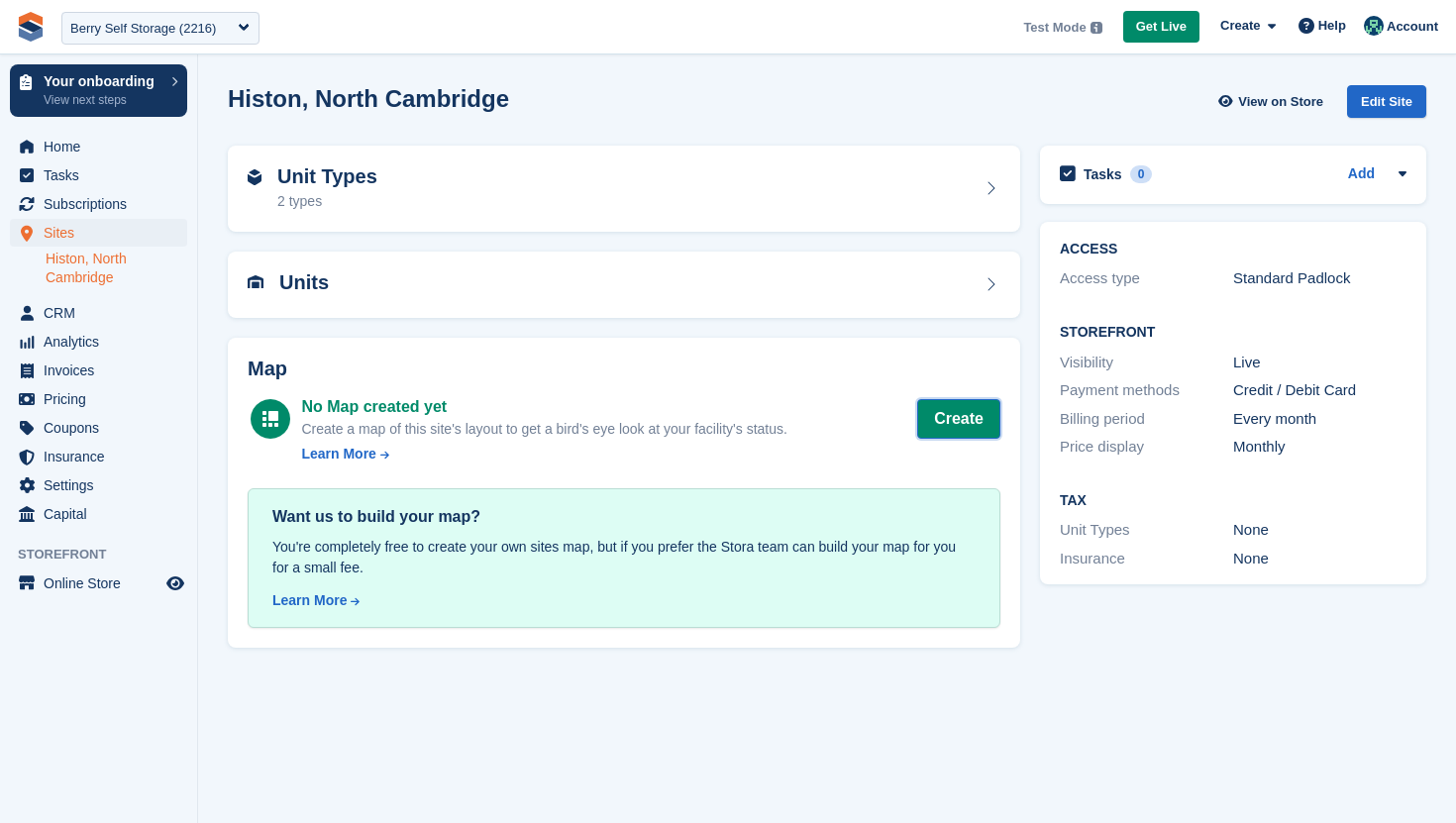 click on "Create" at bounding box center [959, 419] 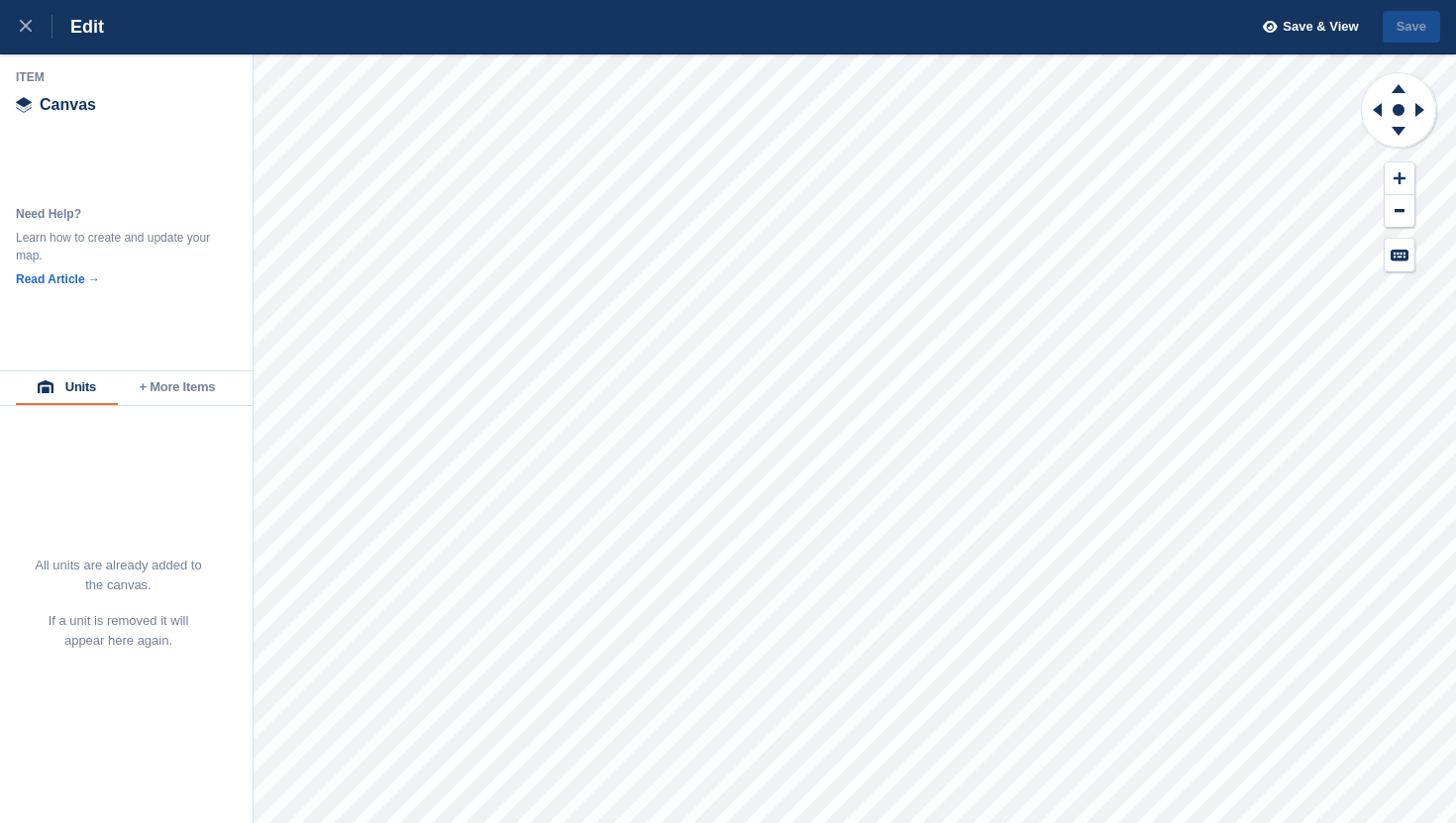 scroll, scrollTop: 0, scrollLeft: 0, axis: both 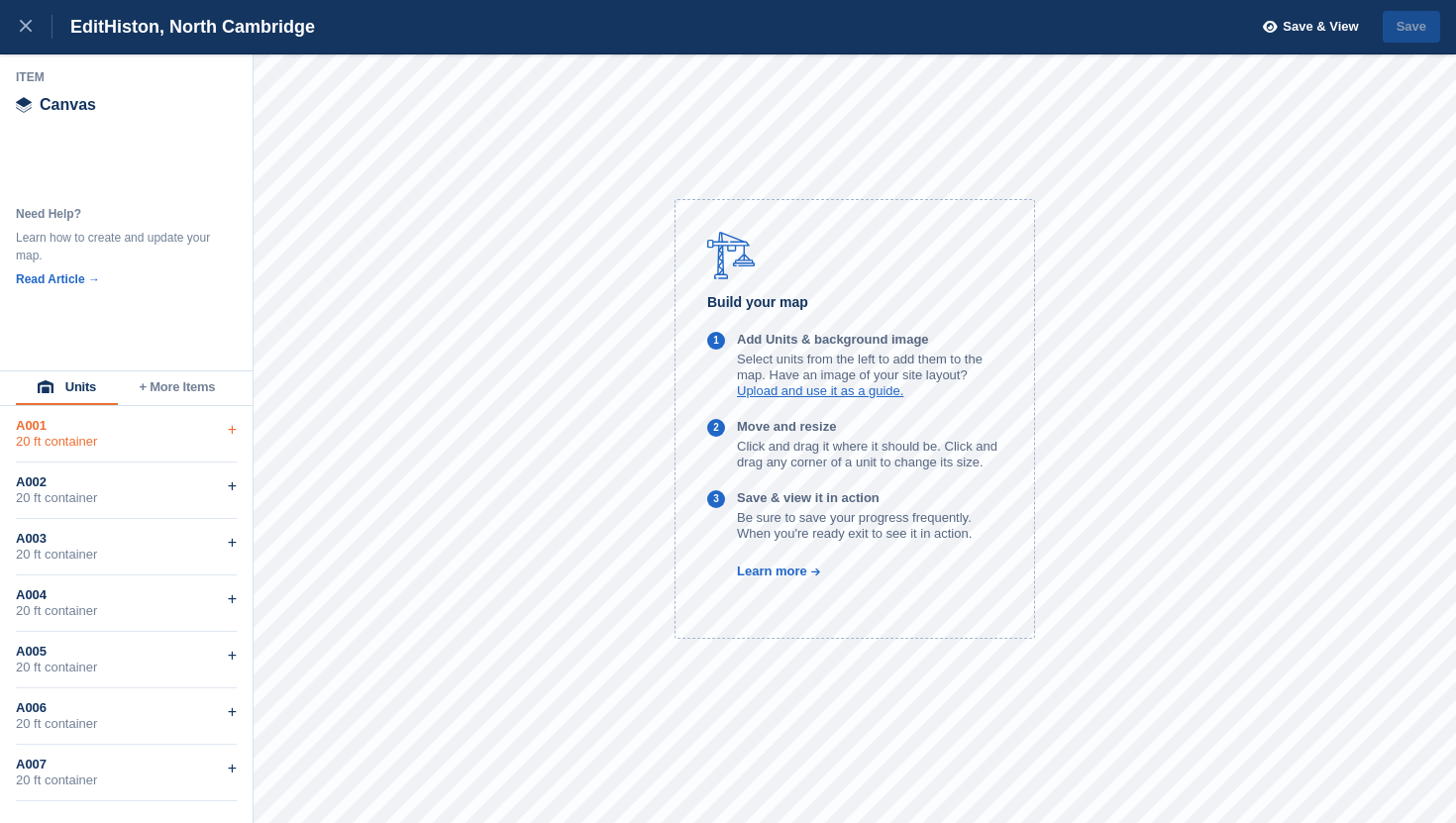 click on "A001" at bounding box center (126, 426) 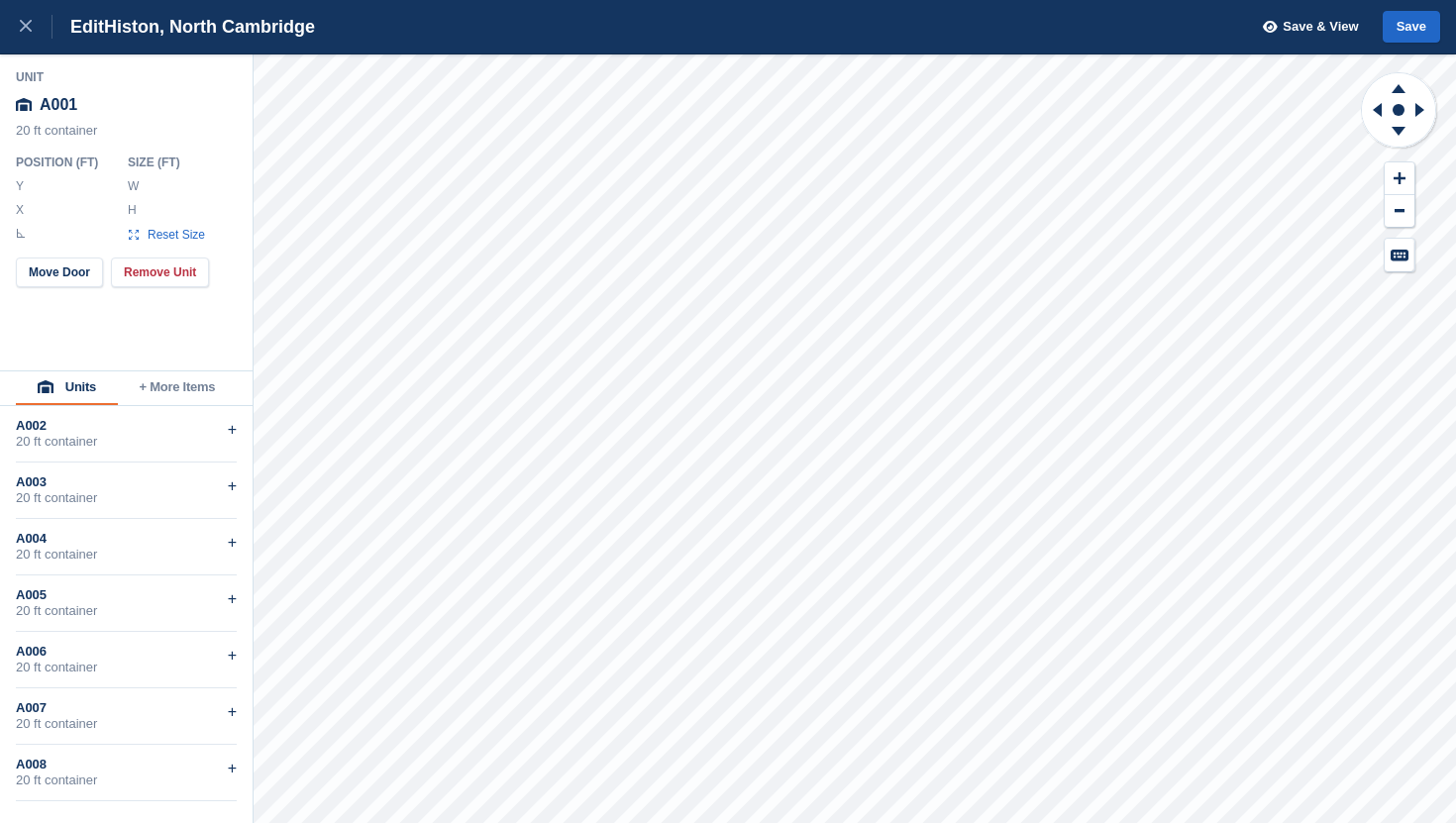 type on "*****" 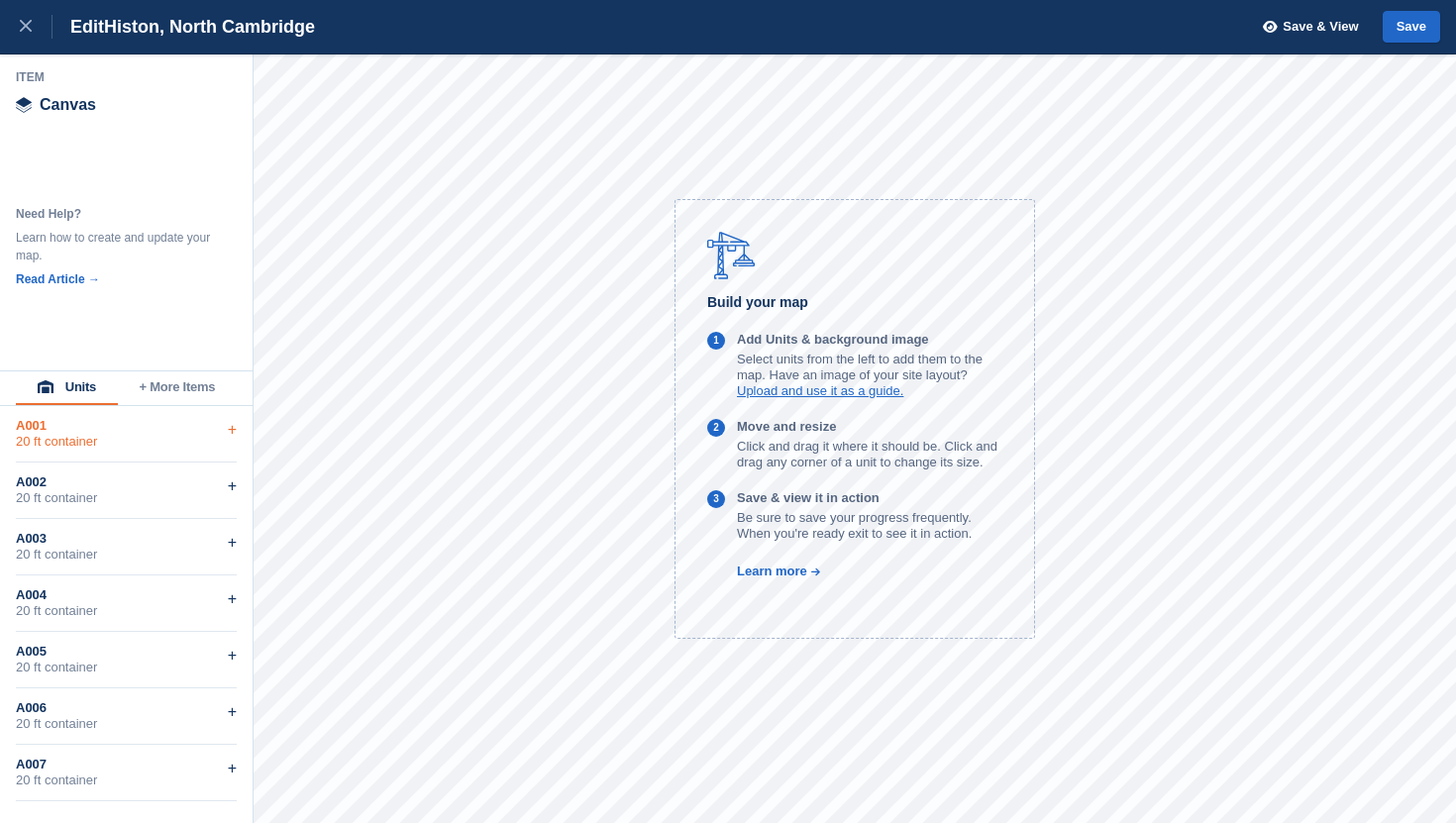 click on "A001 20 ft container +" at bounding box center (126, 434) 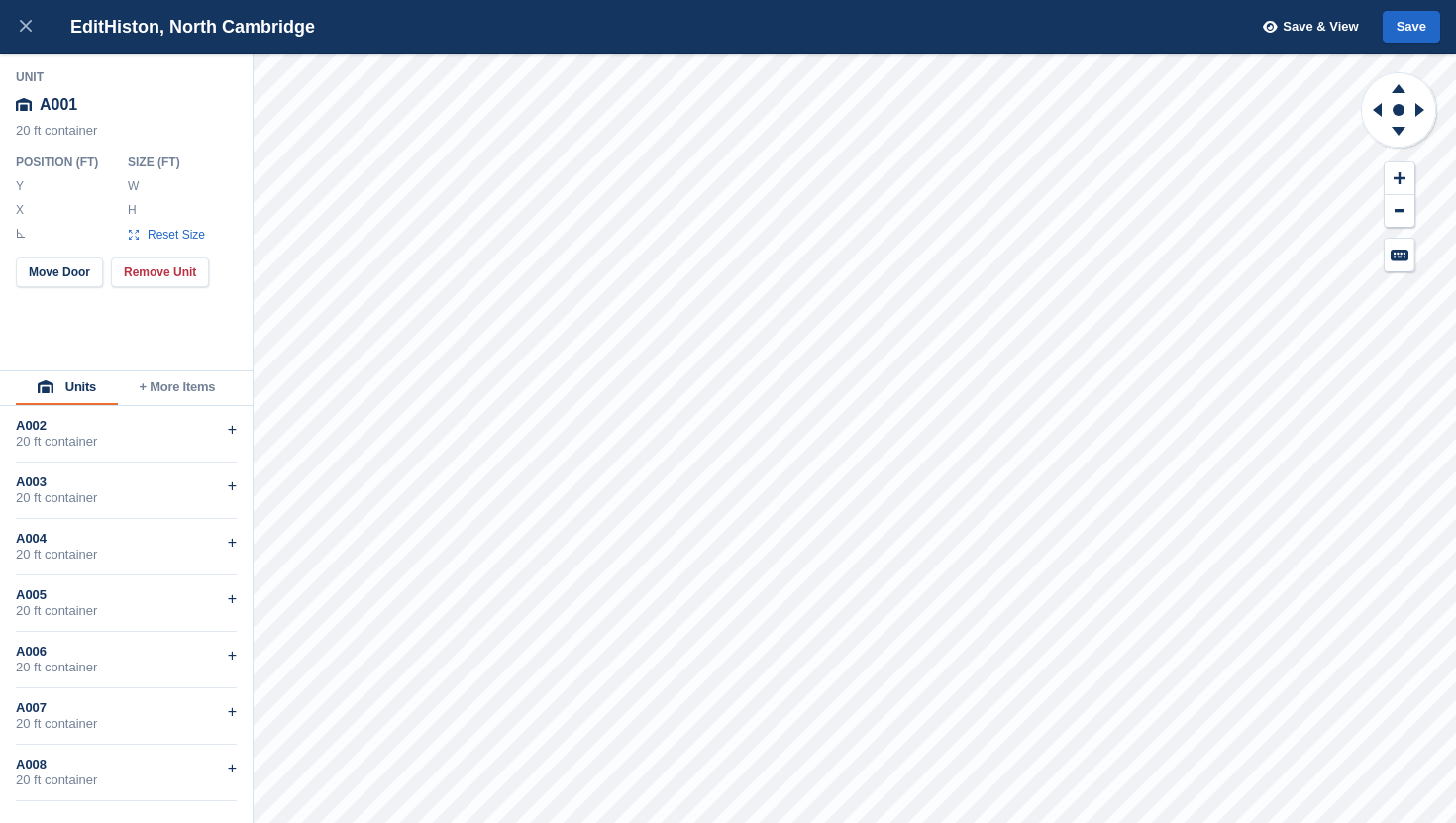 type on "****" 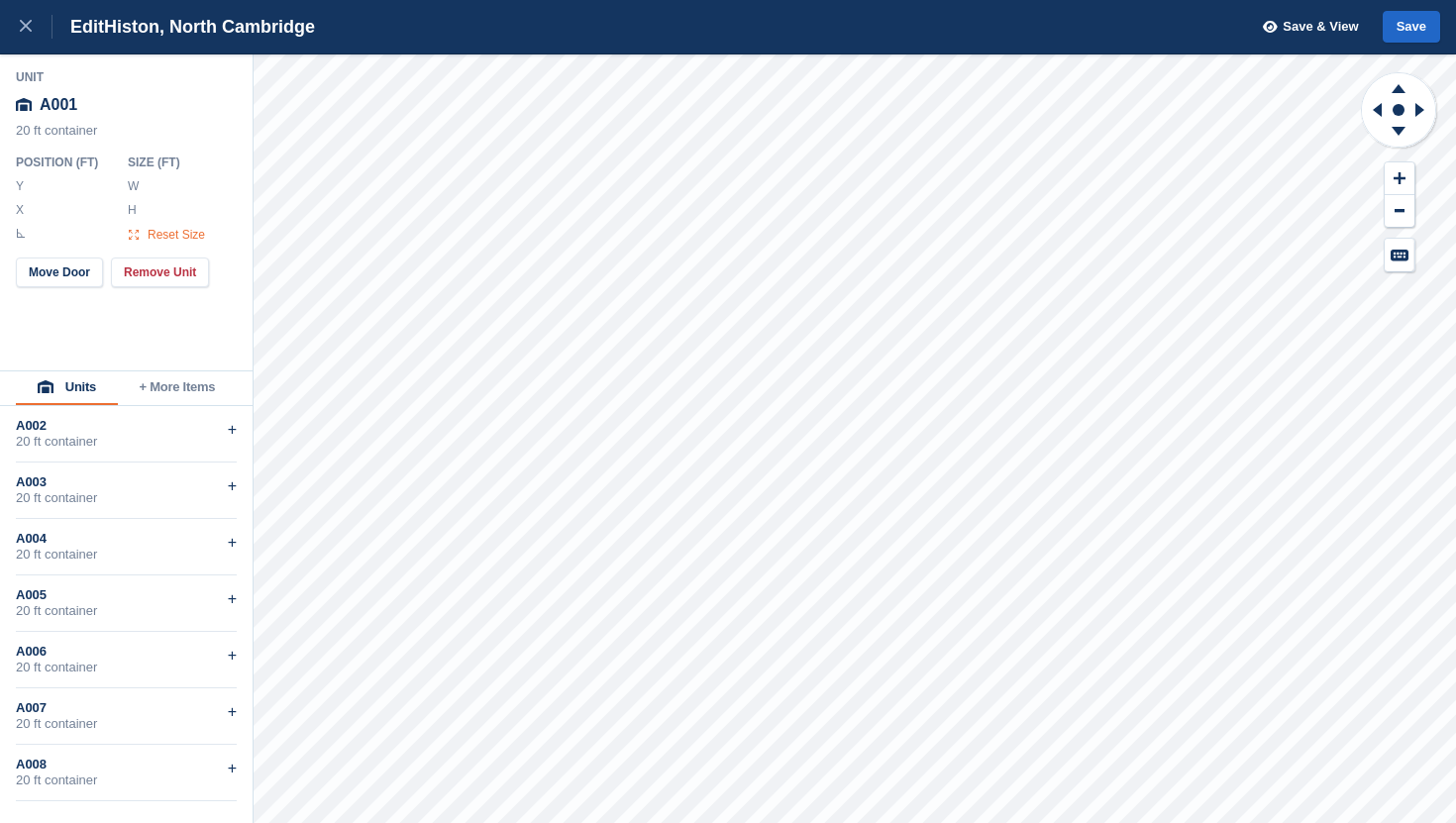 click on "Reset Size" at bounding box center [176, 235] 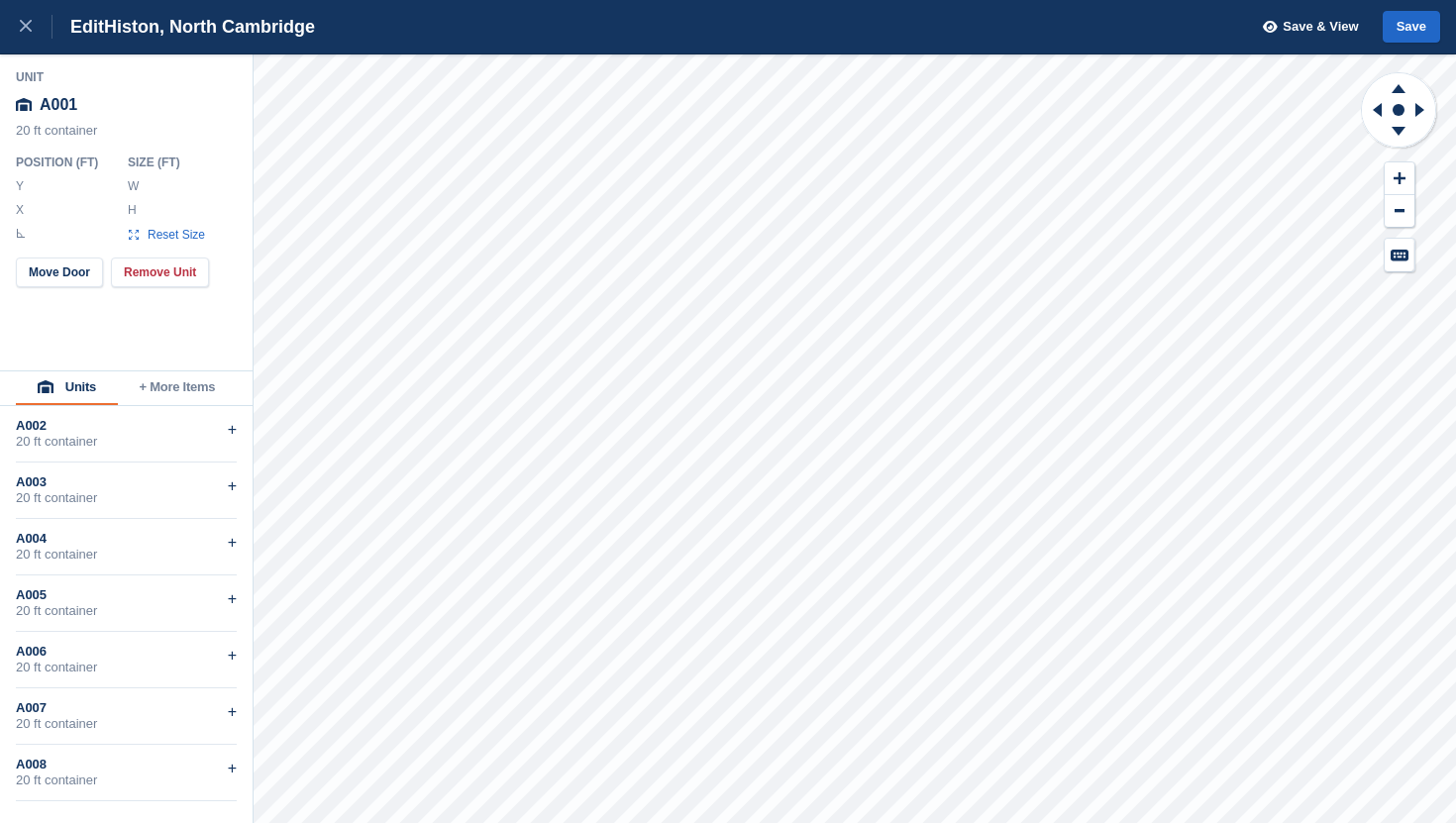 type on "****" 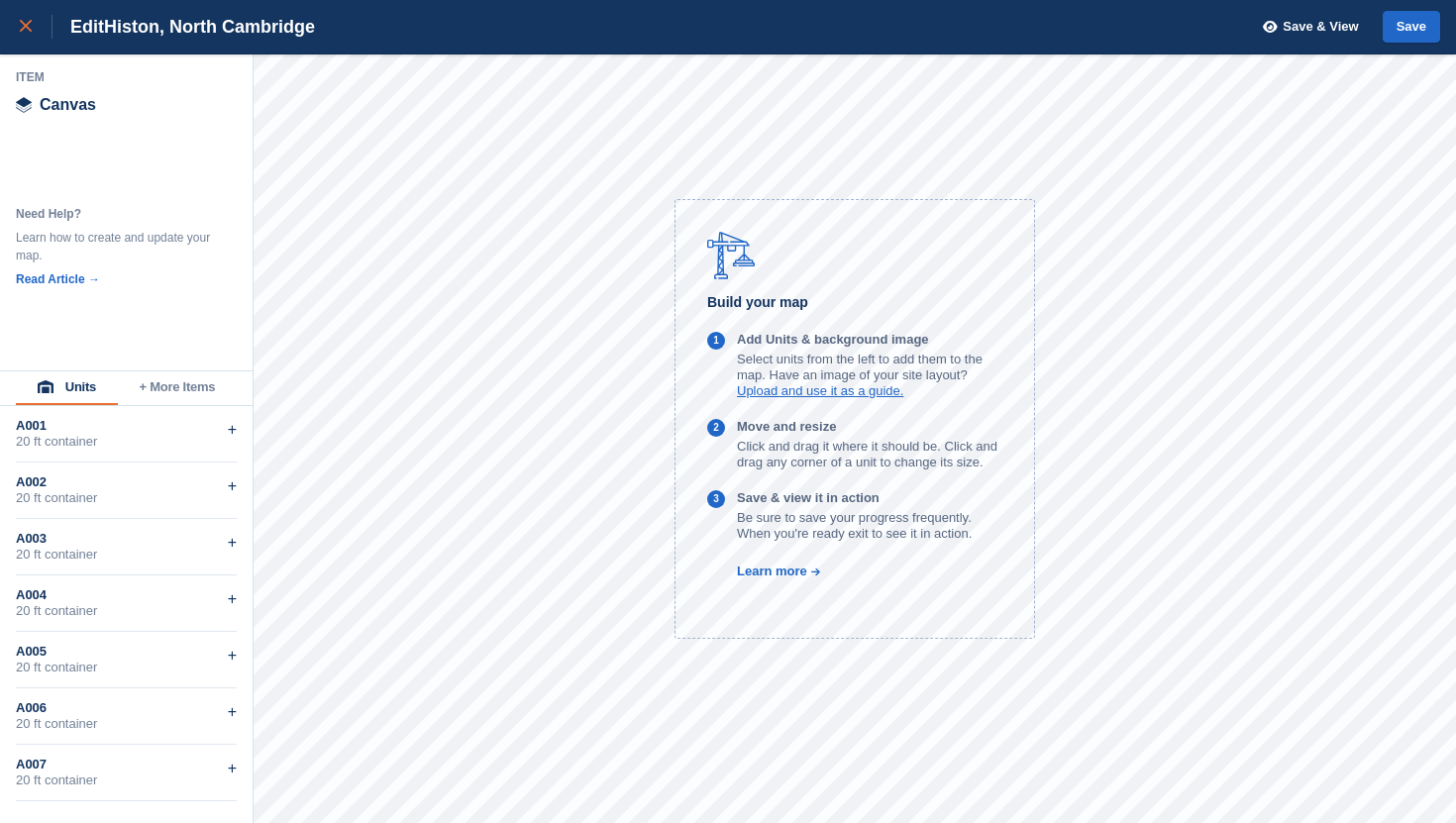 click 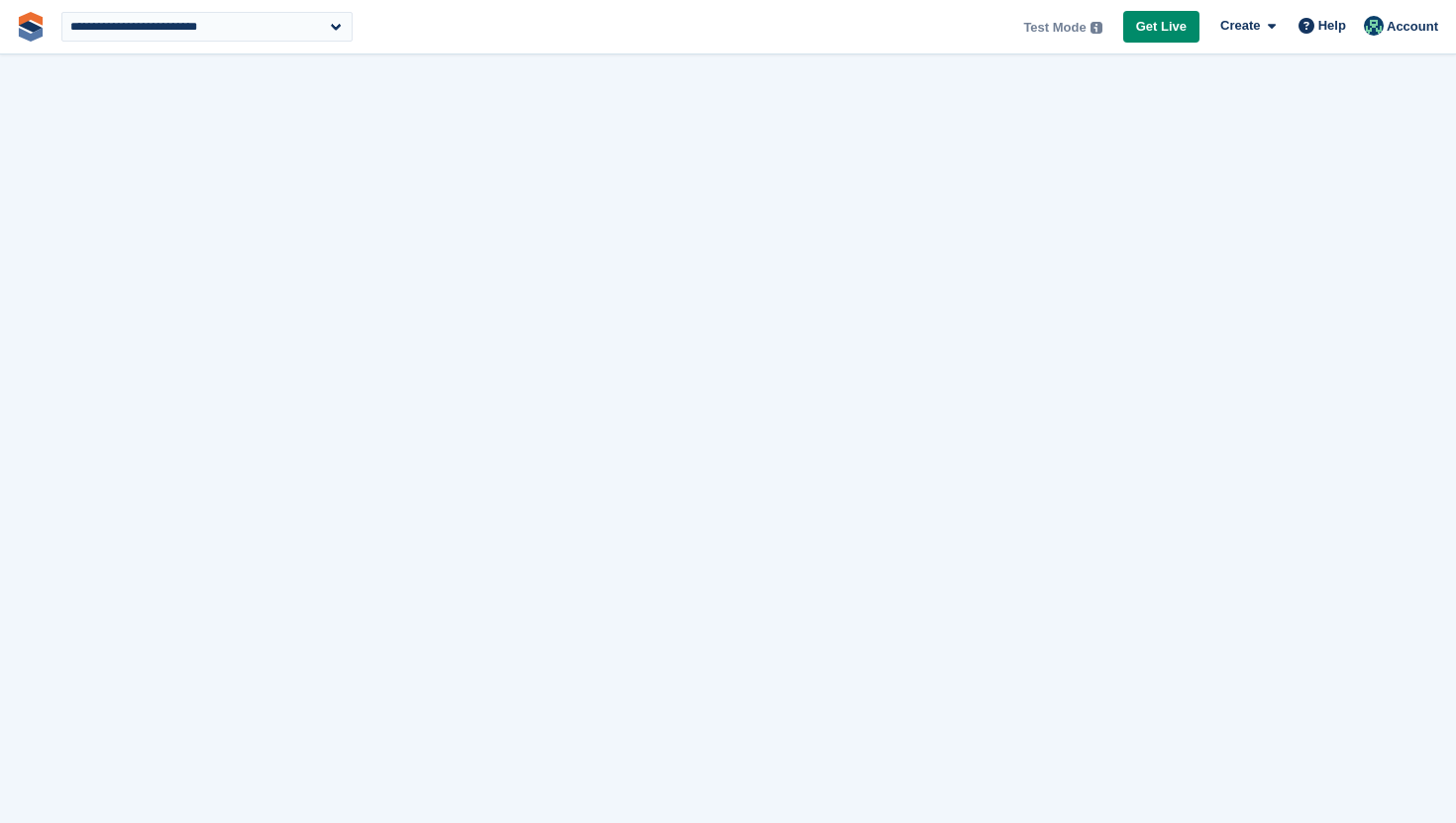 scroll, scrollTop: 0, scrollLeft: 0, axis: both 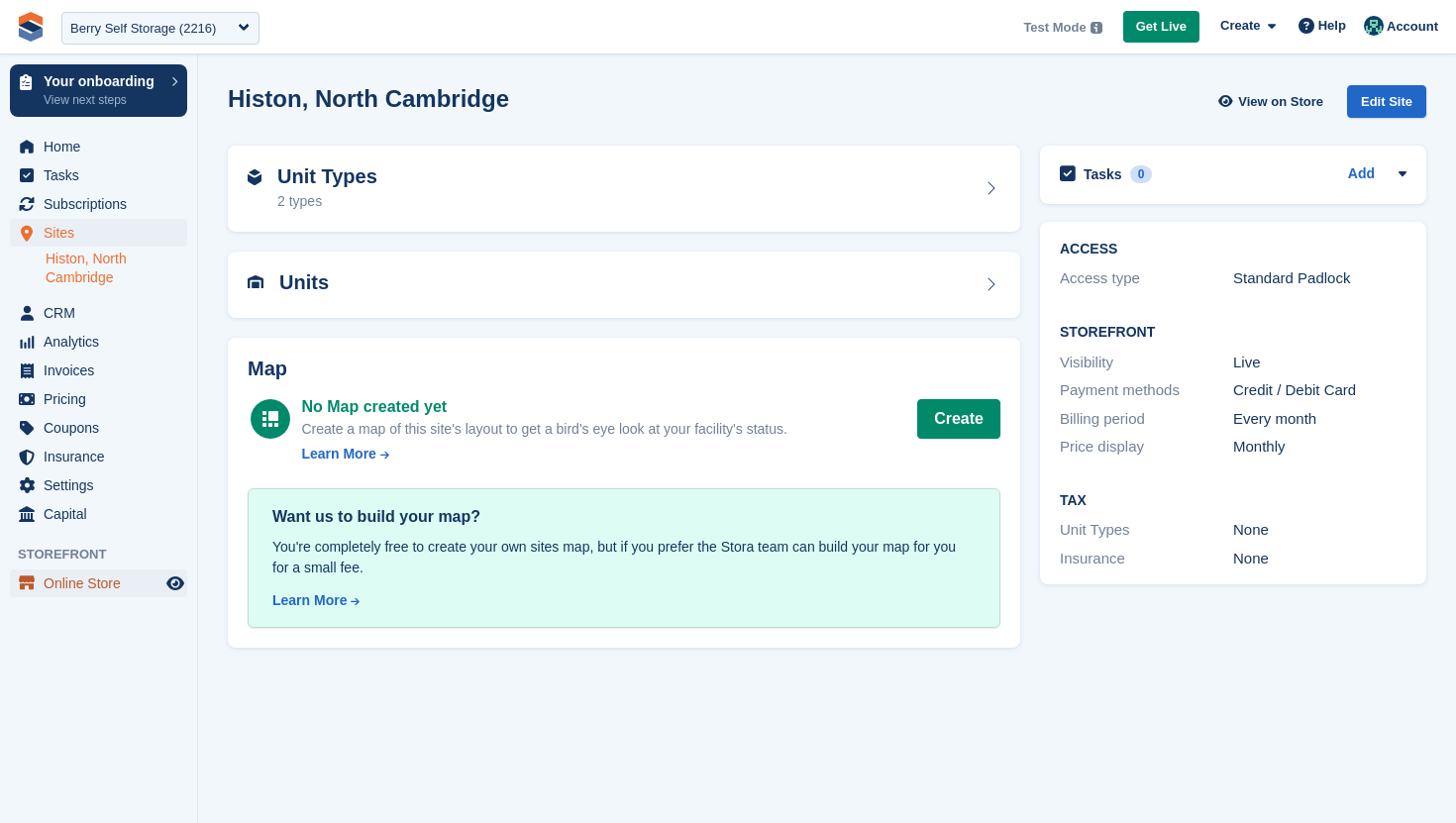 click on "Online Store" at bounding box center [103, 583] 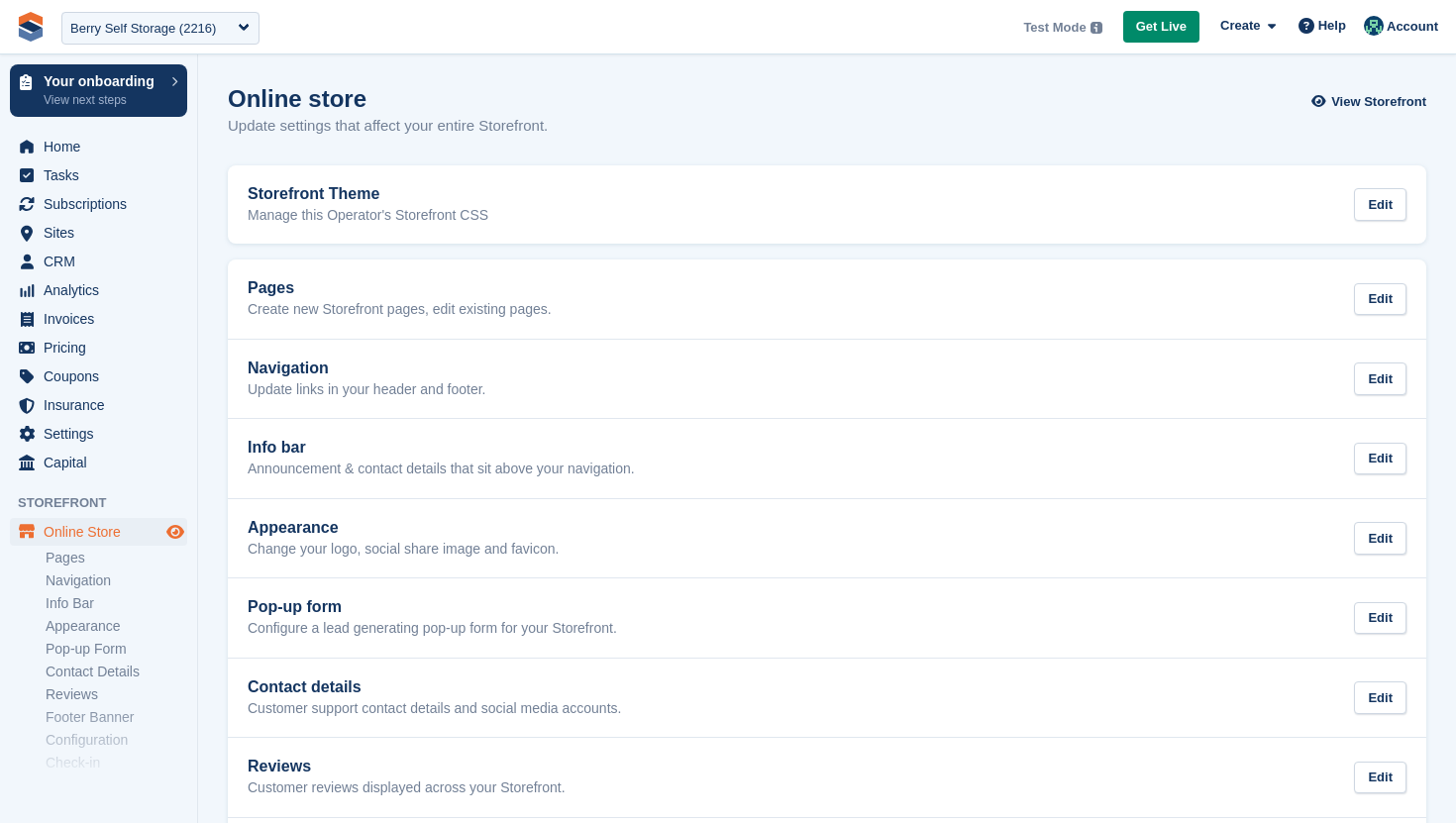 click at bounding box center (175, 532) 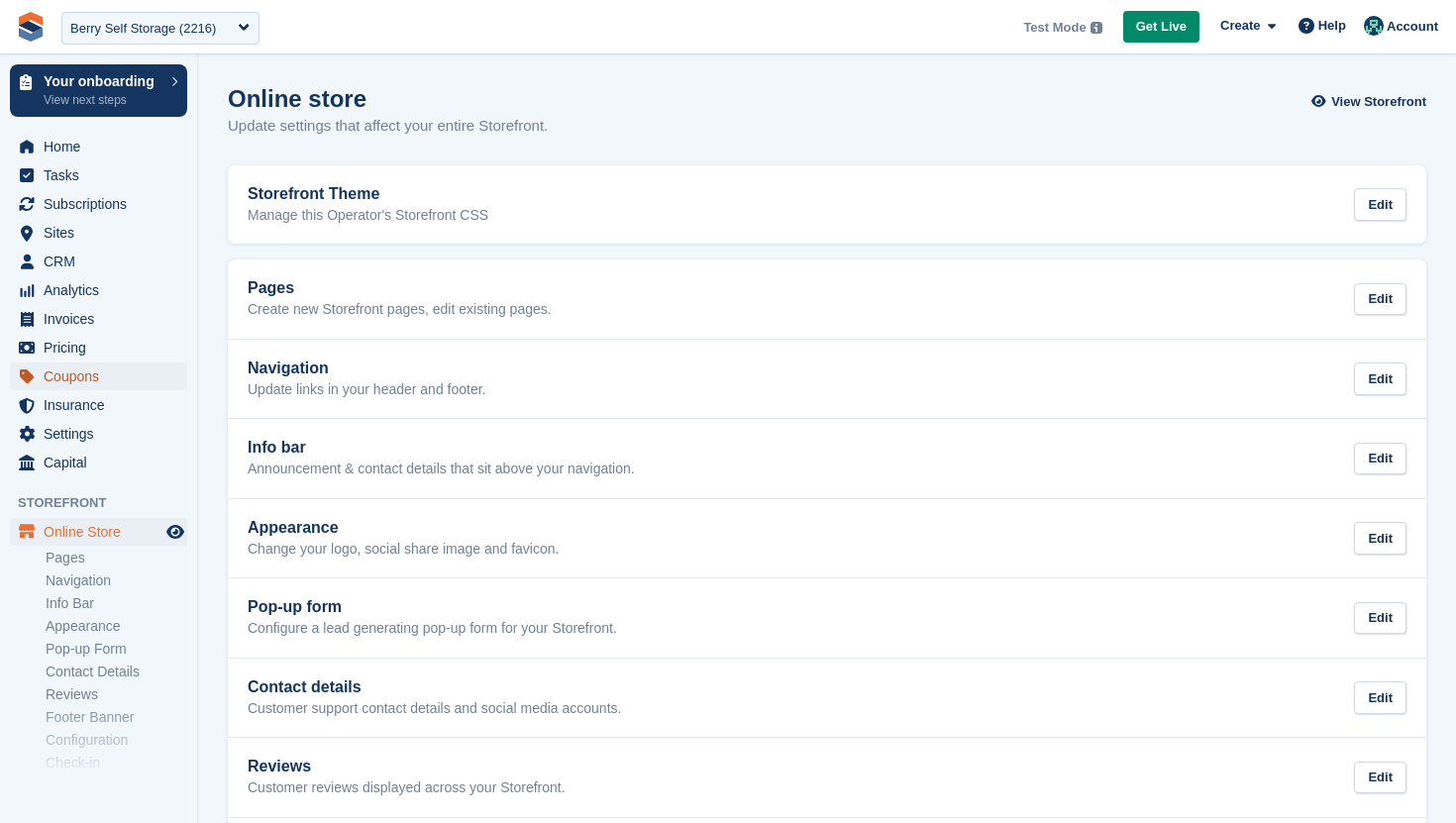 click on "Coupons" at bounding box center (103, 376) 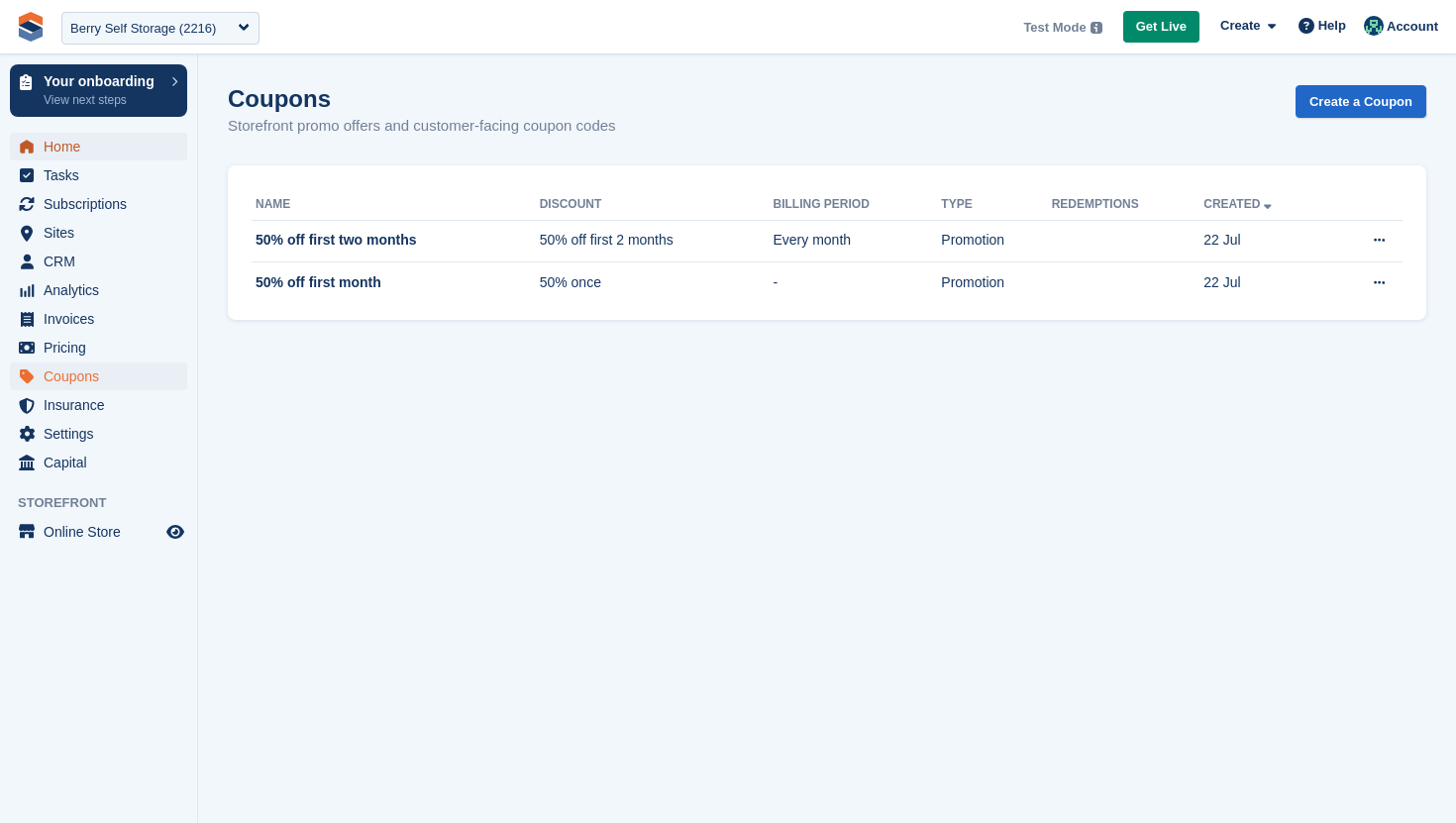 click on "Home" at bounding box center (103, 147) 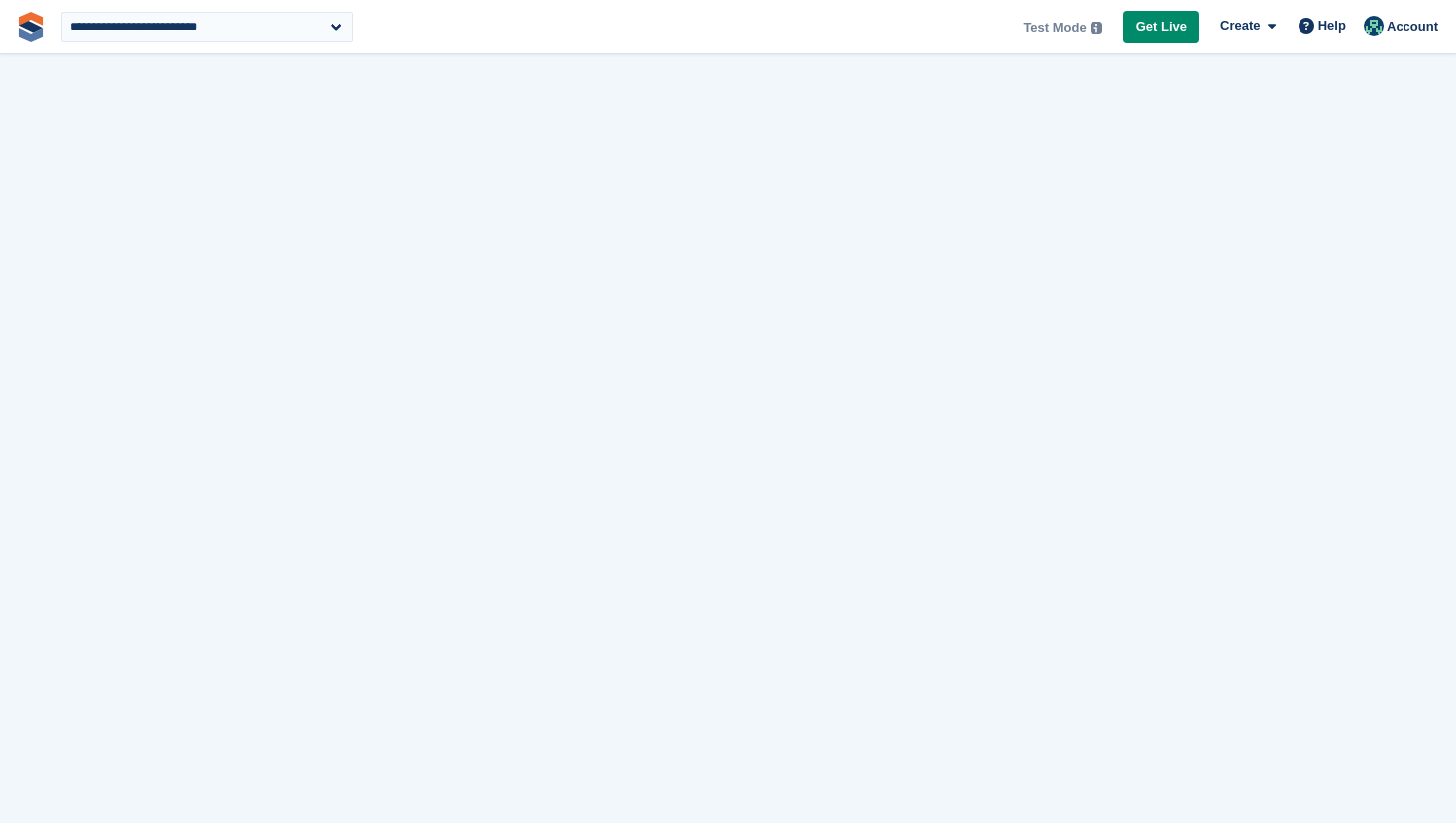 scroll, scrollTop: 0, scrollLeft: 0, axis: both 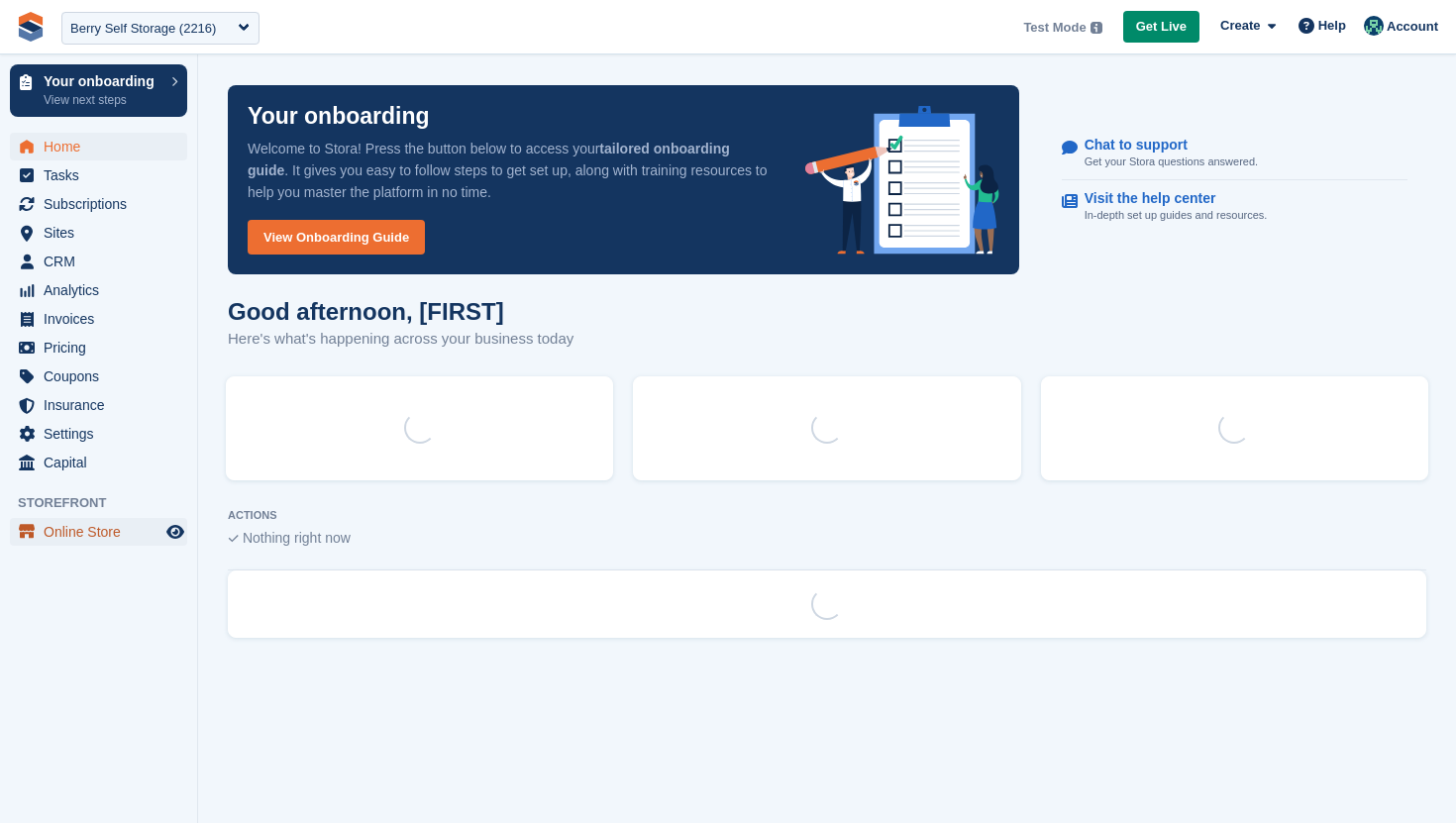 click on "Online Store" at bounding box center (103, 532) 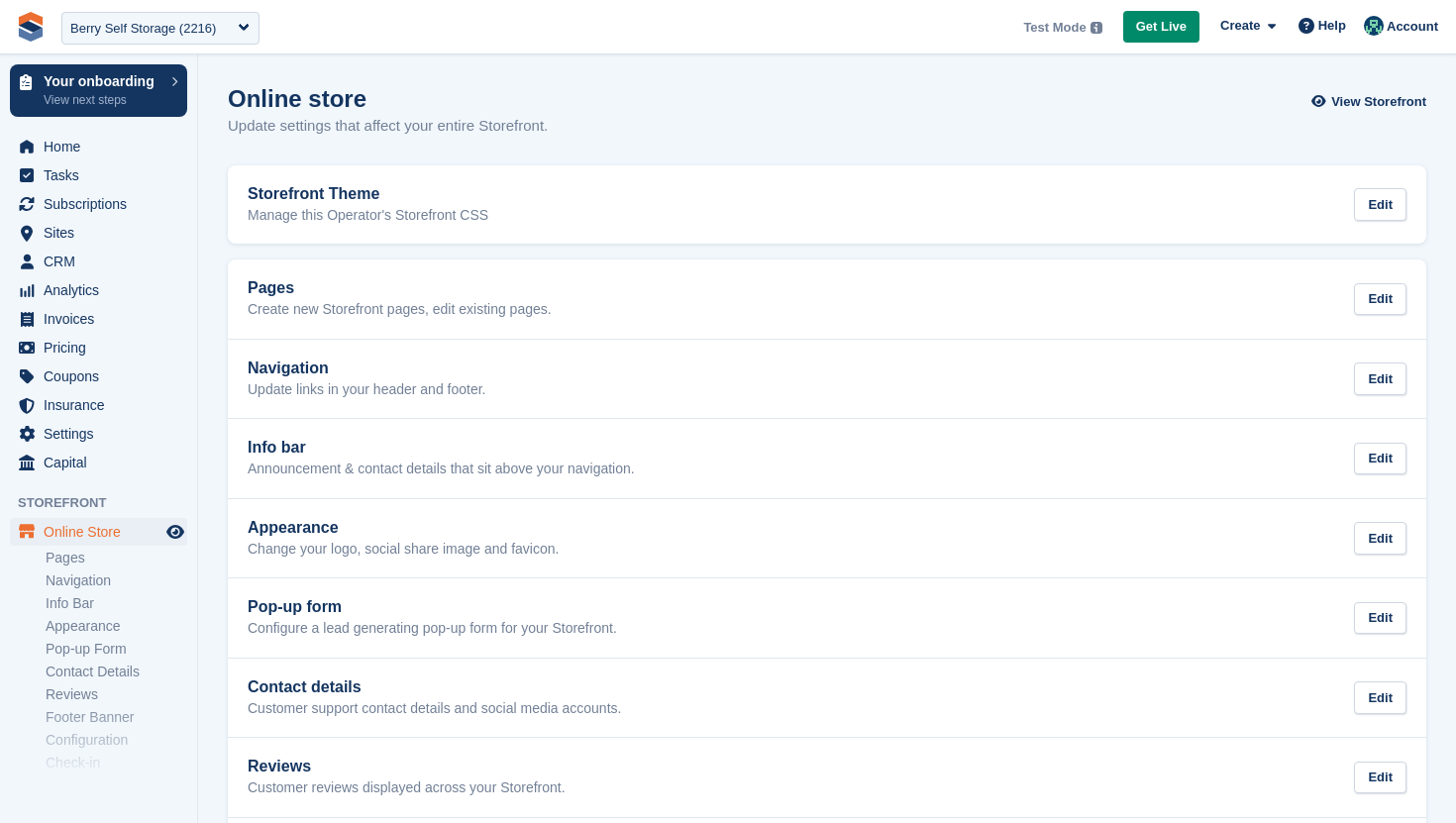 scroll, scrollTop: 0, scrollLeft: 0, axis: both 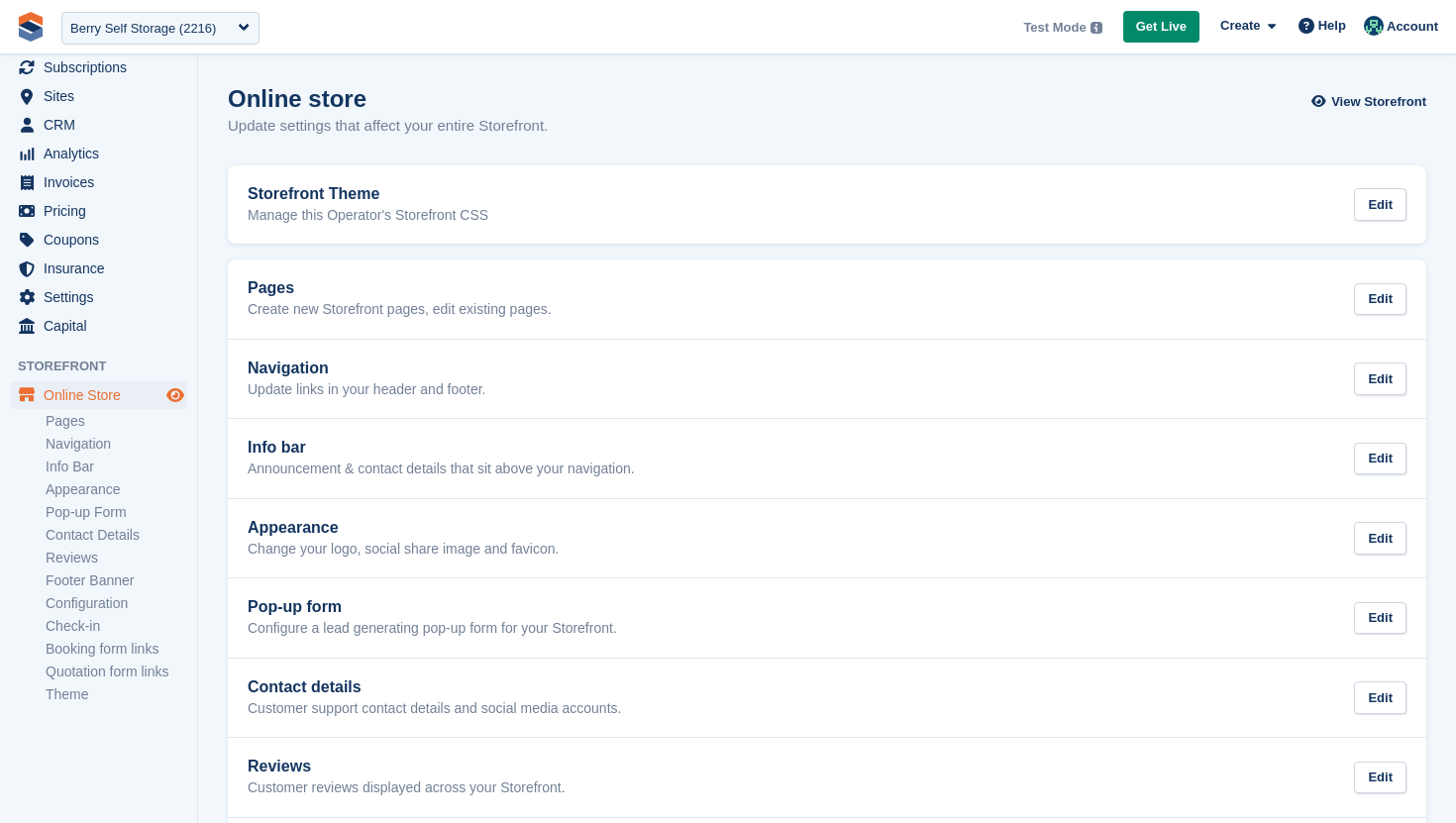click at bounding box center (175, 395) 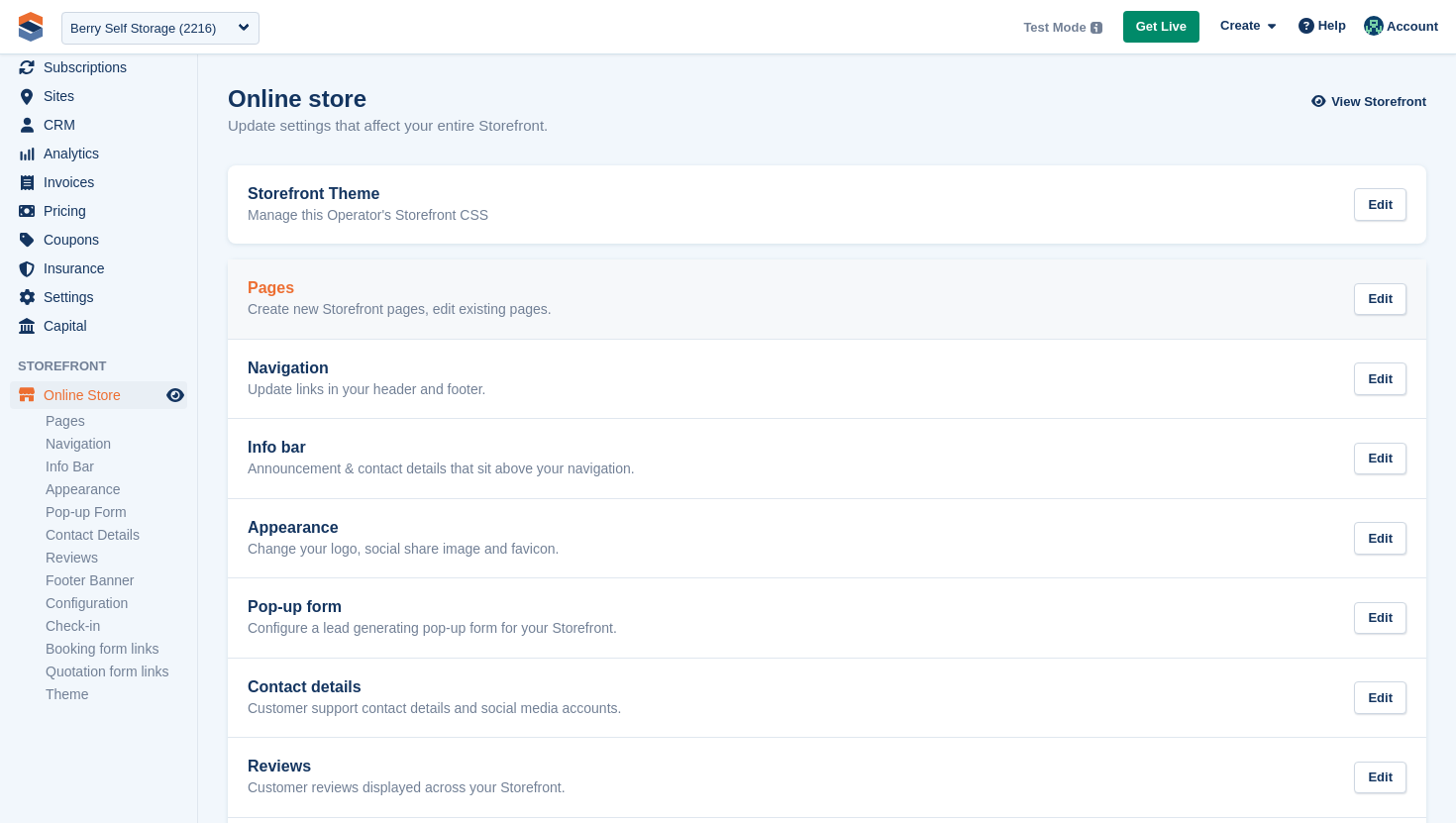 click on "Pages" at bounding box center (399, 288) 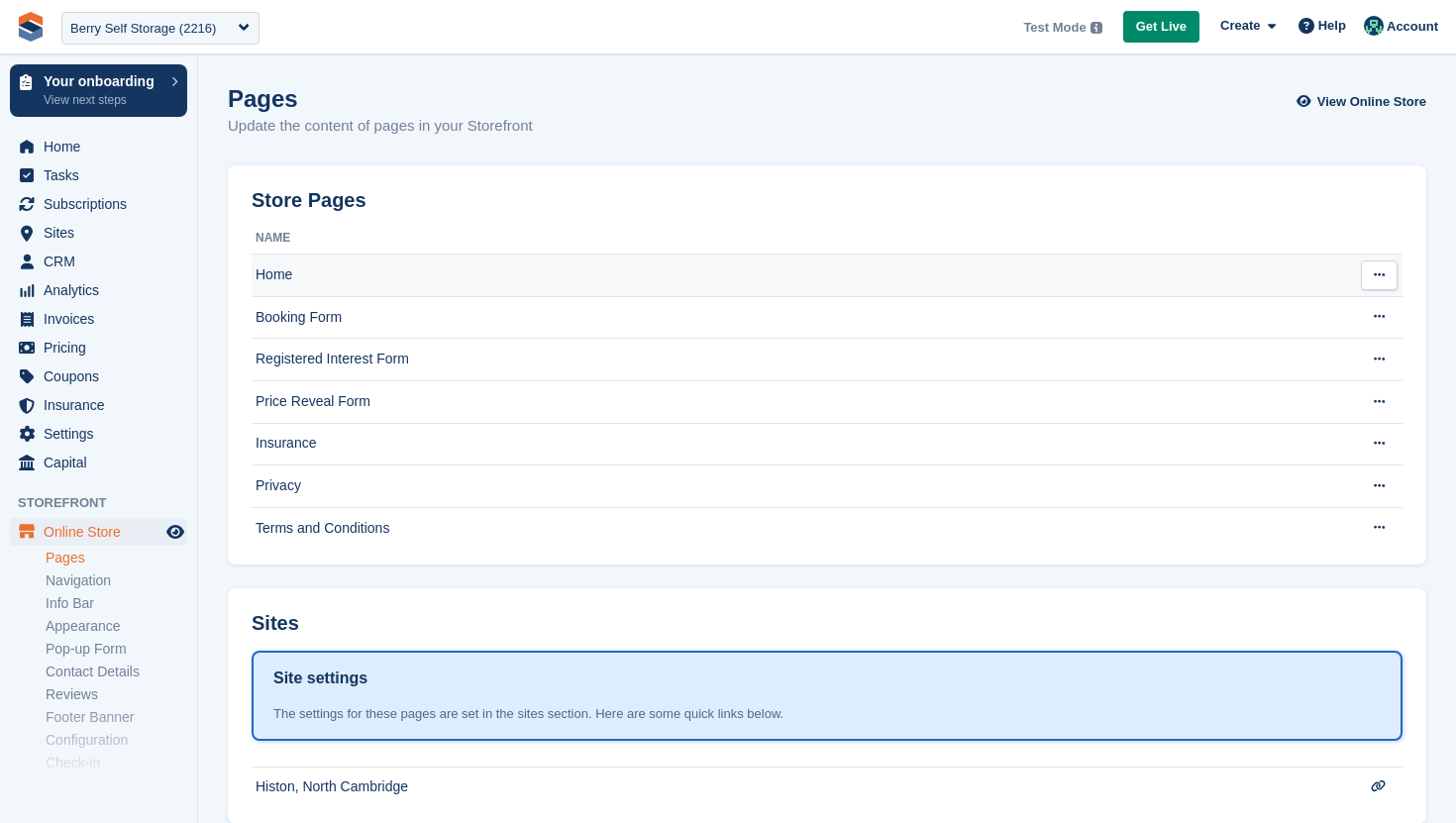 click at bounding box center [1379, 274] 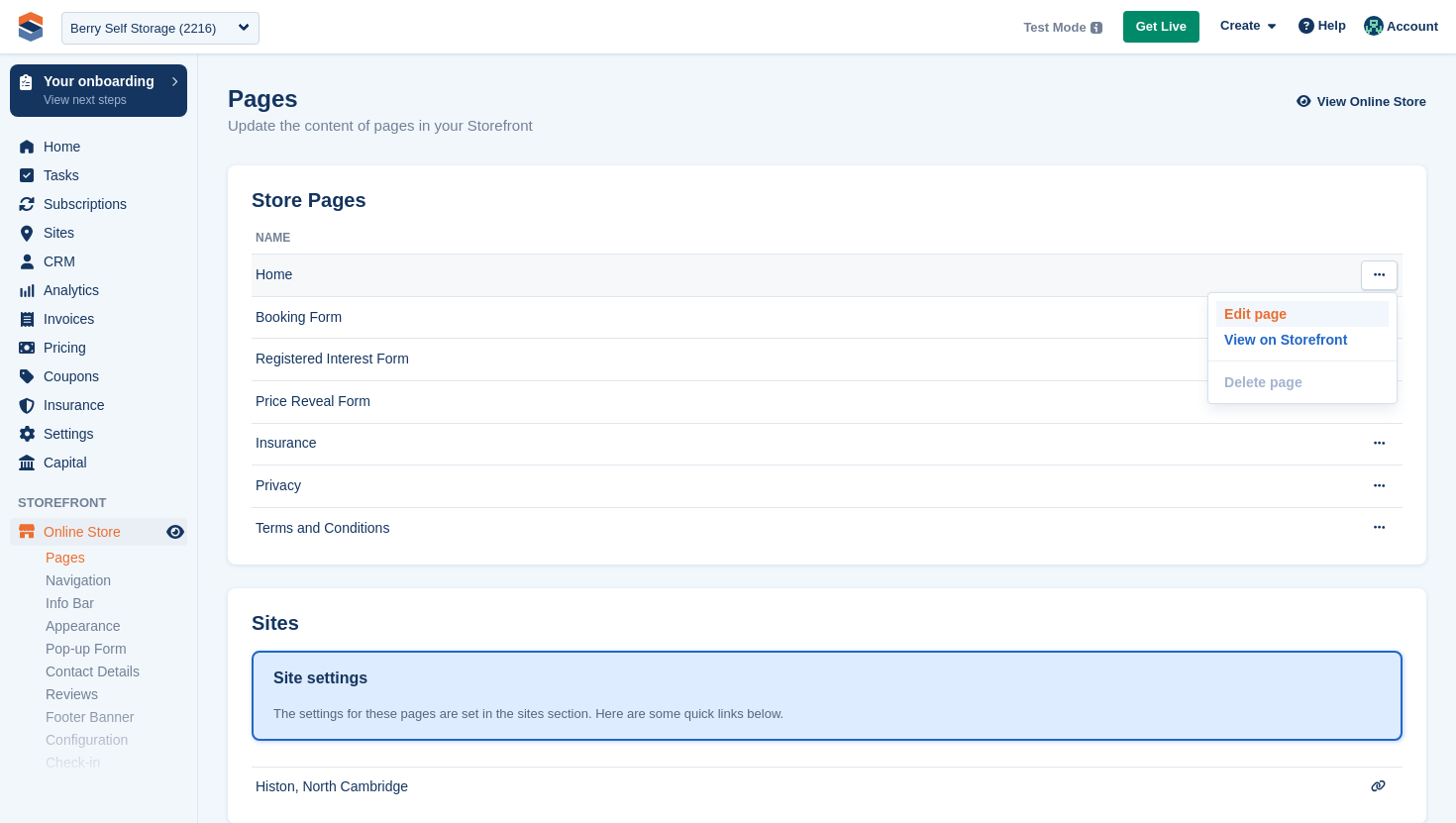 click on "Edit page" at bounding box center (1302, 314) 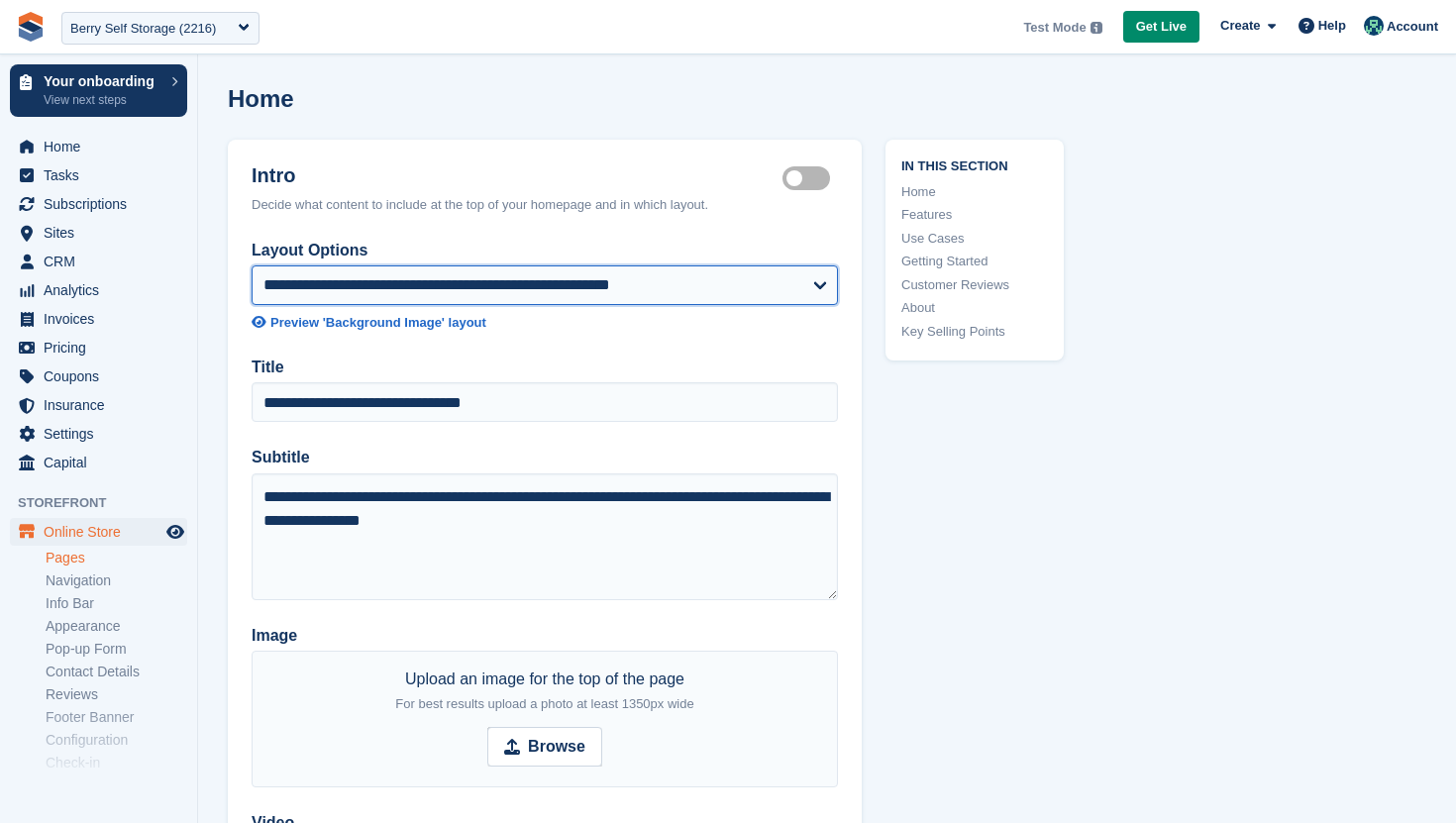 click on "**********" at bounding box center [545, 285] 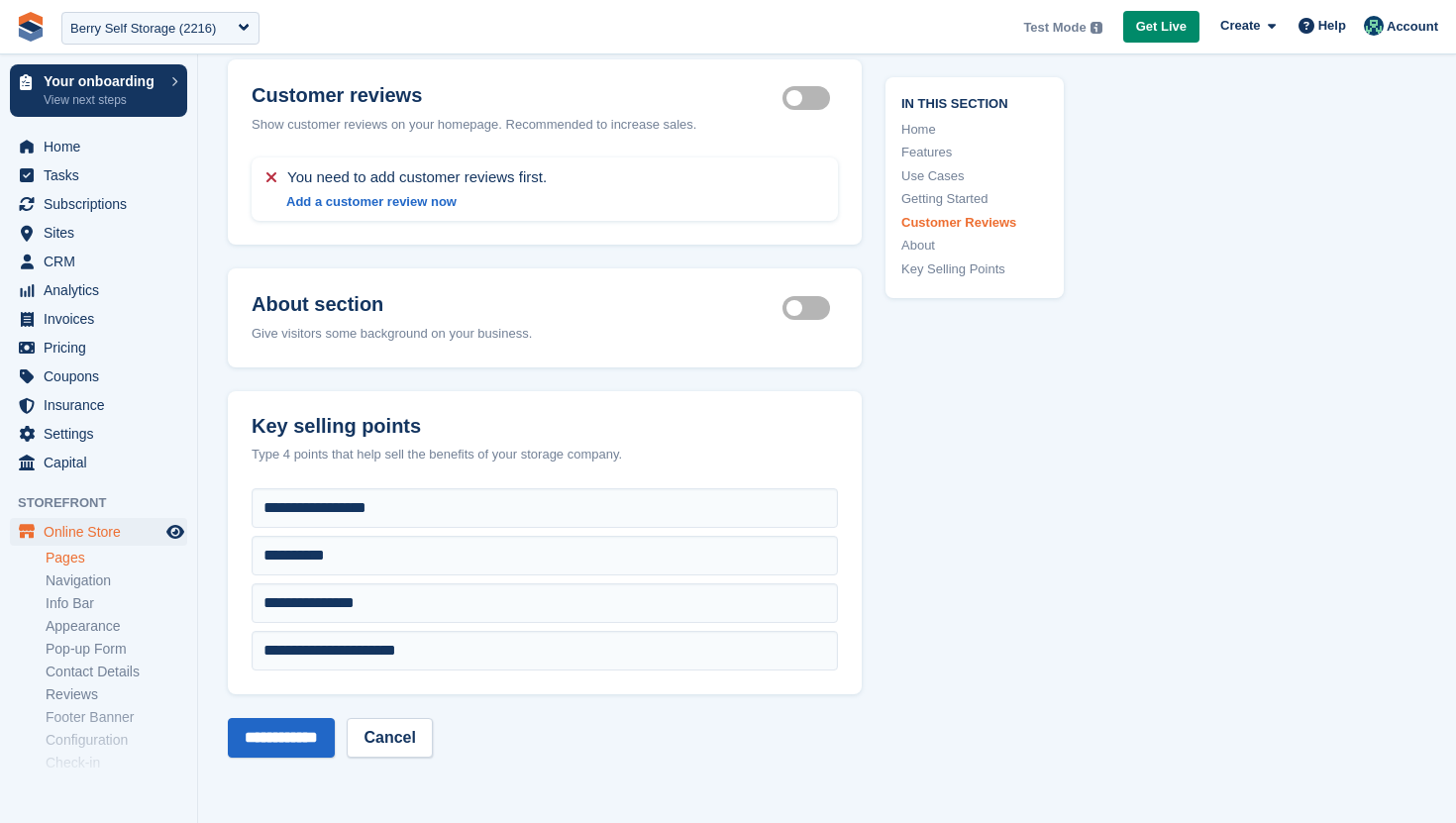 scroll, scrollTop: 5192, scrollLeft: 0, axis: vertical 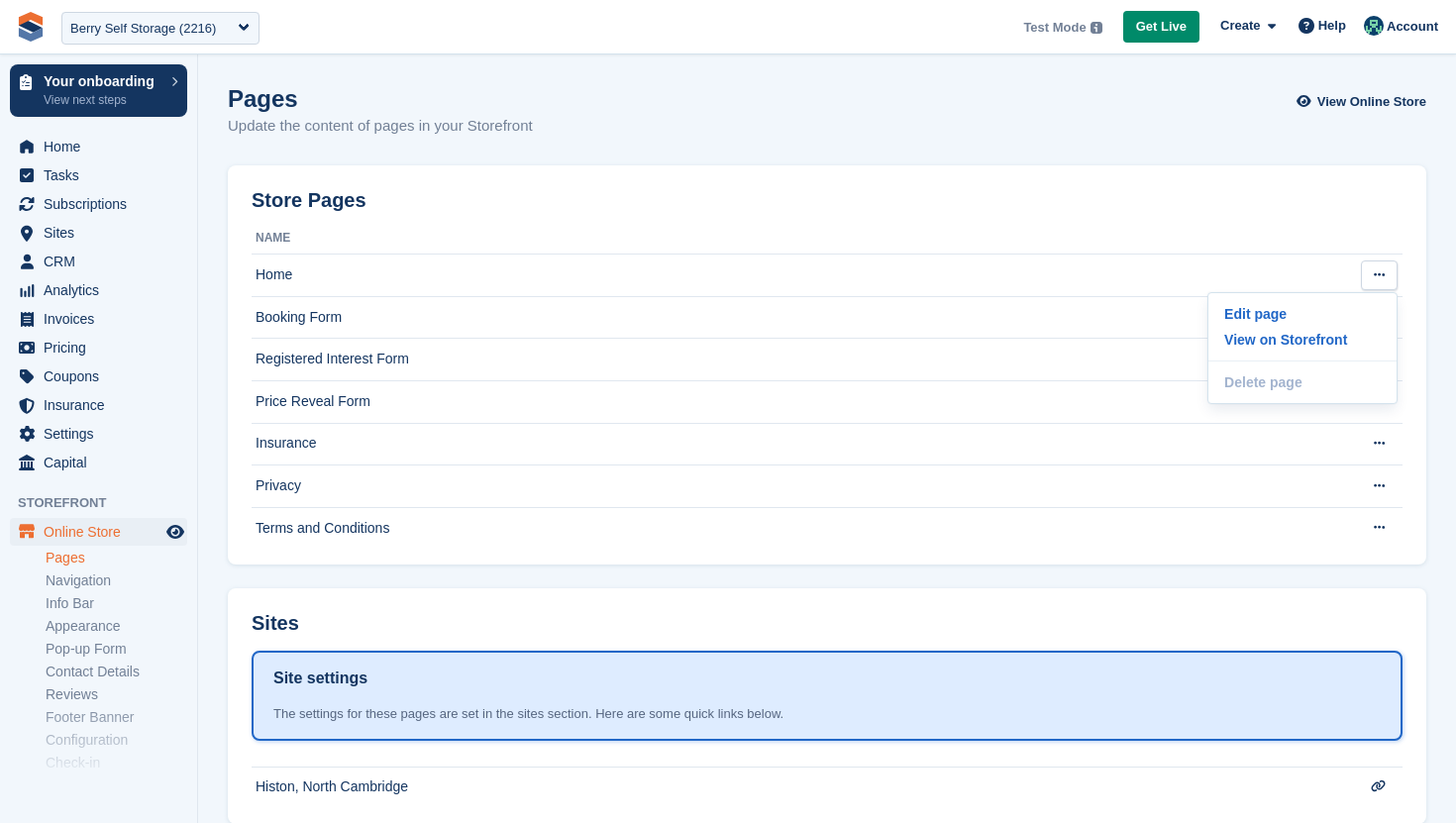 click on "Pages
Update the content of pages in your Storefront
View Online Store
Store Pages
Name
Home
Edit page
View on Storefront
Delete page
This page cannot be deleted because it is required for Storefront bookings.
Booking Form
Edit page
View on Storefront
Delete page
This page cannot be deleted because it is required for Storefront bookings.
Registered Interest Form
Edit page" at bounding box center [827, 509] 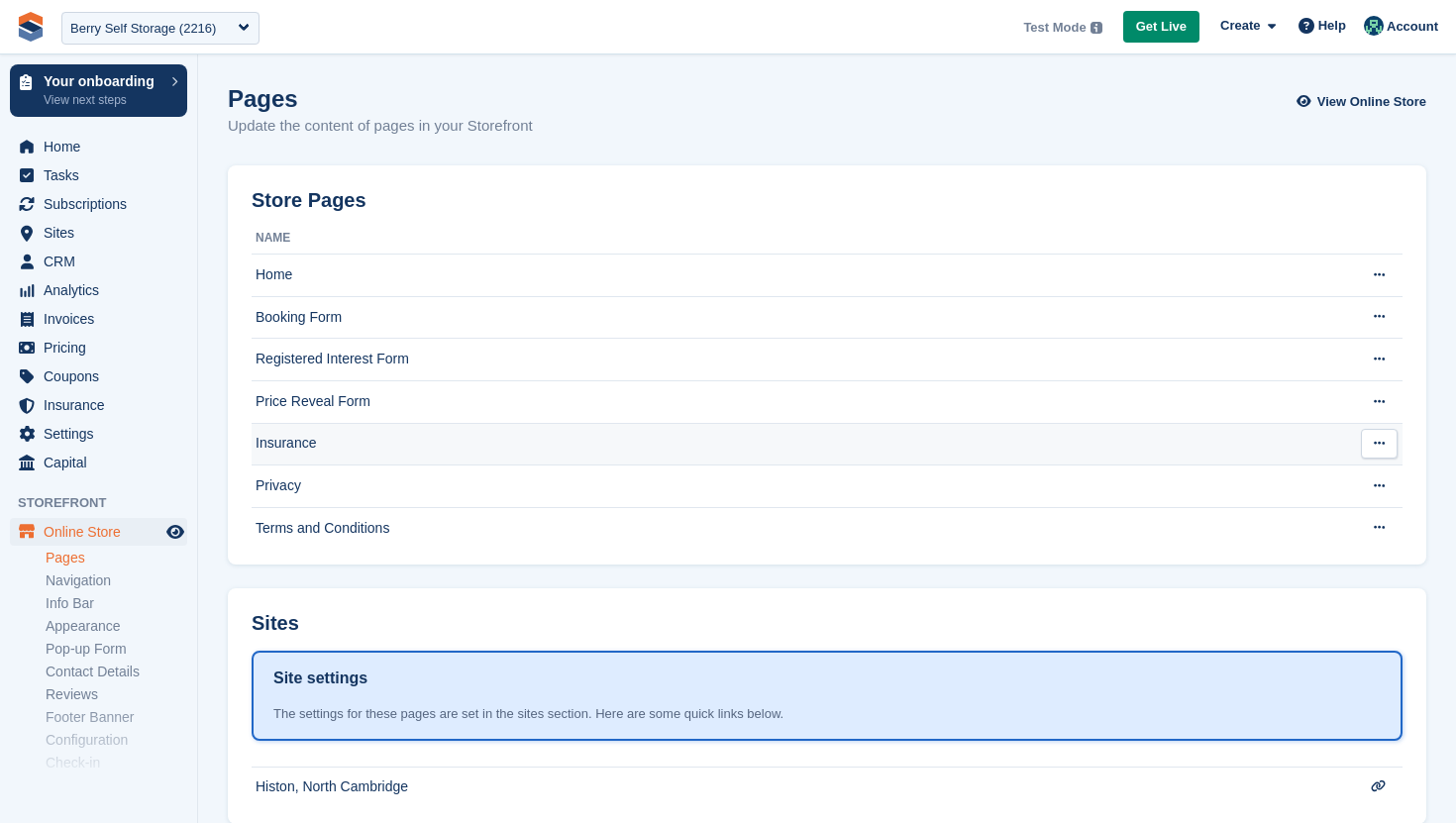 click at bounding box center (1379, 443) 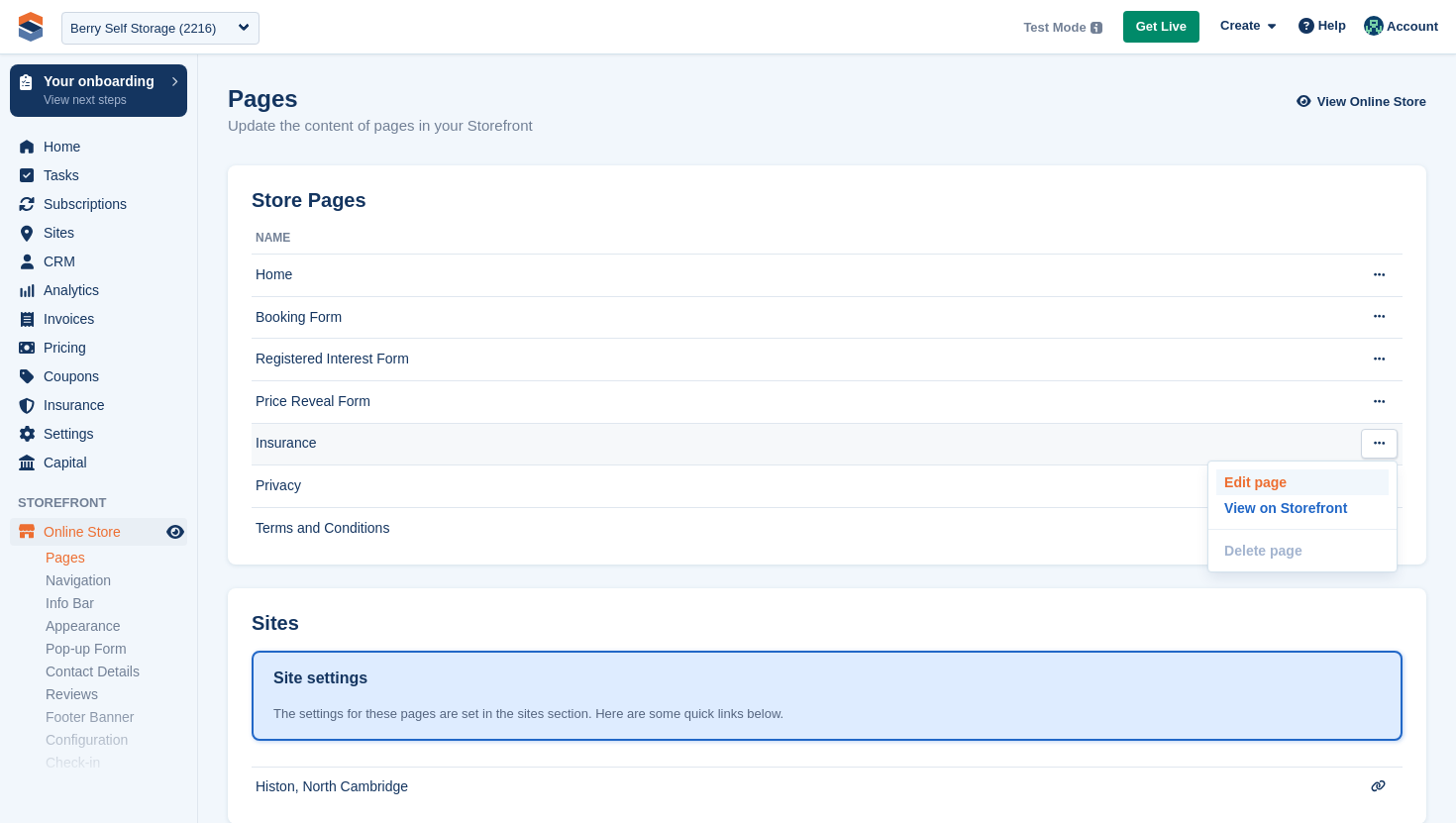 click on "Edit page" at bounding box center (1302, 482) 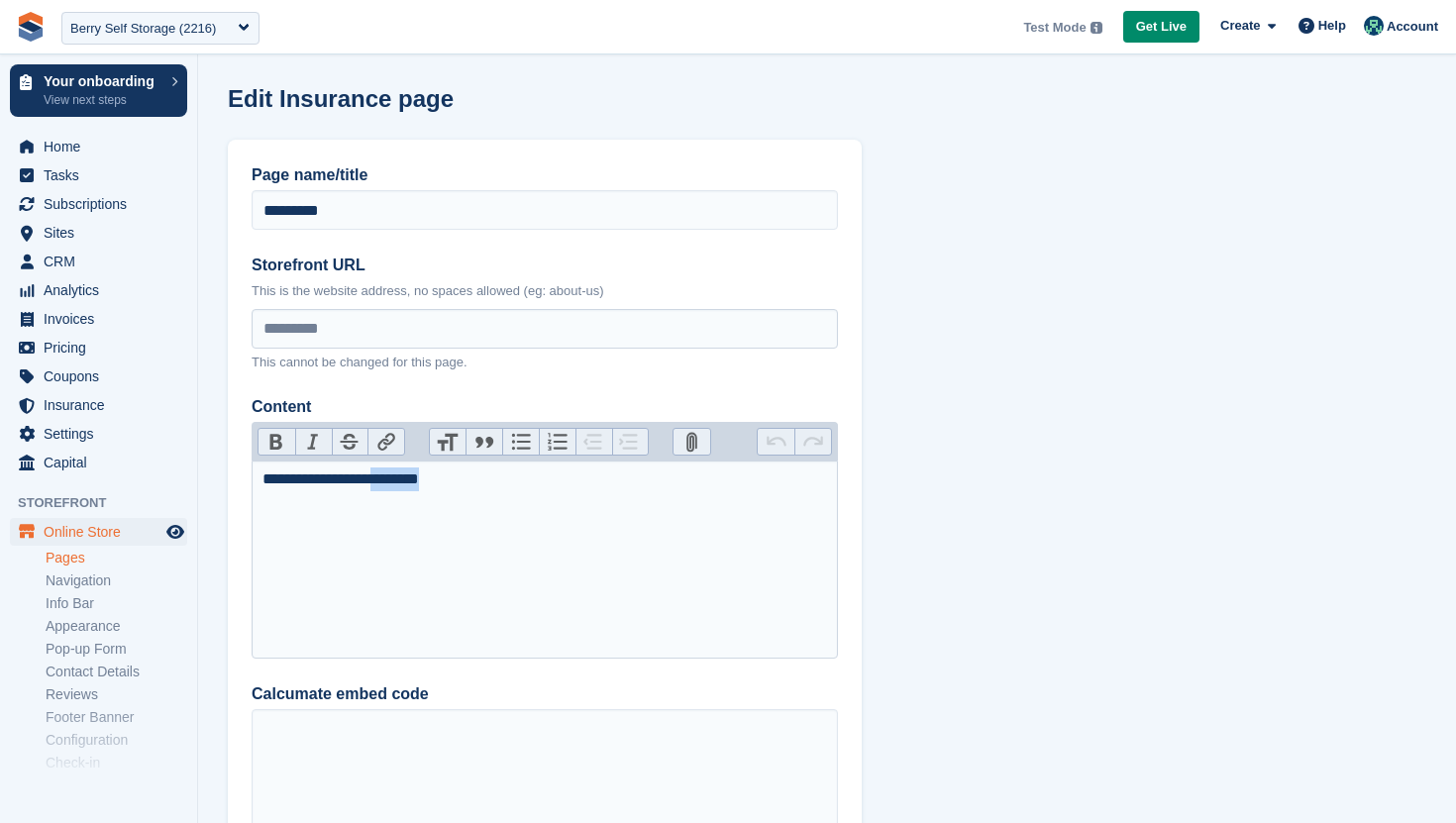 drag, startPoint x: 467, startPoint y: 471, endPoint x: 392, endPoint y: 471, distance: 75 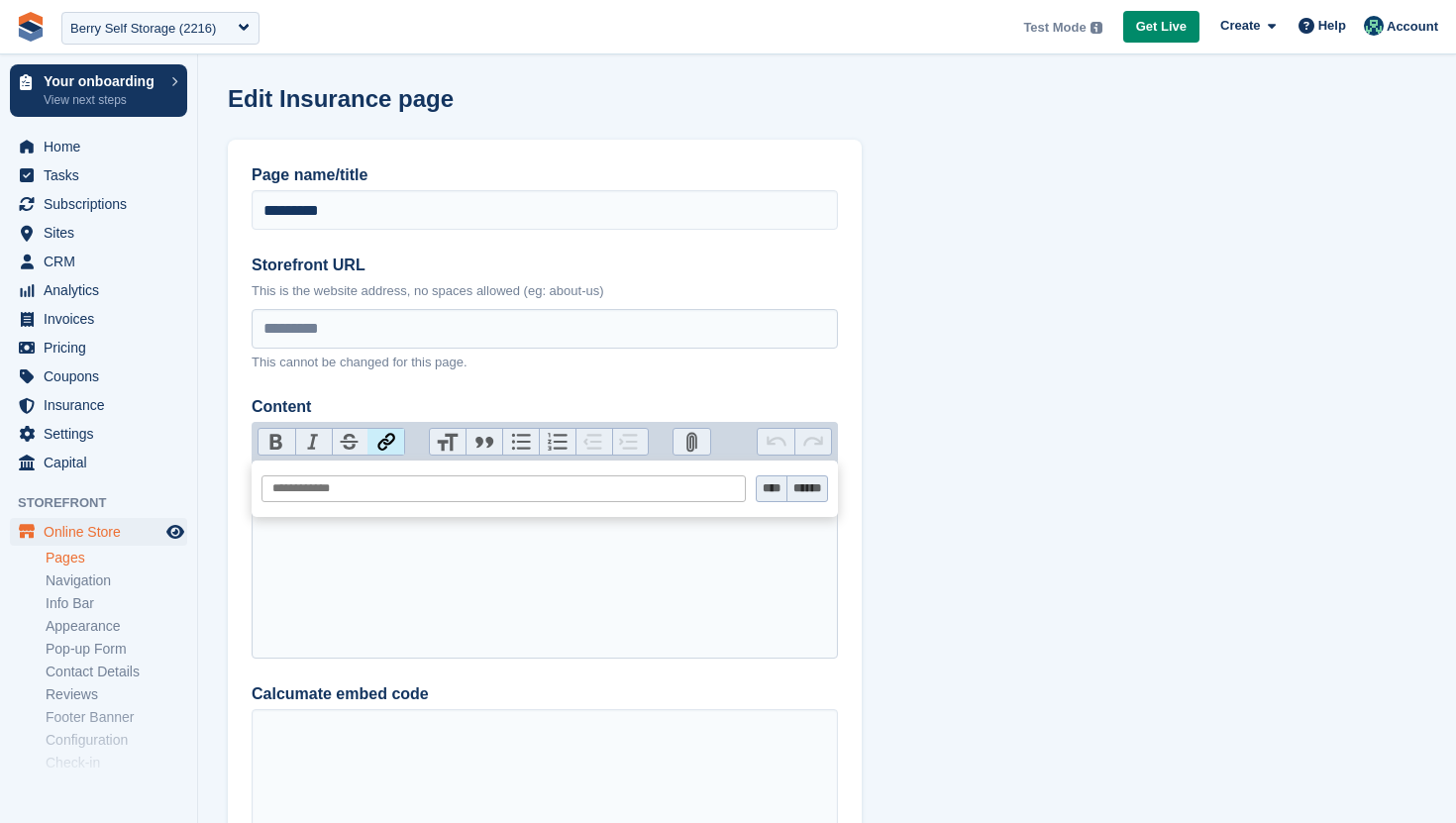 click on "Link" at bounding box center [385, 442] 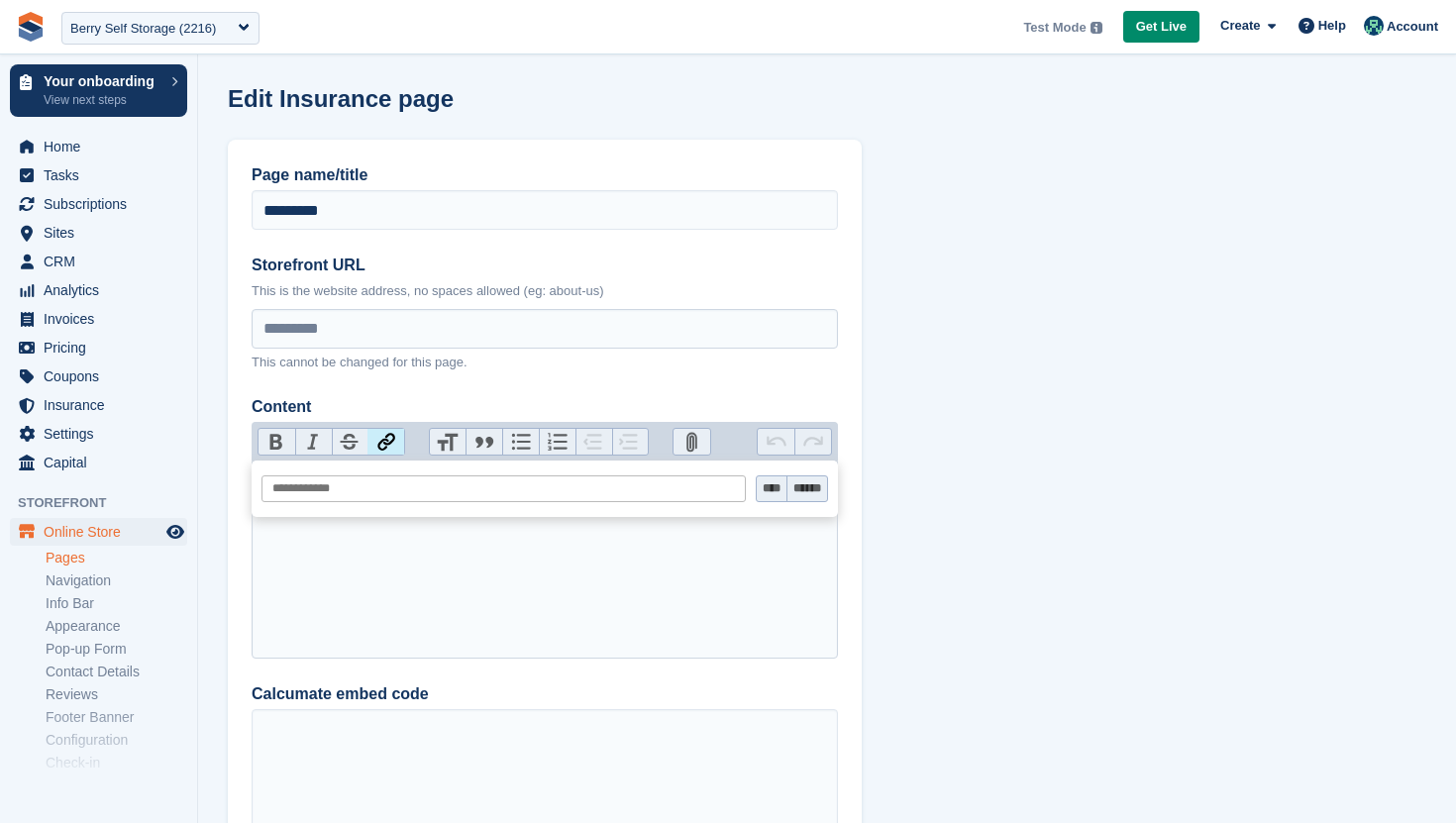 click on "**********" at bounding box center [545, 588] 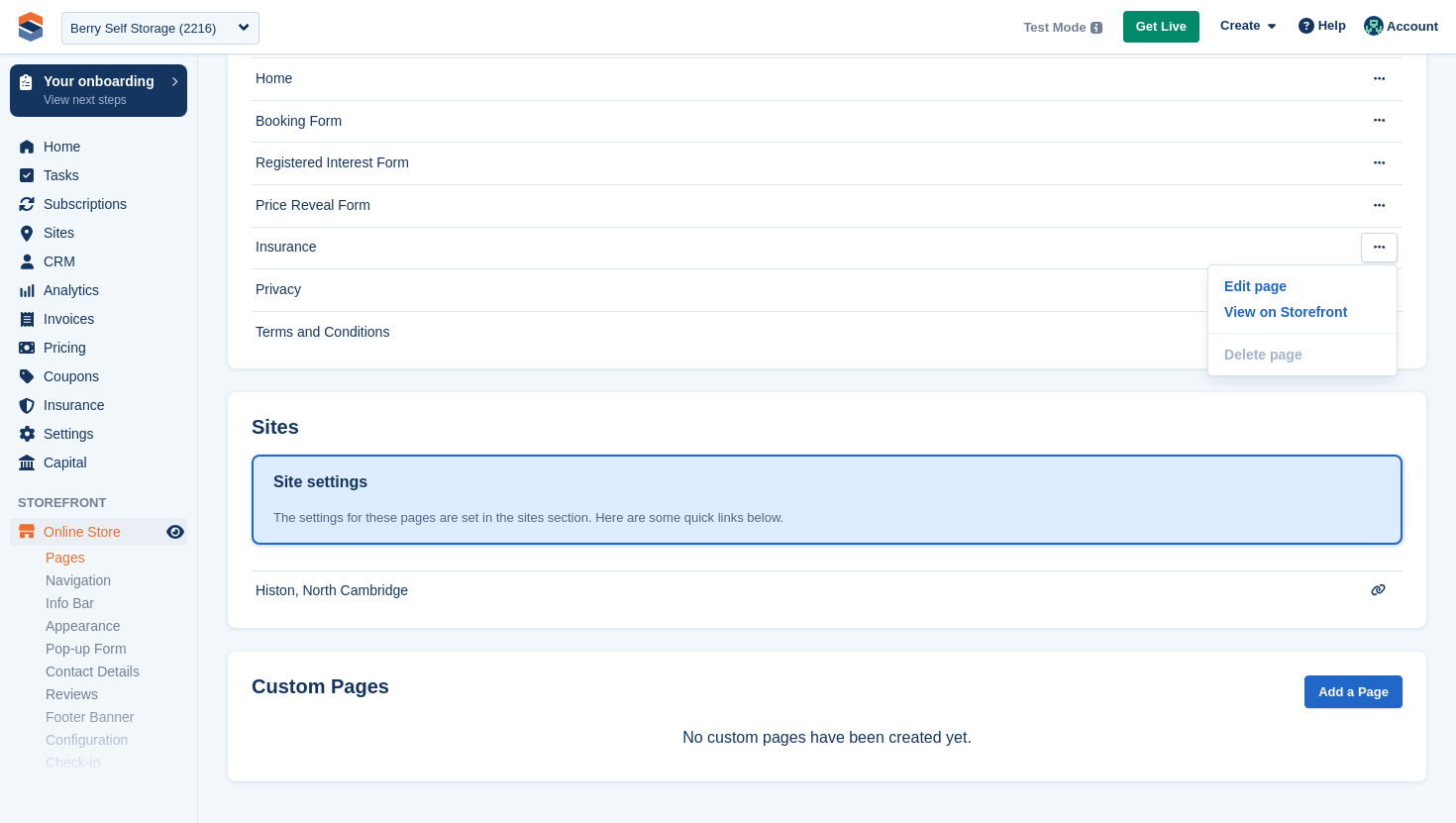 scroll, scrollTop: 0, scrollLeft: 0, axis: both 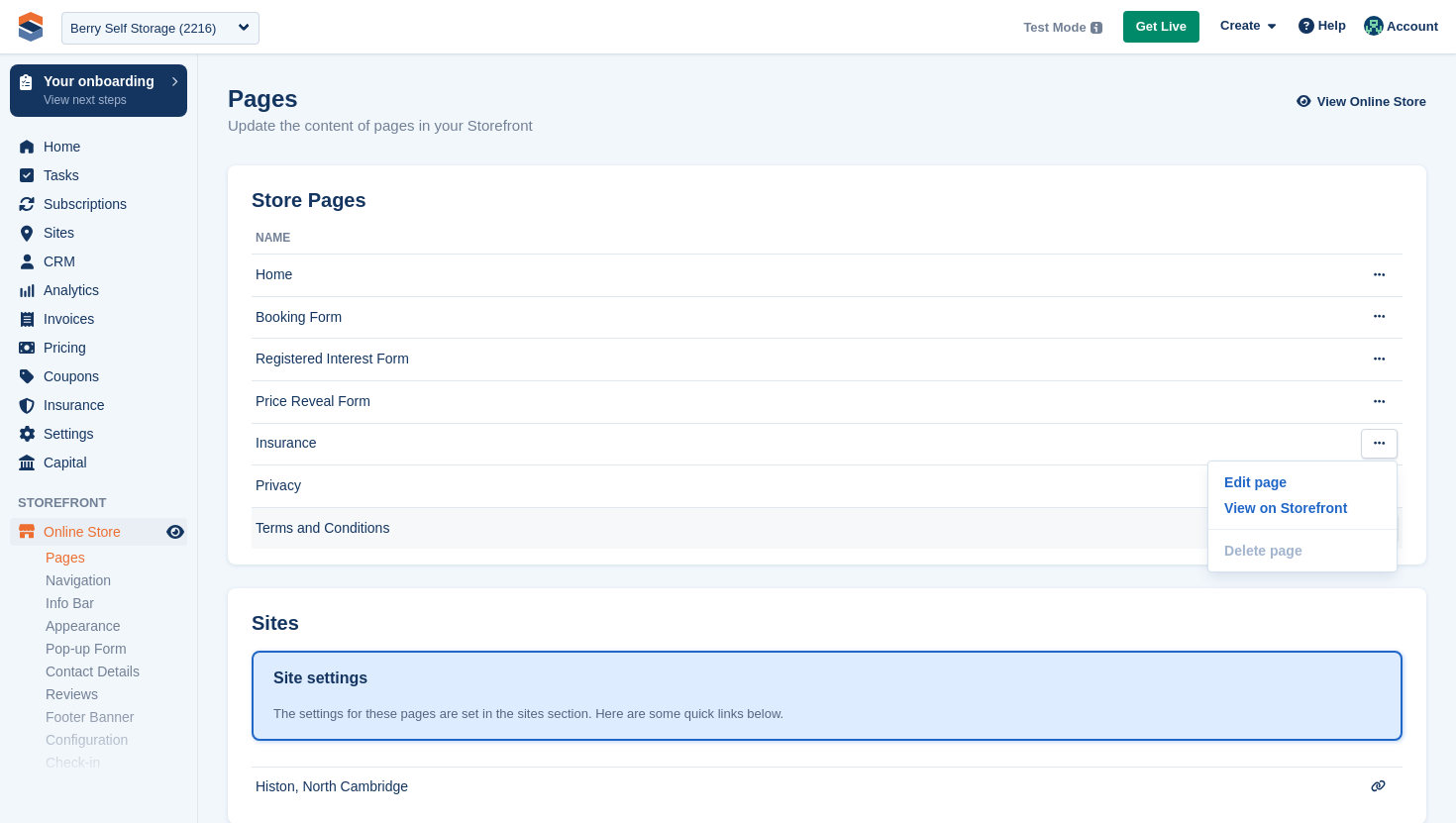 click on "Terms and Conditions" at bounding box center (798, 528) 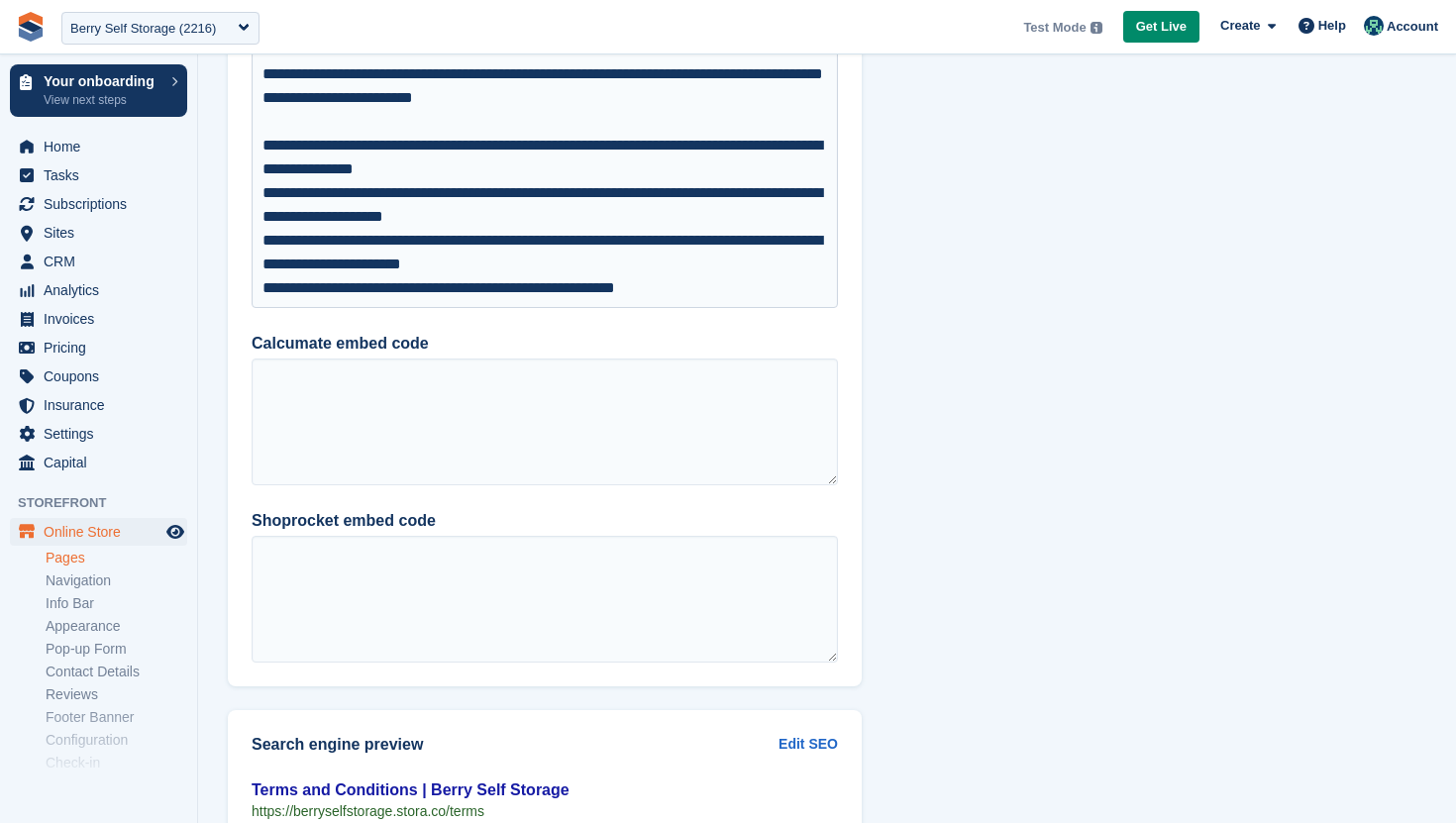scroll, scrollTop: 10469, scrollLeft: 0, axis: vertical 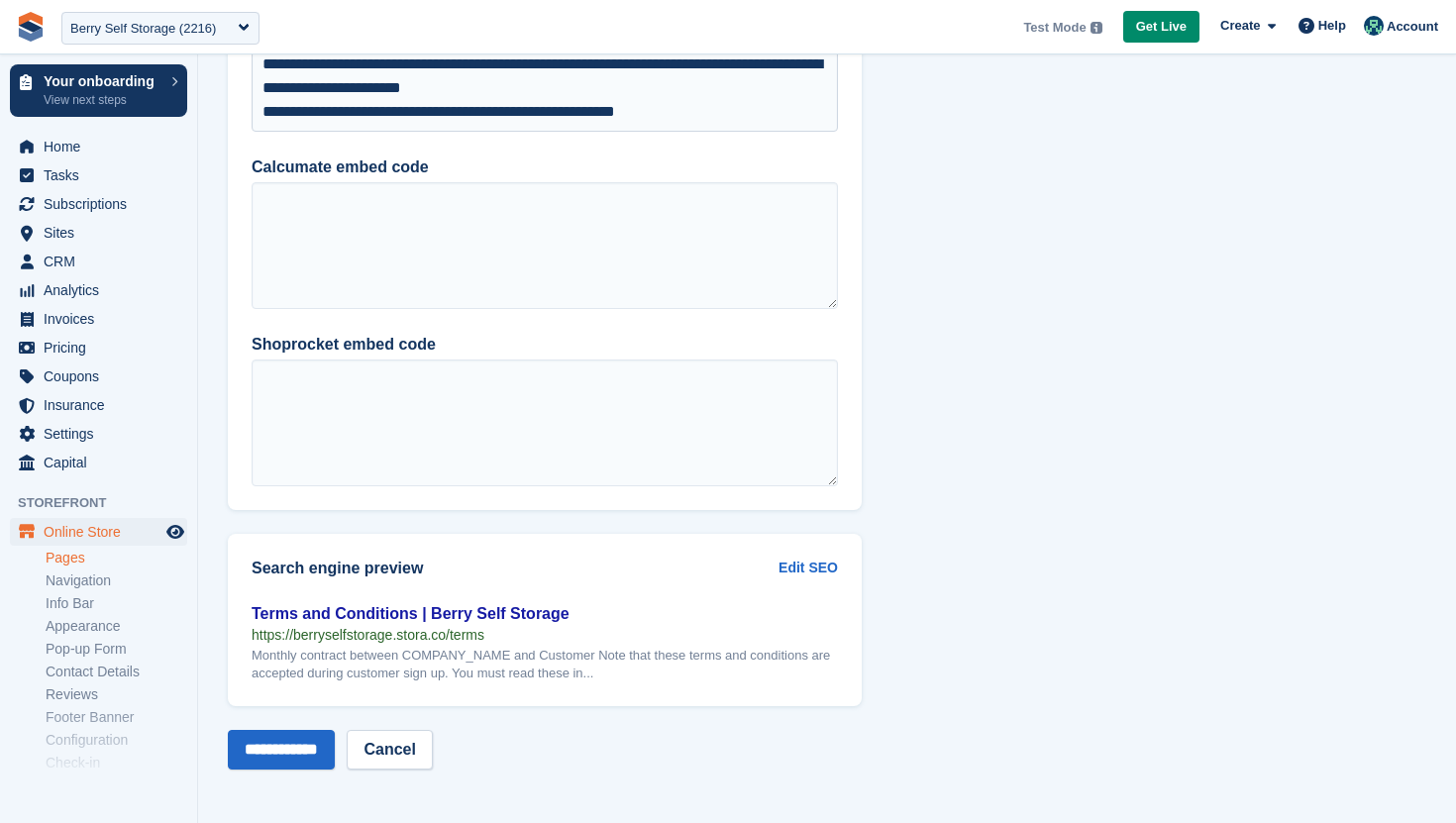 click on "Pages" at bounding box center (116, 558) 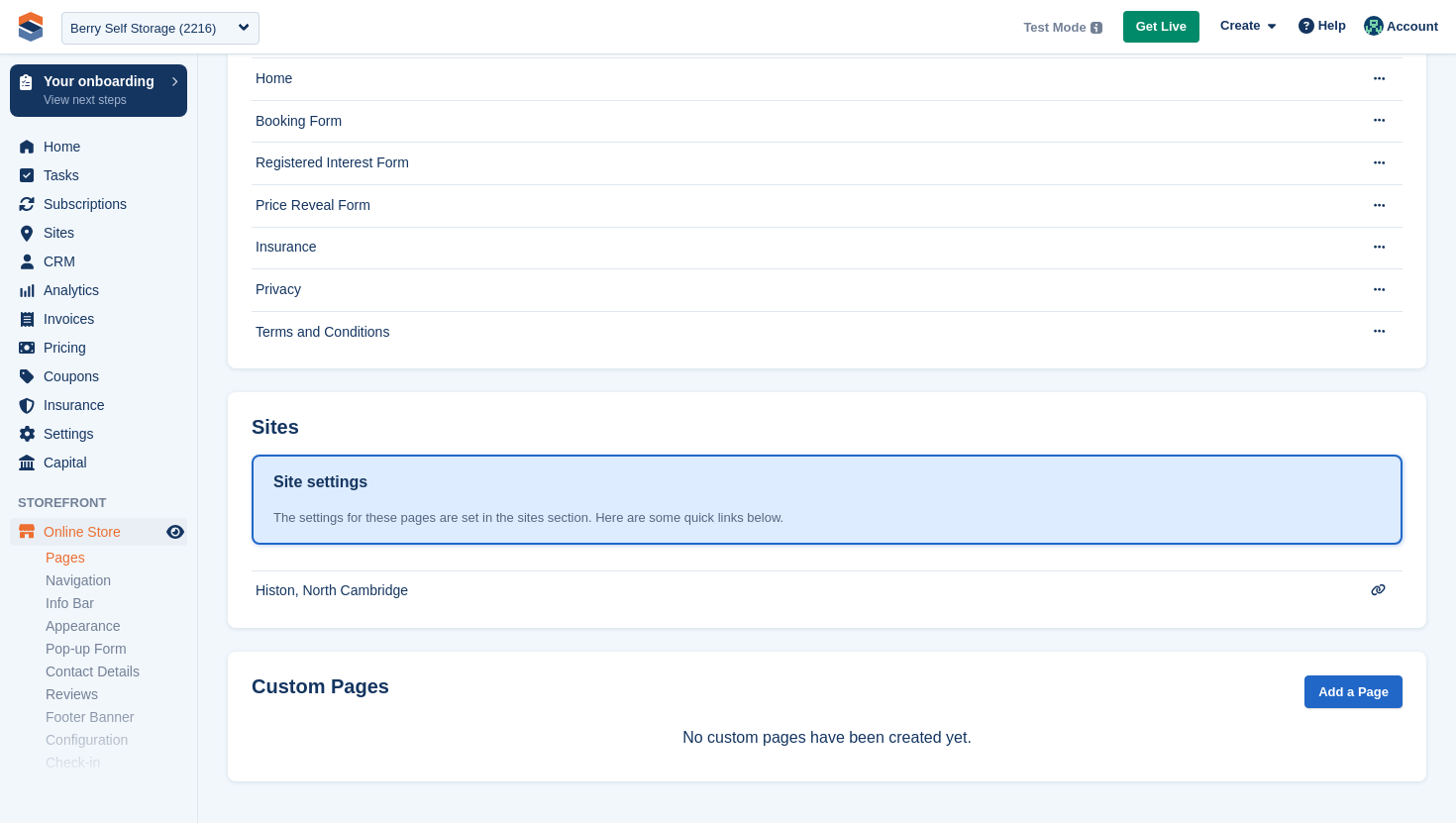 scroll, scrollTop: 0, scrollLeft: 0, axis: both 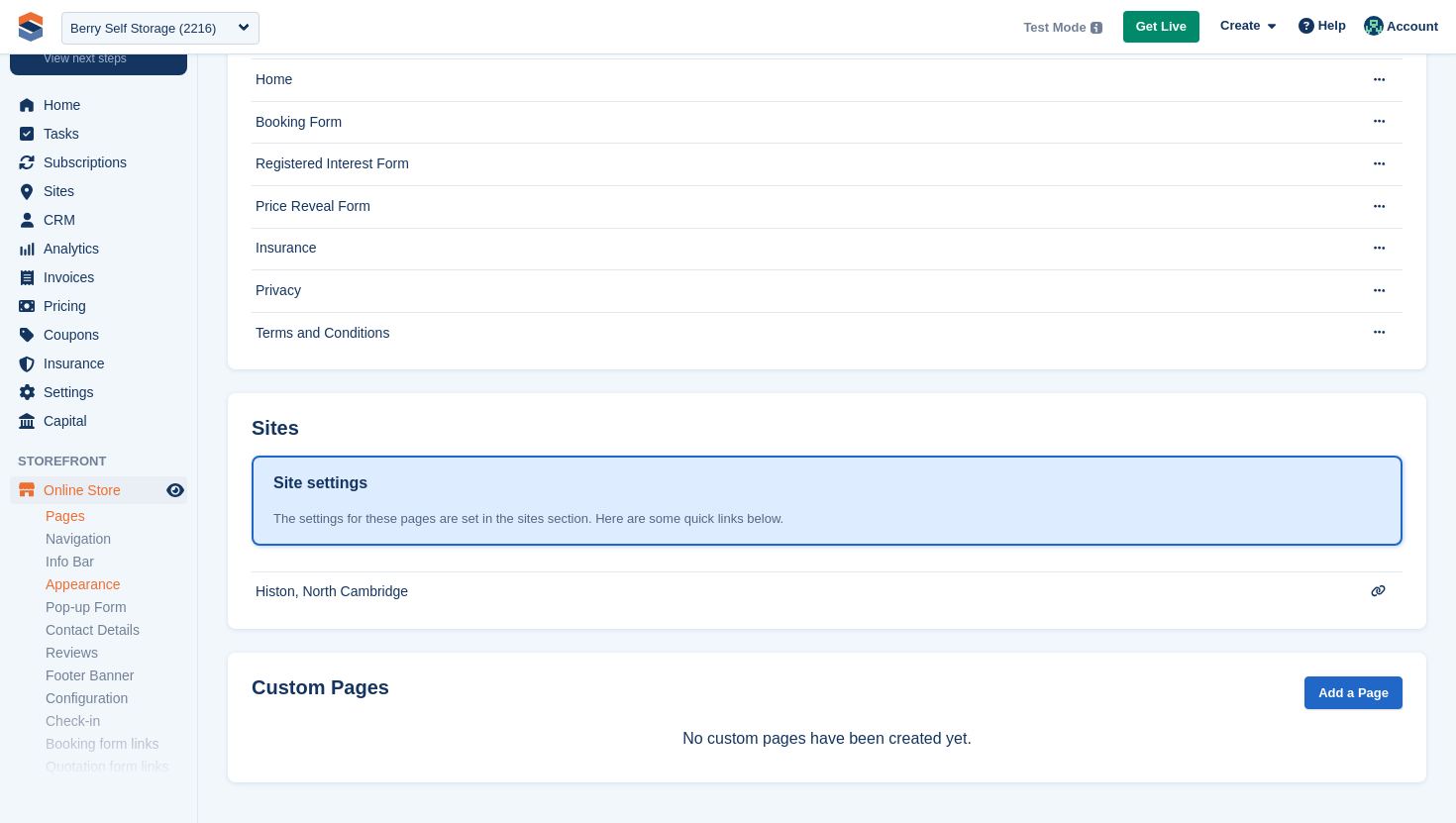click on "Appearance" at bounding box center [116, 584] 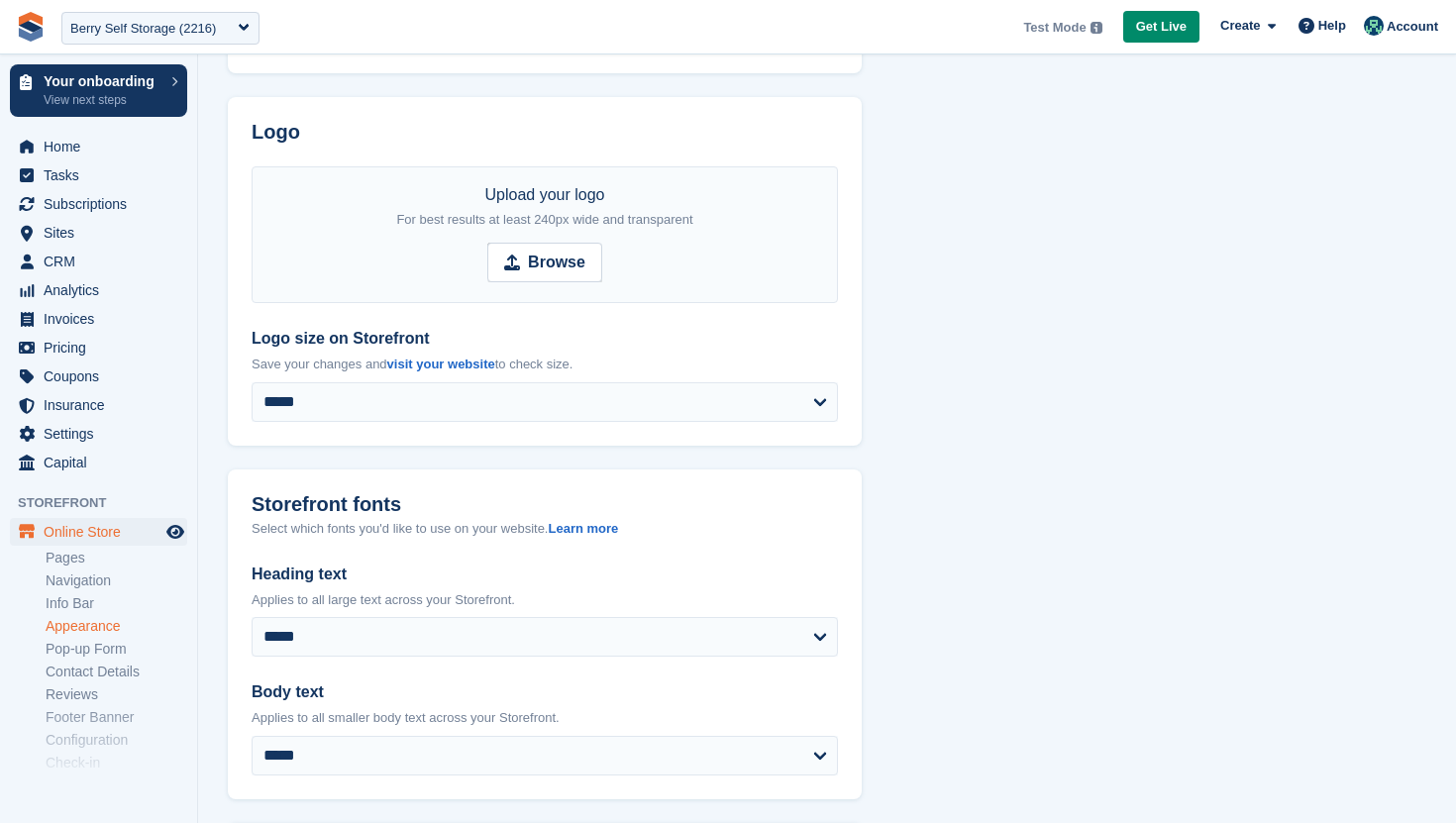scroll, scrollTop: 0, scrollLeft: 0, axis: both 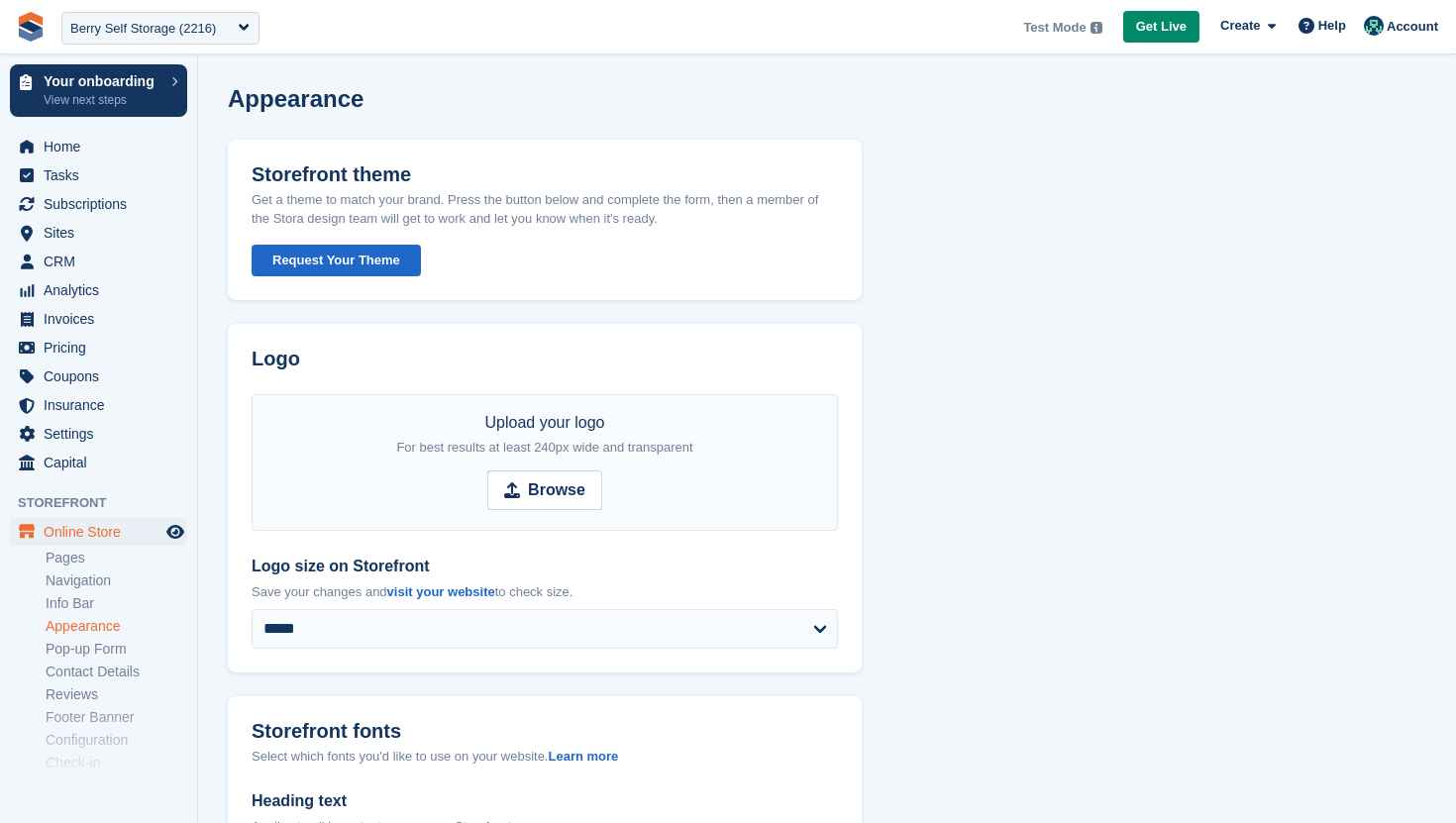 click on "Request Your Theme" at bounding box center (336, 260) 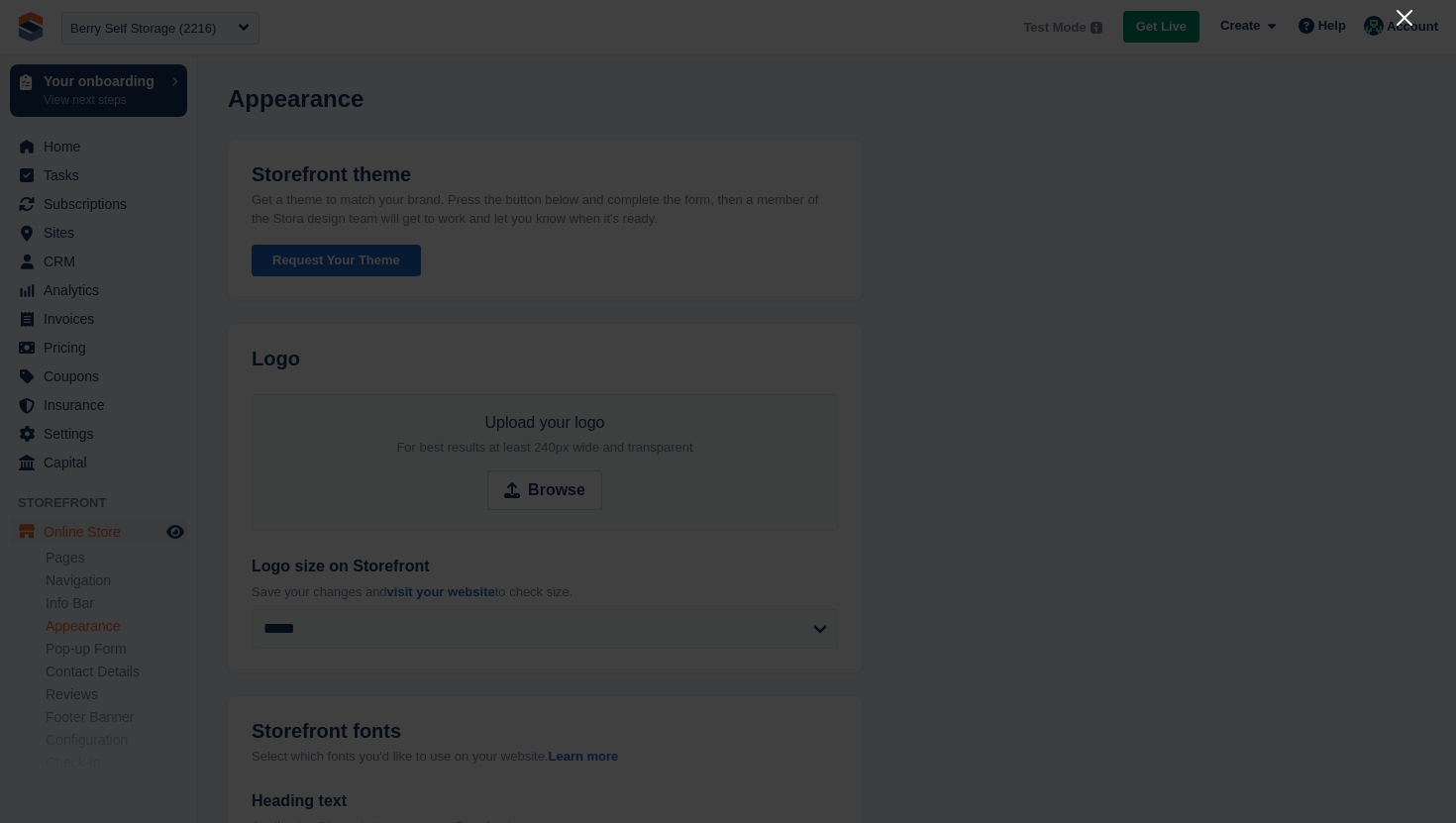 click 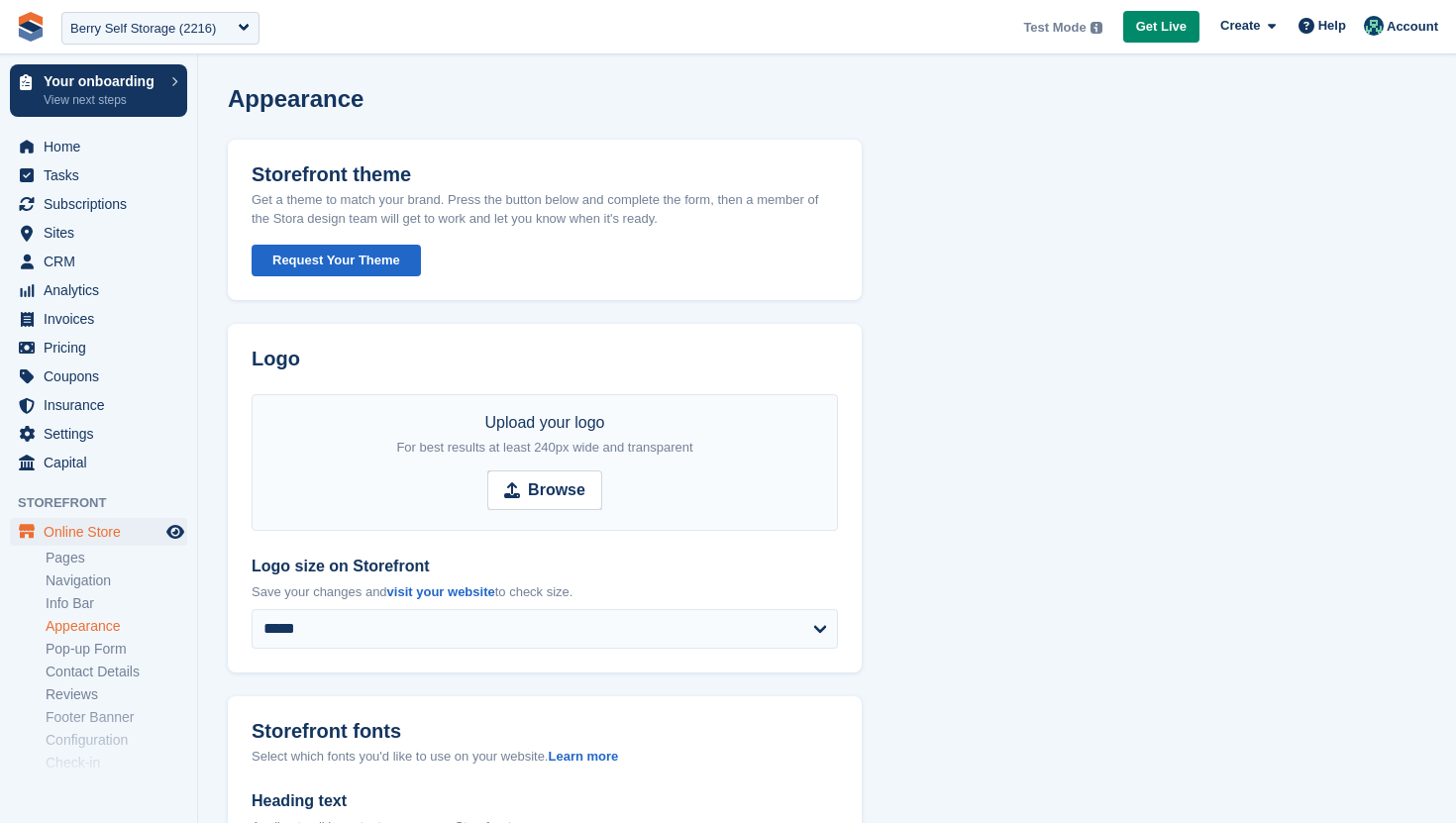 scroll, scrollTop: 1192, scrollLeft: 0, axis: vertical 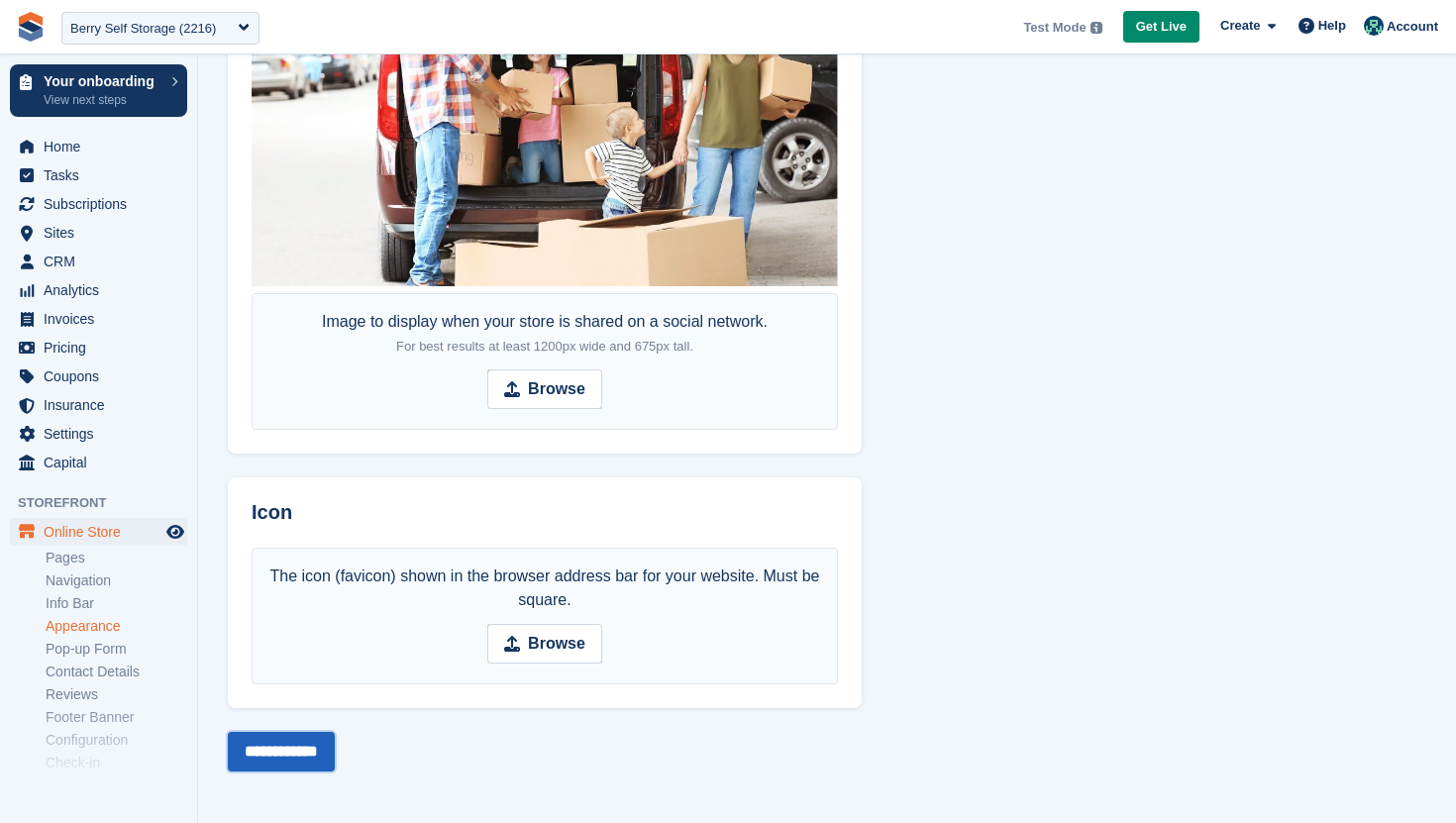 click on "**********" at bounding box center [281, 752] 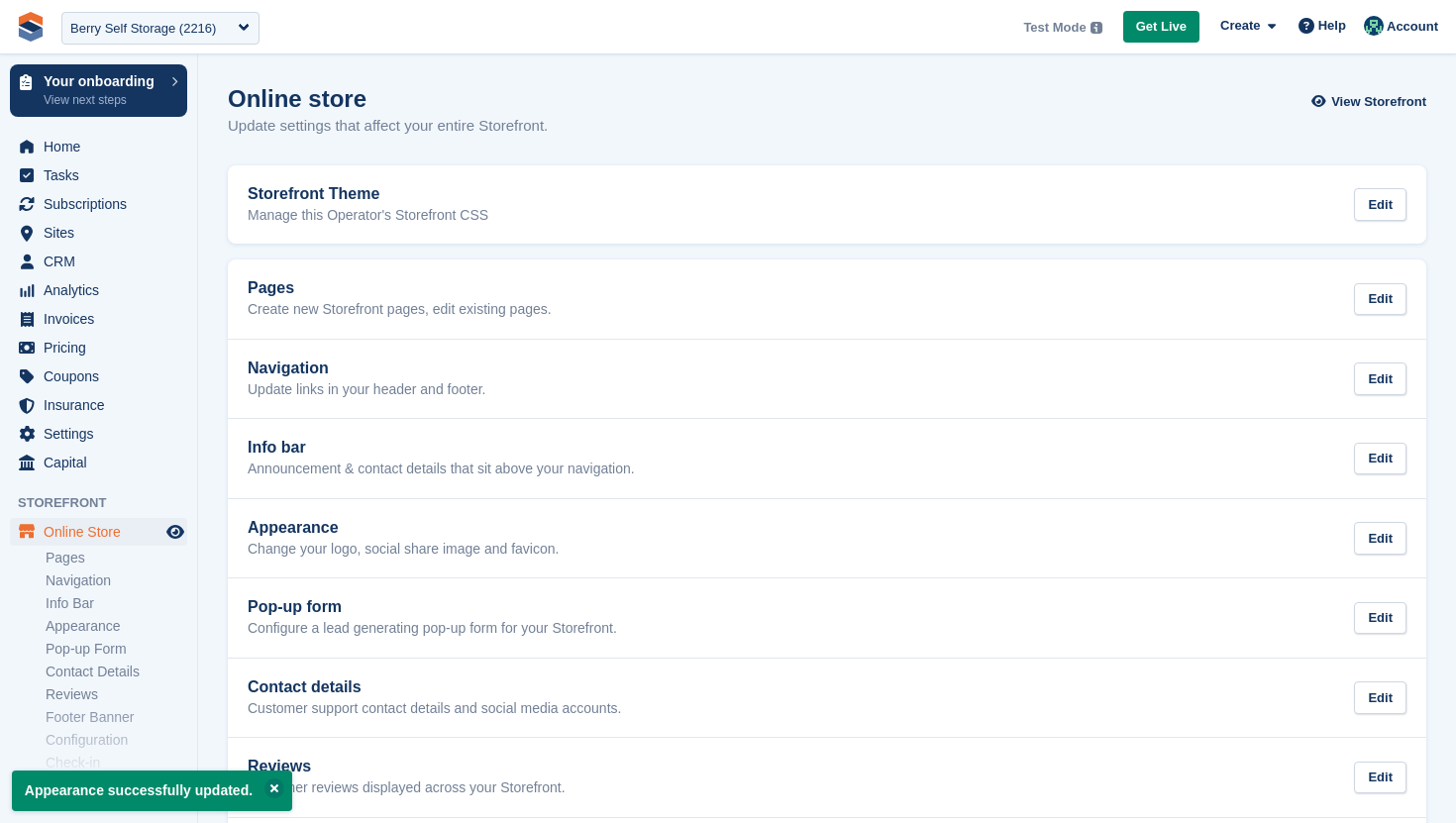 scroll, scrollTop: 0, scrollLeft: 0, axis: both 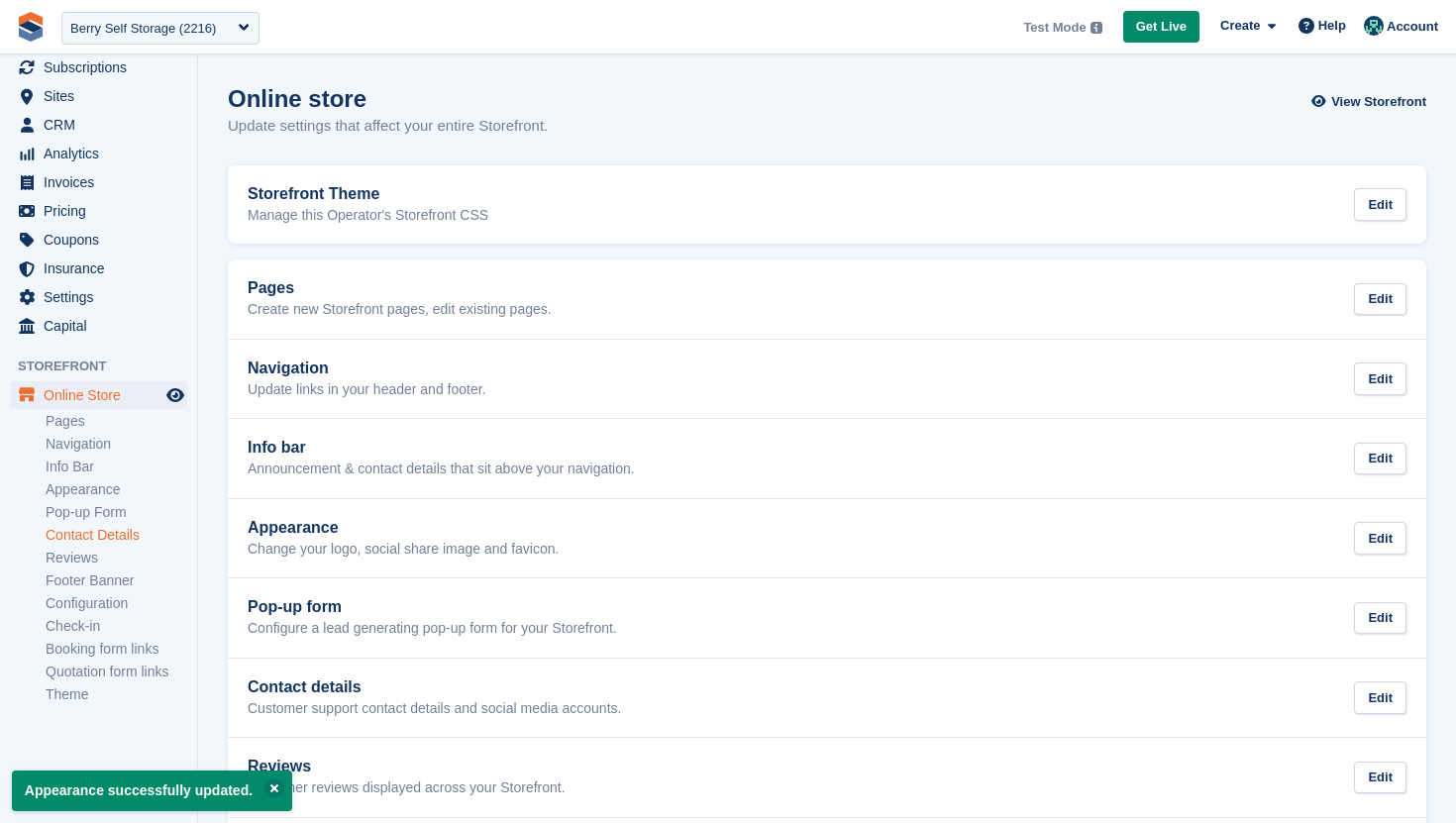 click on "Contact Details" at bounding box center (116, 535) 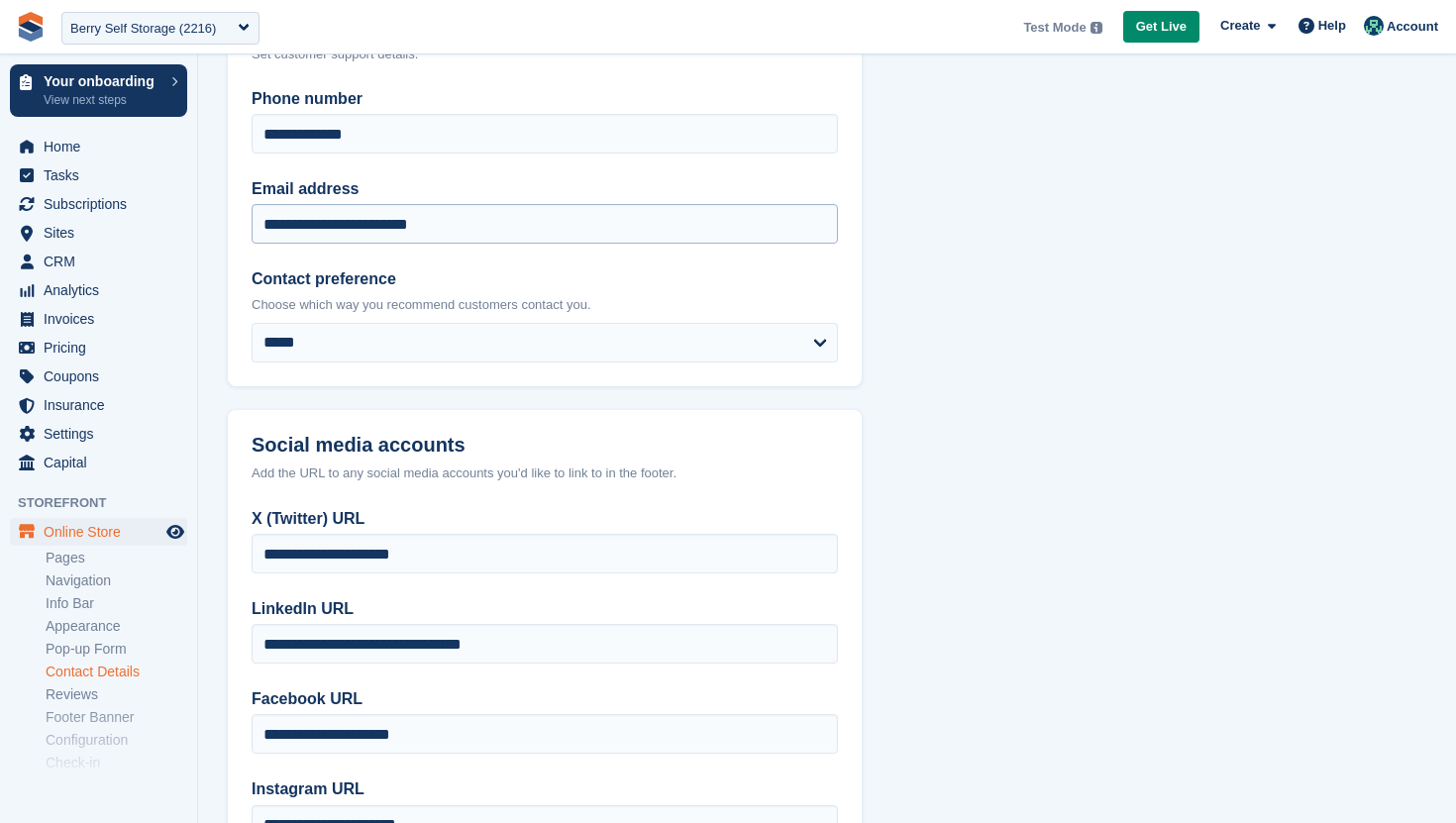 scroll, scrollTop: 167, scrollLeft: 0, axis: vertical 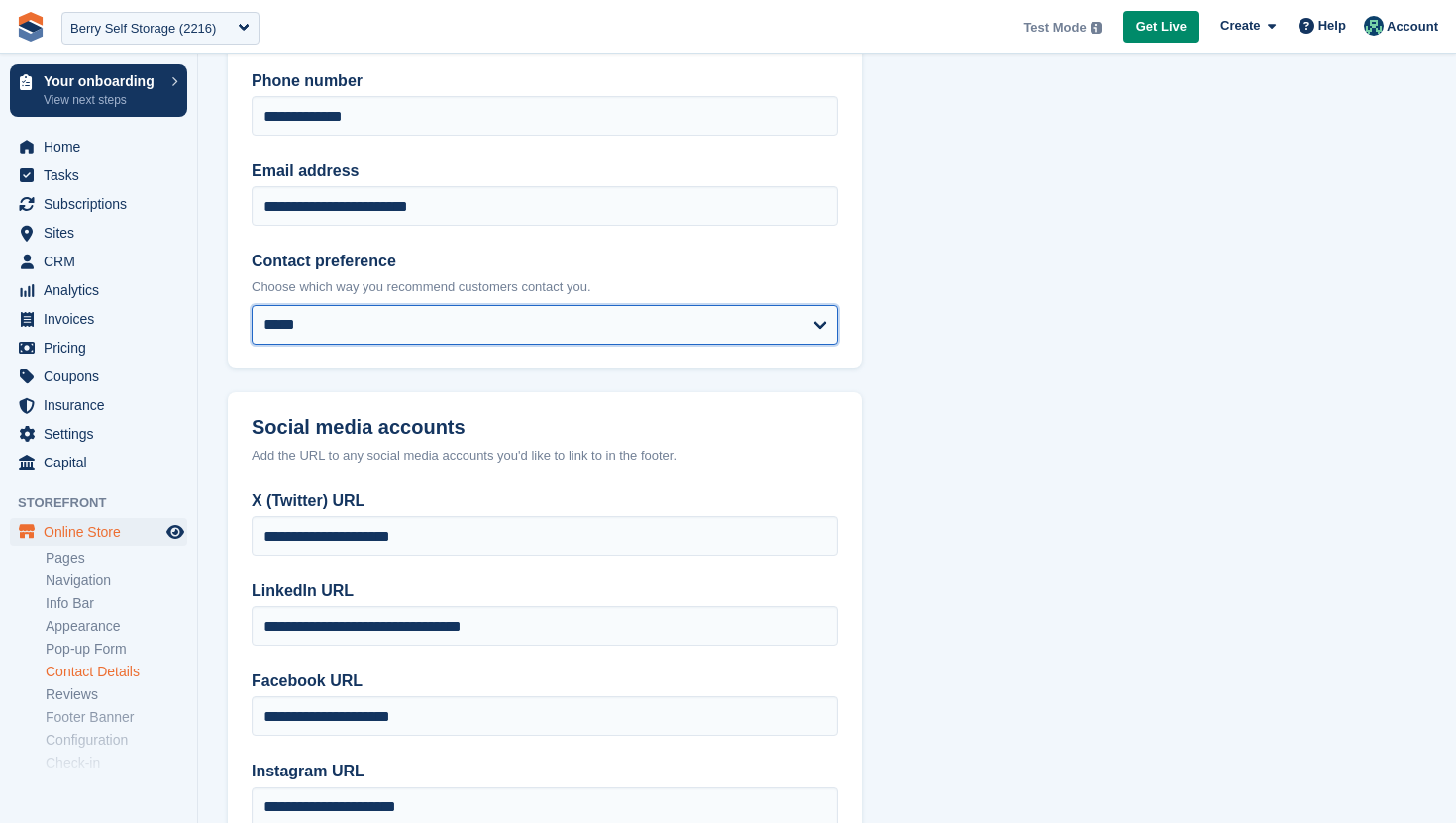 click on "*****
*****" at bounding box center (545, 325) 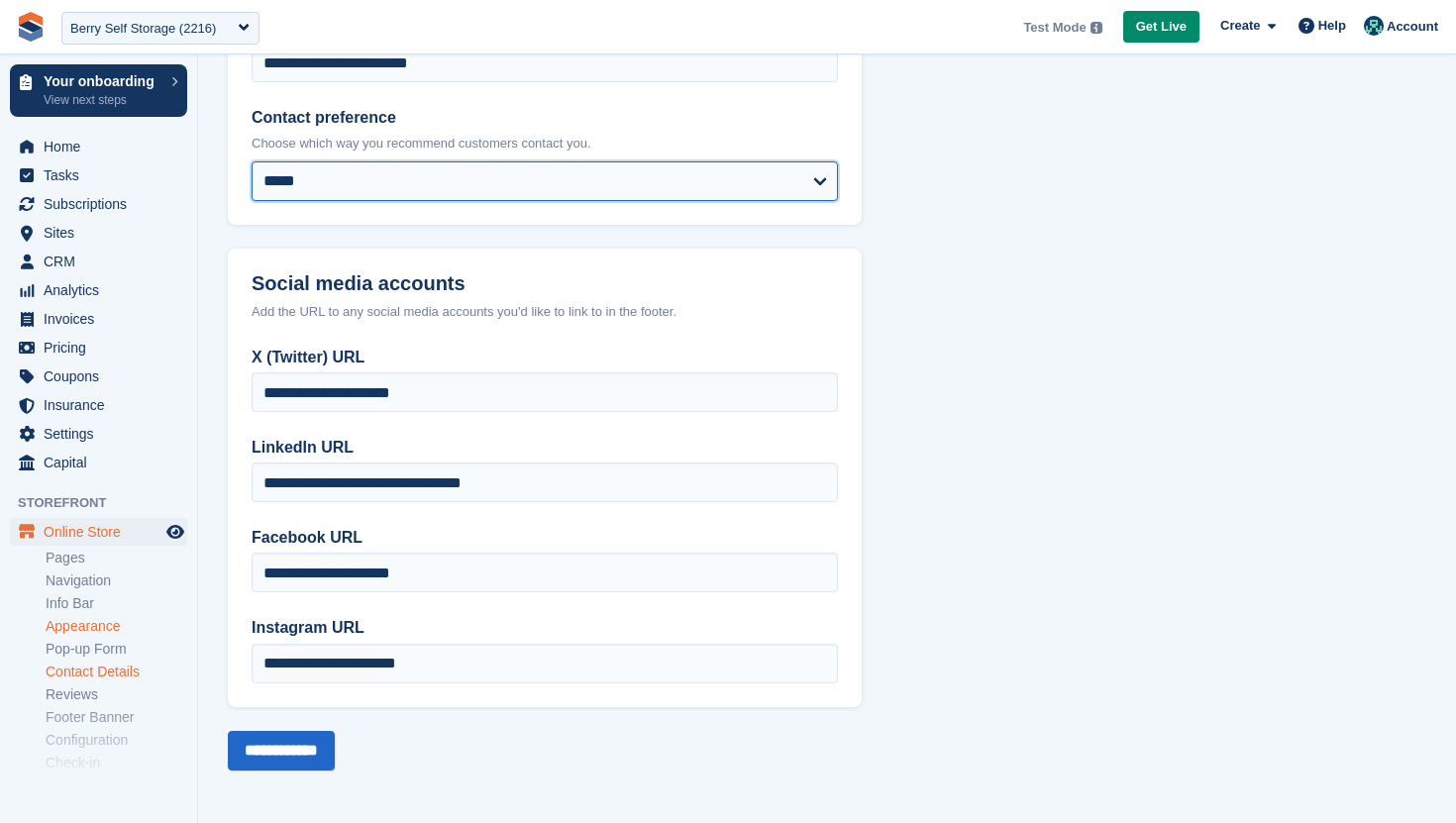 scroll, scrollTop: 137, scrollLeft: 0, axis: vertical 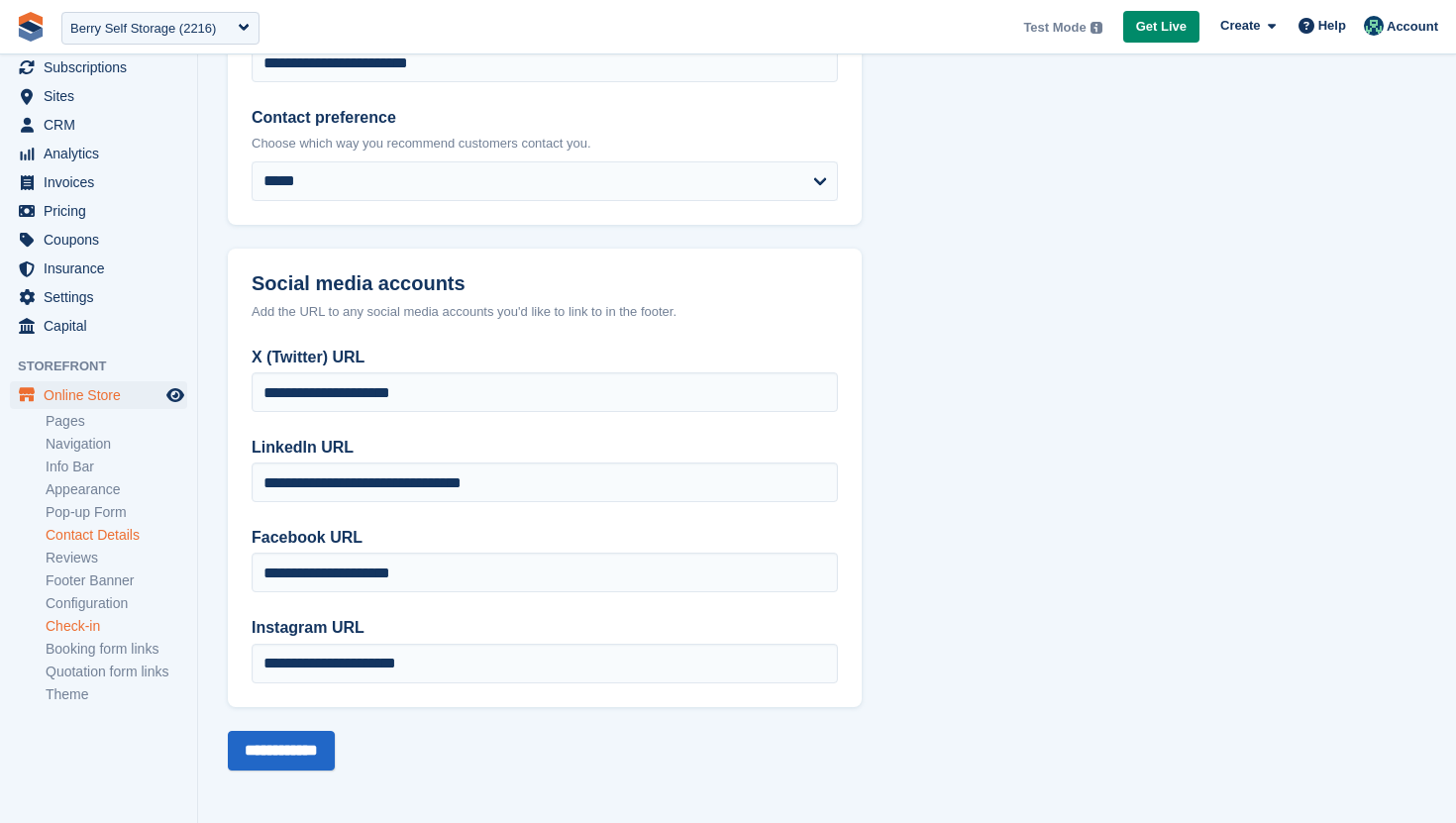 click on "Check-in" at bounding box center [116, 626] 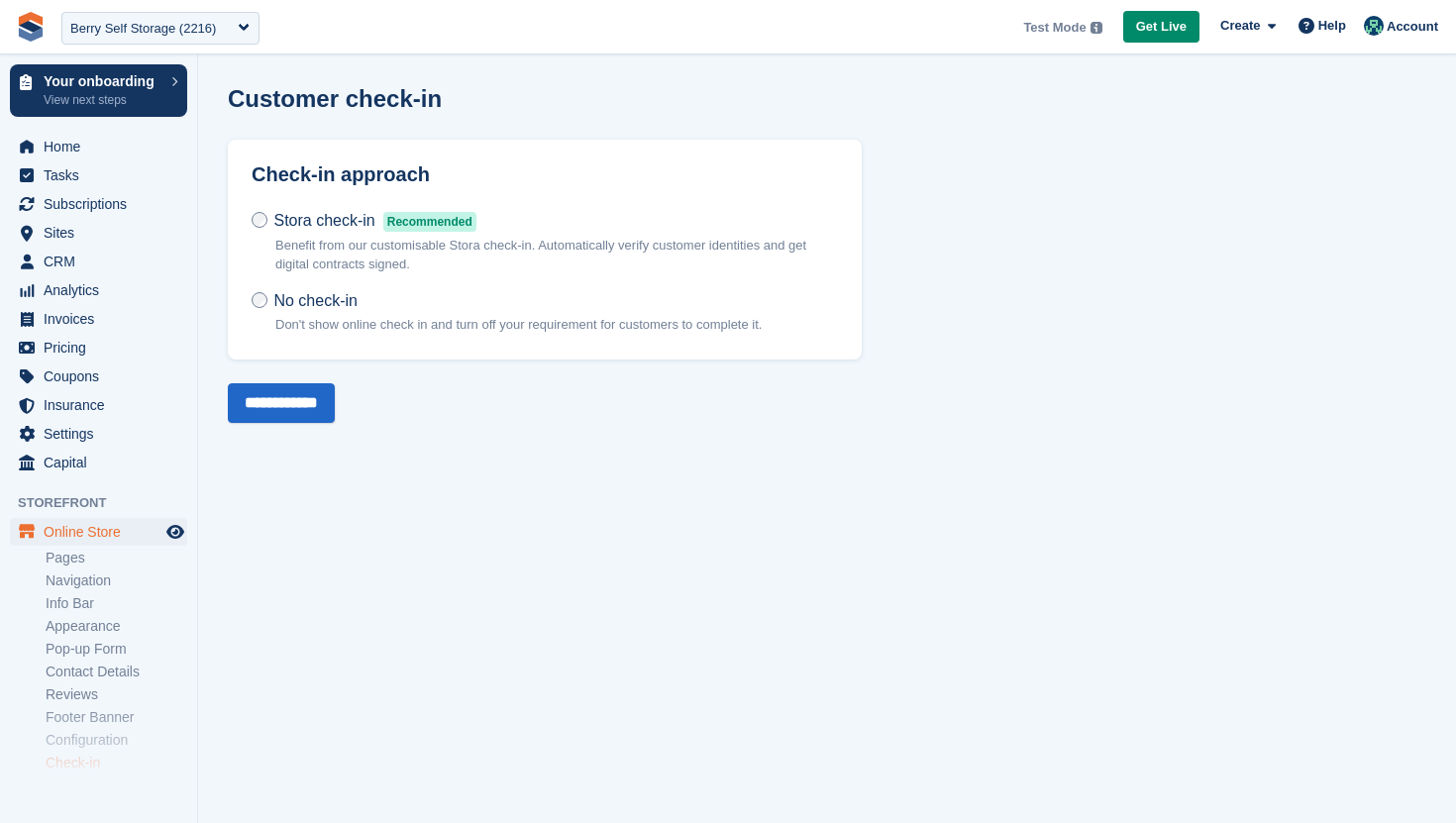 scroll, scrollTop: 0, scrollLeft: 0, axis: both 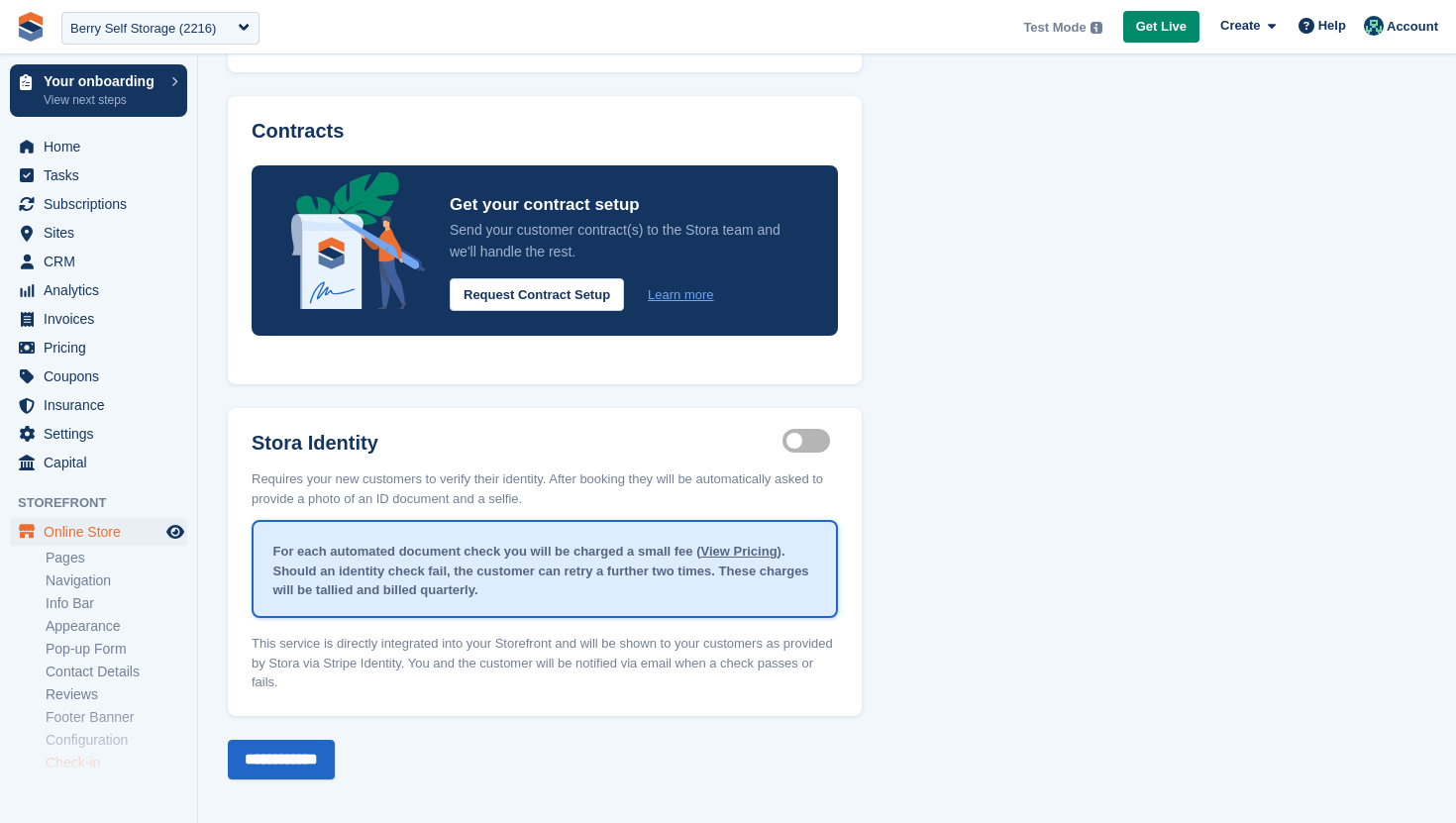 click on "Identity proof enabled" at bounding box center (810, 441) 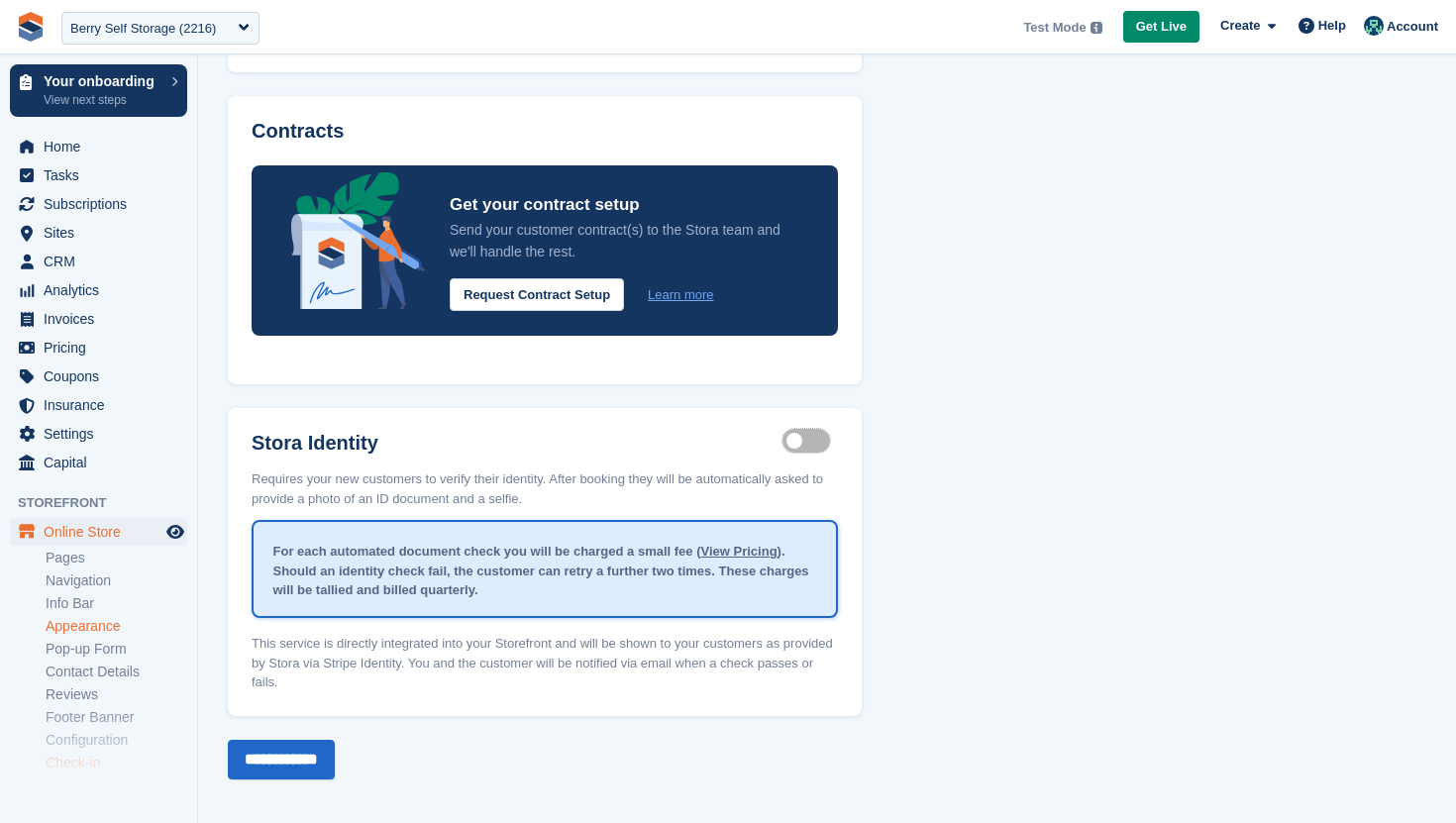 scroll, scrollTop: 137, scrollLeft: 0, axis: vertical 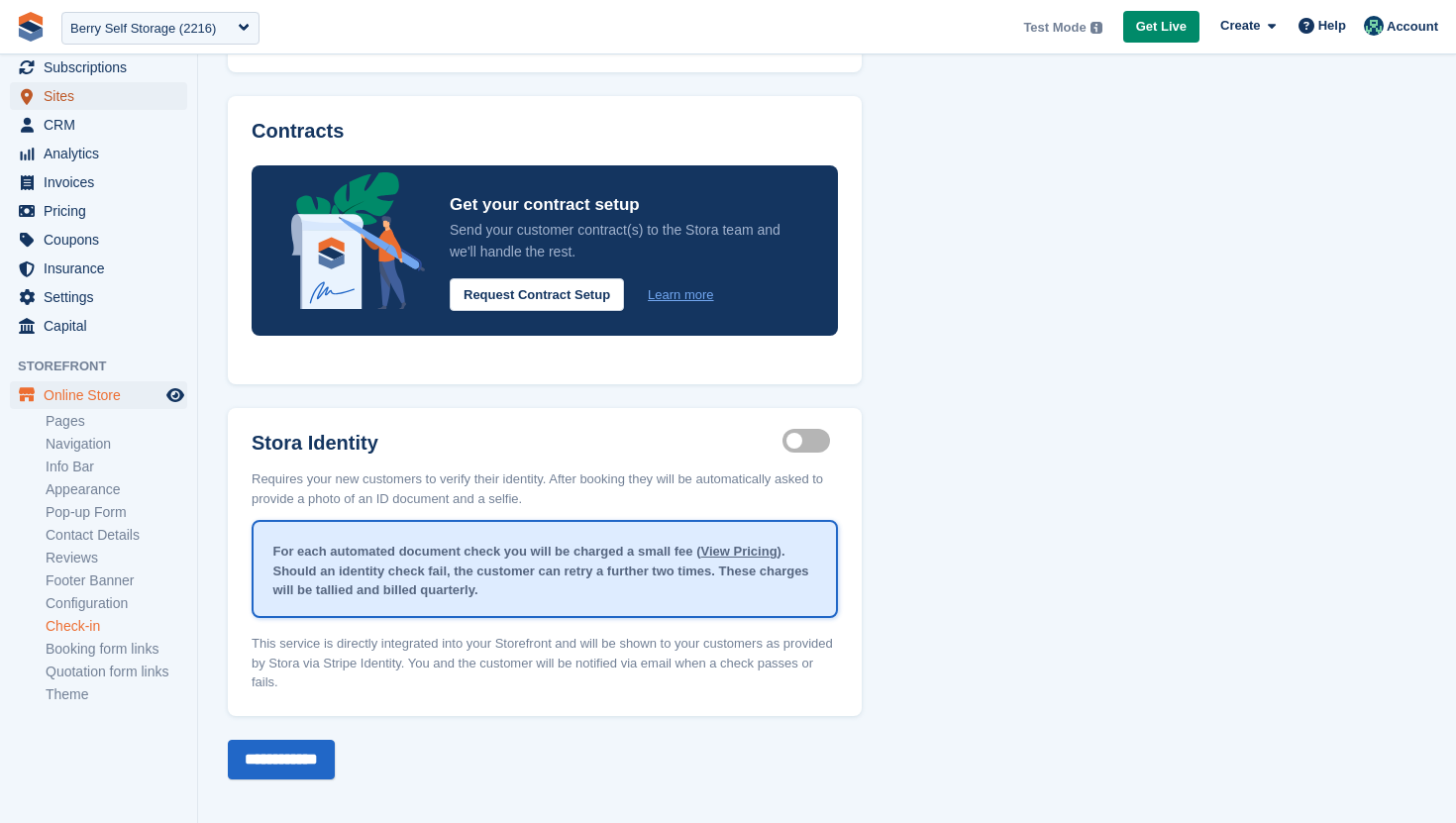 click on "Sites" at bounding box center (103, 96) 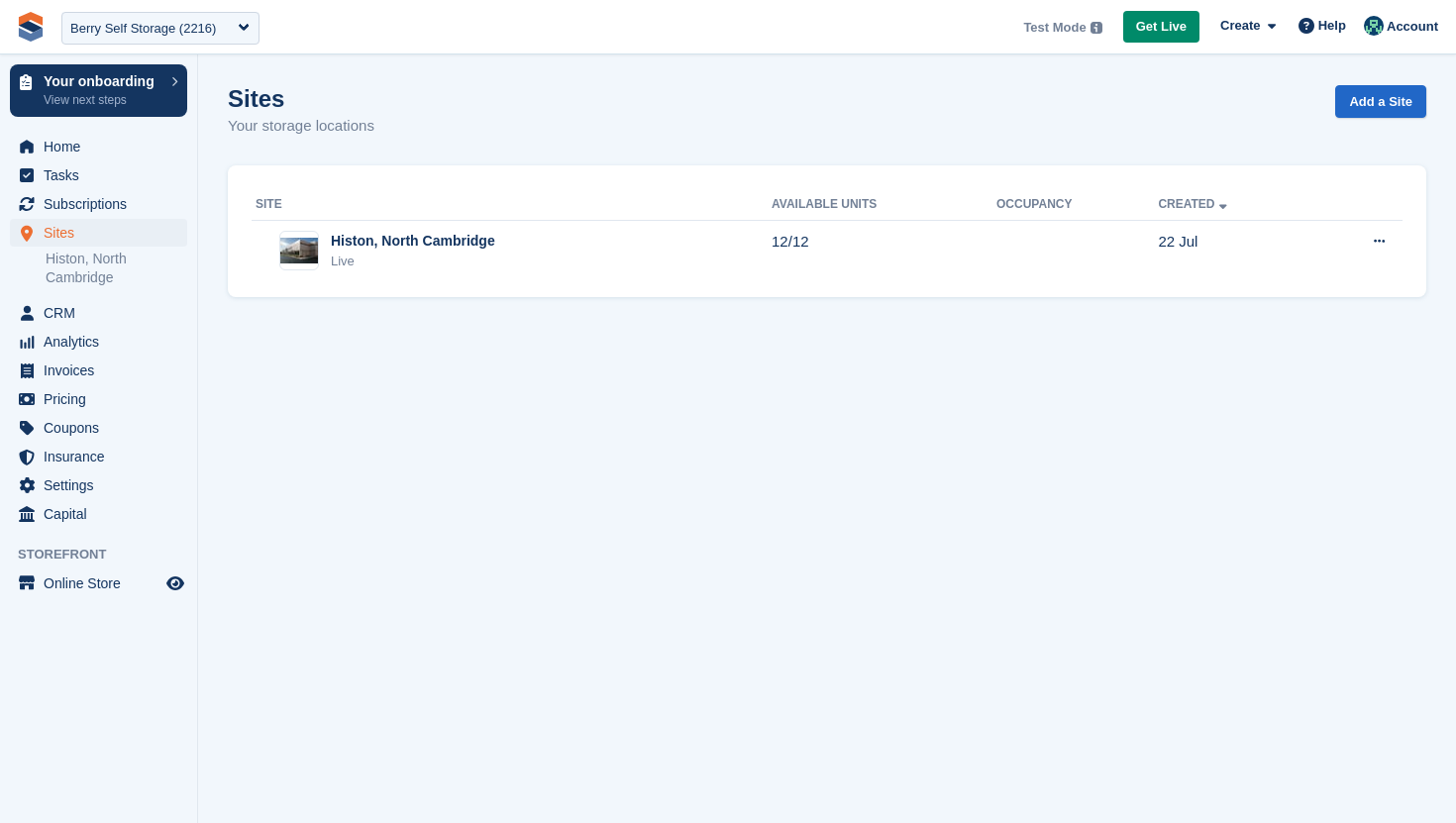 scroll, scrollTop: 0, scrollLeft: 0, axis: both 